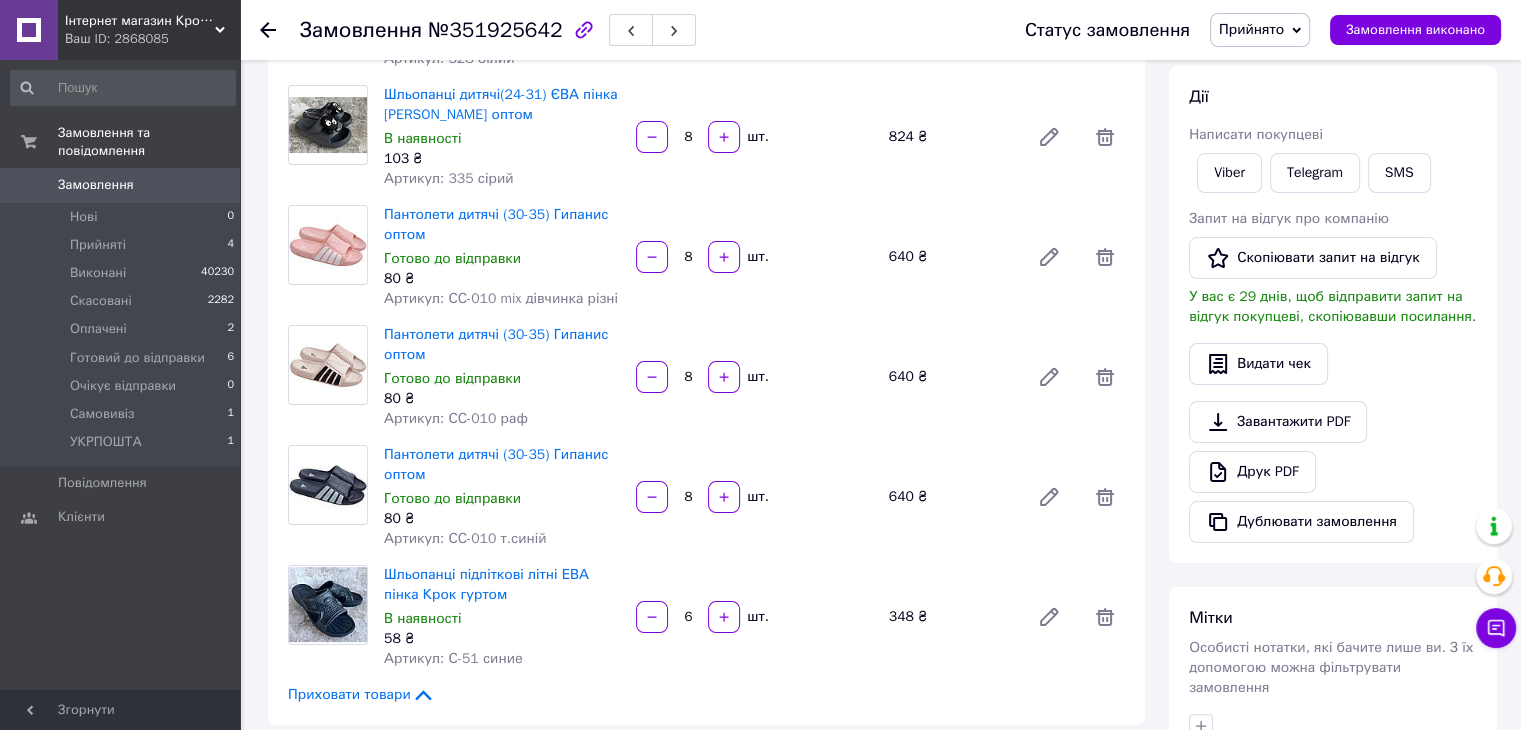 scroll, scrollTop: 800, scrollLeft: 0, axis: vertical 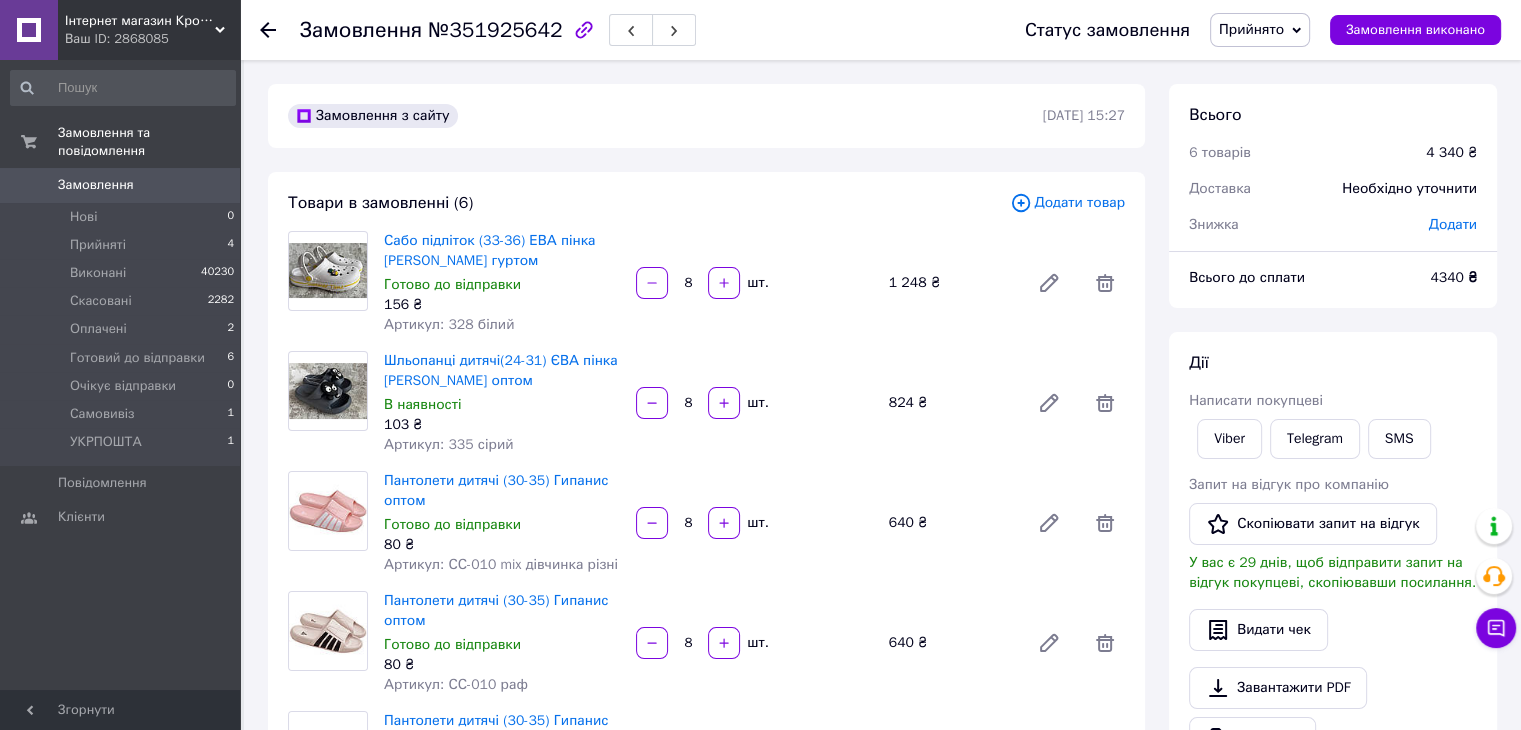 click on "Замовлення 0" at bounding box center (123, 185) 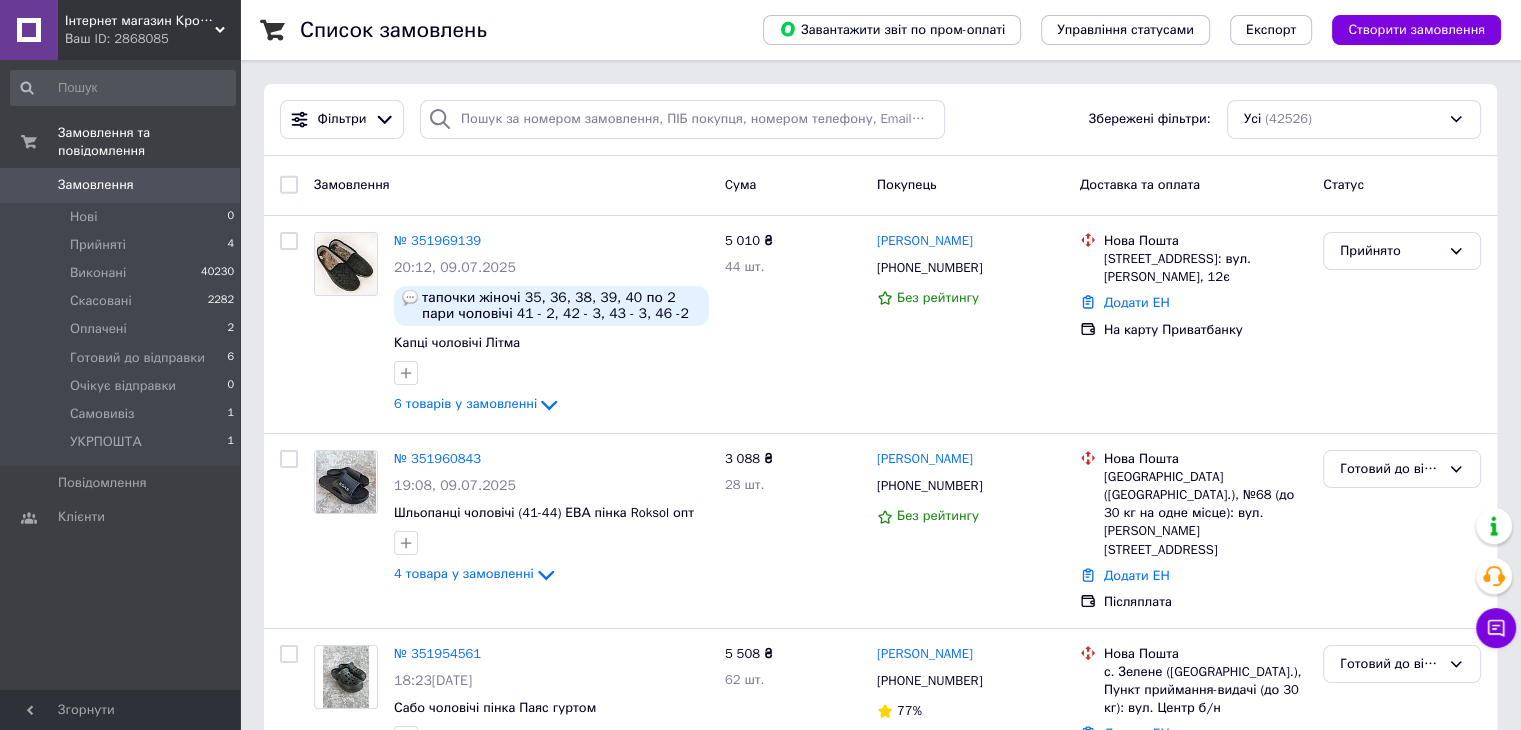 click on "Замовлення" at bounding box center [121, 185] 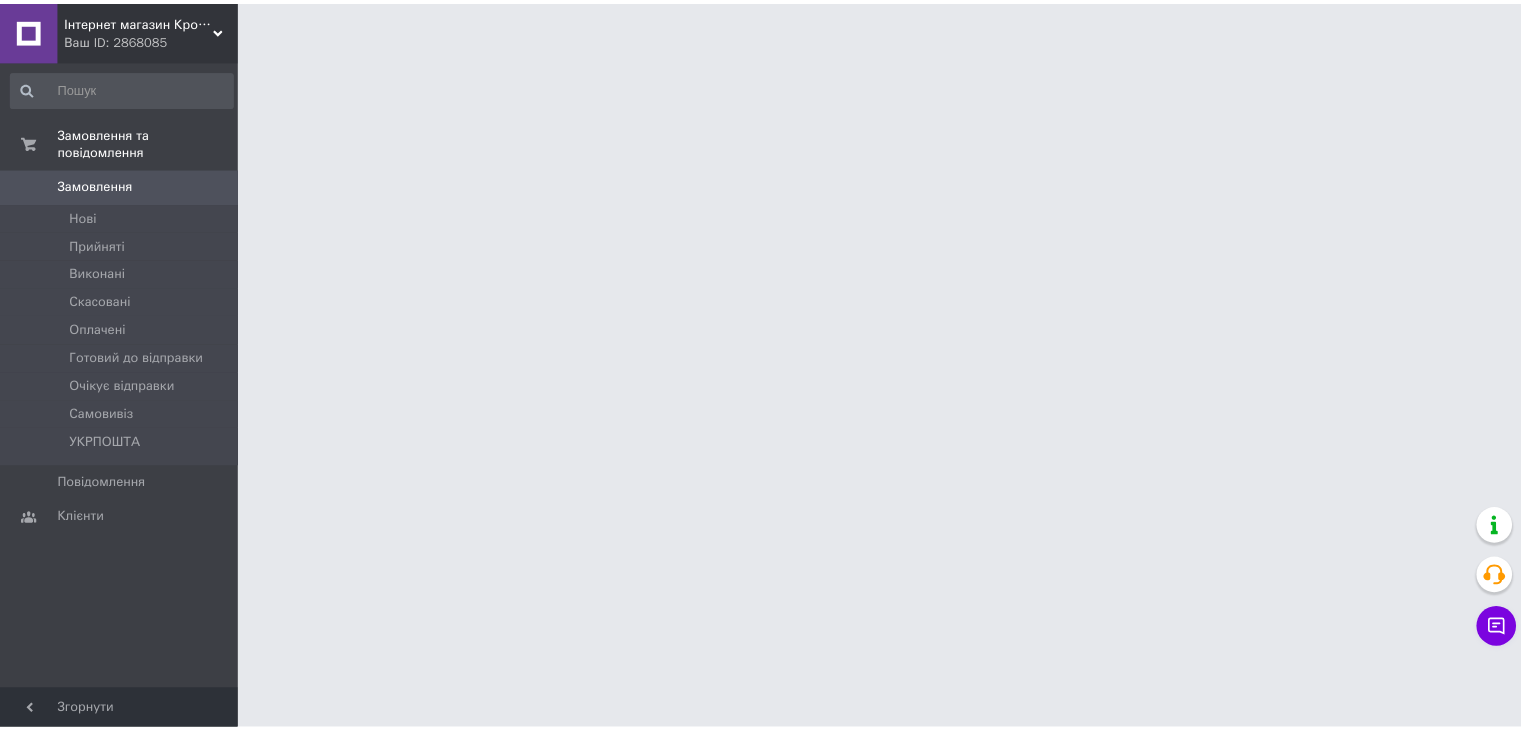 scroll, scrollTop: 0, scrollLeft: 0, axis: both 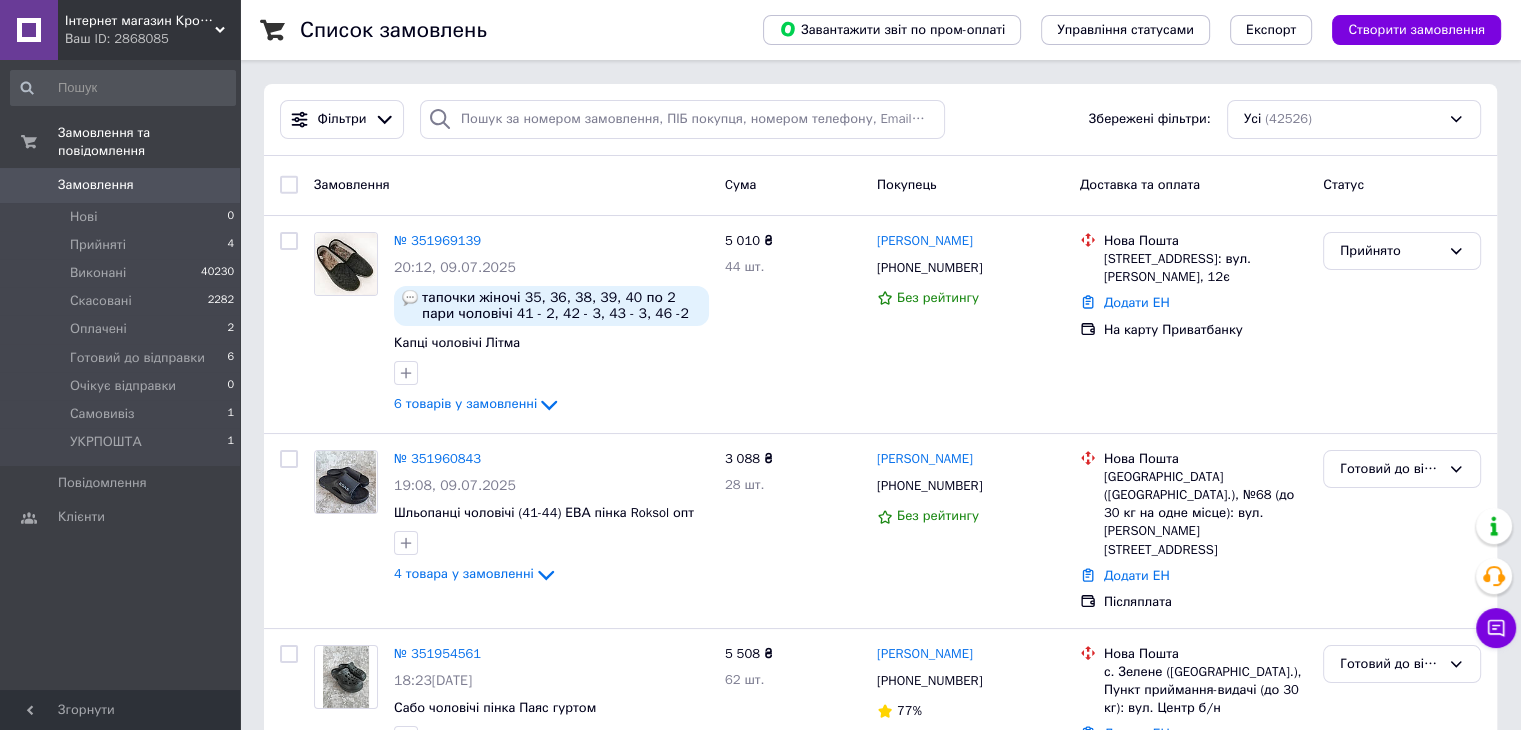 click on "Замовлення 0" at bounding box center (123, 185) 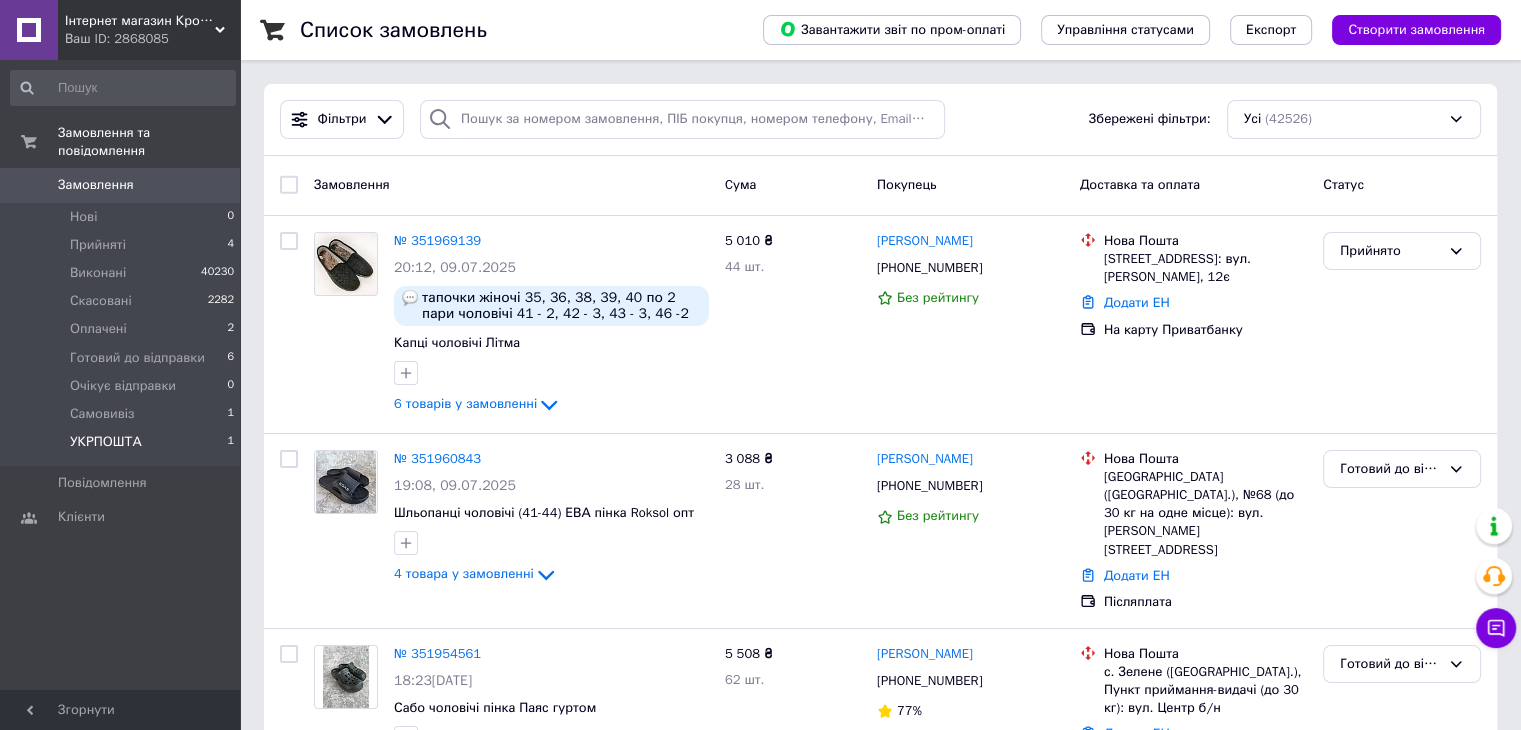 click on "УКРПОШТА" at bounding box center (106, 442) 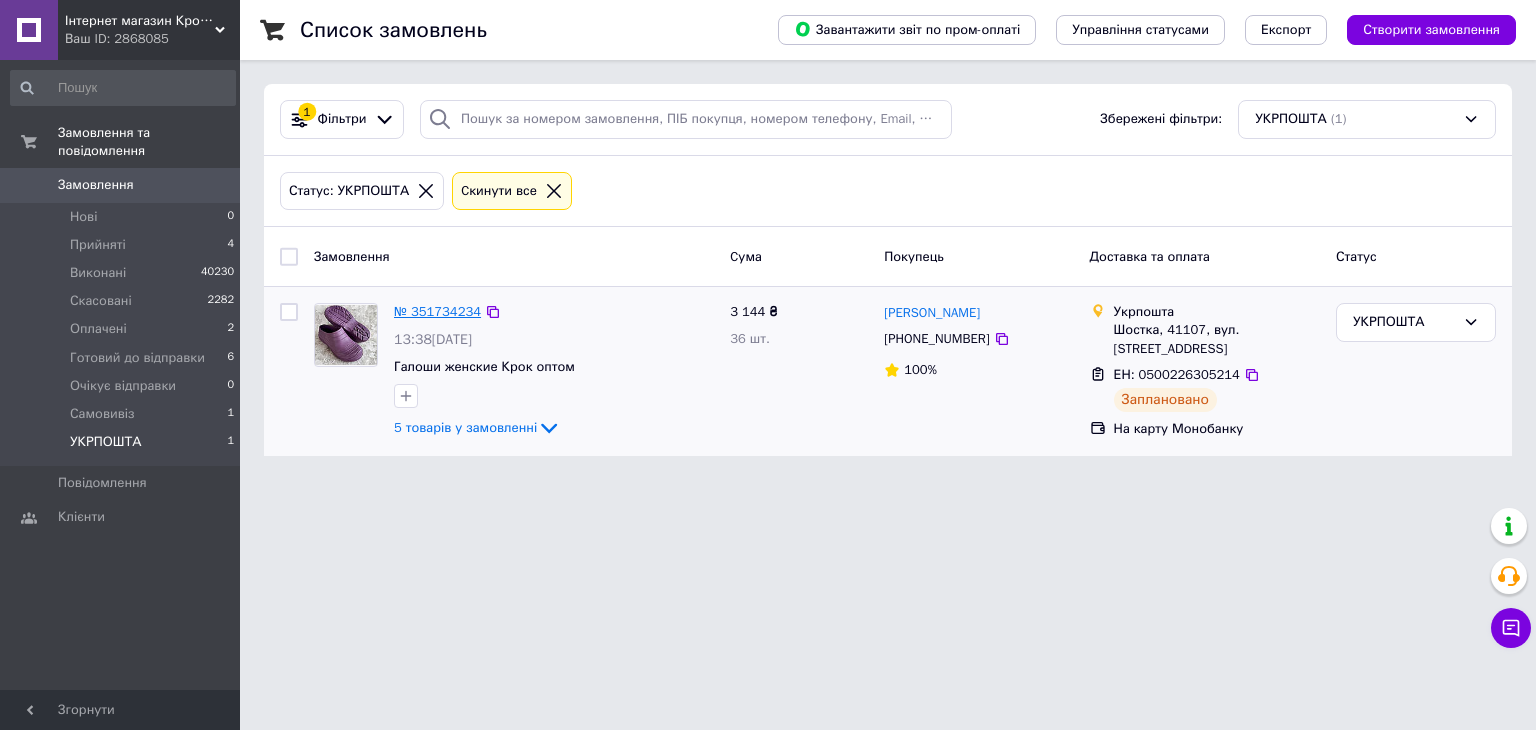 click on "№ 351734234" at bounding box center [437, 311] 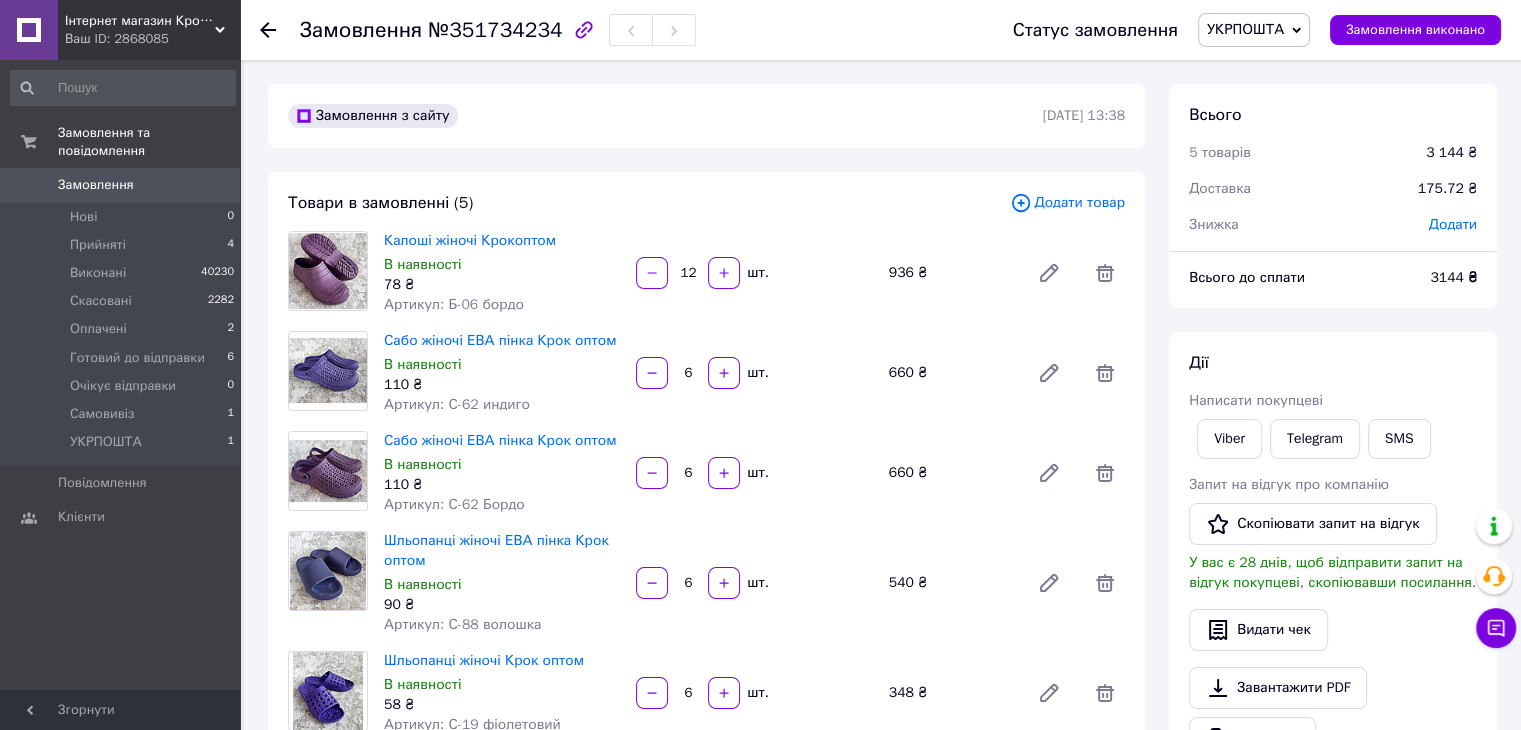 click on "Додати" at bounding box center [1453, 224] 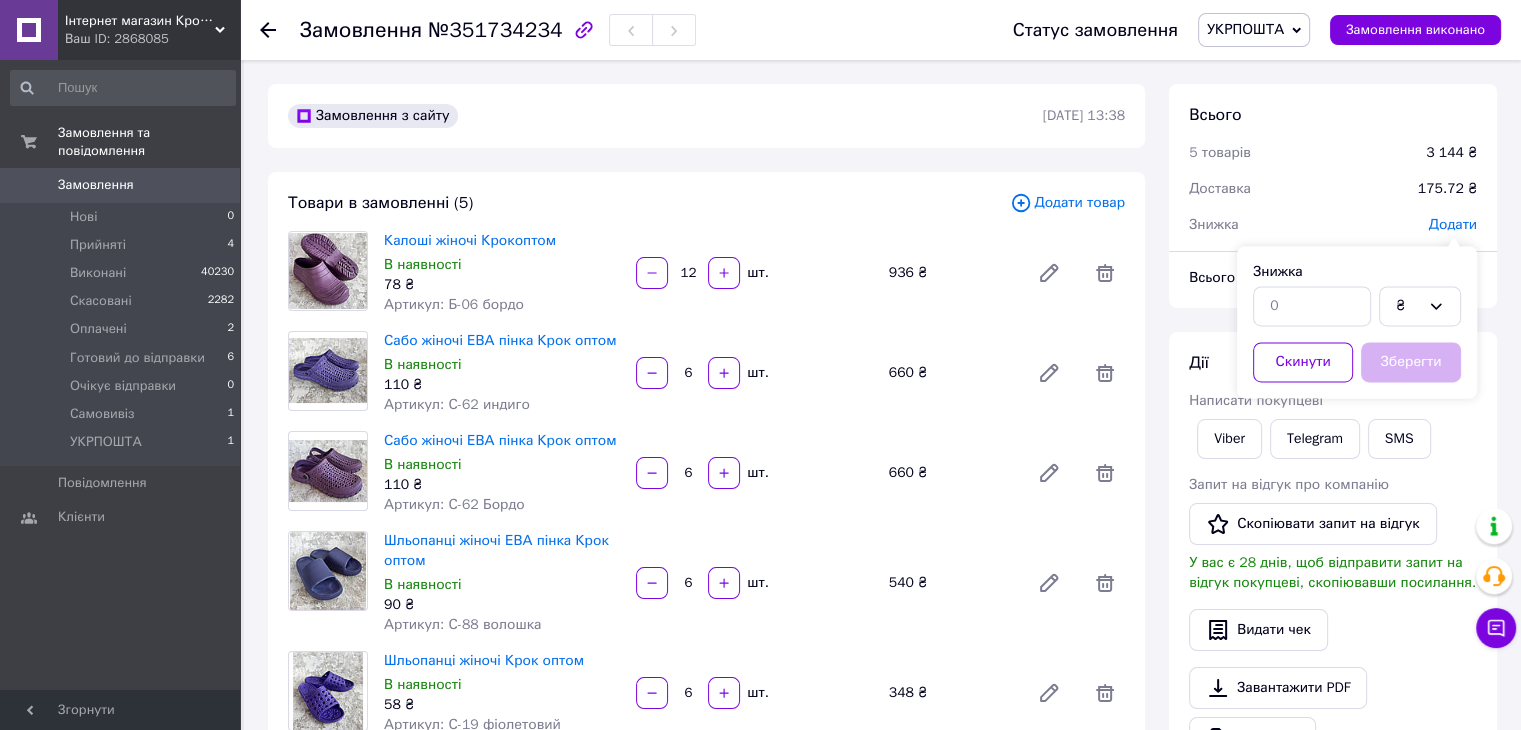 click on "₴" at bounding box center (1420, 306) 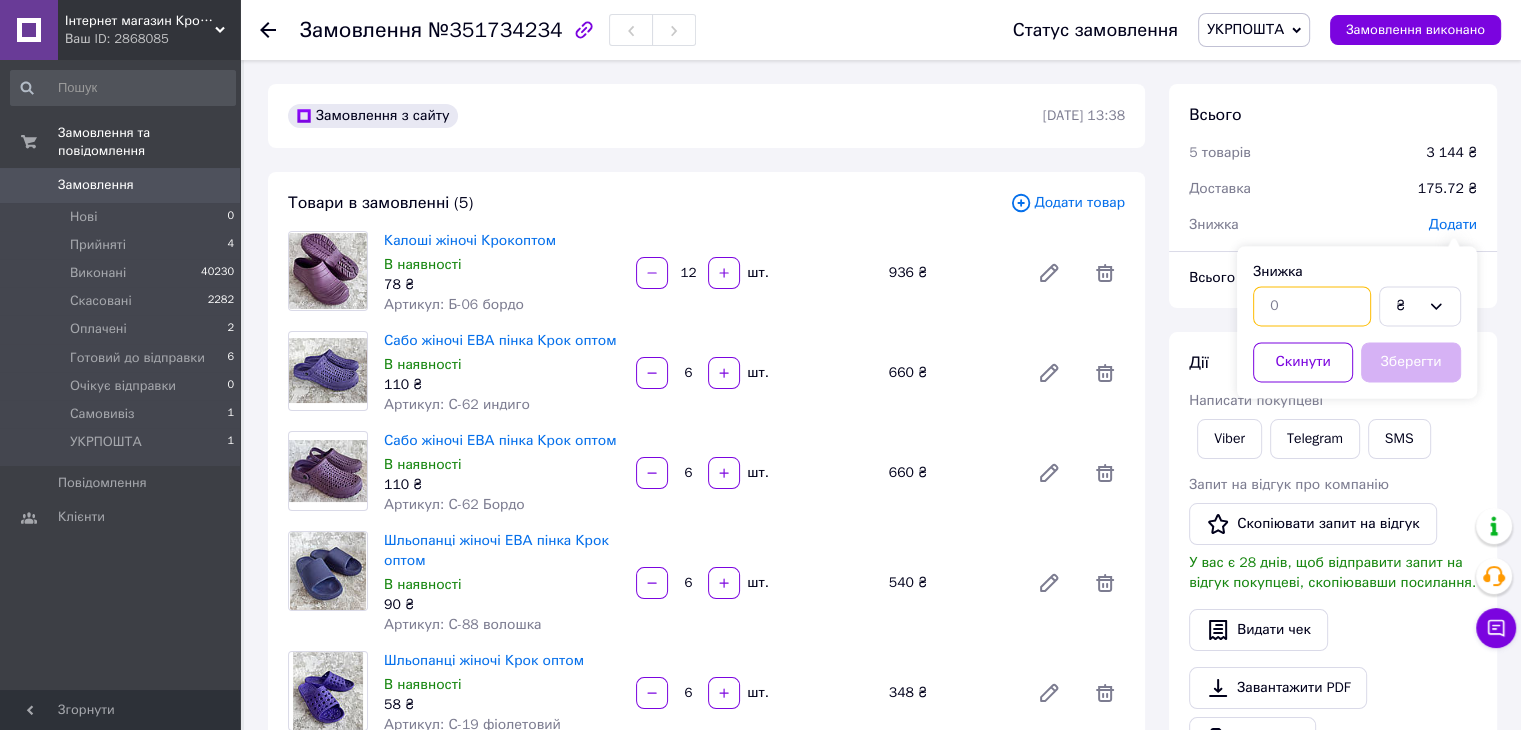 click at bounding box center (1312, 306) 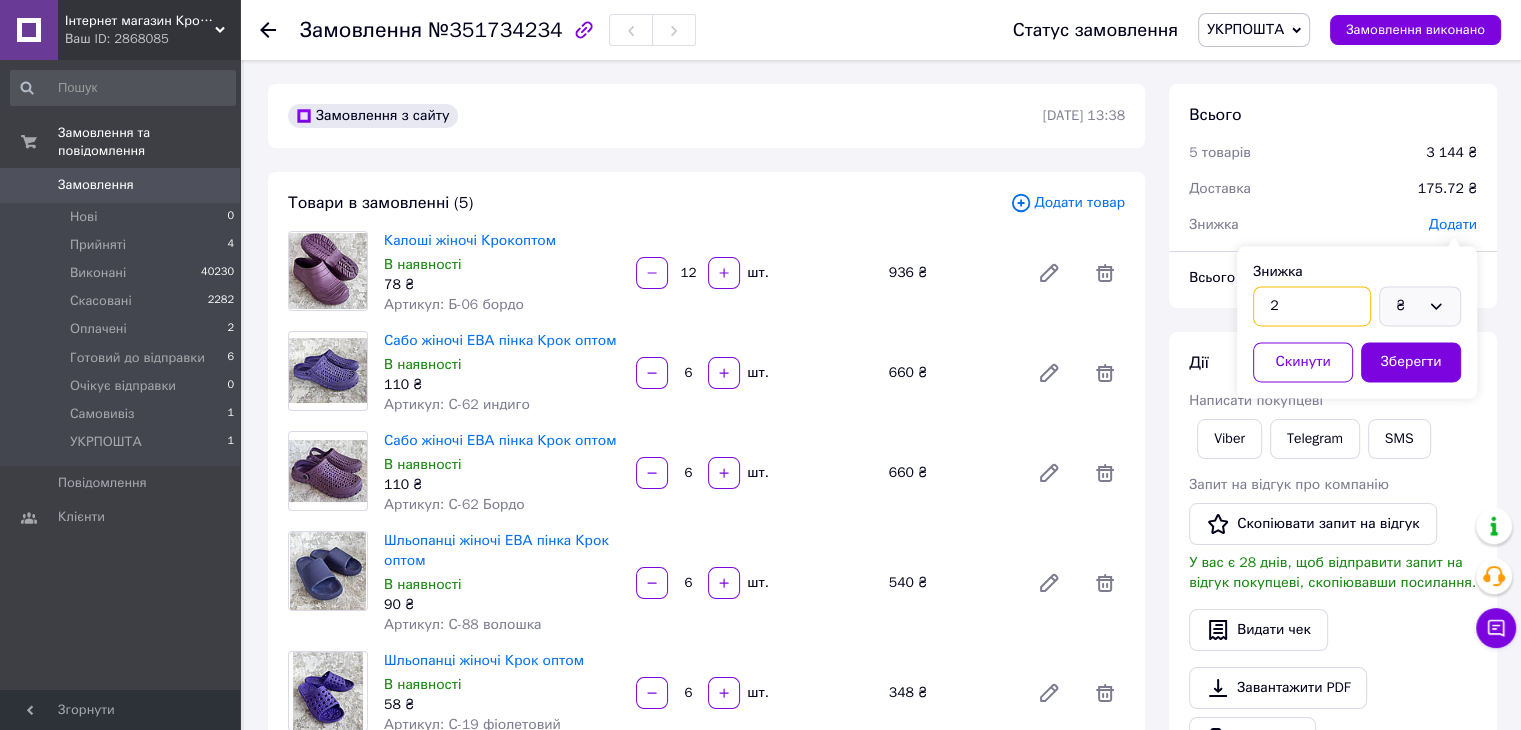 type on "2" 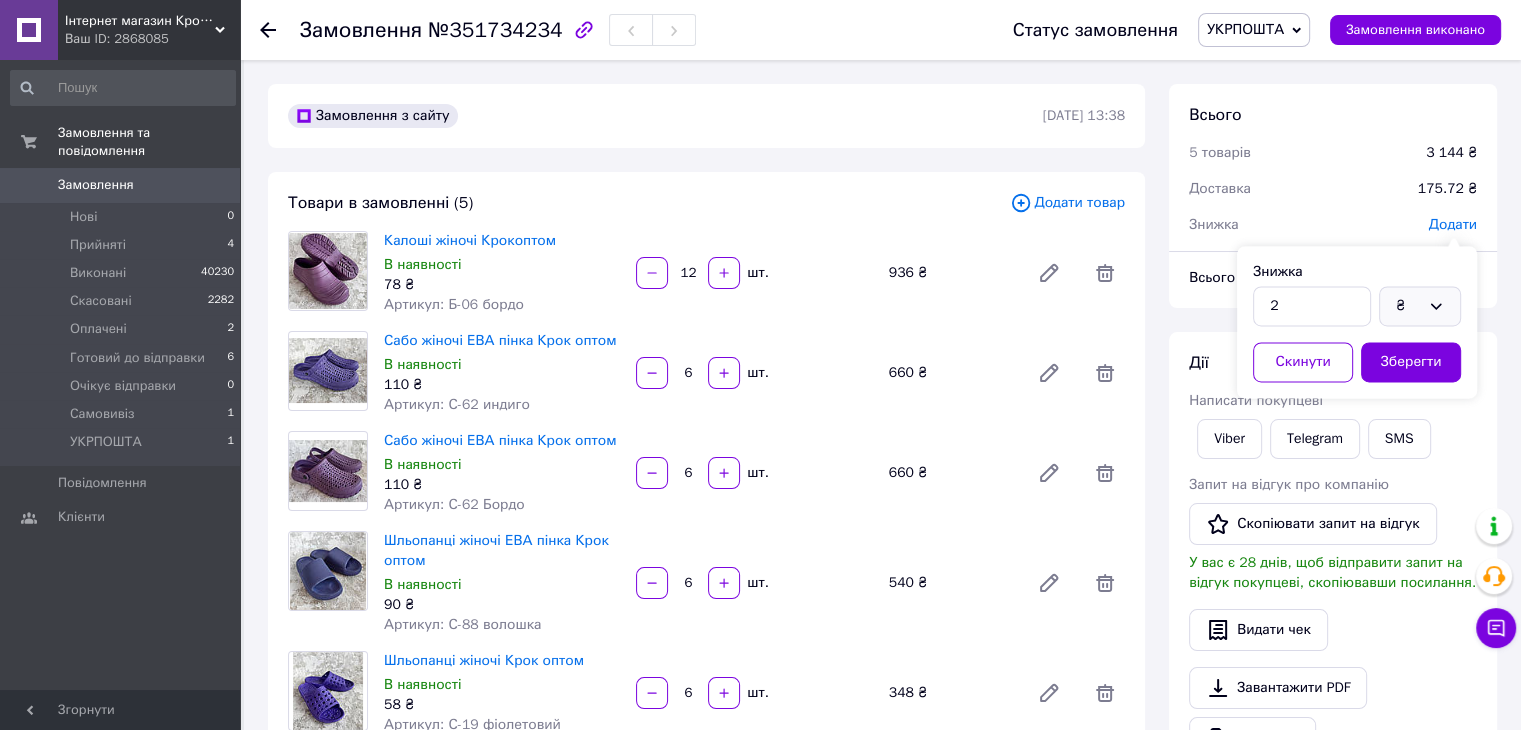 click 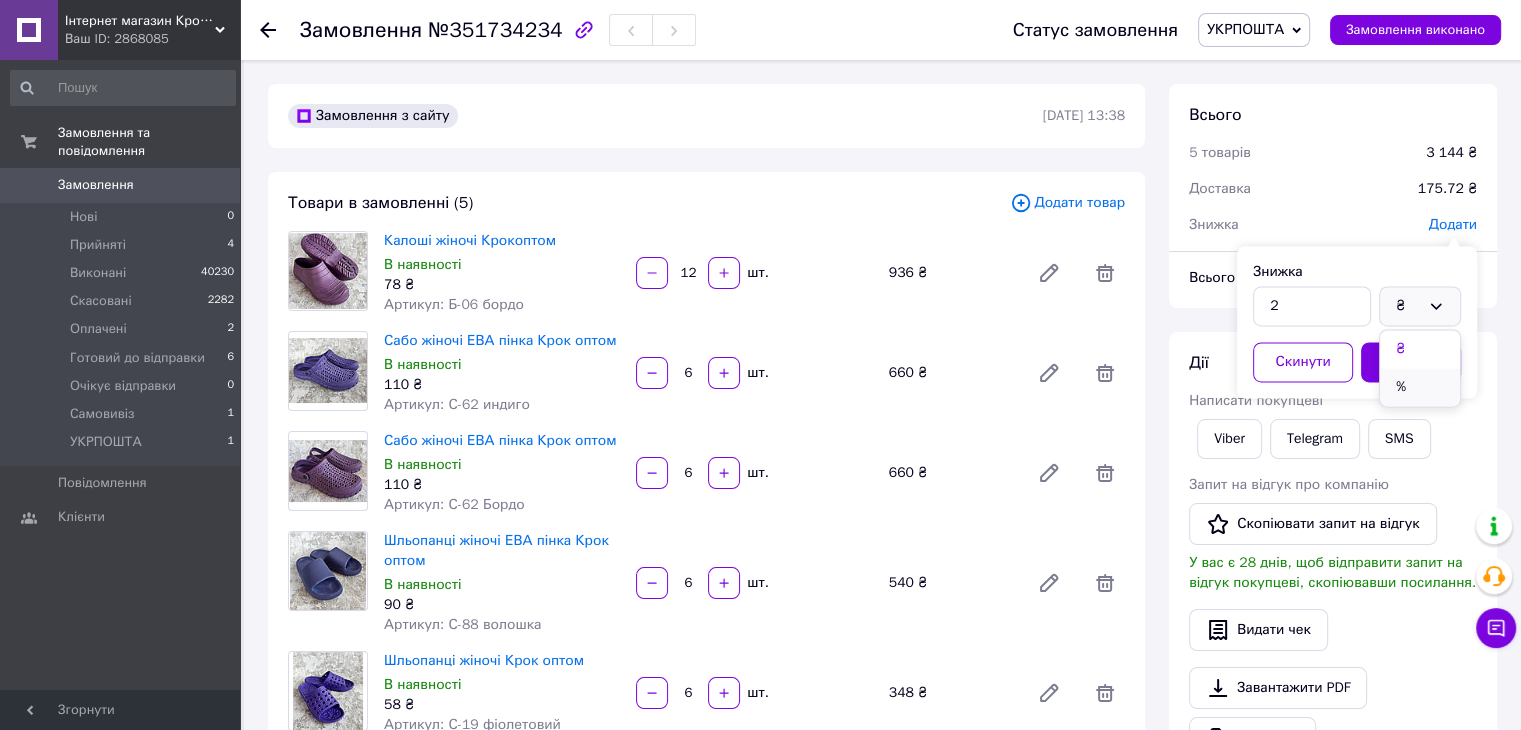 click on "%" at bounding box center [1420, 387] 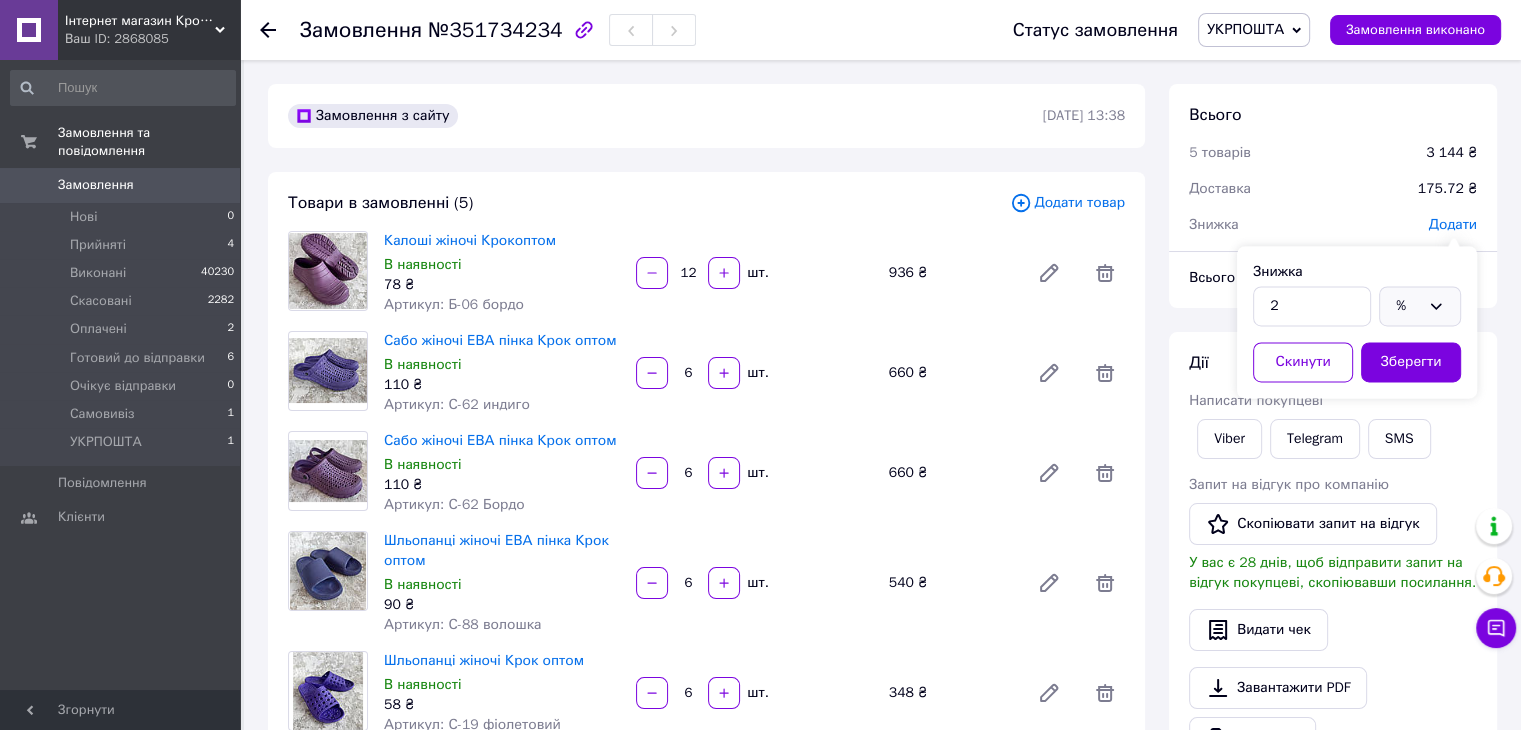 click on "Знижка 2 % Скинути Зберегти" at bounding box center (1357, 322) 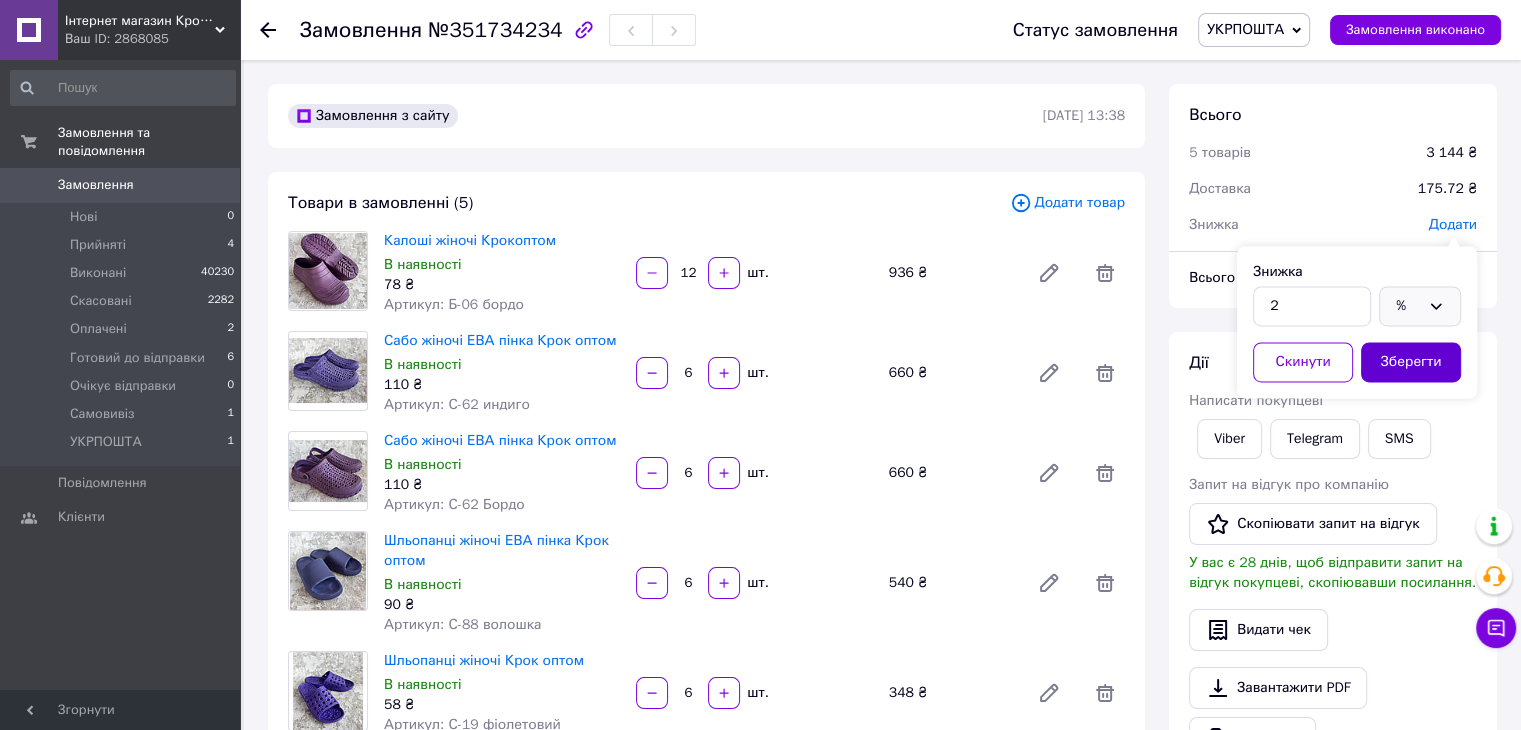 click on "Зберегти" at bounding box center (1411, 362) 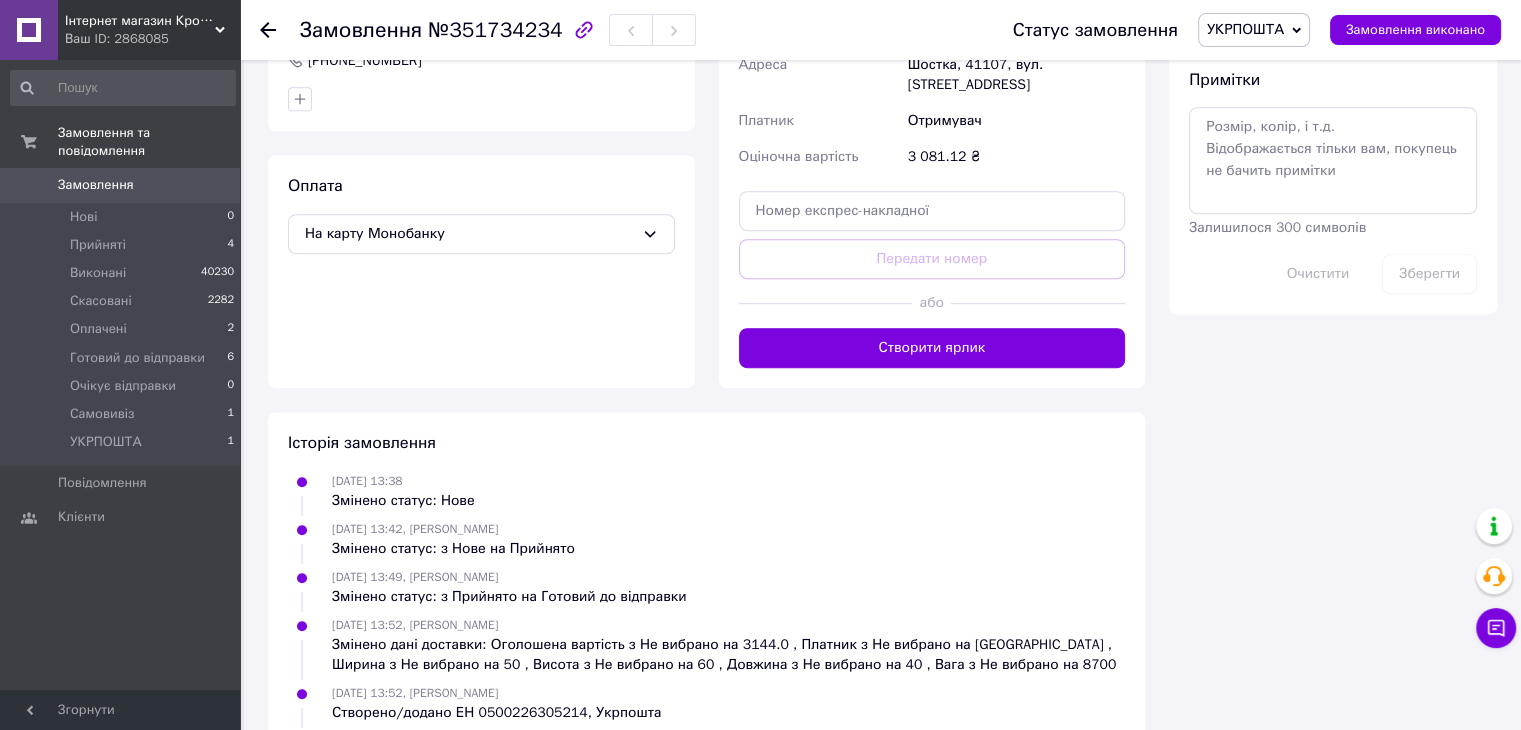 scroll, scrollTop: 1137, scrollLeft: 0, axis: vertical 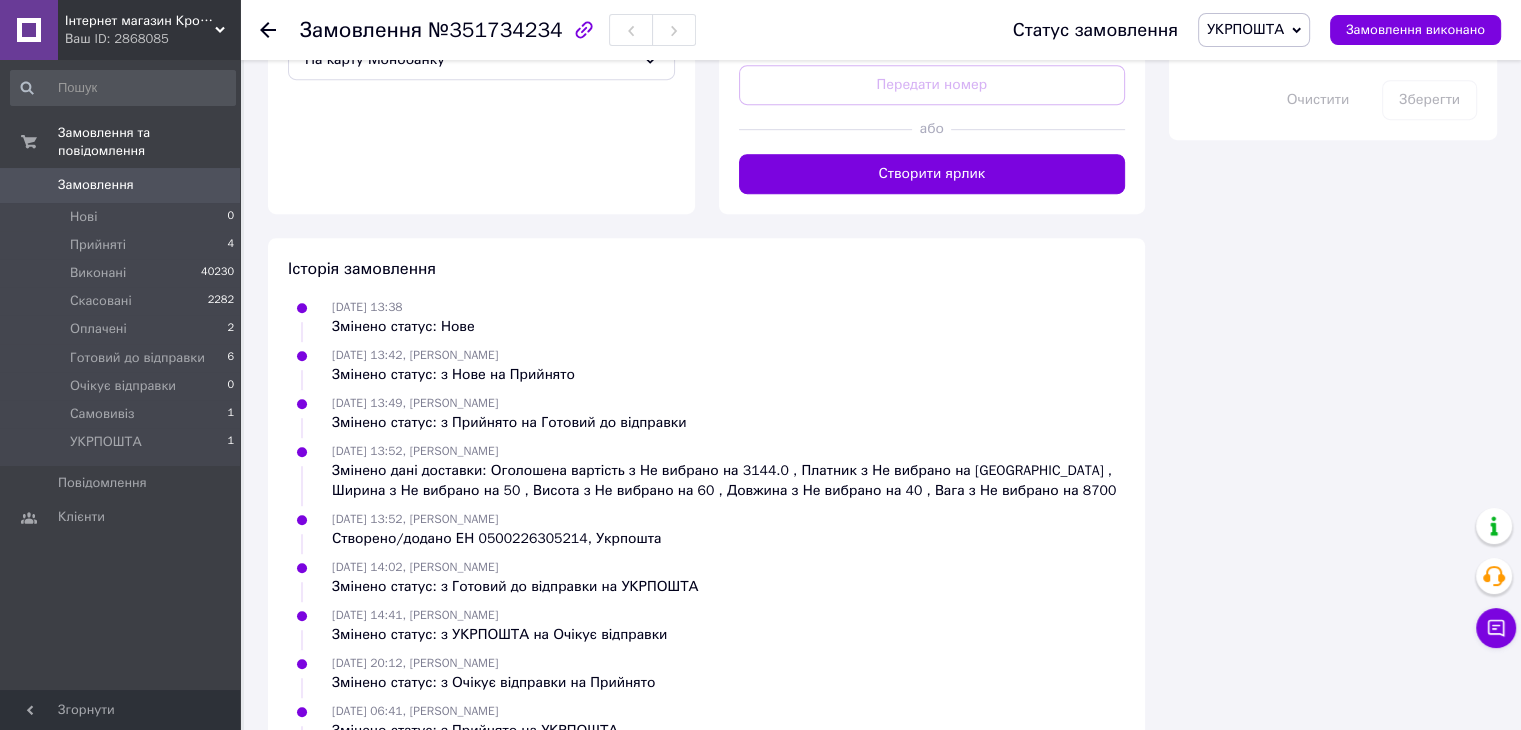 click at bounding box center (1038, 129) 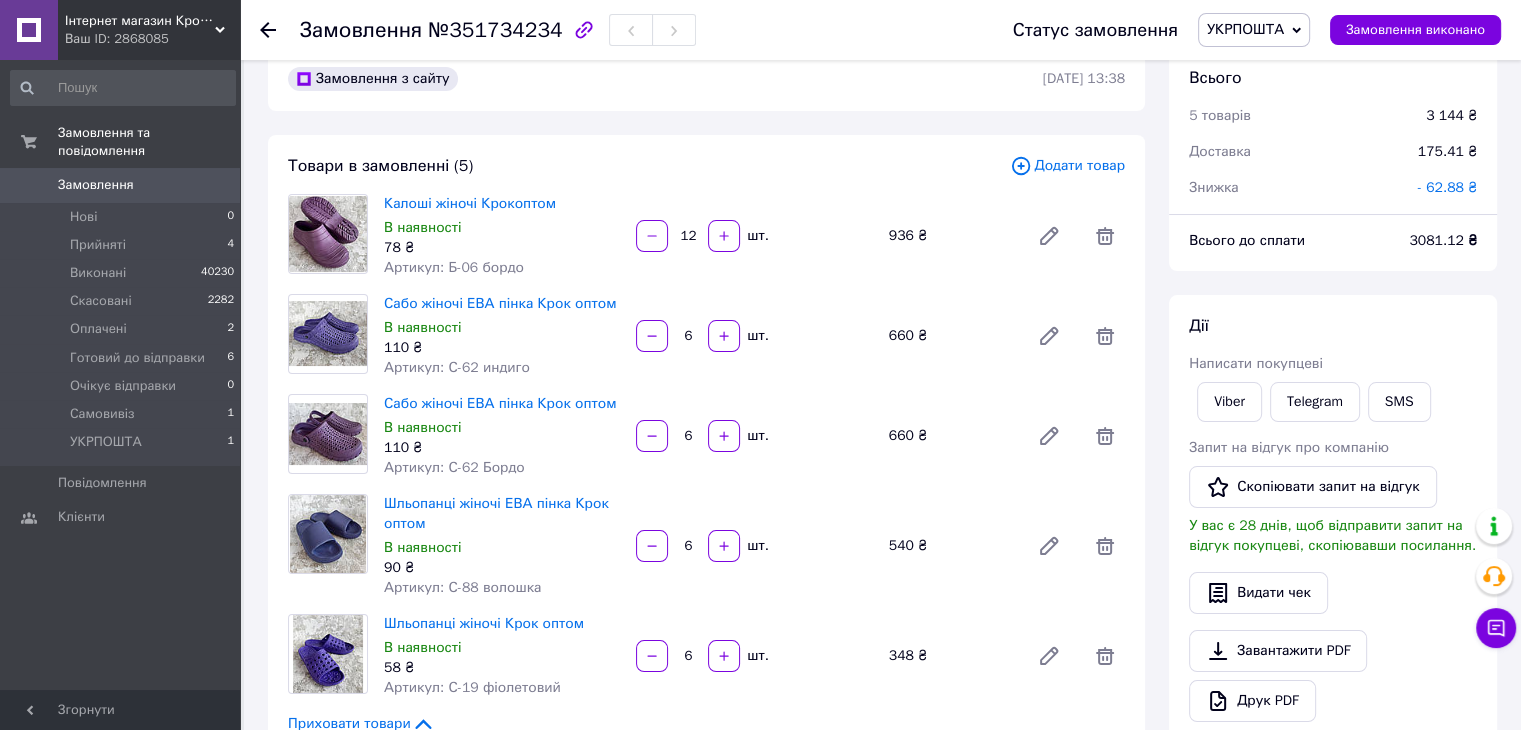 scroll, scrollTop: 0, scrollLeft: 0, axis: both 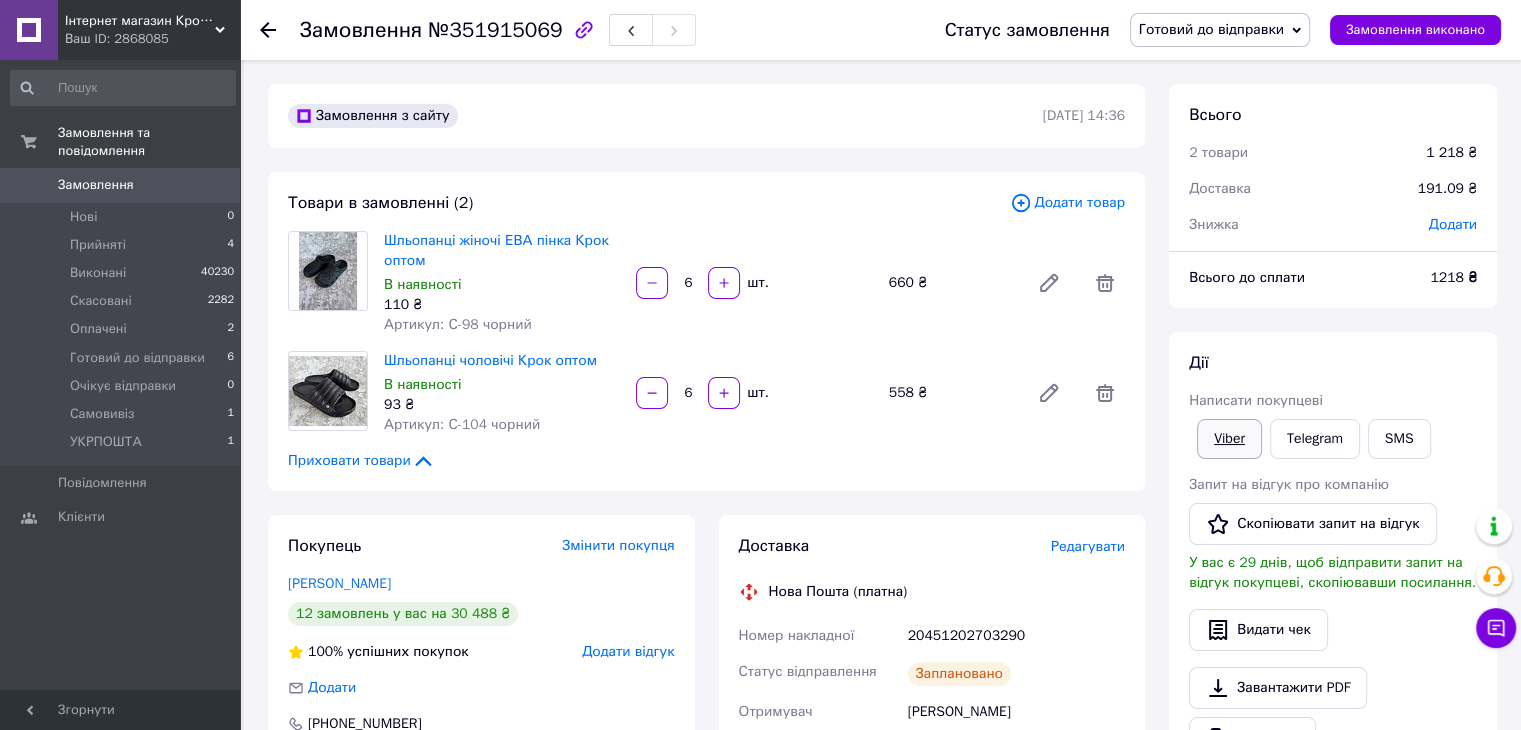 click on "Viber" at bounding box center [1229, 439] 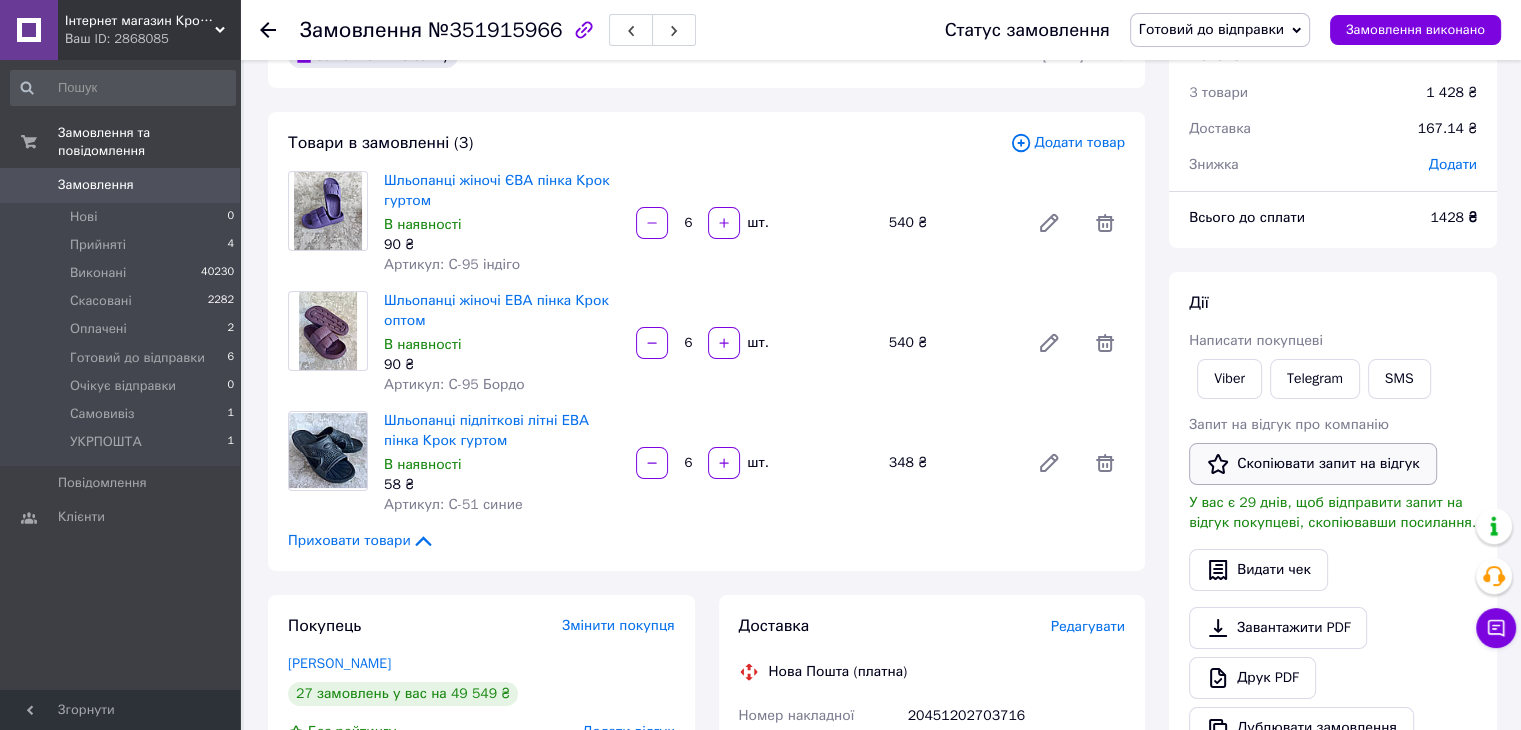 scroll, scrollTop: 0, scrollLeft: 0, axis: both 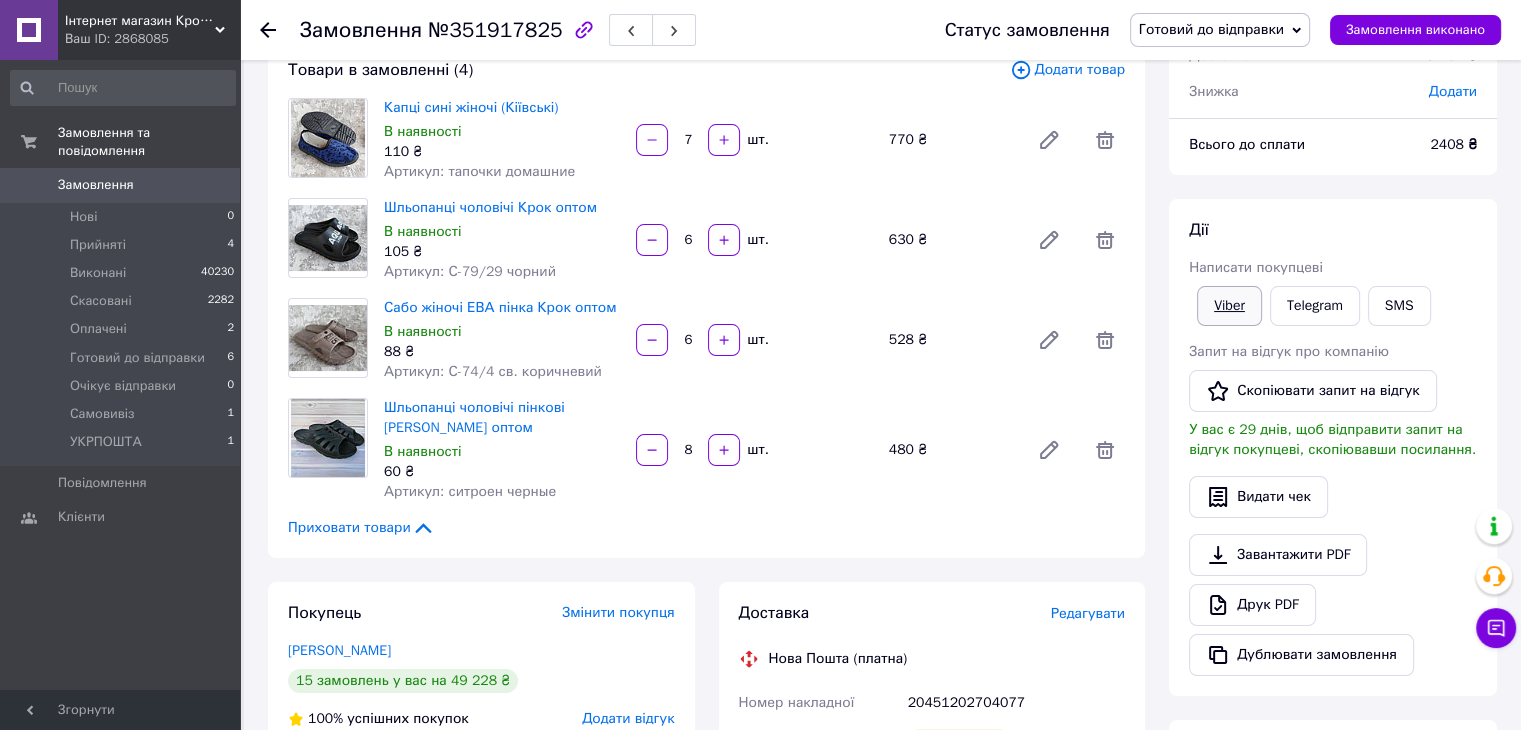 click on "Viber" at bounding box center [1229, 306] 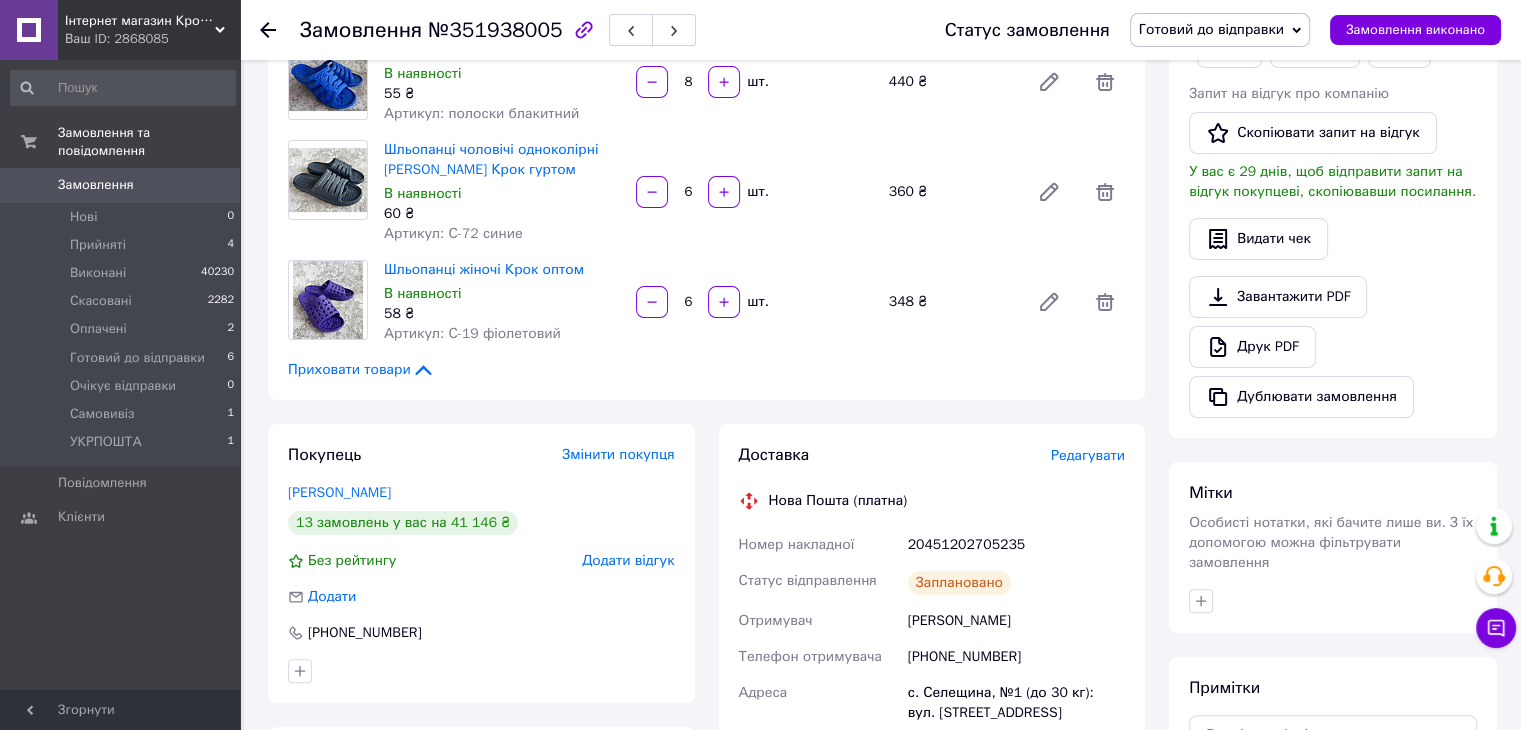 scroll, scrollTop: 0, scrollLeft: 0, axis: both 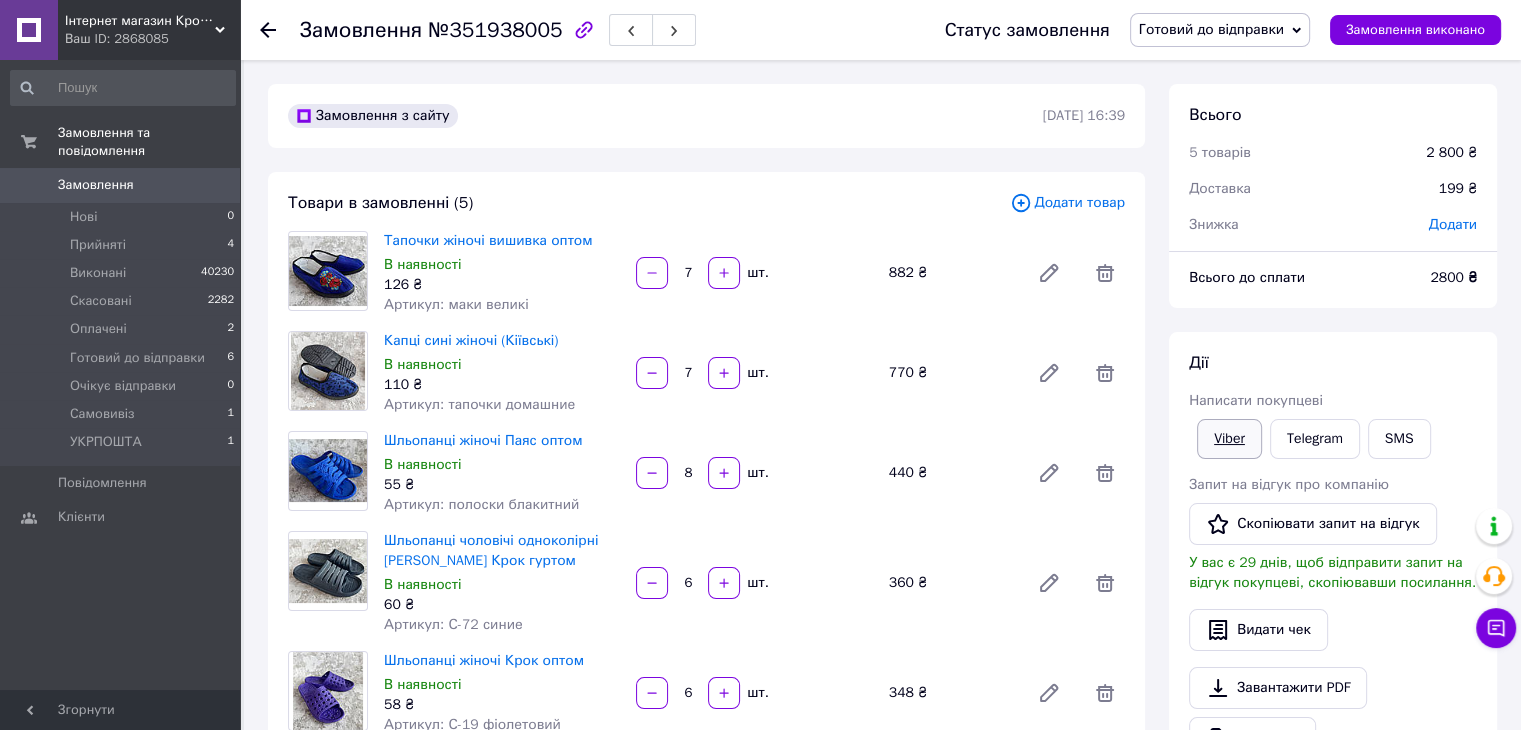 click on "Viber" at bounding box center (1229, 439) 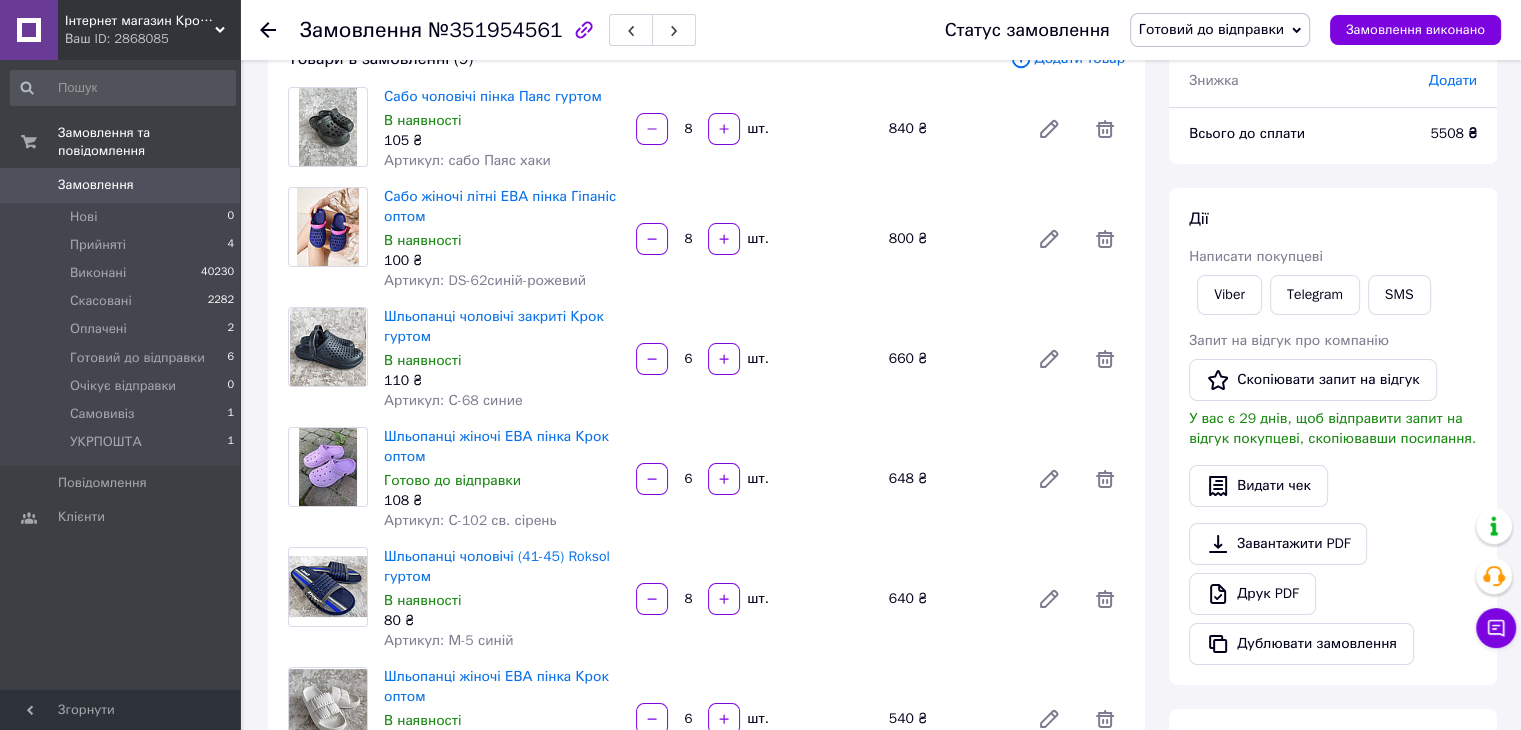 scroll, scrollTop: 0, scrollLeft: 0, axis: both 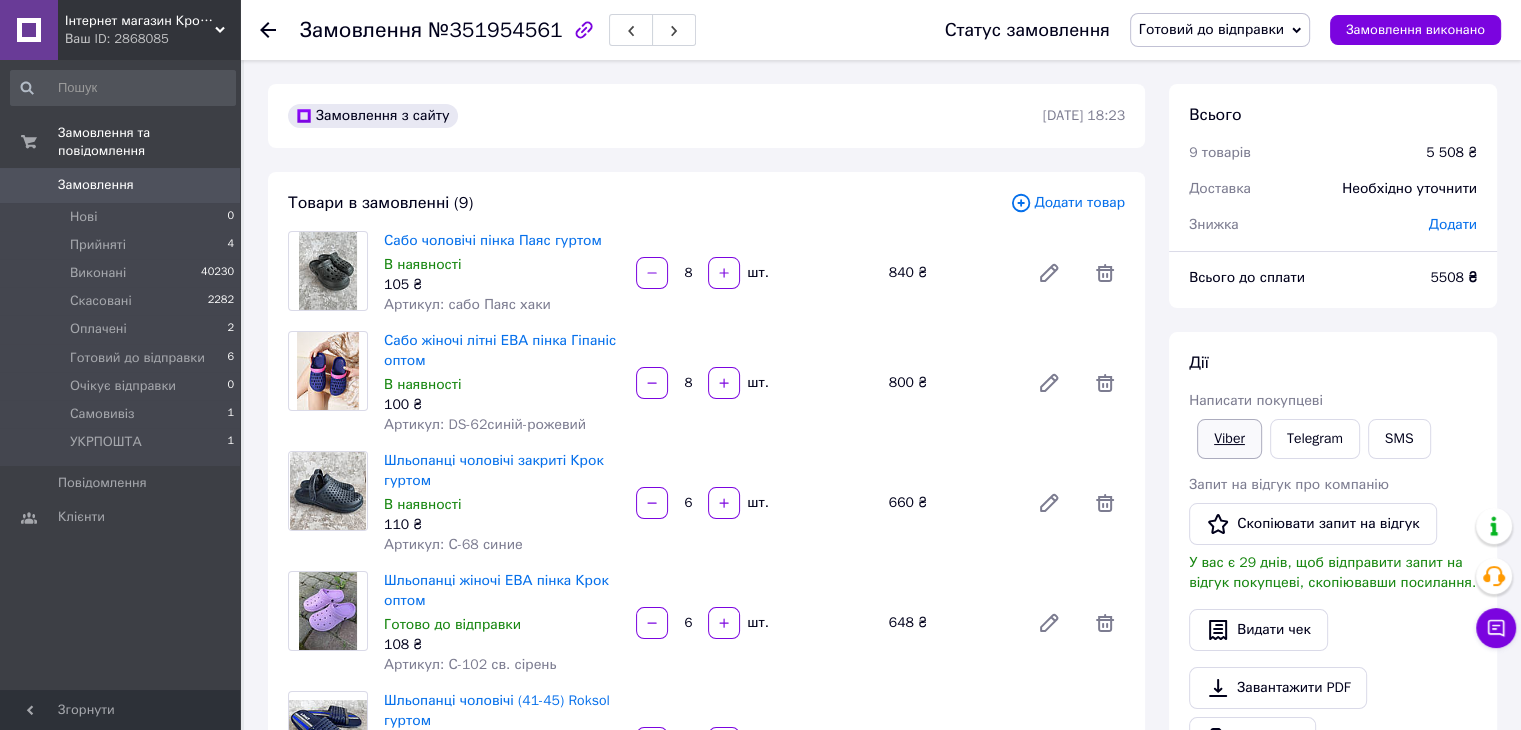 click on "Viber" at bounding box center (1229, 439) 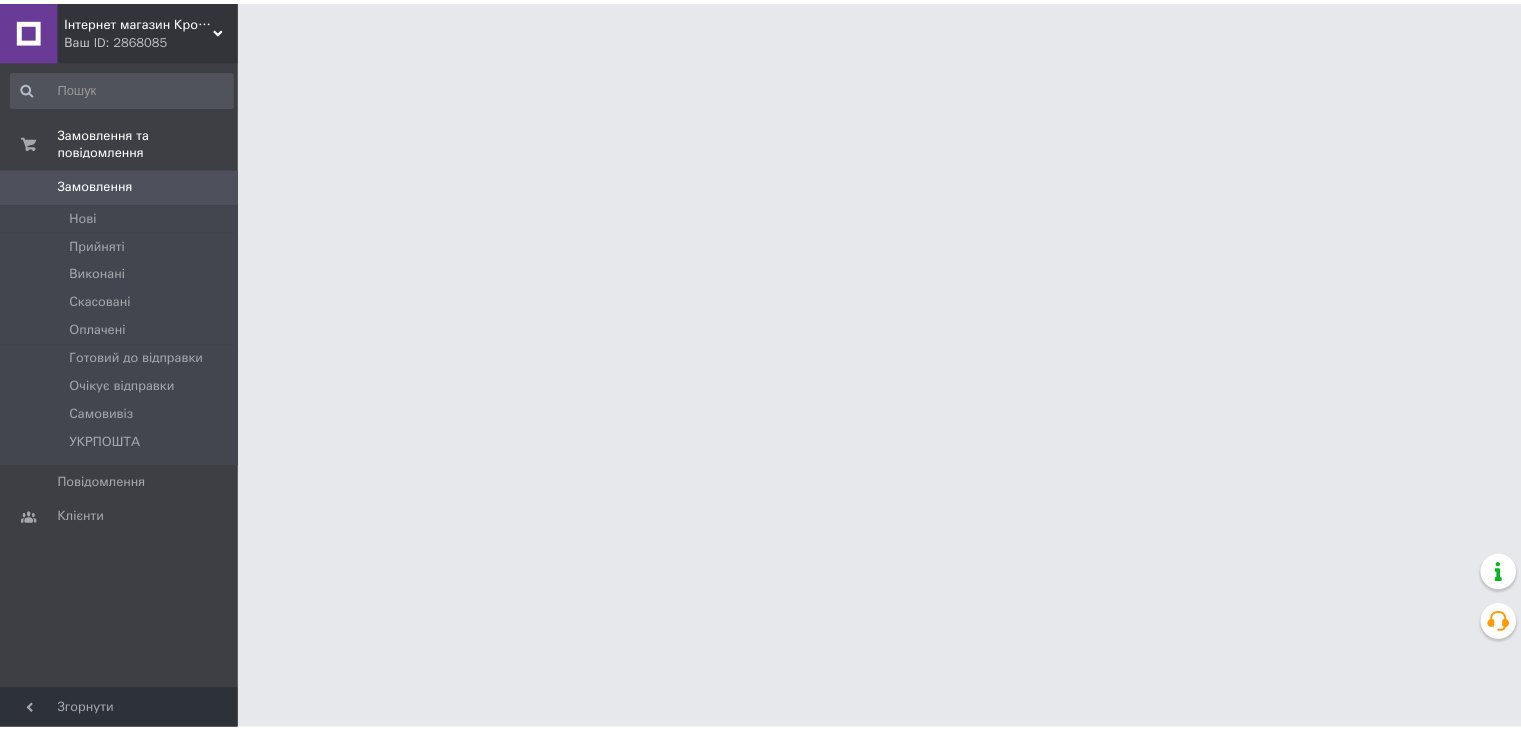 scroll, scrollTop: 0, scrollLeft: 0, axis: both 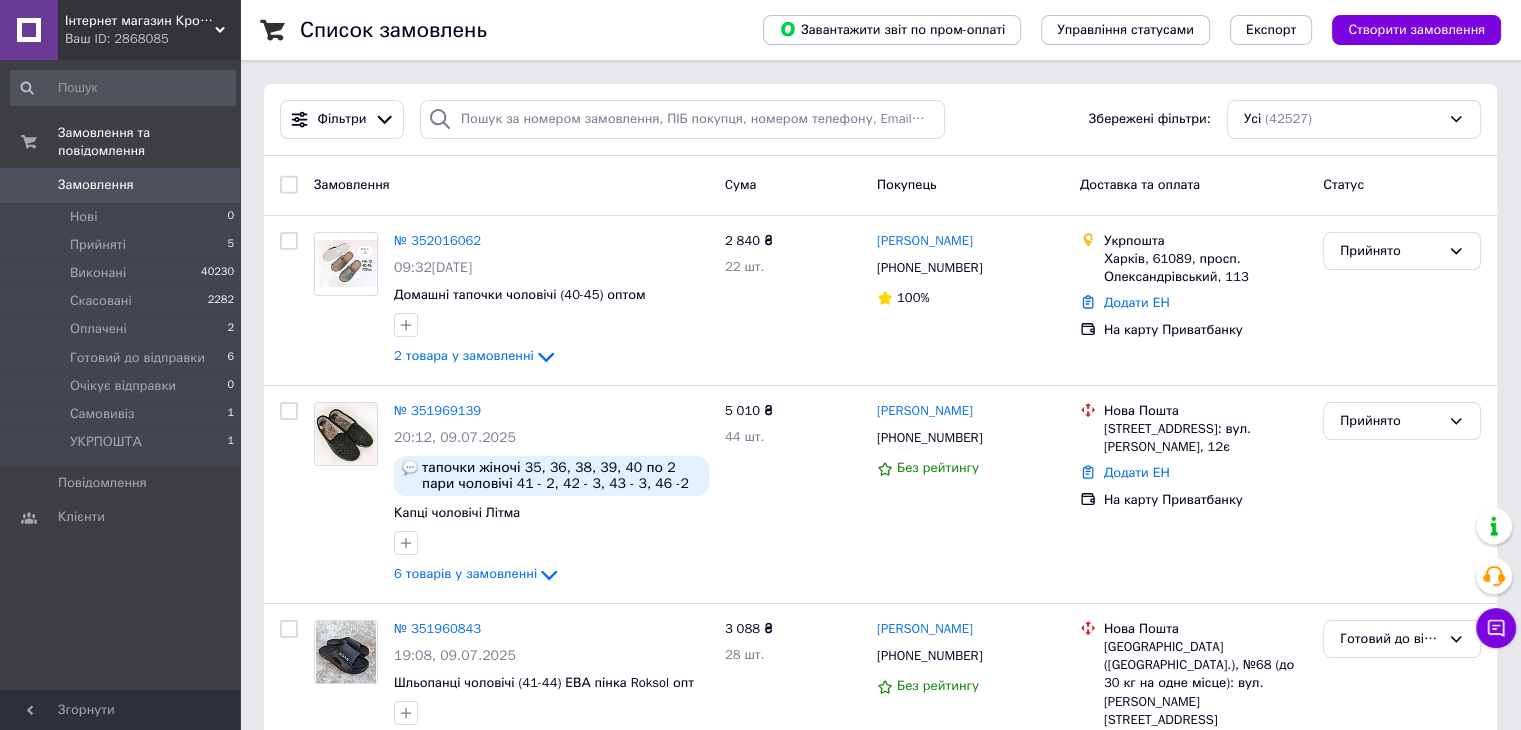 click on "Замовлення" at bounding box center [121, 185] 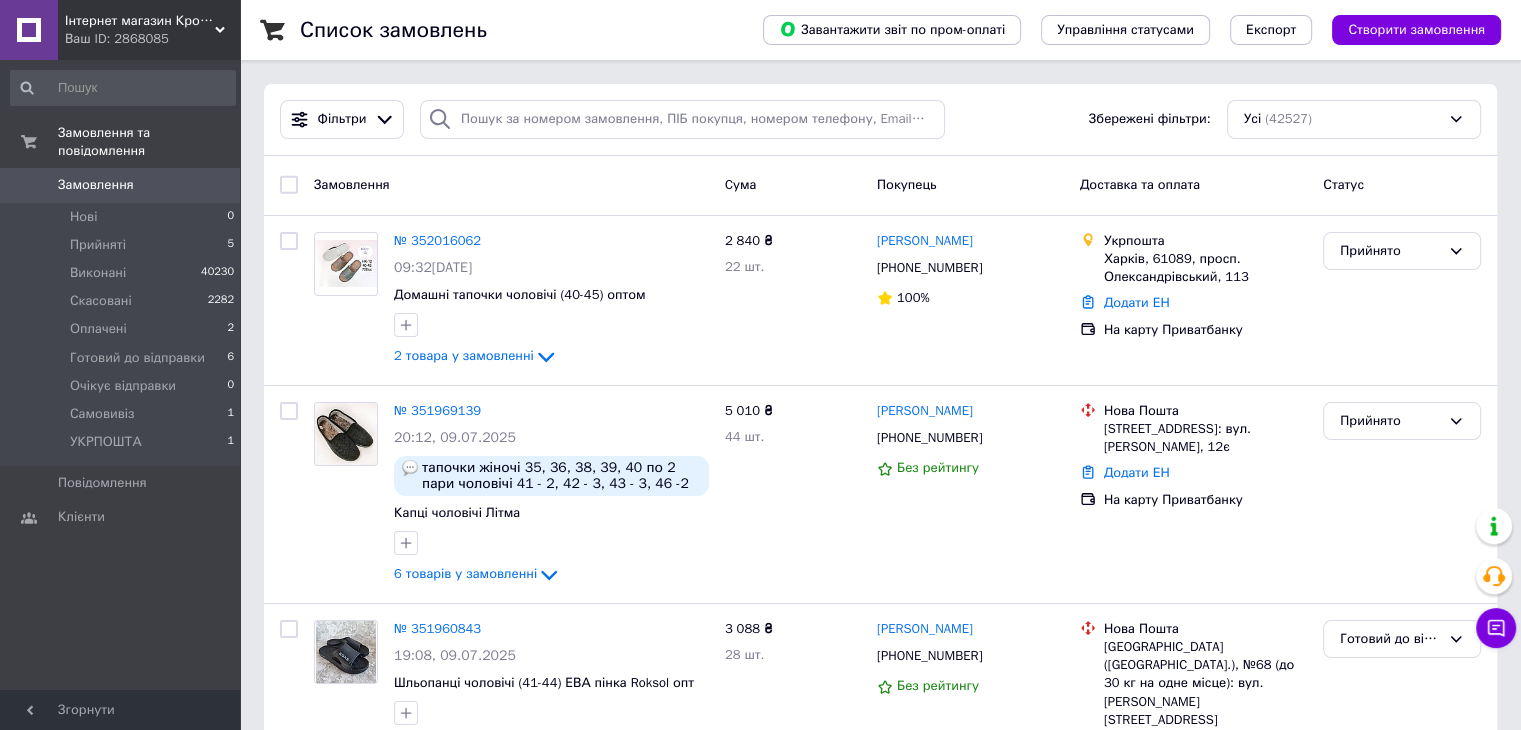 click on "Замовлення" at bounding box center (96, 185) 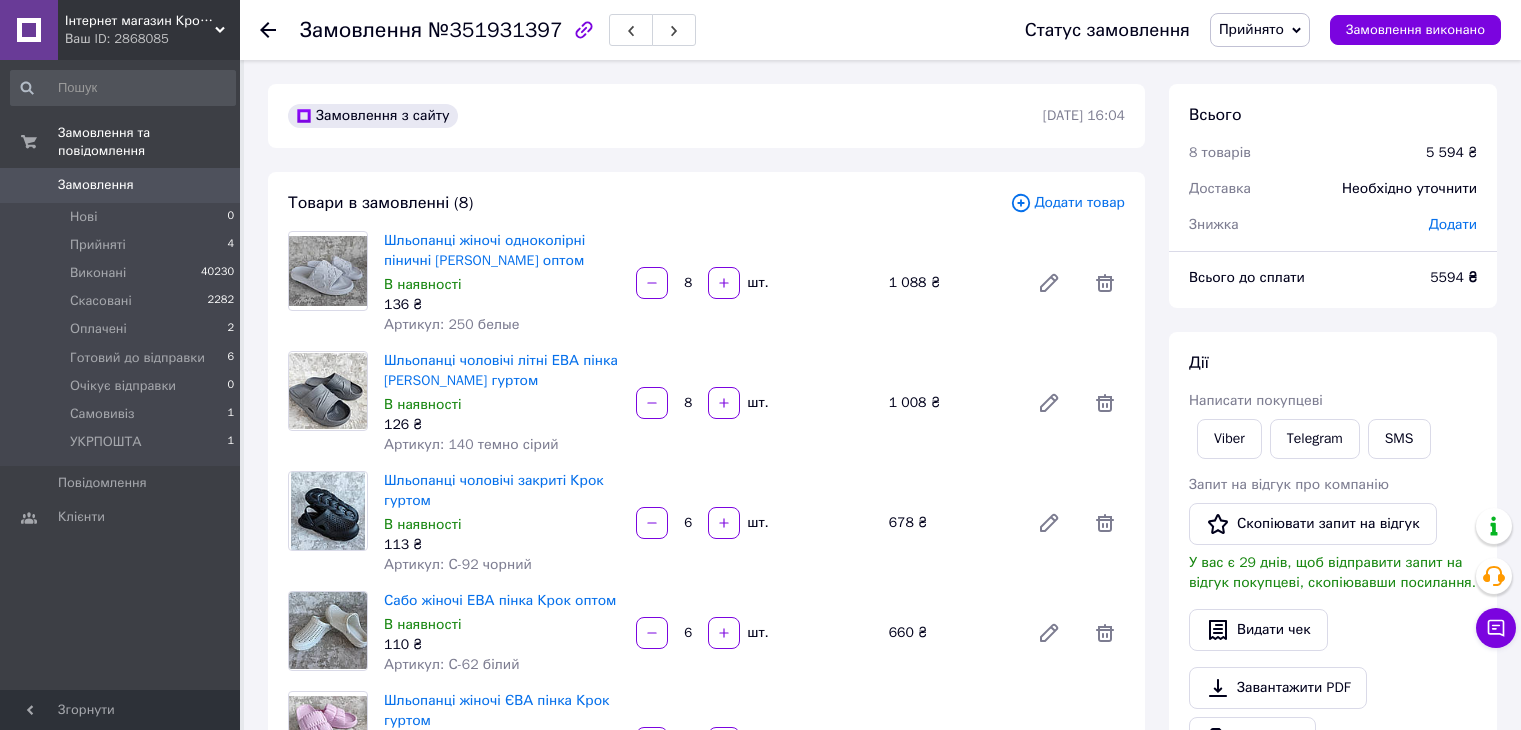 scroll, scrollTop: 0, scrollLeft: 0, axis: both 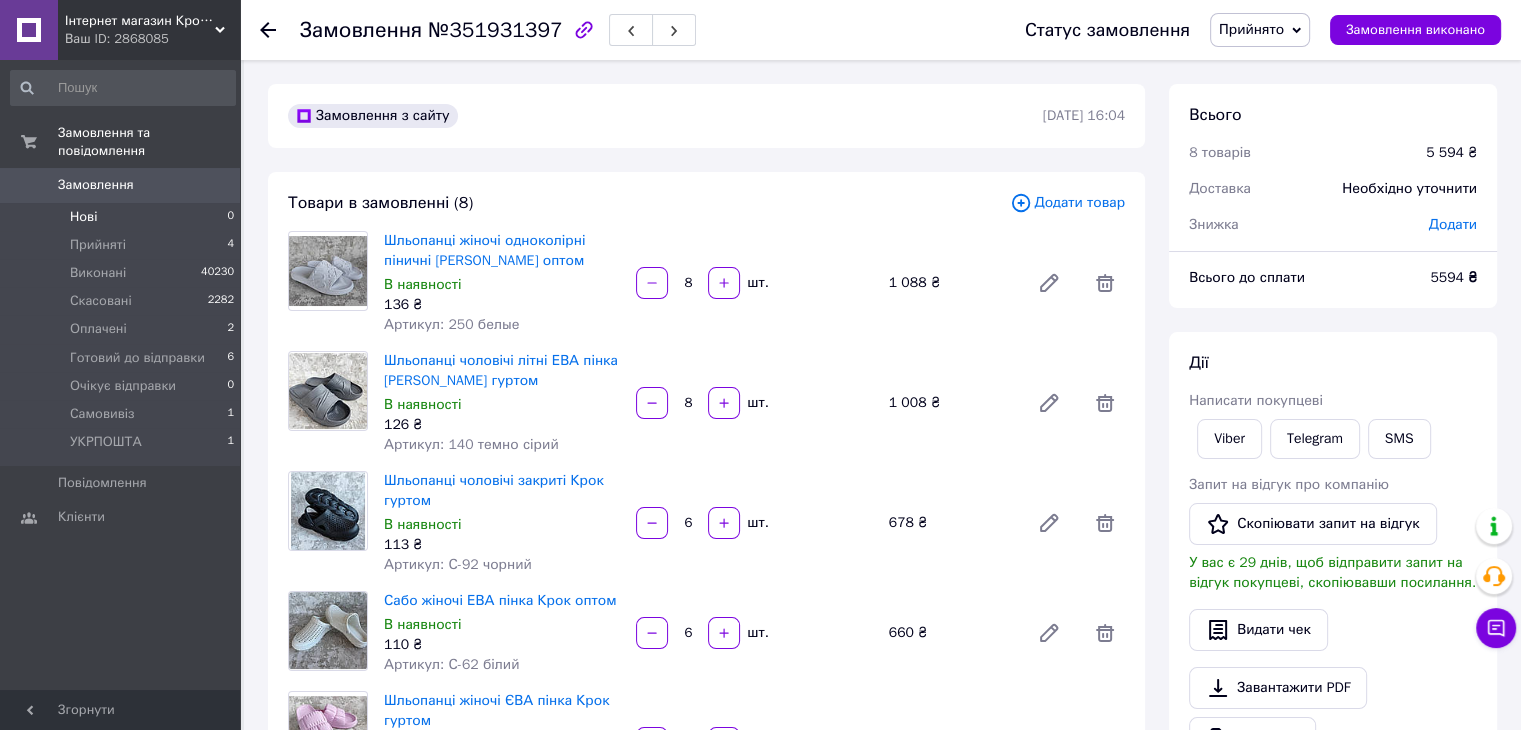 click on "Нові 0" at bounding box center (123, 217) 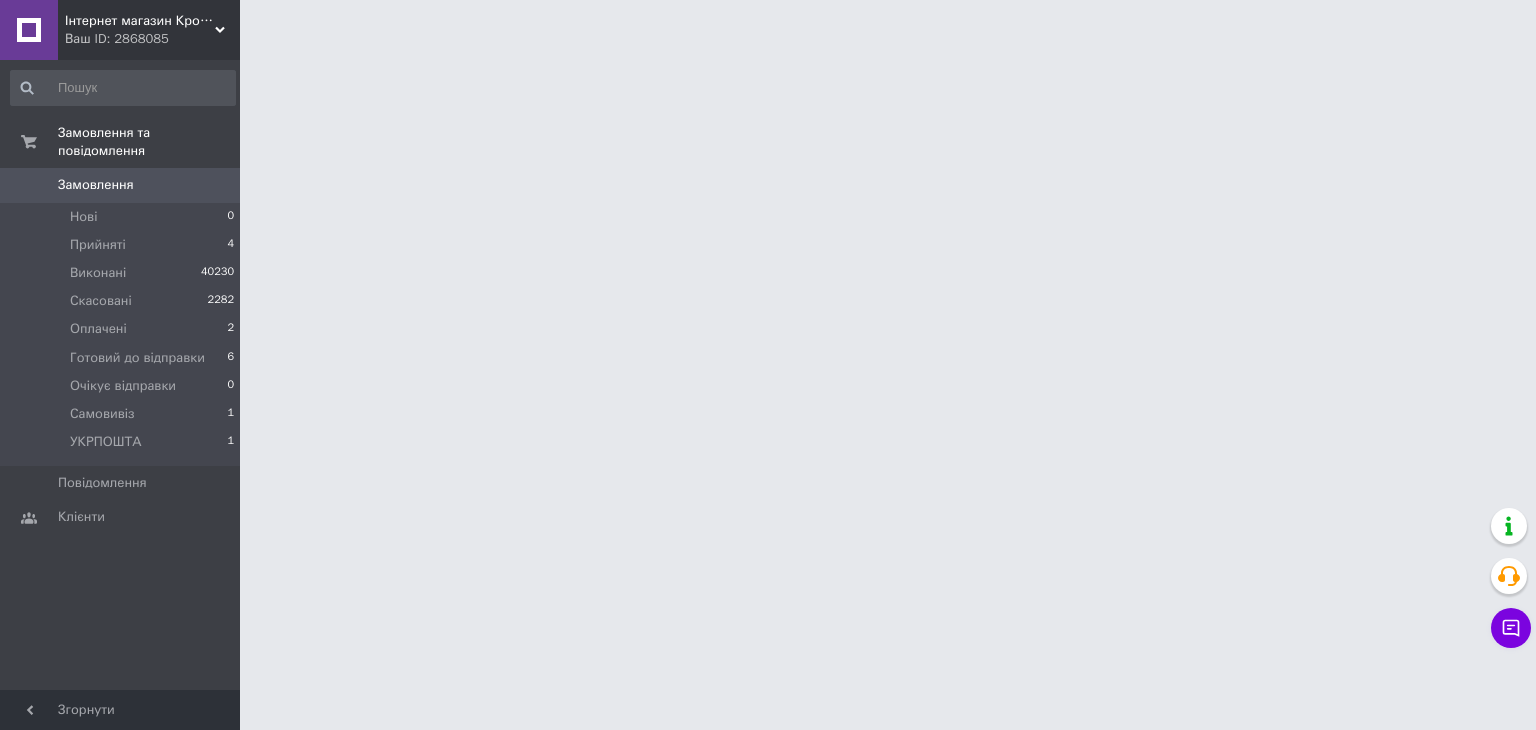 click on "Замовлення" at bounding box center (121, 185) 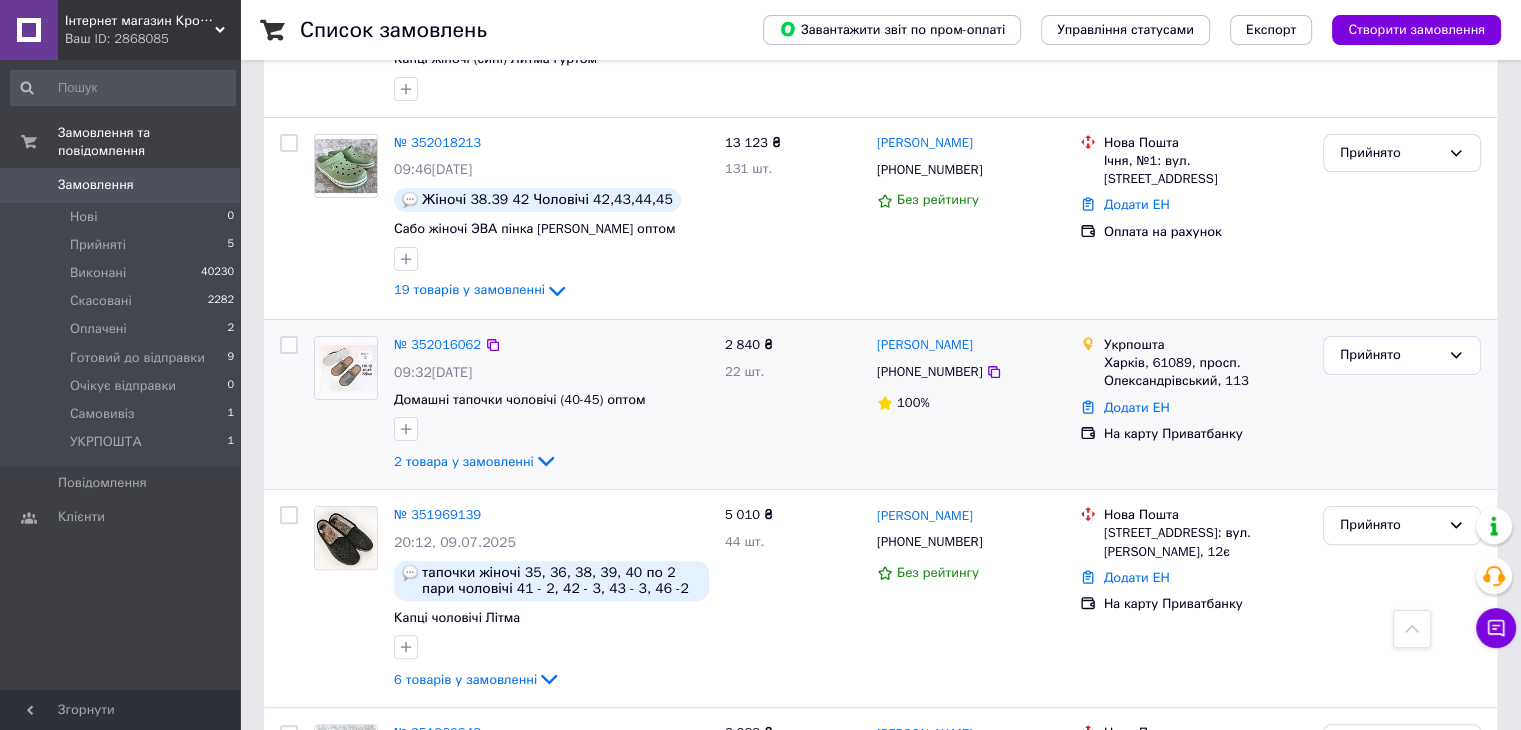 scroll, scrollTop: 400, scrollLeft: 0, axis: vertical 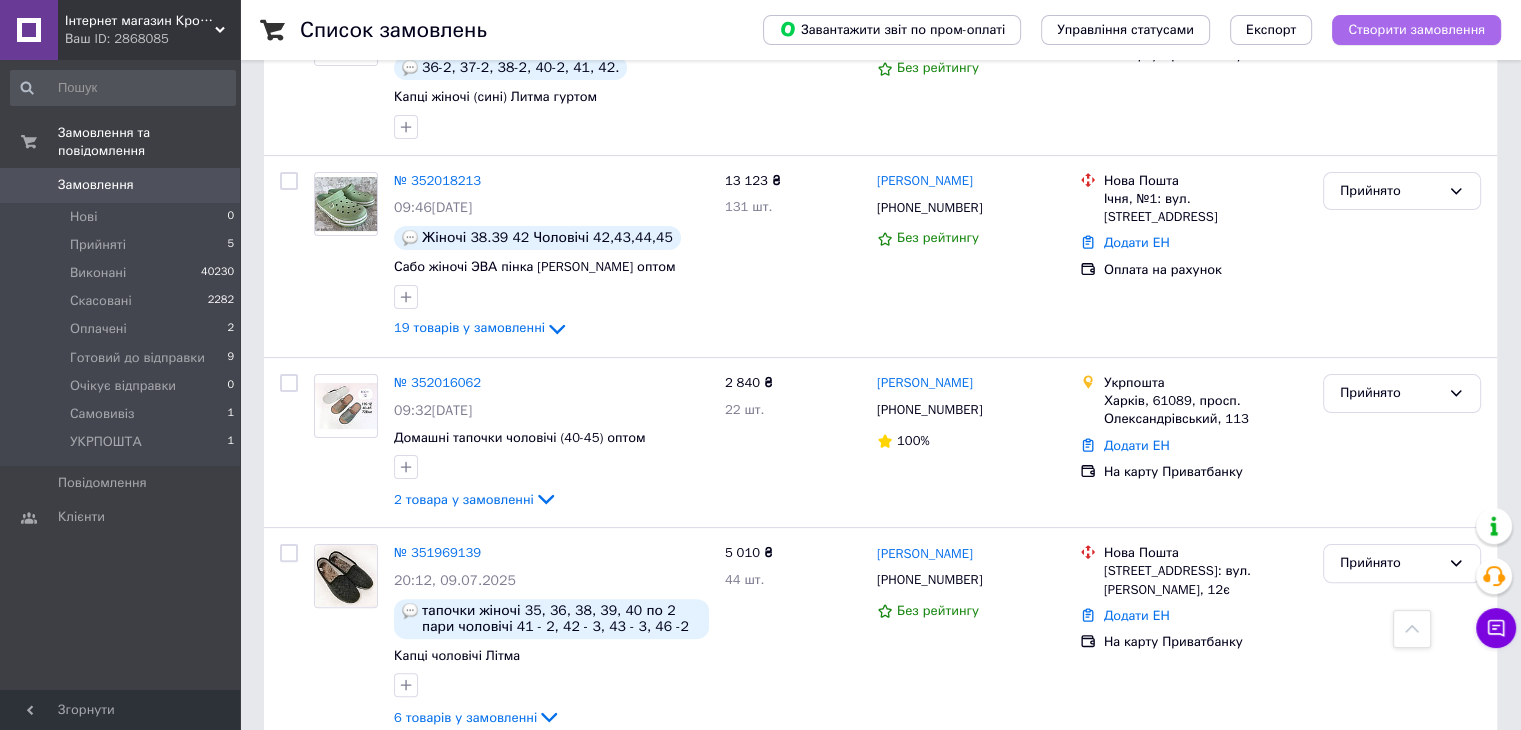 click on "Створити замовлення" at bounding box center [1416, 30] 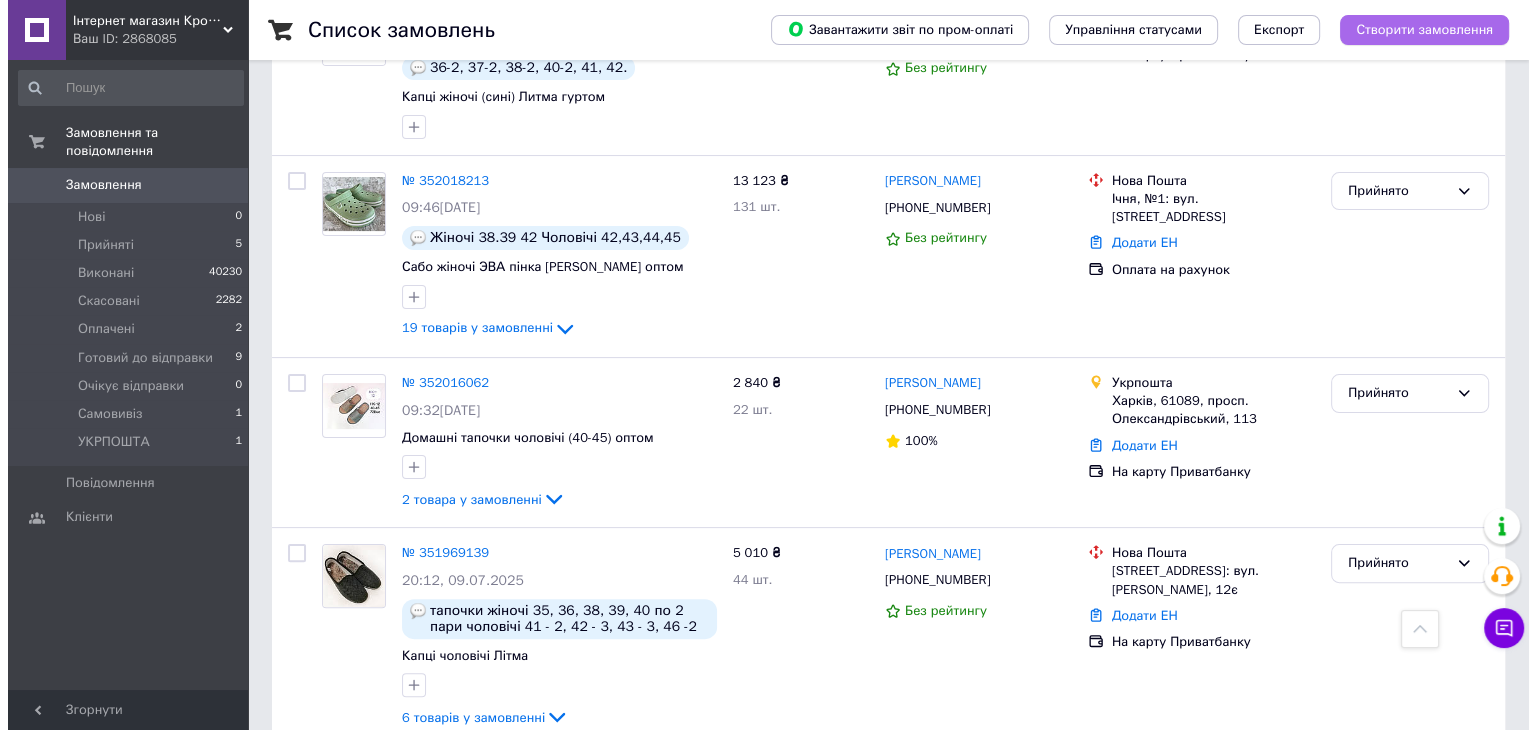 scroll, scrollTop: 0, scrollLeft: 0, axis: both 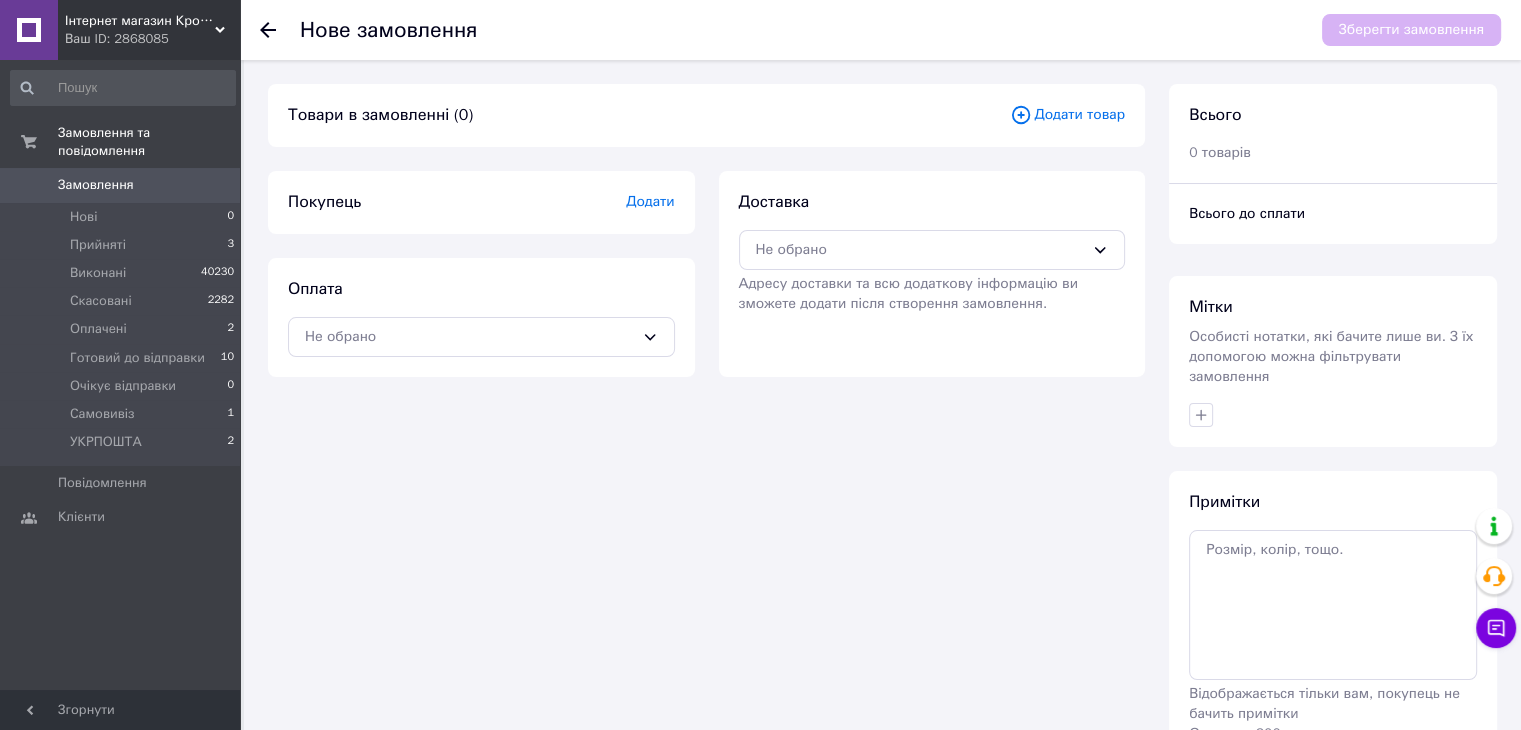 click on "Додати товар" at bounding box center [1067, 115] 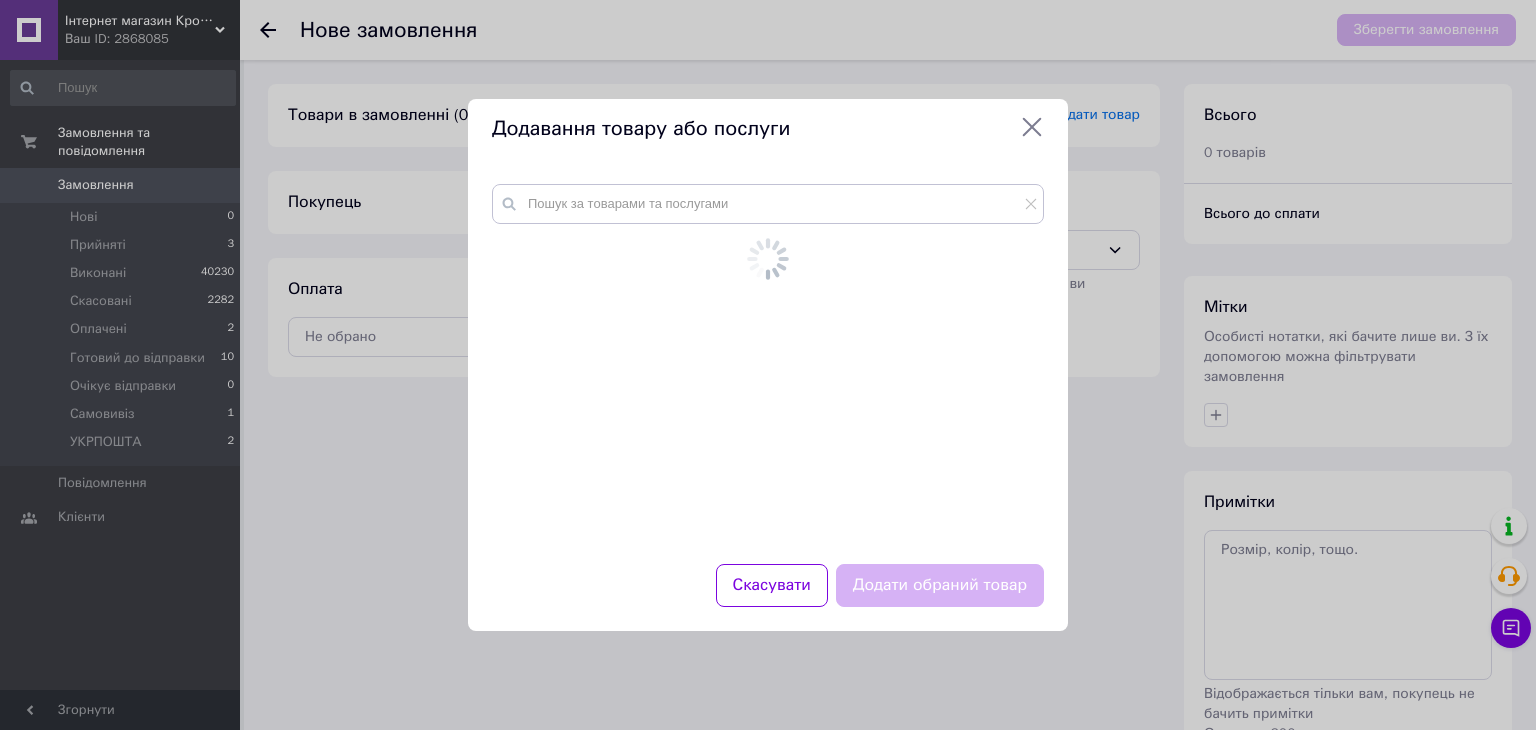 click on "Додавання товару або послуги" at bounding box center [768, 129] 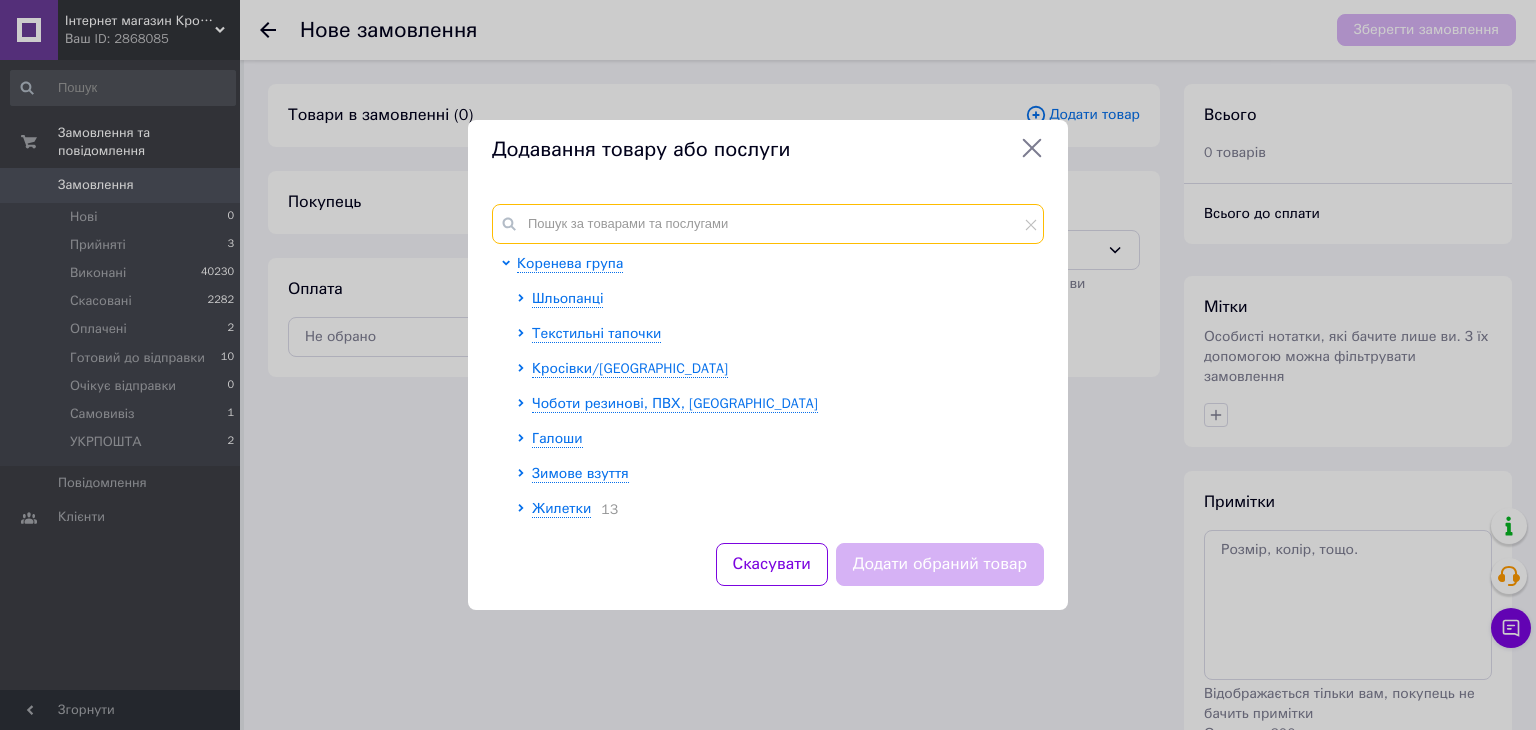 click at bounding box center [768, 224] 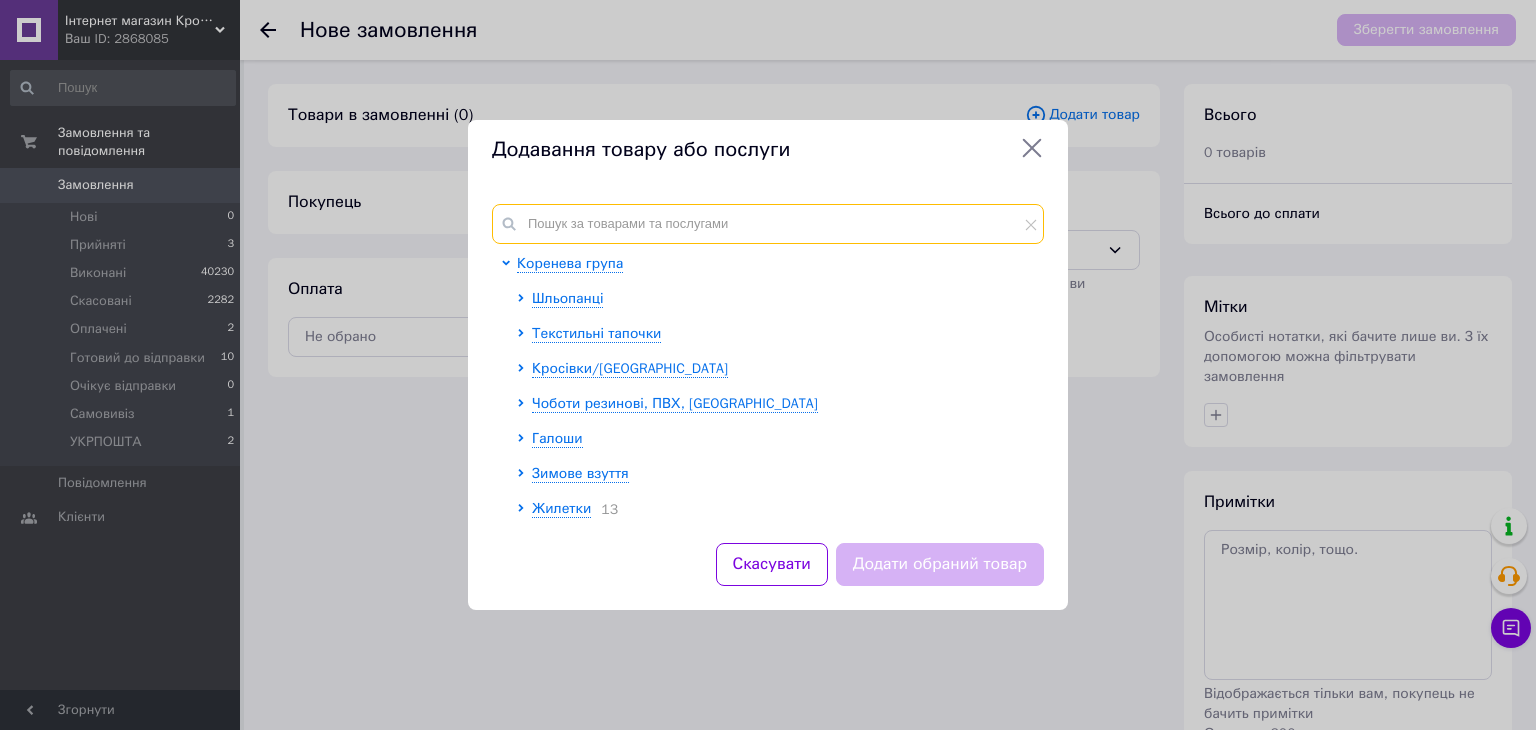 type on "с" 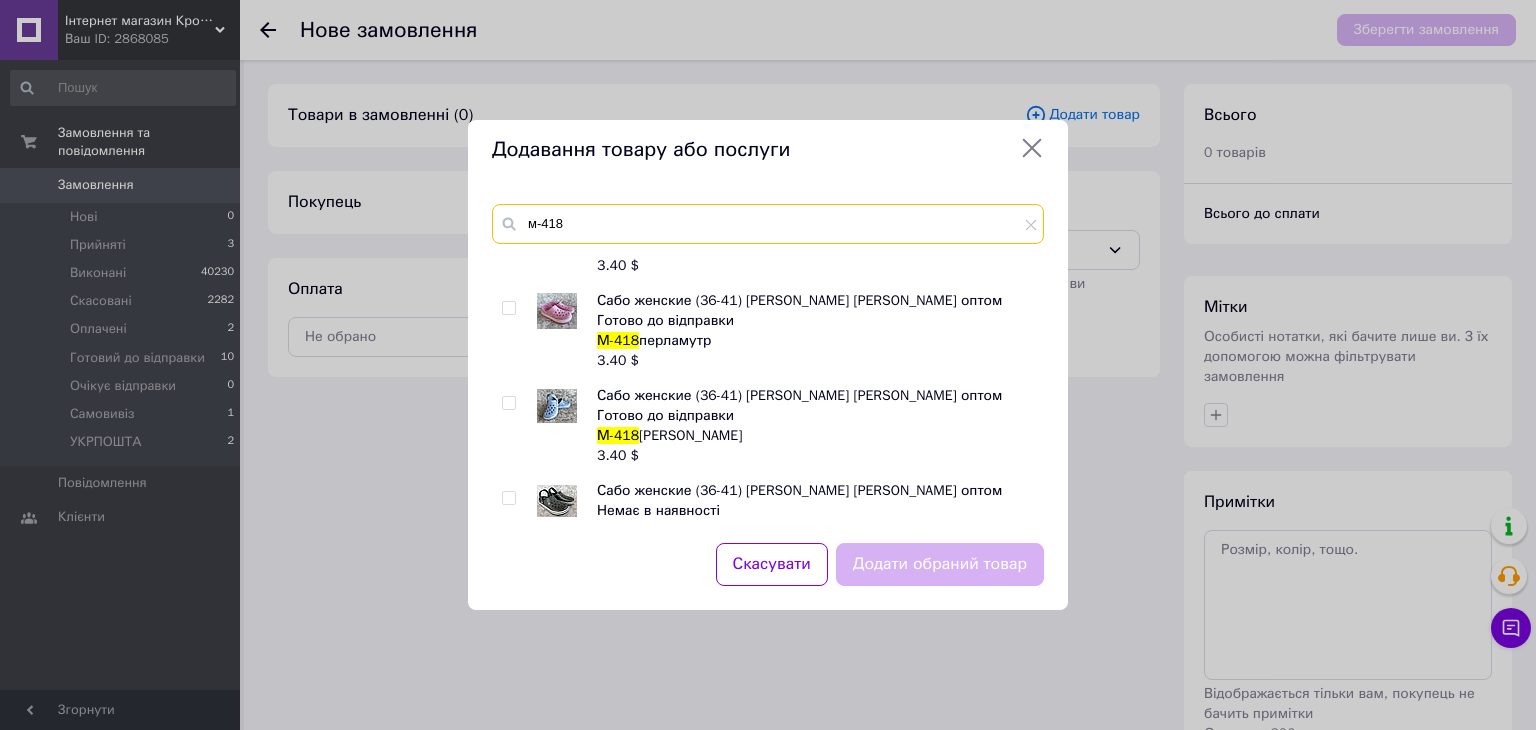 scroll, scrollTop: 575, scrollLeft: 0, axis: vertical 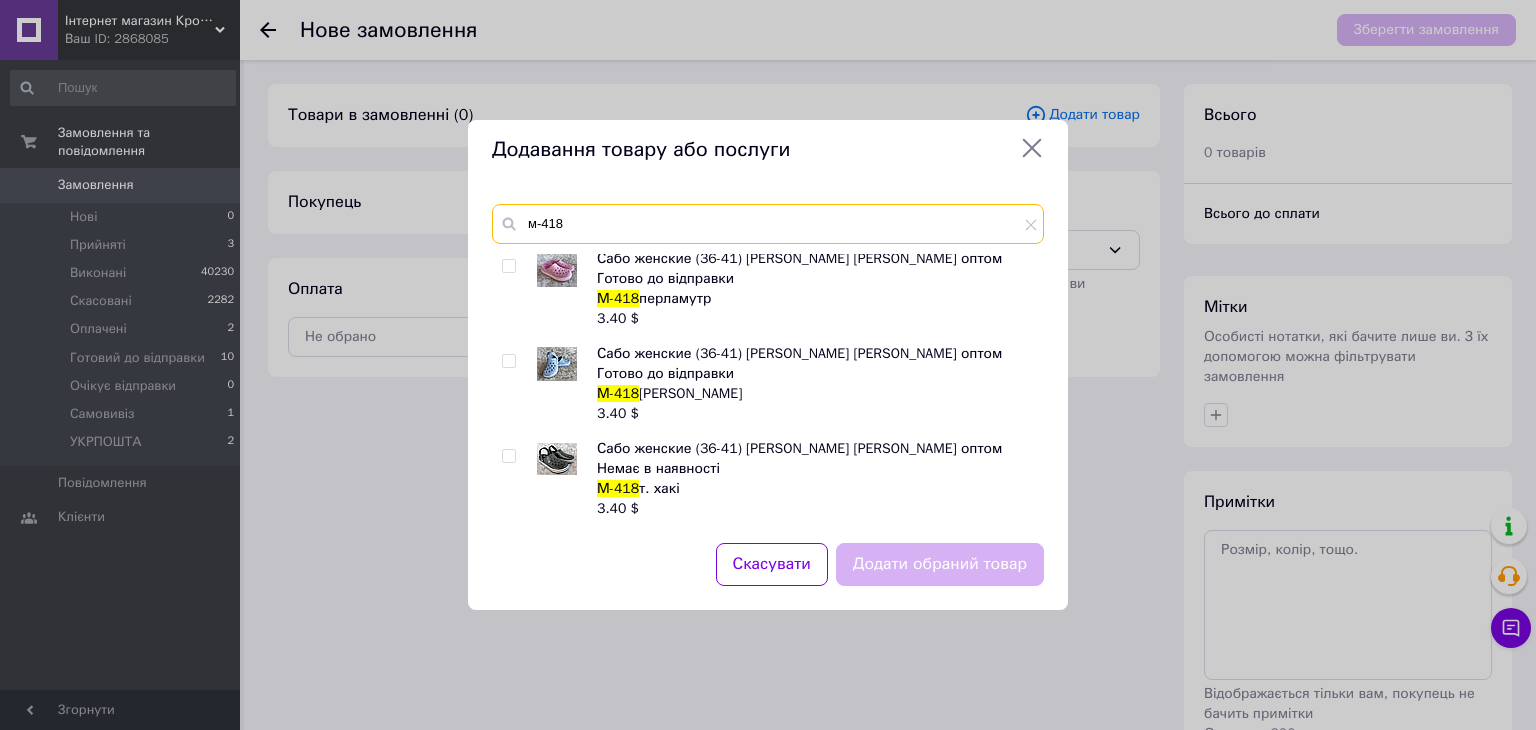 type on "м-418" 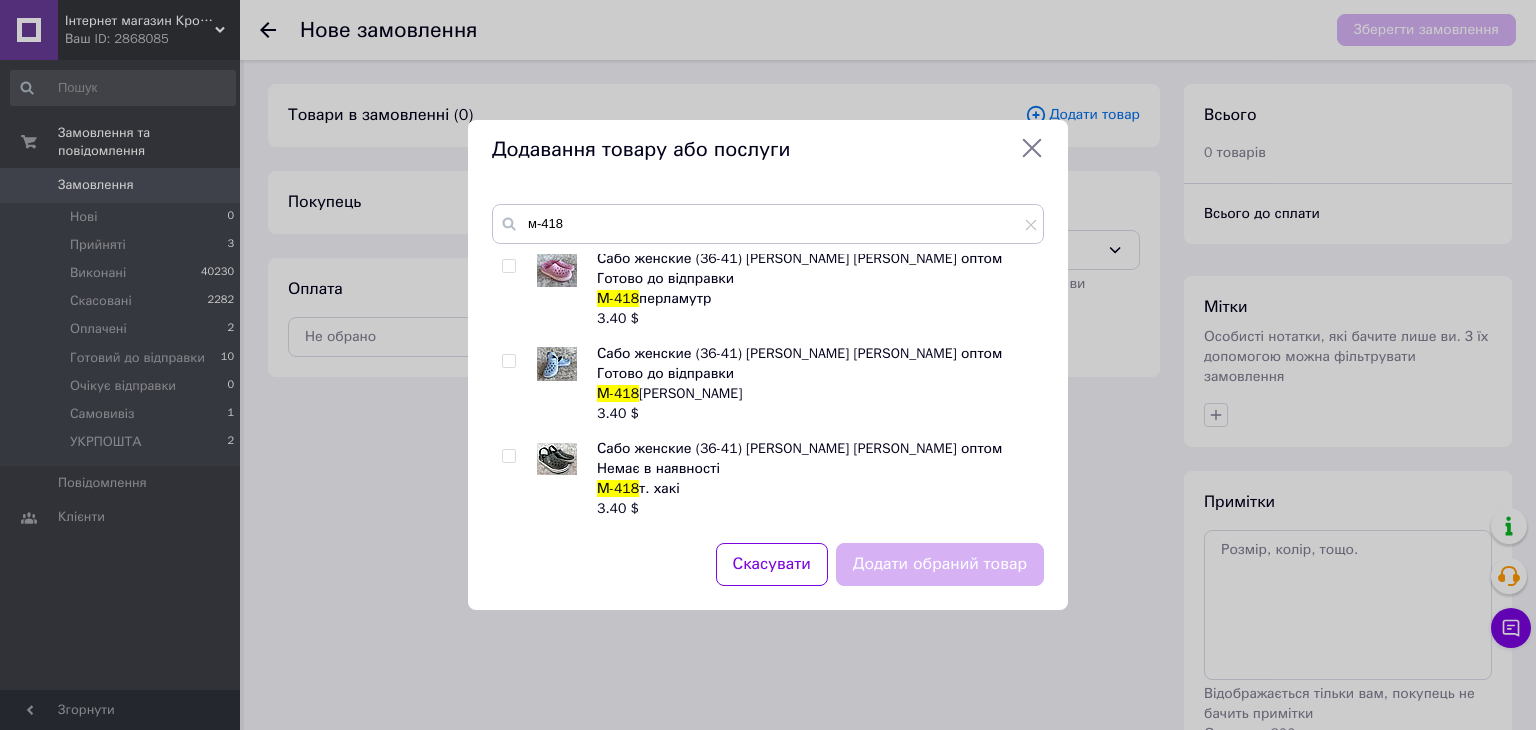 click at bounding box center (512, 384) 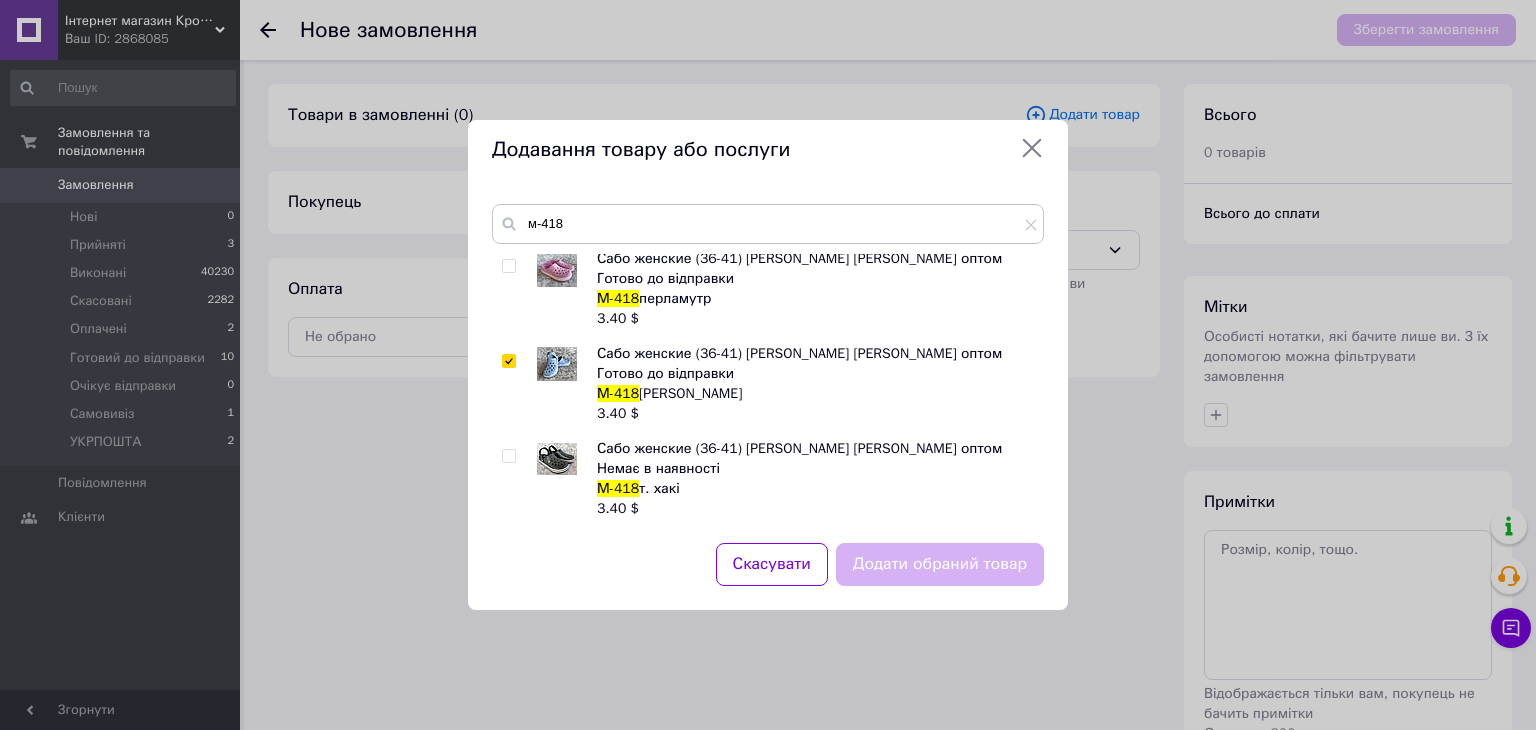 checkbox on "true" 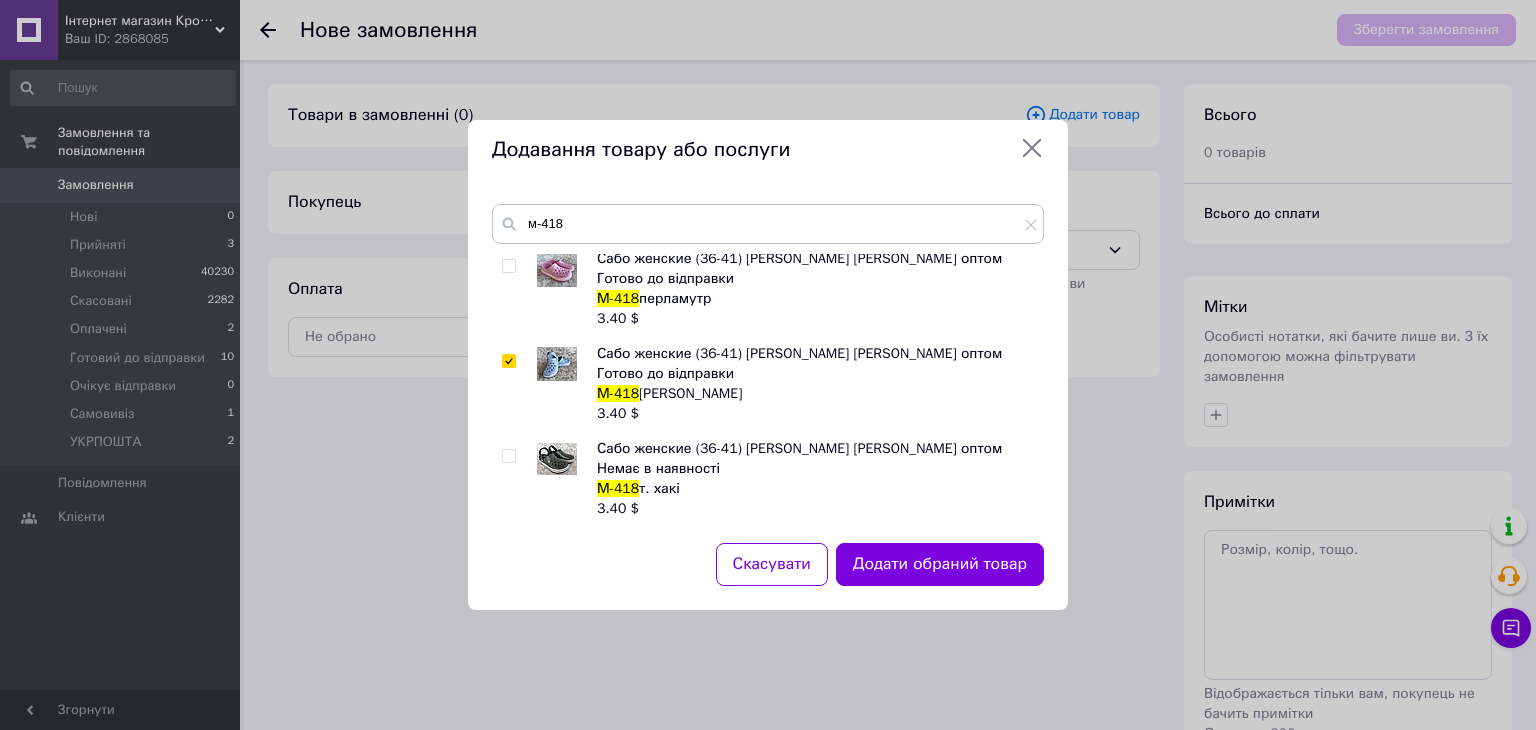 click on "Додати обраний товар" at bounding box center (940, 564) 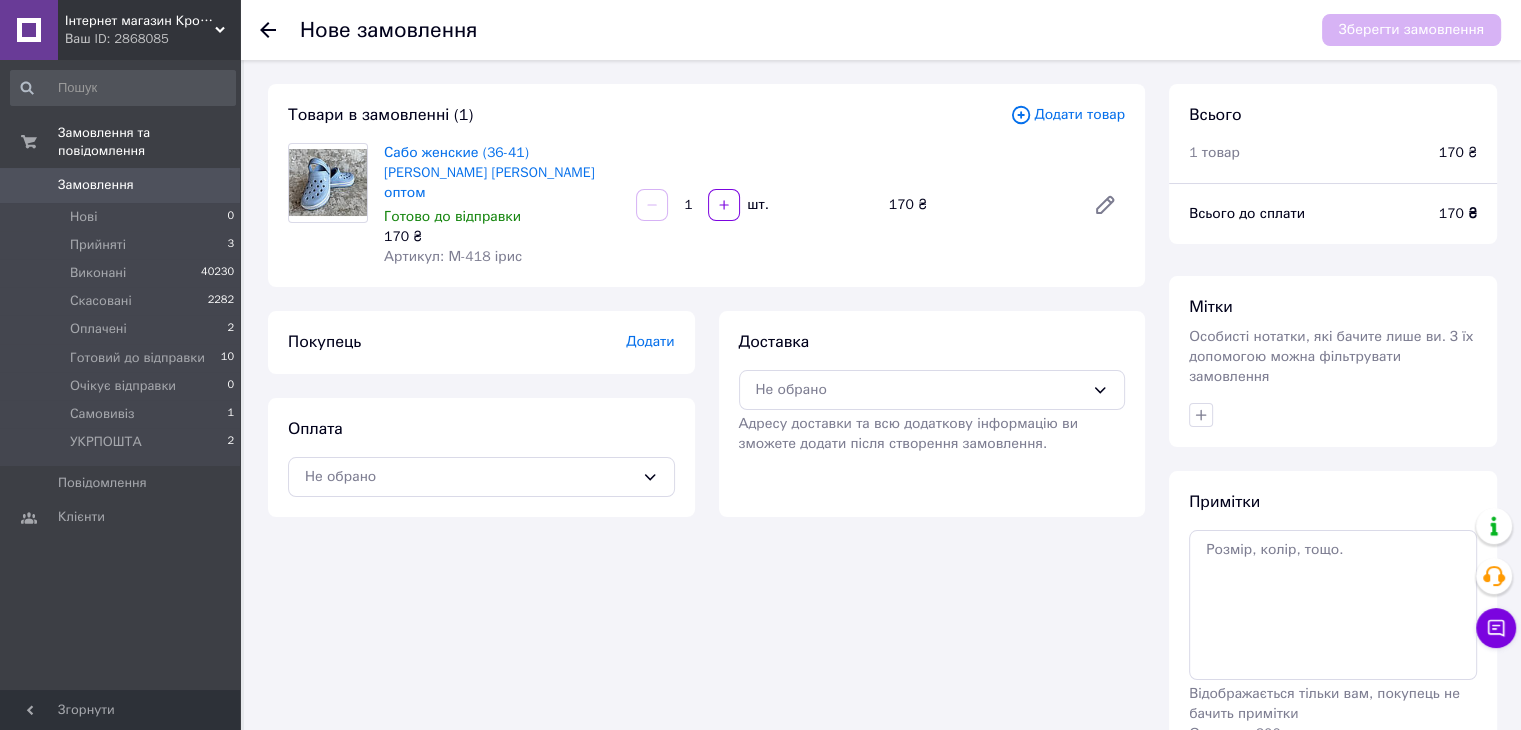 click on "Товари в замовленні (1) Додати товар Сабо женские (36-41) ЭВА пенка Даго Стиль оптом Готово до відправки 170 ₴ Артикул: М-418 ірис 1   шт. 170 ₴" at bounding box center (706, 185) 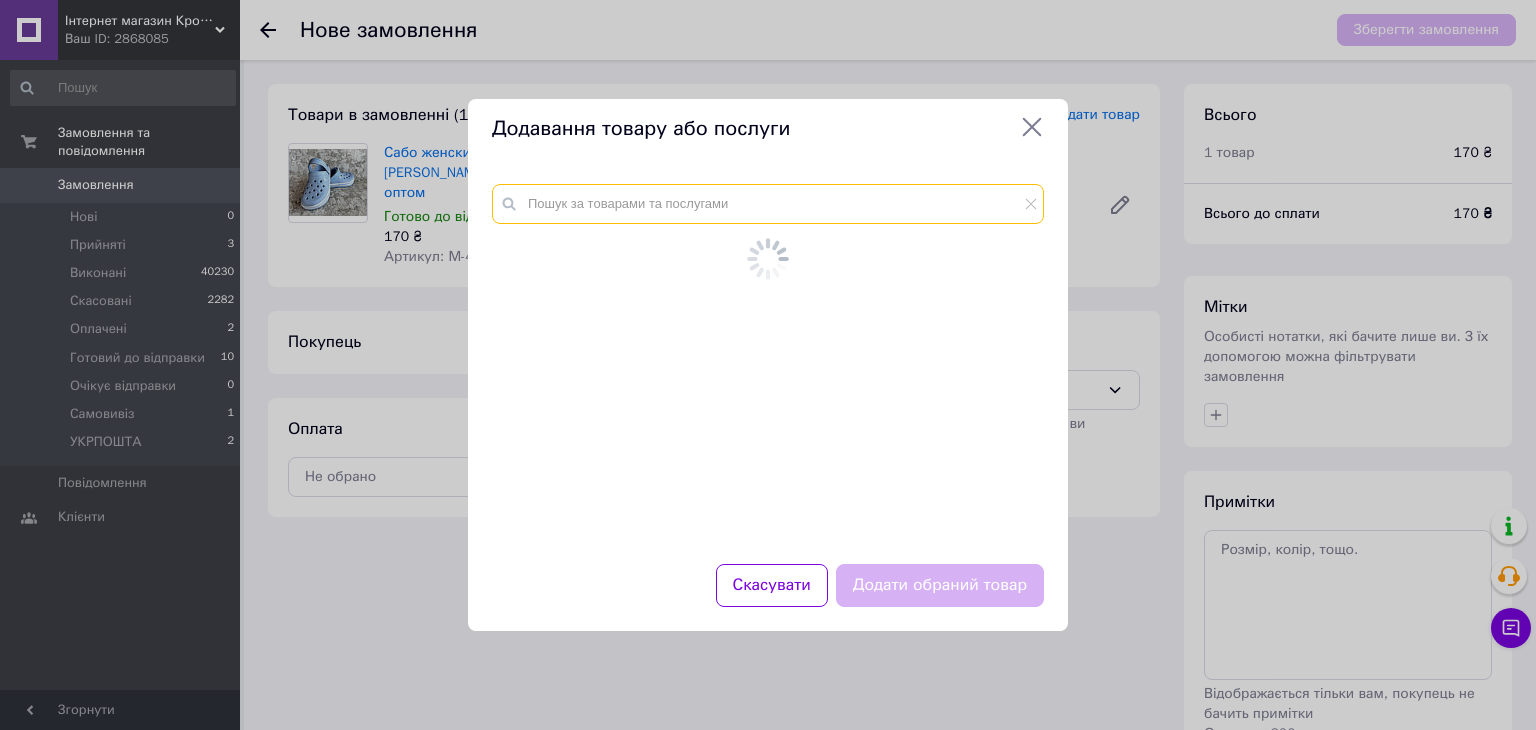 click at bounding box center [768, 204] 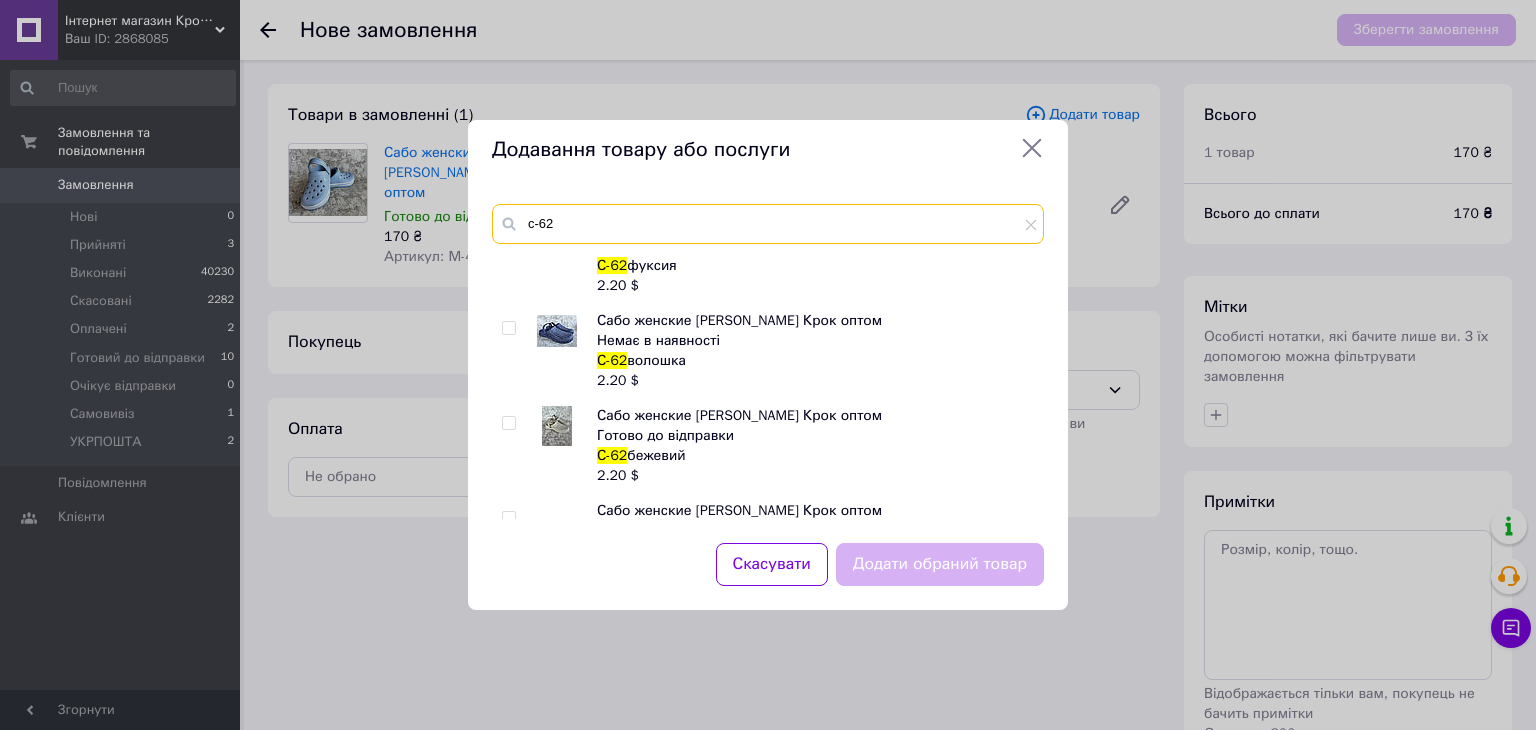 scroll, scrollTop: 266, scrollLeft: 0, axis: vertical 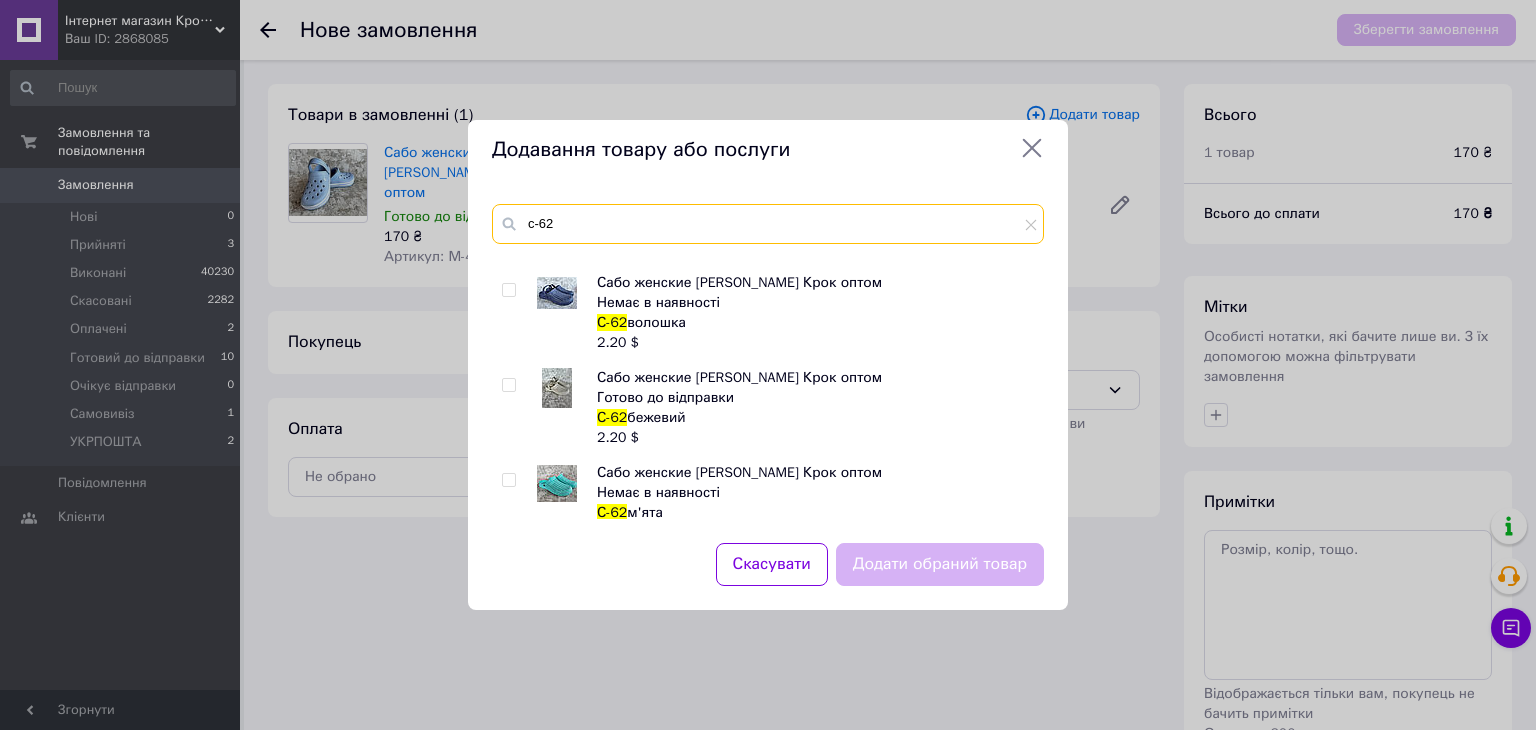 type on "с-62" 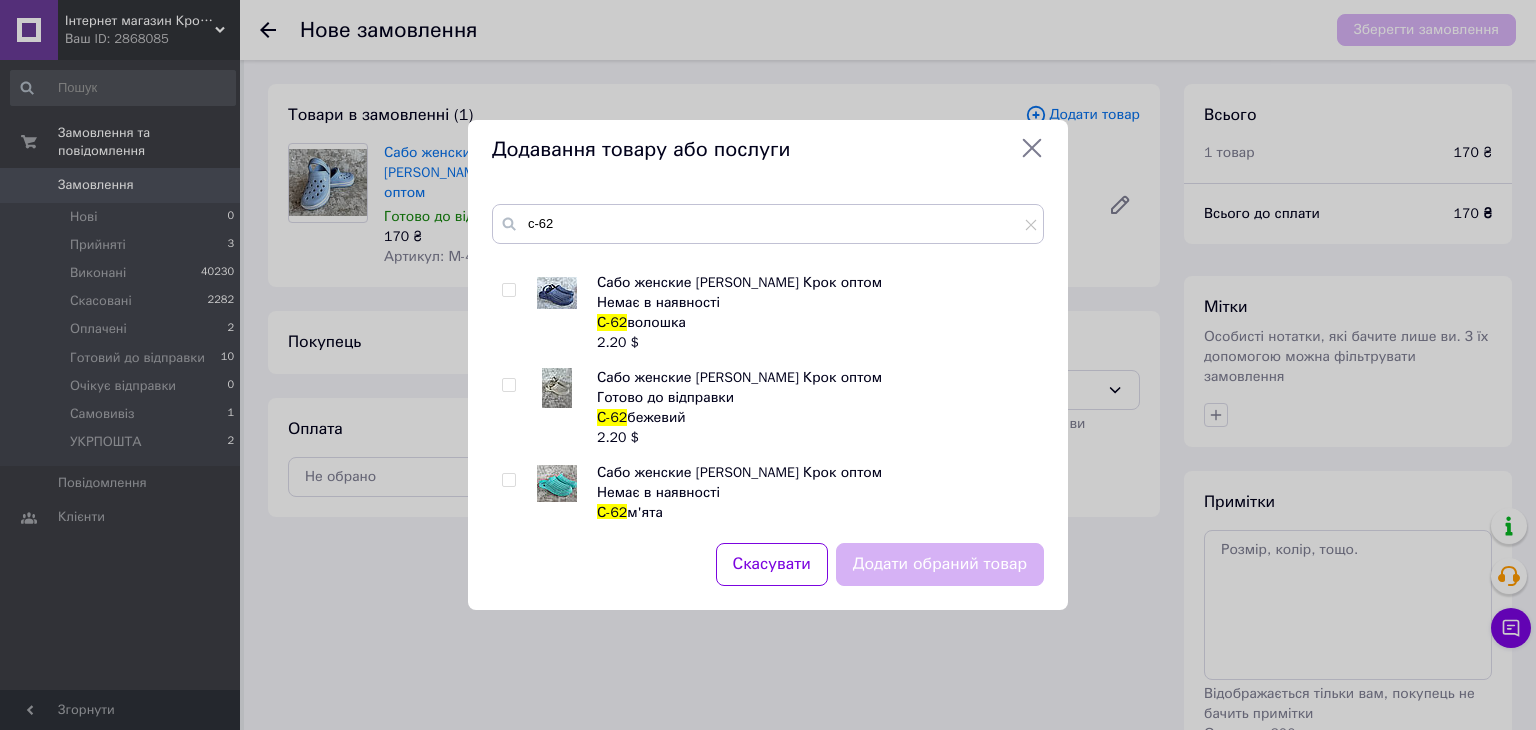 click at bounding box center (508, 385) 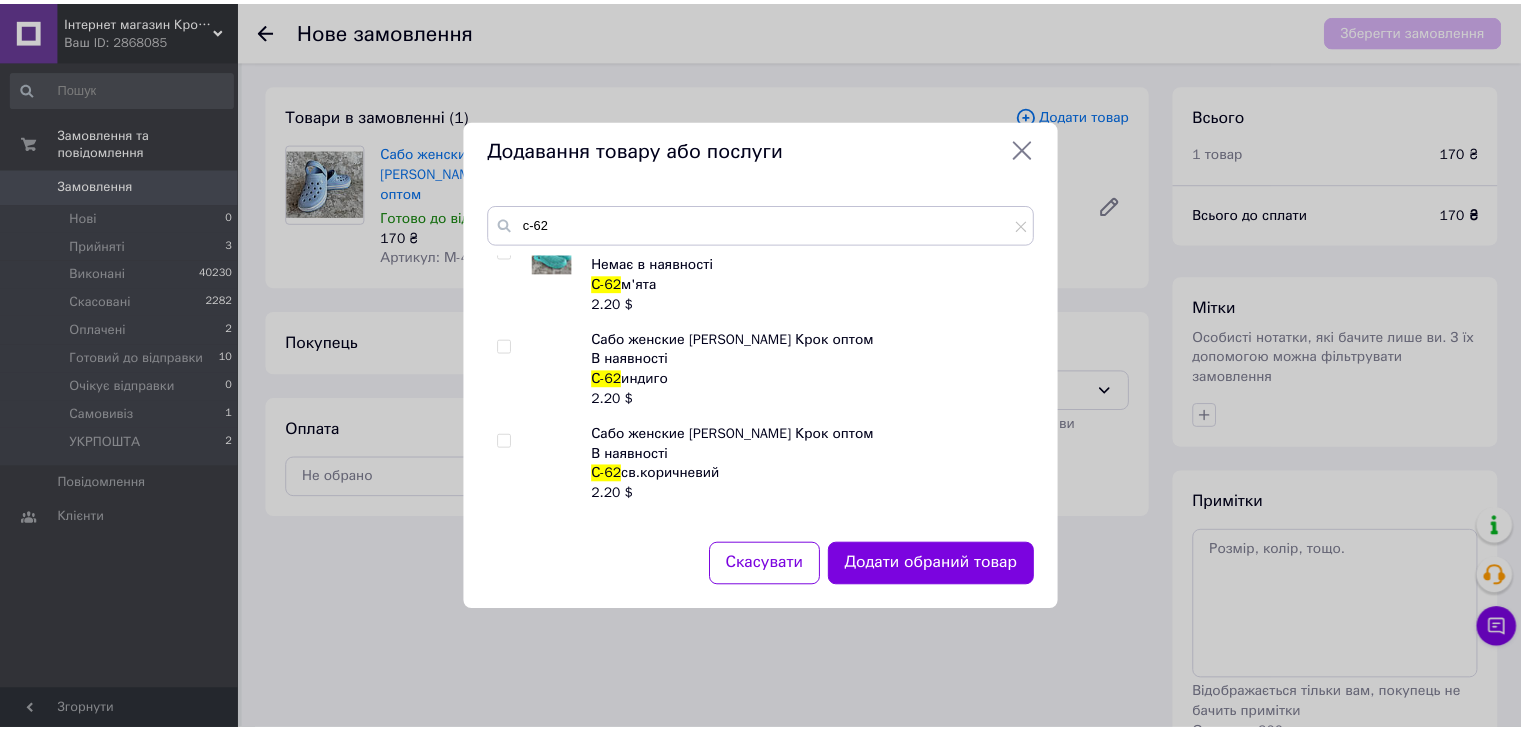 scroll, scrollTop: 533, scrollLeft: 0, axis: vertical 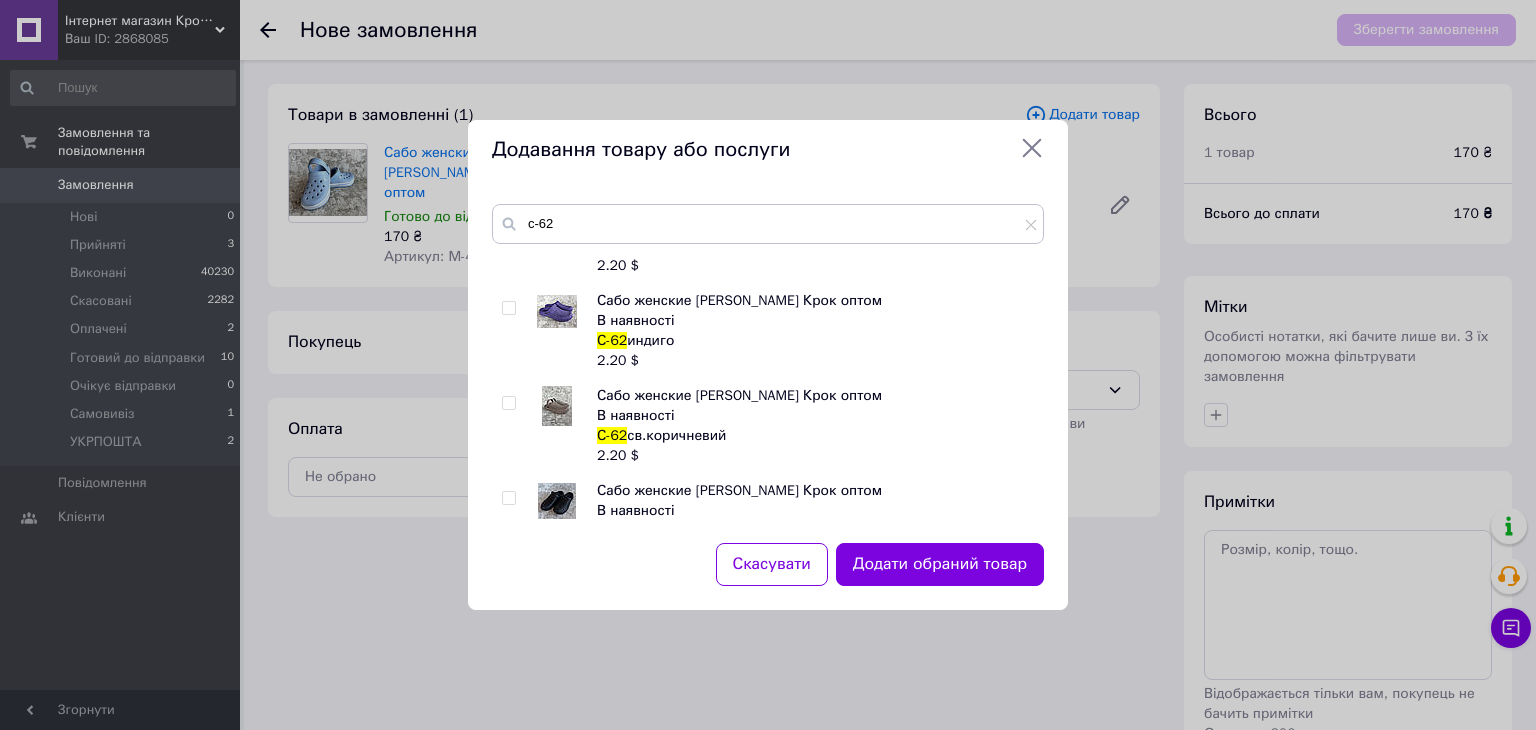 click on "Сабо женские ЭВА пенка Крок оптом Немає в наявності С-62  М бирюзовые  2.20   $ Сабо женские ЭВА пенка Крок оптом В наявності С-62  білий 2.20   $ Сабо женские ЭВА пенка Крок оптом Немає в наявності С-62  фуксия 2.20   $ Сабо женские ЭВА пенка Крок оптом Немає в наявності С-62  волошка 2.20   $ Сабо женские ЭВА пенка Крок оптом Готово до відправки С-62  бежевий 2.20   $ Сабо женские ЭВА пенка Крок оптом Немає в наявності С-62  м'ята  2.20   $ Сабо женские ЭВА пенка Крок оптом В наявності С-62  индиго 2.20   $ Сабо женские ЭВА пенка Крок оптом В наявності С-62  св.коричневий  2.20   $ В наявності С-62 2.20   $" at bounding box center [767, 386] 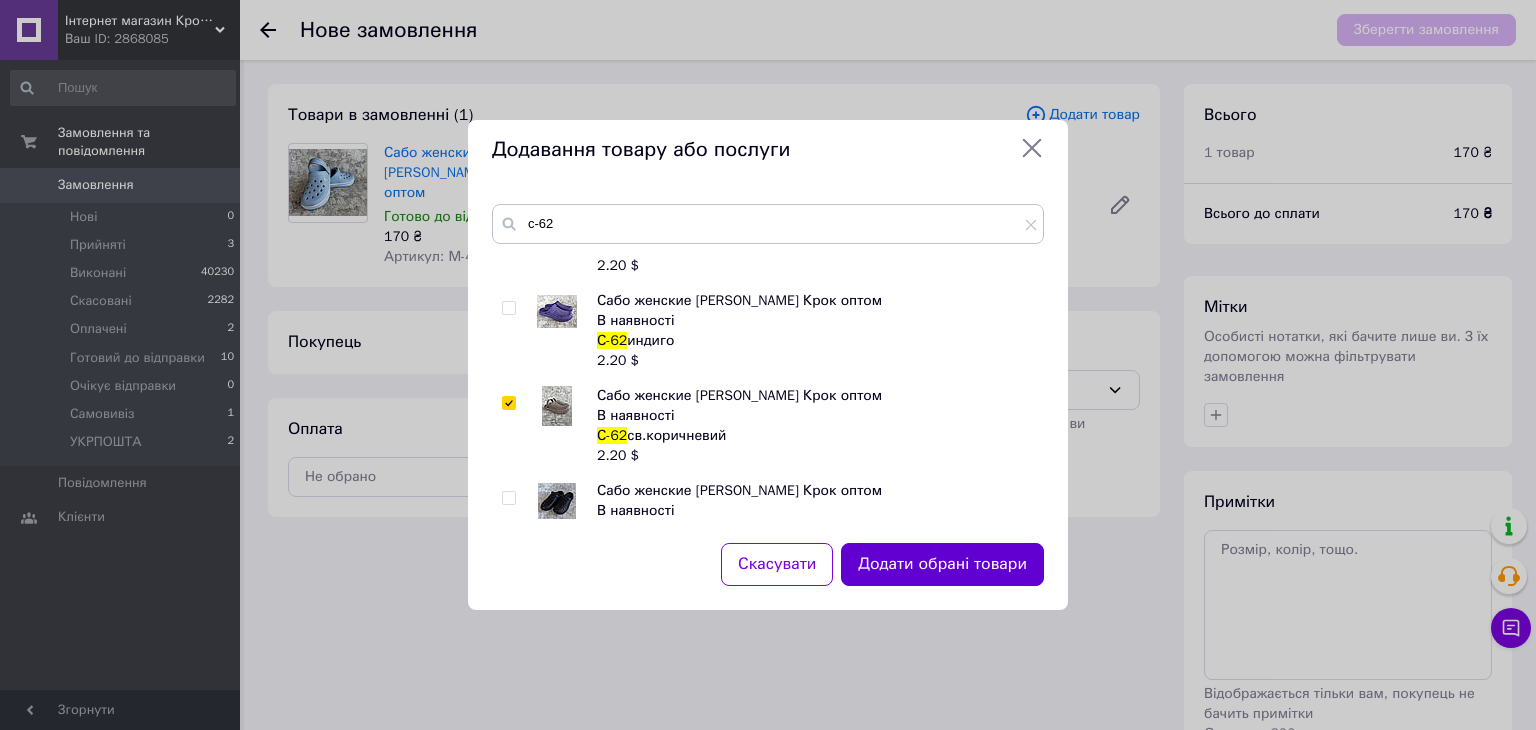 drag, startPoint x: 896, startPoint y: 553, endPoint x: 881, endPoint y: 508, distance: 47.434166 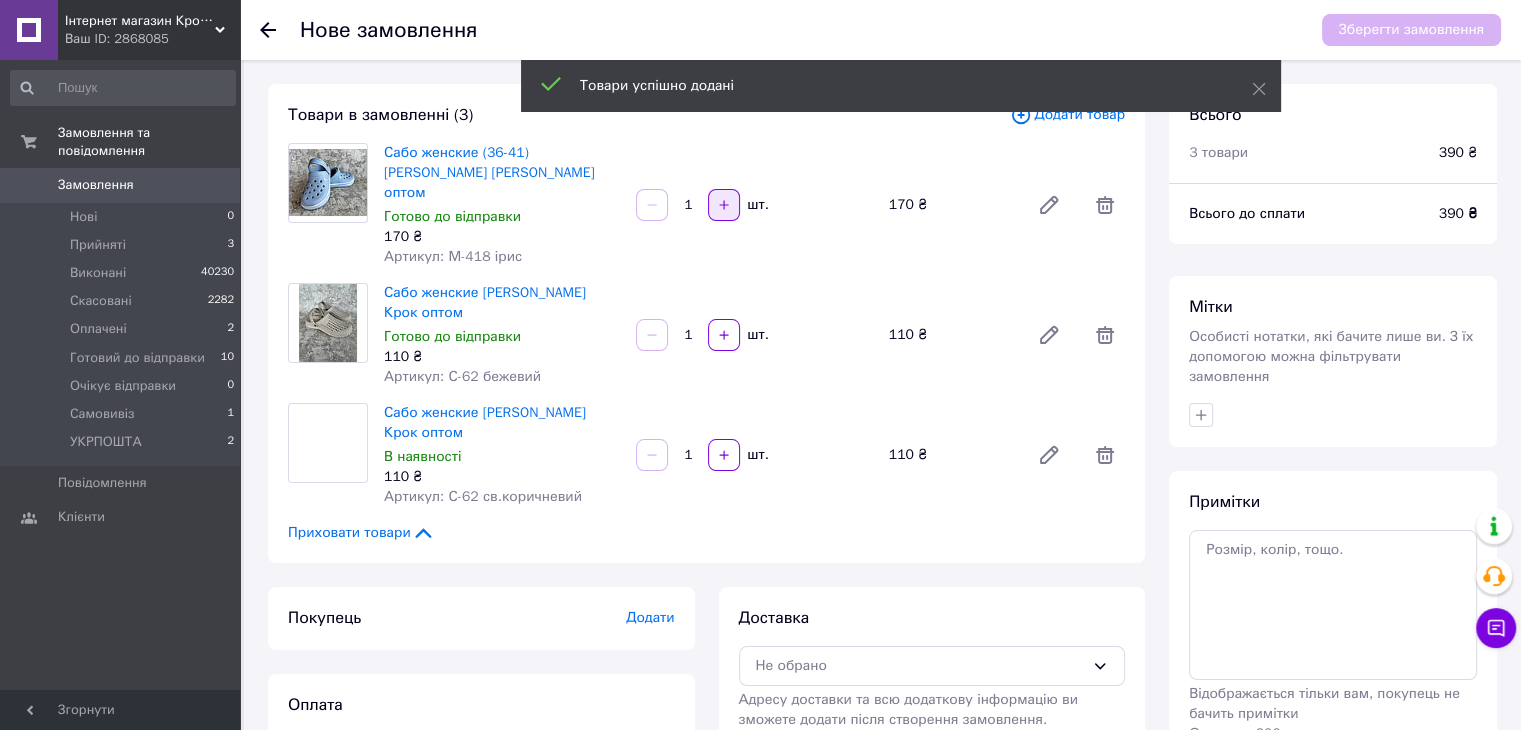 click 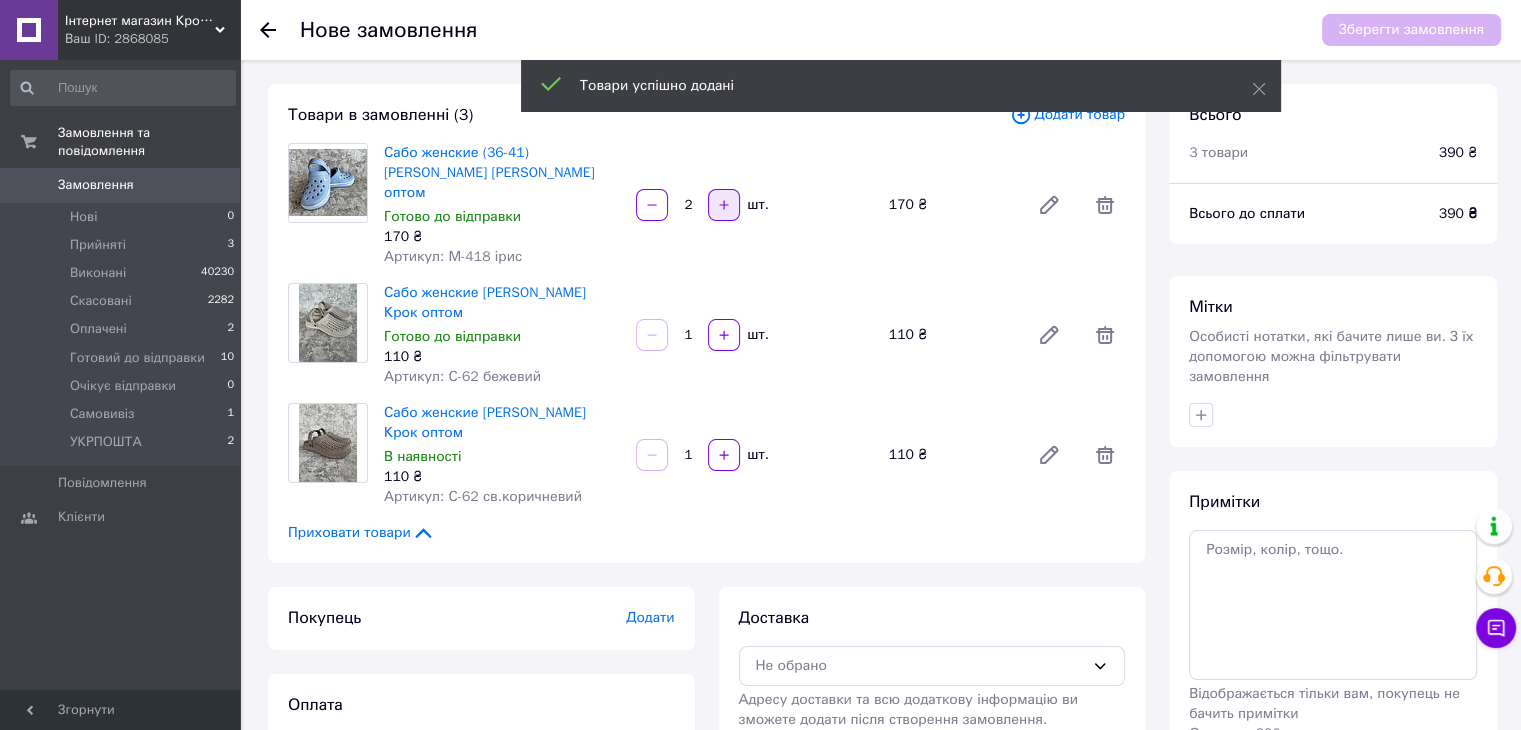 click 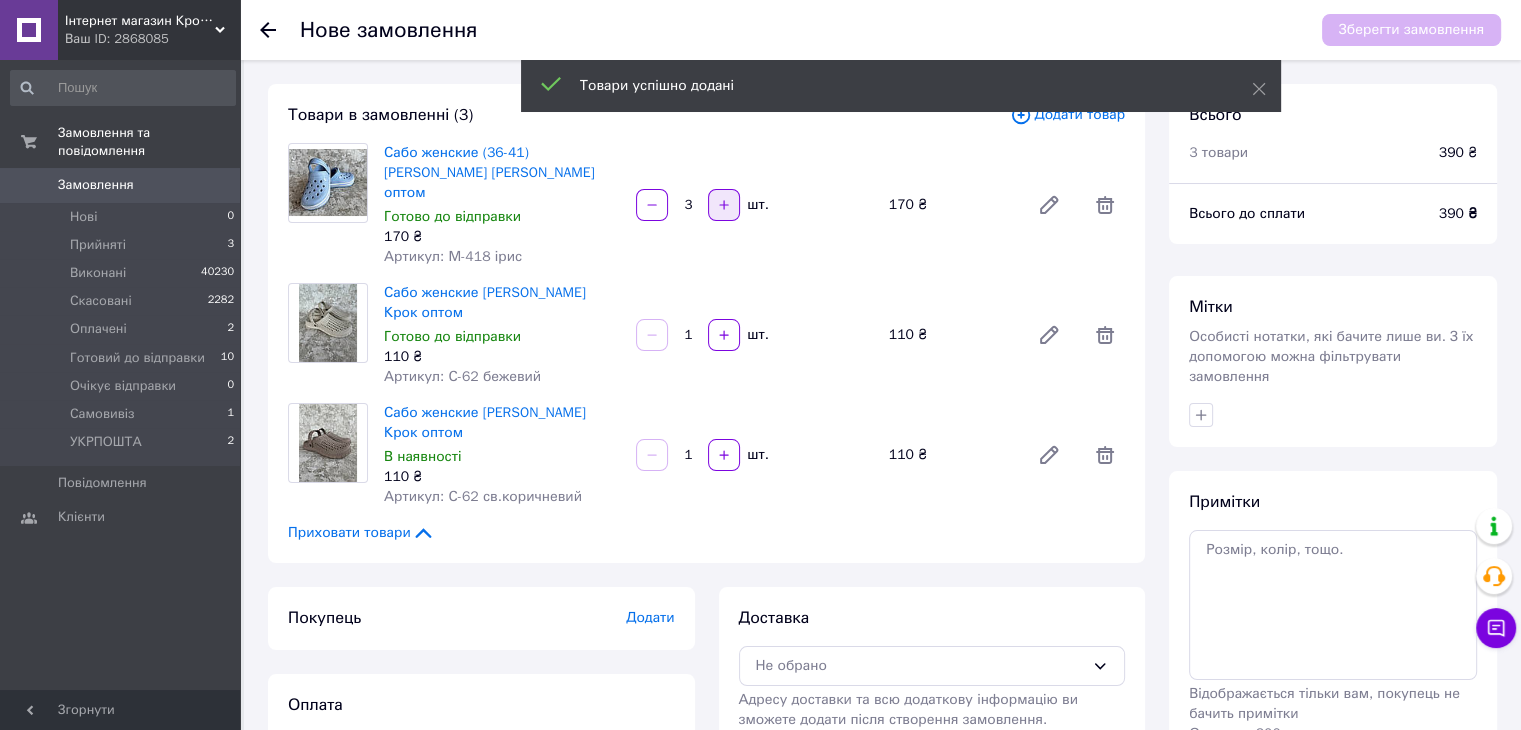 click 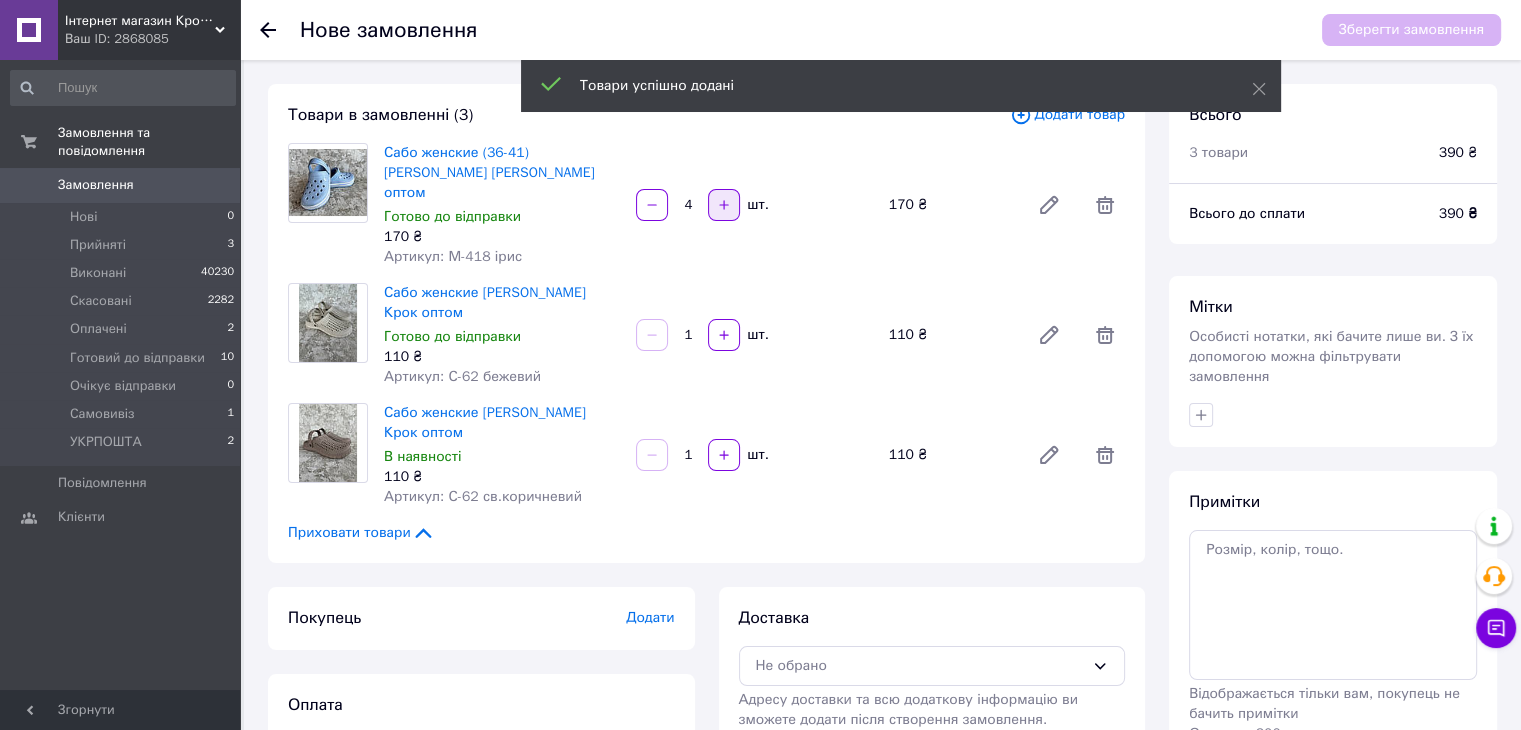 click 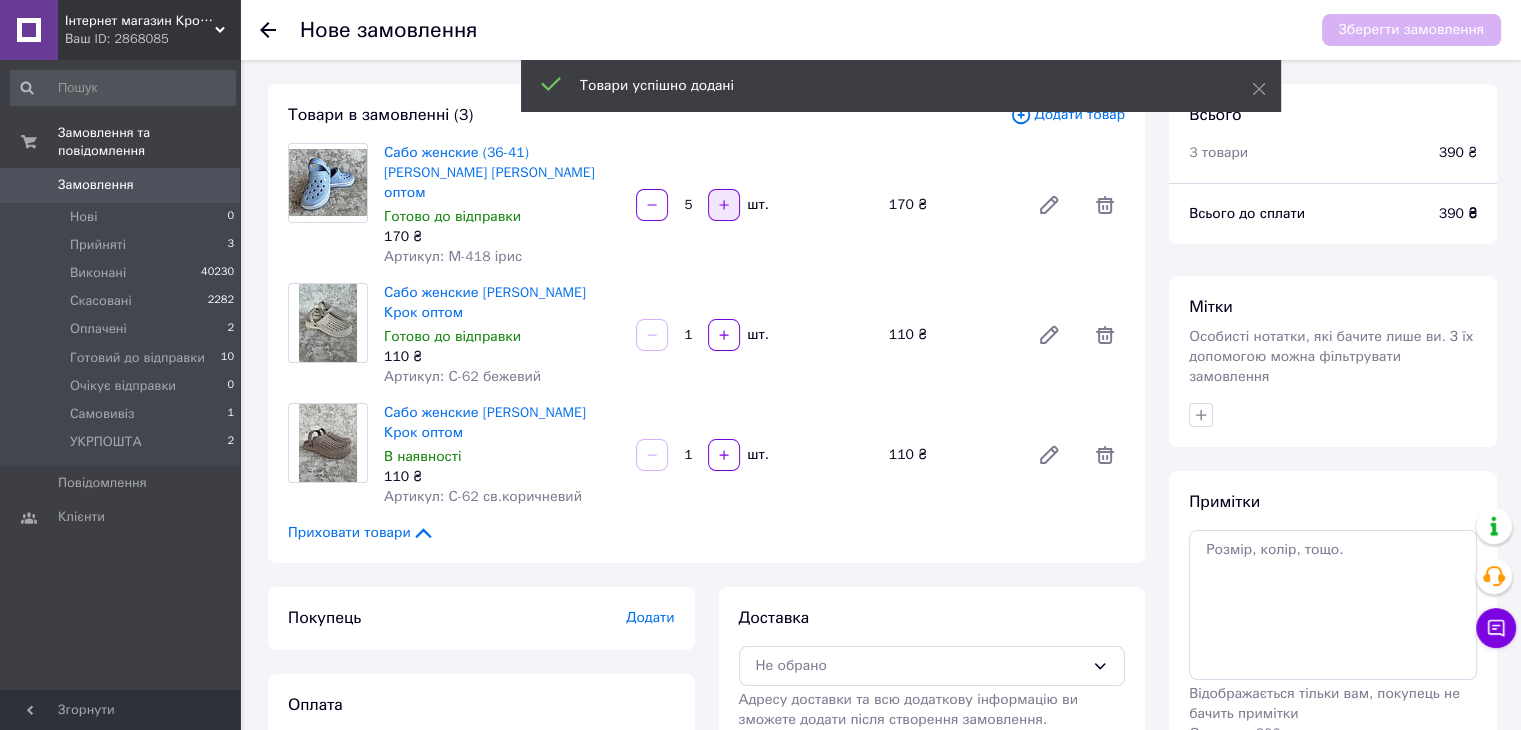 click 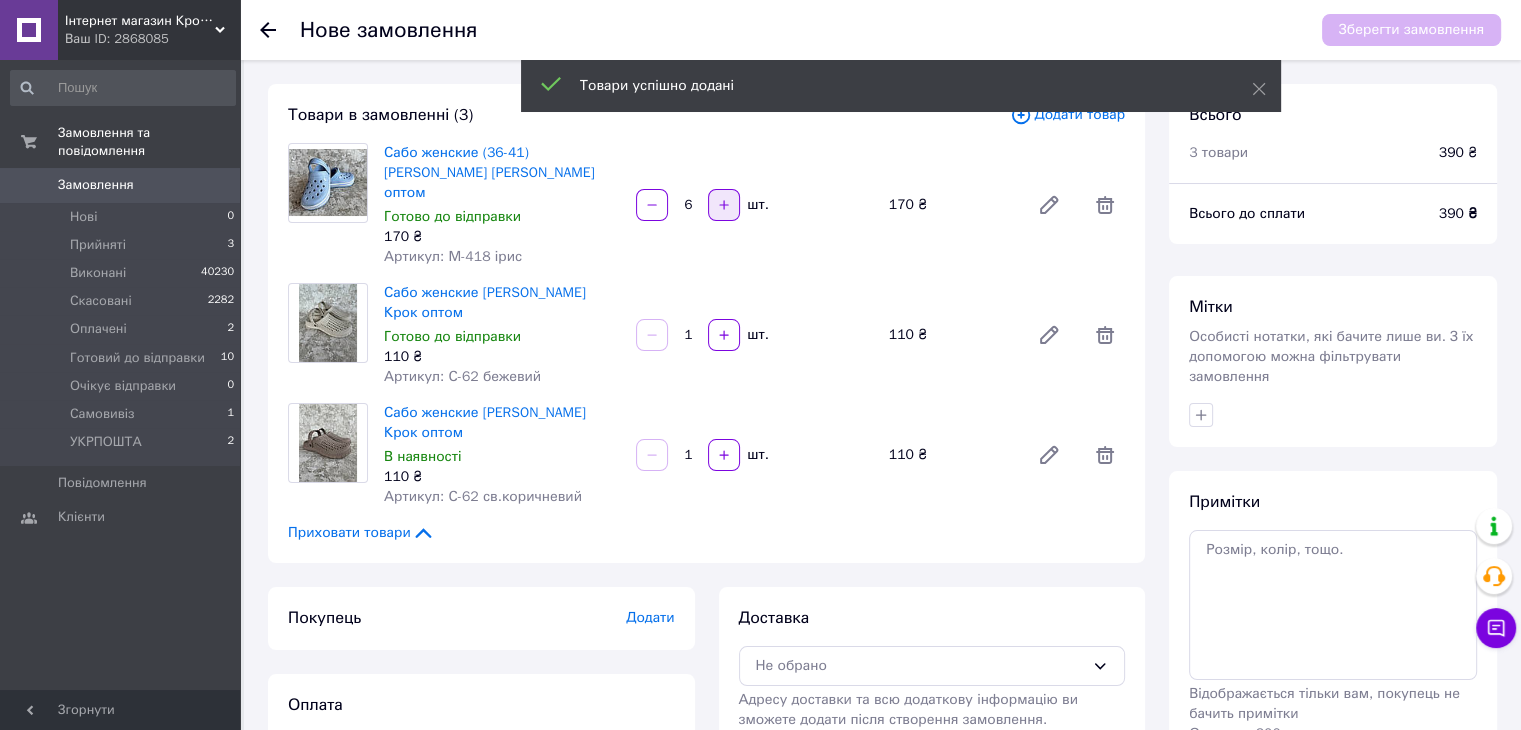 click 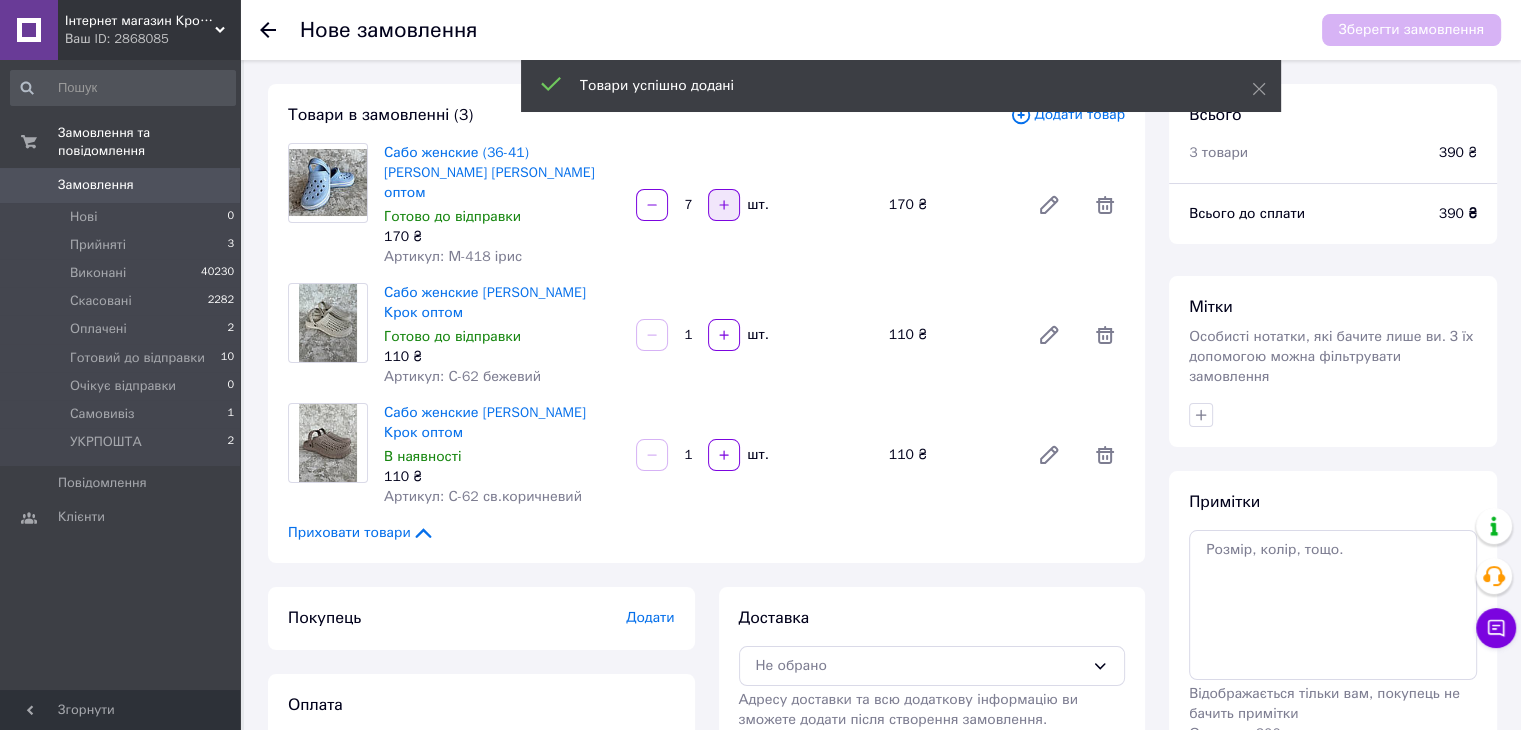 click 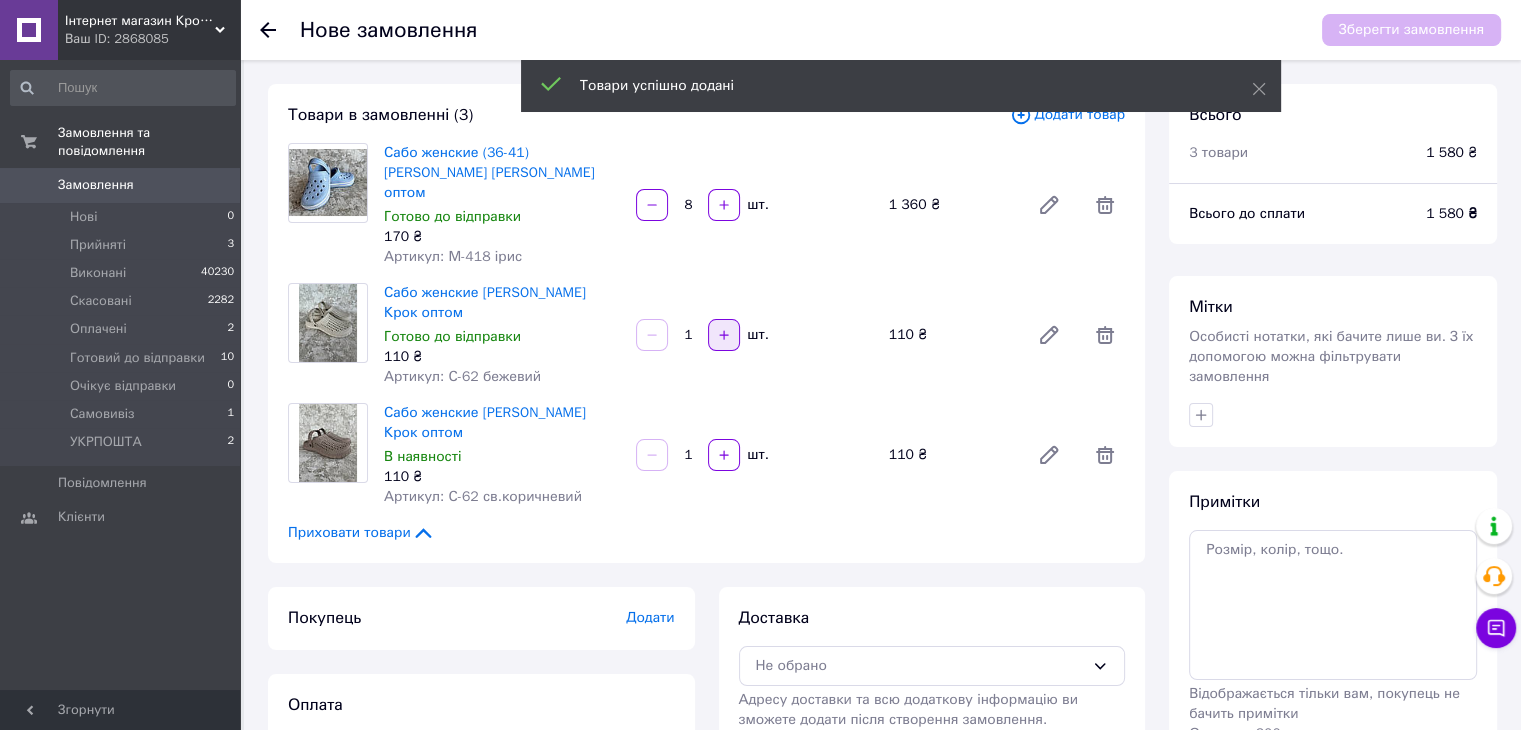 click 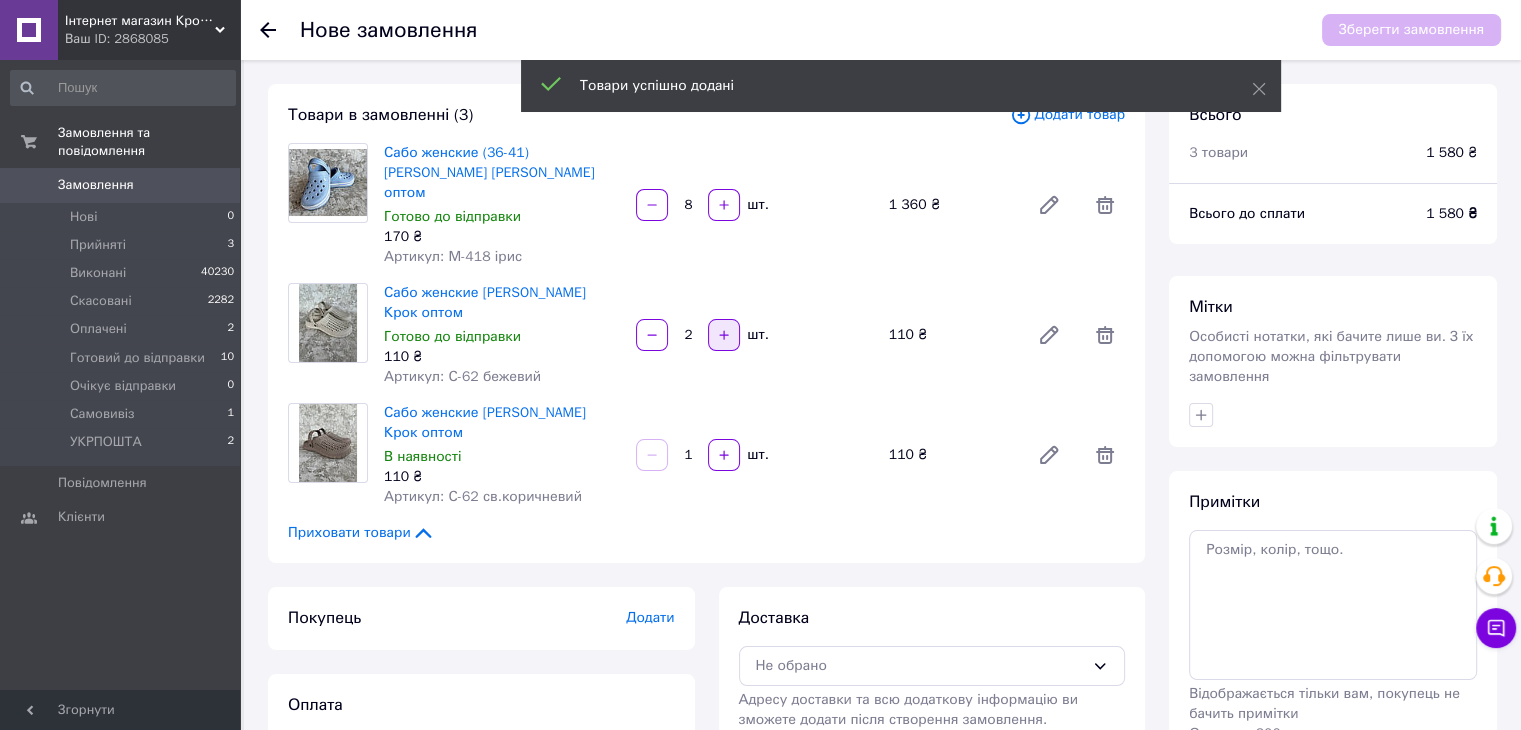 click 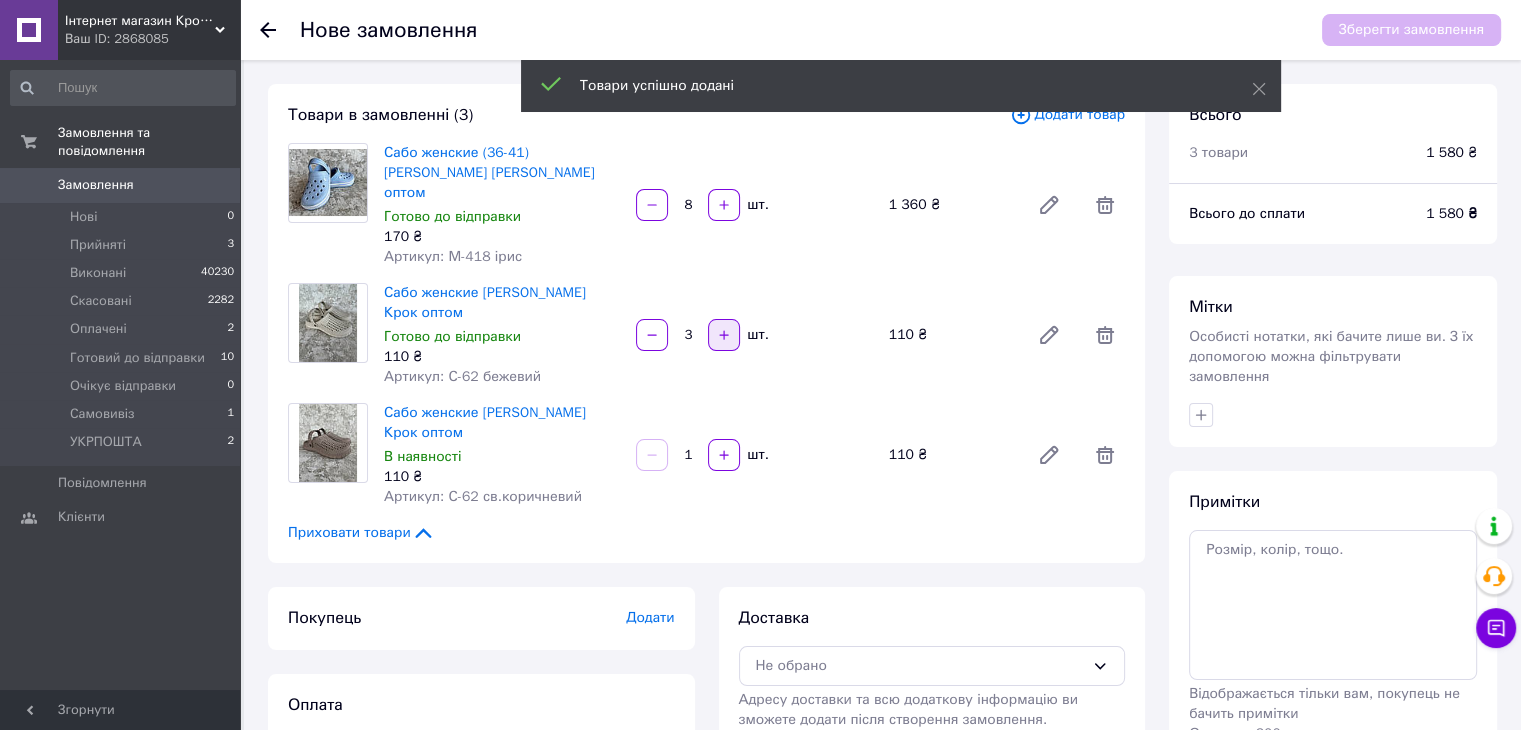 click 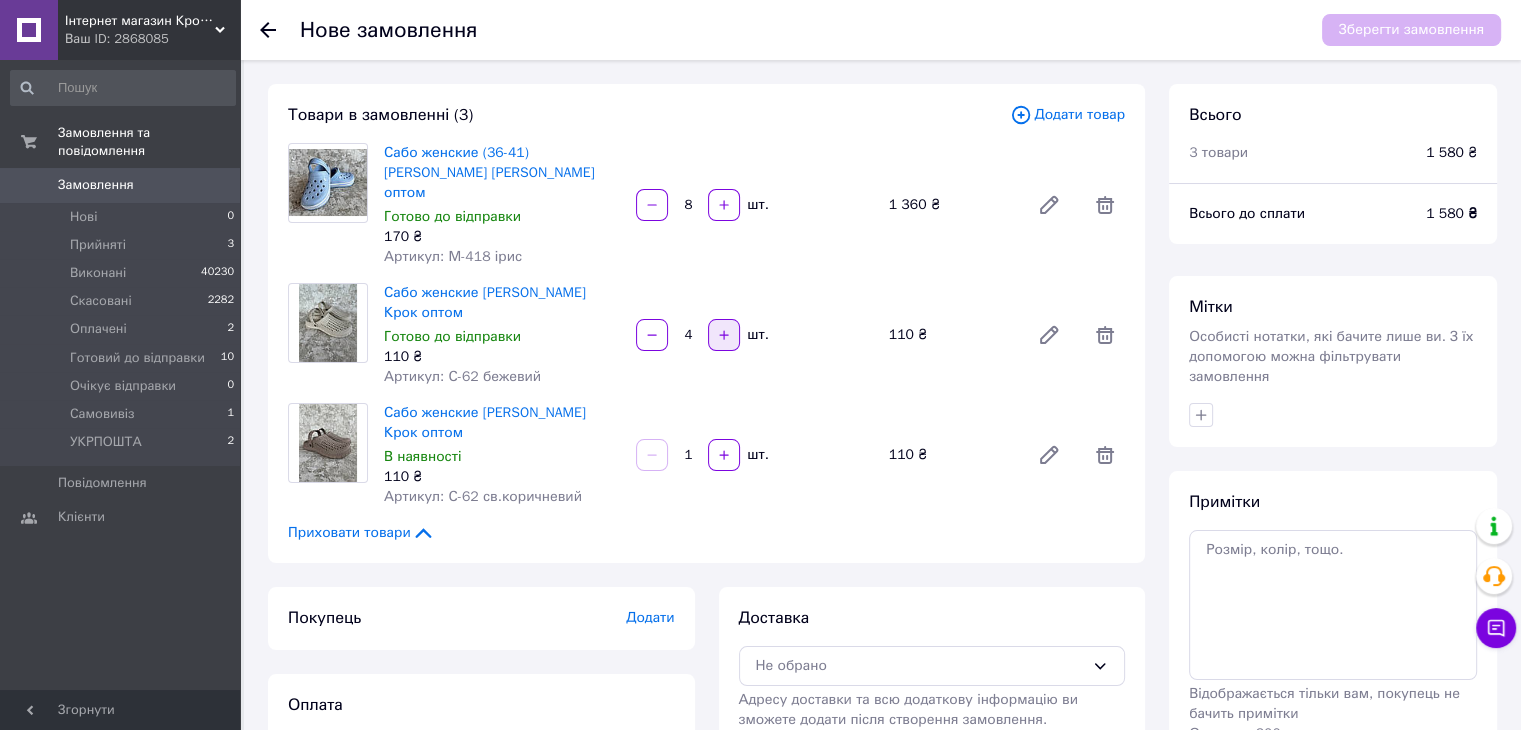 click 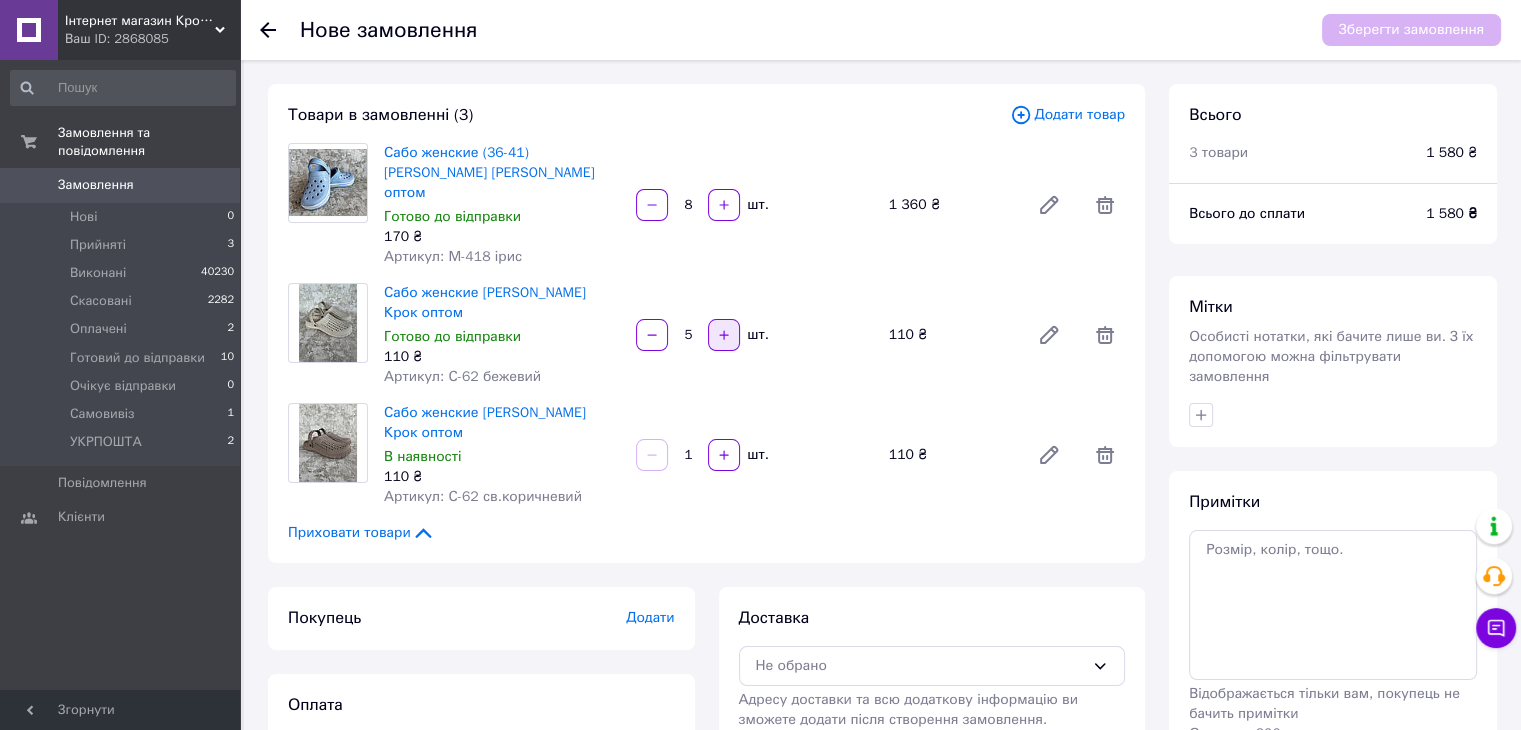 click 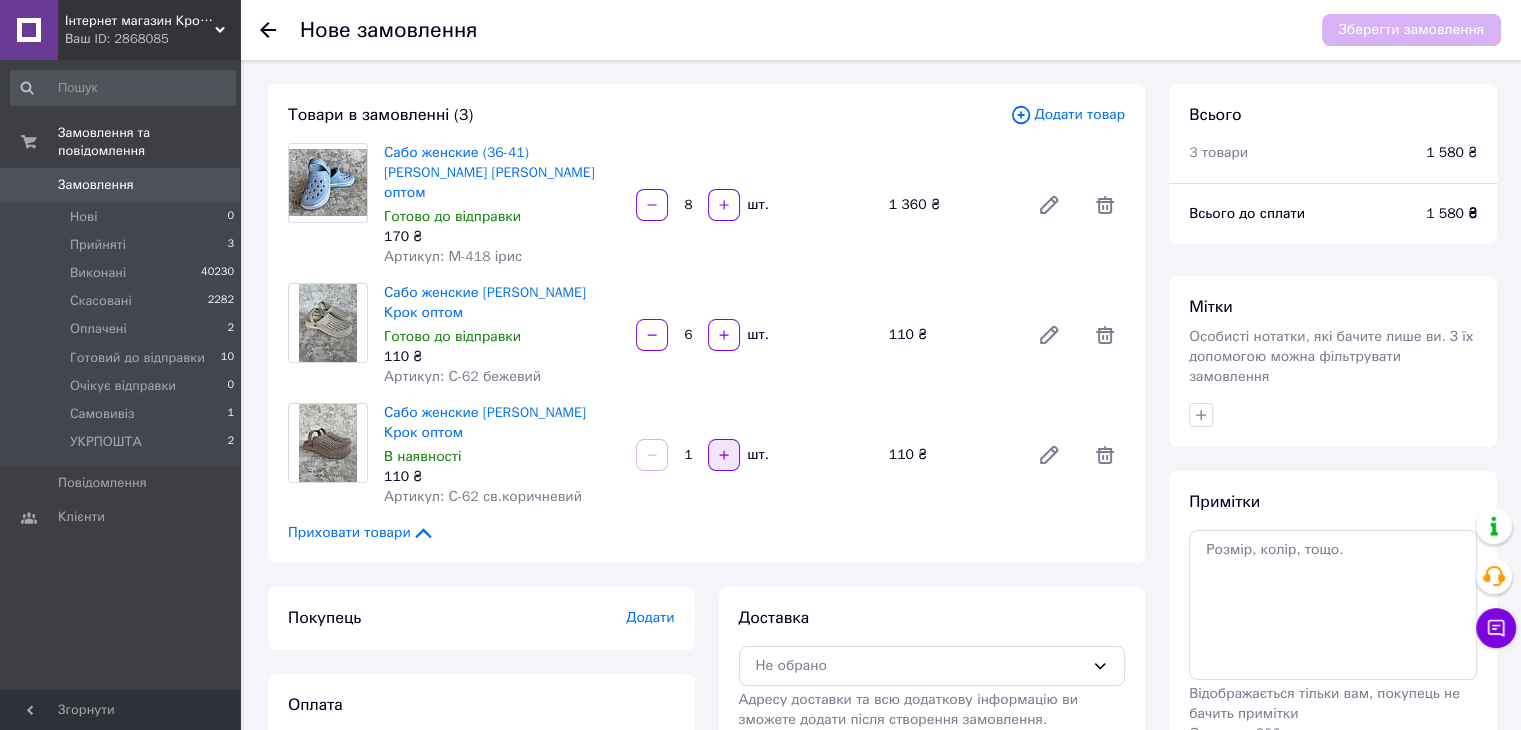 click at bounding box center (724, 455) 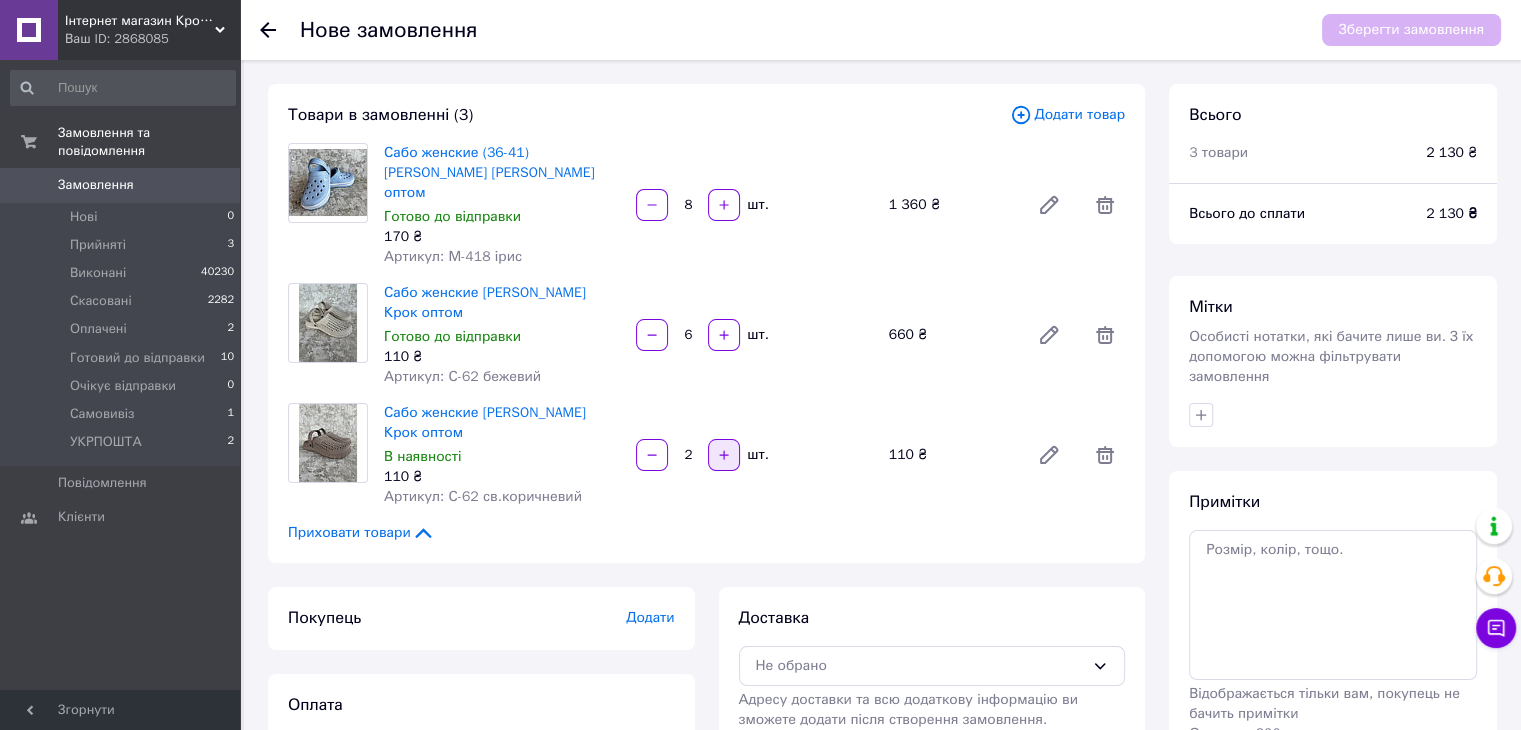 click at bounding box center (724, 455) 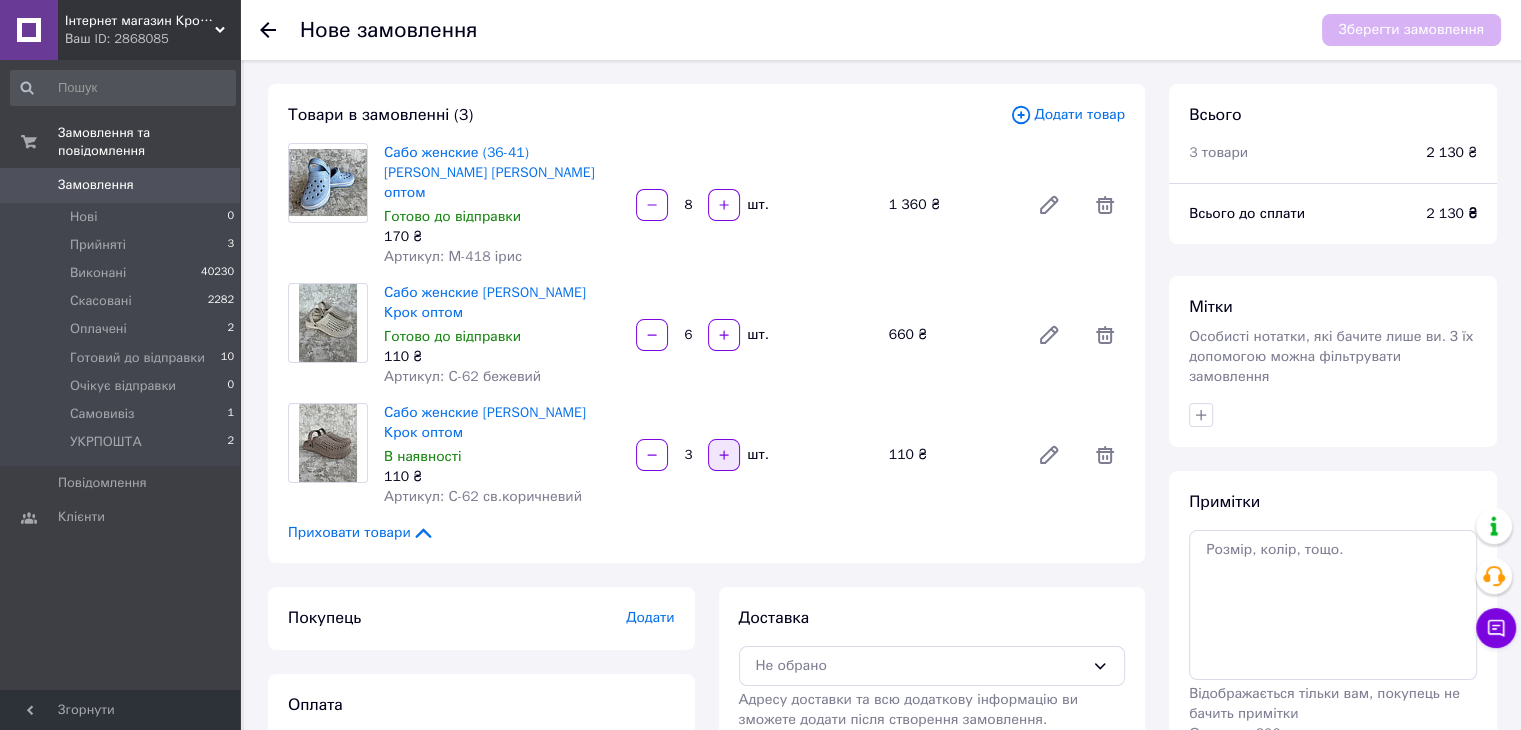 click at bounding box center [724, 455] 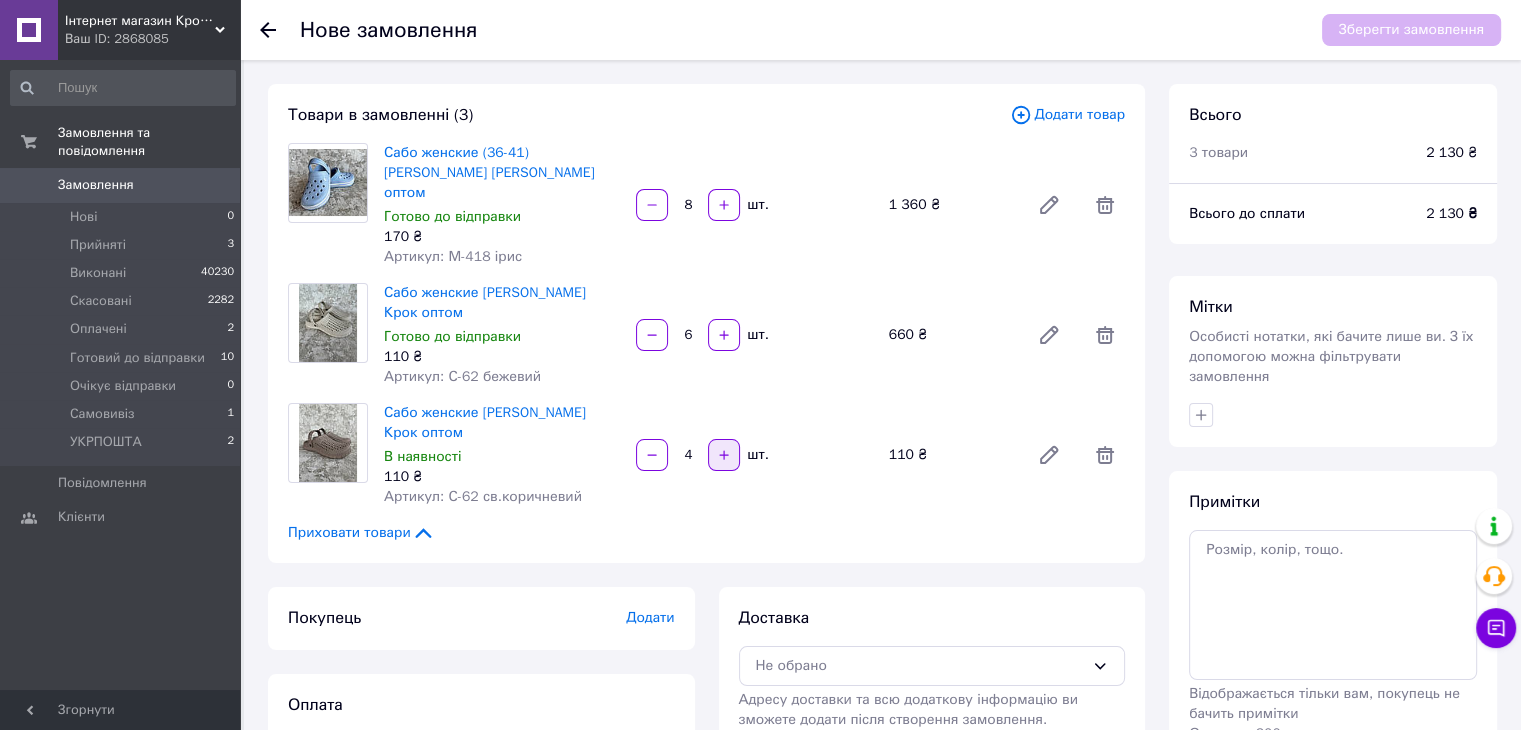 click at bounding box center (724, 455) 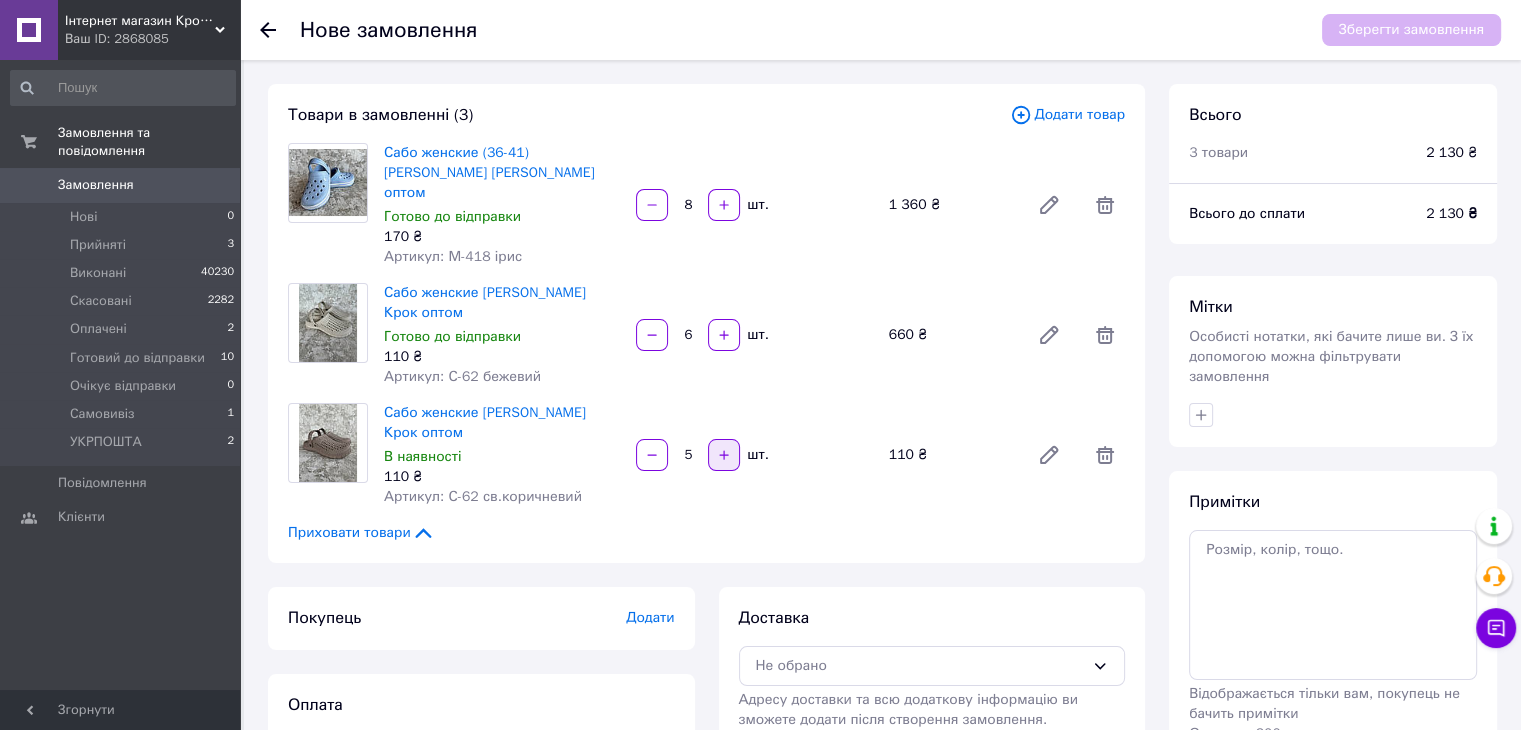click at bounding box center [724, 455] 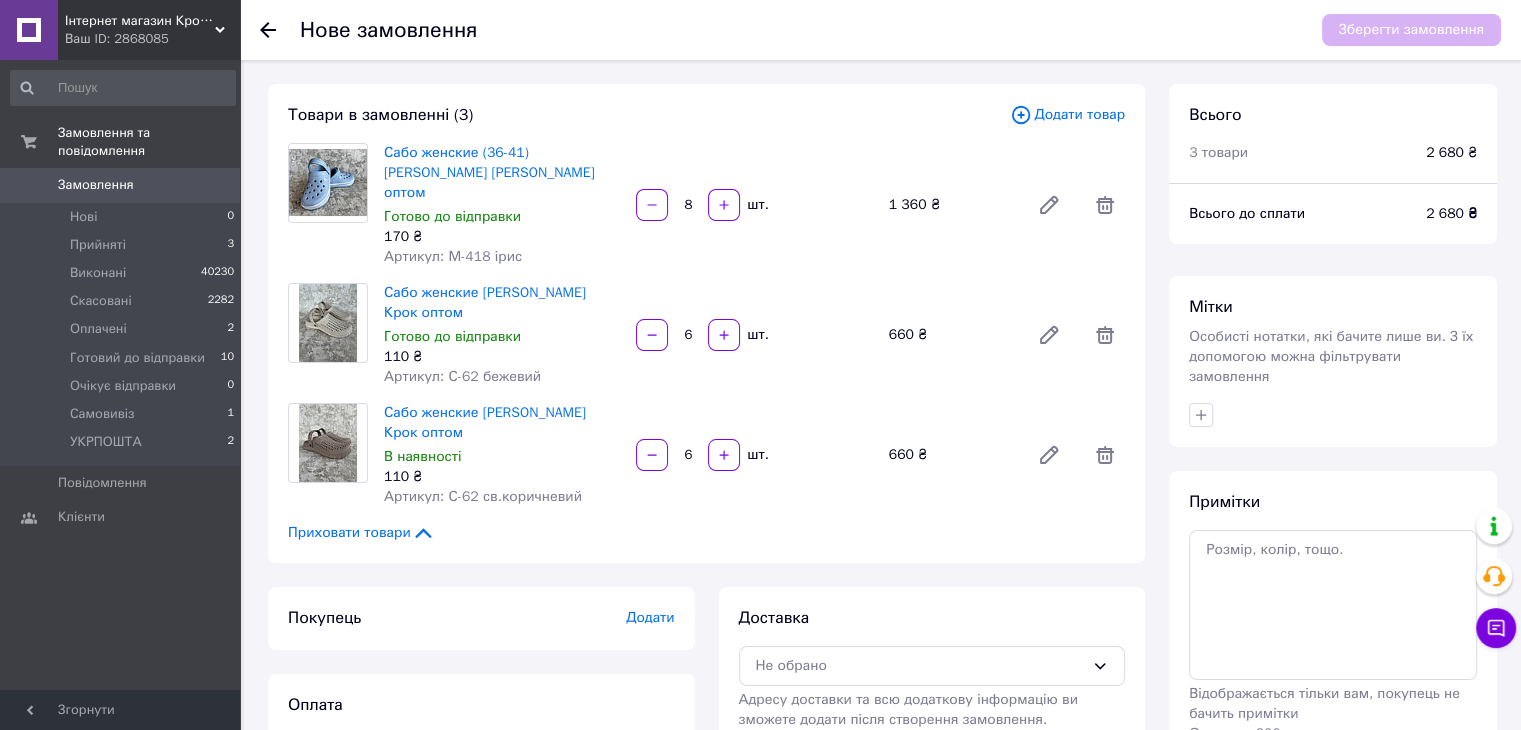 click on "Товари в замовленні (3) Додати товар Сабо женские (36-41) ЭВА пенка Даго Стиль оптом Готово до відправки 170 ₴ Артикул: М-418 ірис 8   шт. 1 360 ₴ Сабо женские ЭВА пенка Крок оптом Готово до відправки 110 ₴ Артикул: С-62 бежевий 6   шт. 660 ₴ Сабо женские ЭВА пенка Крок оптом В наявності 110 ₴ Артикул: С-62 св.коричневий 6   шт. 660 ₴ Приховати товари" at bounding box center [706, 323] 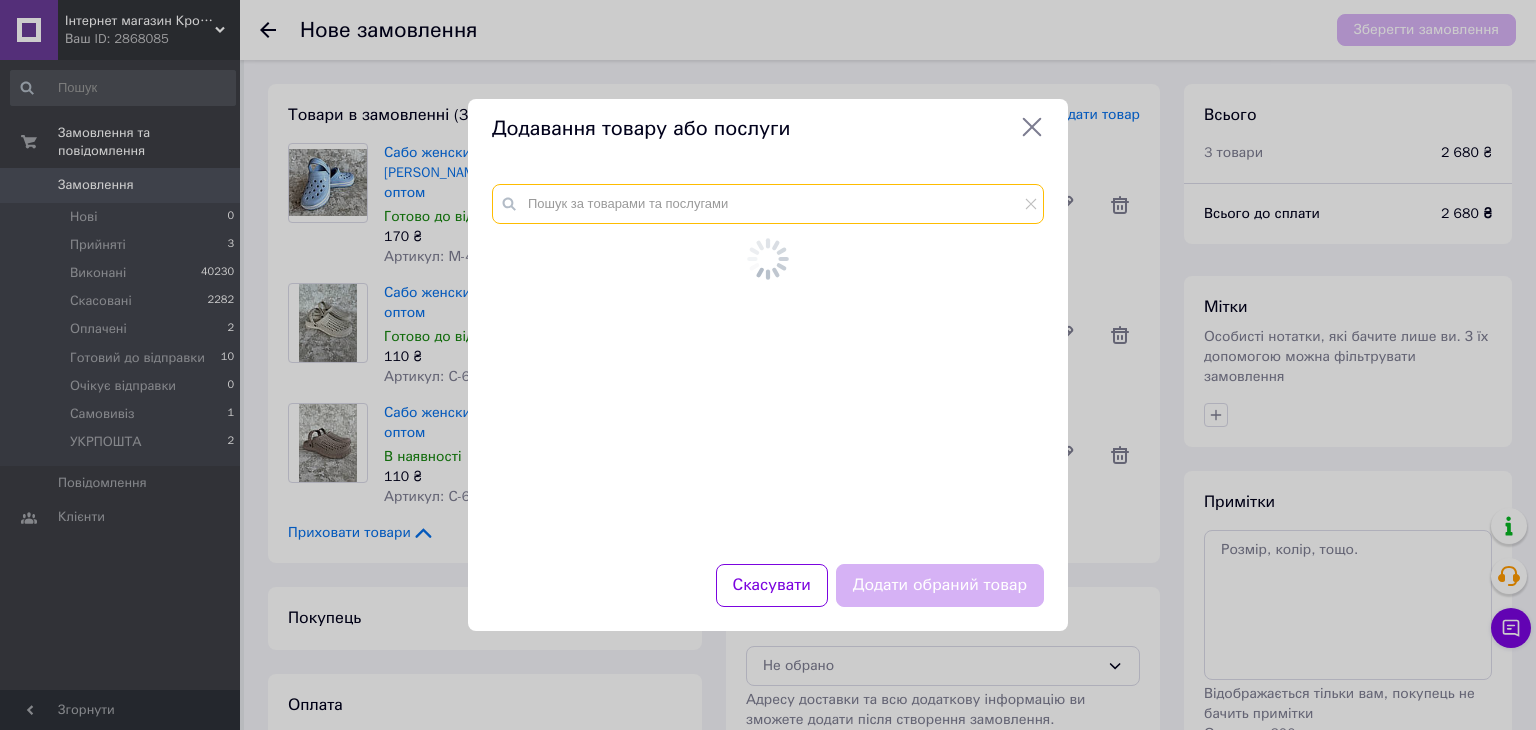 click at bounding box center (768, 204) 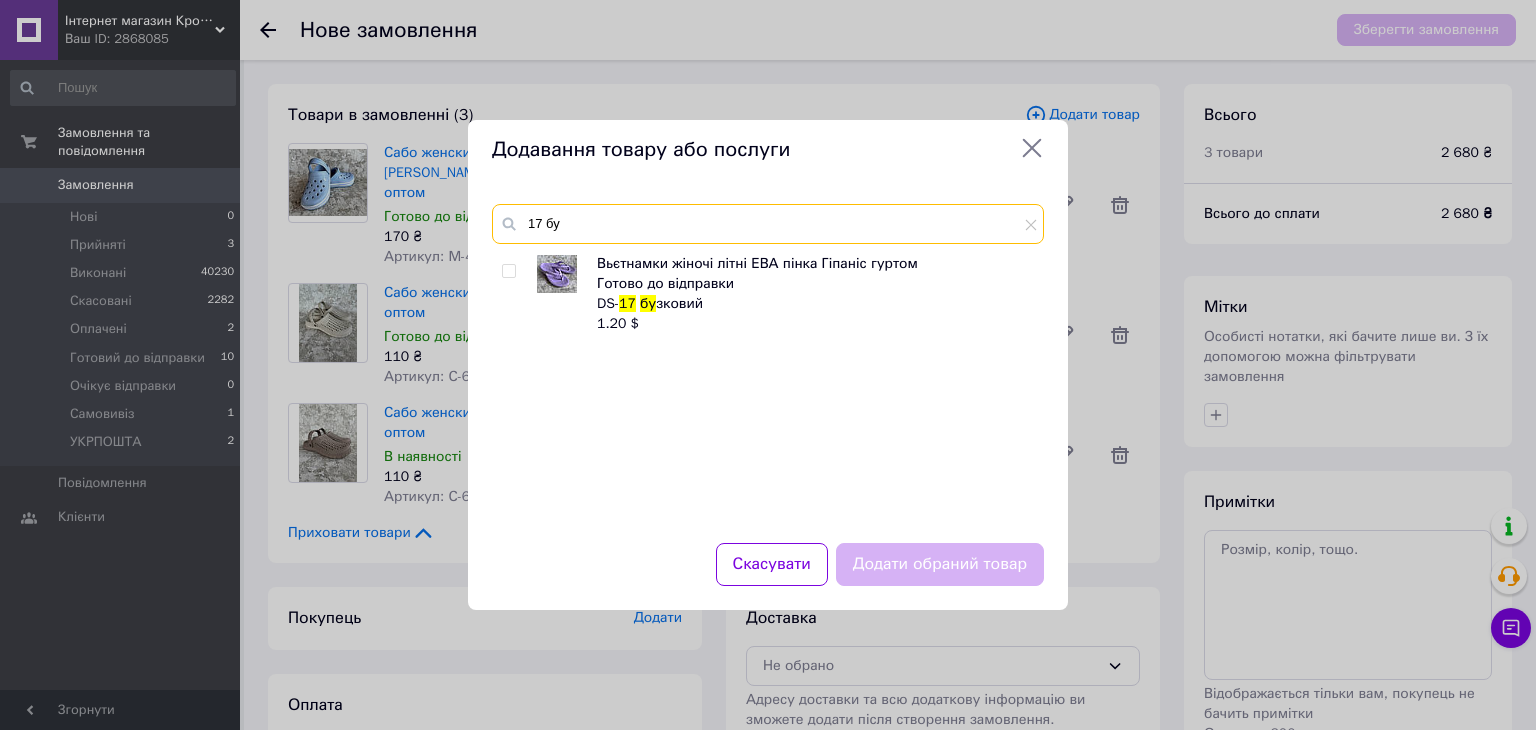 type on "17 бу" 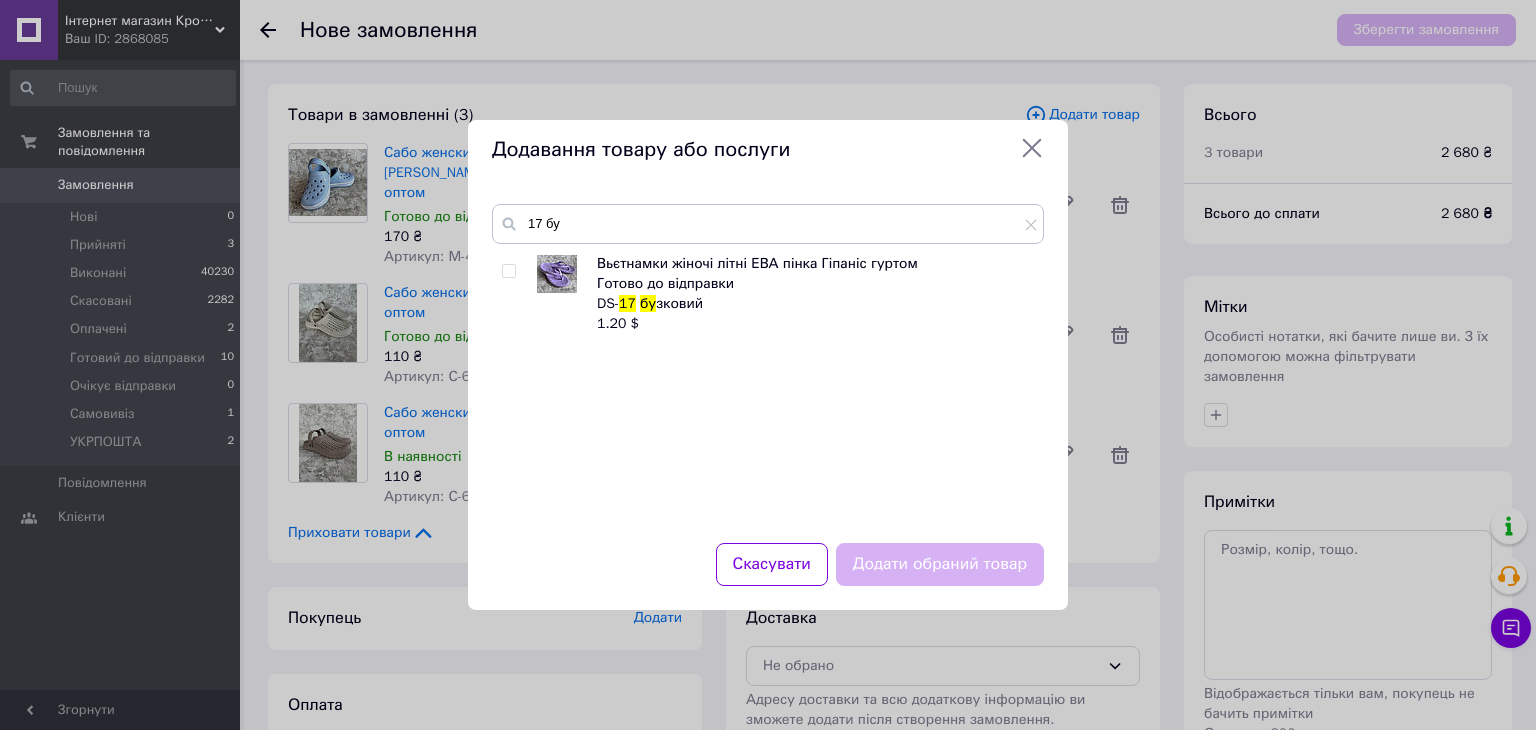 click at bounding box center [508, 271] 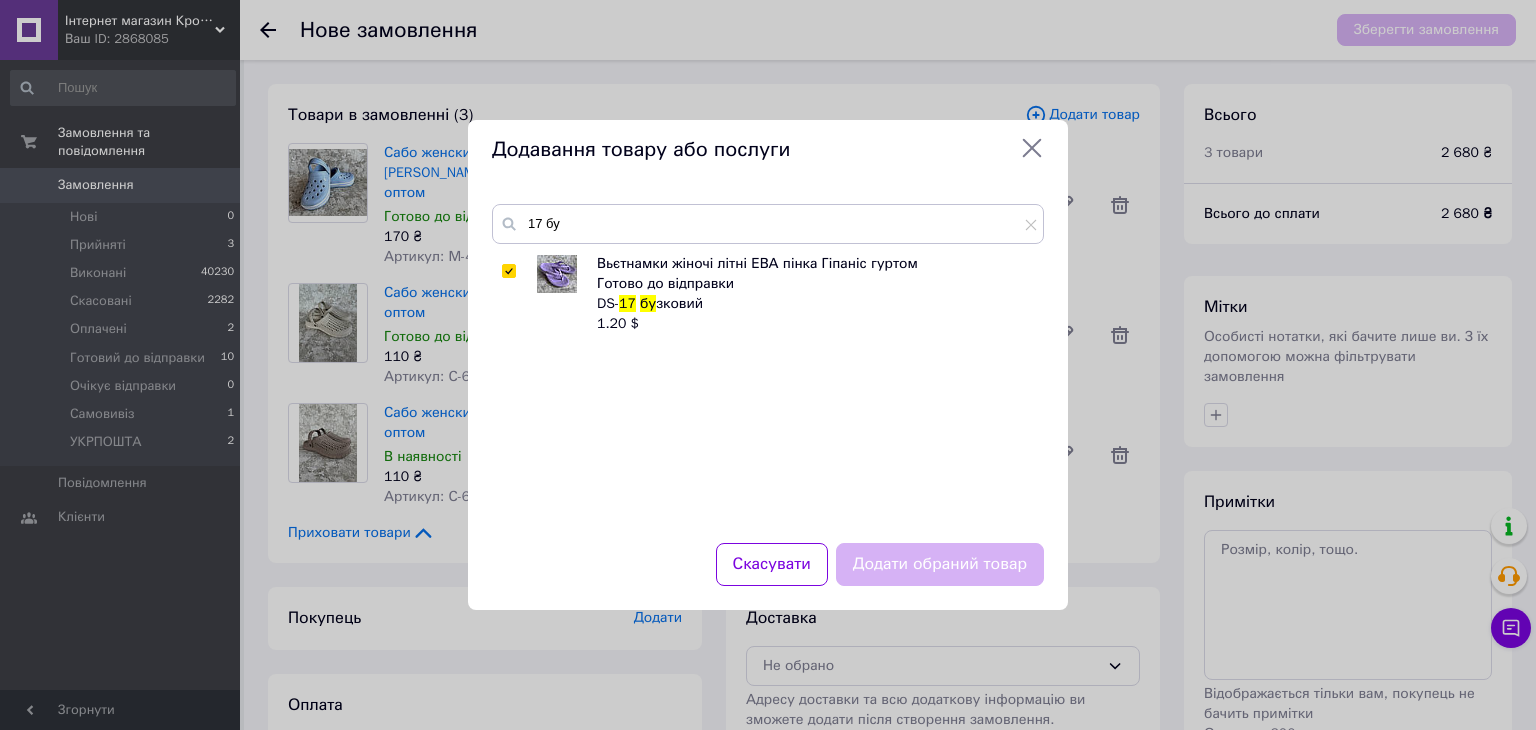 checkbox on "true" 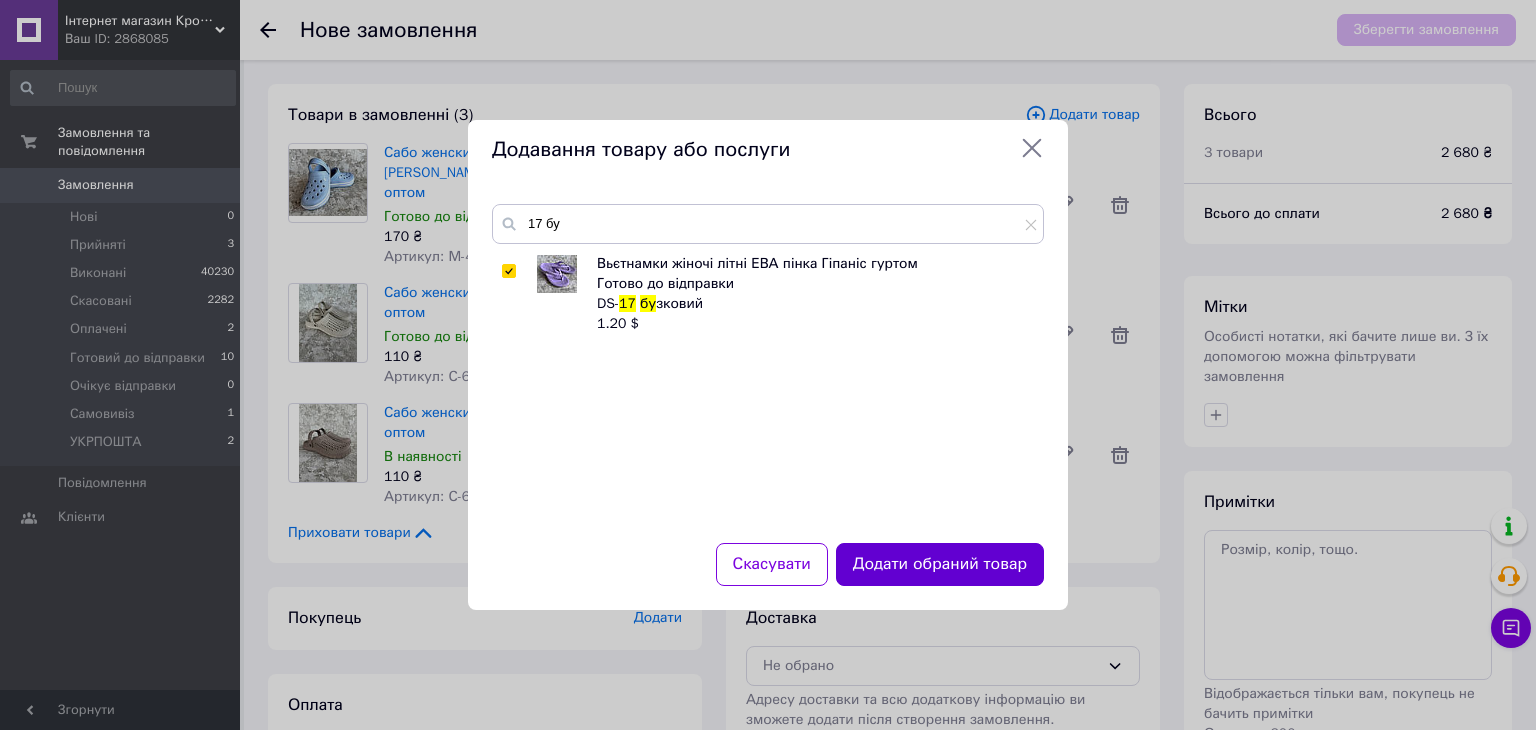 click on "Додати обраний товар" at bounding box center (940, 564) 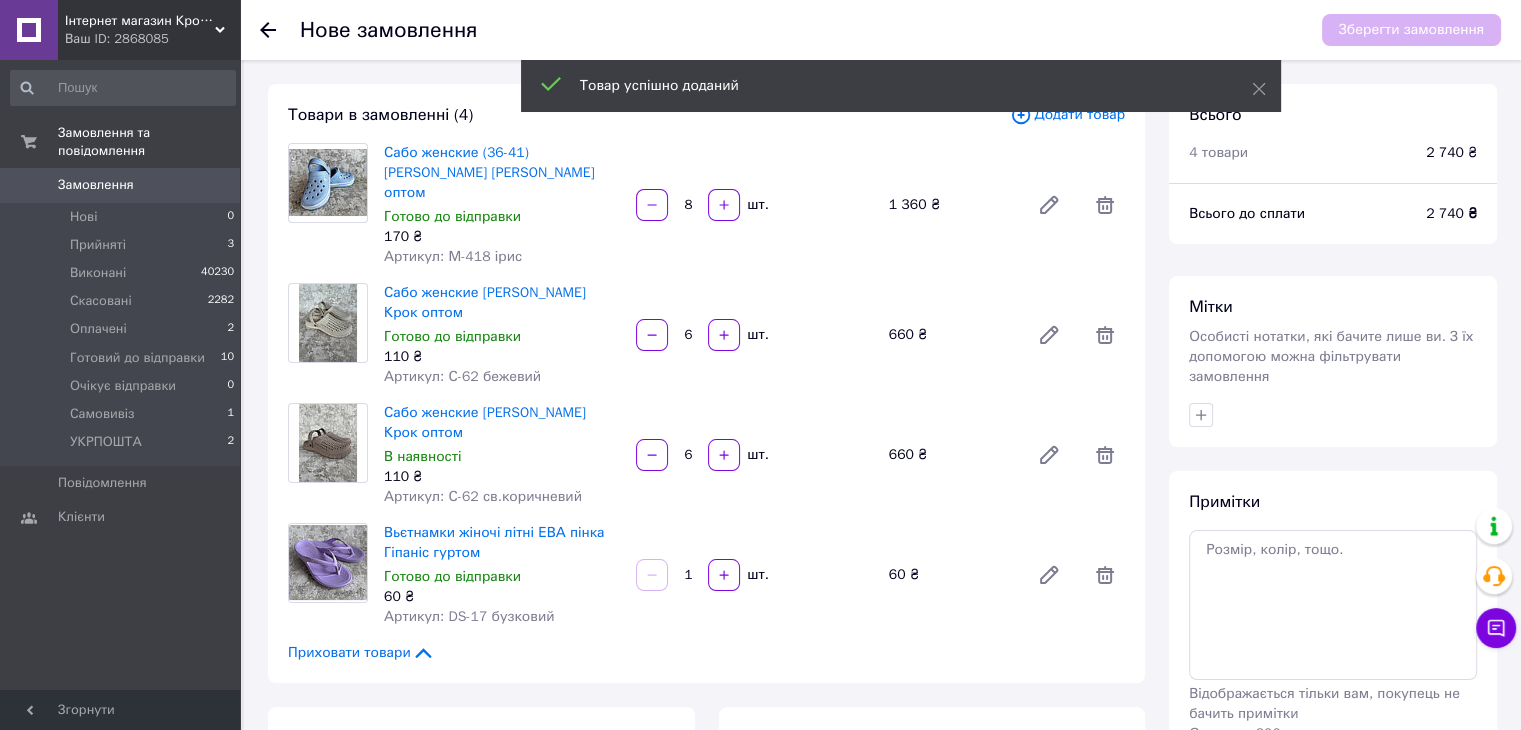 click on "Додати товар" at bounding box center [1067, 115] 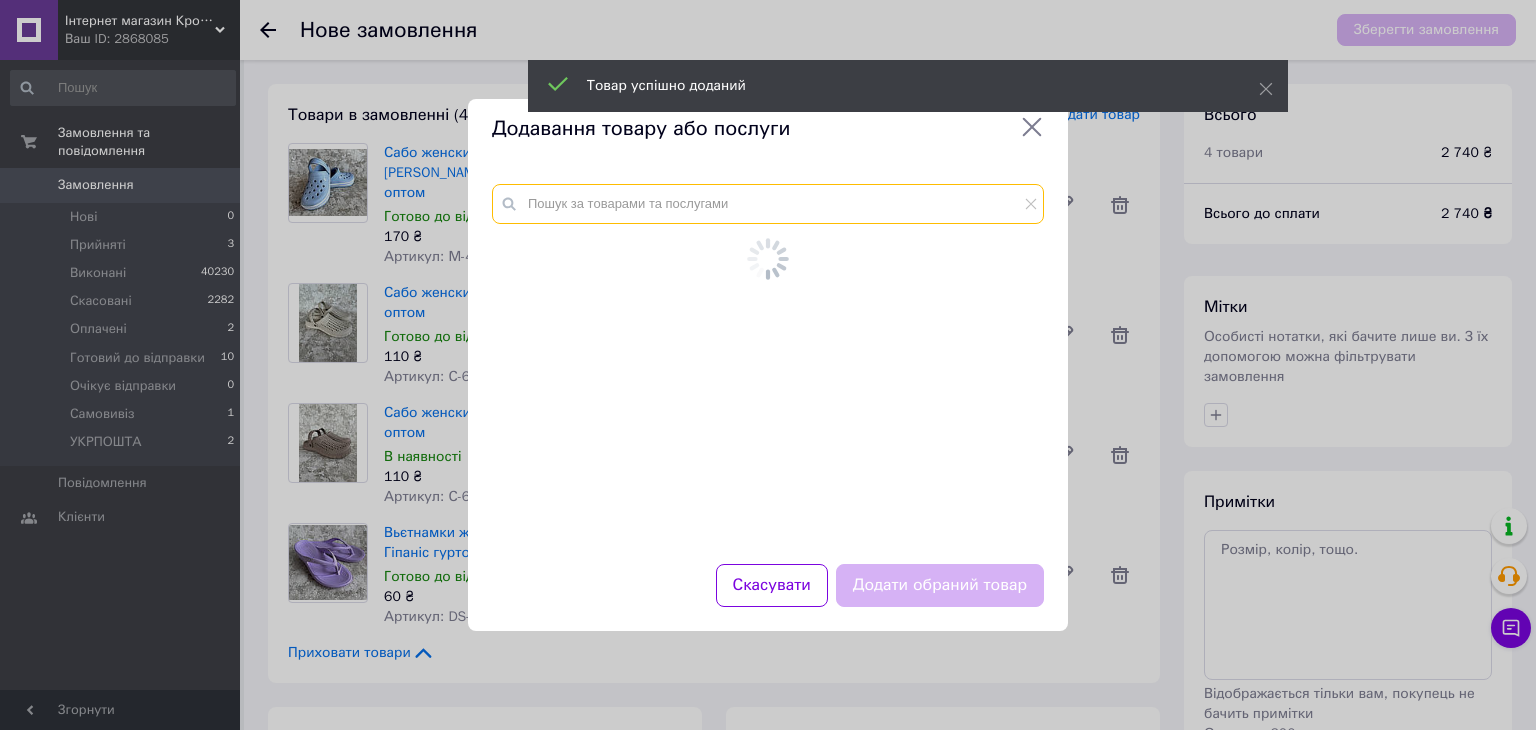 click at bounding box center (768, 204) 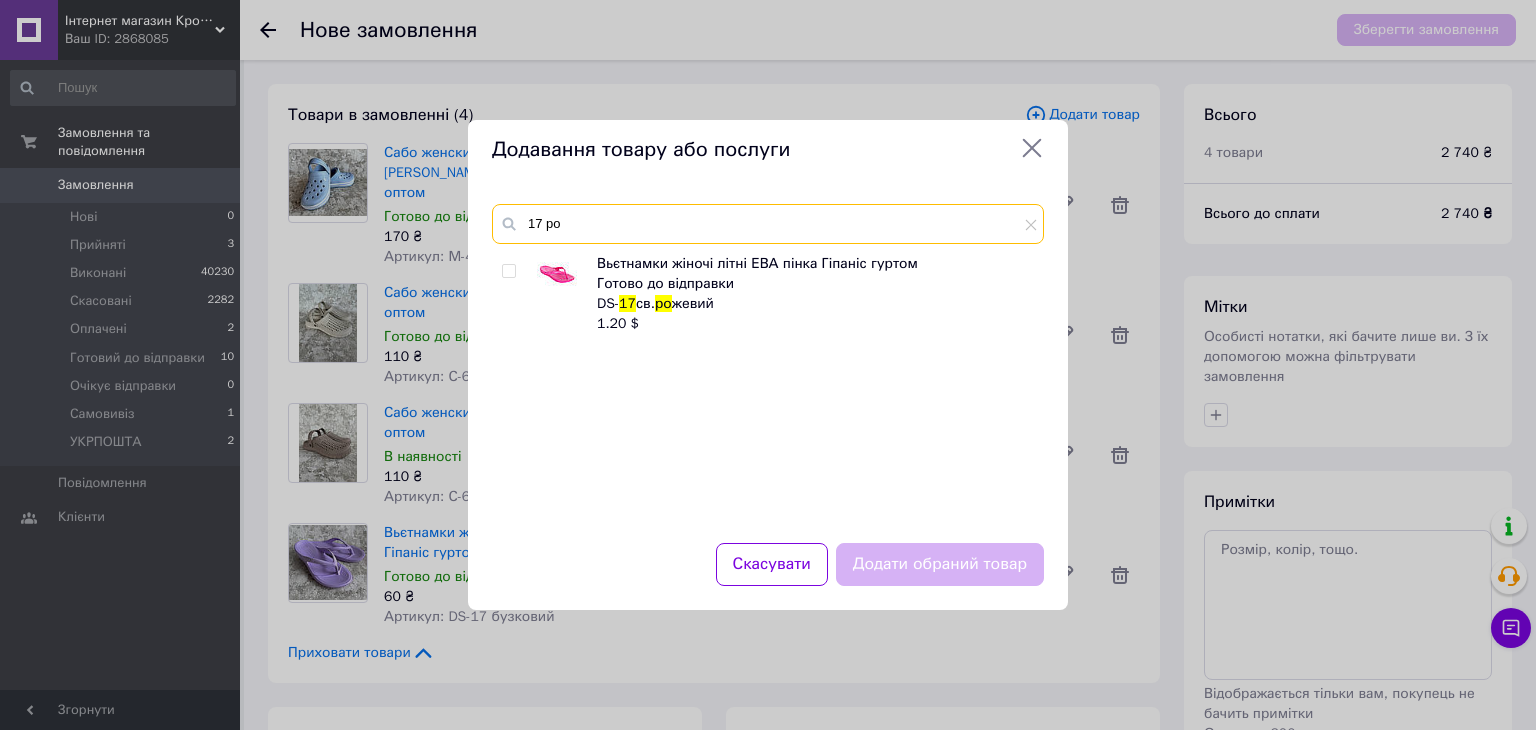 type on "17 ро" 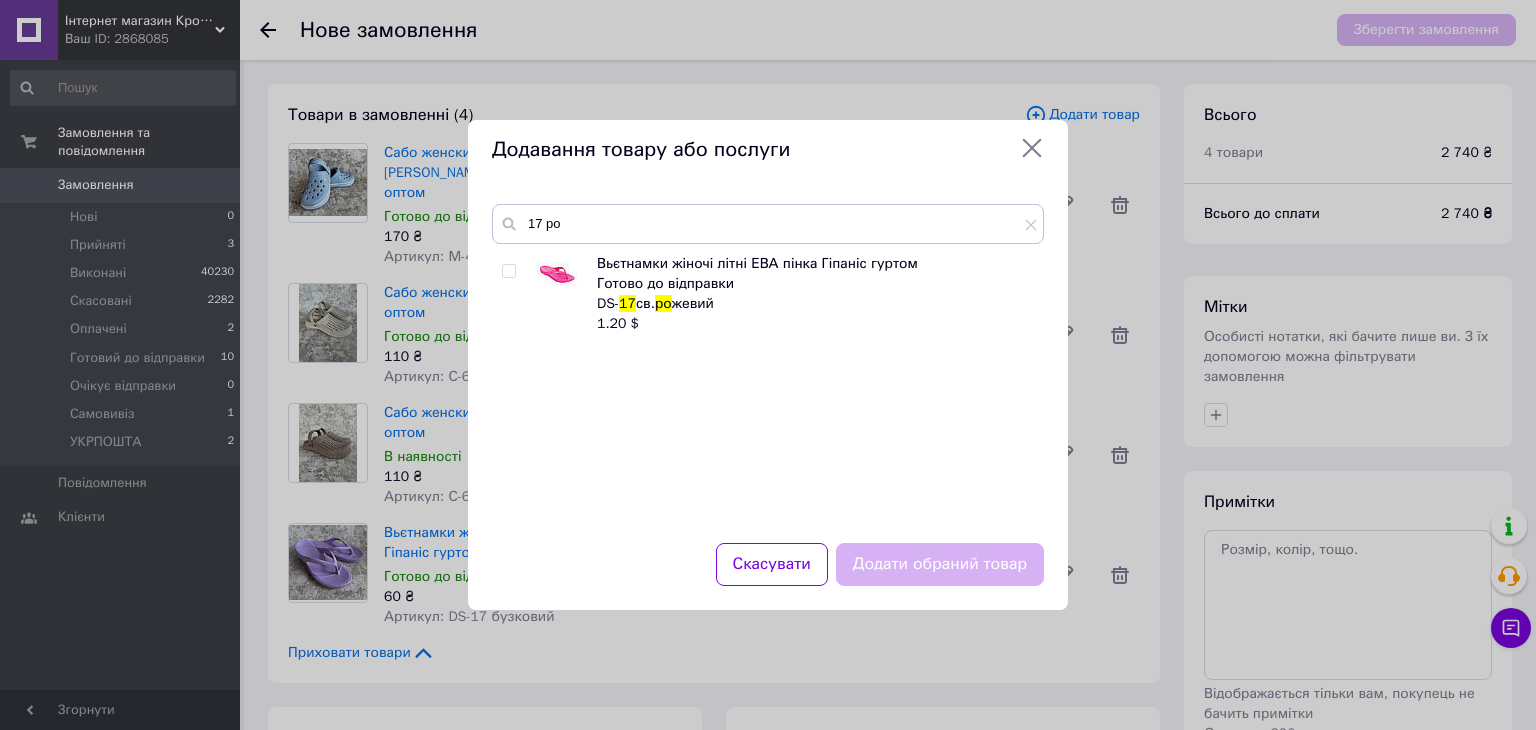 click at bounding box center [508, 271] 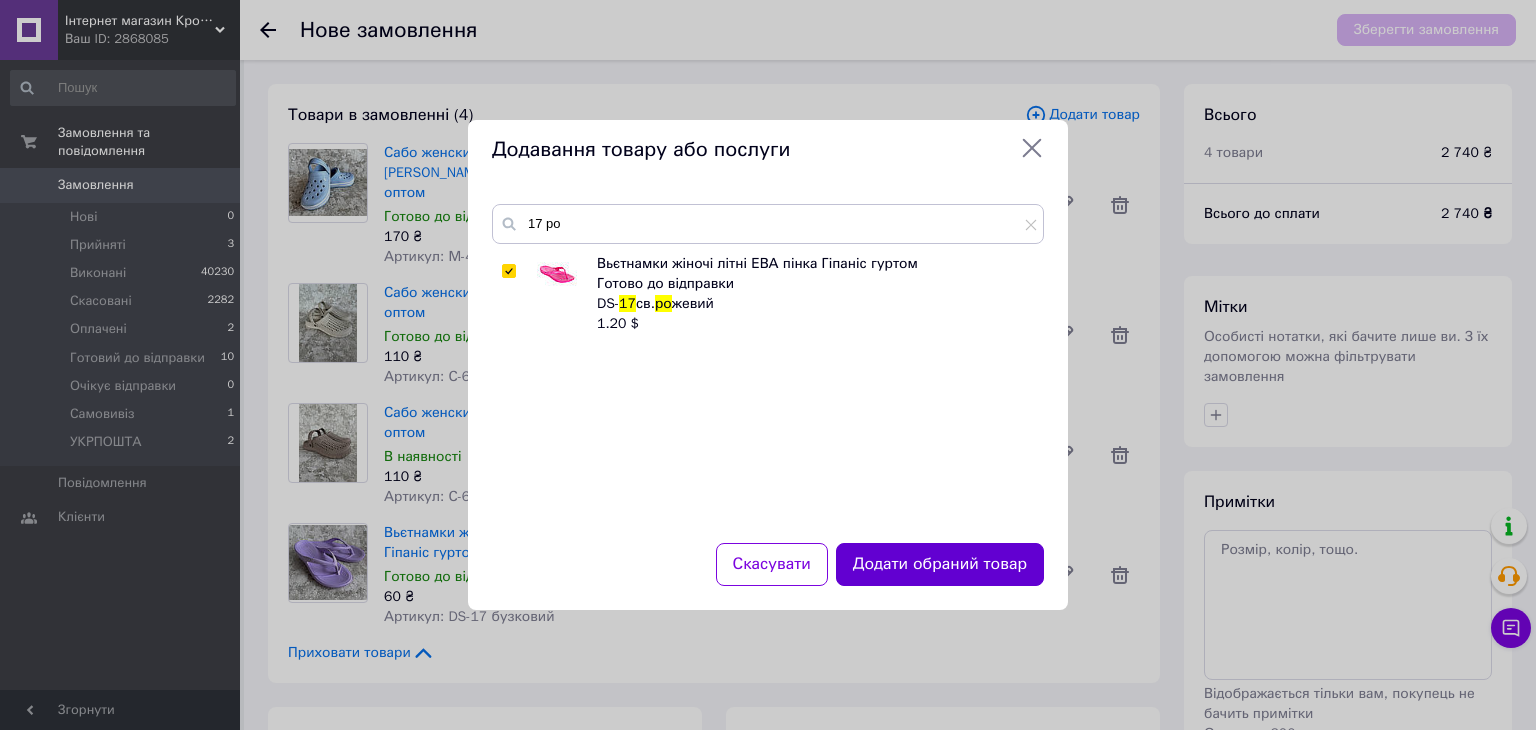 click on "Додати обраний товар" at bounding box center (940, 564) 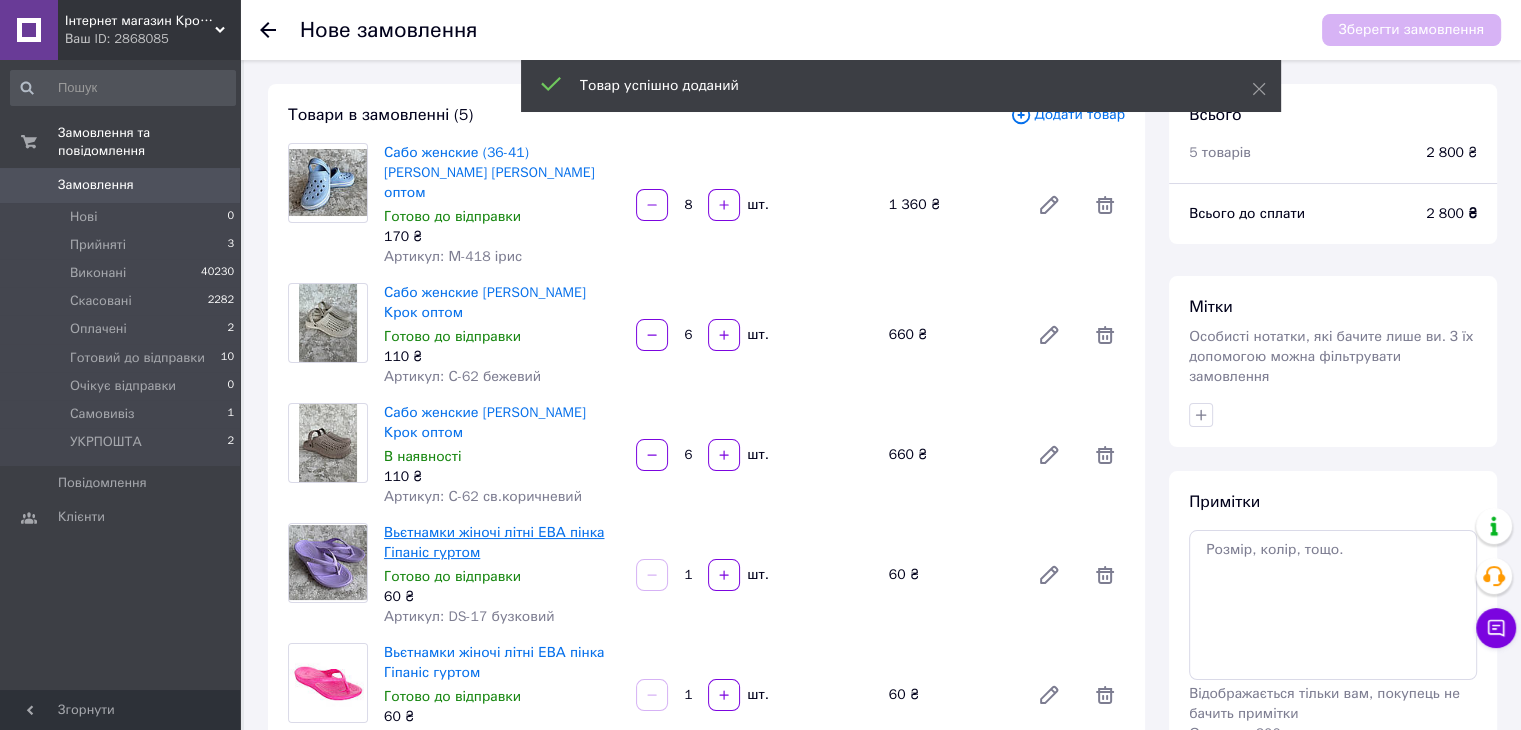 drag, startPoint x: 496, startPoint y: 498, endPoint x: 488, endPoint y: 520, distance: 23.409399 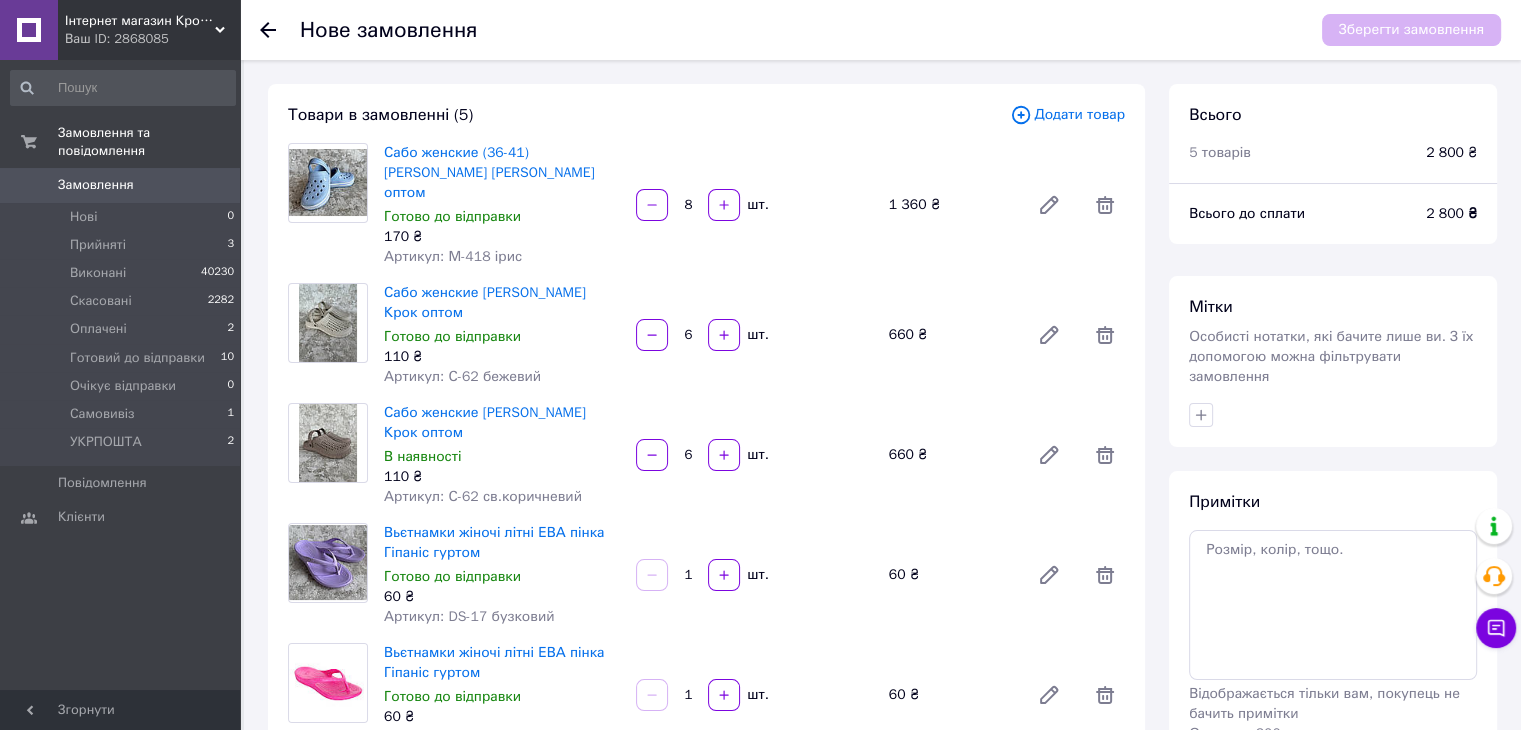 click on "Додати товар" at bounding box center (1067, 115) 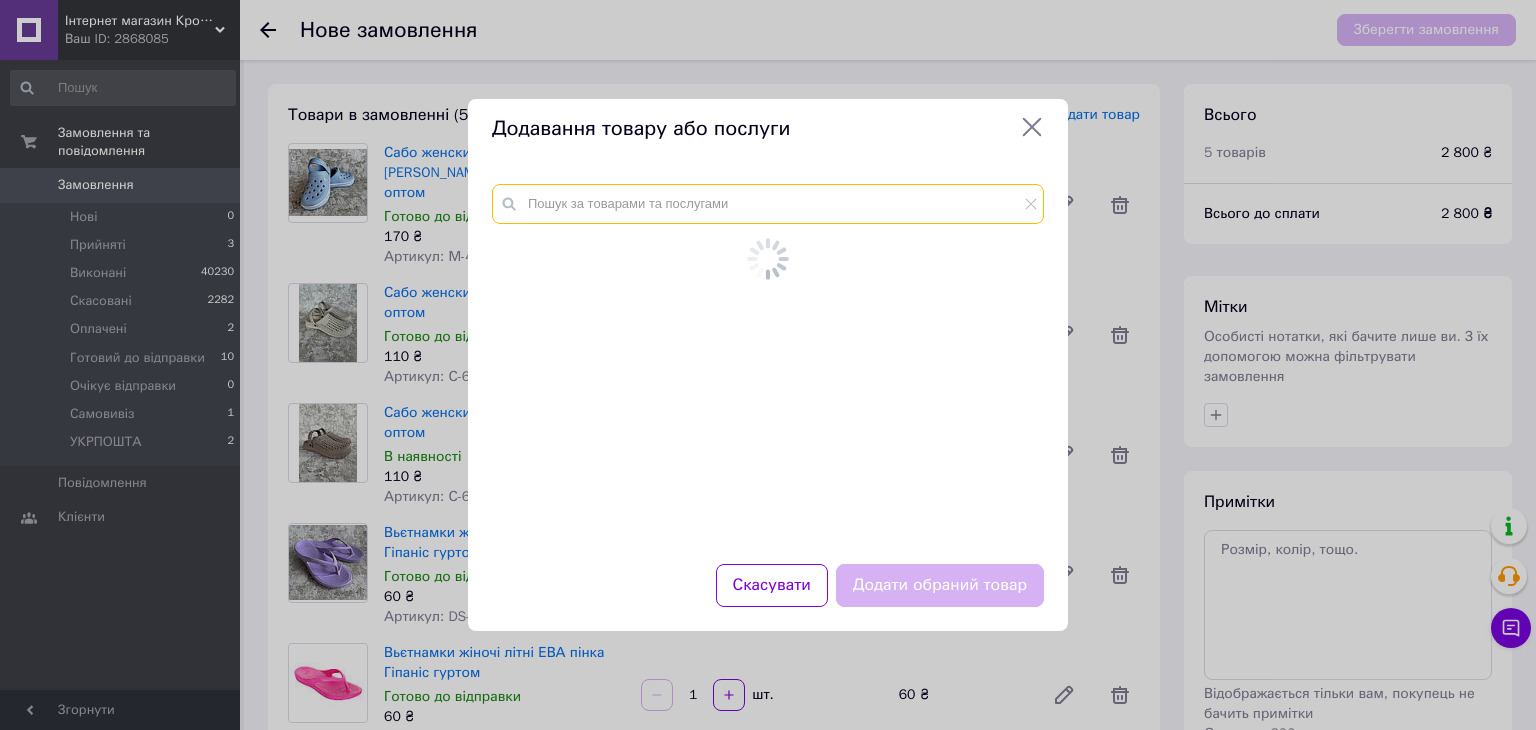click at bounding box center (768, 204) 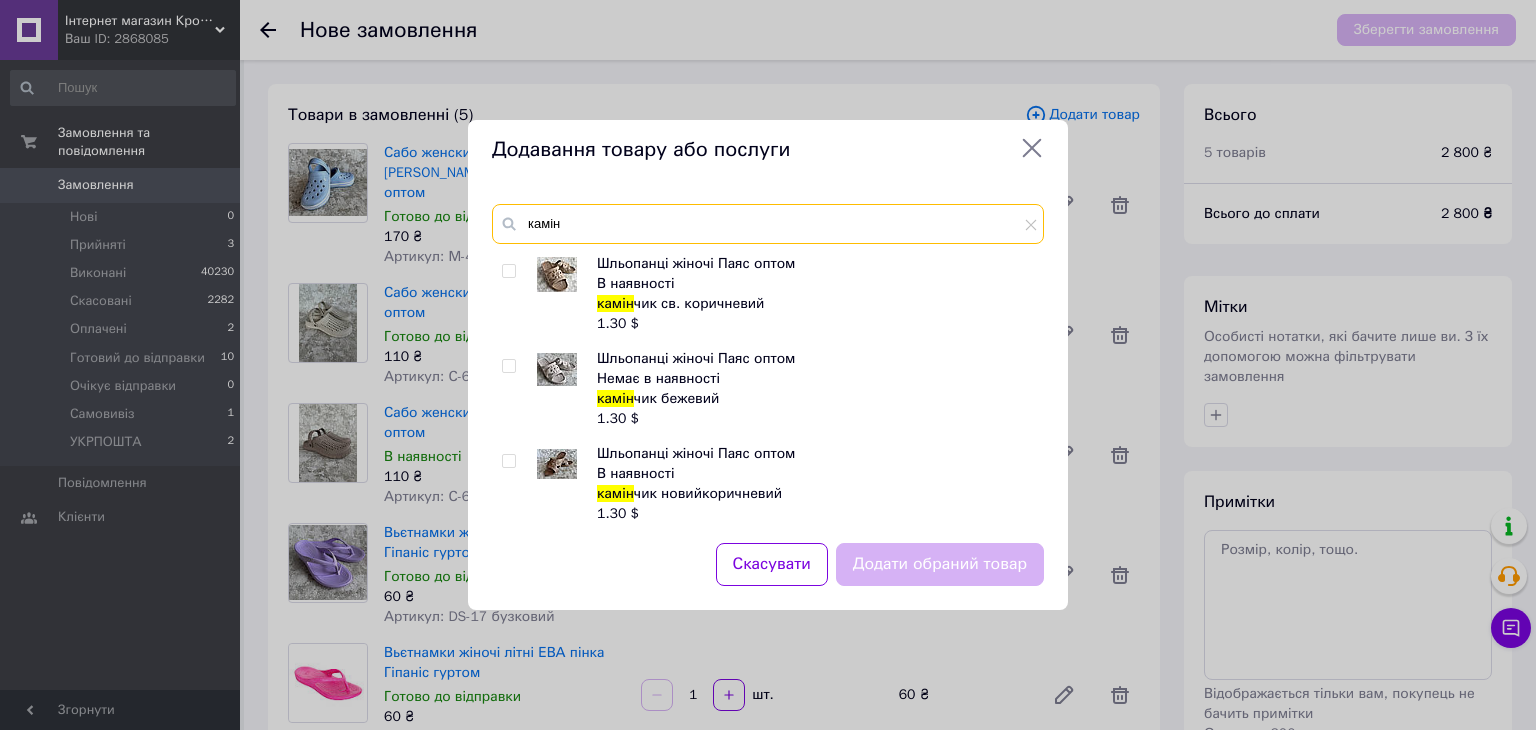 type on "камін" 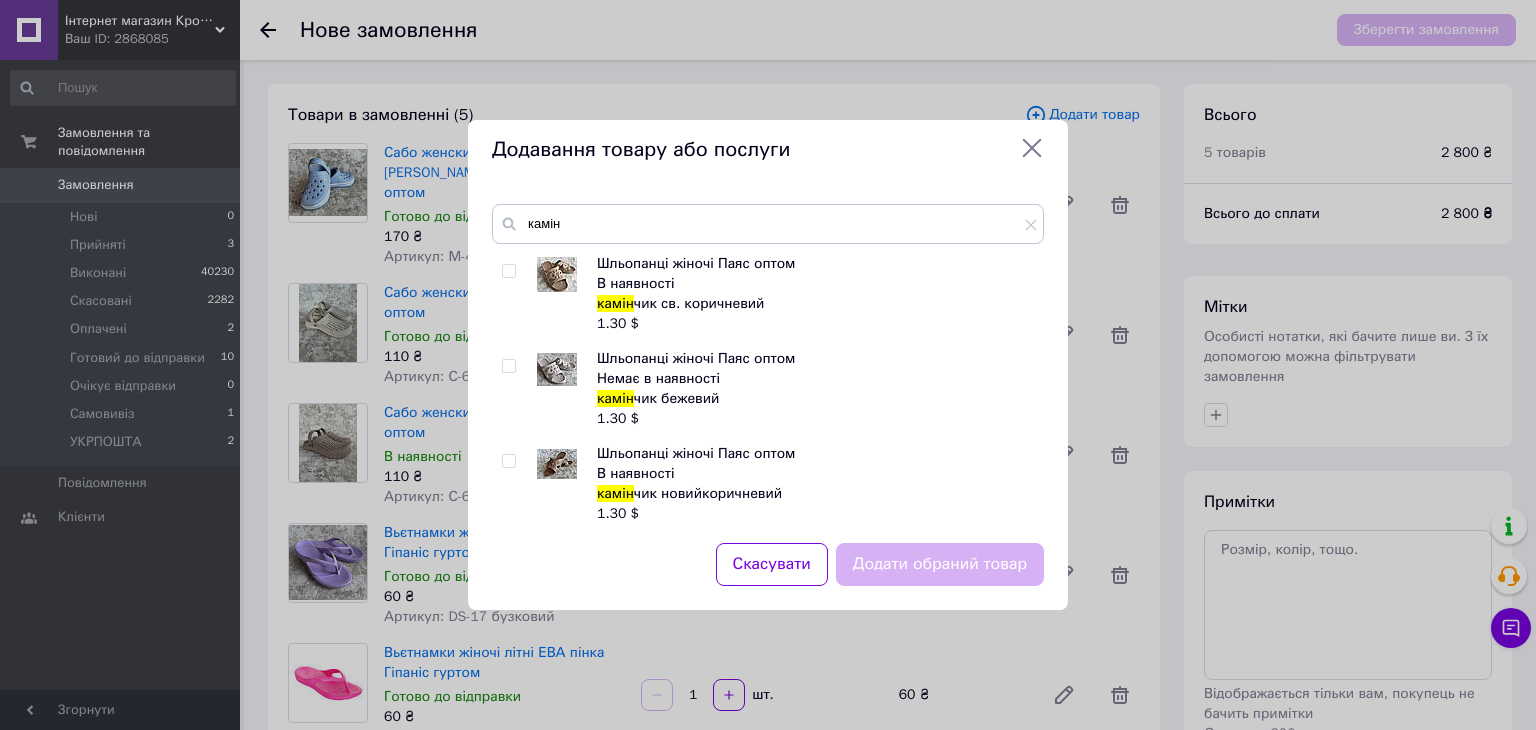 click at bounding box center [508, 271] 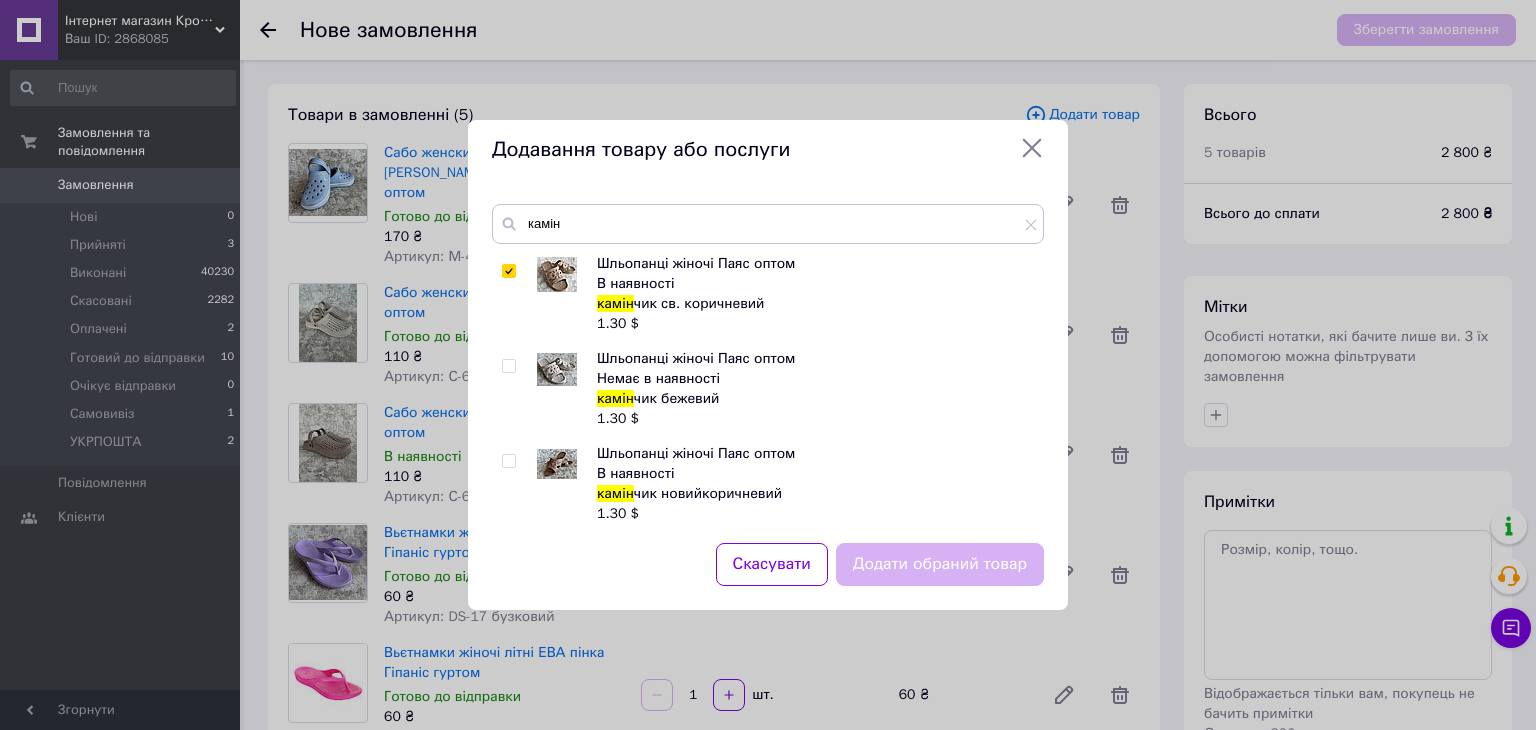 checkbox on "true" 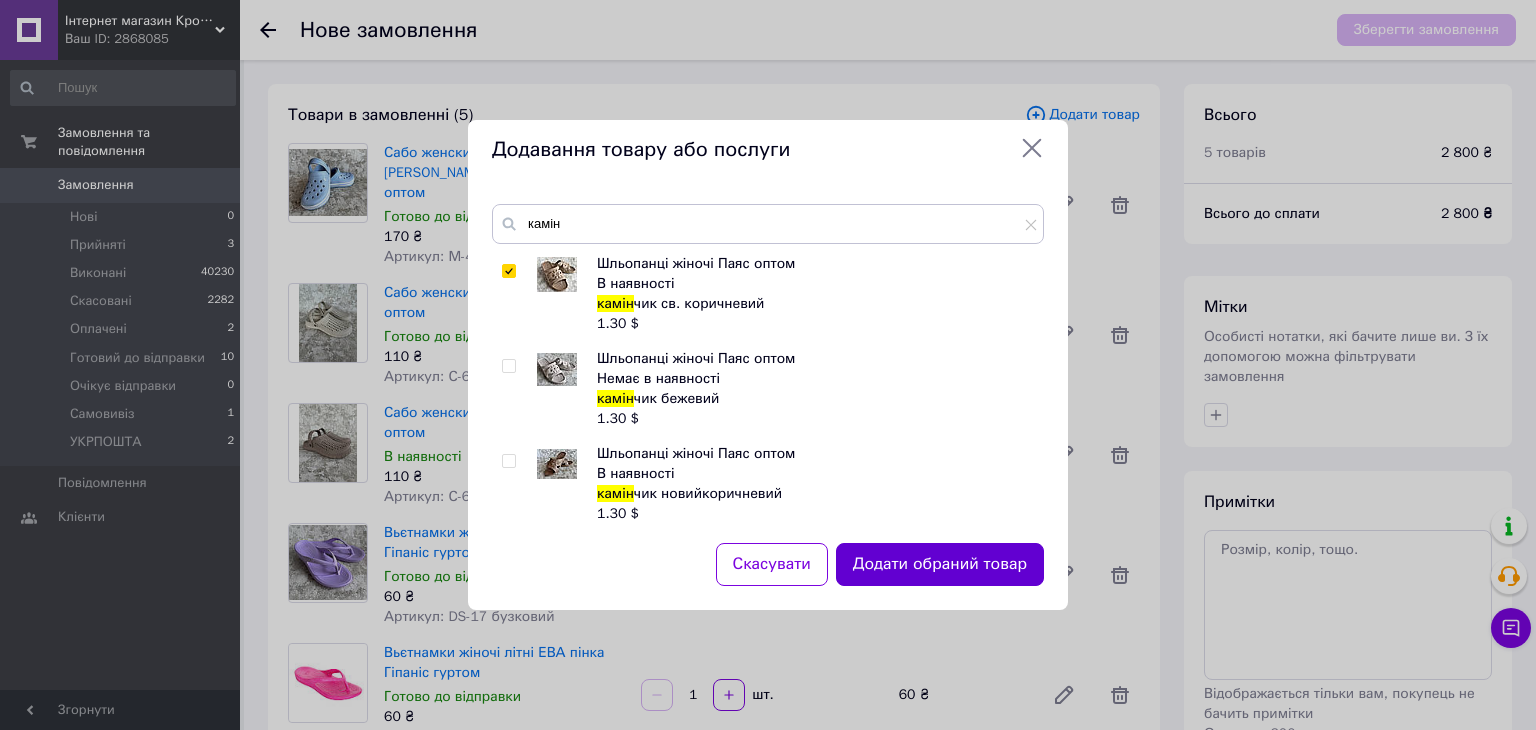 click on "Додати обраний товар" at bounding box center [940, 564] 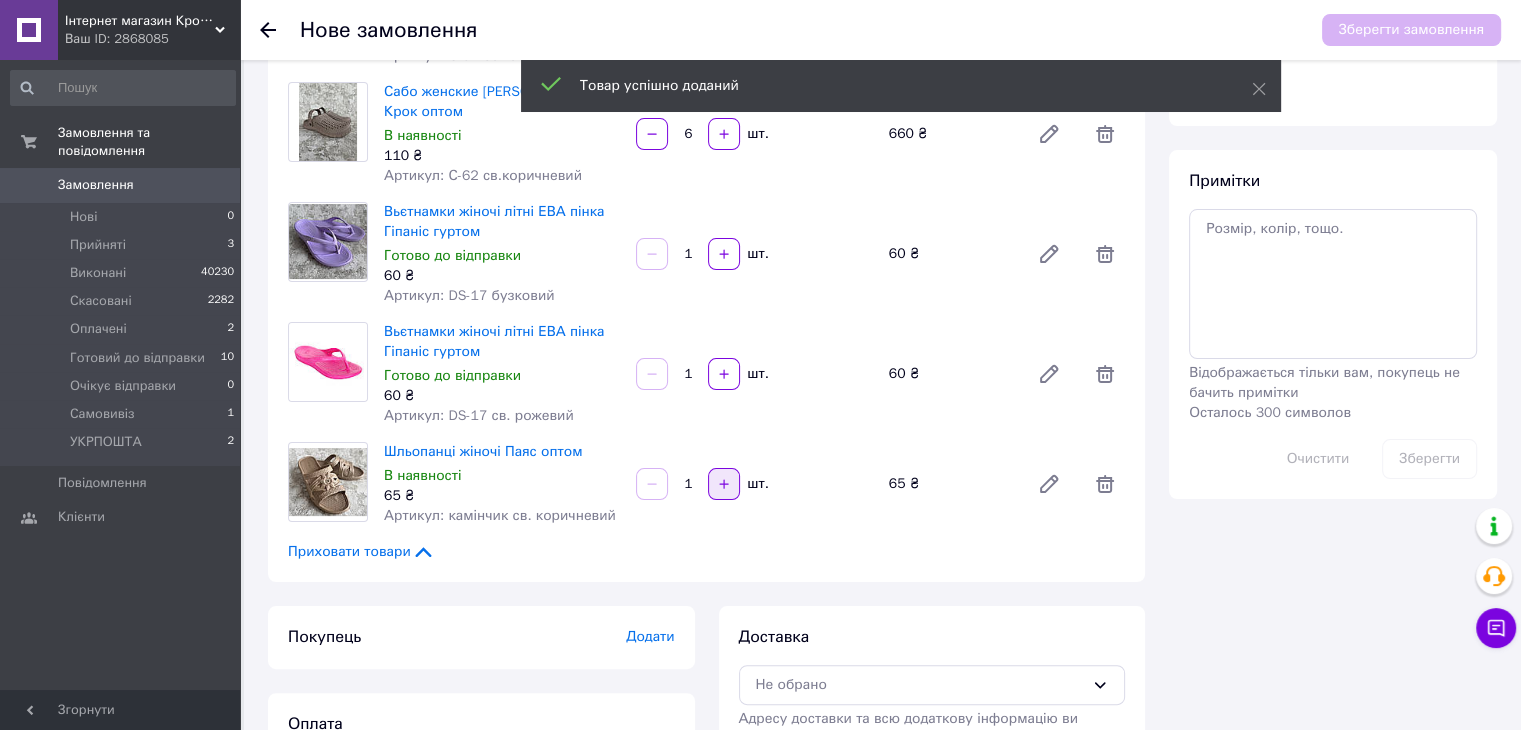 scroll, scrollTop: 400, scrollLeft: 0, axis: vertical 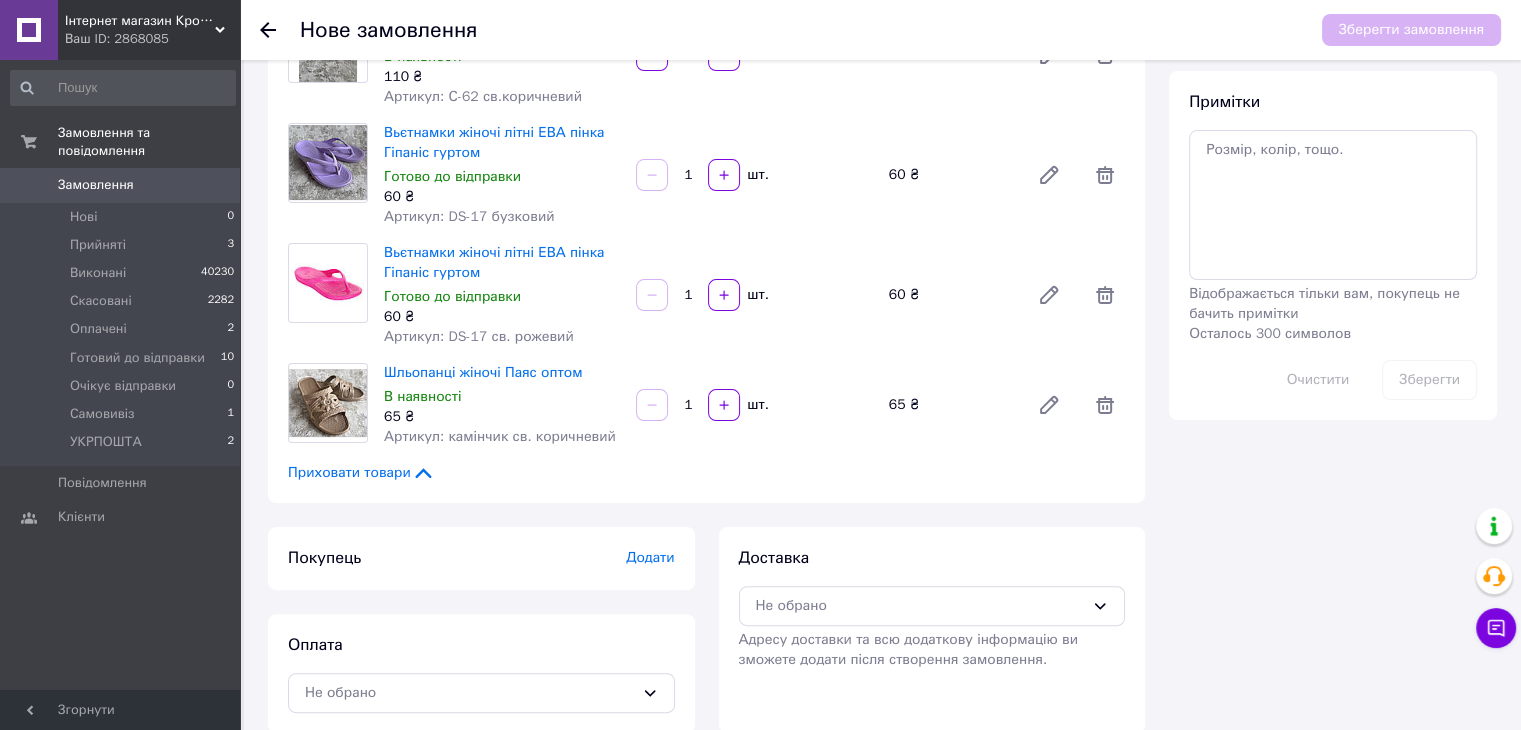 click on "1" at bounding box center (688, 405) 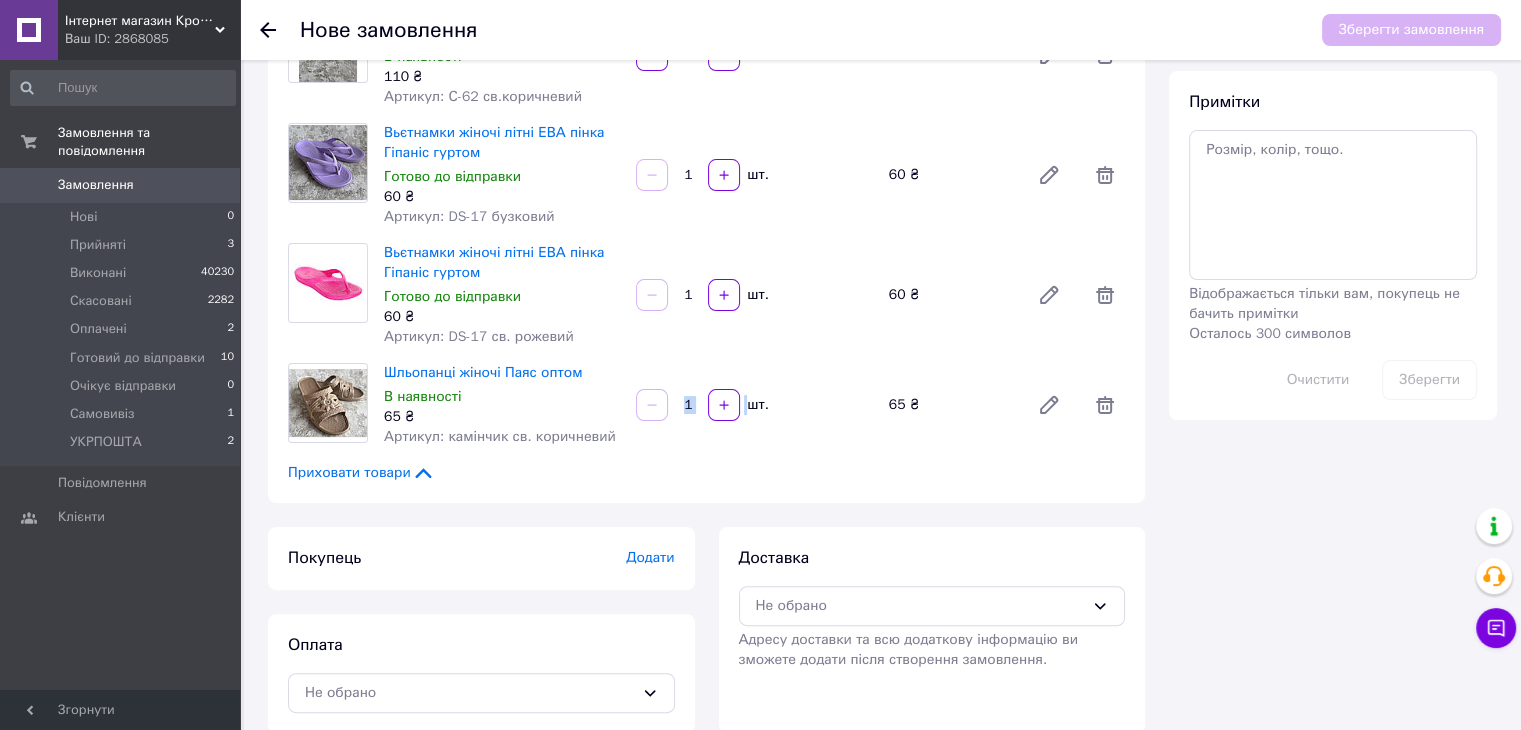 click on "1" at bounding box center [688, 405] 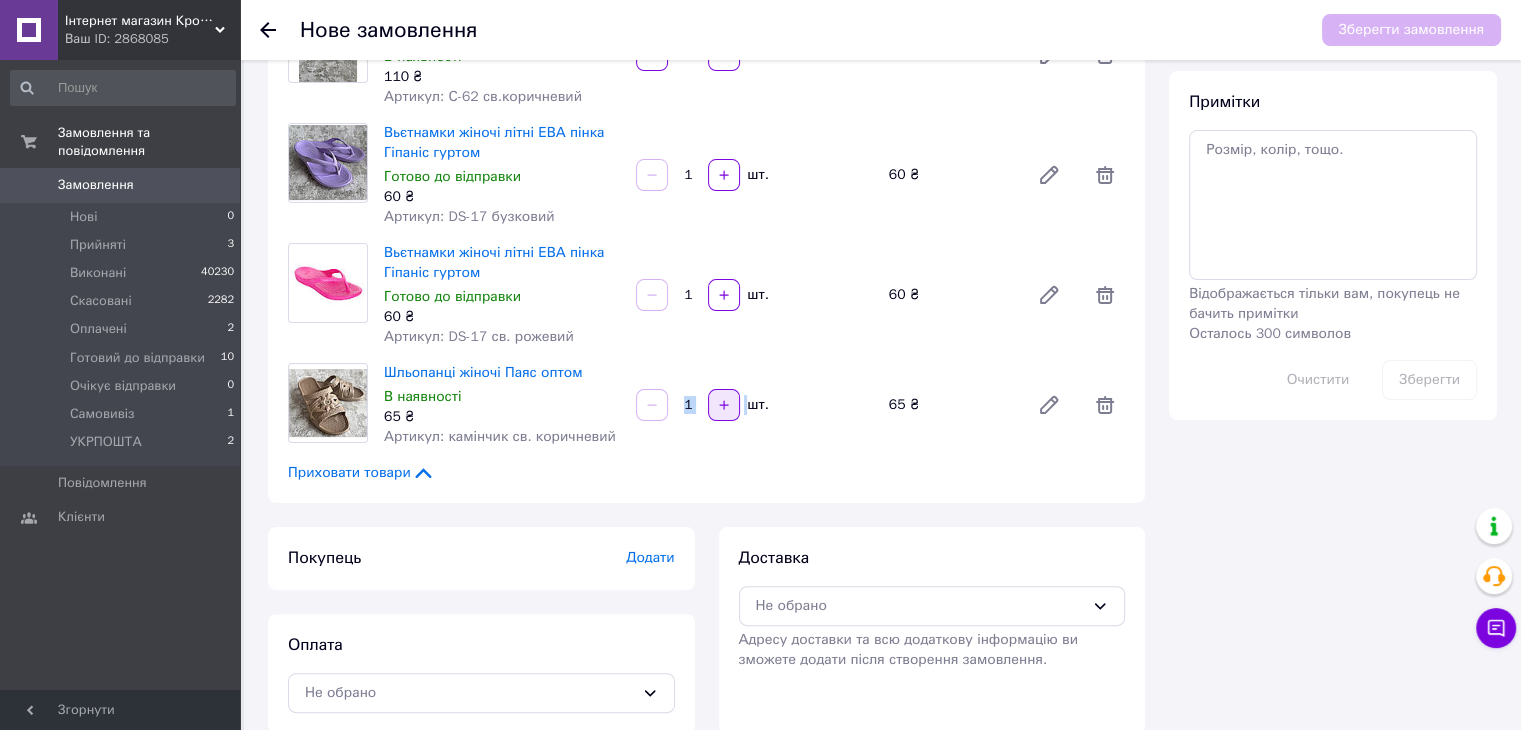 click 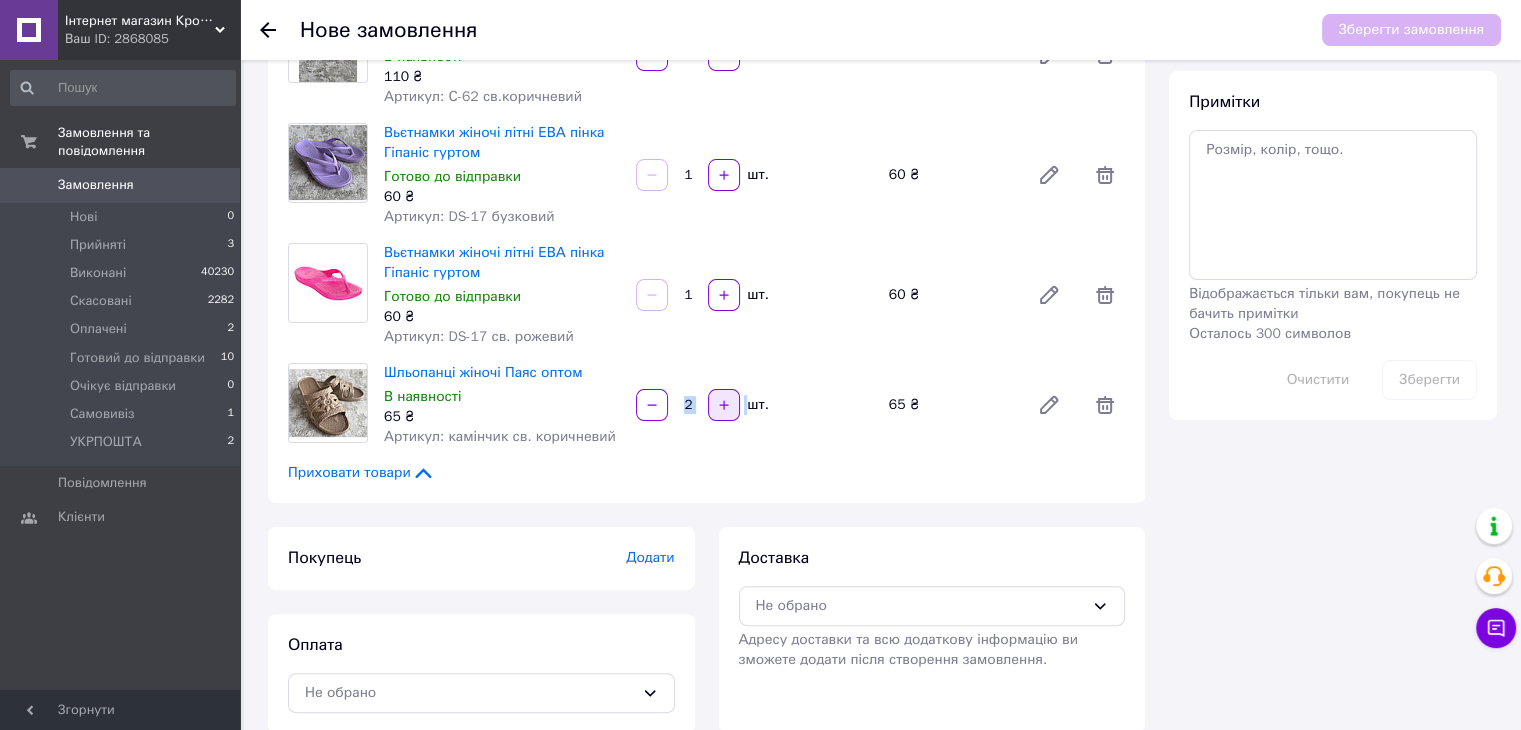 click 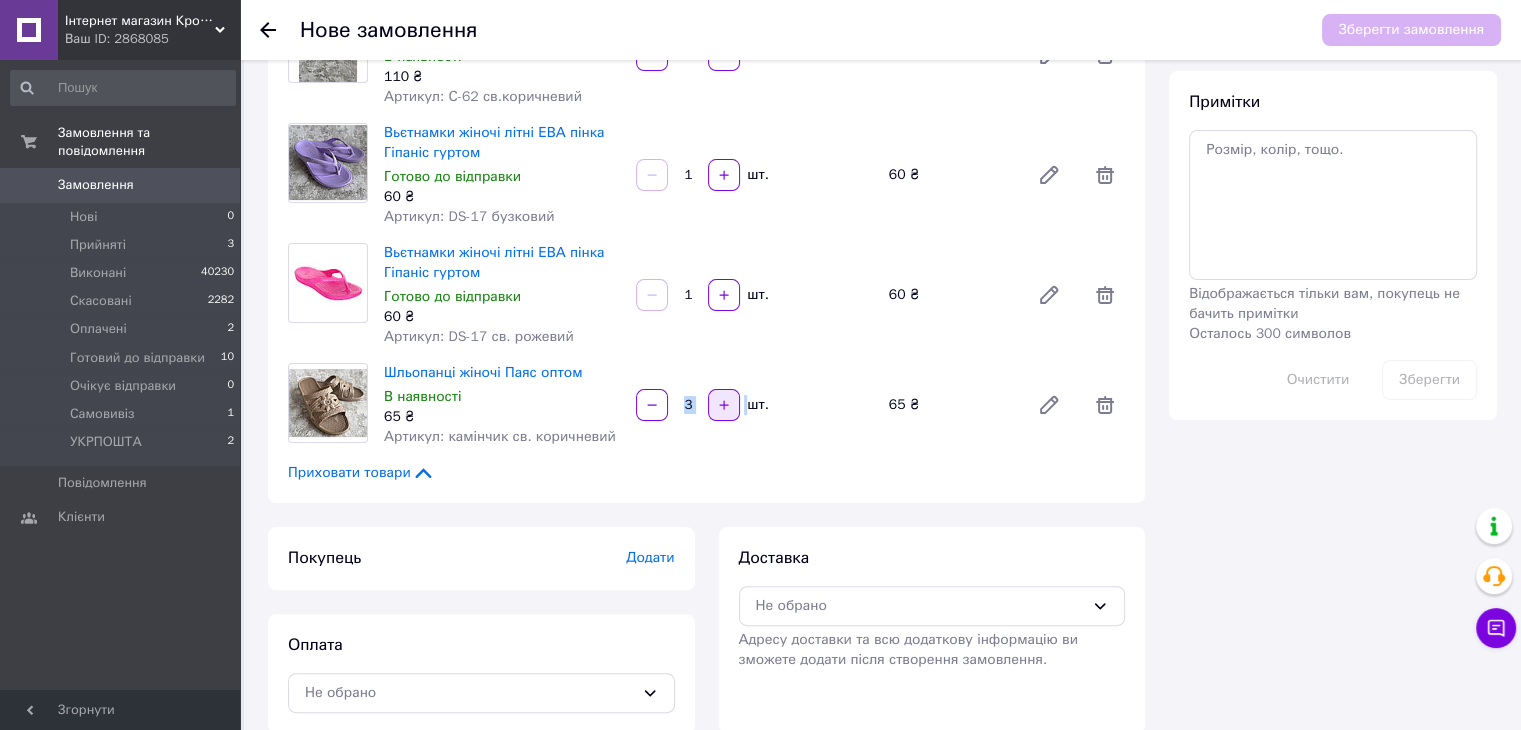 click 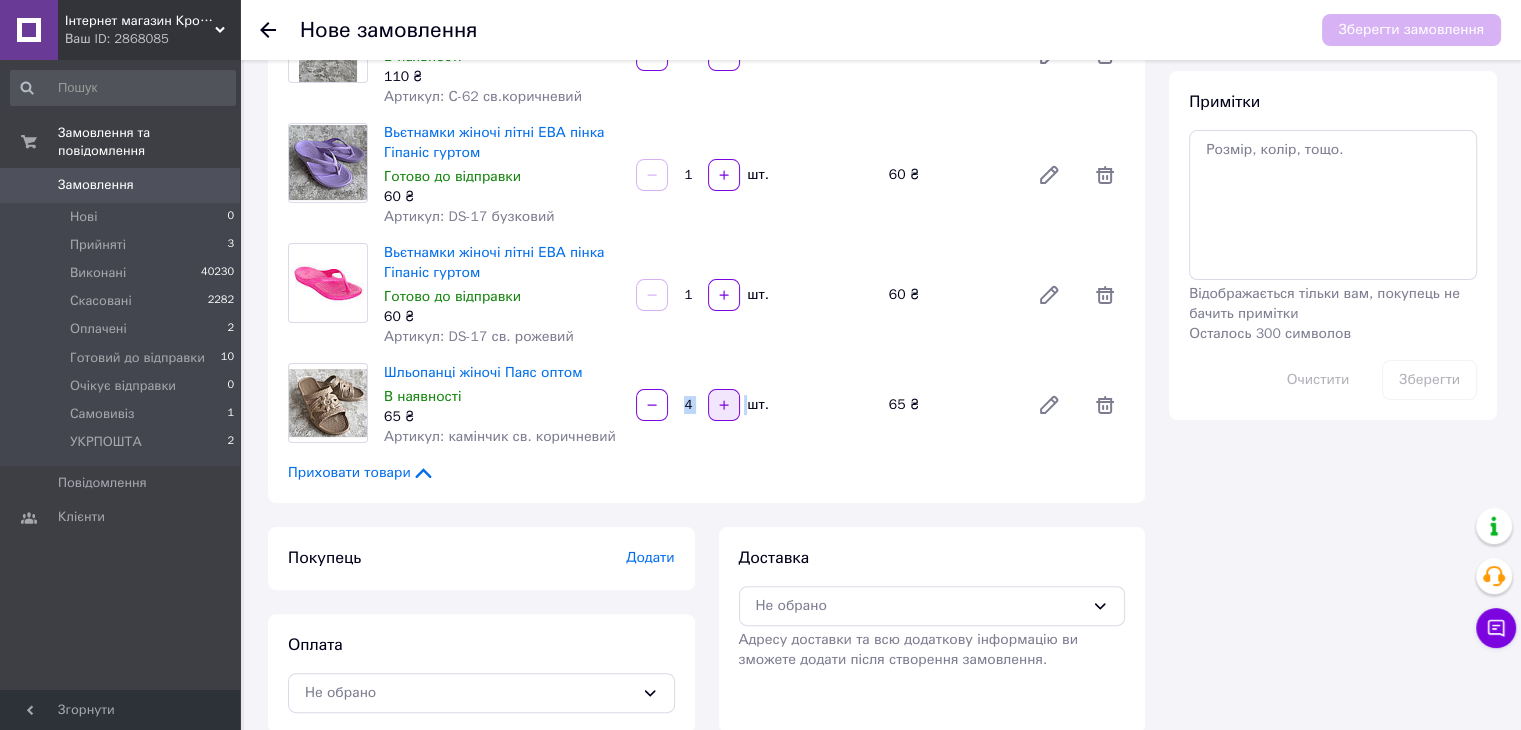 click 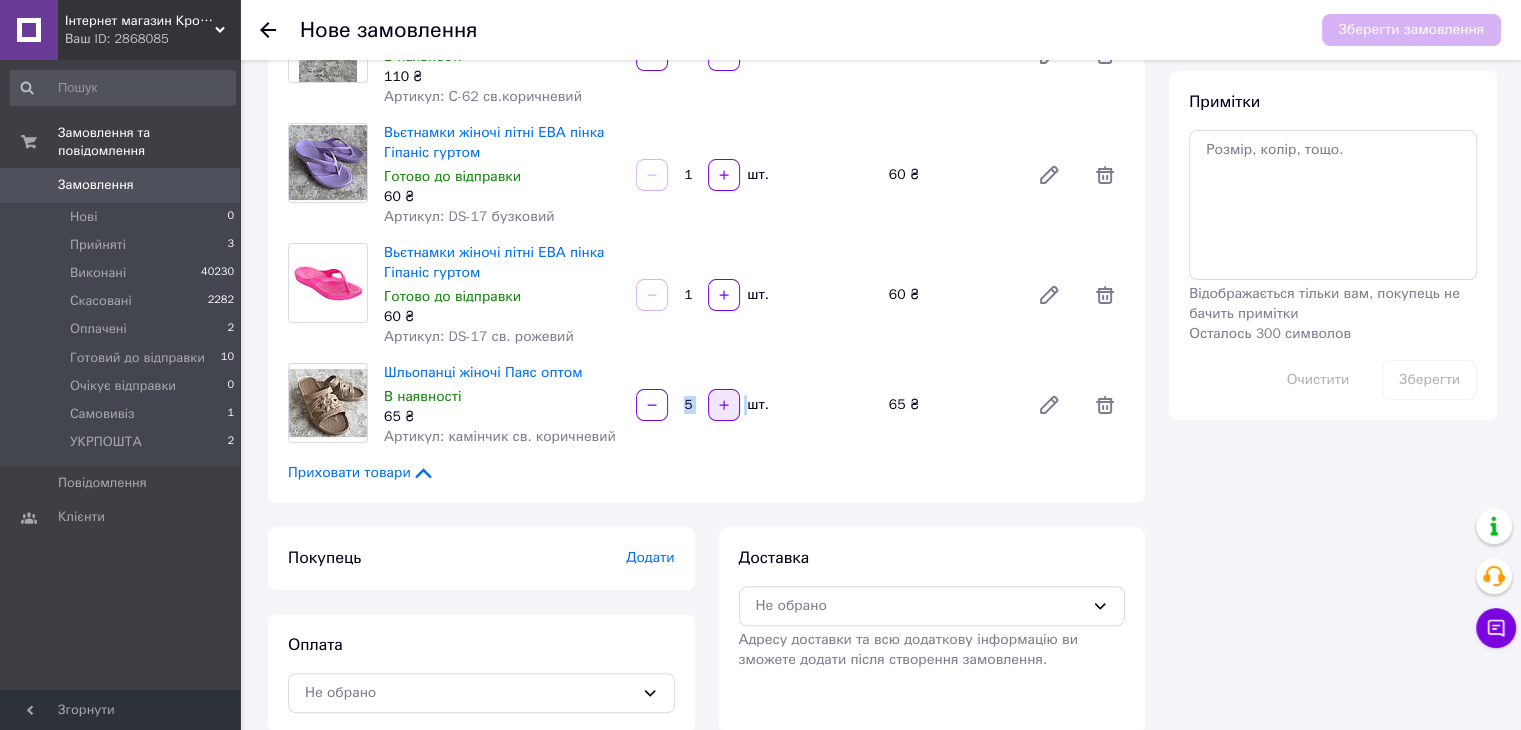 click 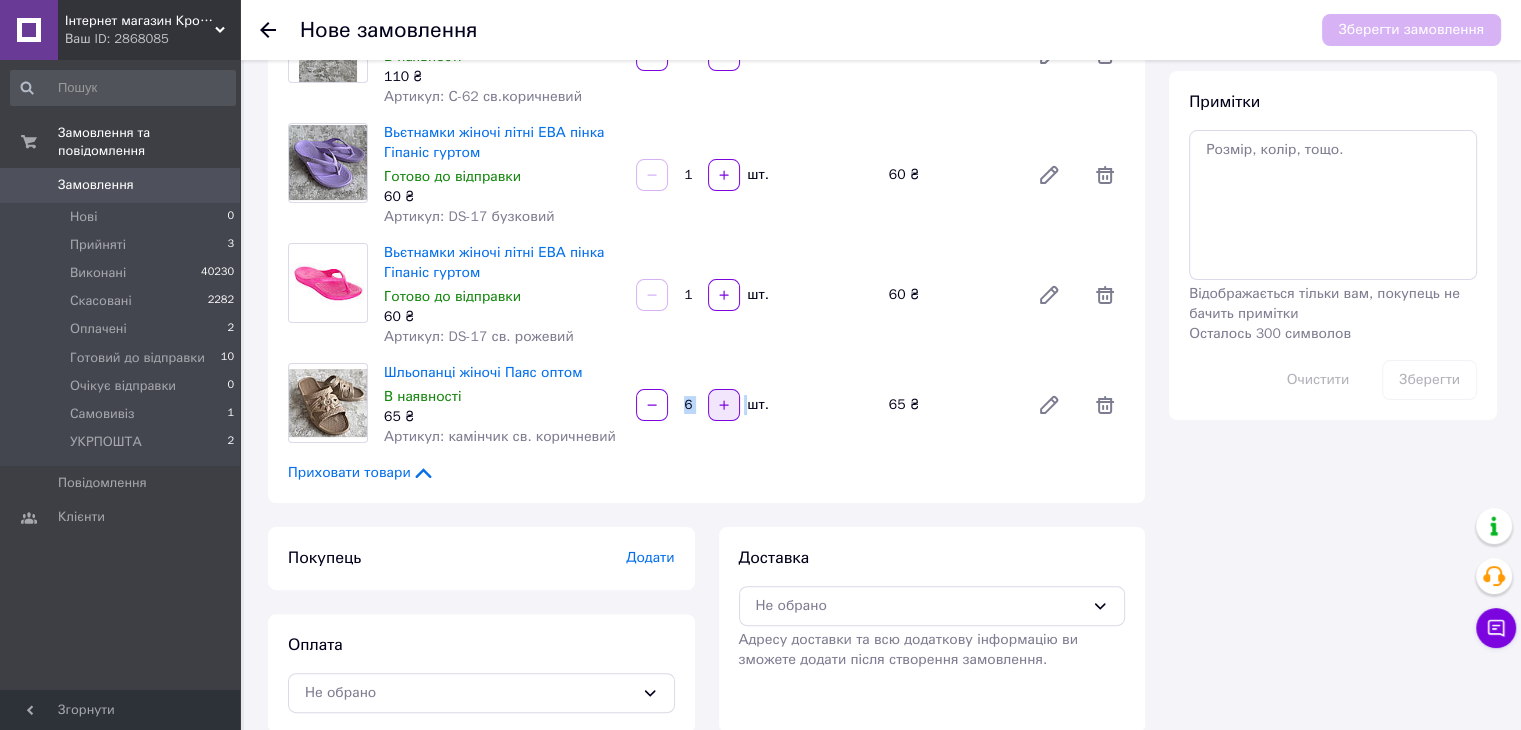 click 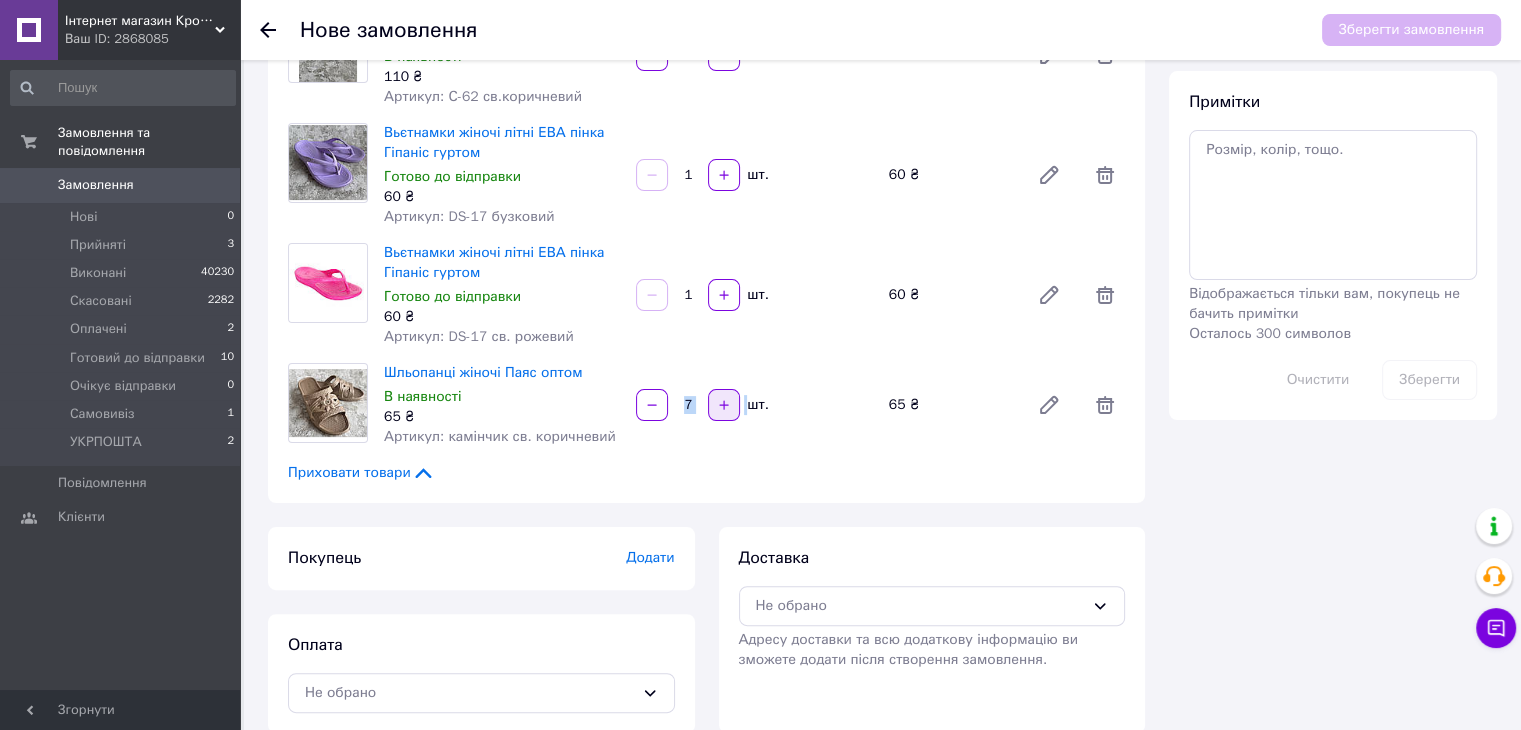 click 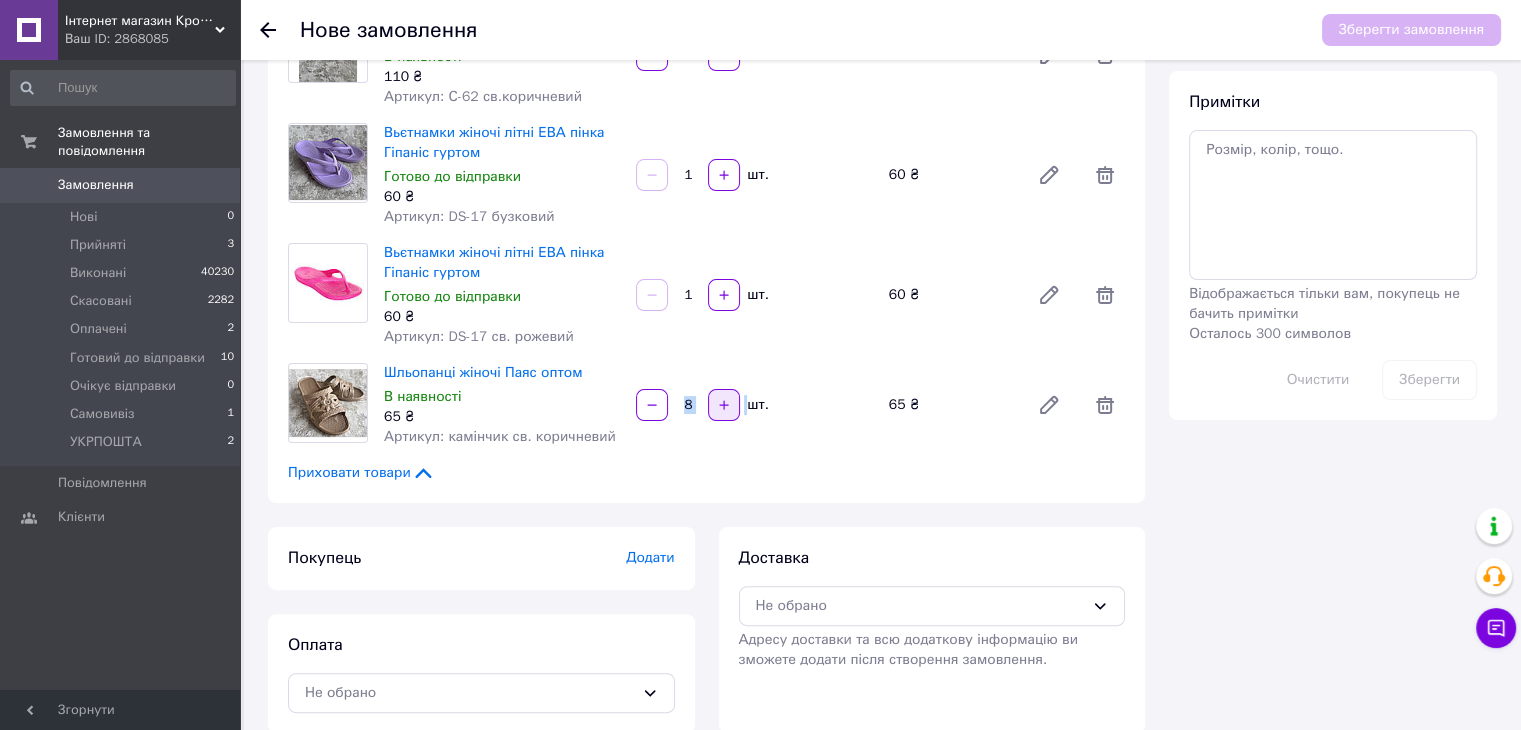 click 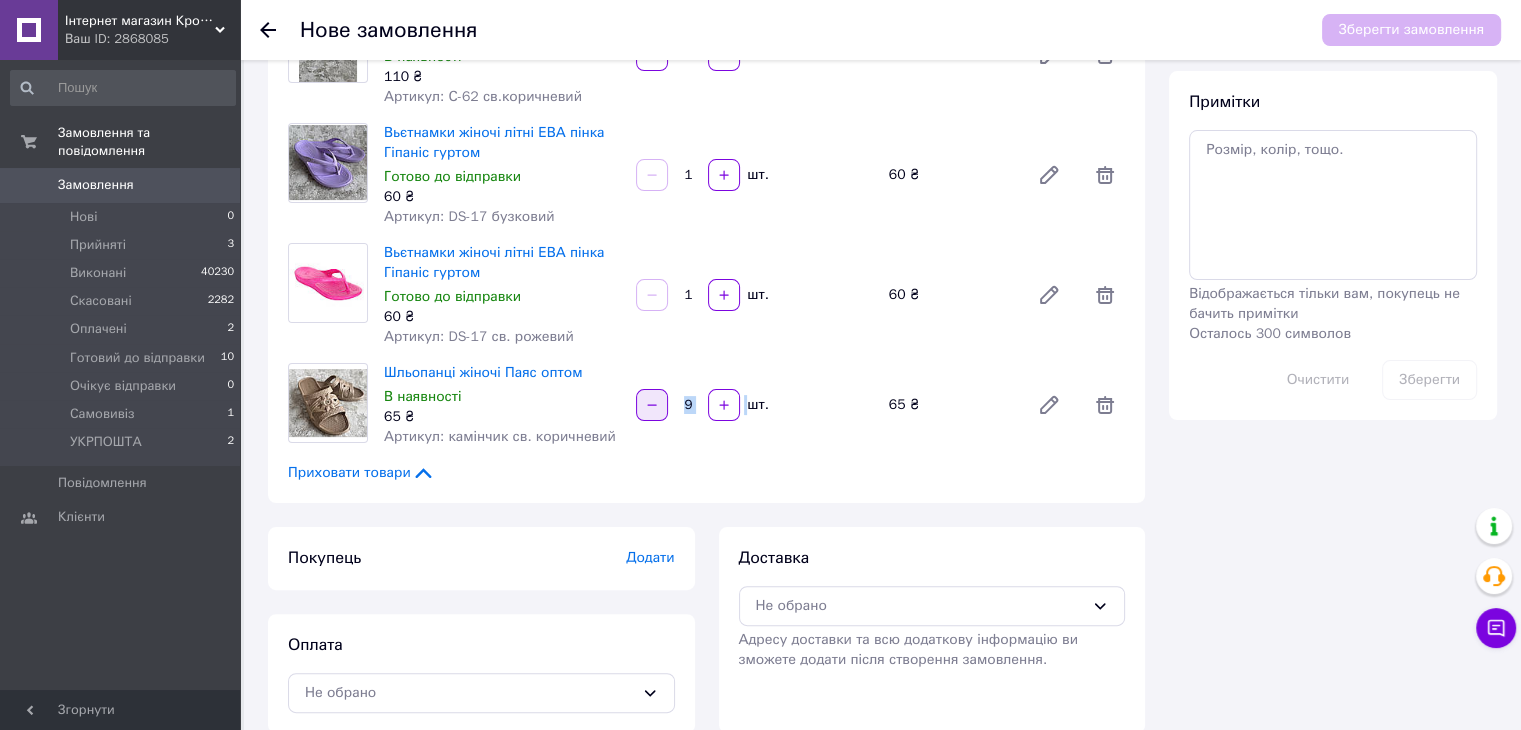 click 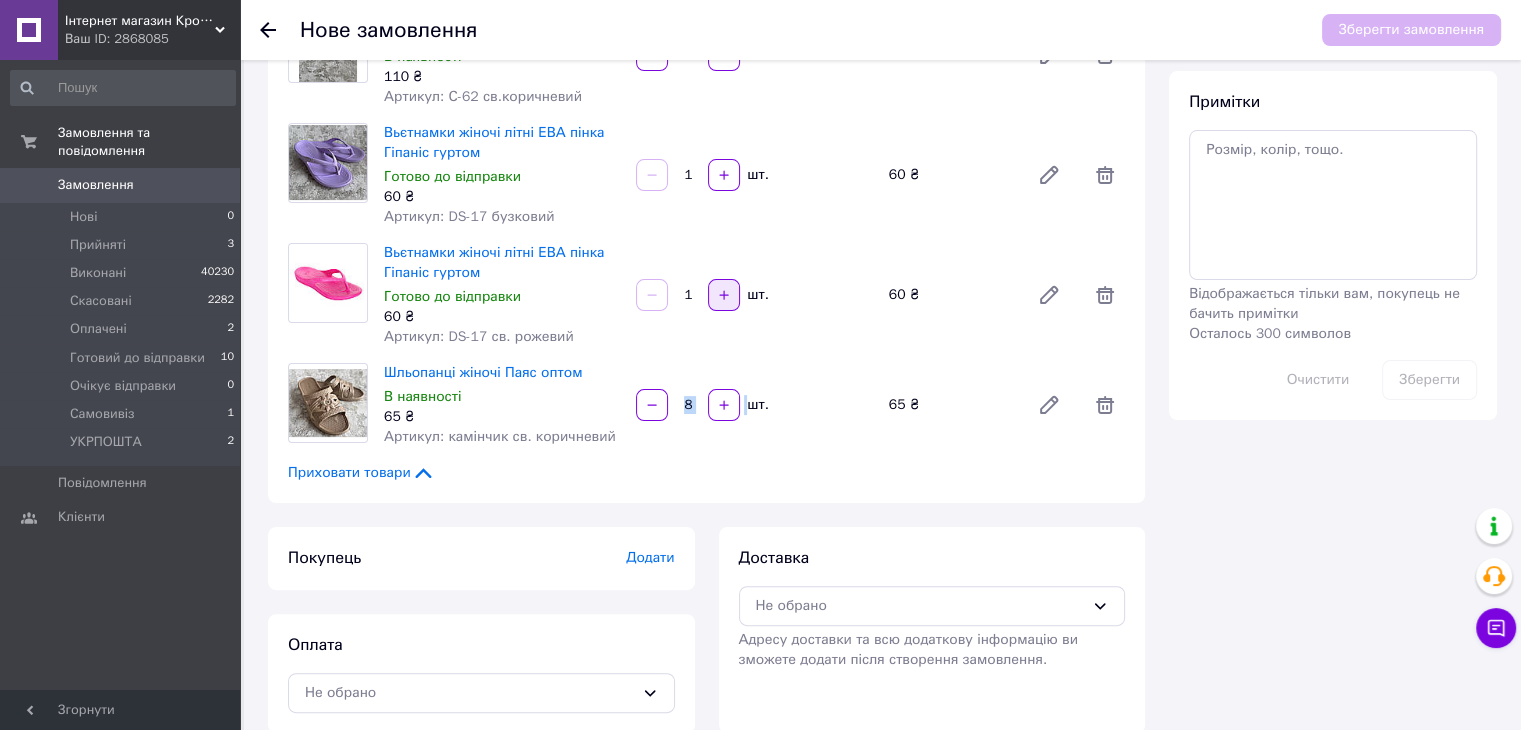 click at bounding box center (724, 295) 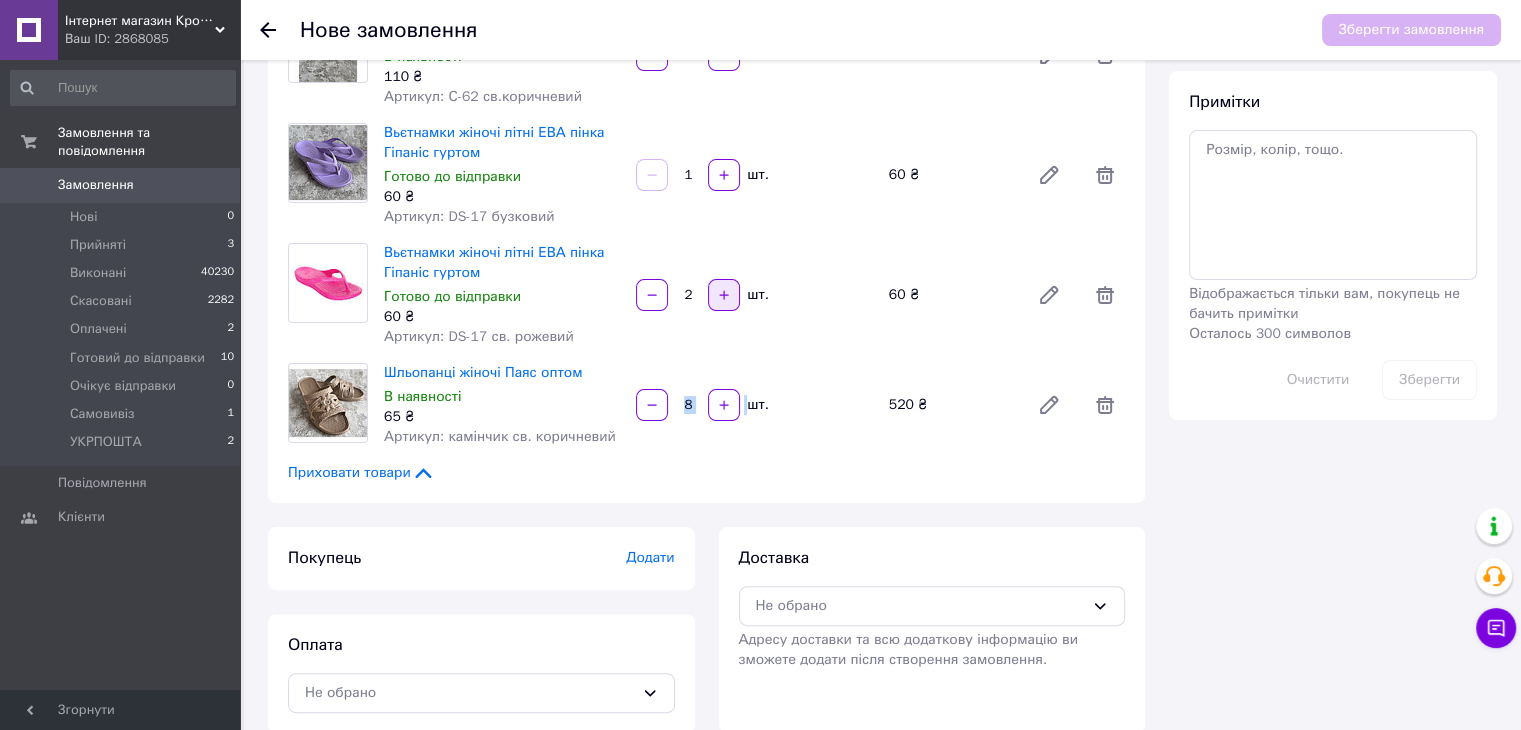 click at bounding box center (724, 295) 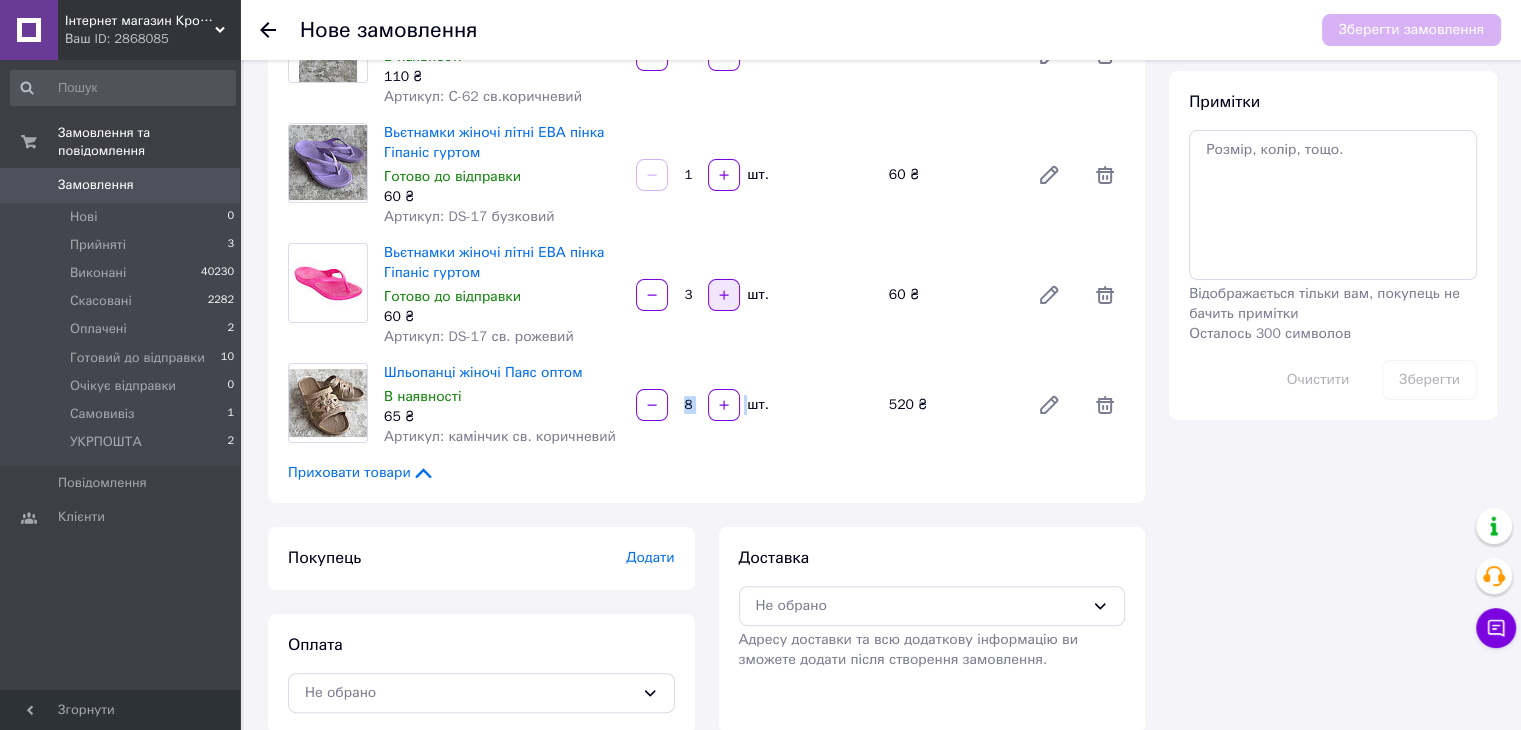 click at bounding box center (724, 295) 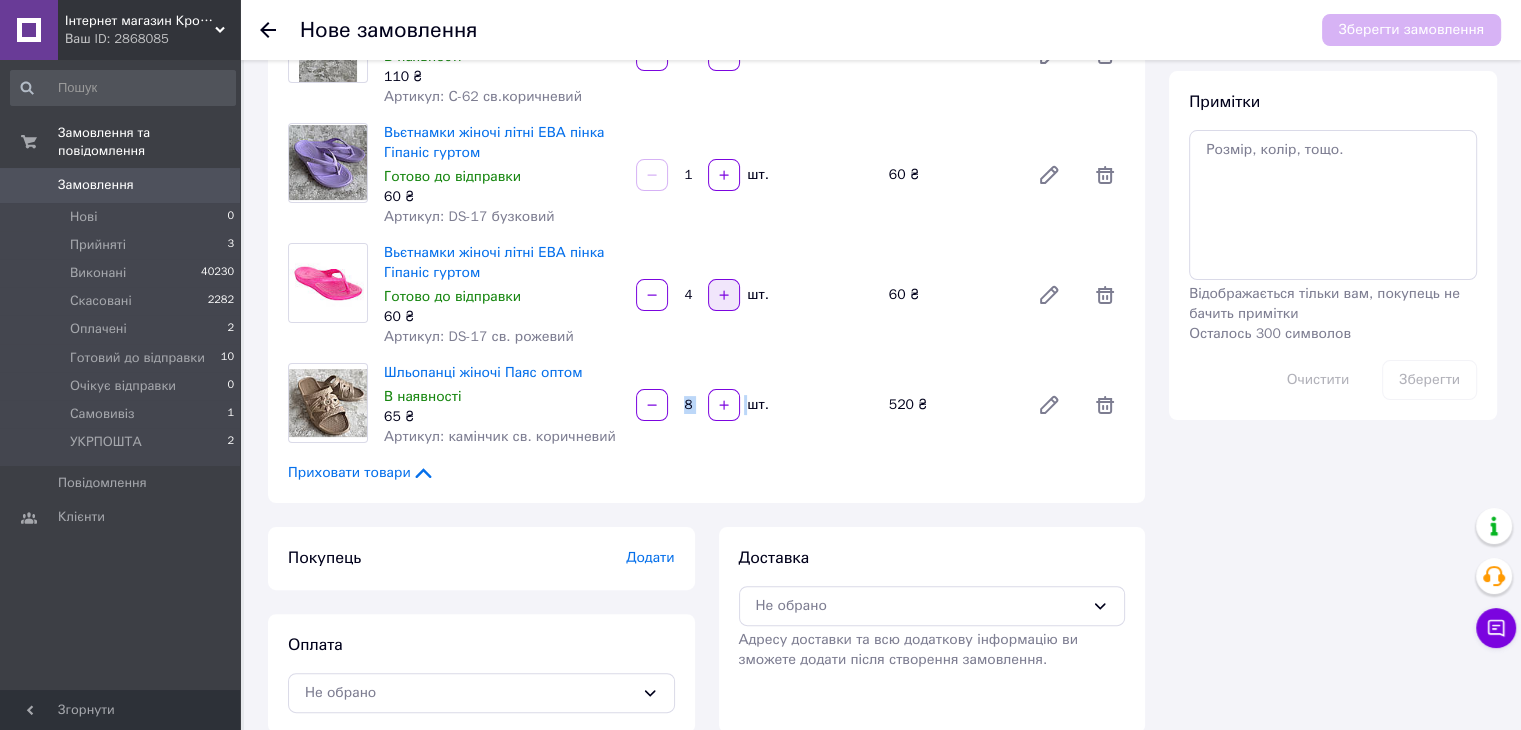 click at bounding box center (724, 295) 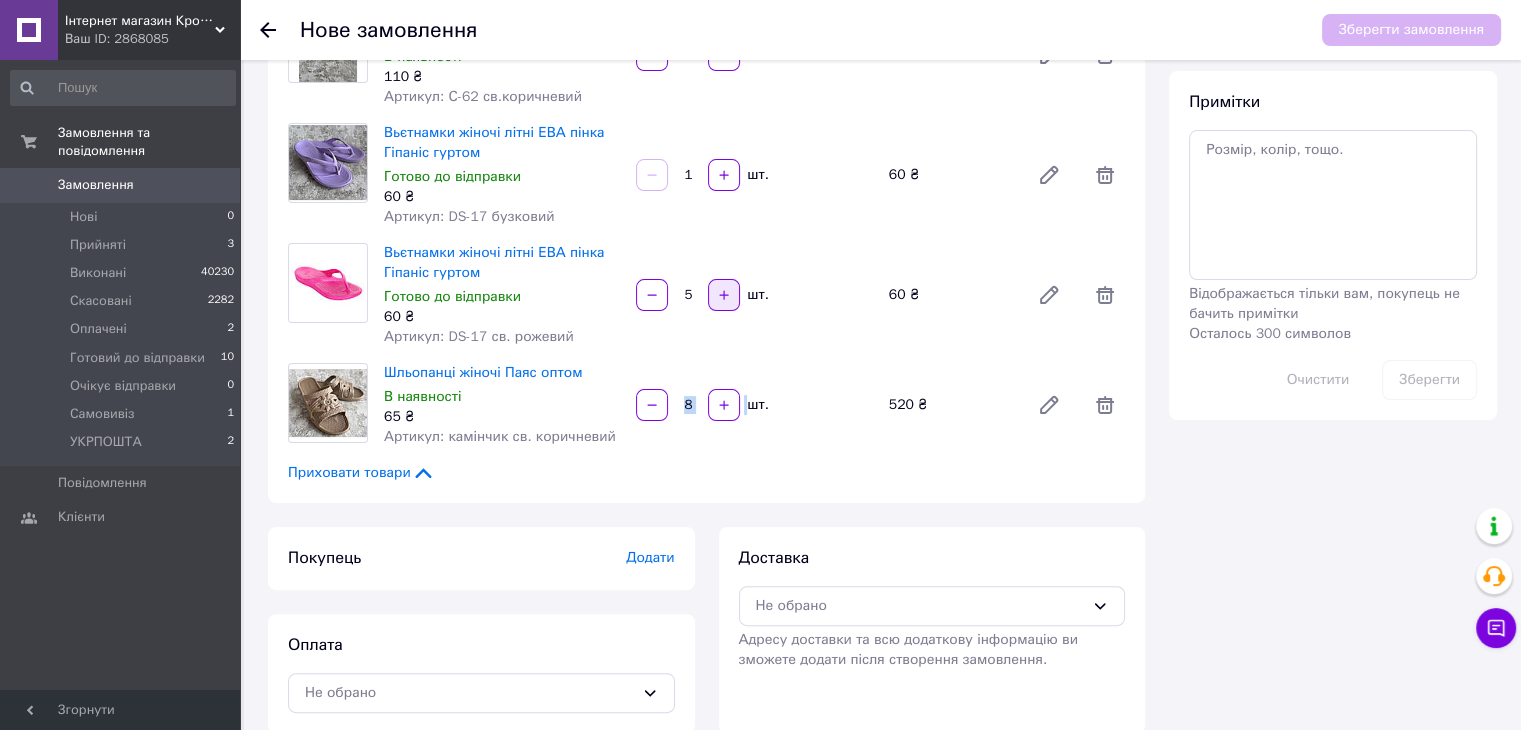 click at bounding box center [724, 295] 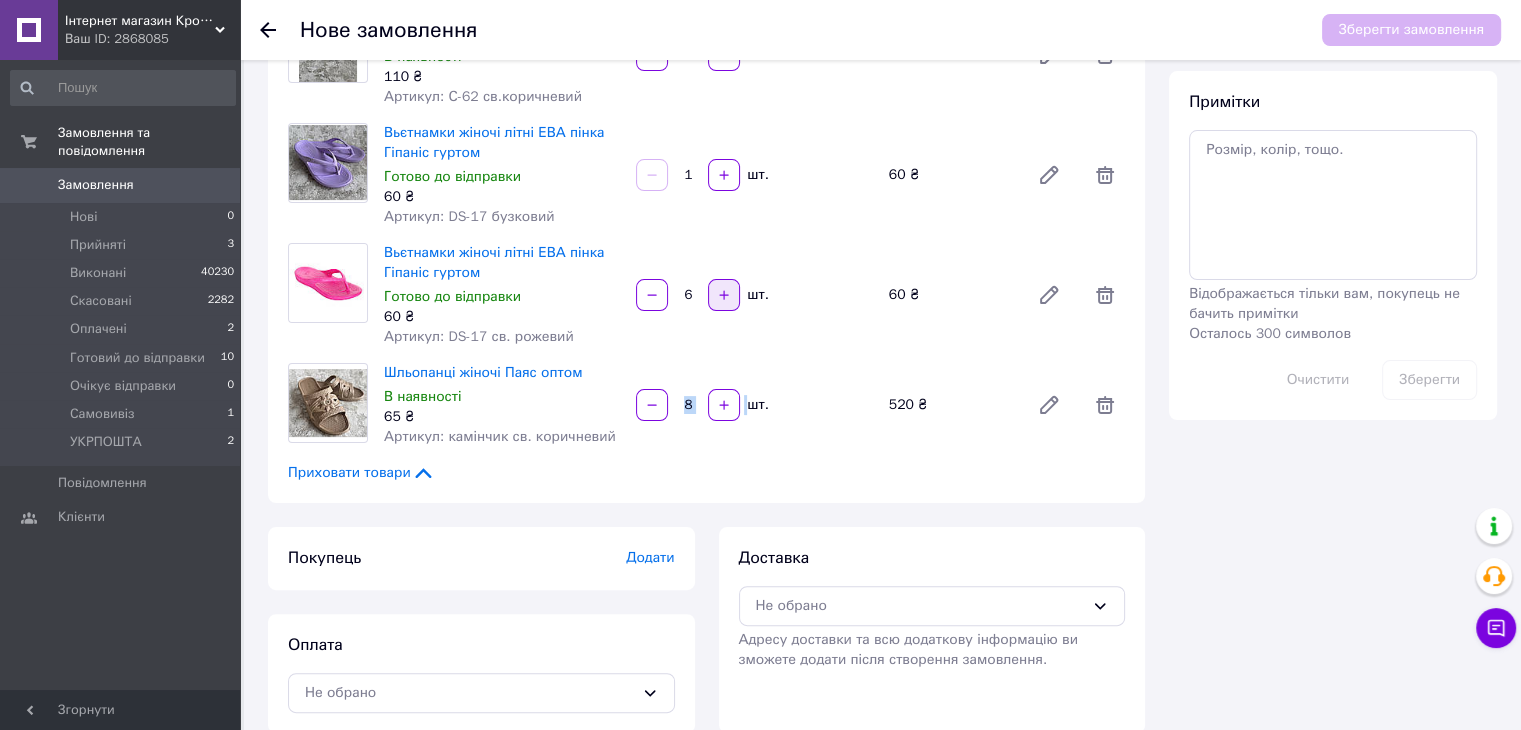 click at bounding box center [724, 295] 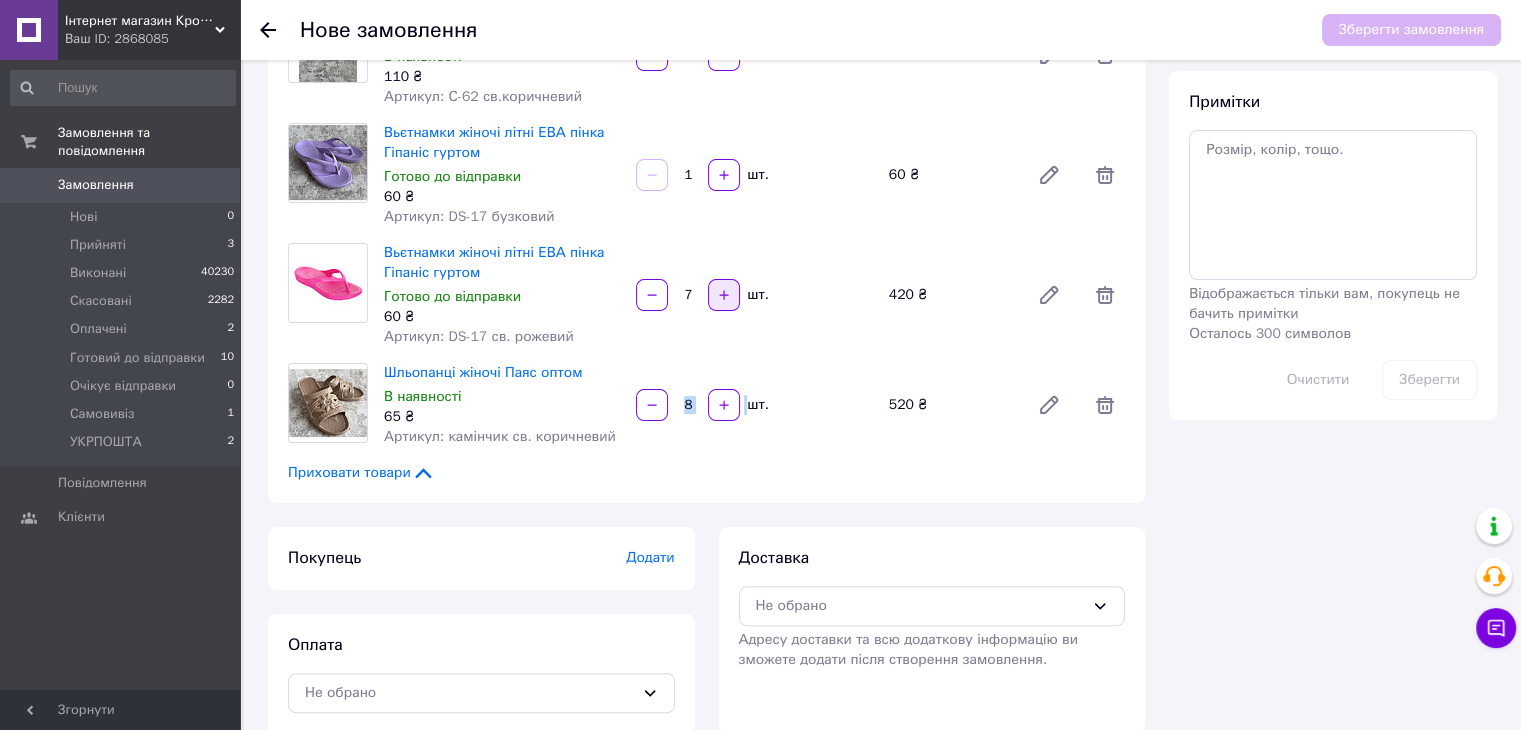 click 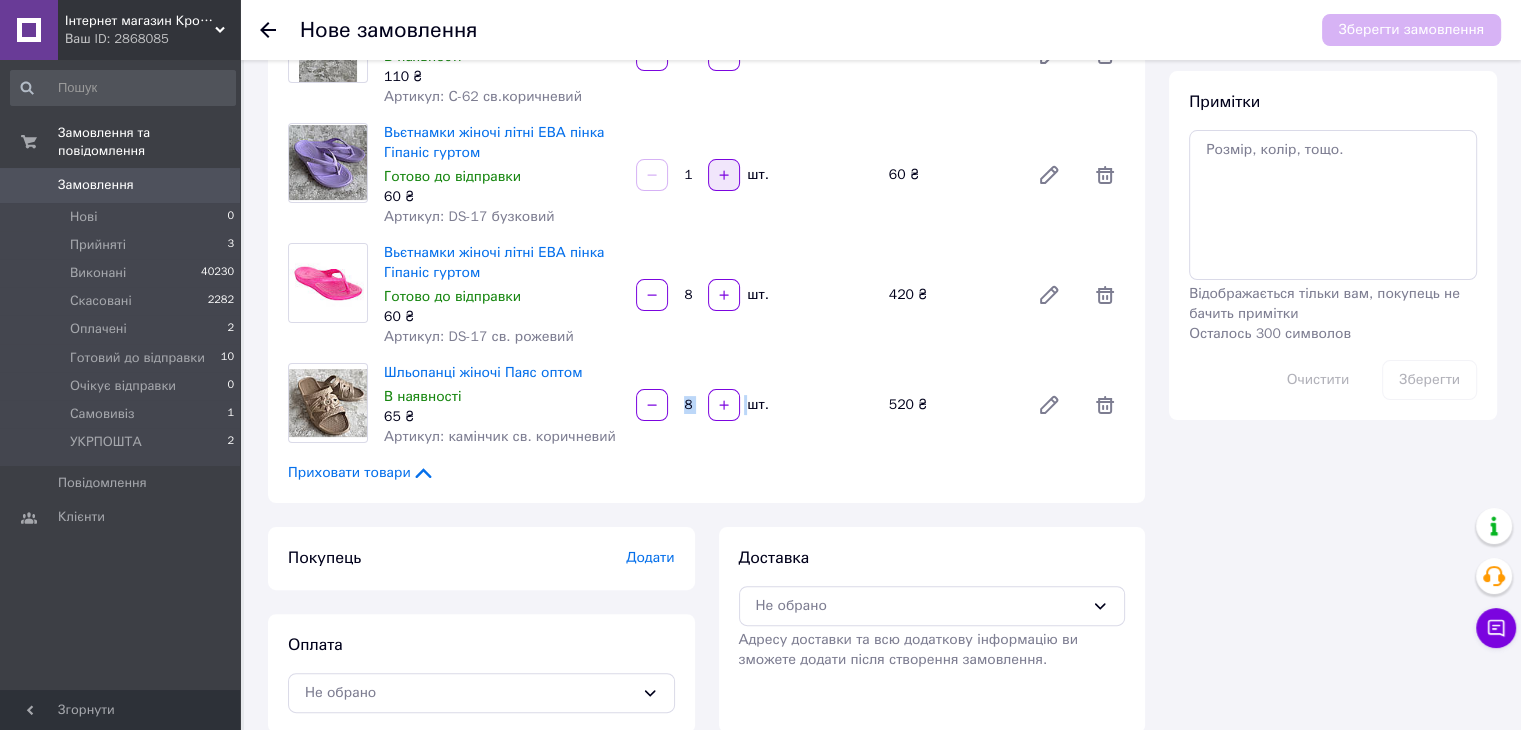 click at bounding box center (724, 175) 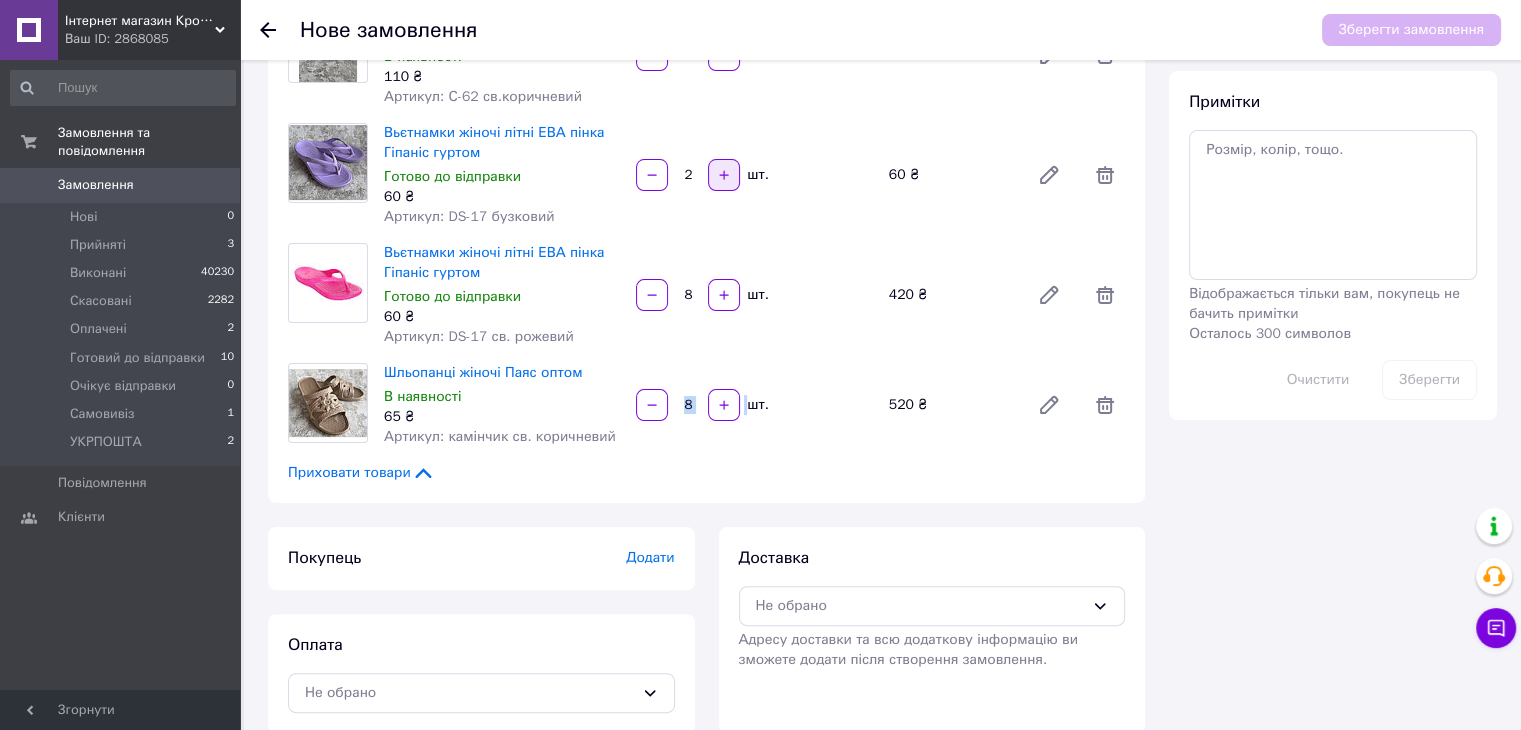 click at bounding box center (724, 175) 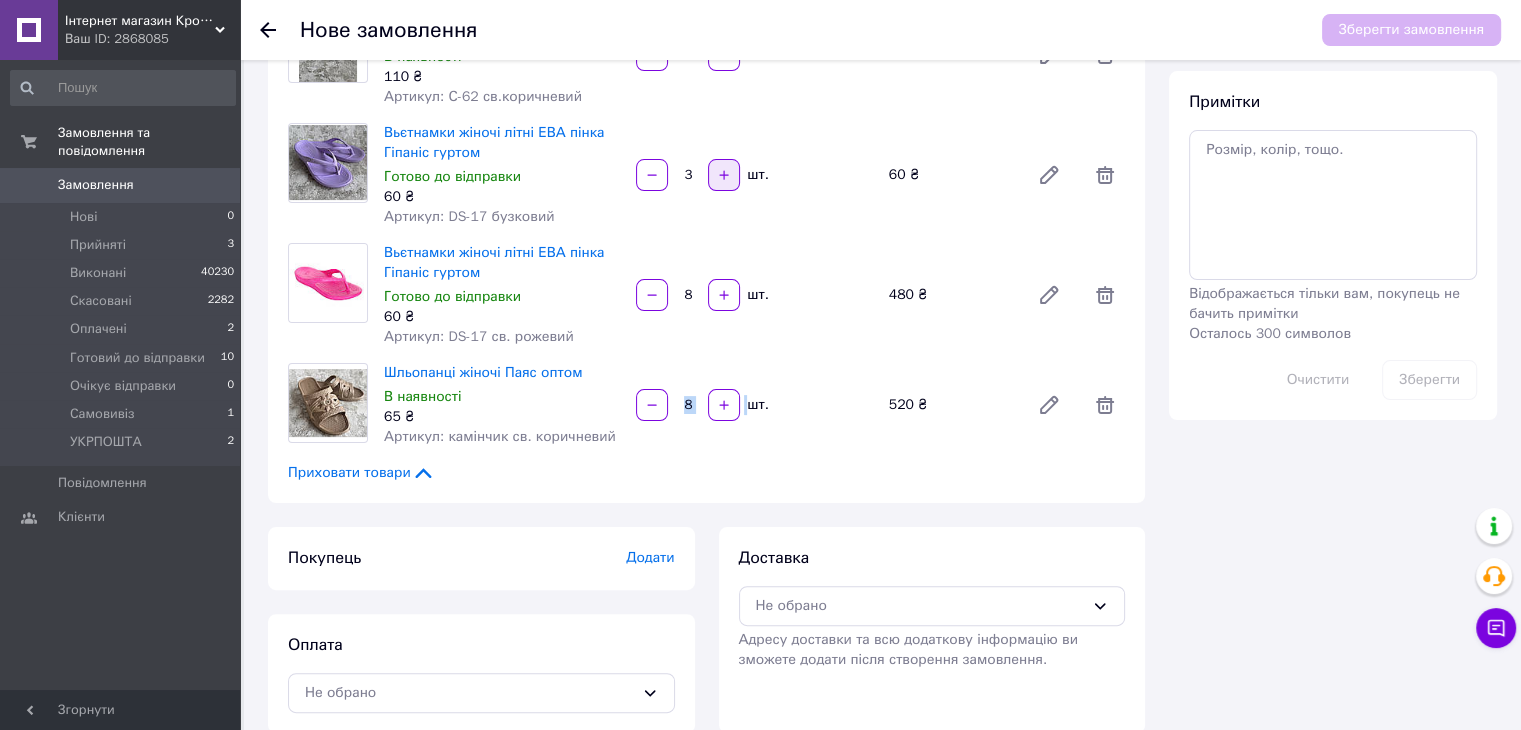 click at bounding box center [724, 175] 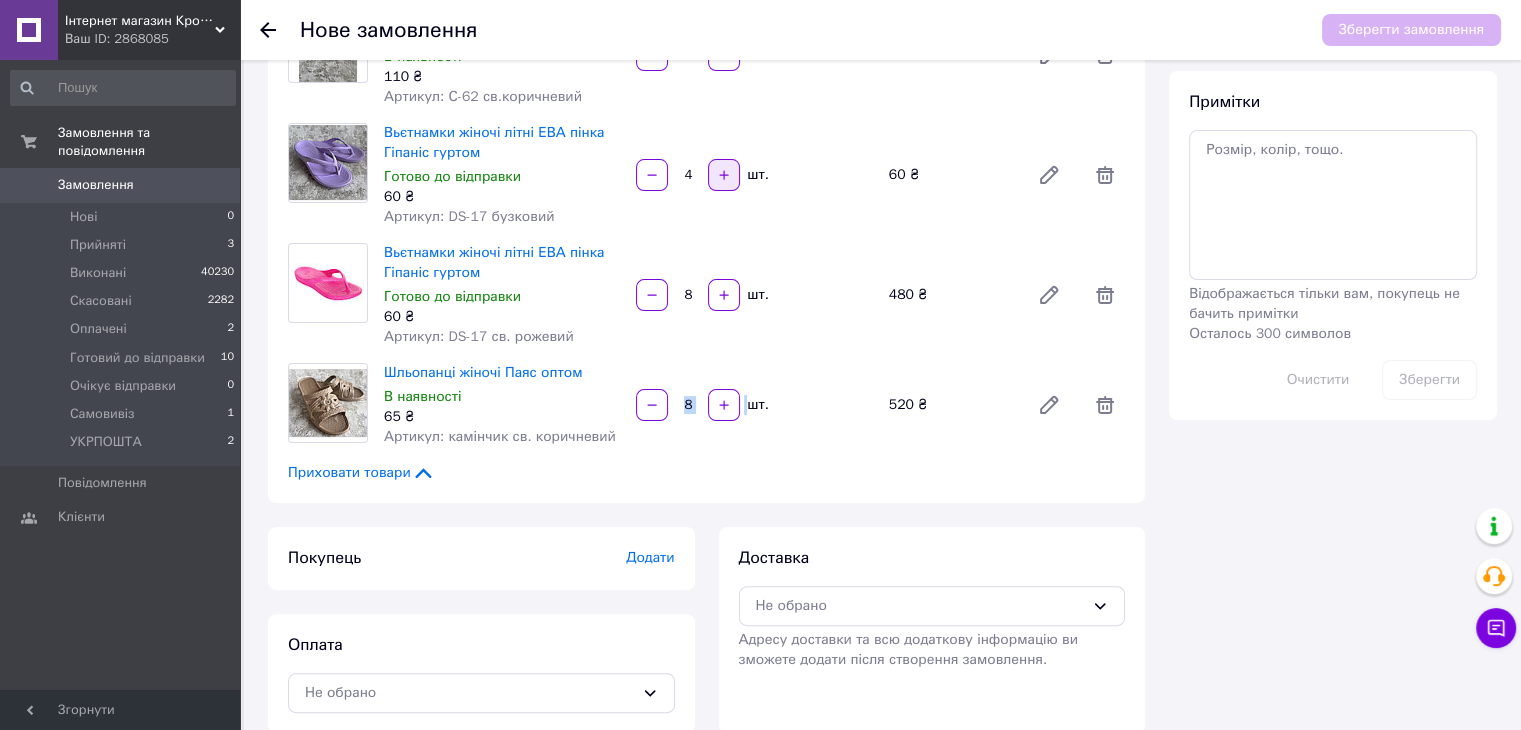 click at bounding box center (724, 175) 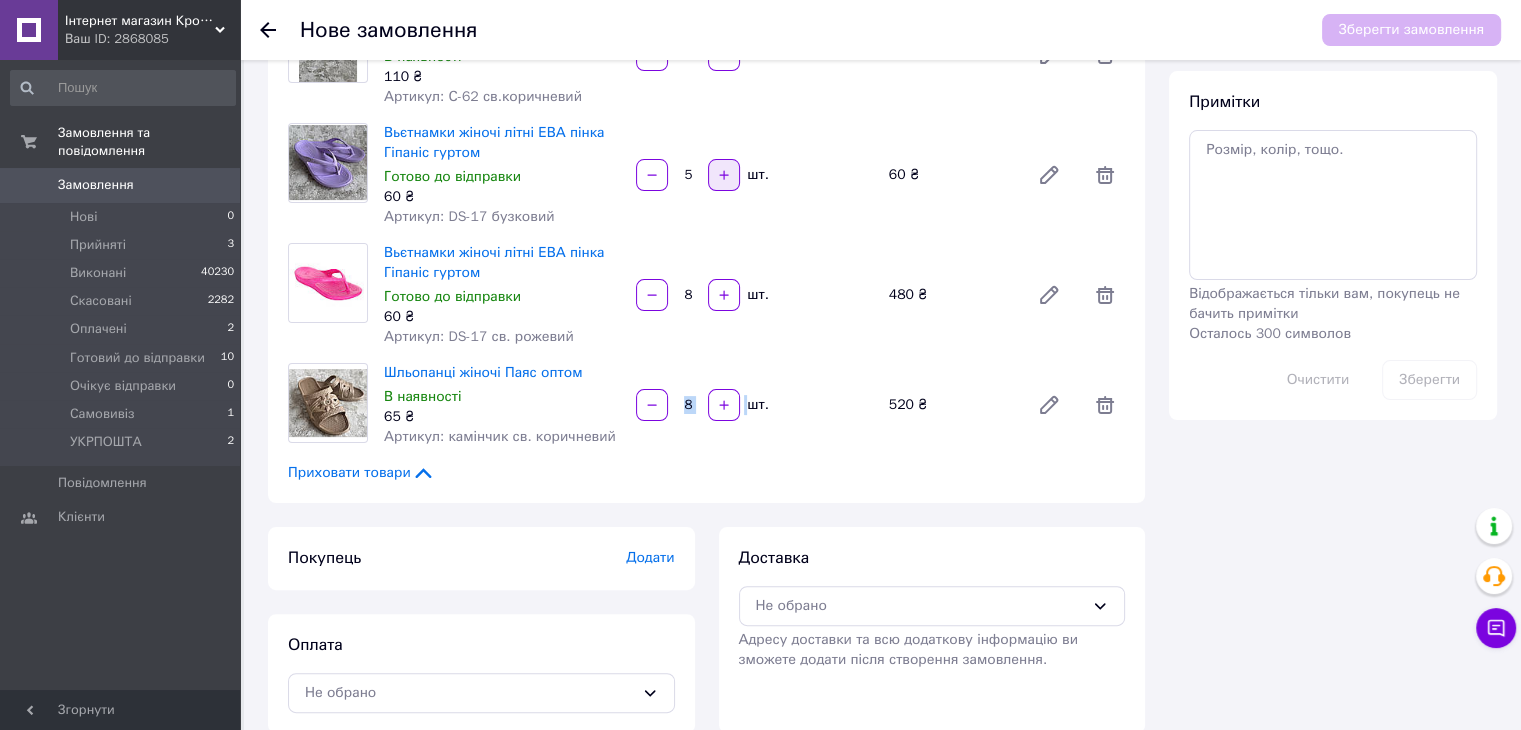 click at bounding box center (724, 175) 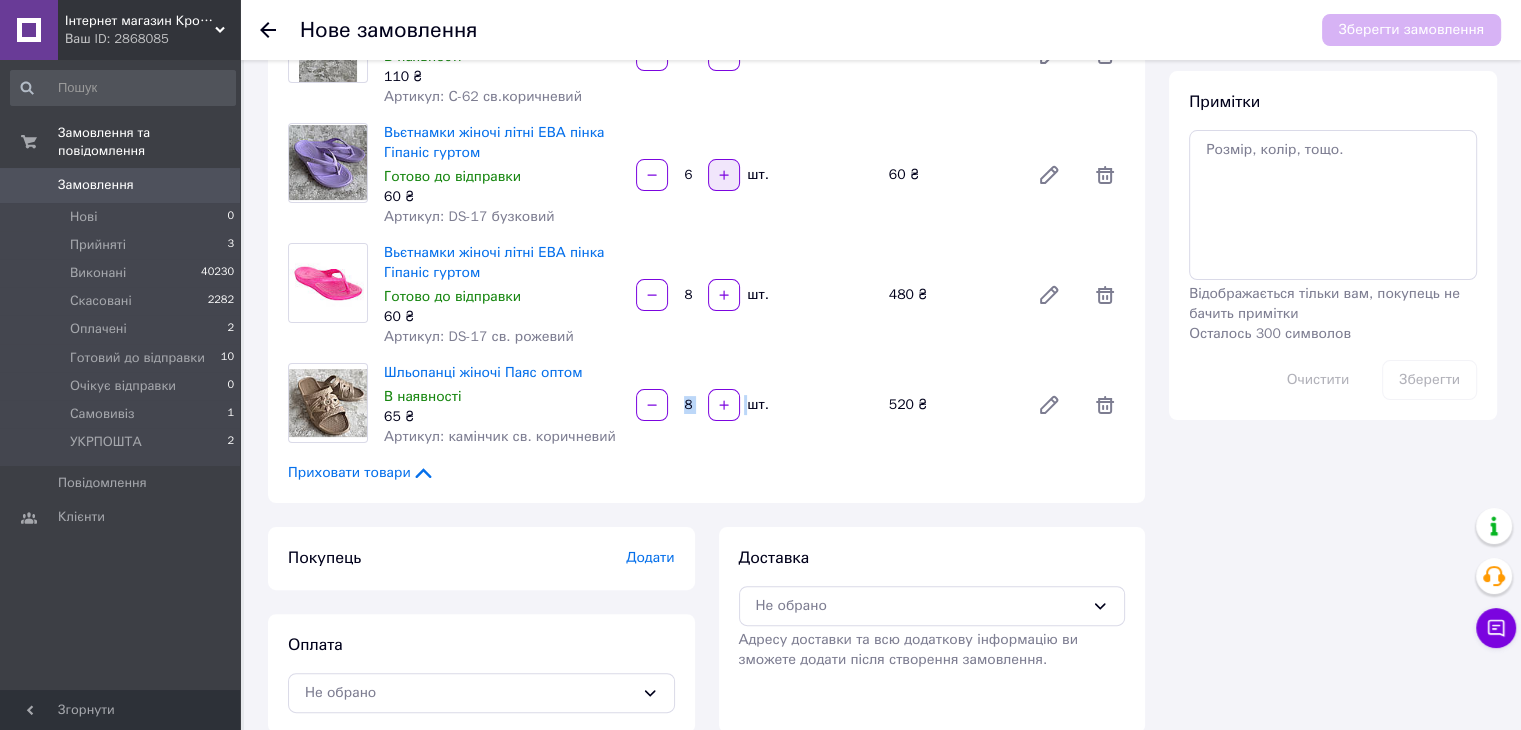 click at bounding box center [724, 175] 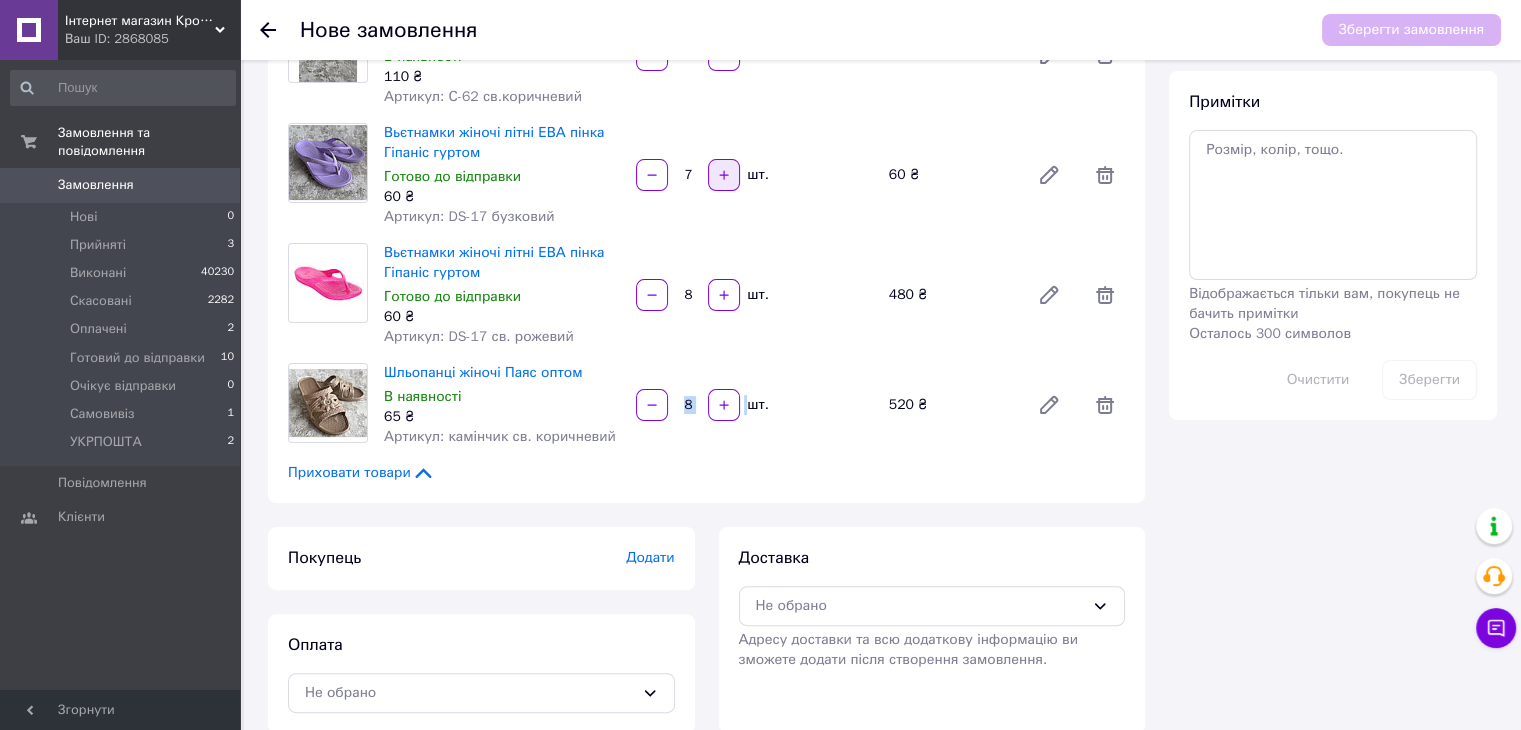 click at bounding box center [724, 175] 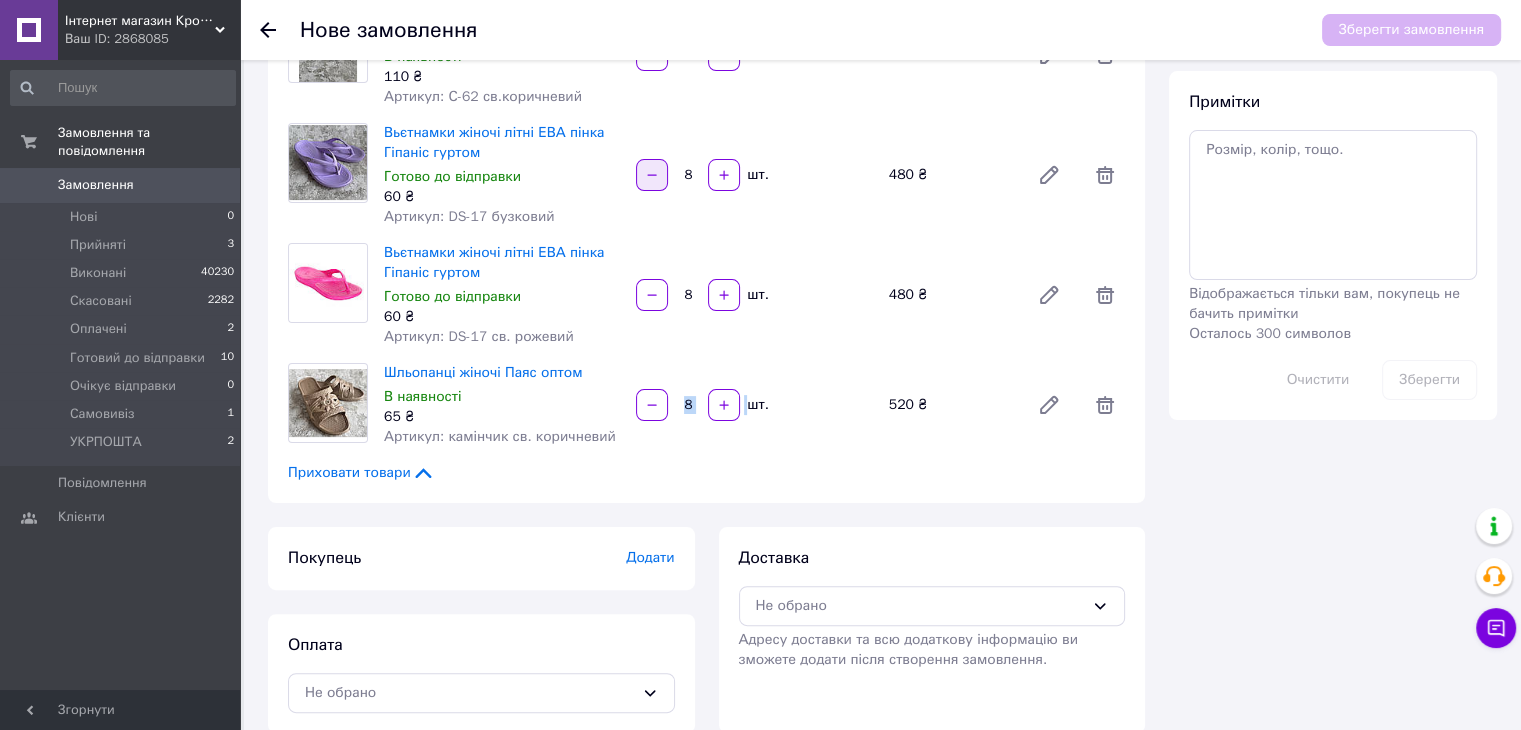 click at bounding box center (652, 175) 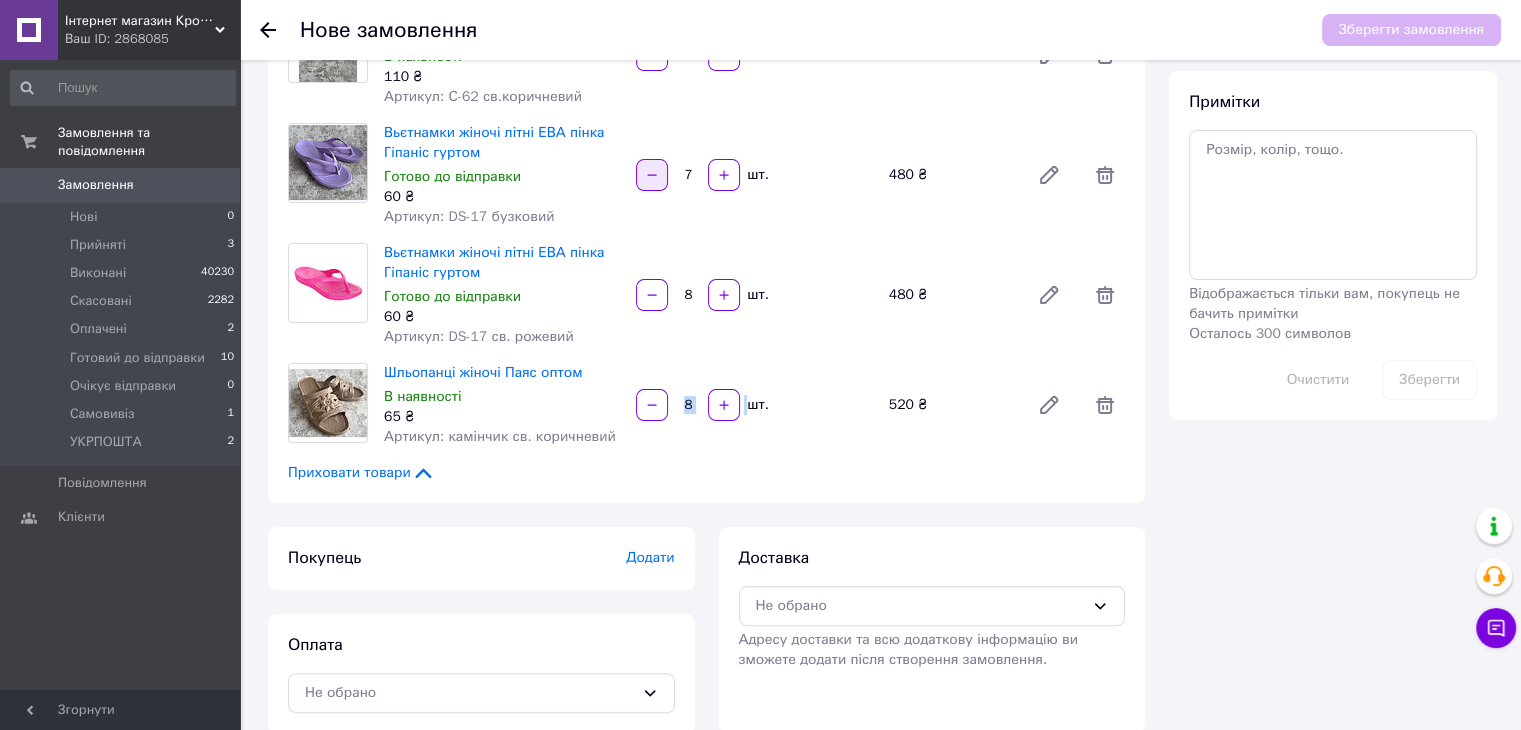 click at bounding box center (652, 175) 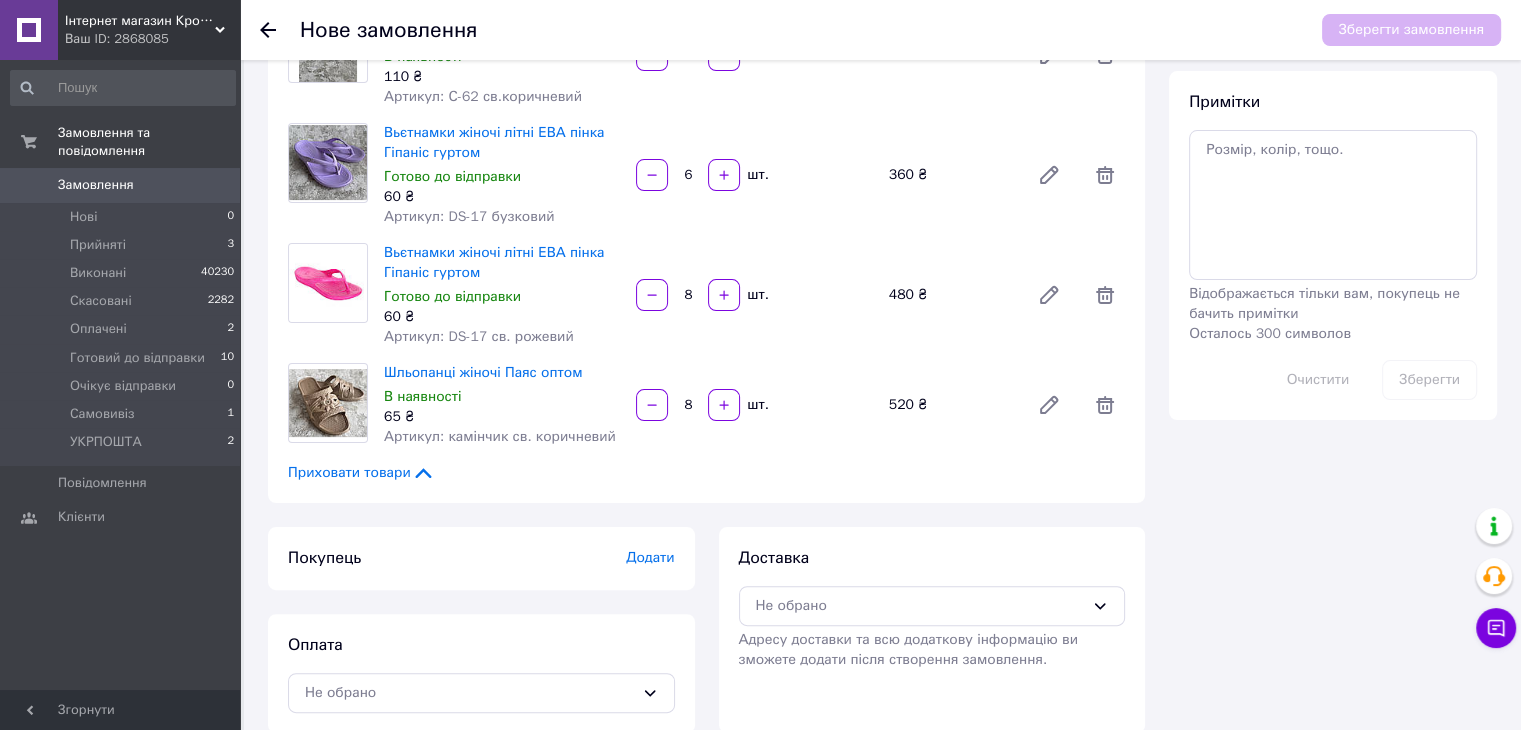 click on "Вьєтнамки жіночі літні ЕВА пінка Гіпаніс гуртом Готово до відправки 60 ₴ Артикул: DS-17 св. рожевий 8   шт. 480 ₴" at bounding box center [754, 295] 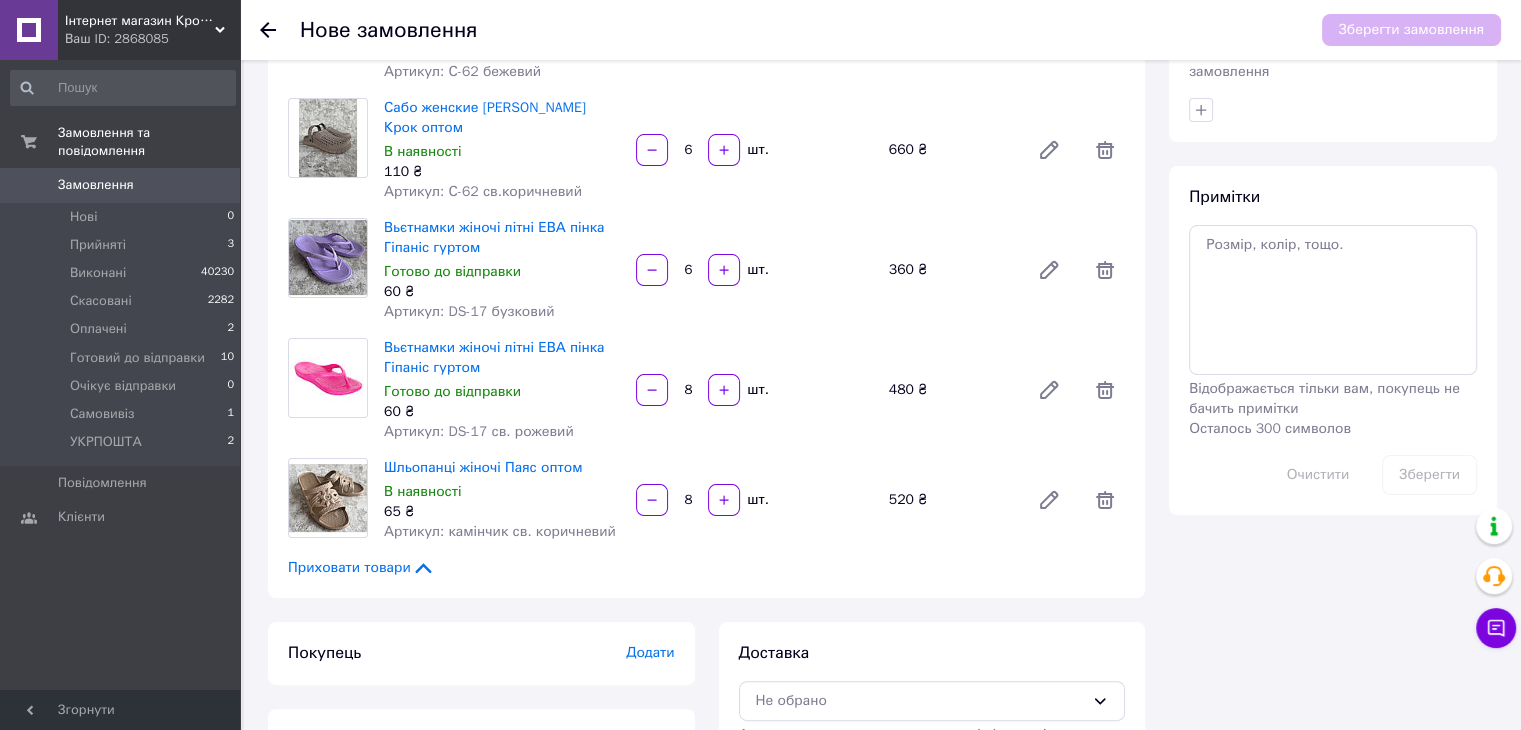 scroll, scrollTop: 266, scrollLeft: 0, axis: vertical 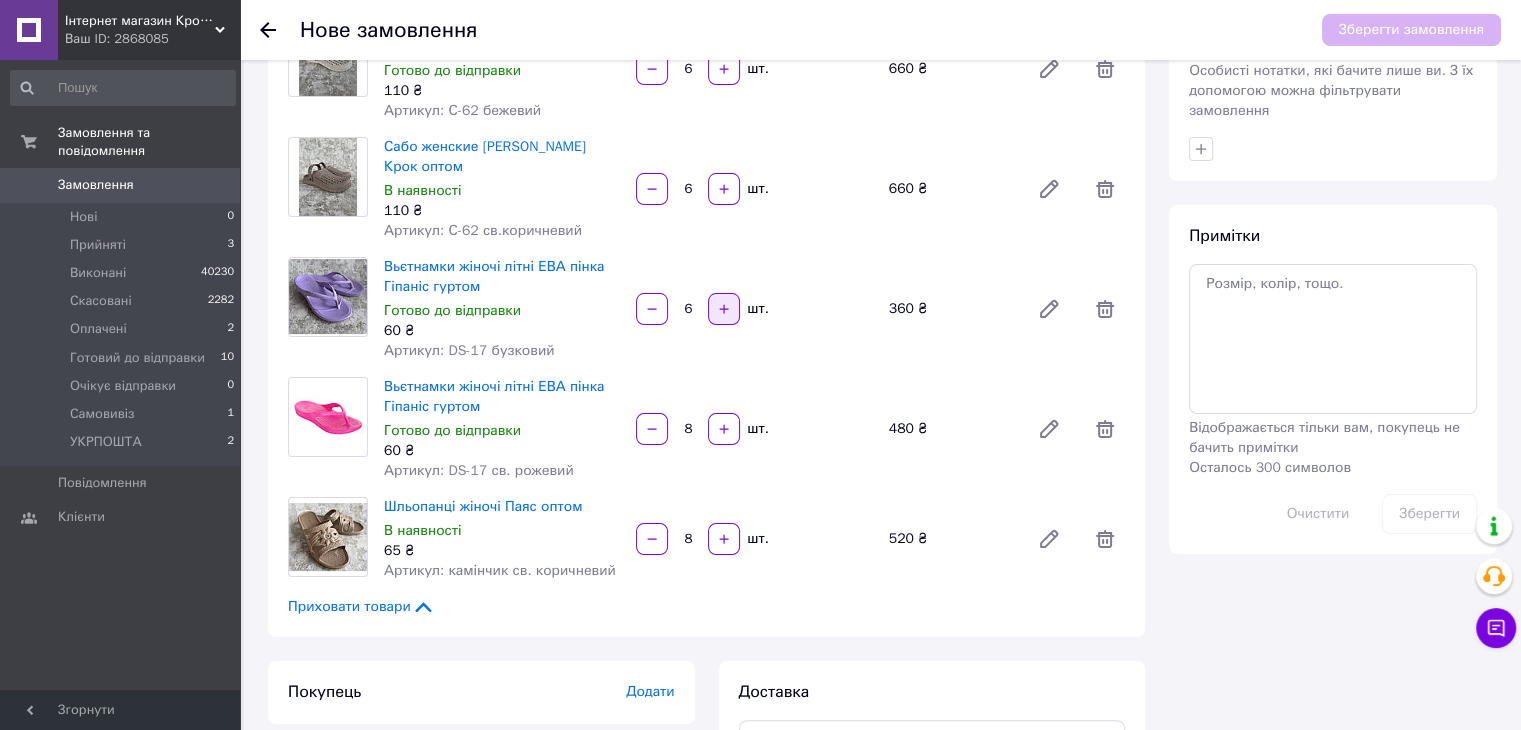 click at bounding box center (724, 309) 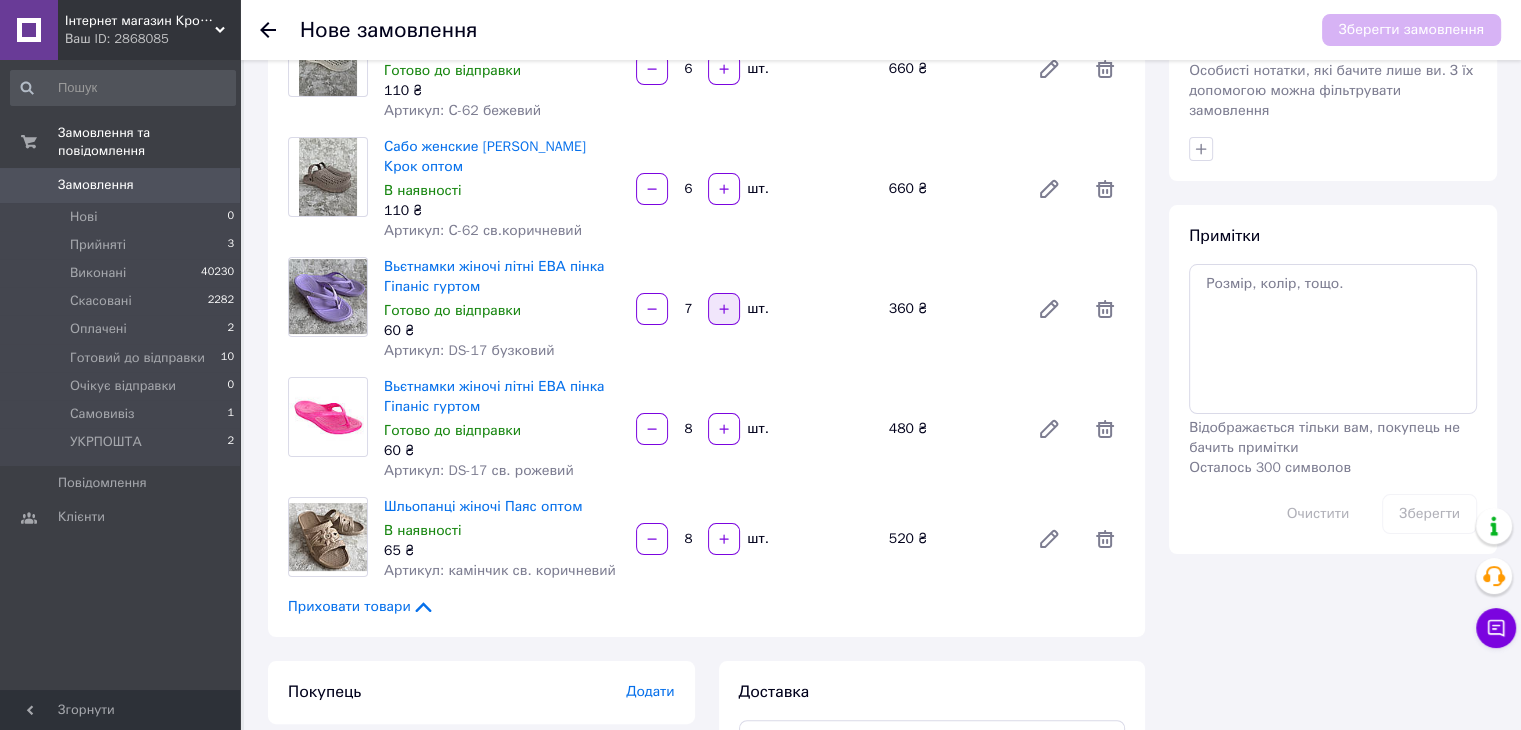 click at bounding box center [724, 309] 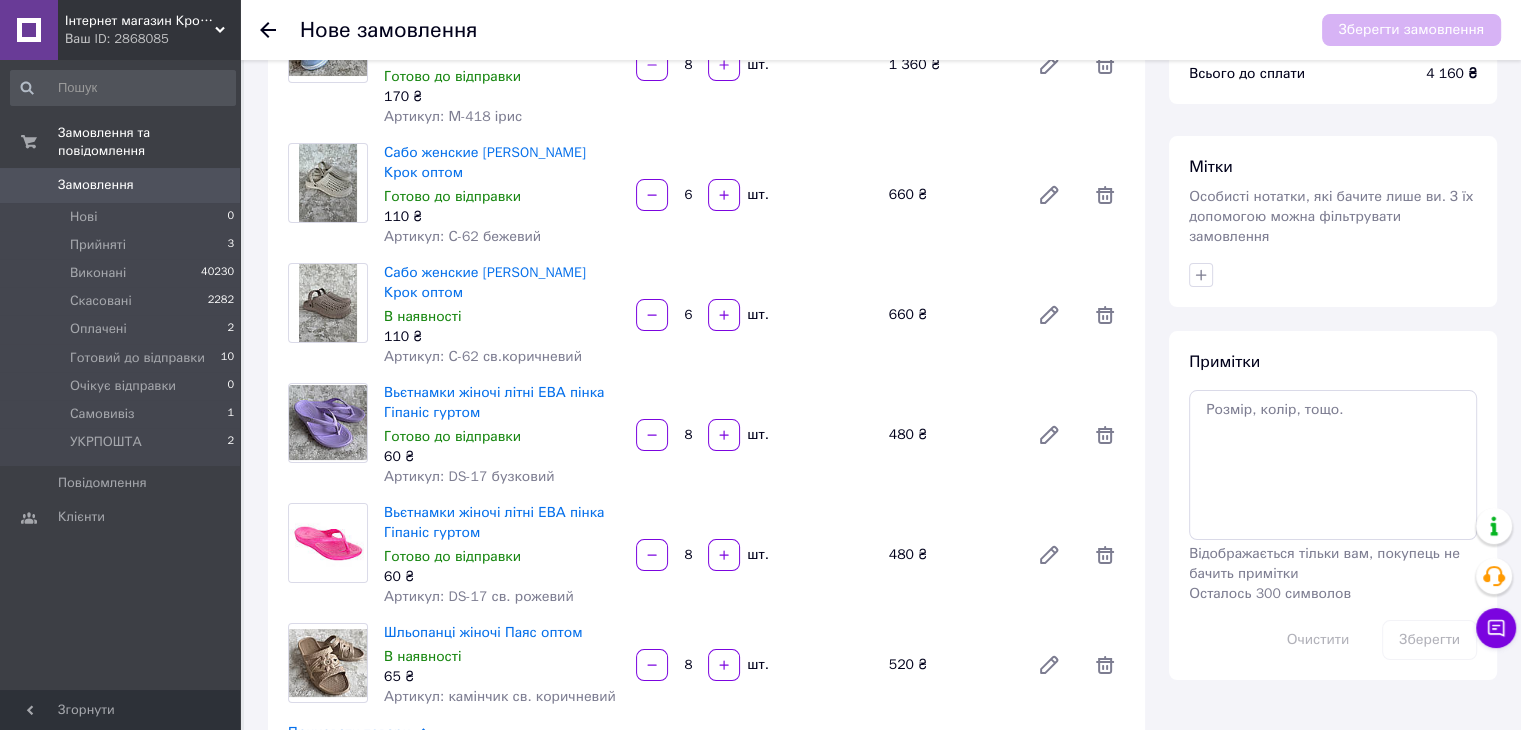 scroll, scrollTop: 0, scrollLeft: 0, axis: both 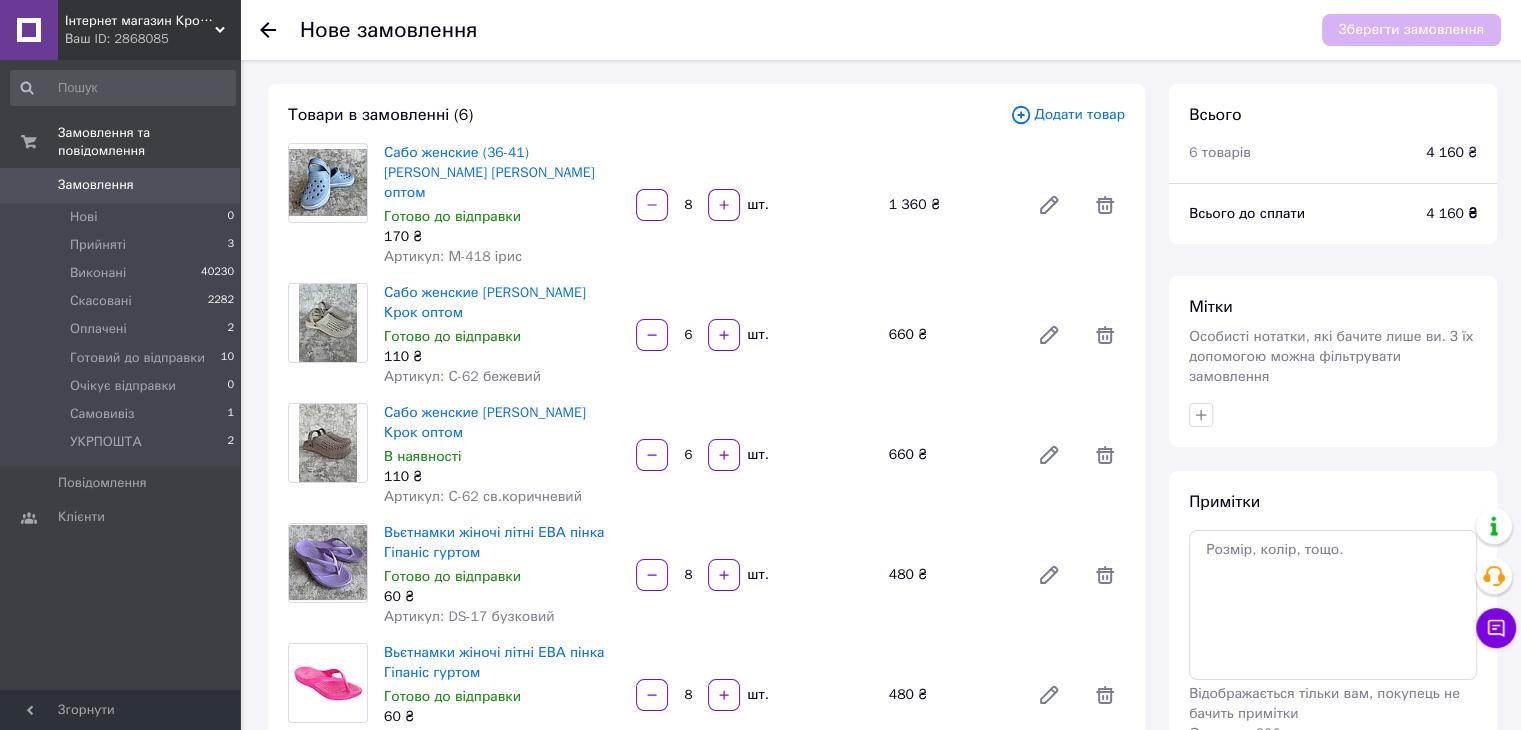 click on "Додати товар" at bounding box center [1067, 115] 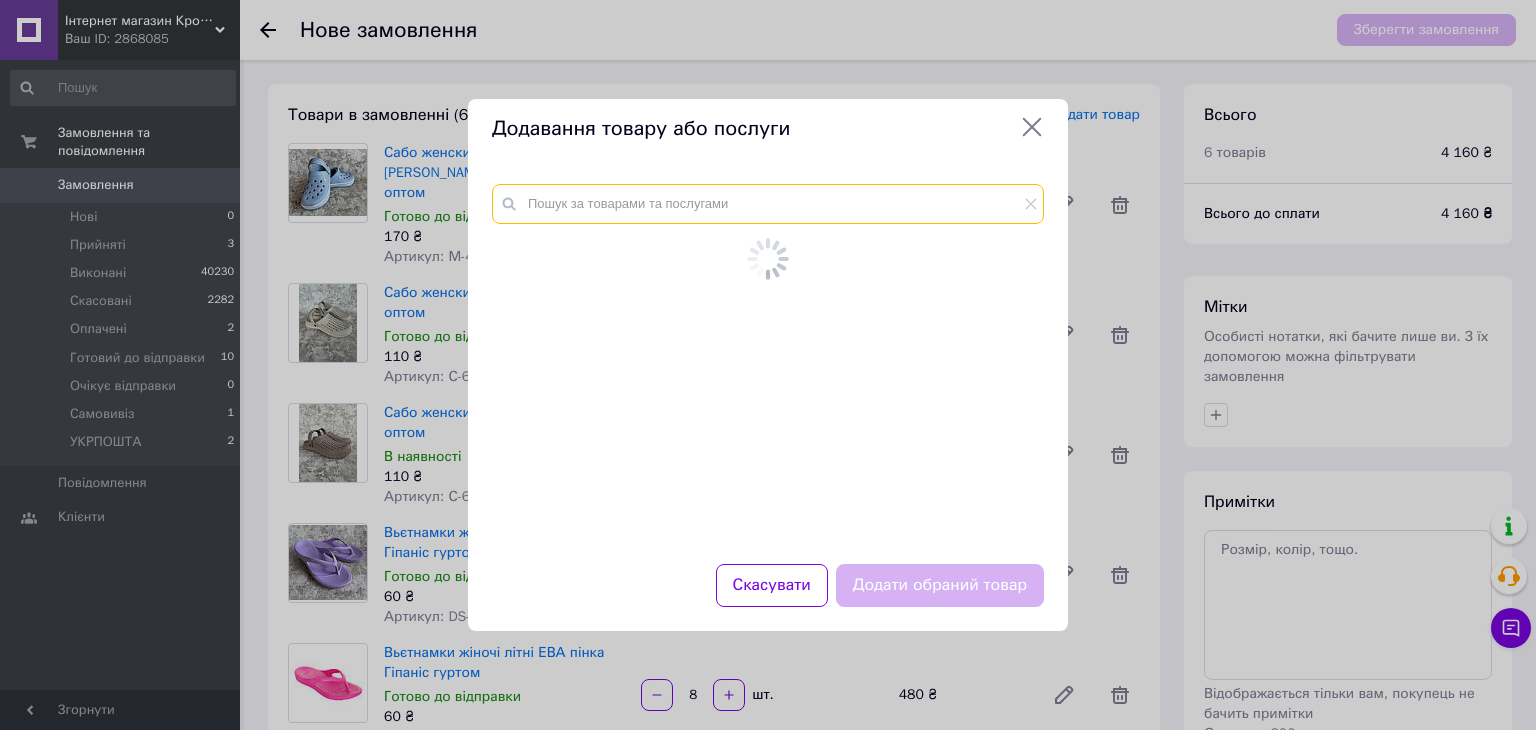 click at bounding box center (768, 204) 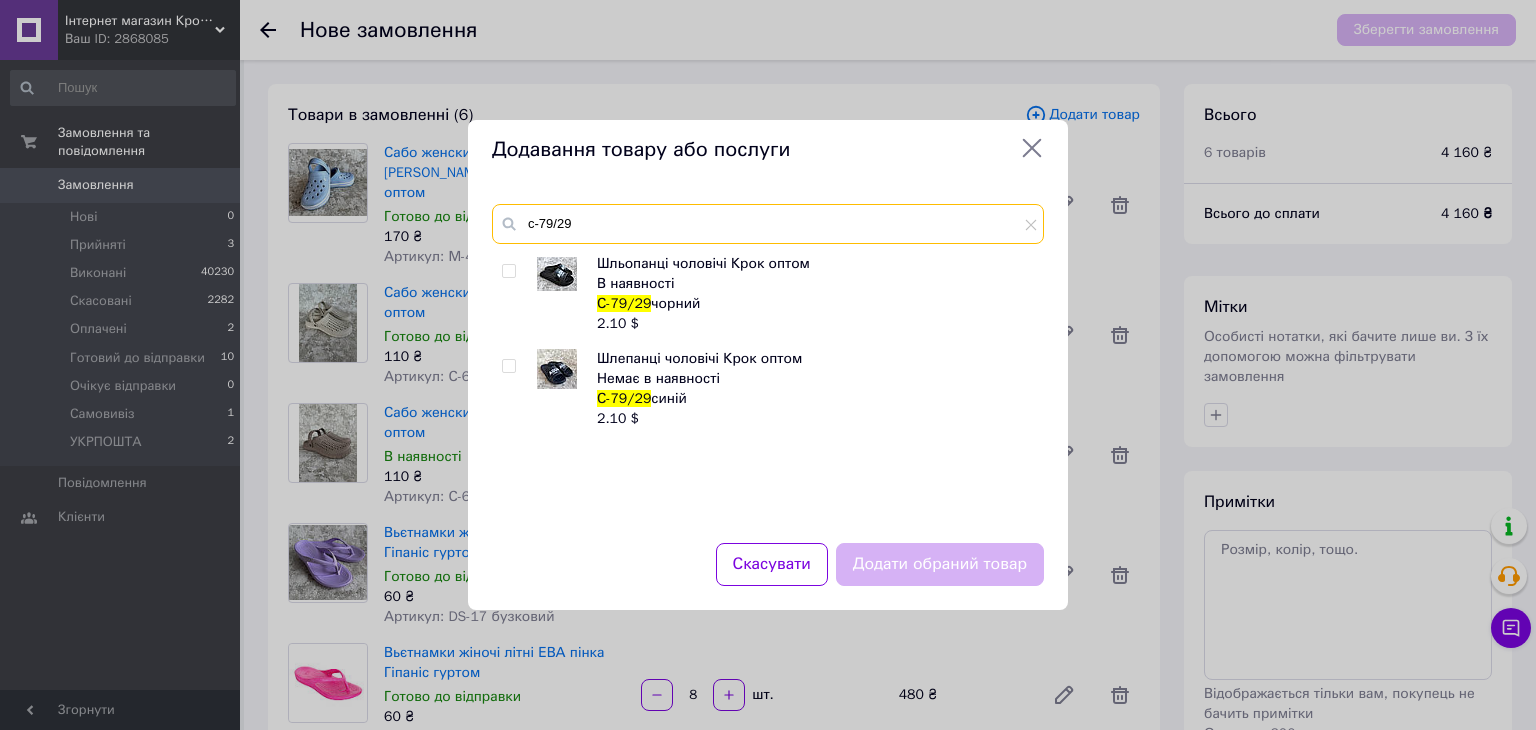 type on "с-79/29" 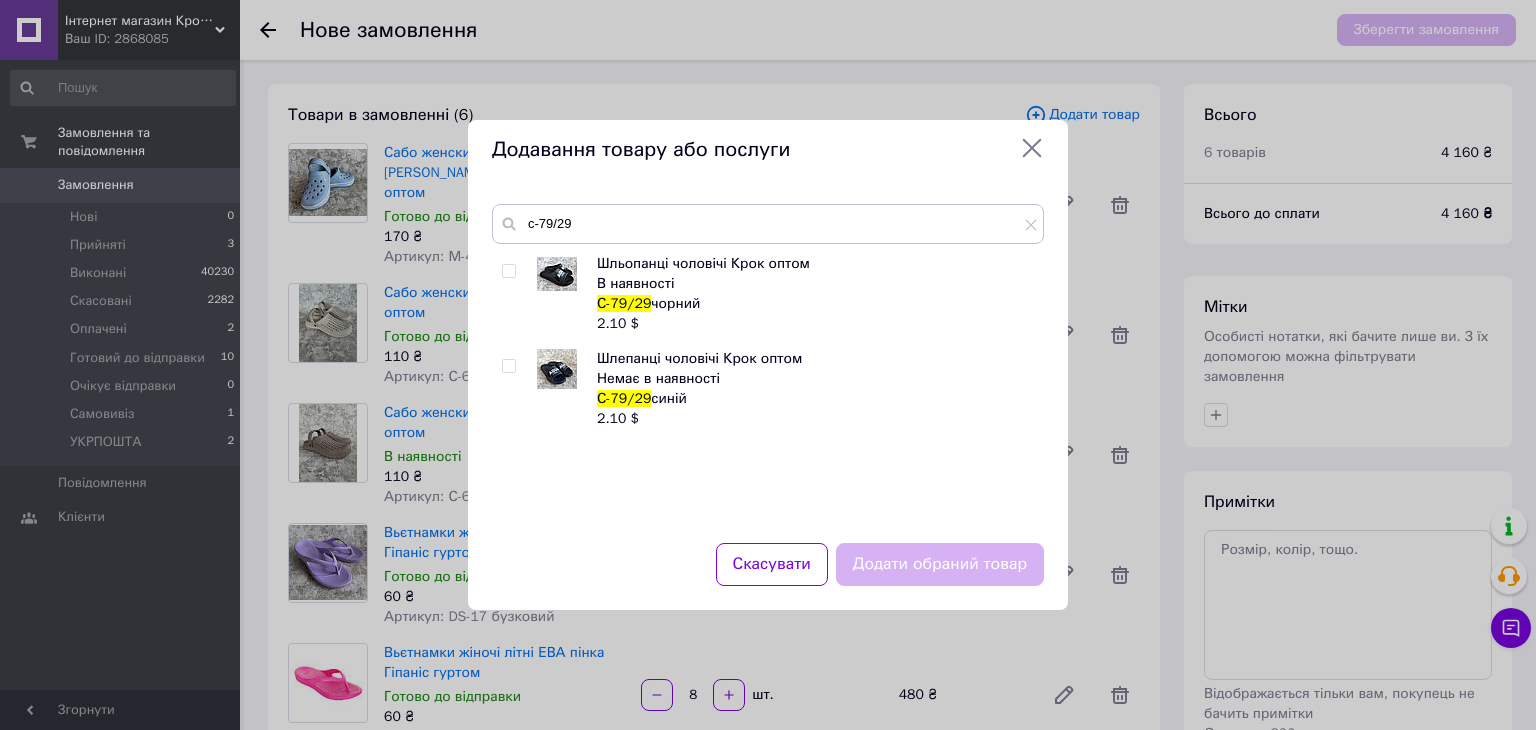 click at bounding box center (508, 271) 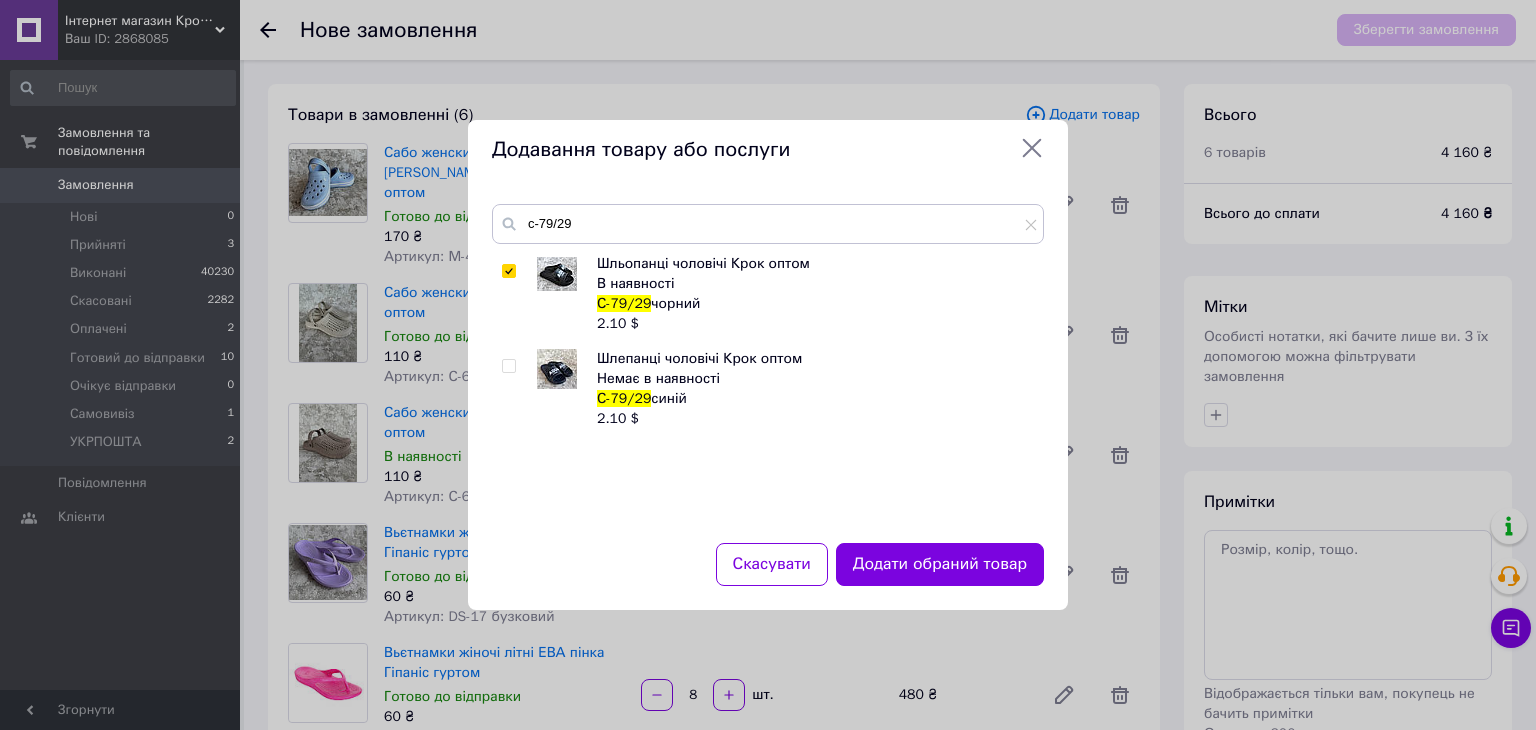click on "Додати обраний товар" at bounding box center (940, 564) 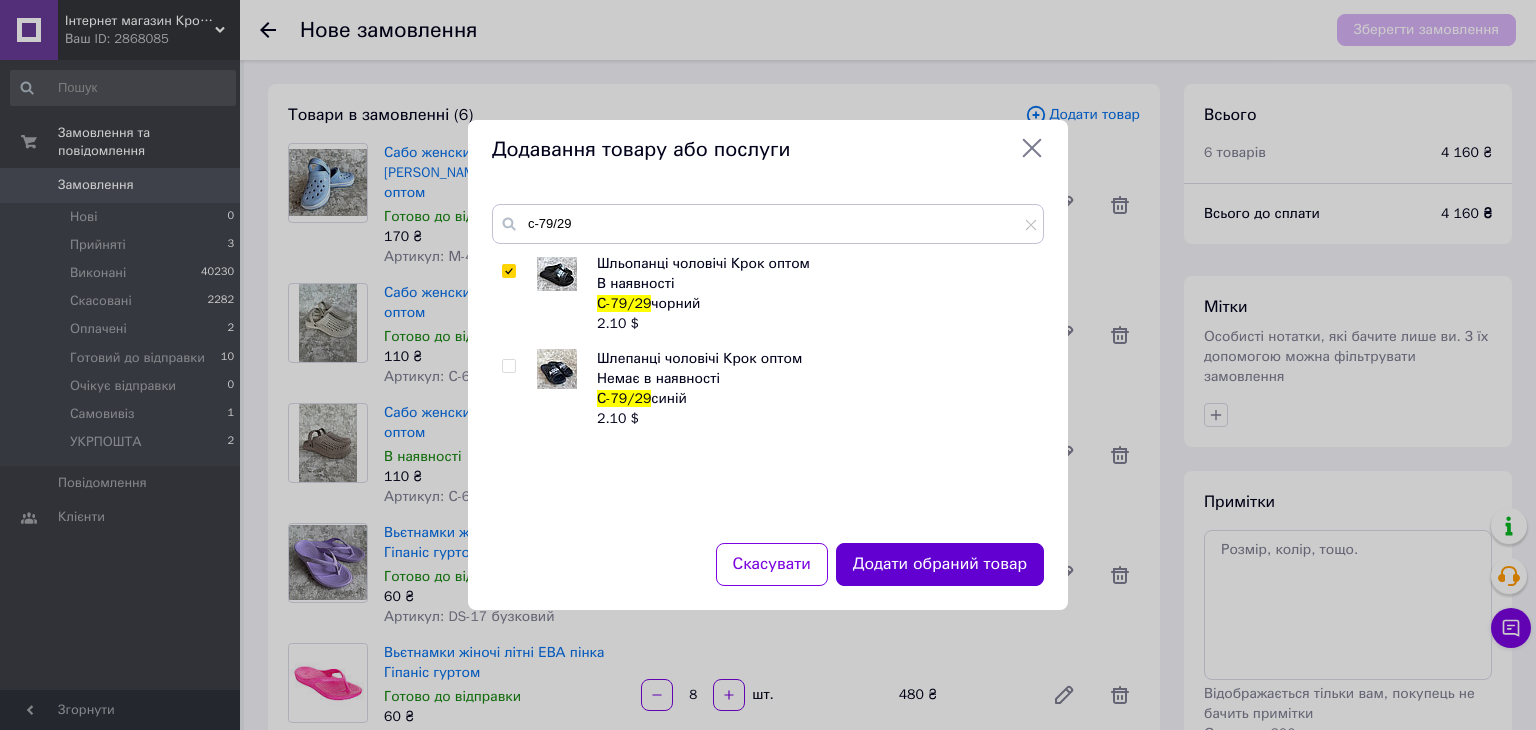 click on "Додати обраний товар" at bounding box center [940, 564] 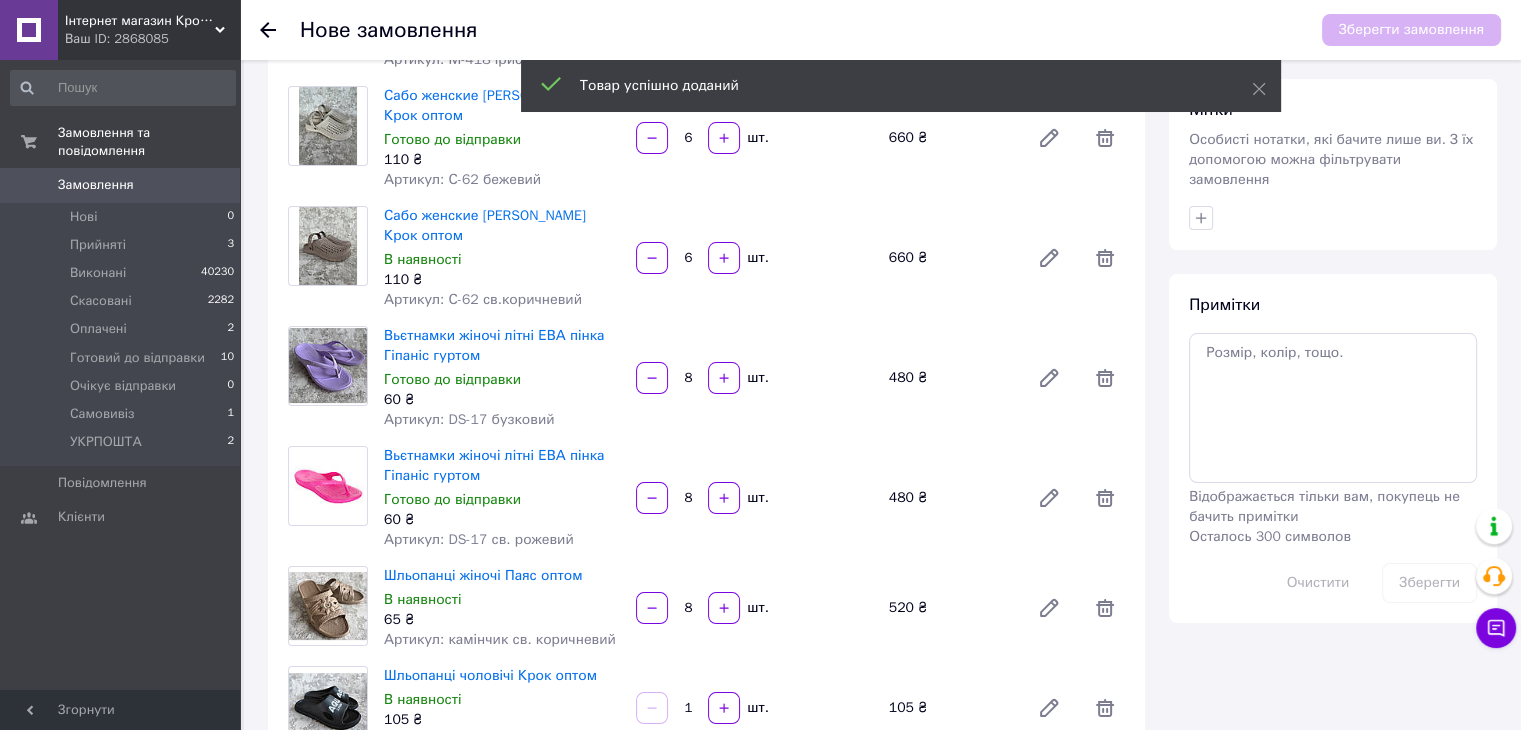 scroll, scrollTop: 400, scrollLeft: 0, axis: vertical 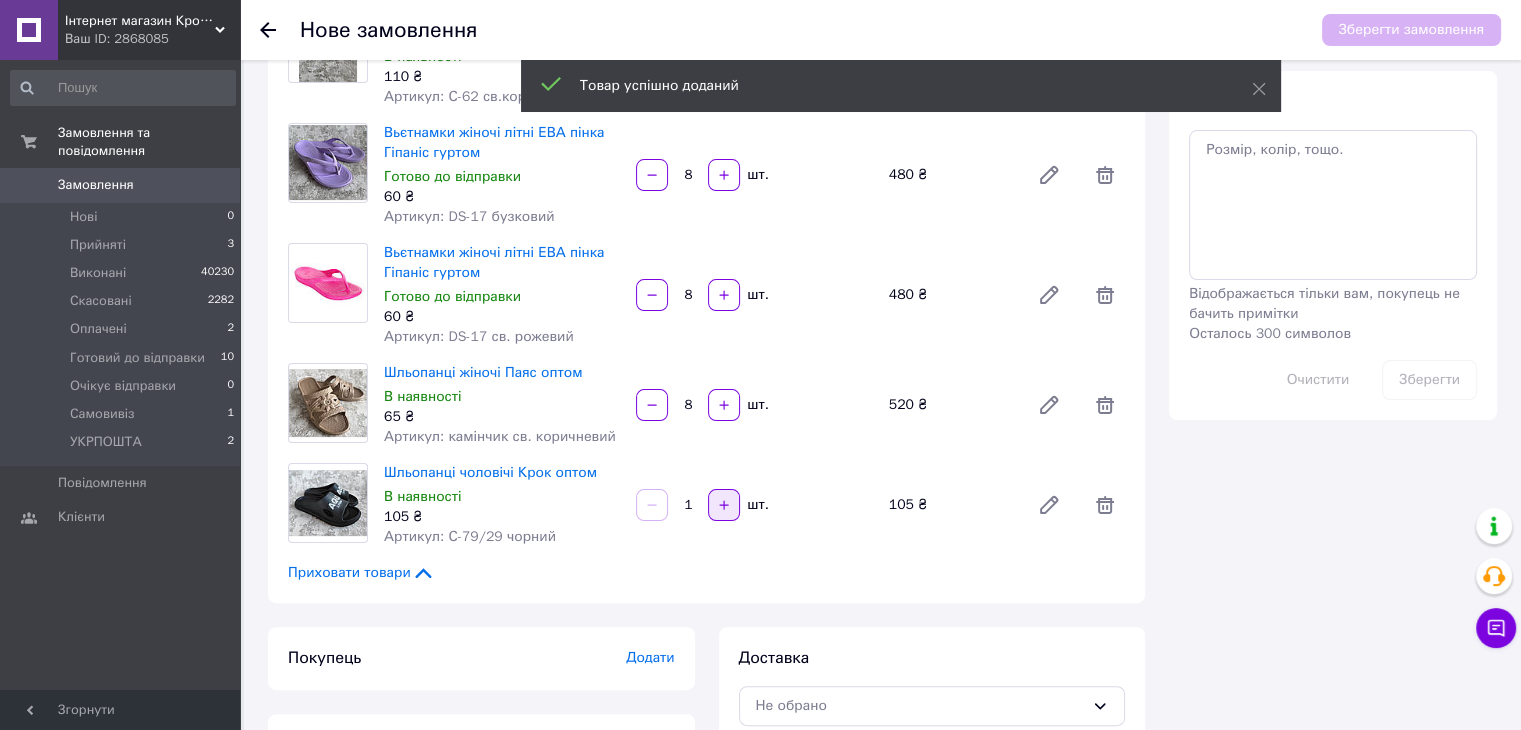 click at bounding box center [724, 505] 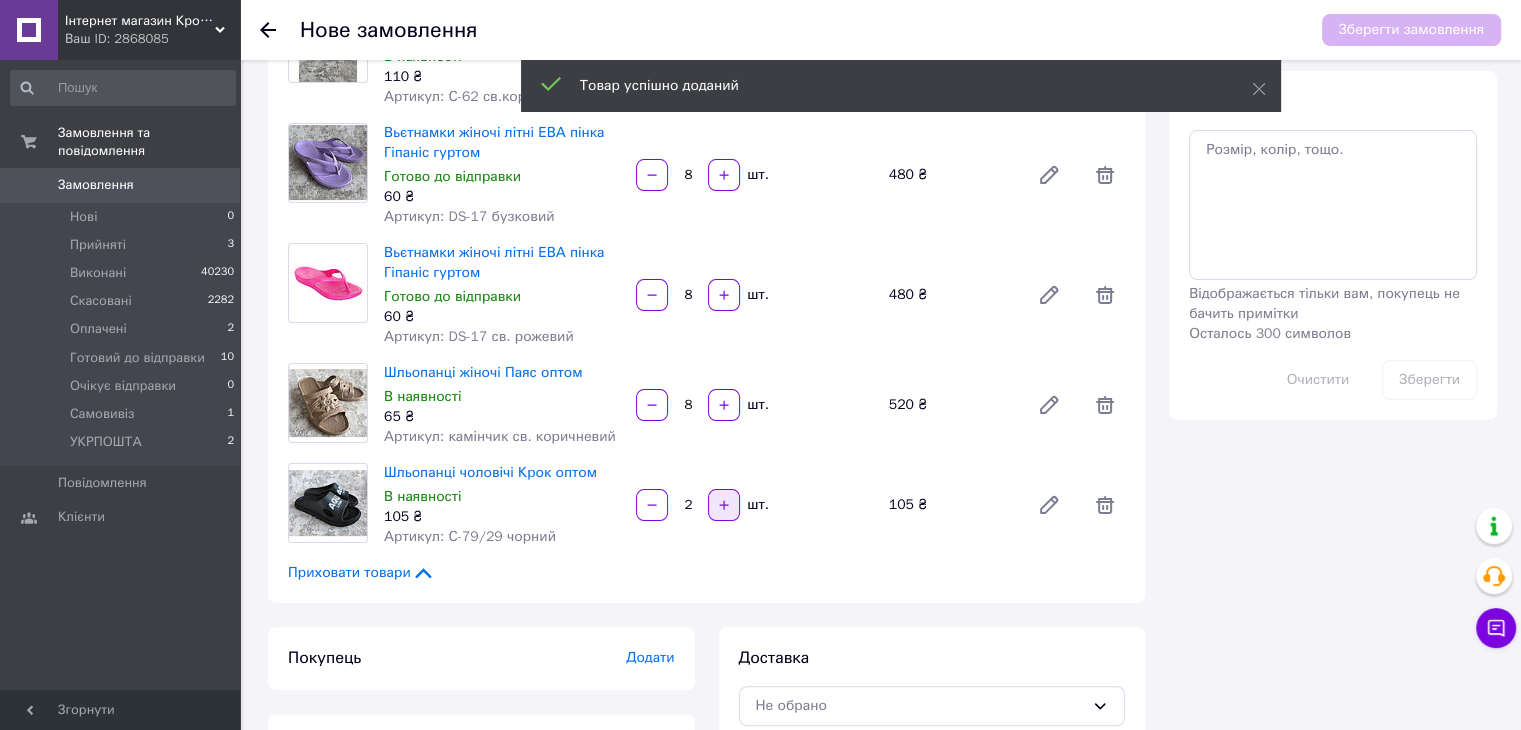click at bounding box center (724, 505) 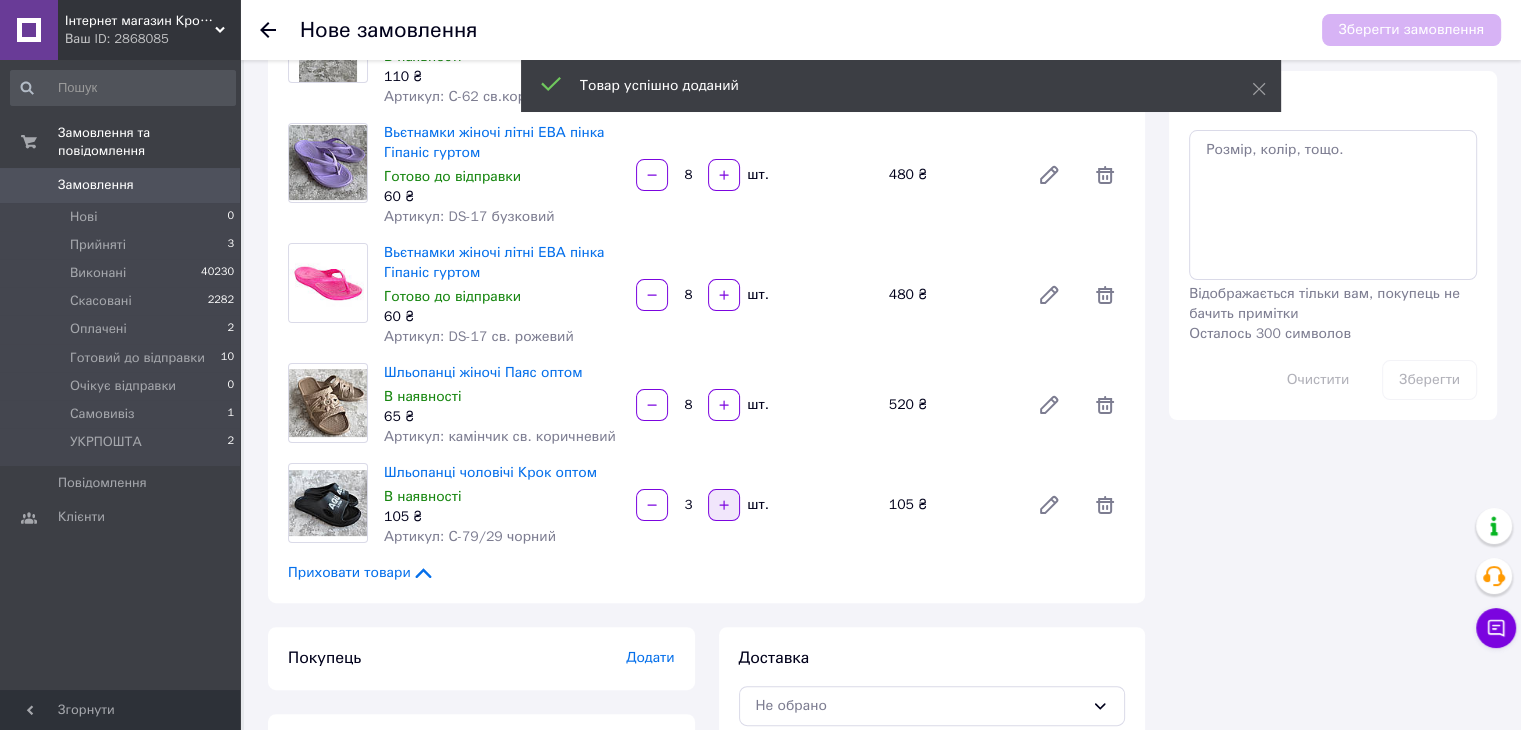 click at bounding box center [724, 505] 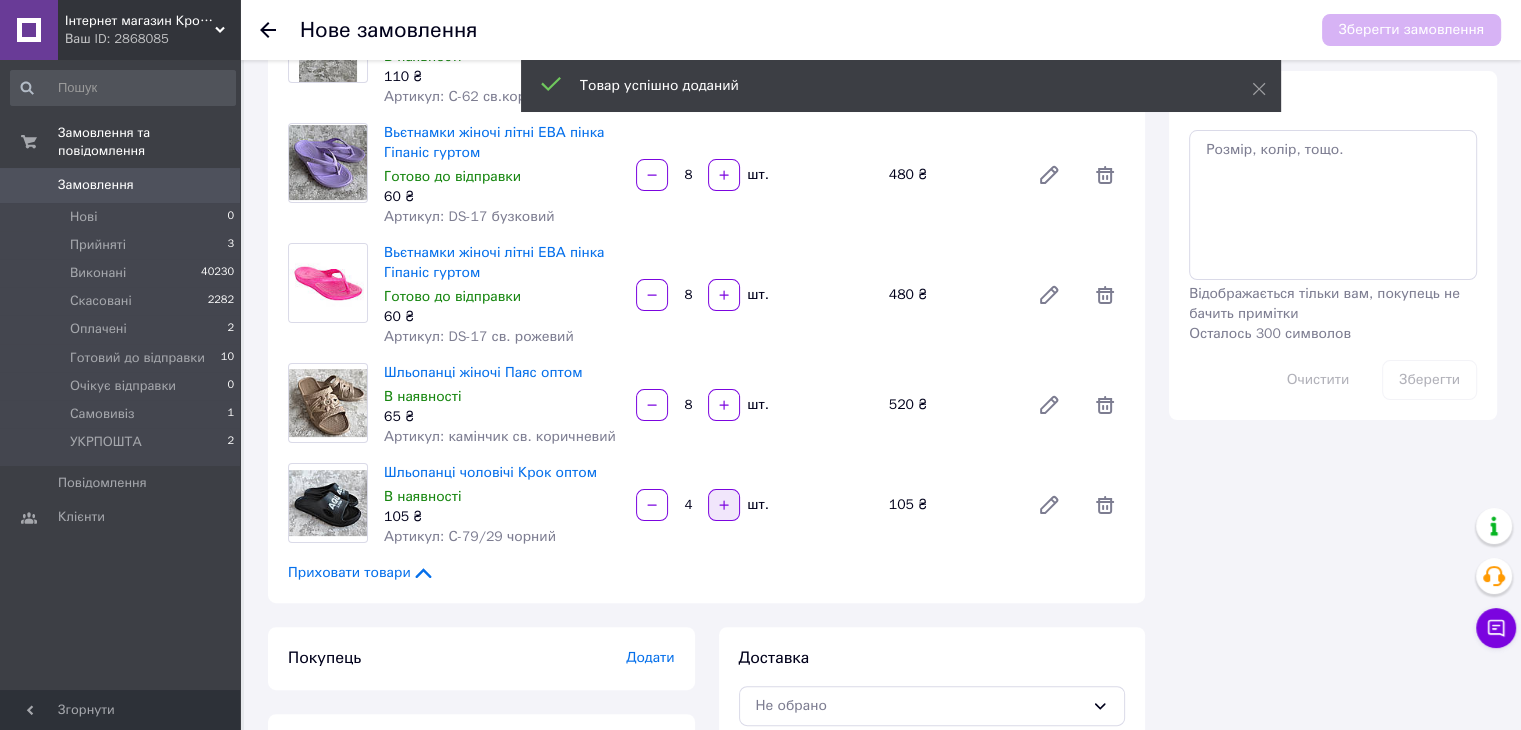 click at bounding box center (724, 505) 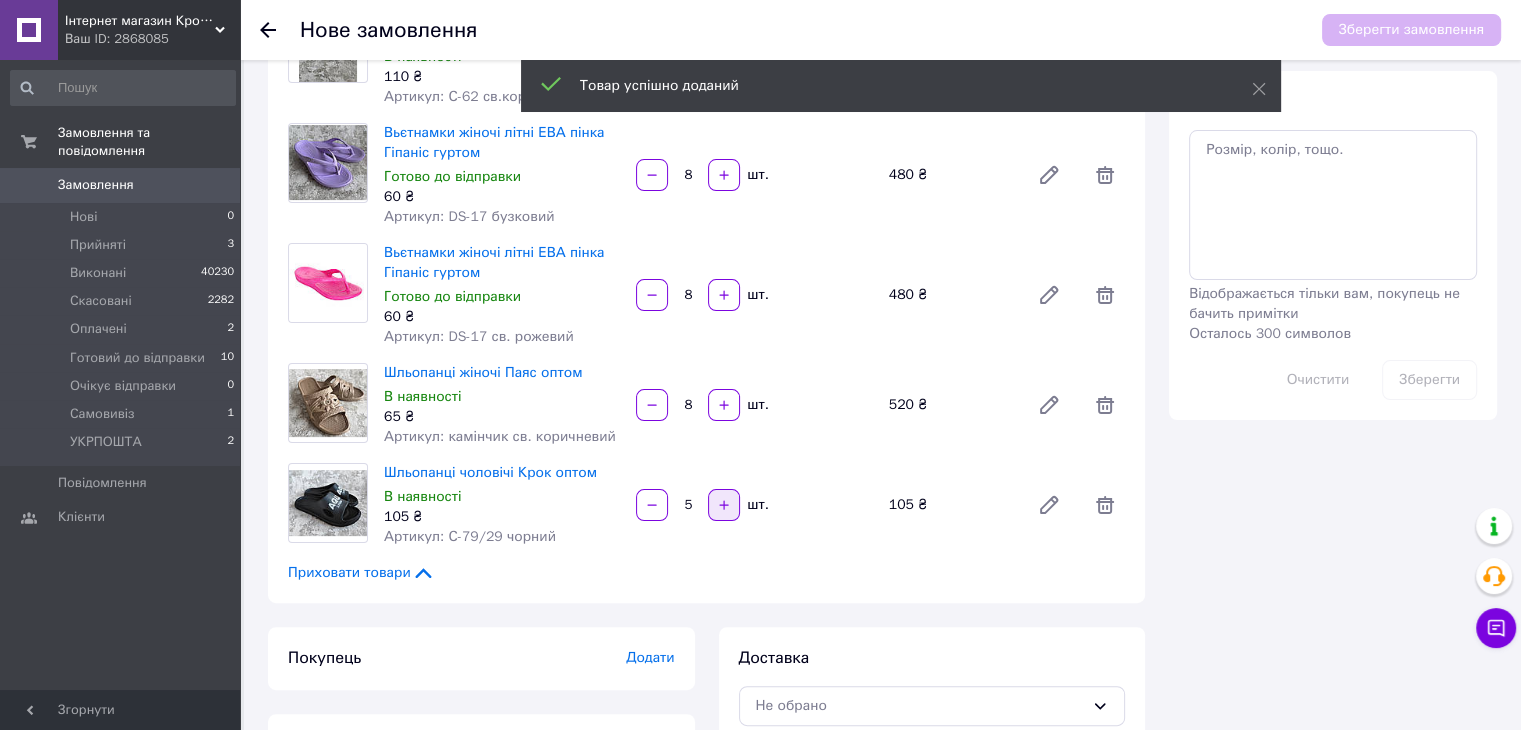 click at bounding box center [724, 505] 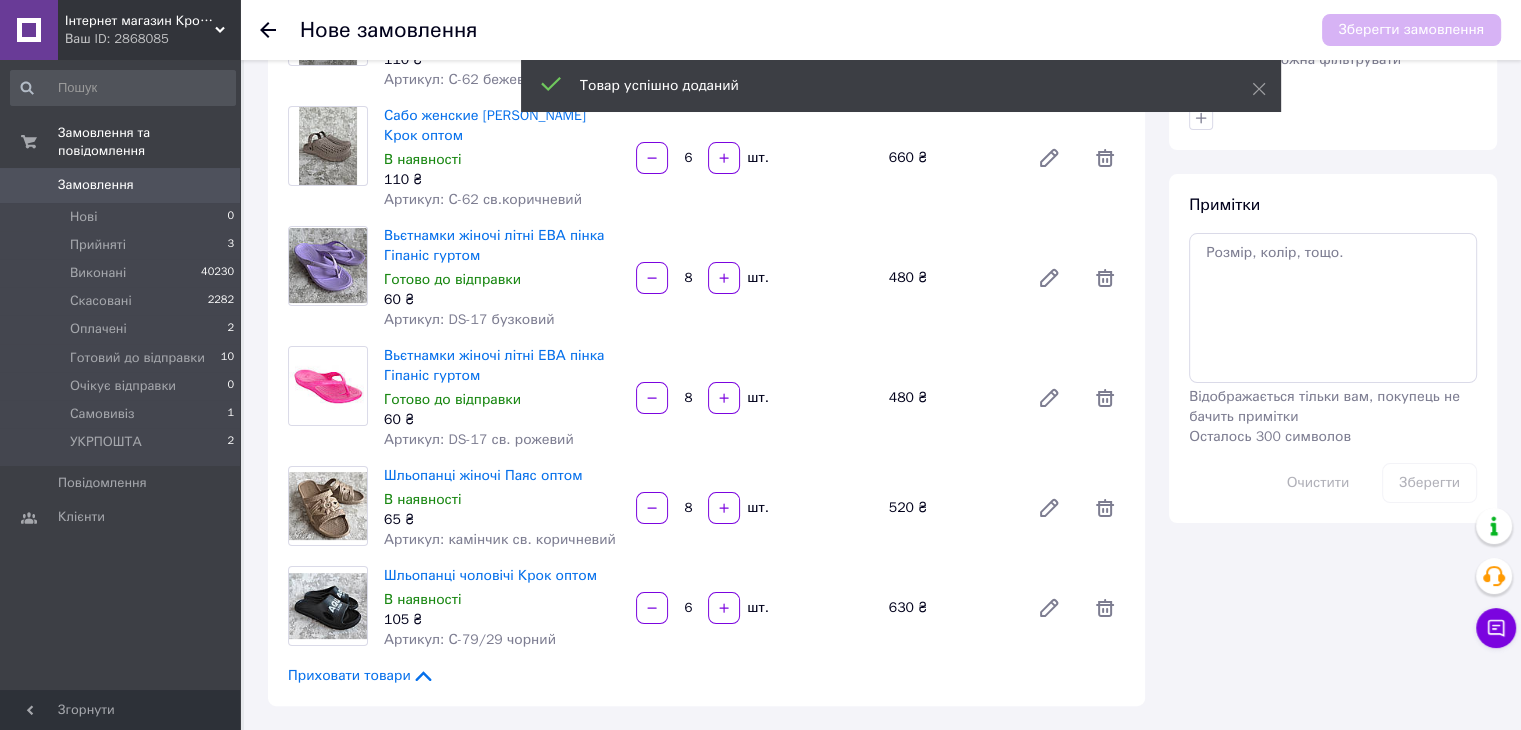 scroll, scrollTop: 0, scrollLeft: 0, axis: both 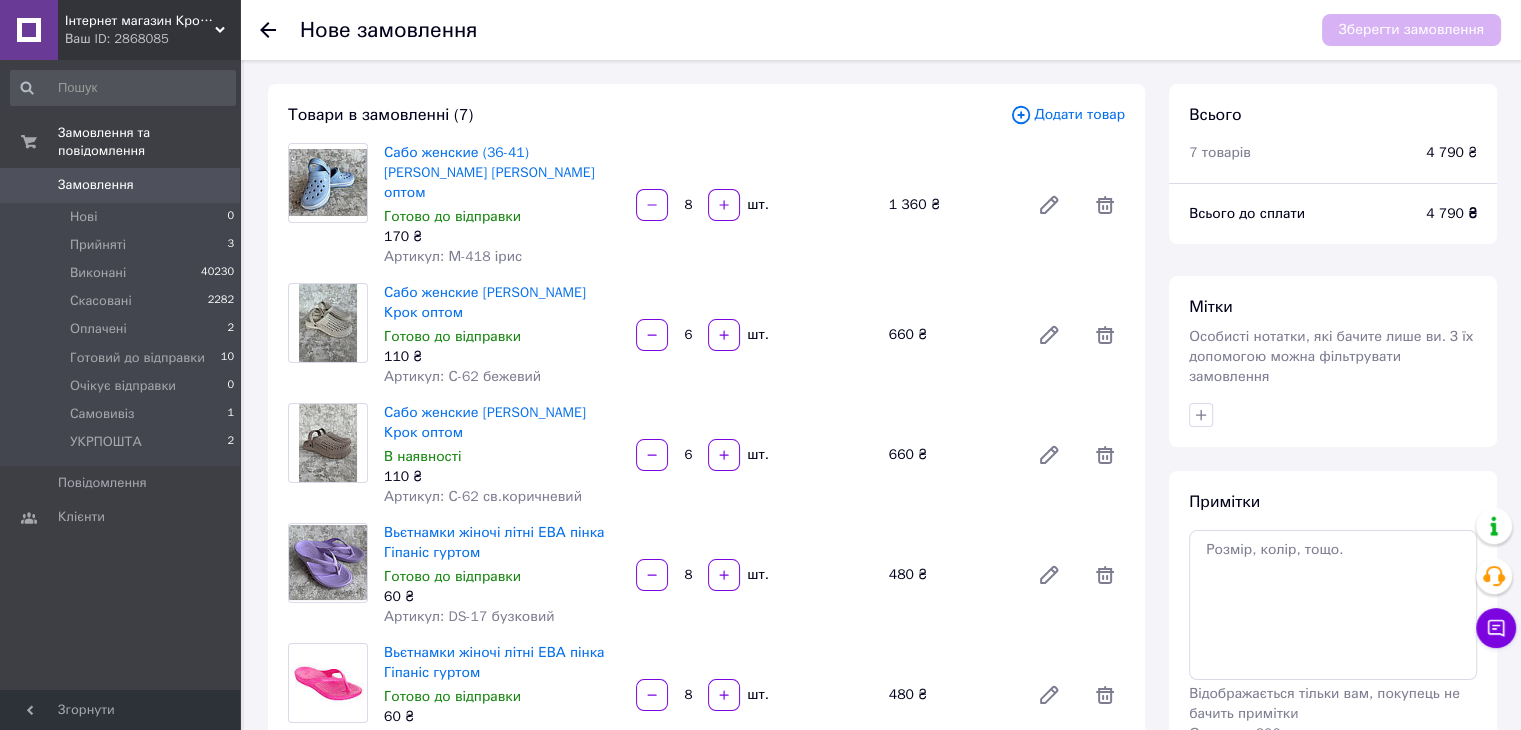 click on "Додати товар" at bounding box center (1067, 115) 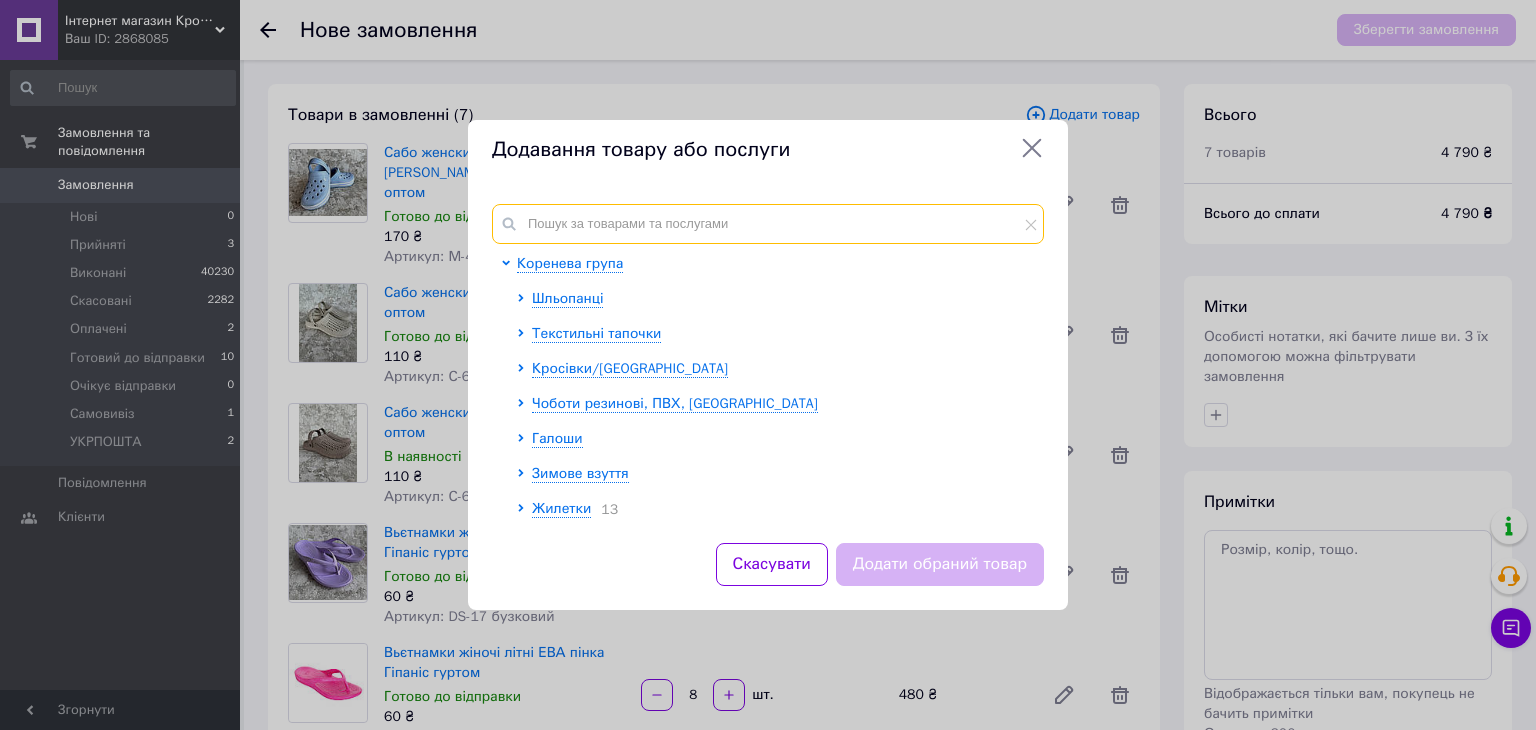 click at bounding box center [768, 224] 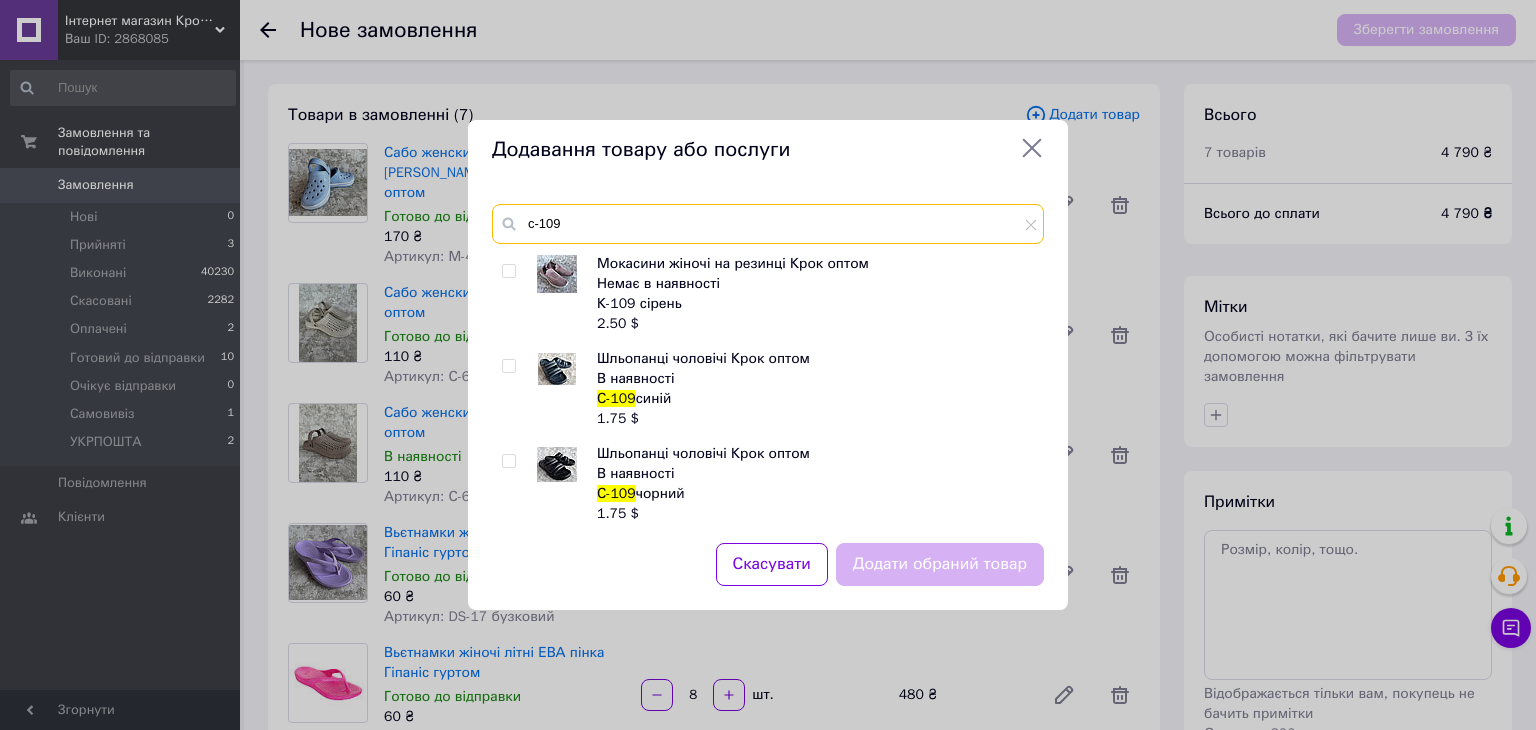 type on "с-109" 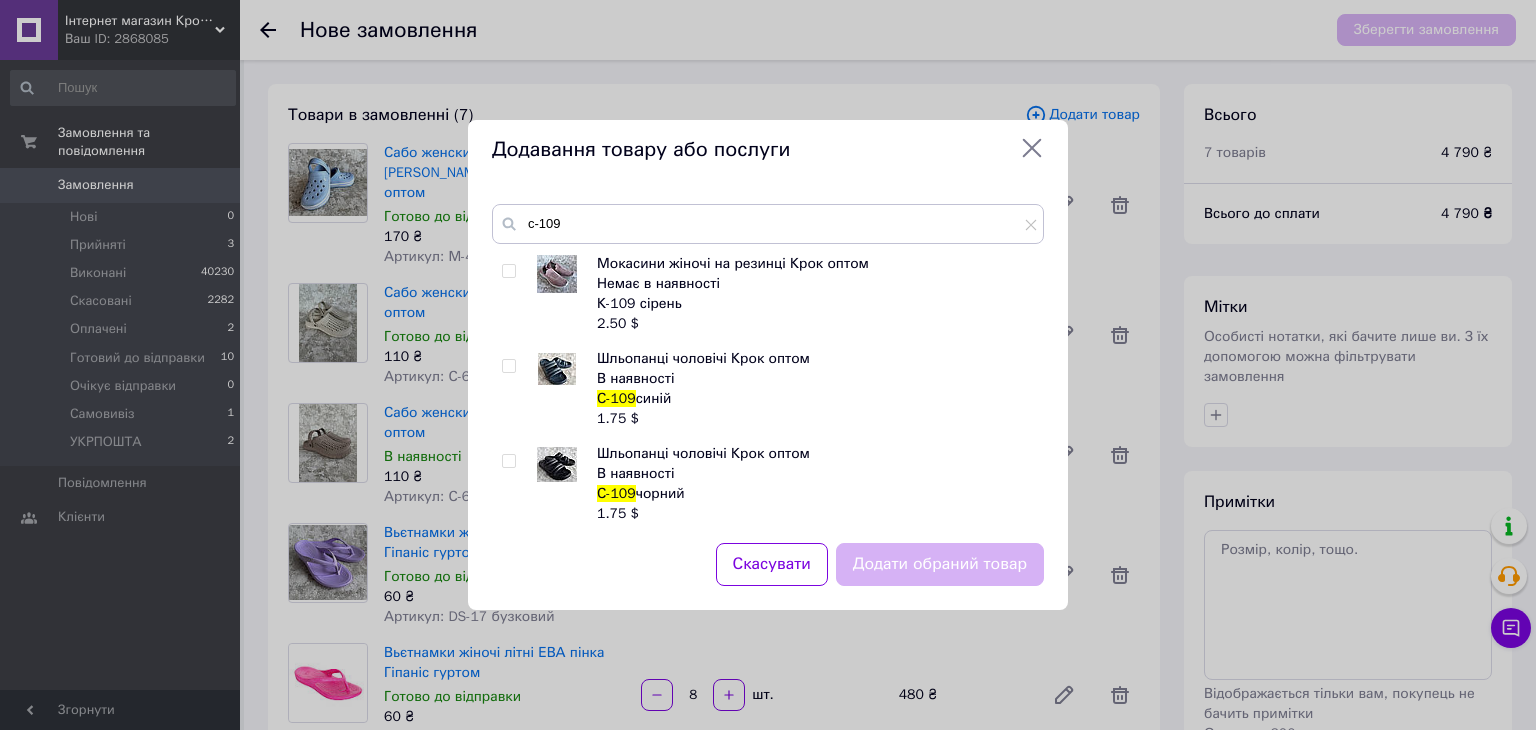 click at bounding box center (508, 461) 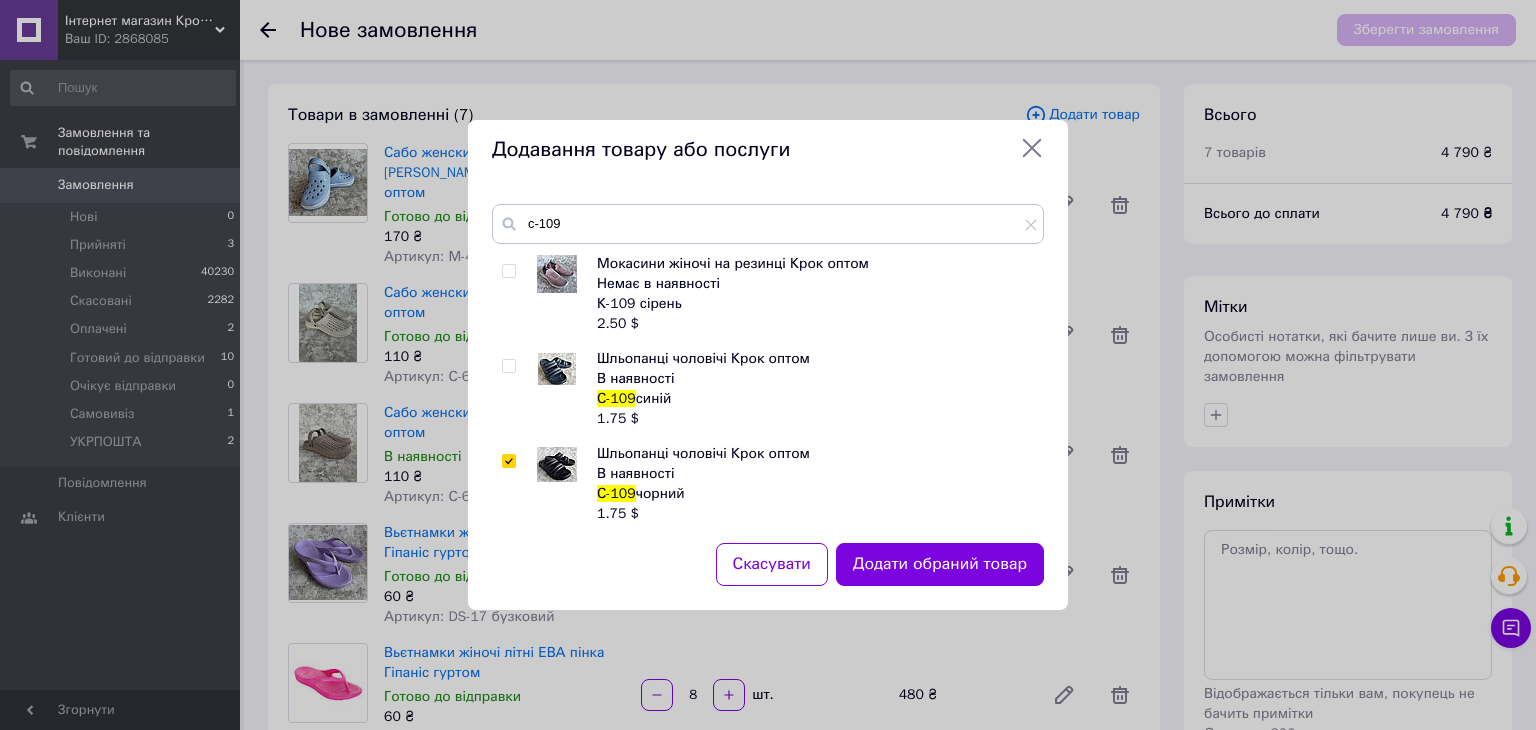 click at bounding box center (508, 366) 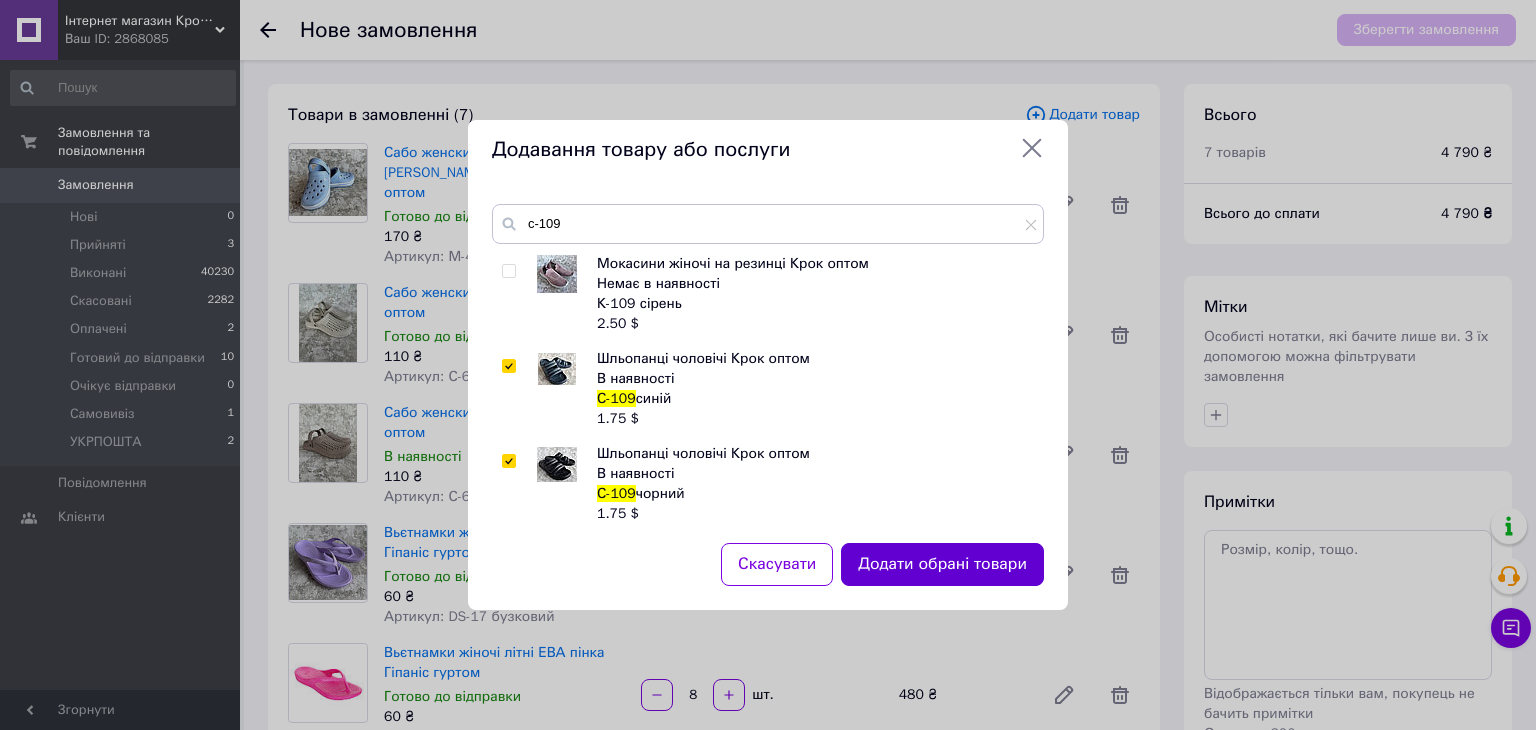 click on "Додати обрані товари" at bounding box center [942, 564] 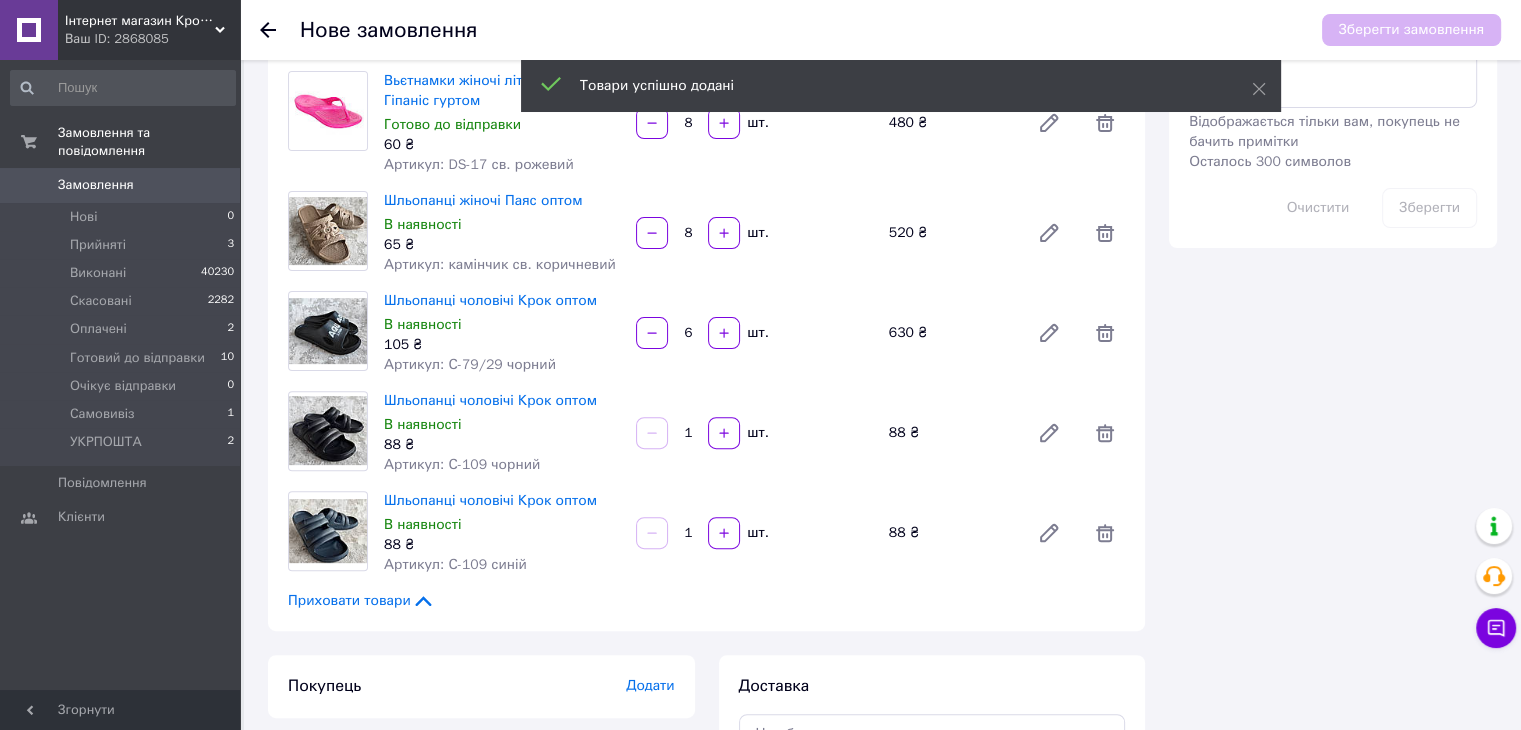 scroll, scrollTop: 706, scrollLeft: 0, axis: vertical 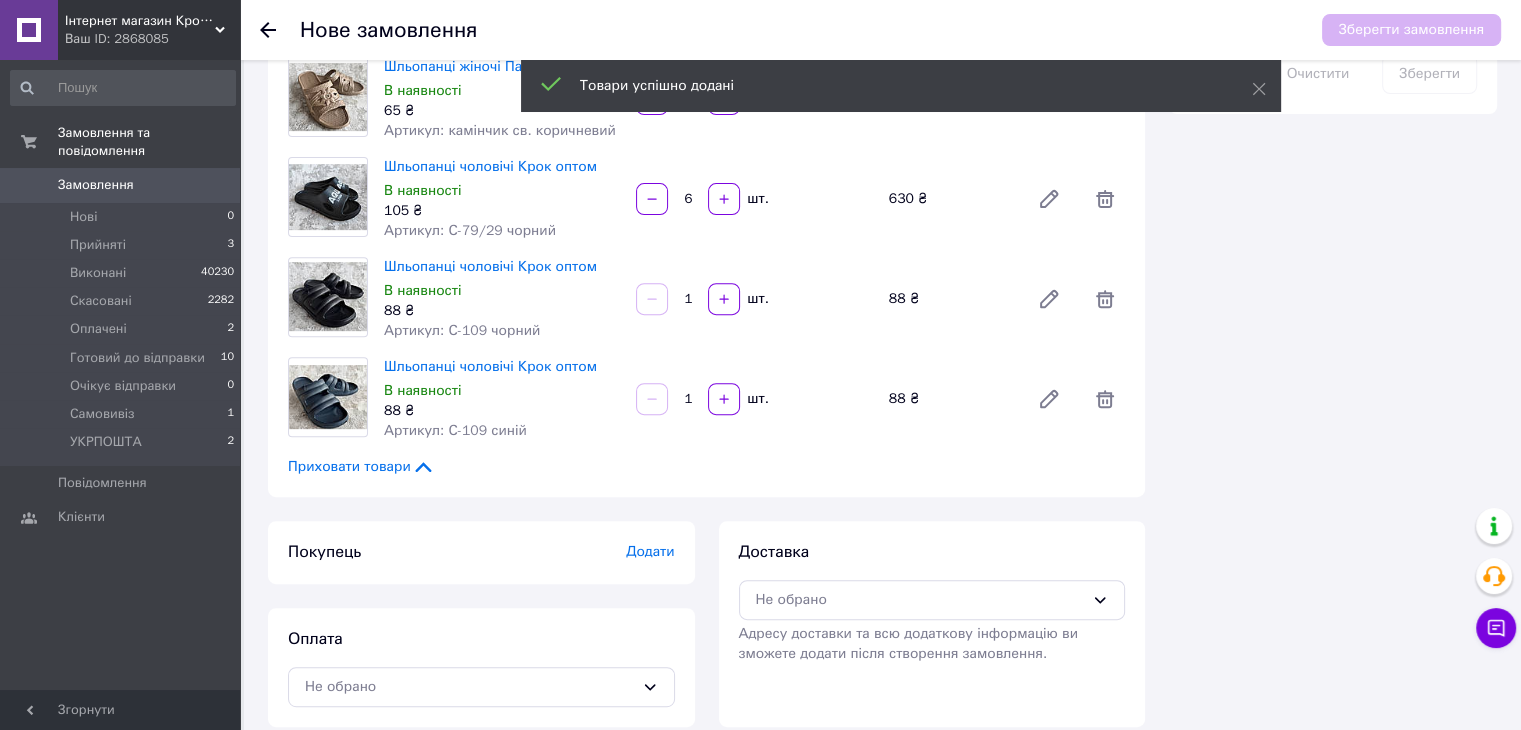 click on "1" at bounding box center (688, 299) 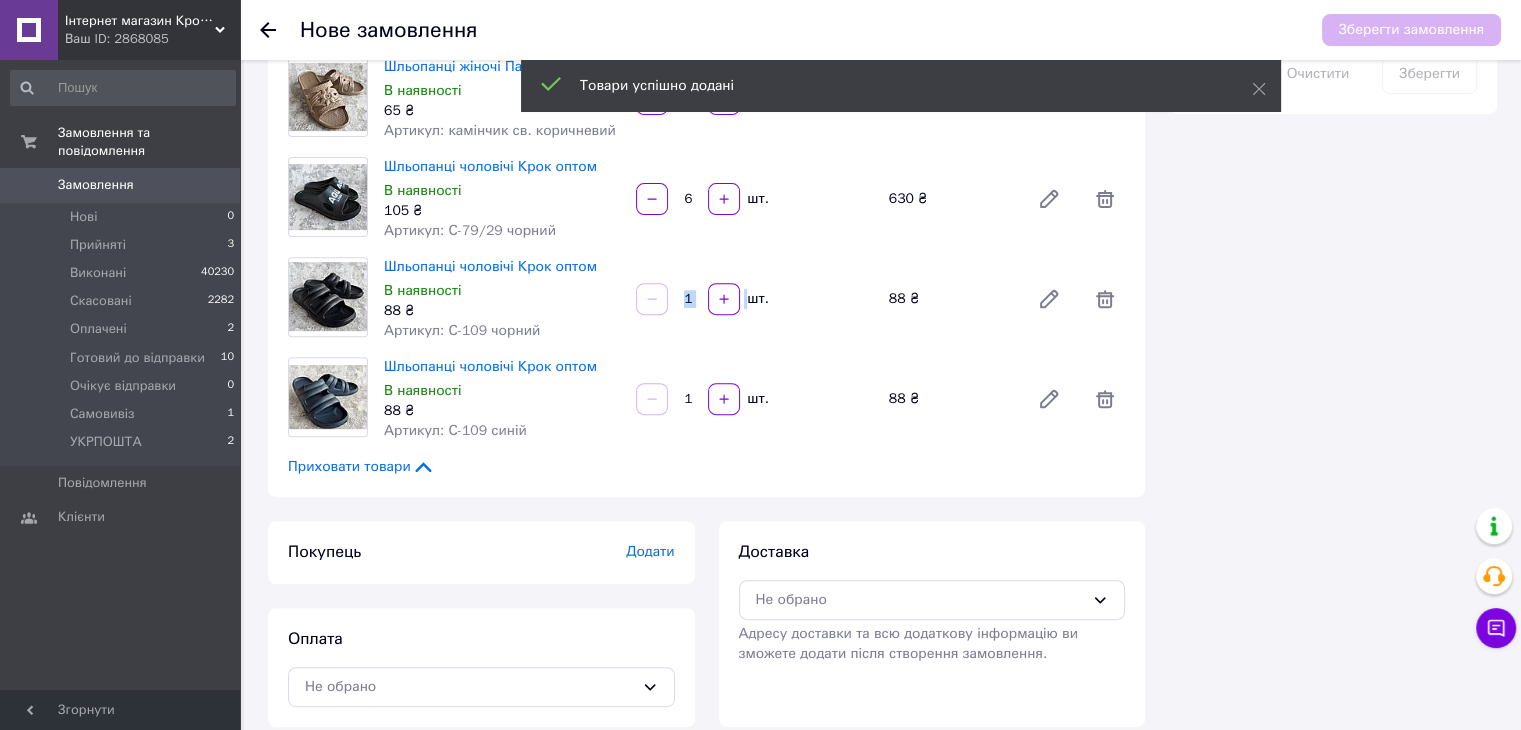 click on "1" at bounding box center [688, 299] 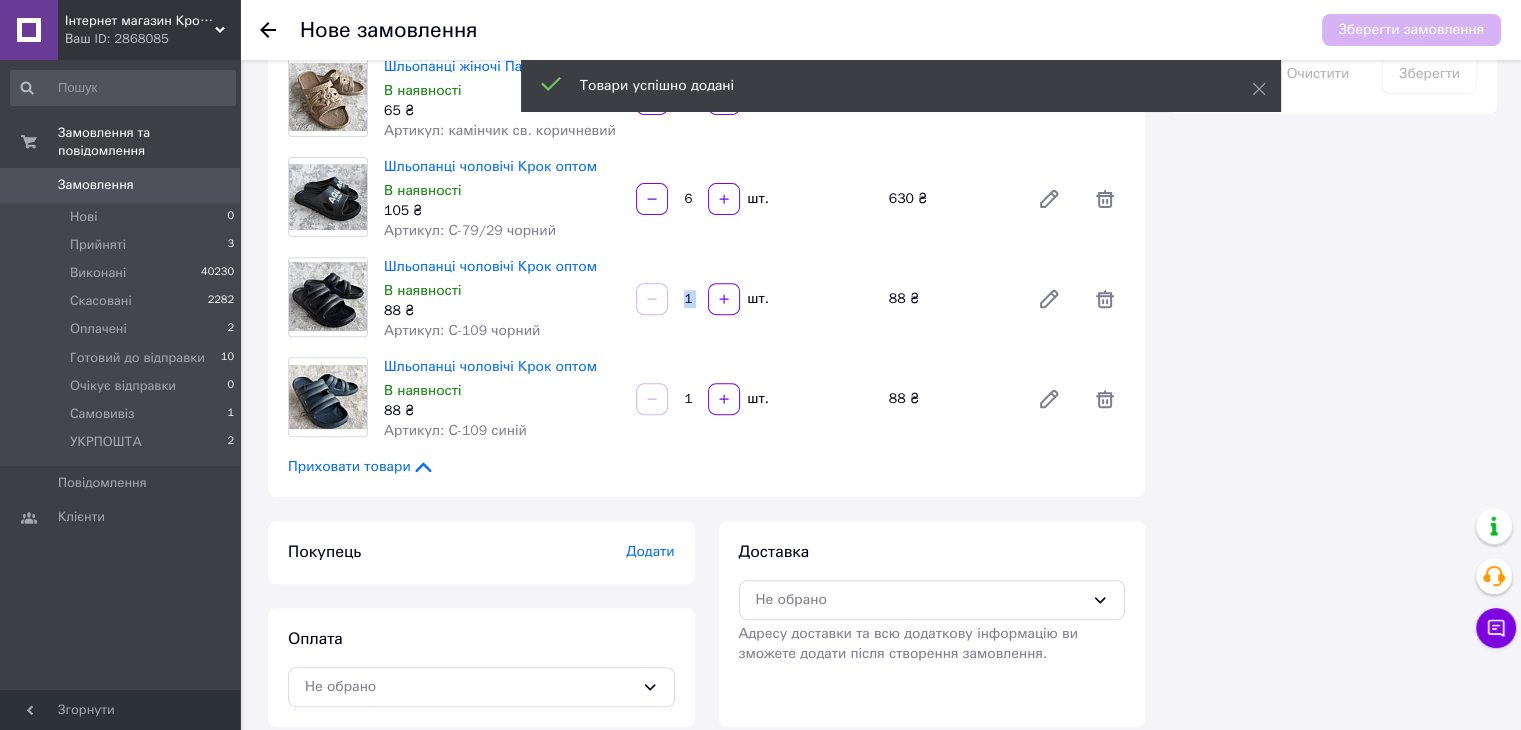 click on "1" at bounding box center (688, 299) 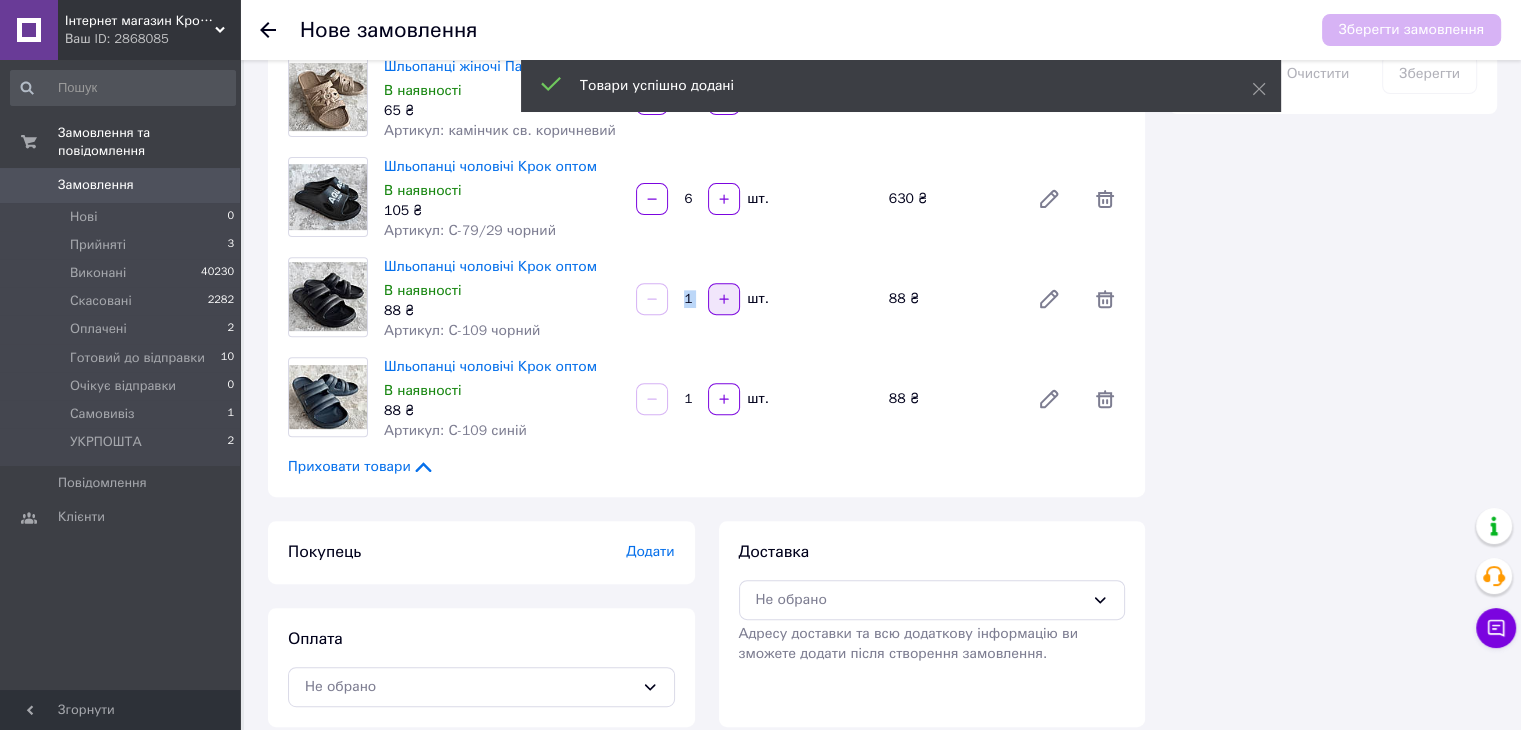 click 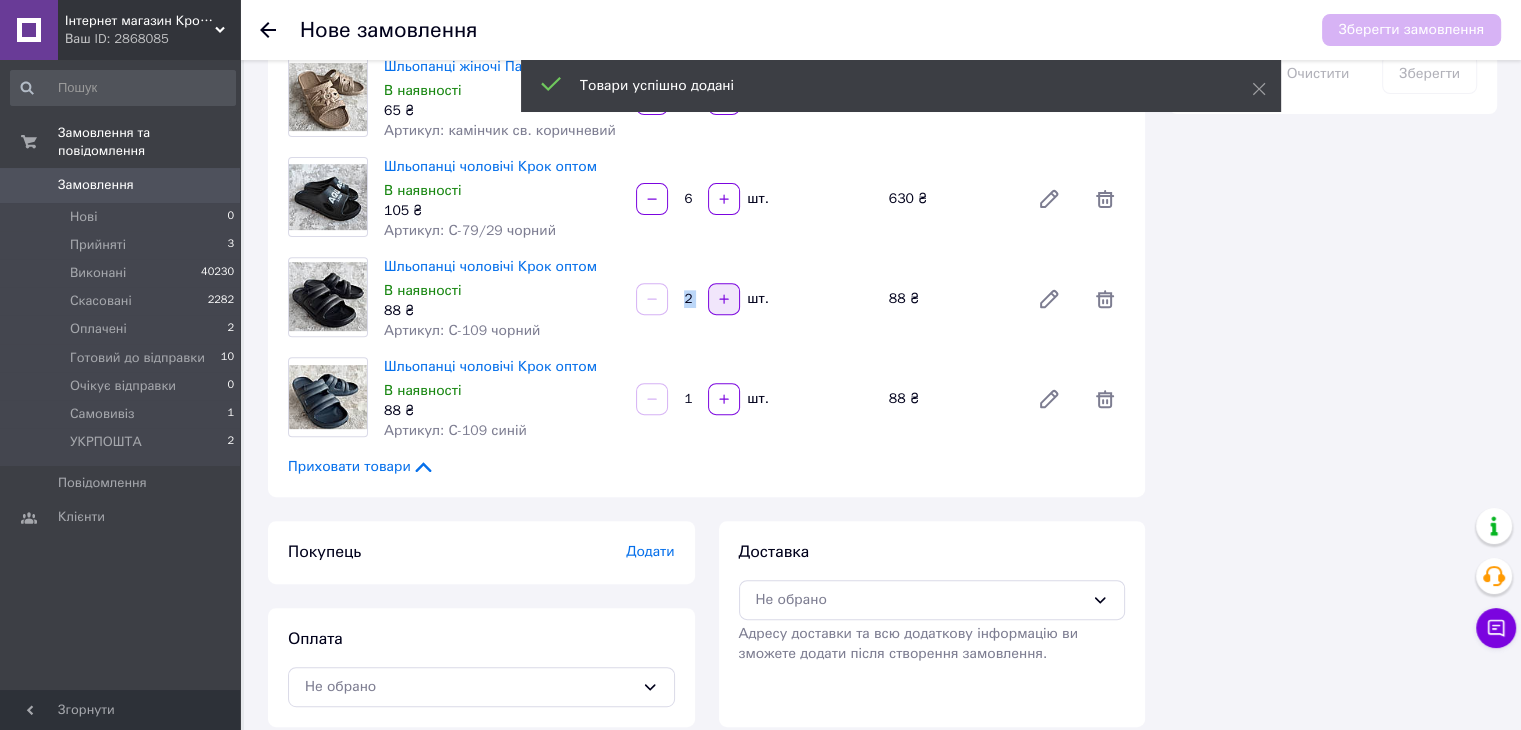 click 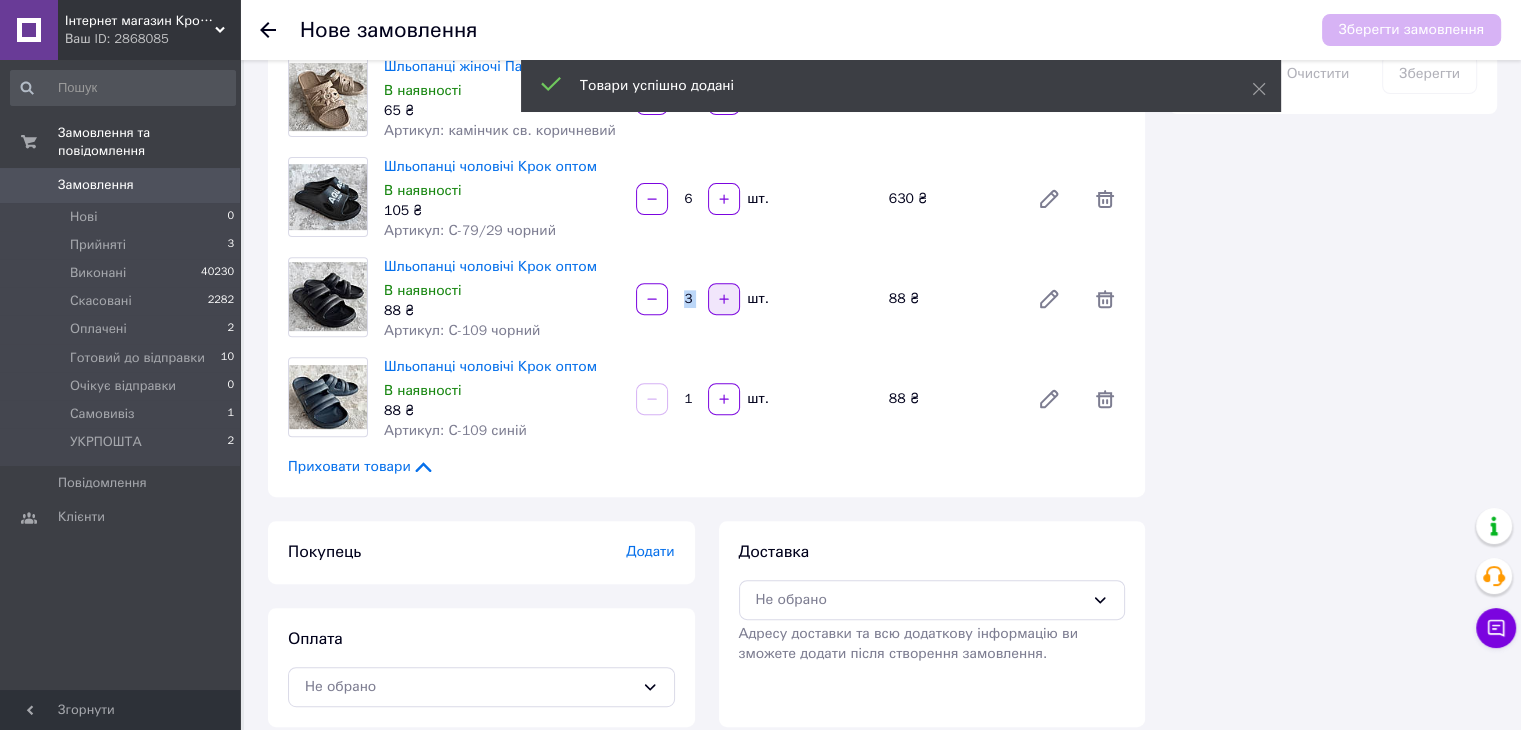 click 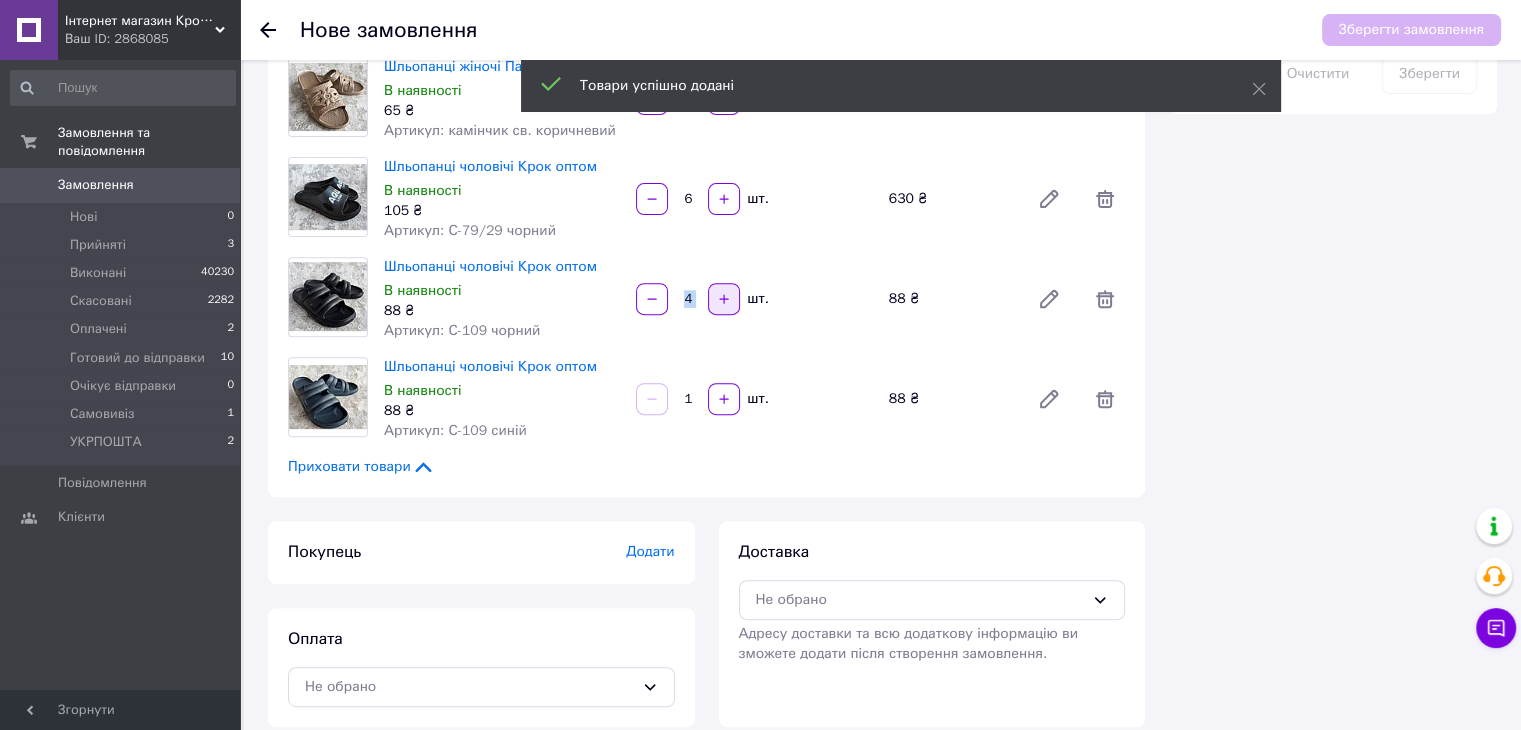 click 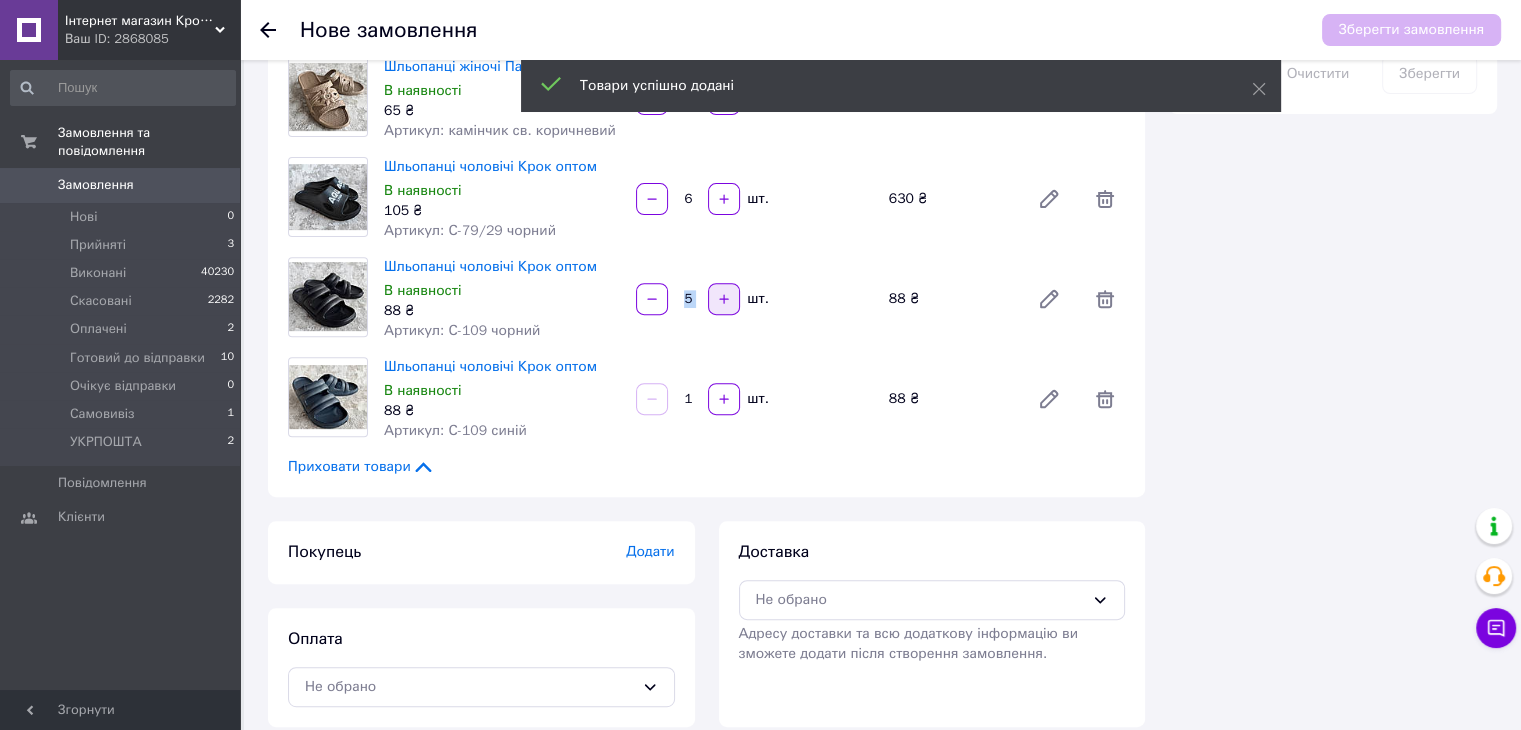 click 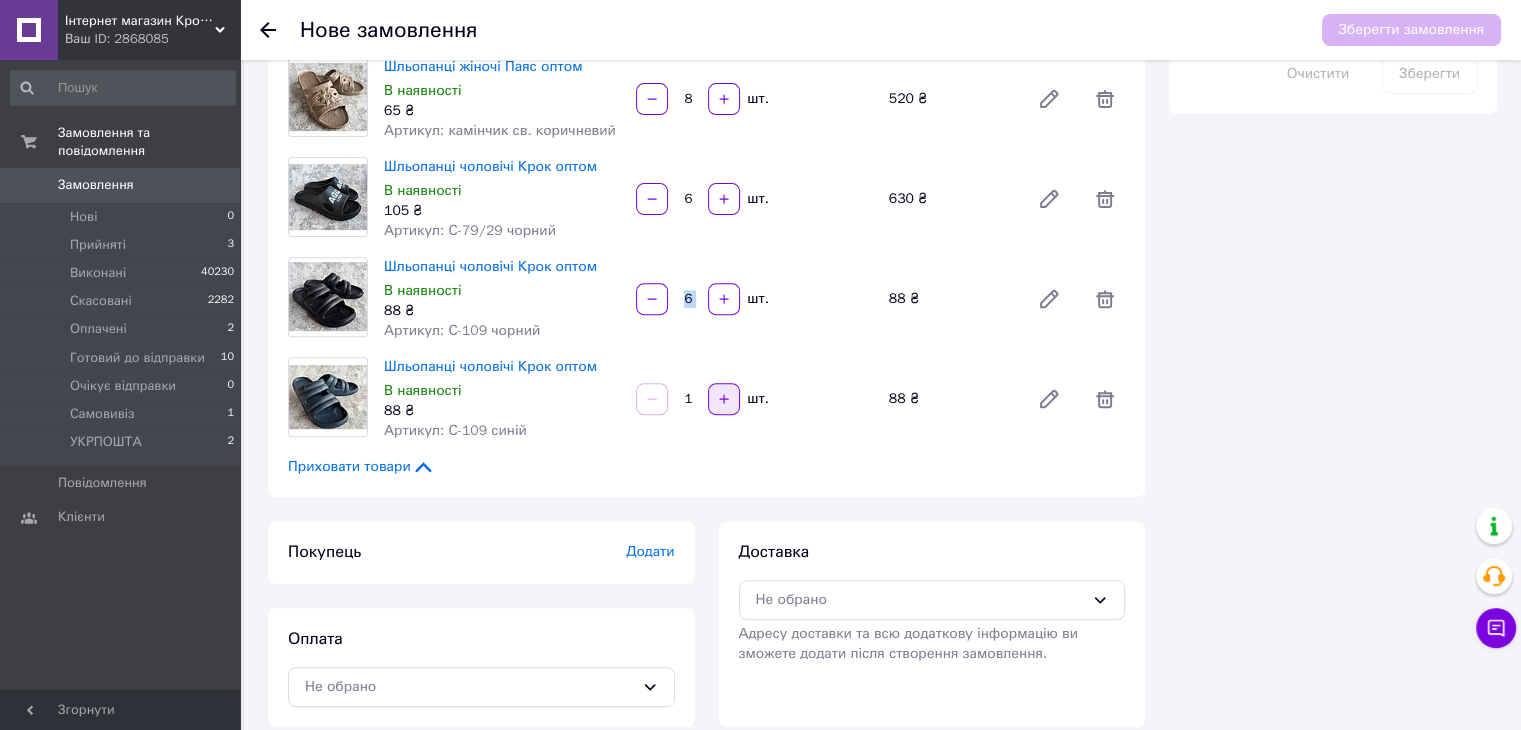 click at bounding box center (724, 399) 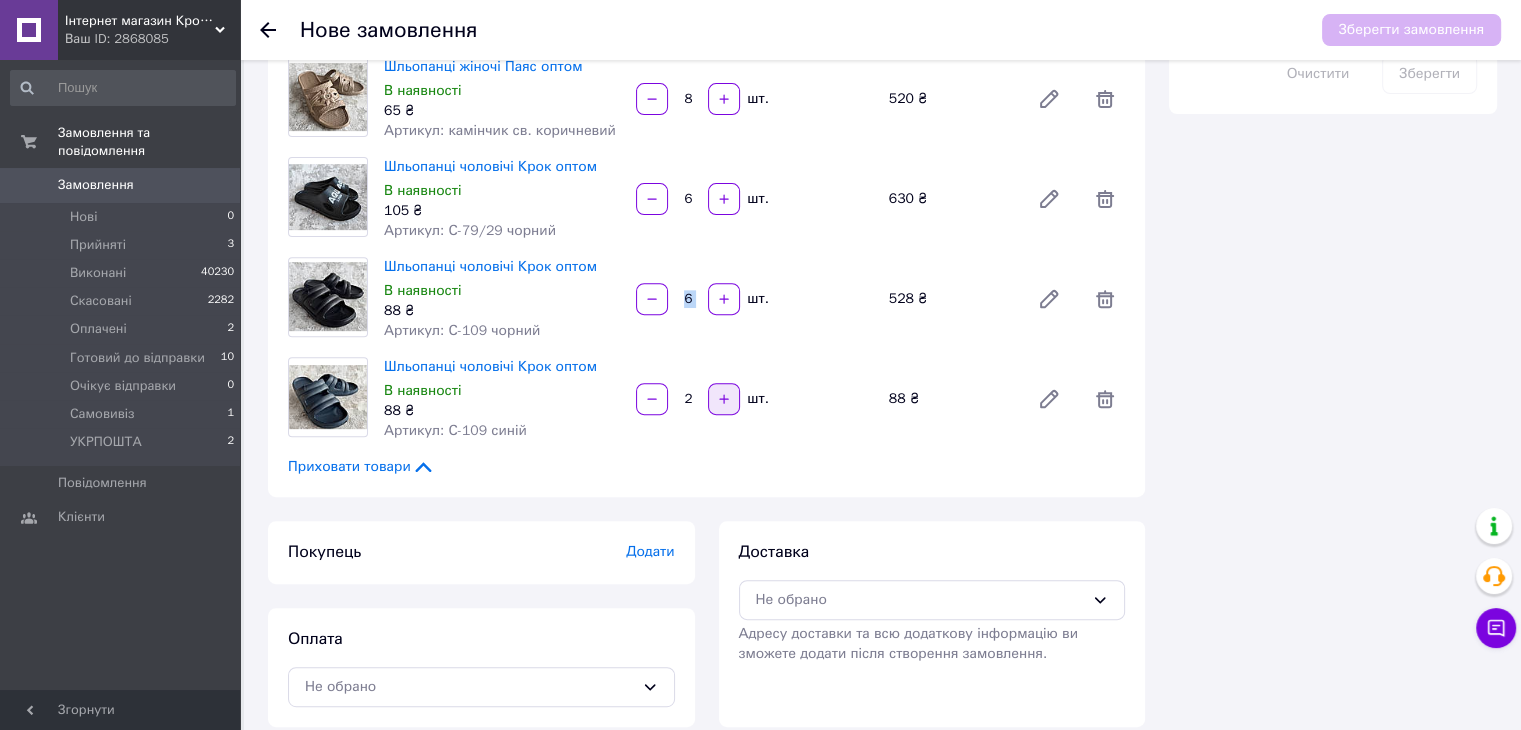 click at bounding box center [724, 399] 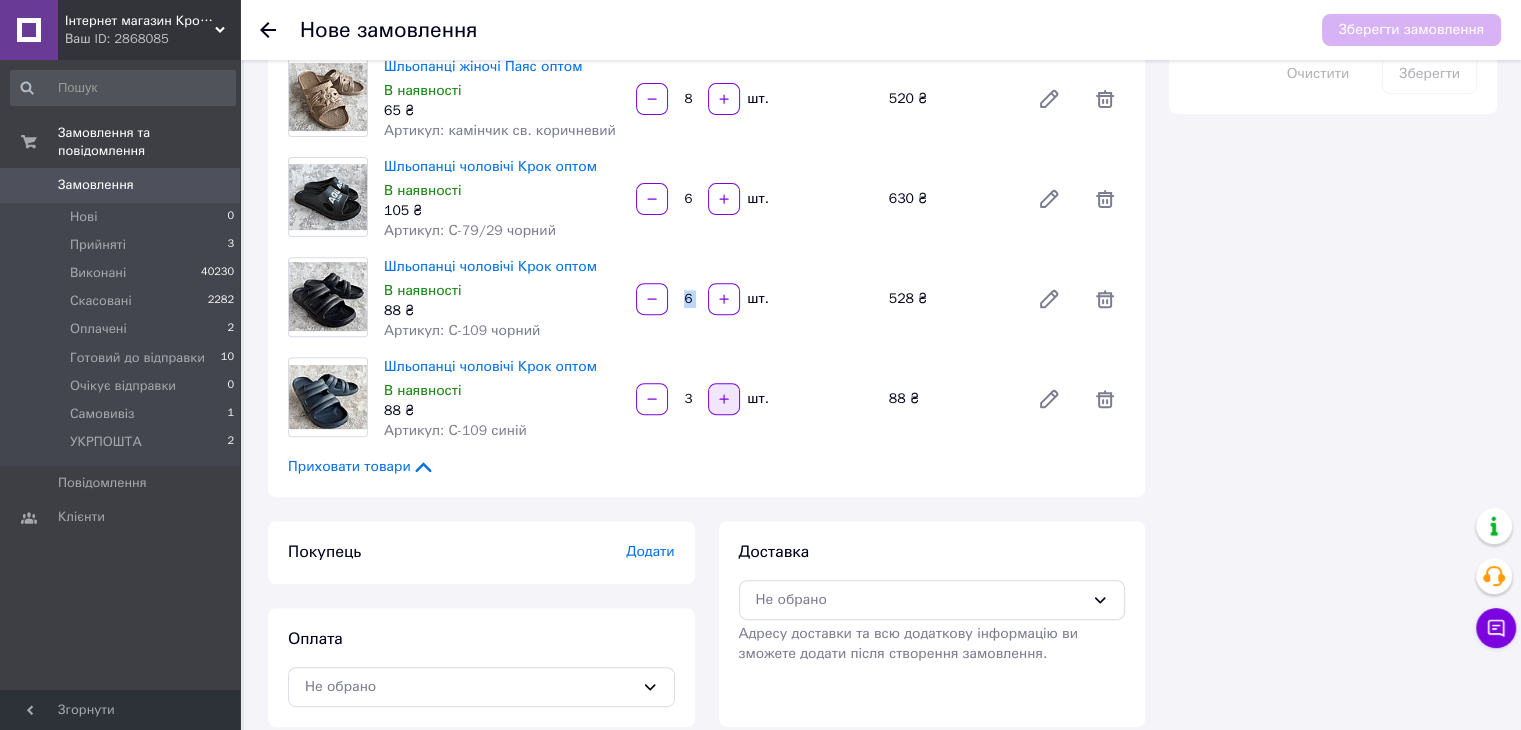 click at bounding box center [724, 399] 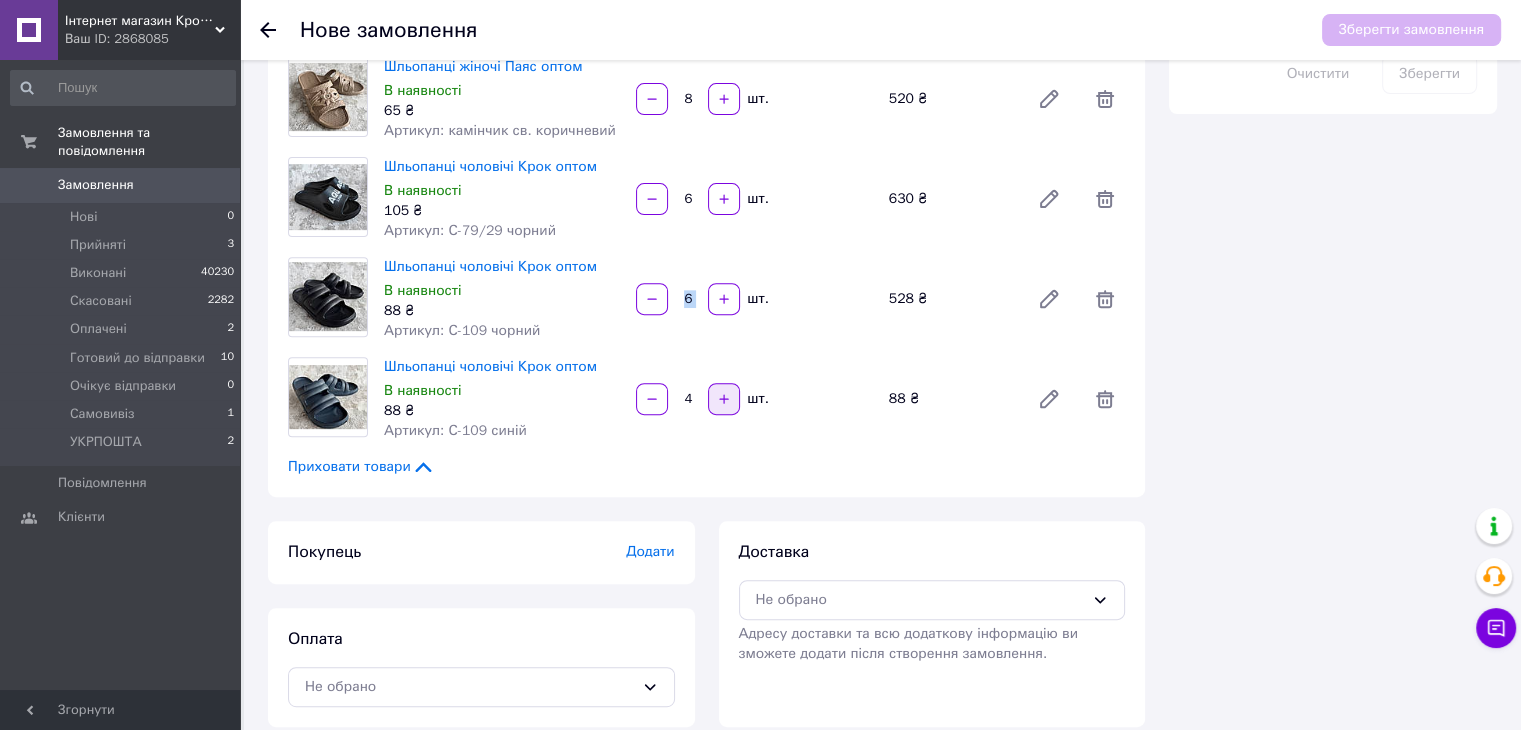 click at bounding box center (724, 399) 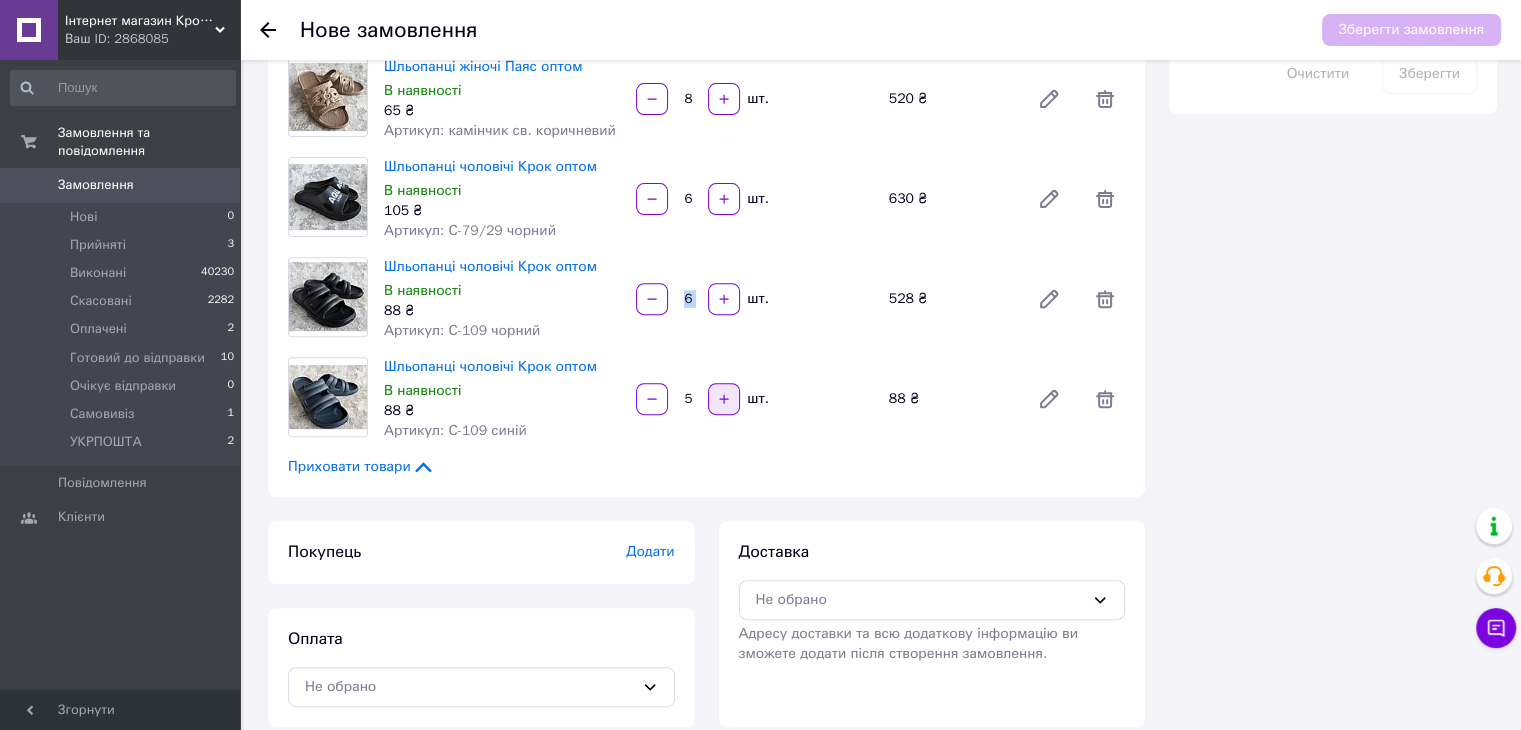 click at bounding box center (724, 399) 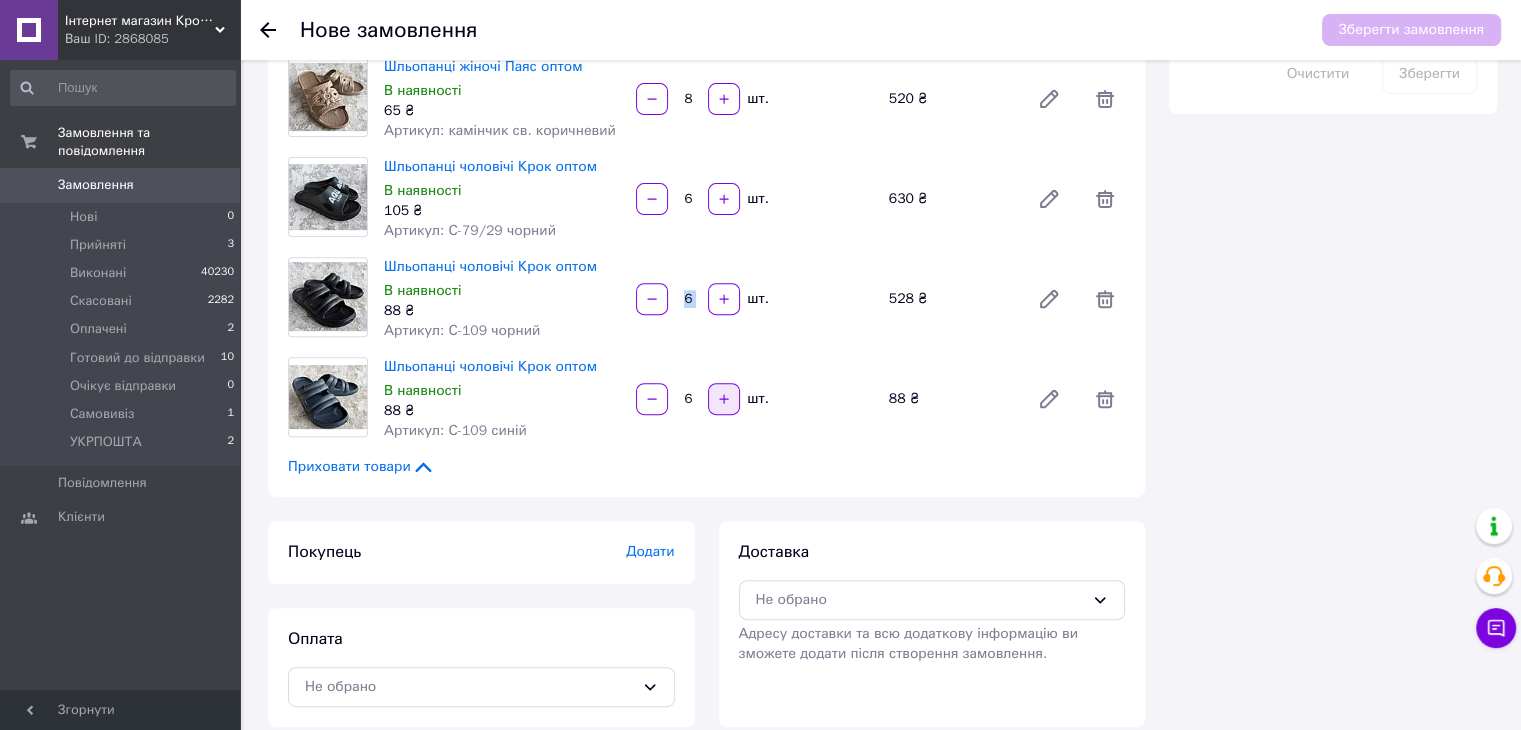 click at bounding box center [724, 399] 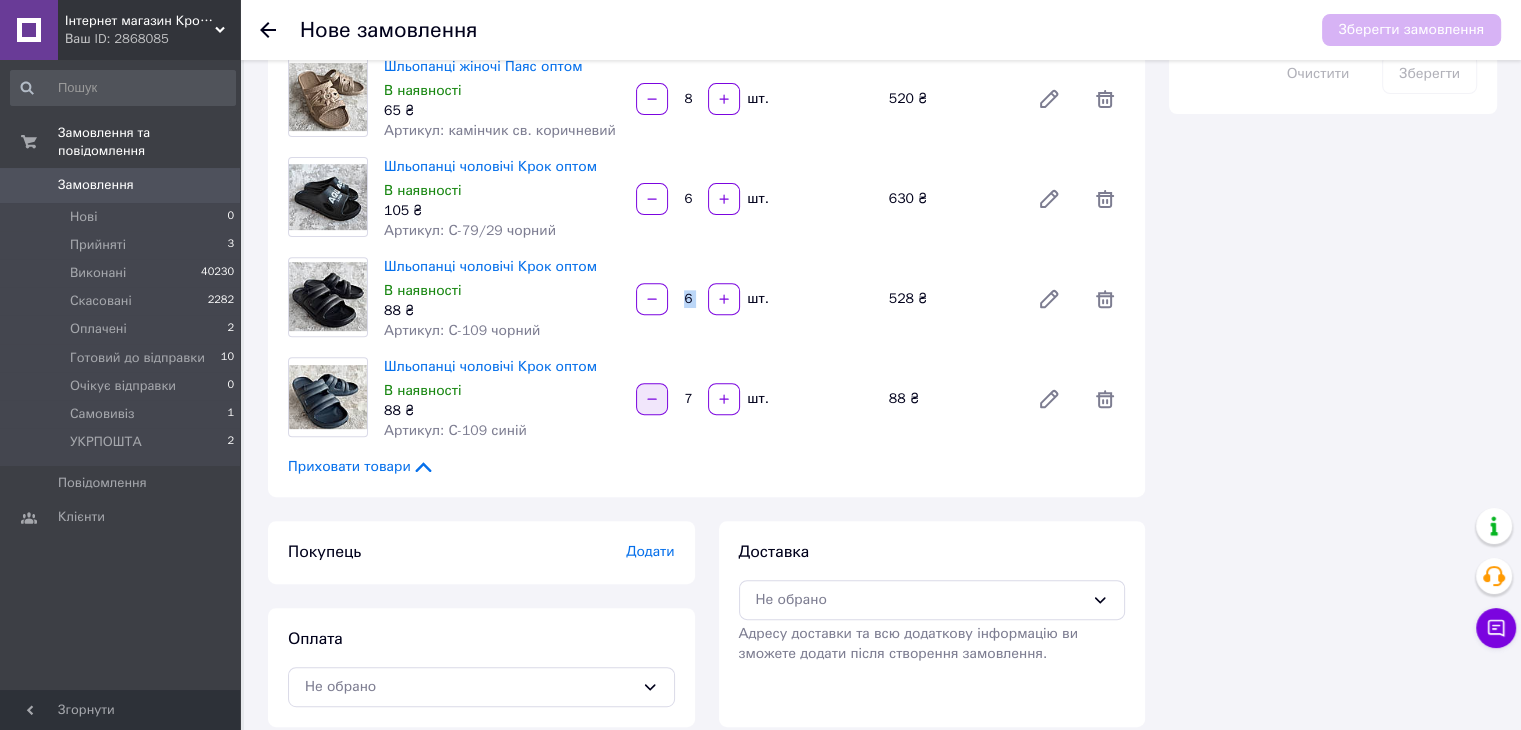 click at bounding box center (652, 399) 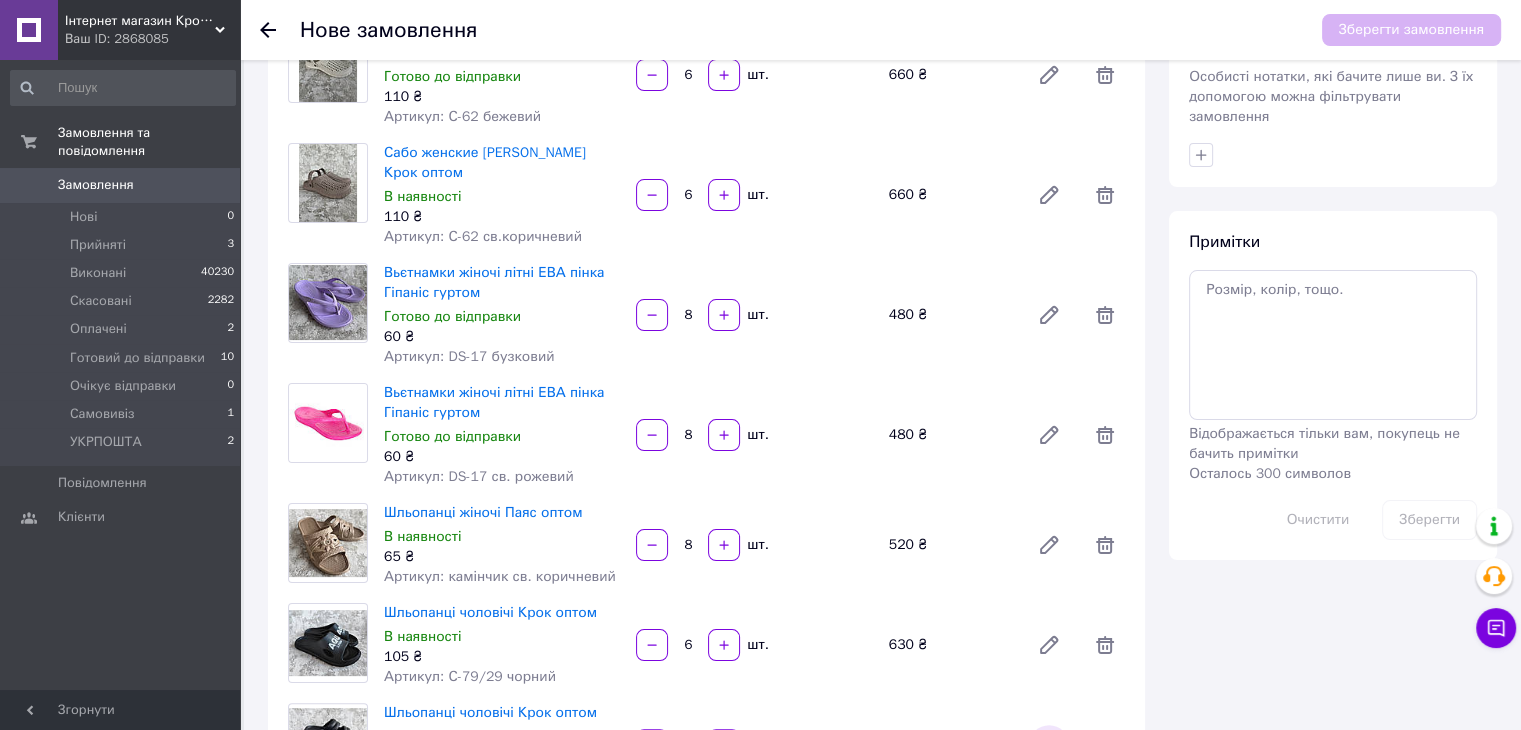 scroll, scrollTop: 0, scrollLeft: 0, axis: both 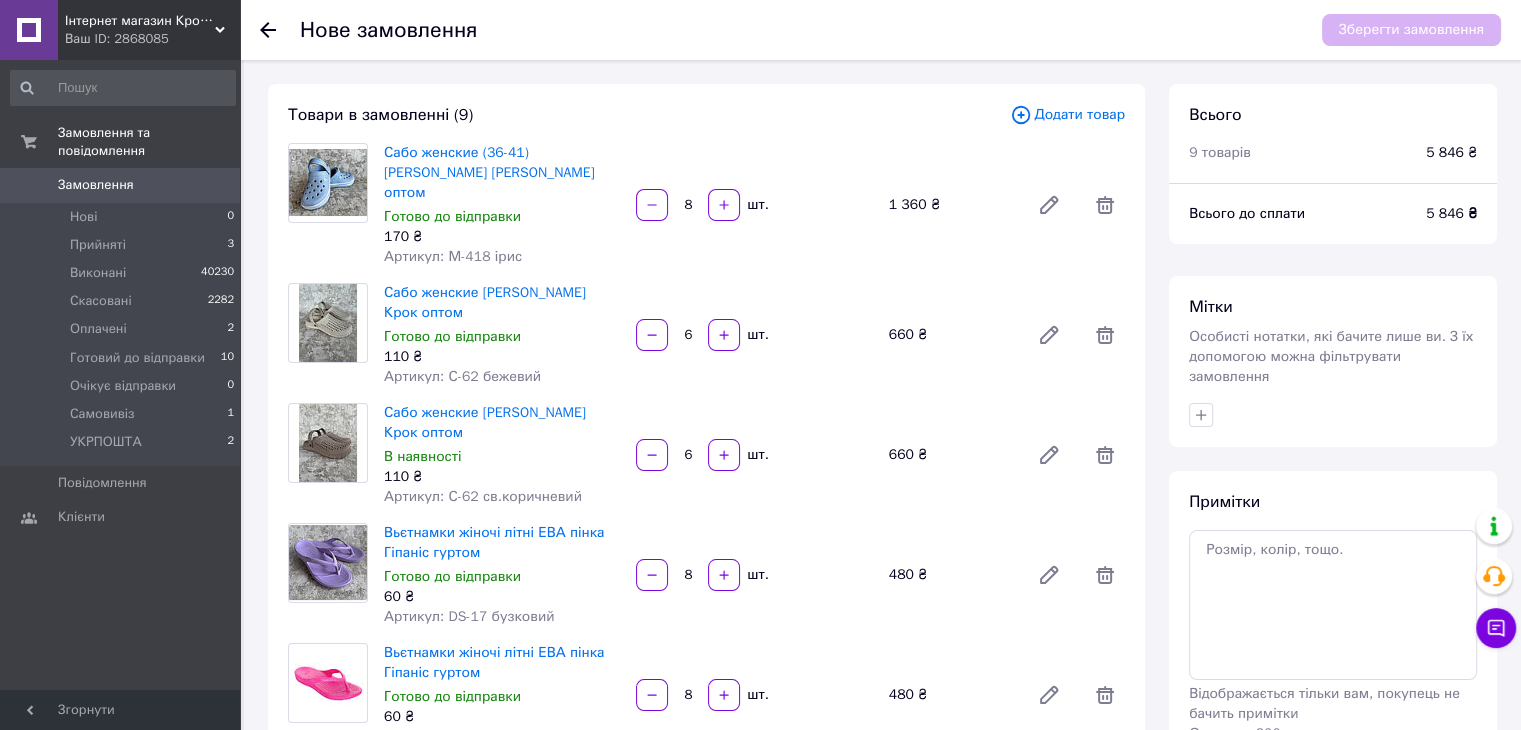 click on "Додати товар" at bounding box center [1067, 115] 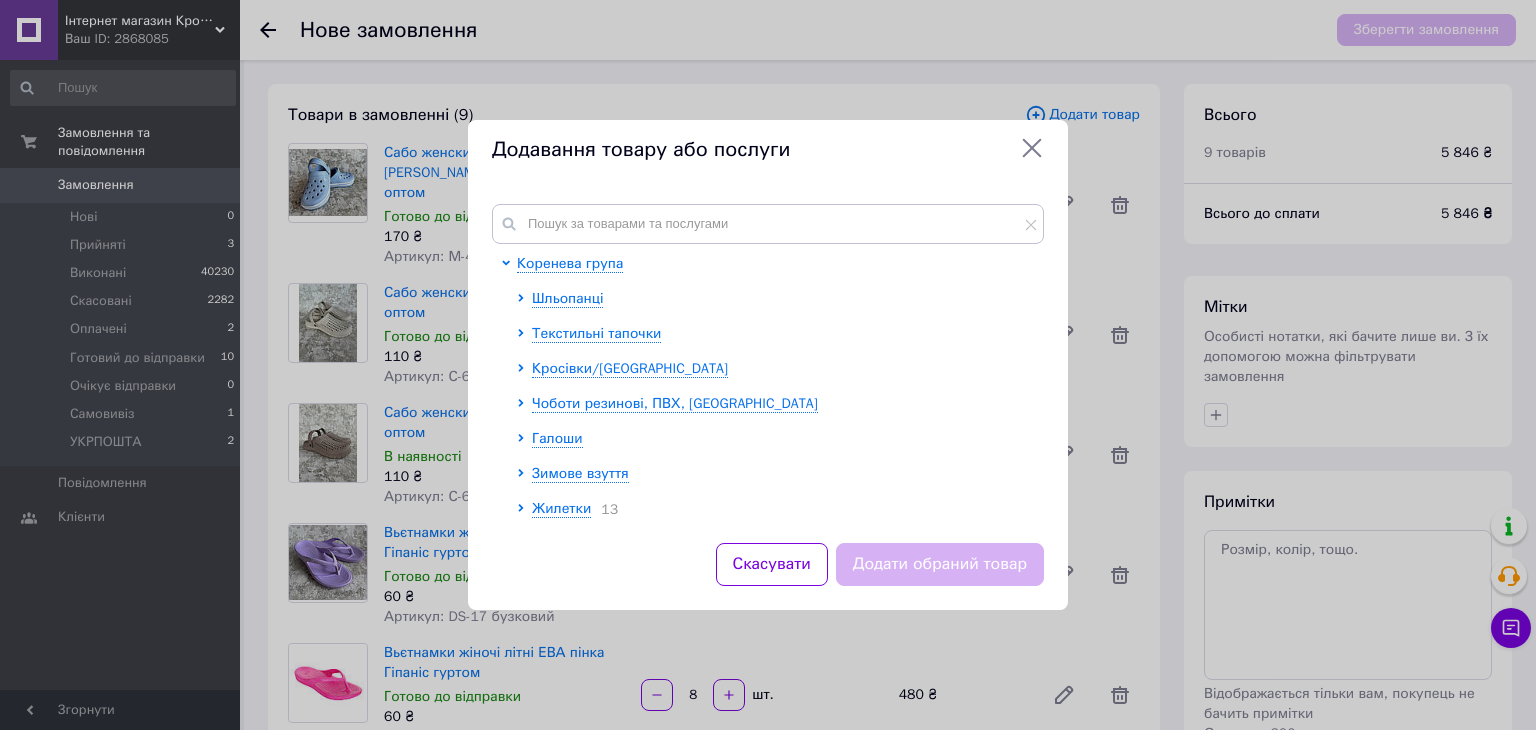 click on "Коренева група Шльопанці Текстильні тапочки Кросівки/мокасини Чоботи резинові, ПВХ, ЄВА Галоши  Зимове взуття Жилетки 13" at bounding box center [768, 361] 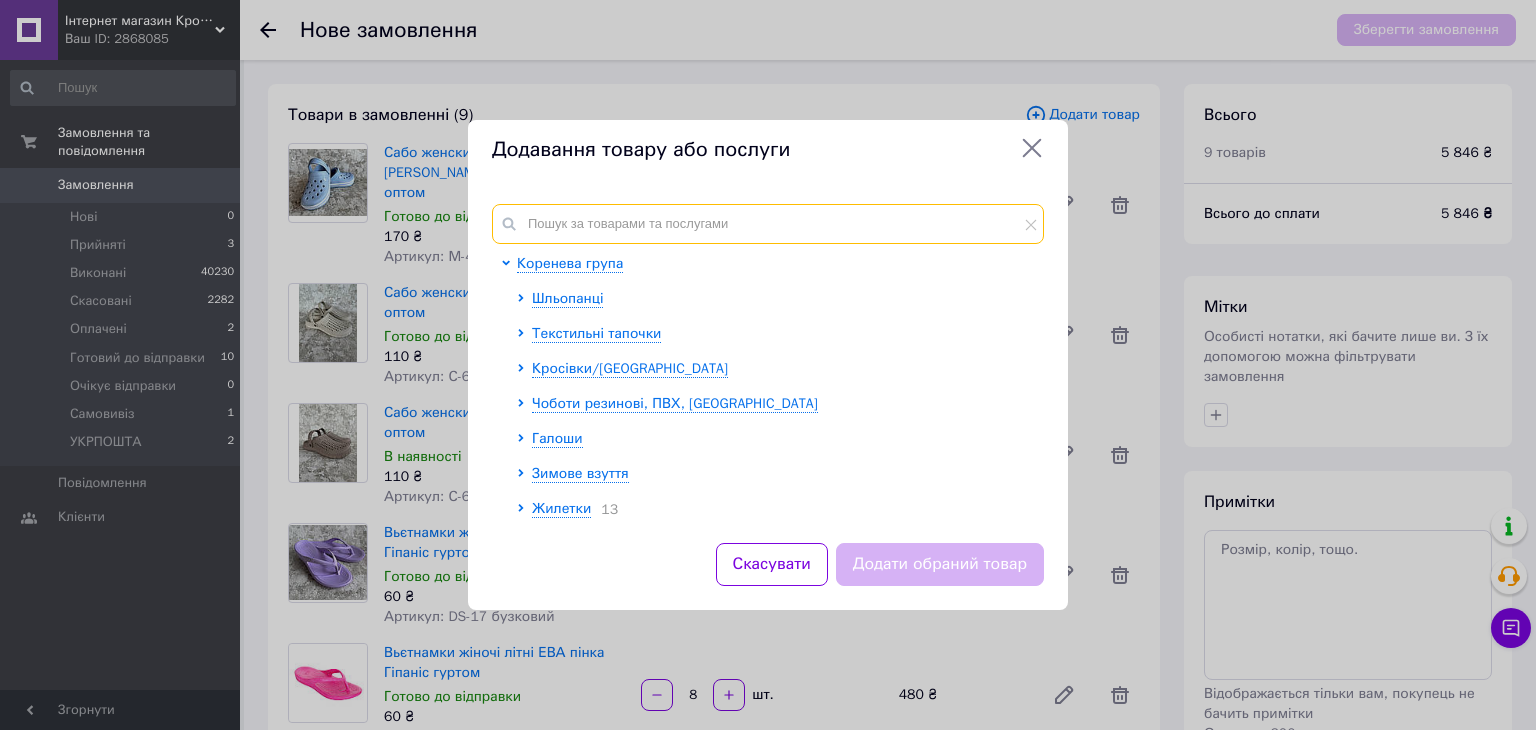 click at bounding box center [768, 224] 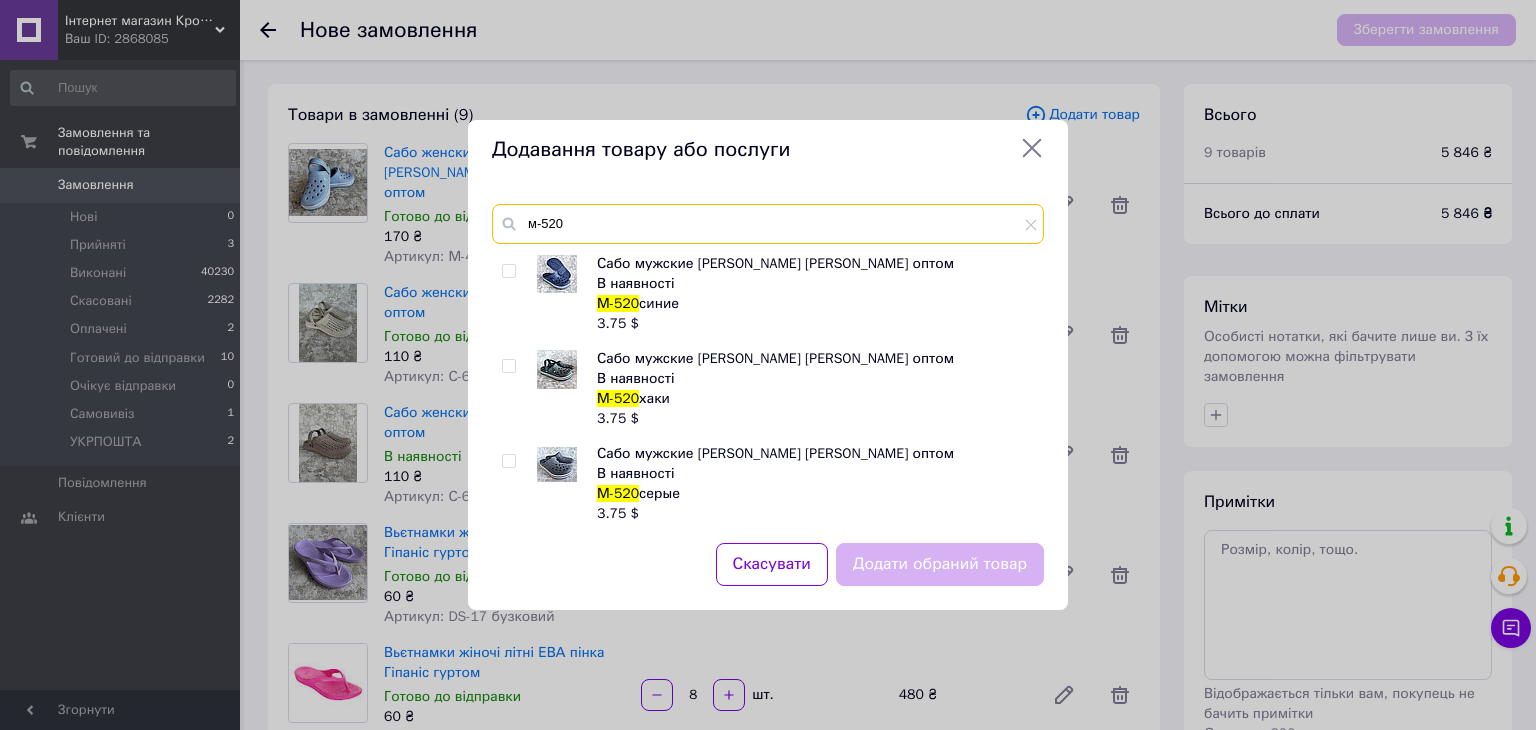 type on "м-520" 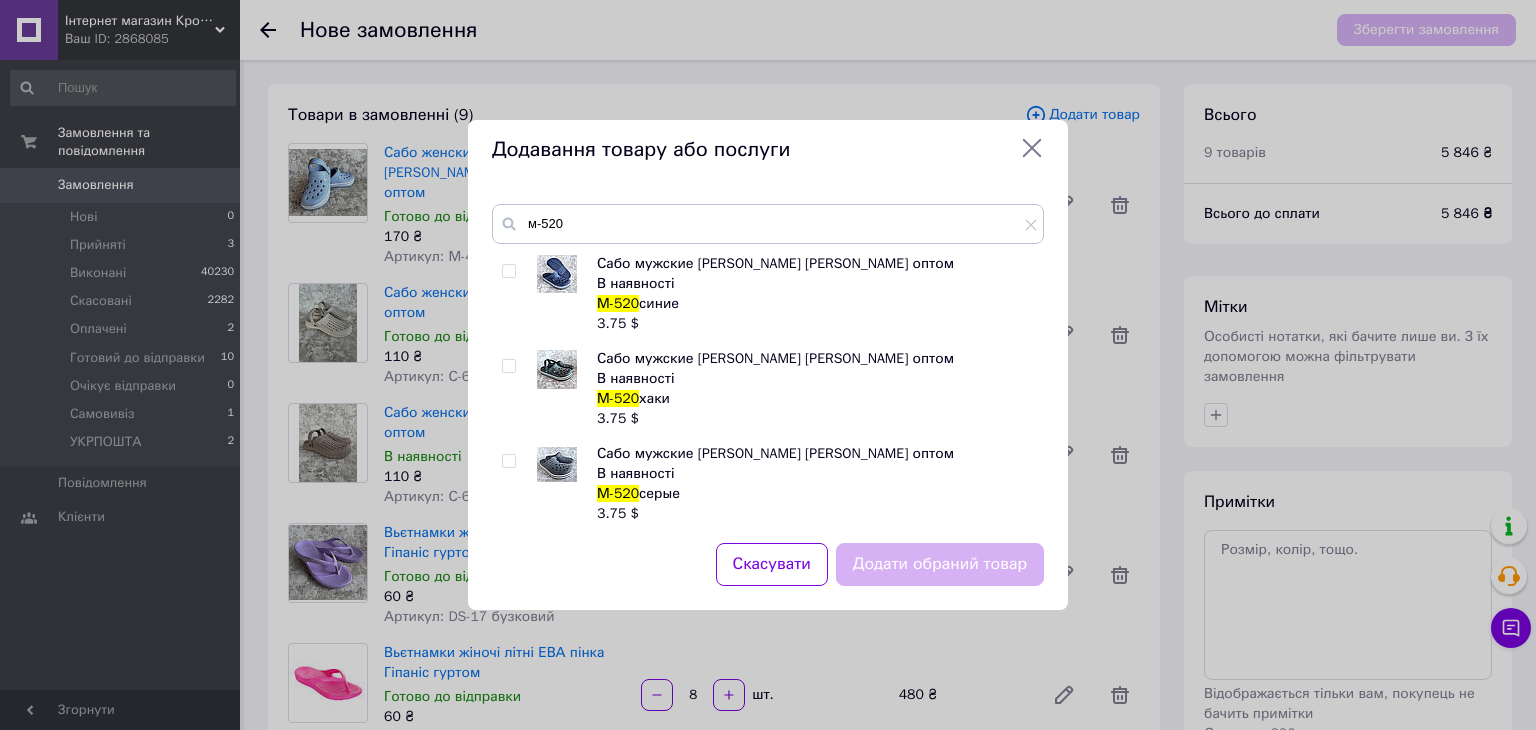 click at bounding box center [508, 461] 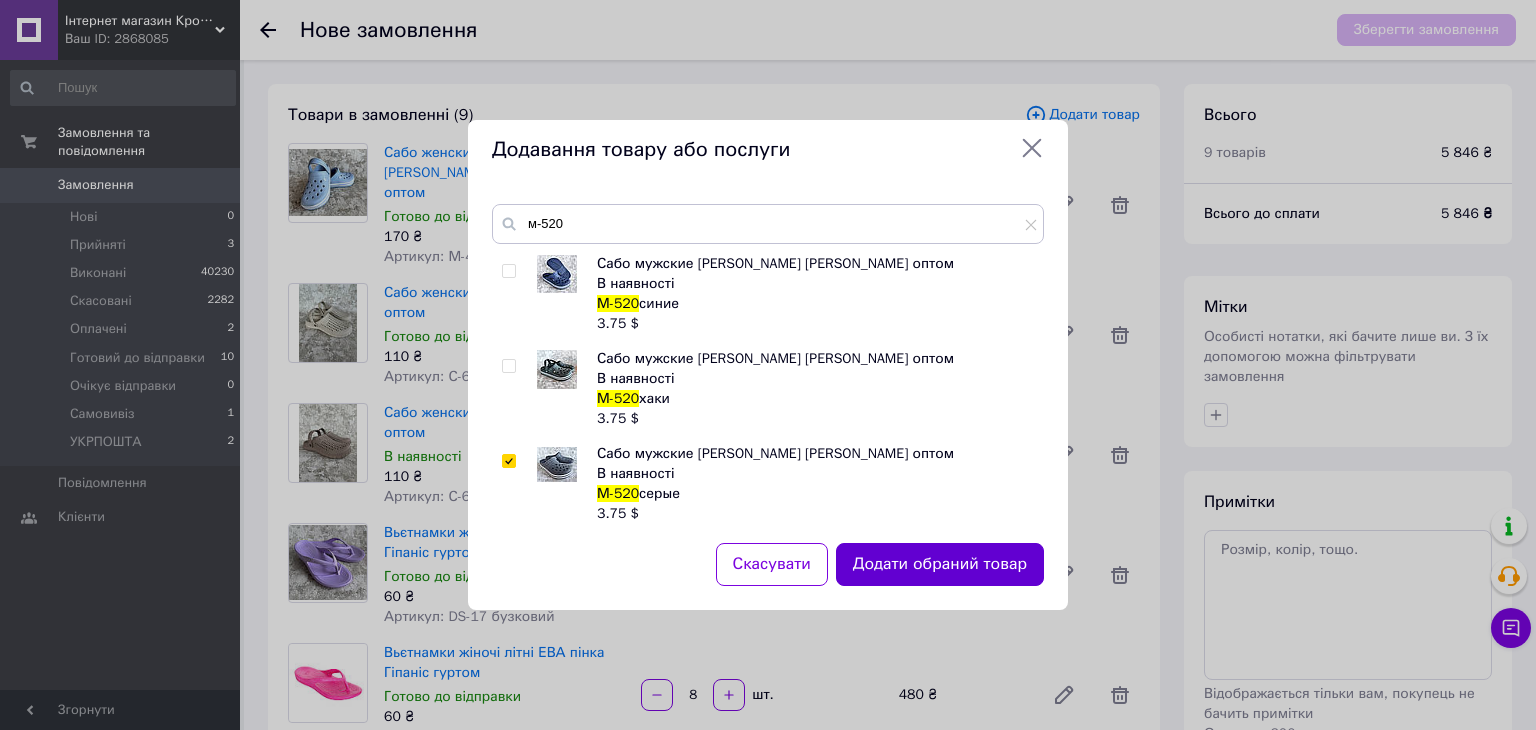 click on "Додати обраний товар" at bounding box center (940, 564) 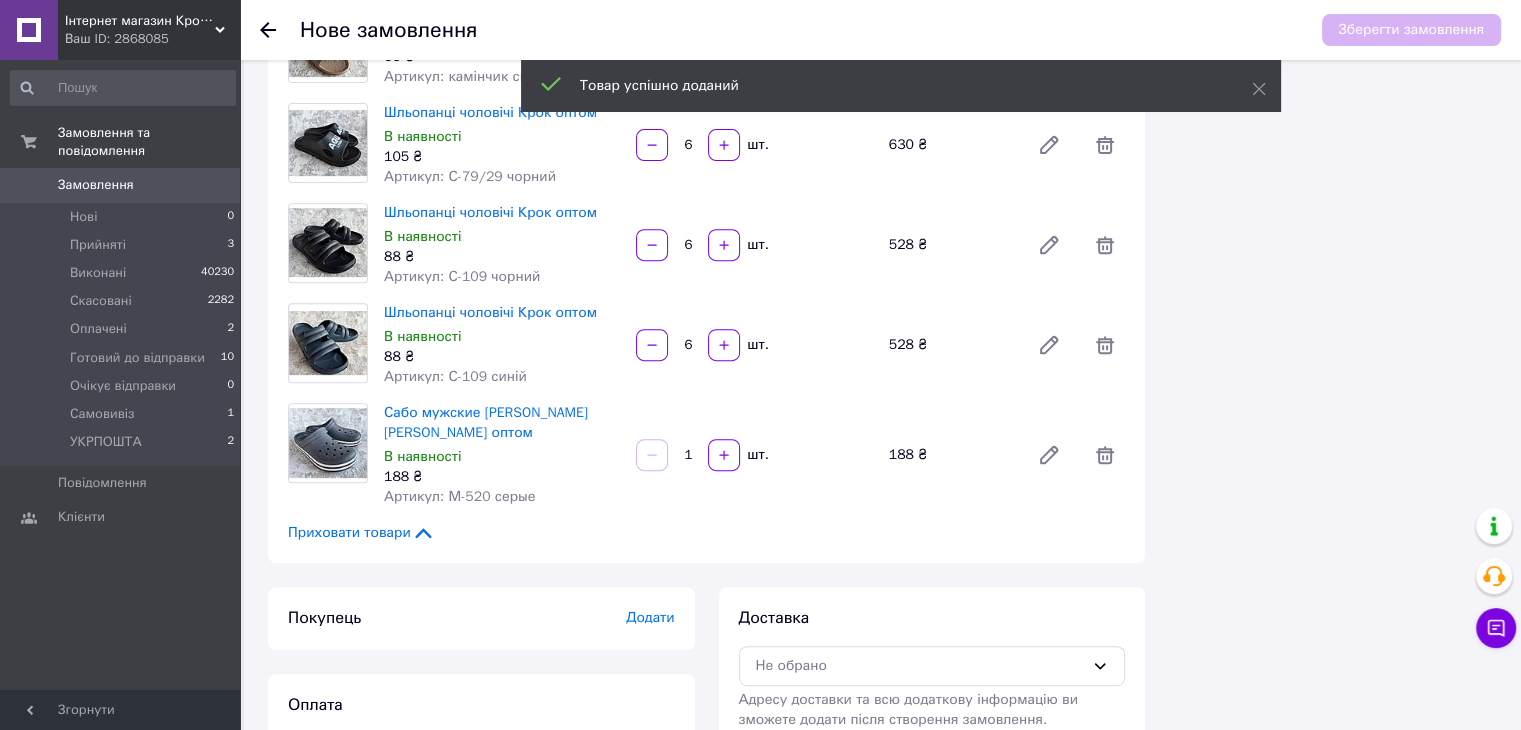 scroll, scrollTop: 800, scrollLeft: 0, axis: vertical 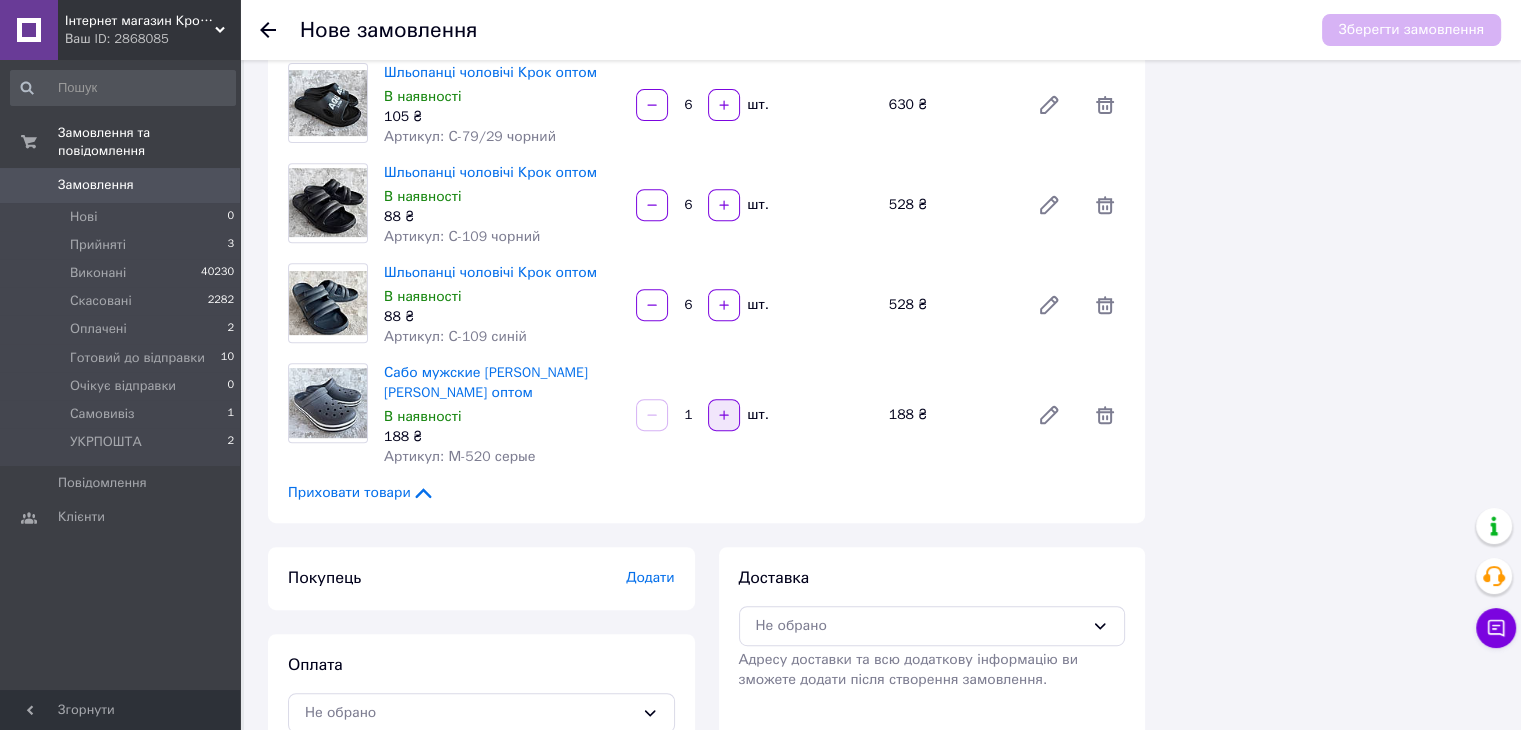 click at bounding box center (724, 415) 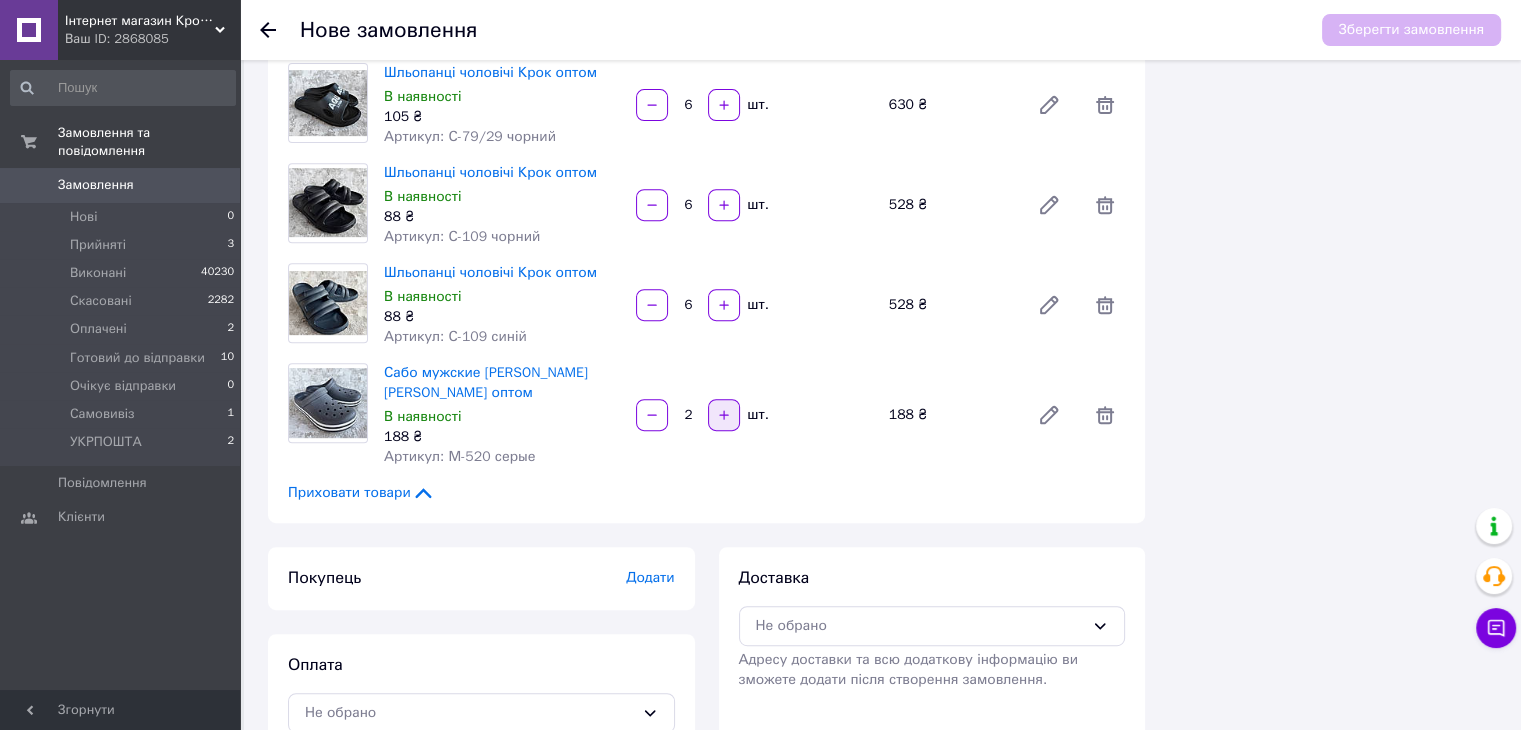 click at bounding box center [724, 415] 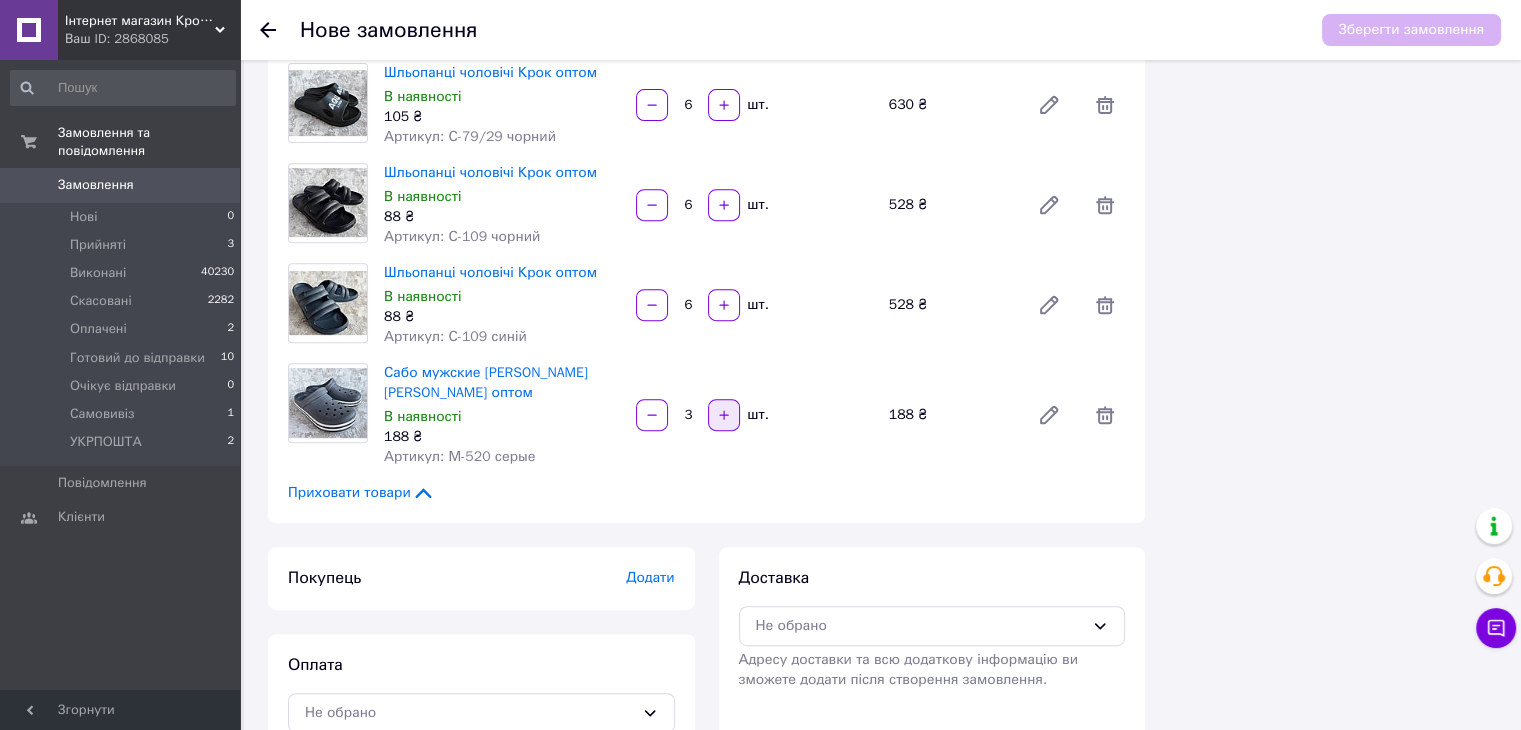 click at bounding box center (724, 415) 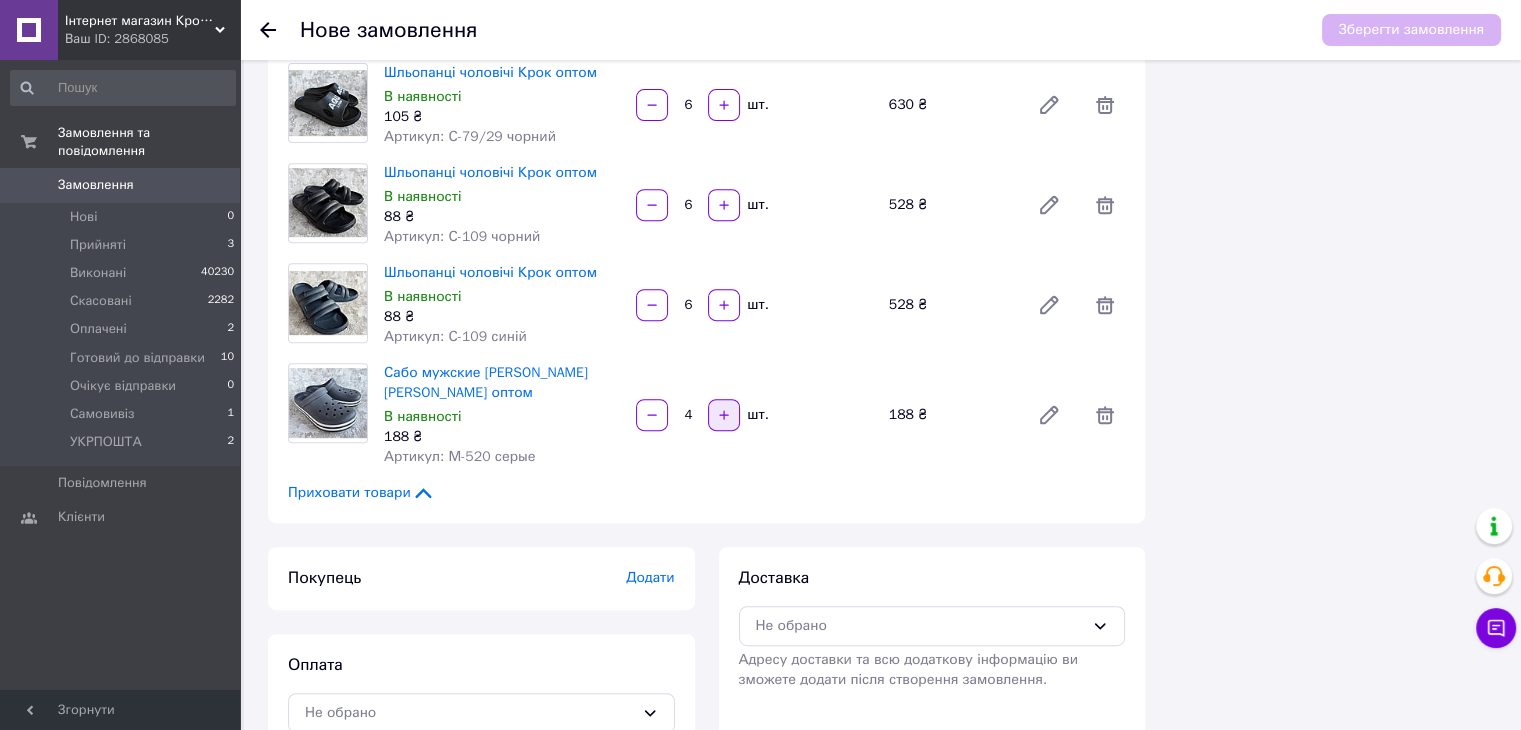 click at bounding box center (724, 415) 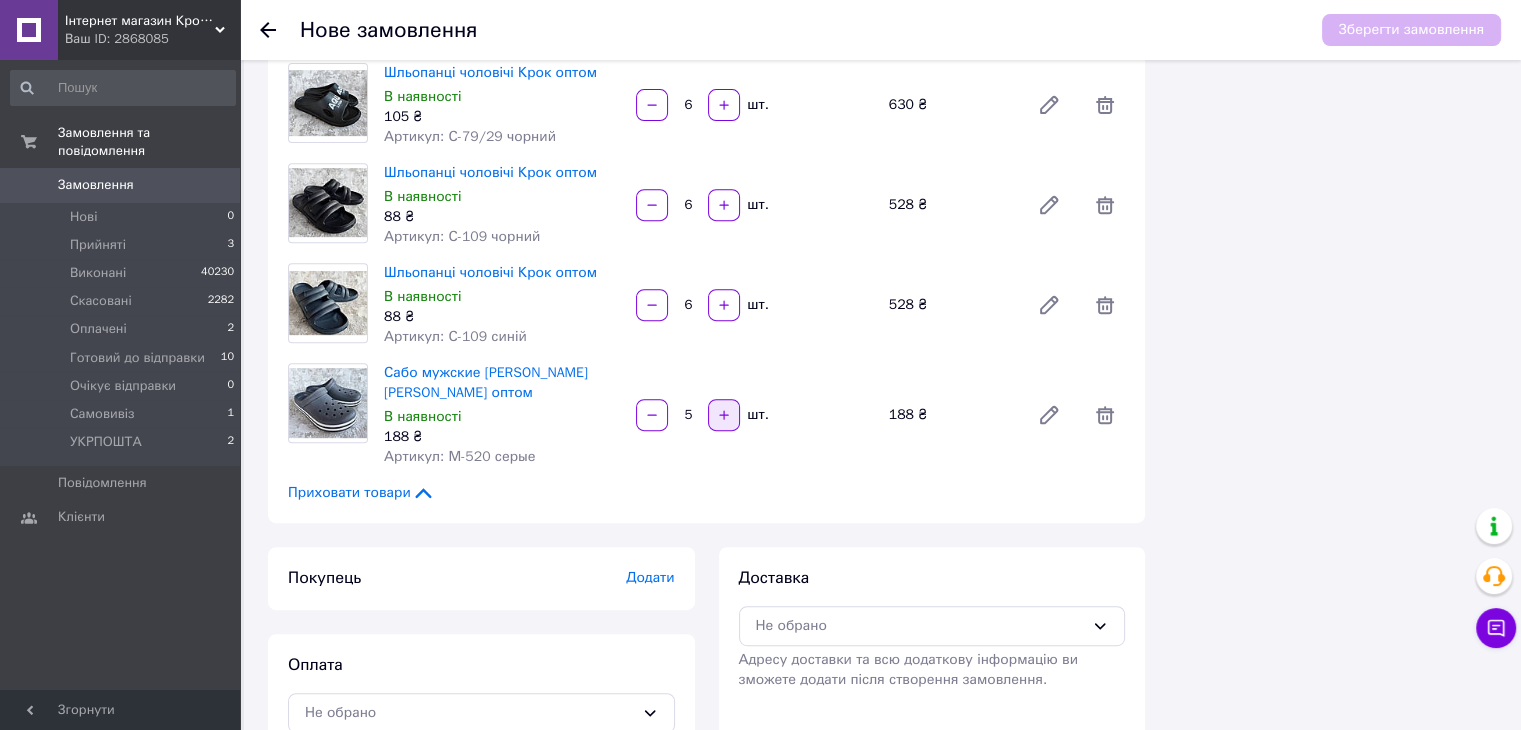 click at bounding box center [724, 415] 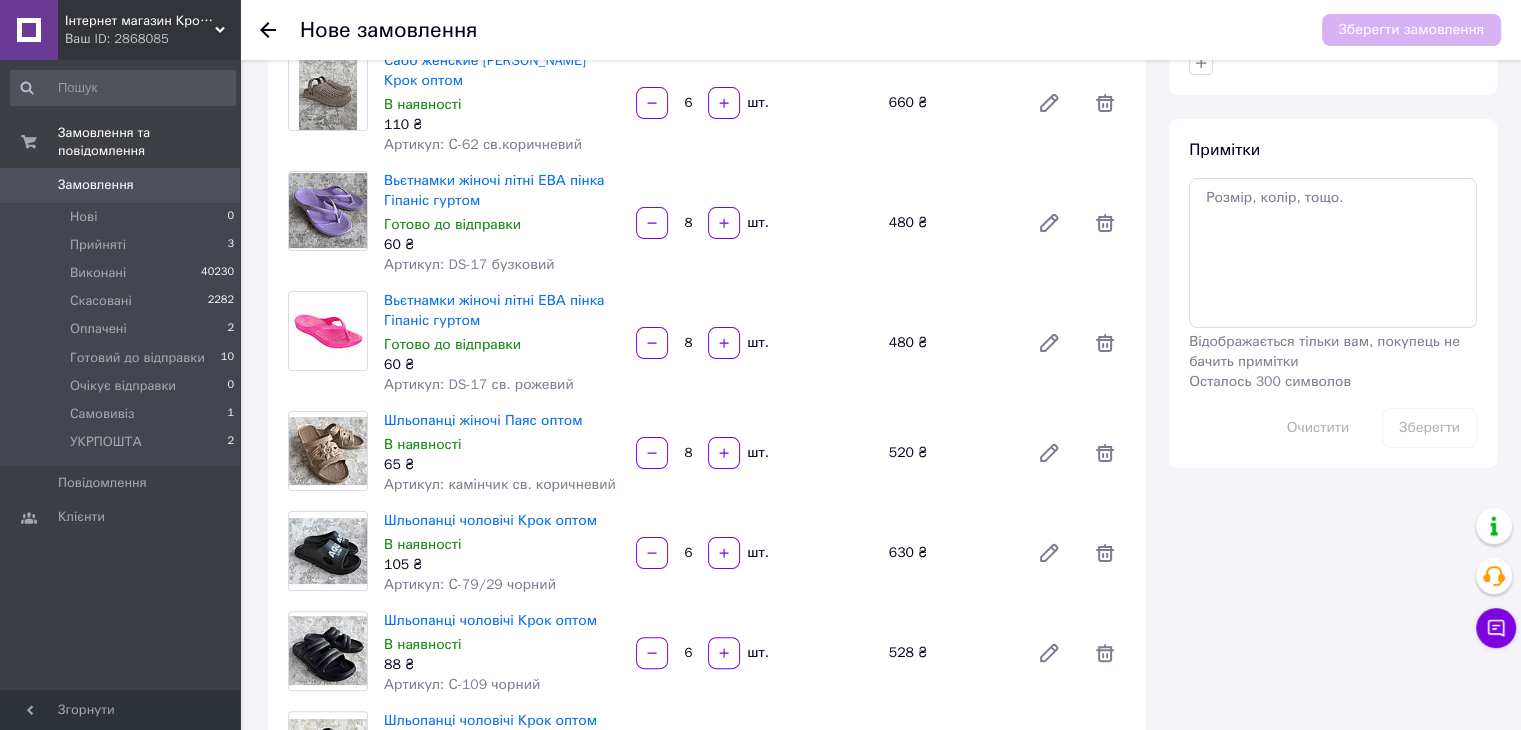 scroll, scrollTop: 0, scrollLeft: 0, axis: both 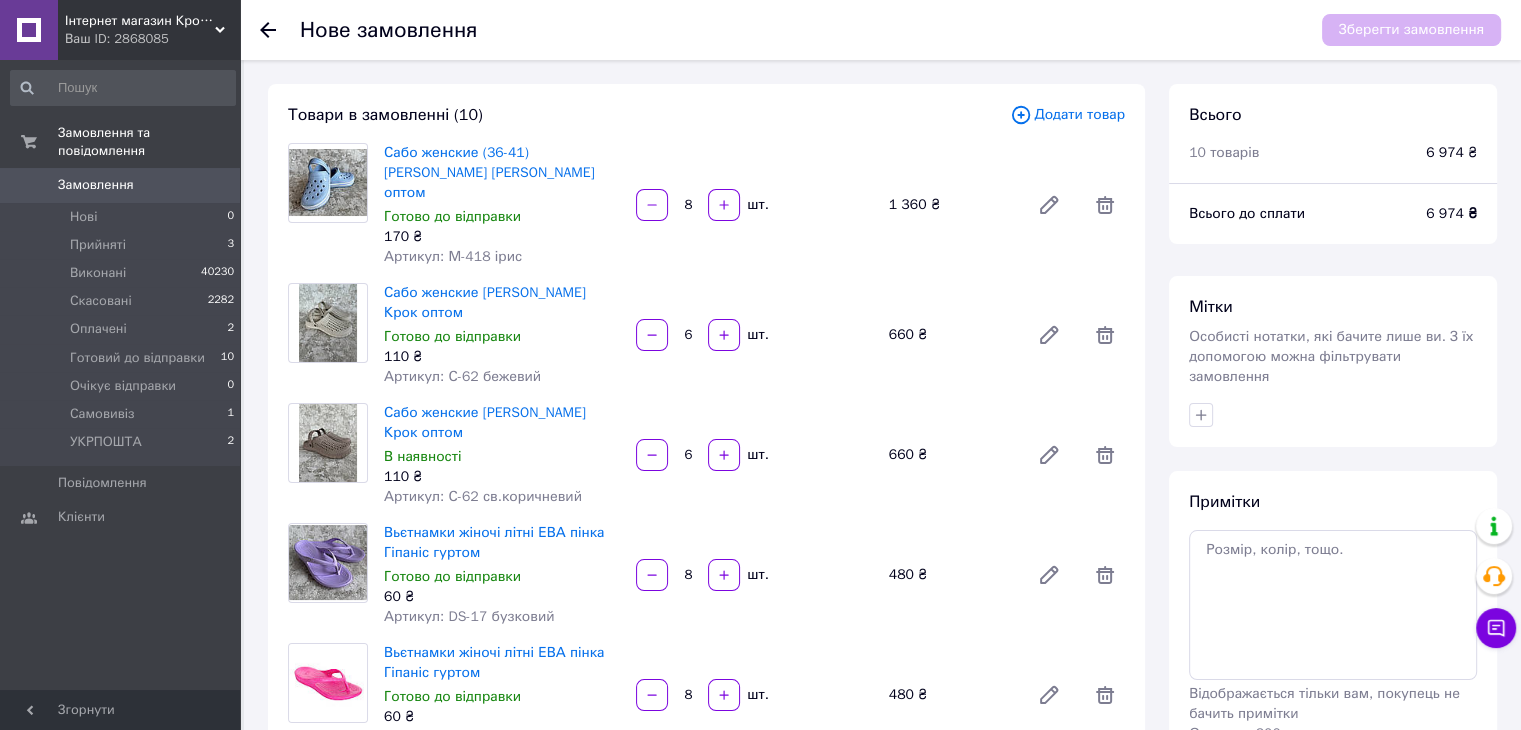 click on "Товари в замовленні (10) Додати товар Сабо женские (36-41) ЭВА пенка Даго Стиль оптом Готово до відправки 170 ₴ Артикул: М-418 ірис 8   шт. 1 360 ₴ Сабо женские ЭВА пенка Крок оптом Готово до відправки 110 ₴ Артикул: С-62 бежевий 6   шт. 660 ₴ Сабо женские ЭВА пенка Крок оптом В наявності 110 ₴ Артикул: С-62 св.коричневий 6   шт. 660 ₴ Вьєтнамки жіночі літні ЕВА пінка Гіпаніс гуртом Готово до відправки 60 ₴ Артикул: DS-17 бузковий 8   шт. 480 ₴ Вьєтнамки жіночі літні ЕВА пінка Гіпаніс гуртом Готово до відправки 60 ₴ Артикул: DS-17 св. рожевий 8   шт. 480 ₴ Шльопанці жіночі Паяс оптом 65 ₴ 8" at bounding box center [706, 703] 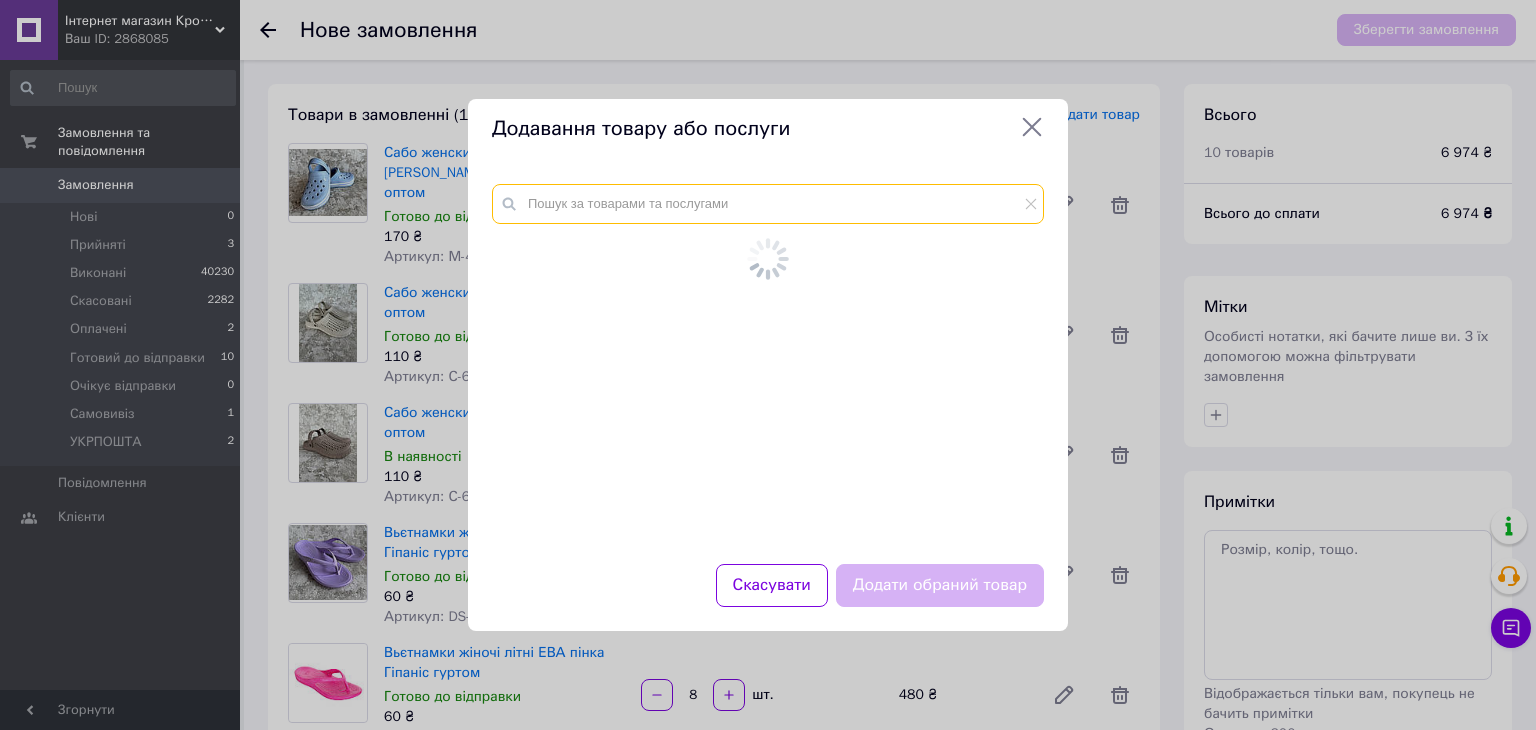 click at bounding box center (768, 204) 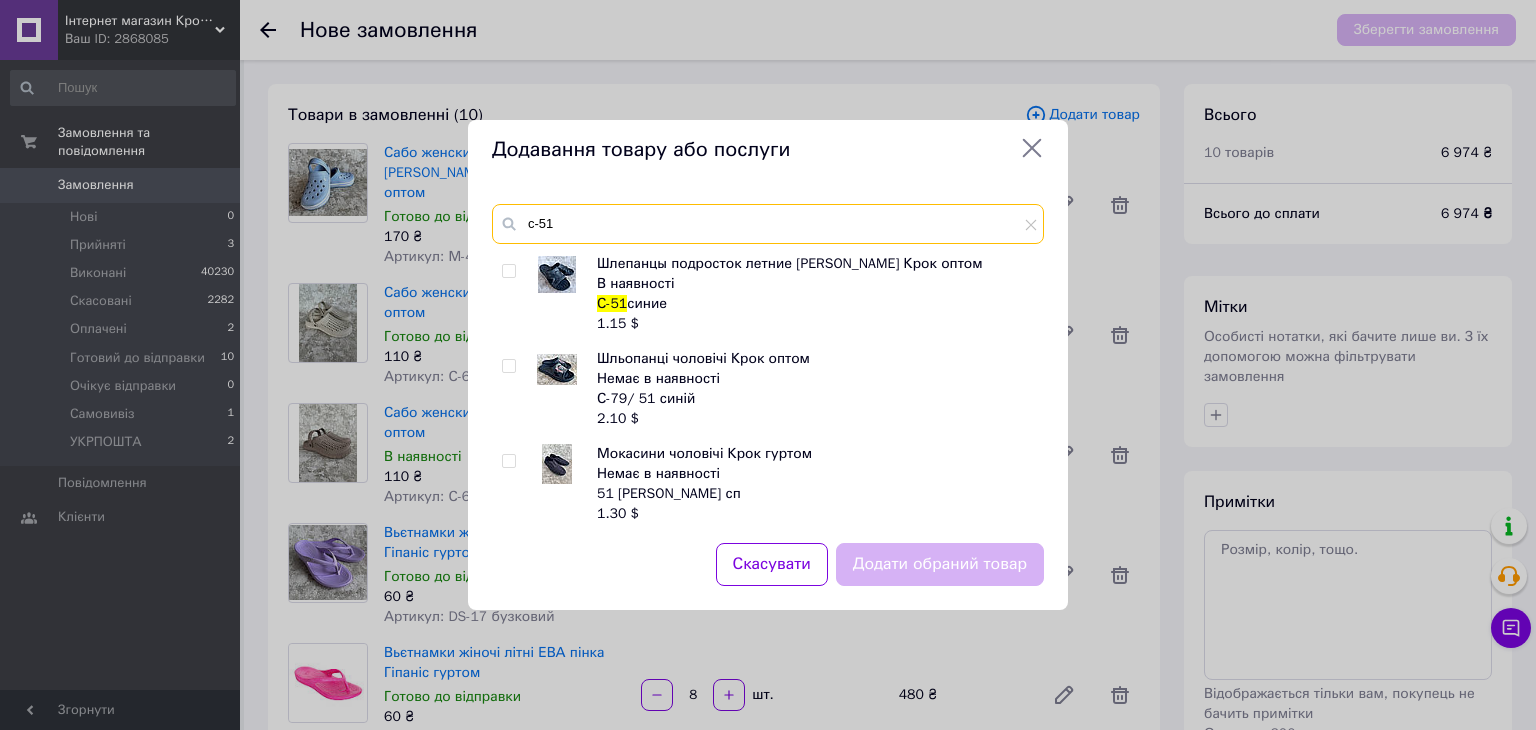 type on "с-51" 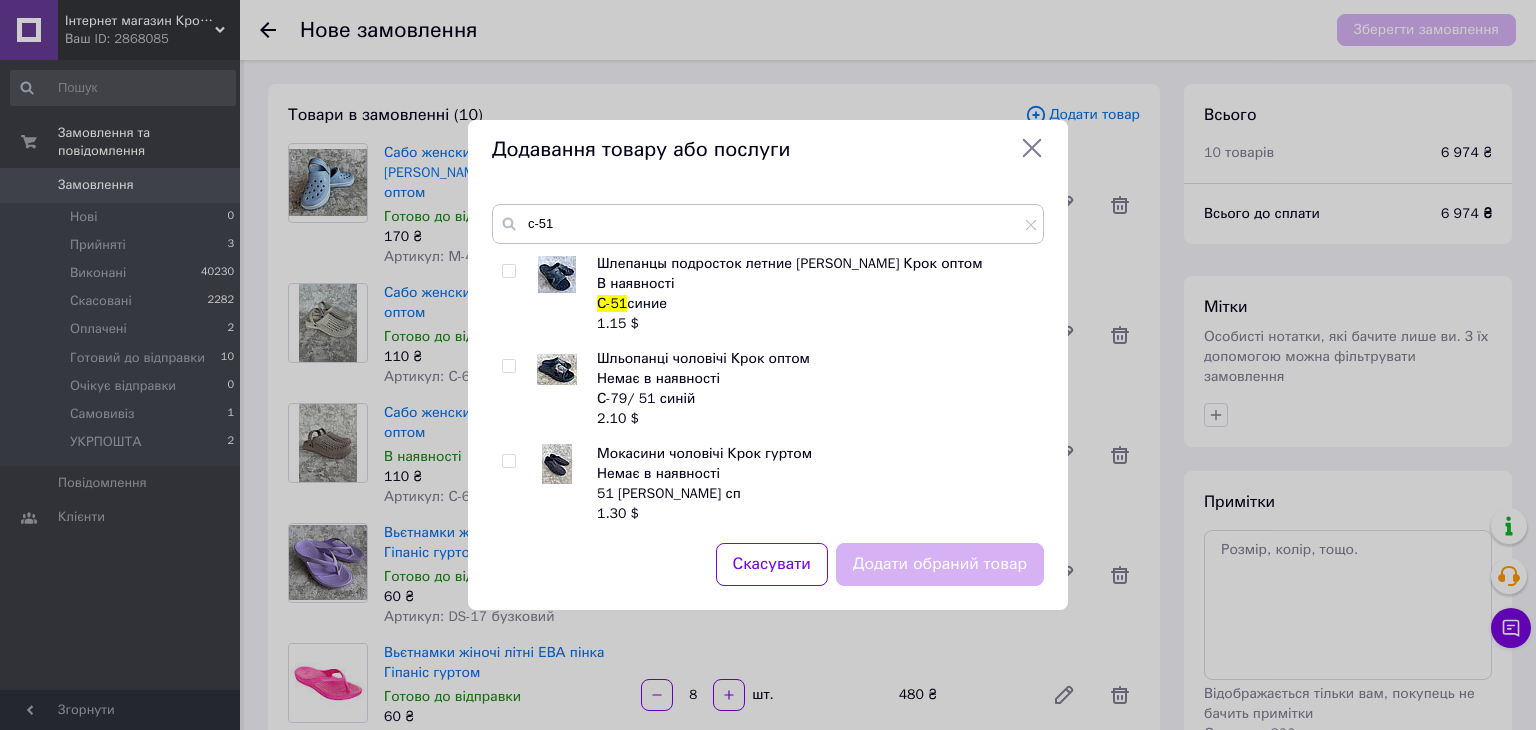 click at bounding box center [508, 271] 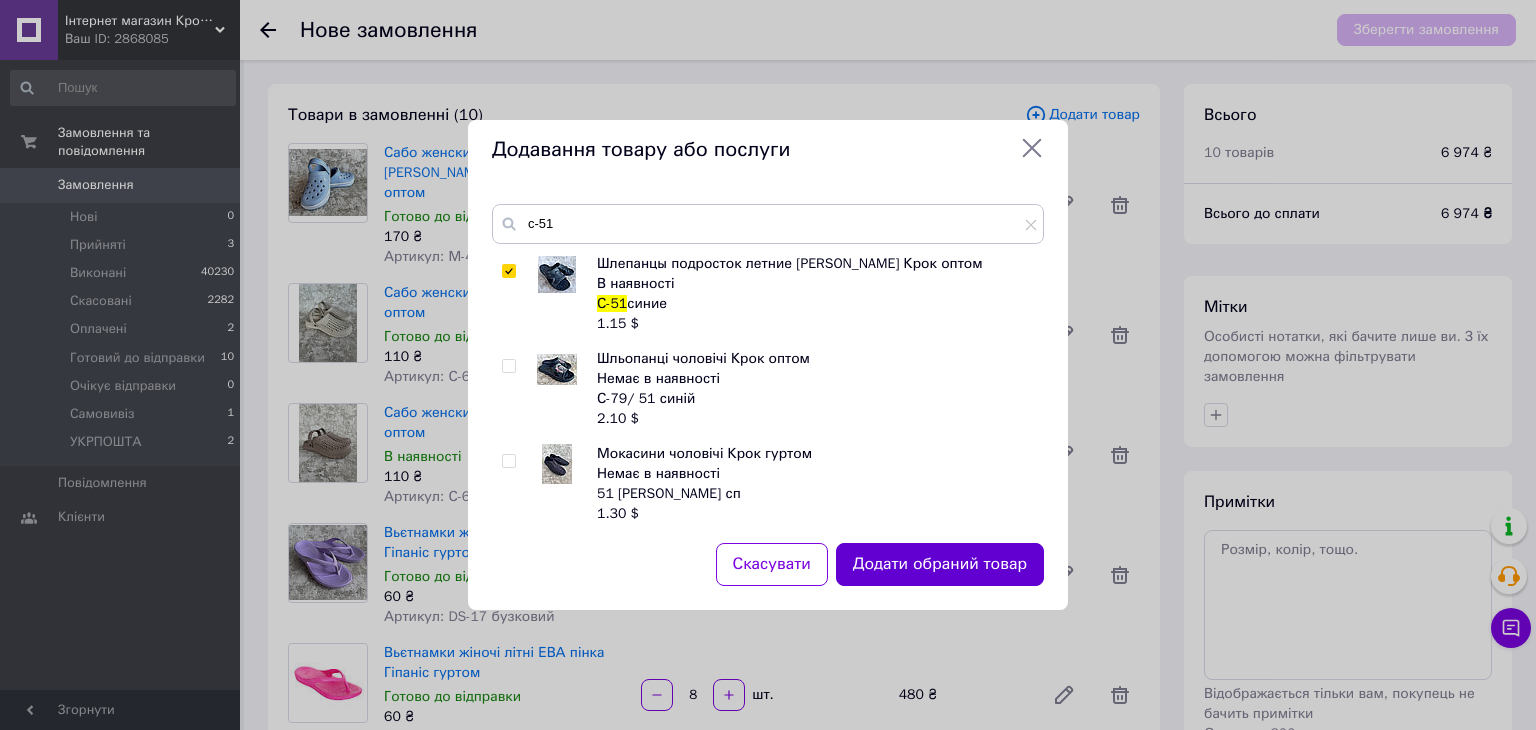 click on "Додати обраний товар" at bounding box center (940, 564) 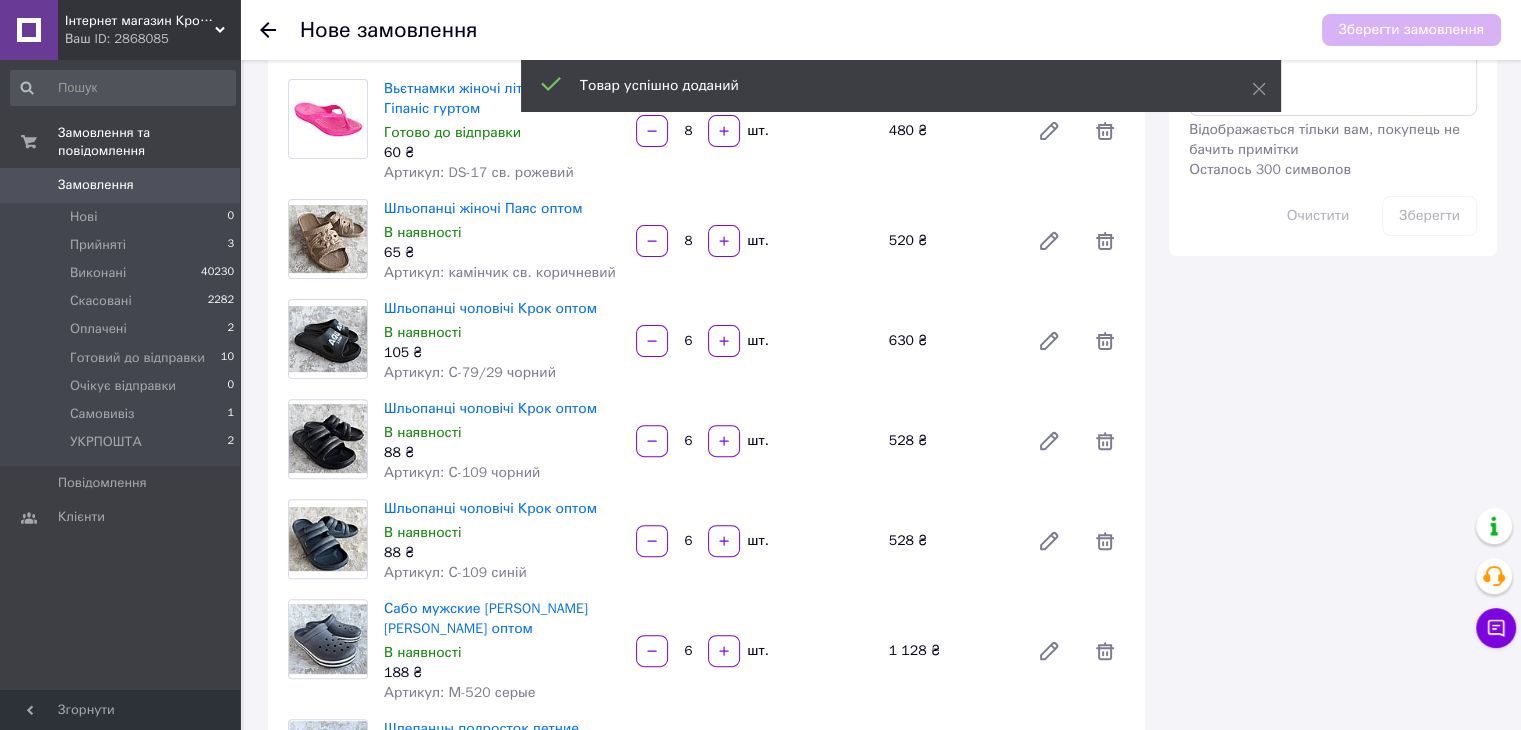 scroll, scrollTop: 800, scrollLeft: 0, axis: vertical 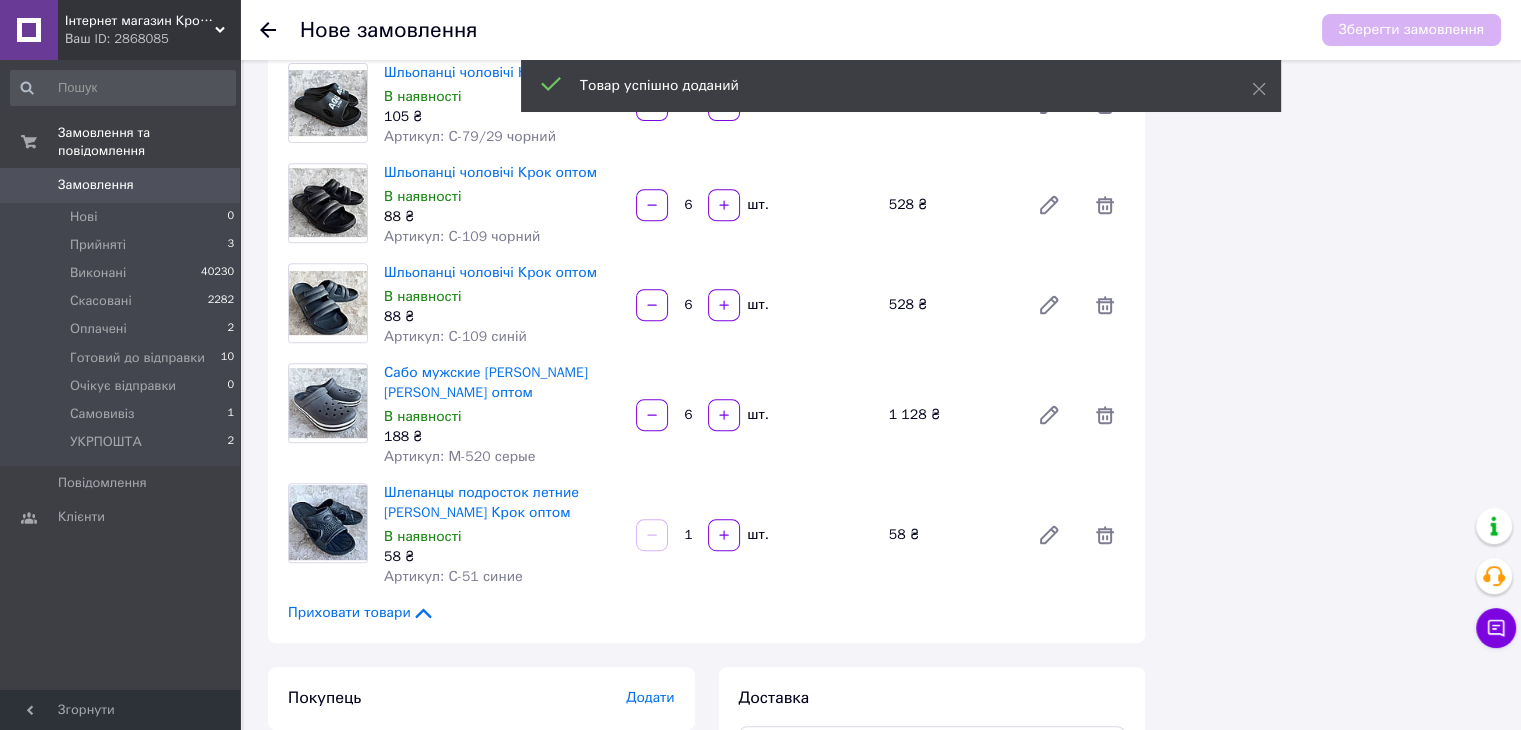 click on "1   шт." at bounding box center [754, 535] 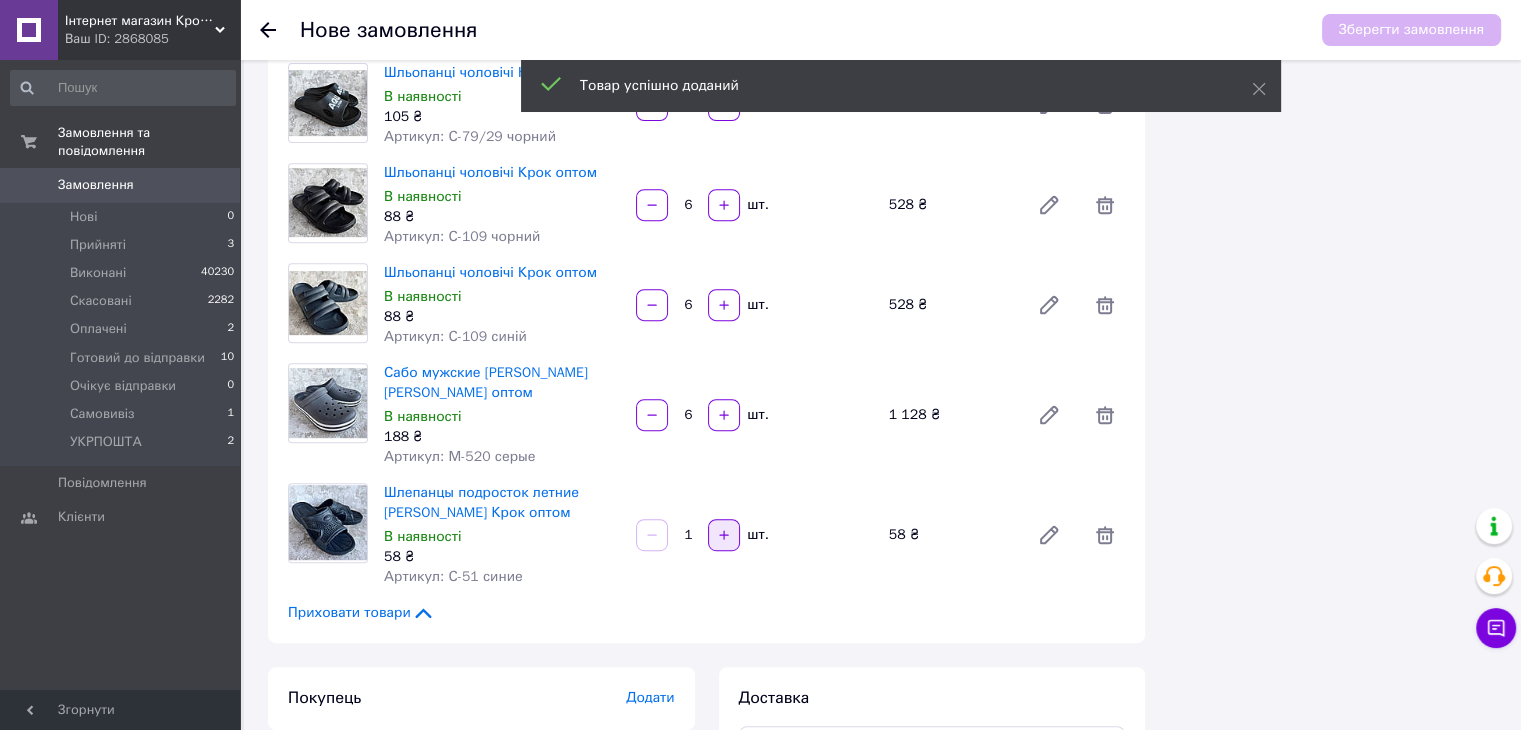click at bounding box center [724, 535] 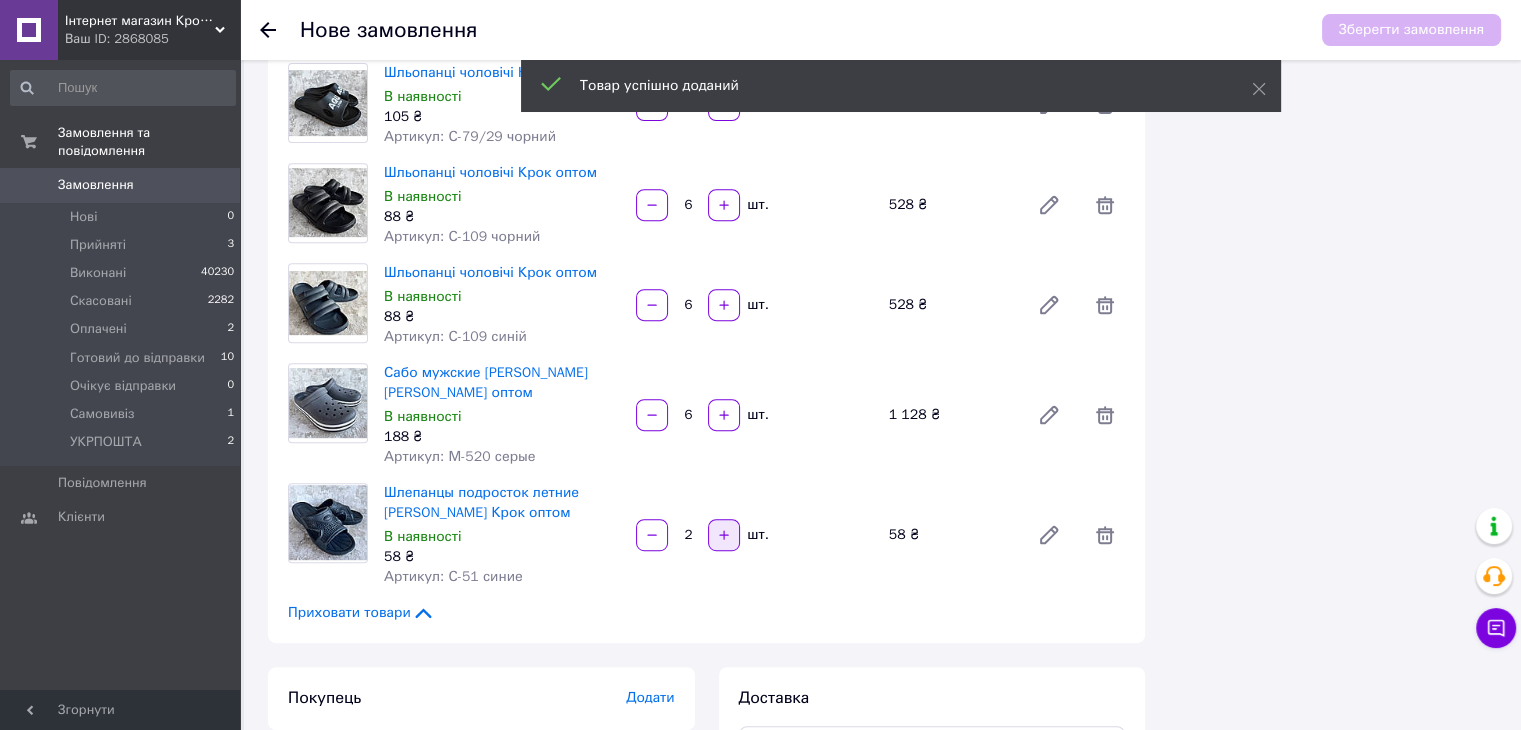 click 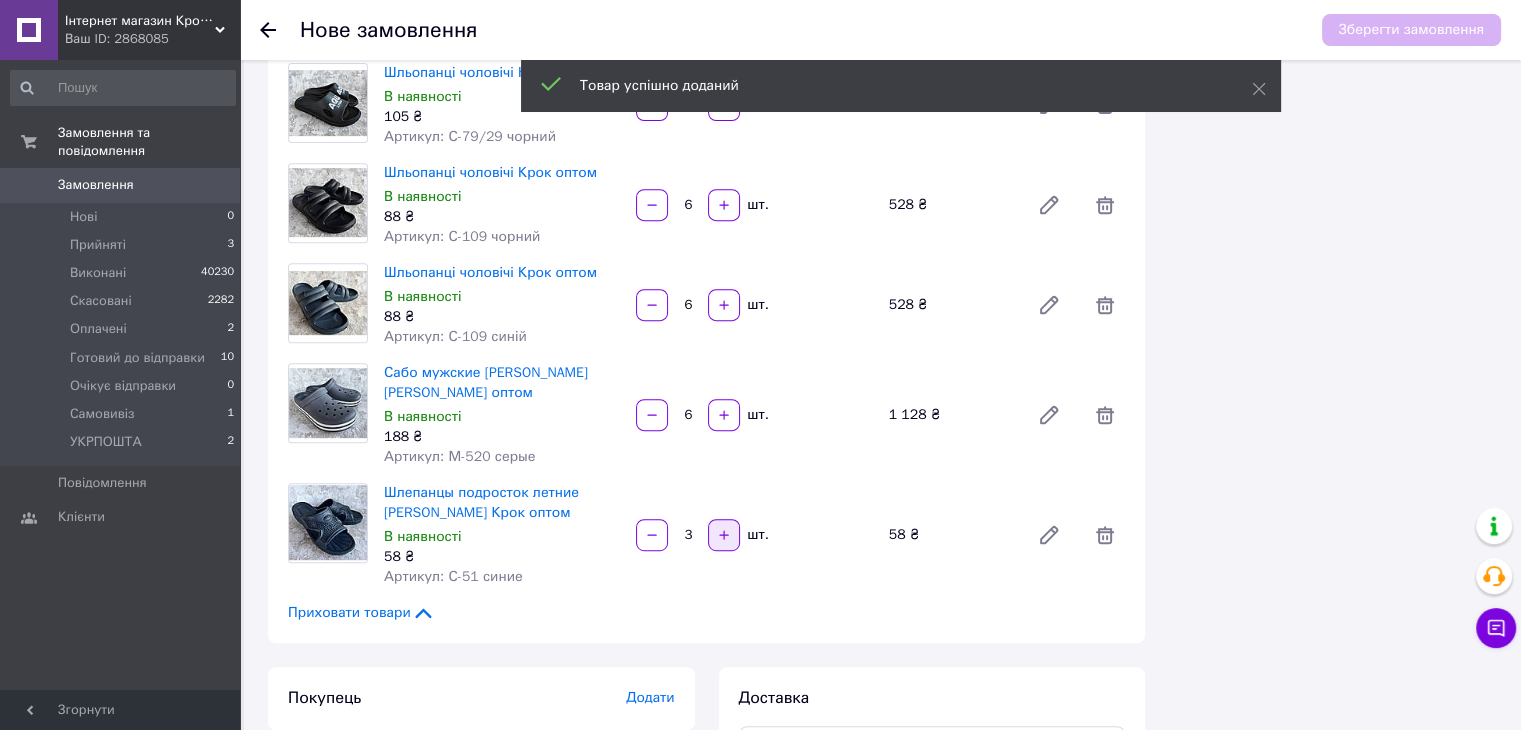 click 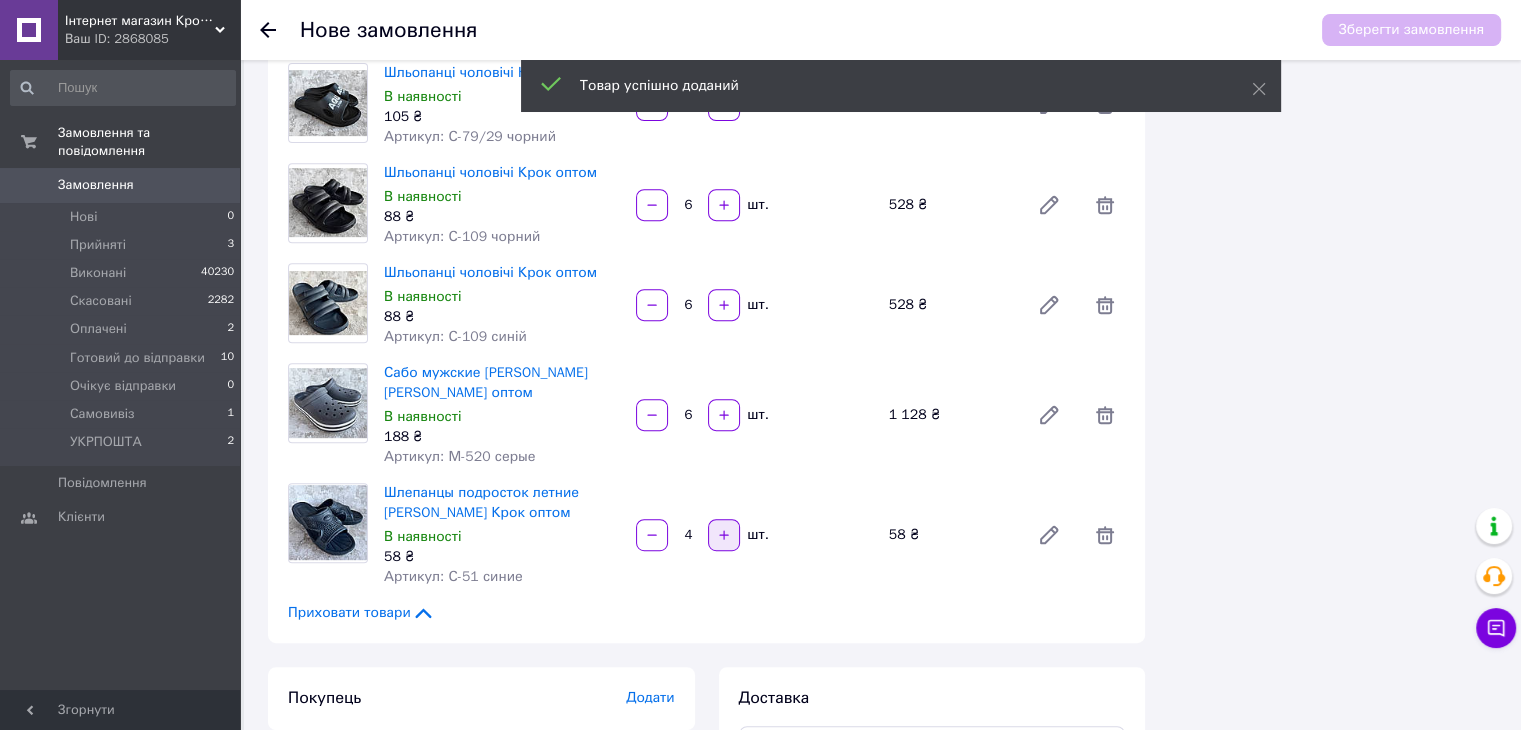 click 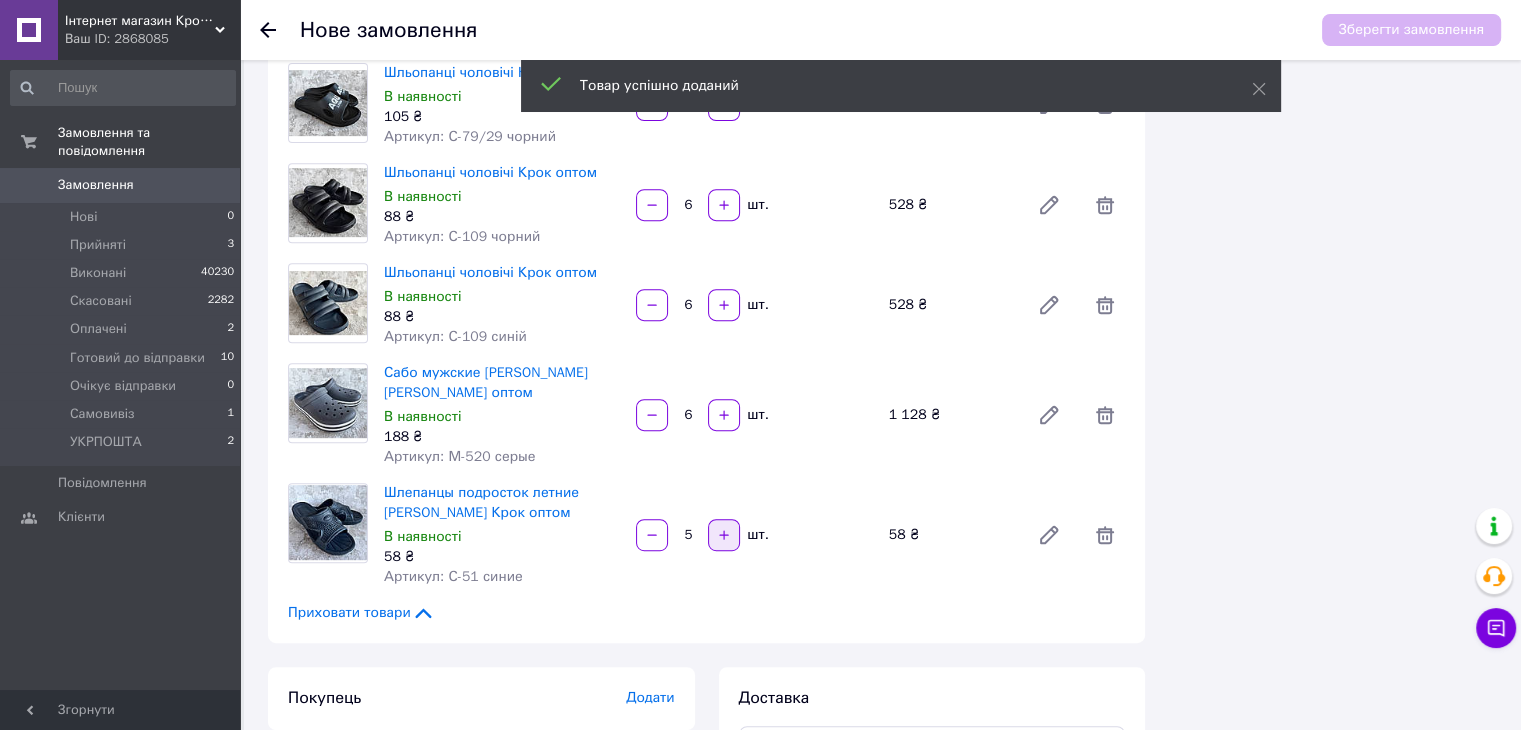 click 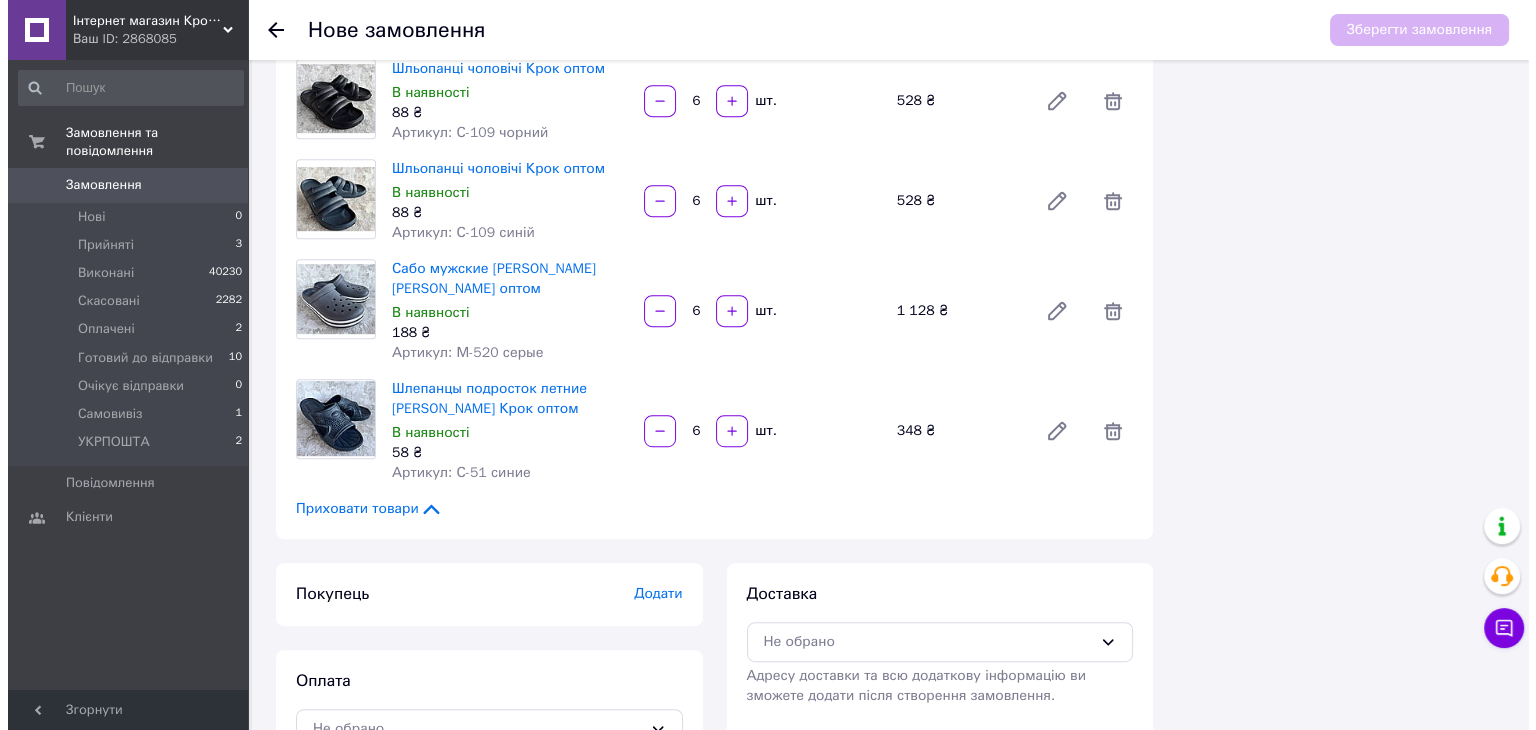 scroll, scrollTop: 946, scrollLeft: 0, axis: vertical 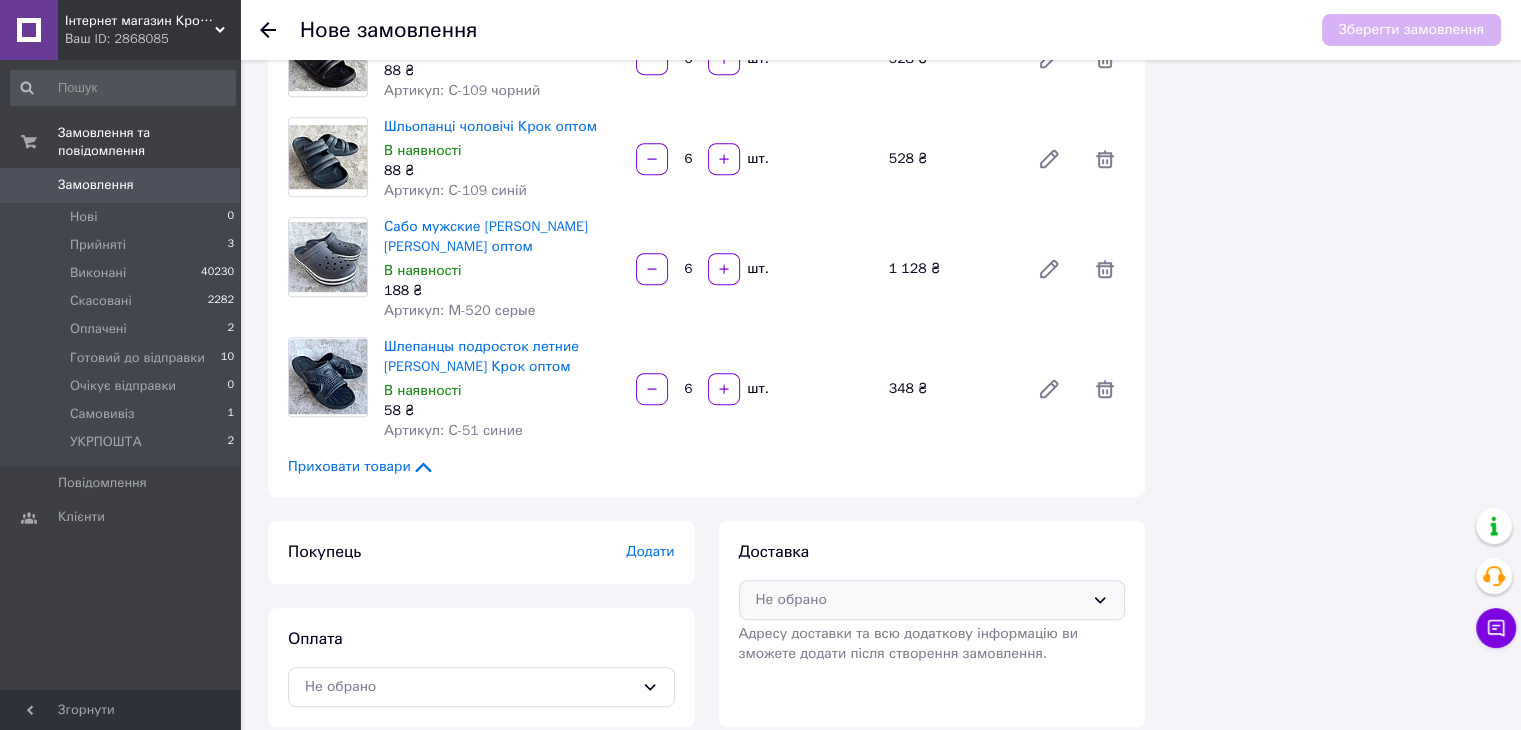 click on "Не обрано" at bounding box center [920, 600] 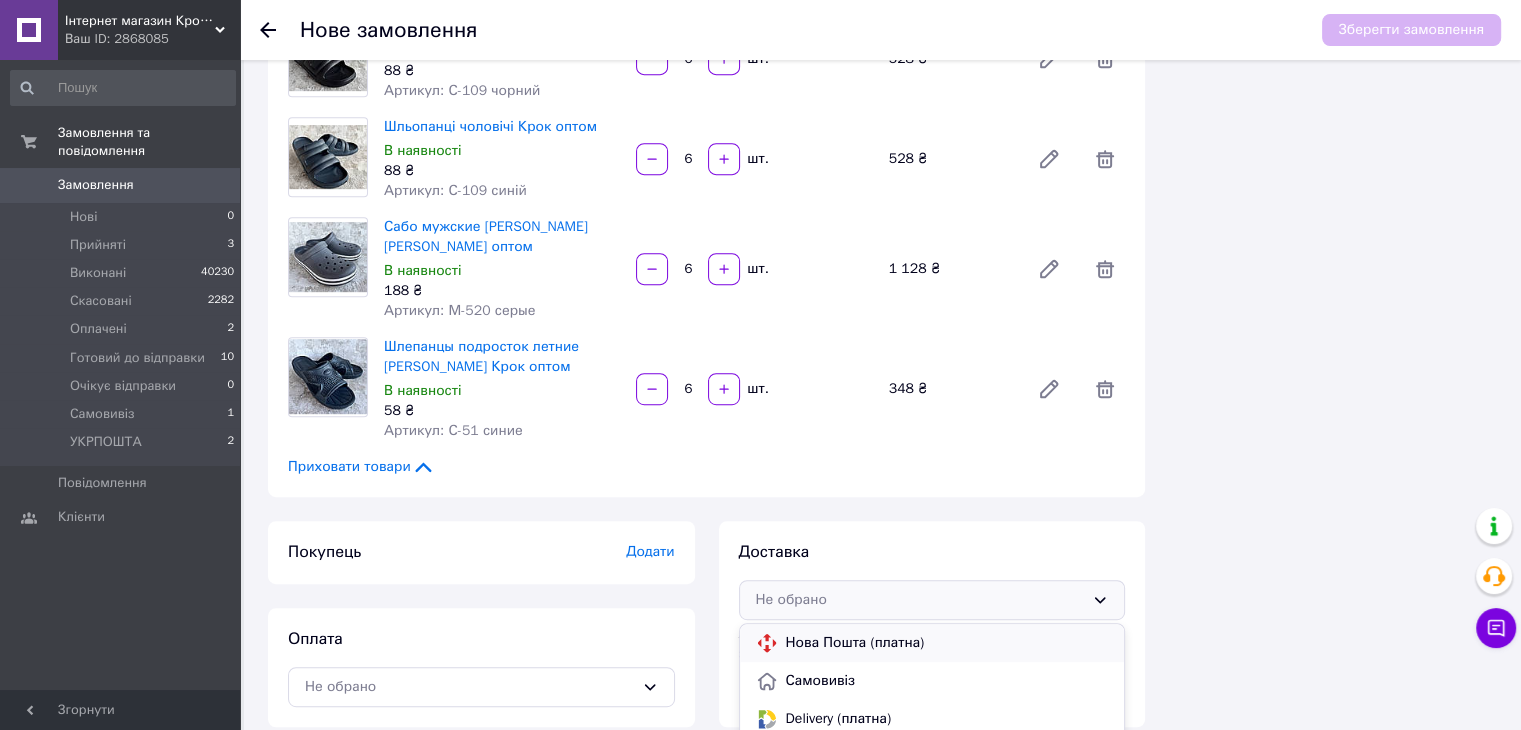 click on "Нова Пошта (платна)" at bounding box center (947, 643) 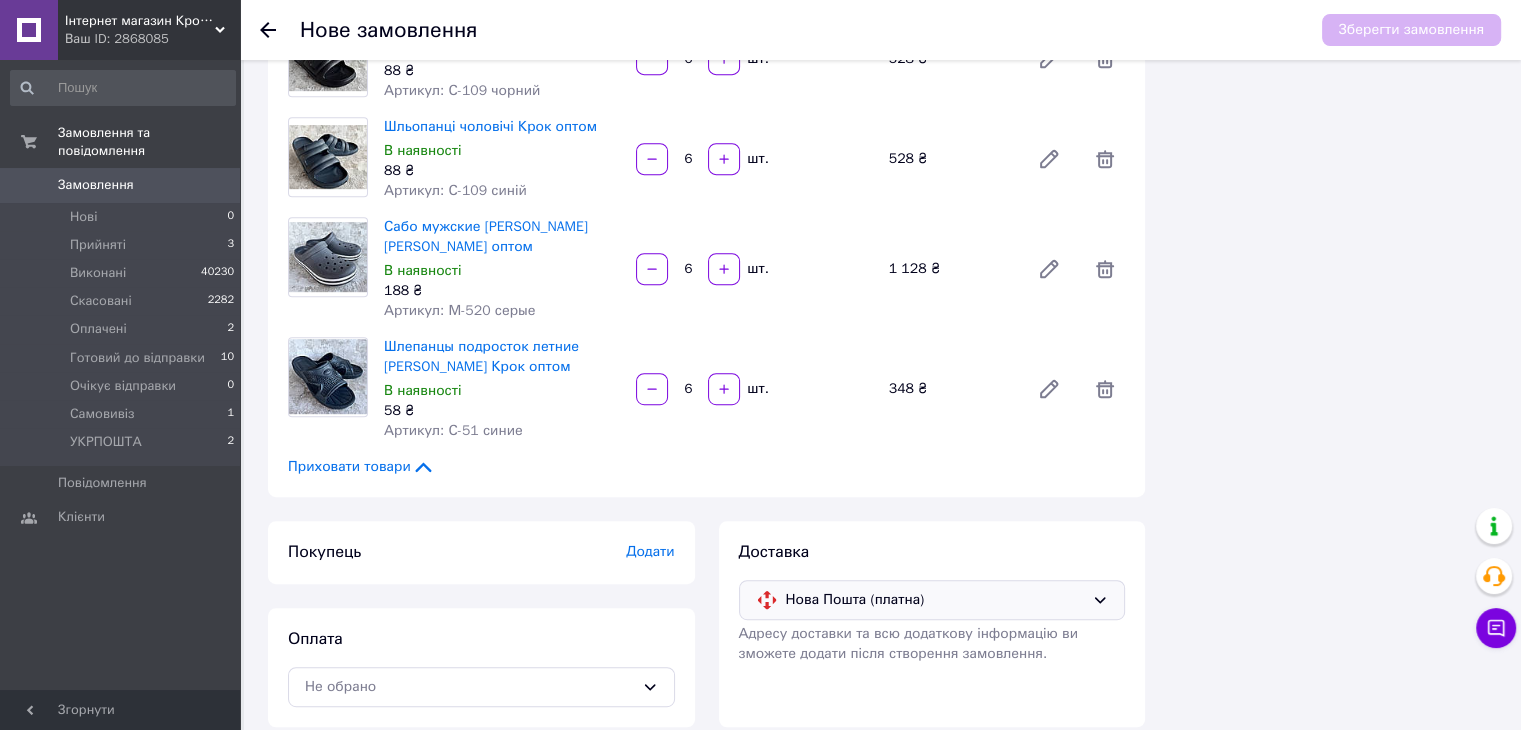 click on "Покупець Додати" at bounding box center (481, 552) 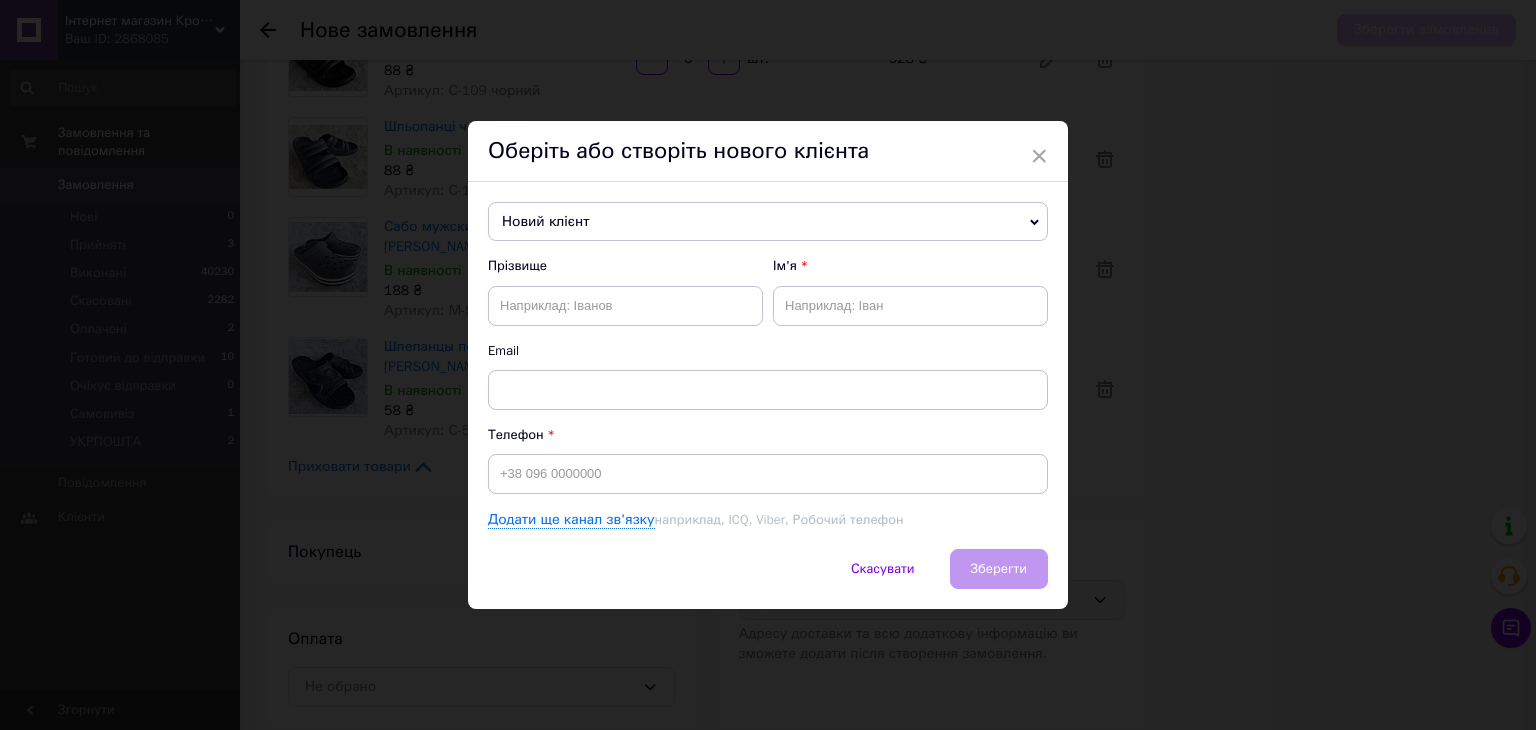 click on "Новий клієнт" at bounding box center (768, 222) 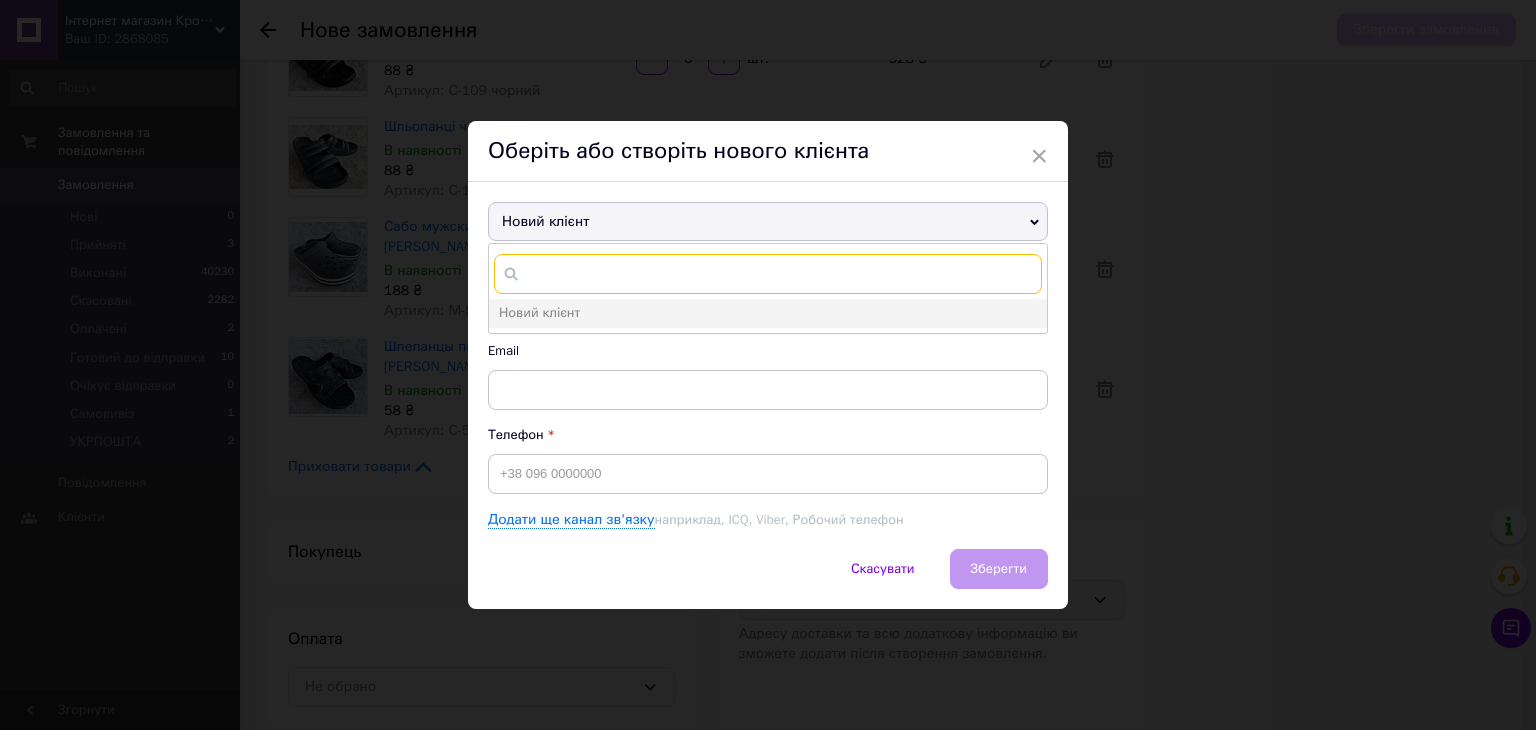 click at bounding box center [768, 274] 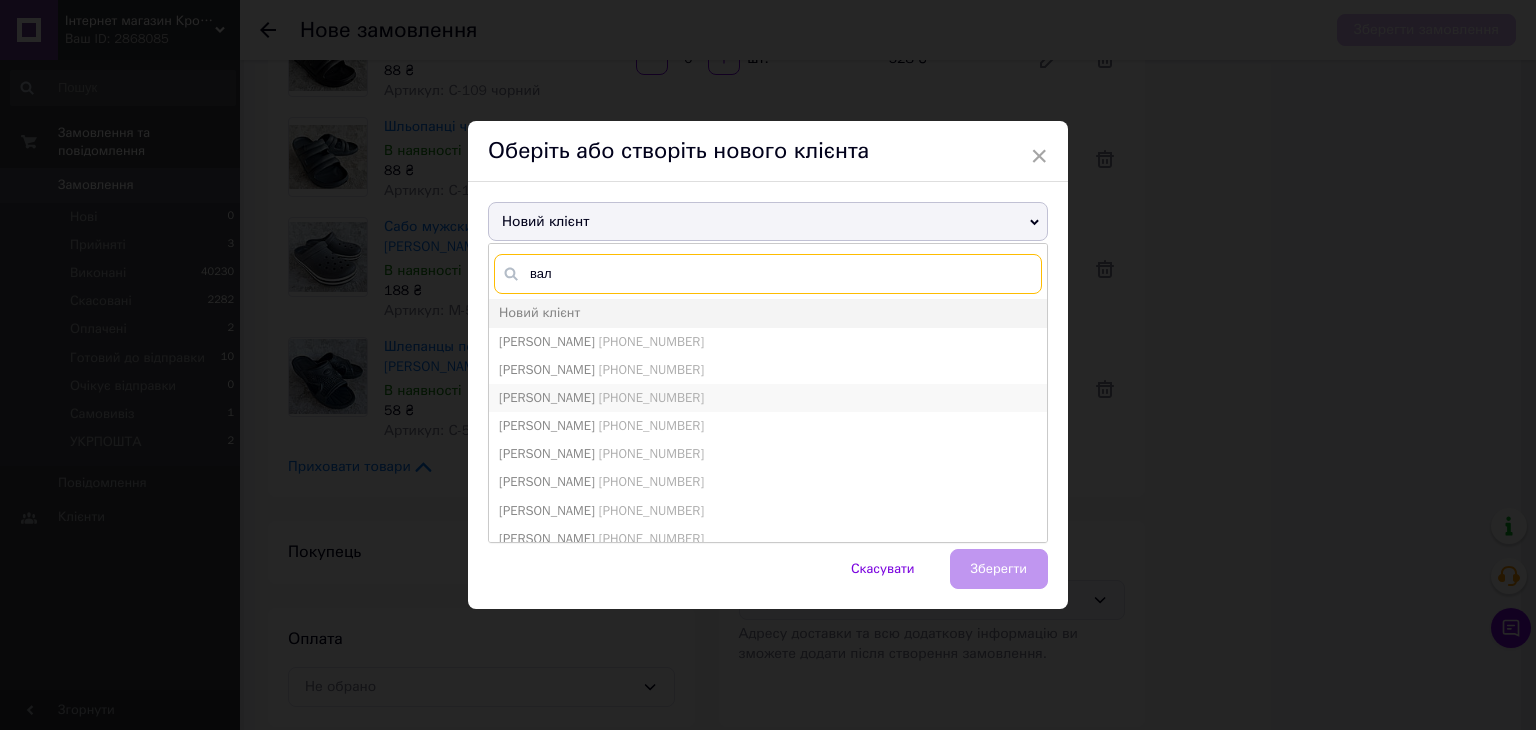 type on "вал" 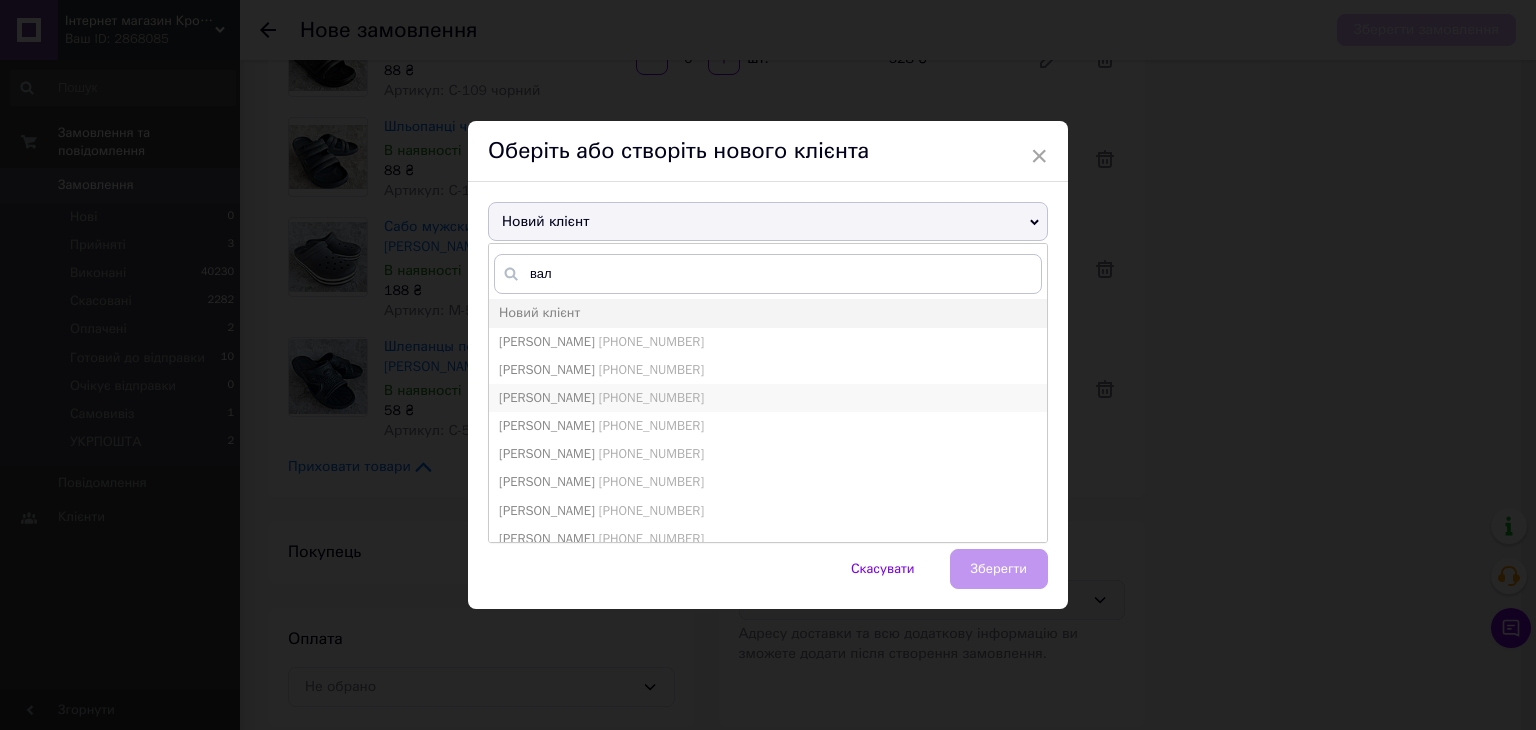 click on "+380507588327" at bounding box center [651, 397] 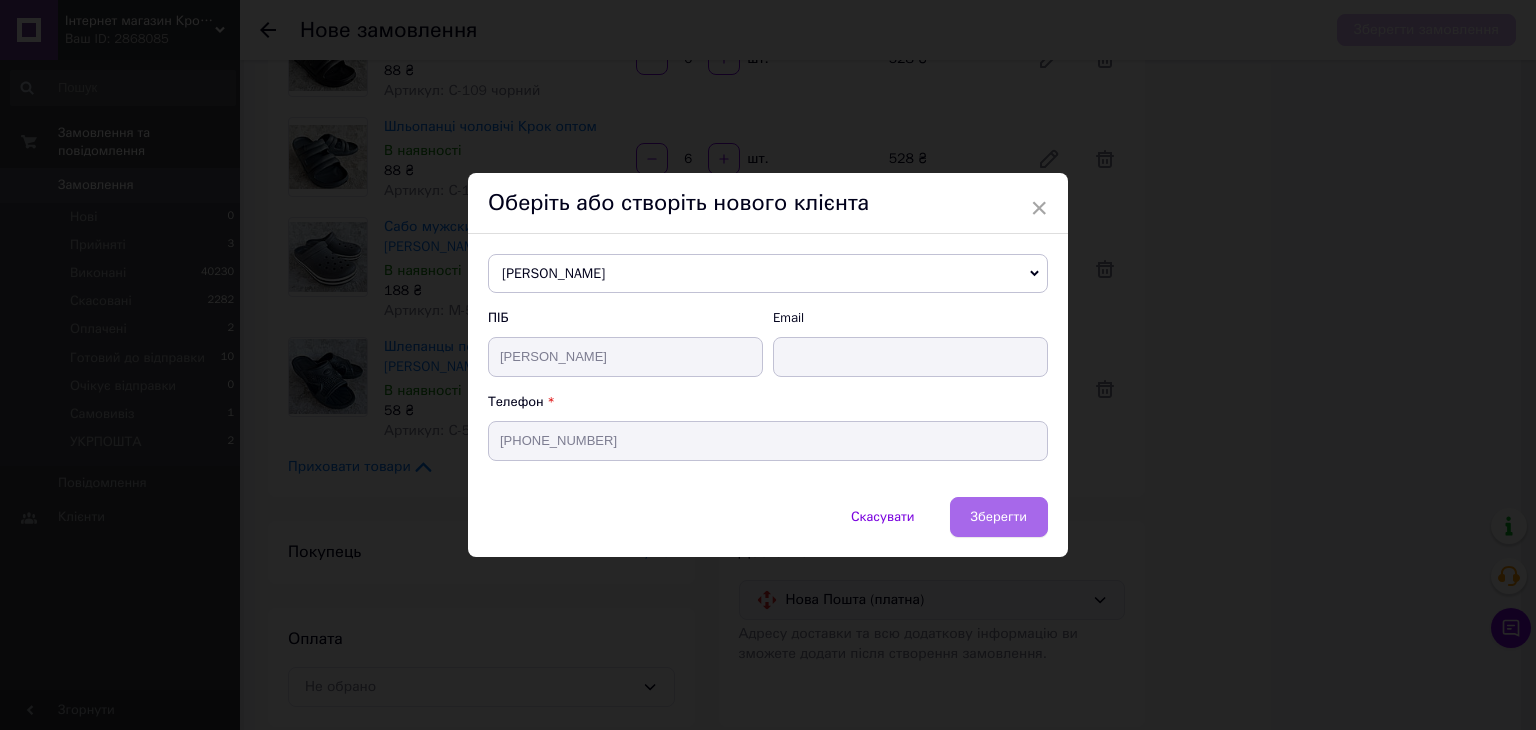click on "Зберегти" at bounding box center [999, 516] 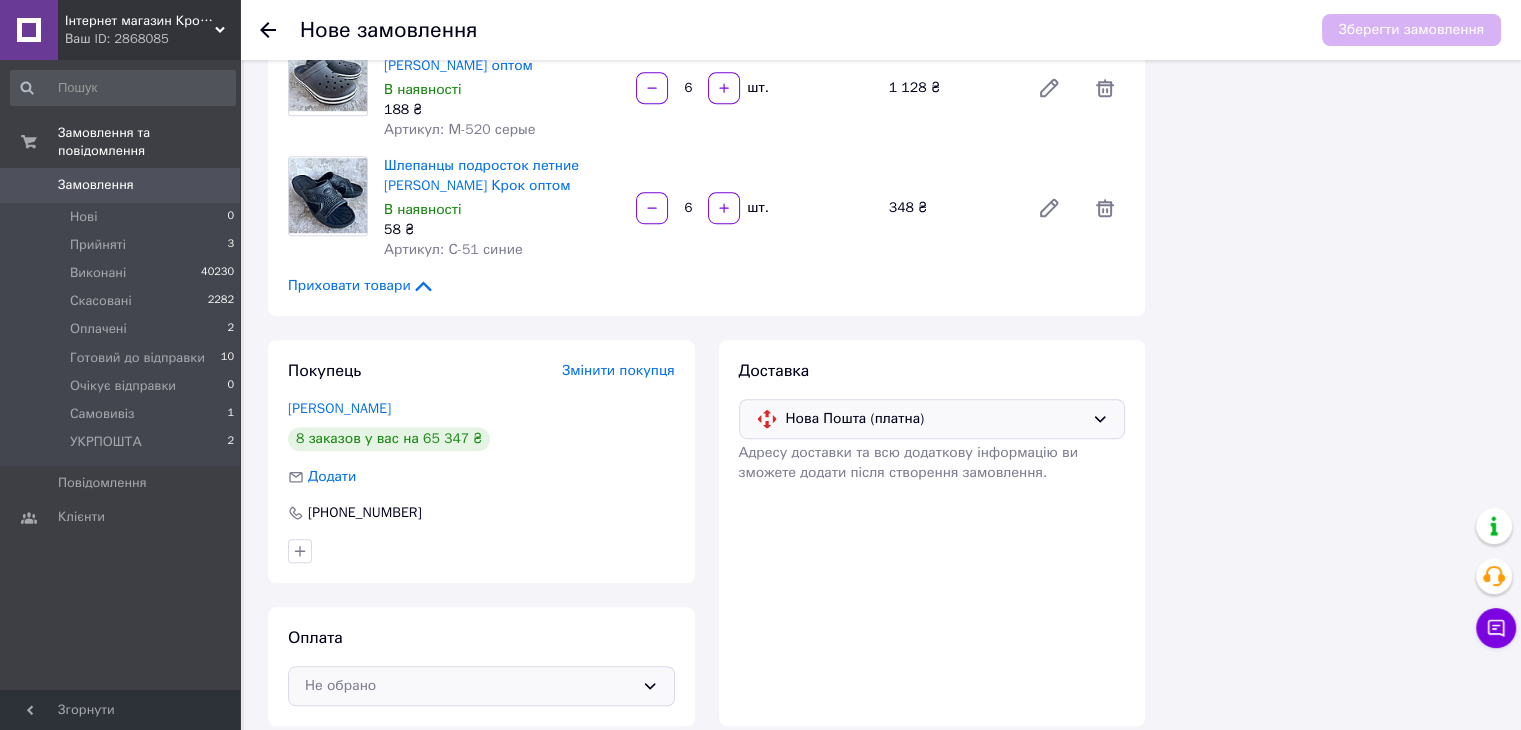click on "Не обрано" at bounding box center [481, 686] 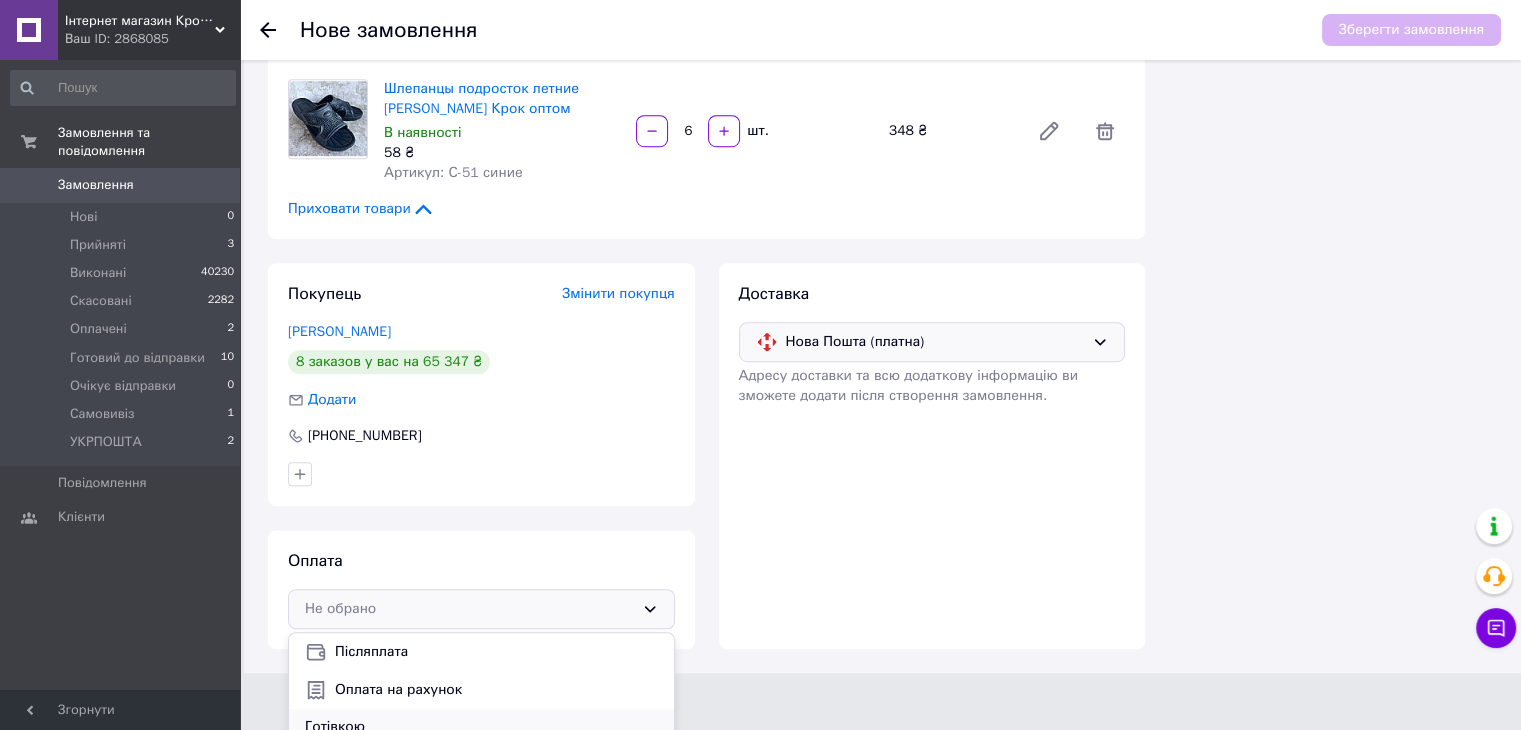 scroll, scrollTop: 1260, scrollLeft: 0, axis: vertical 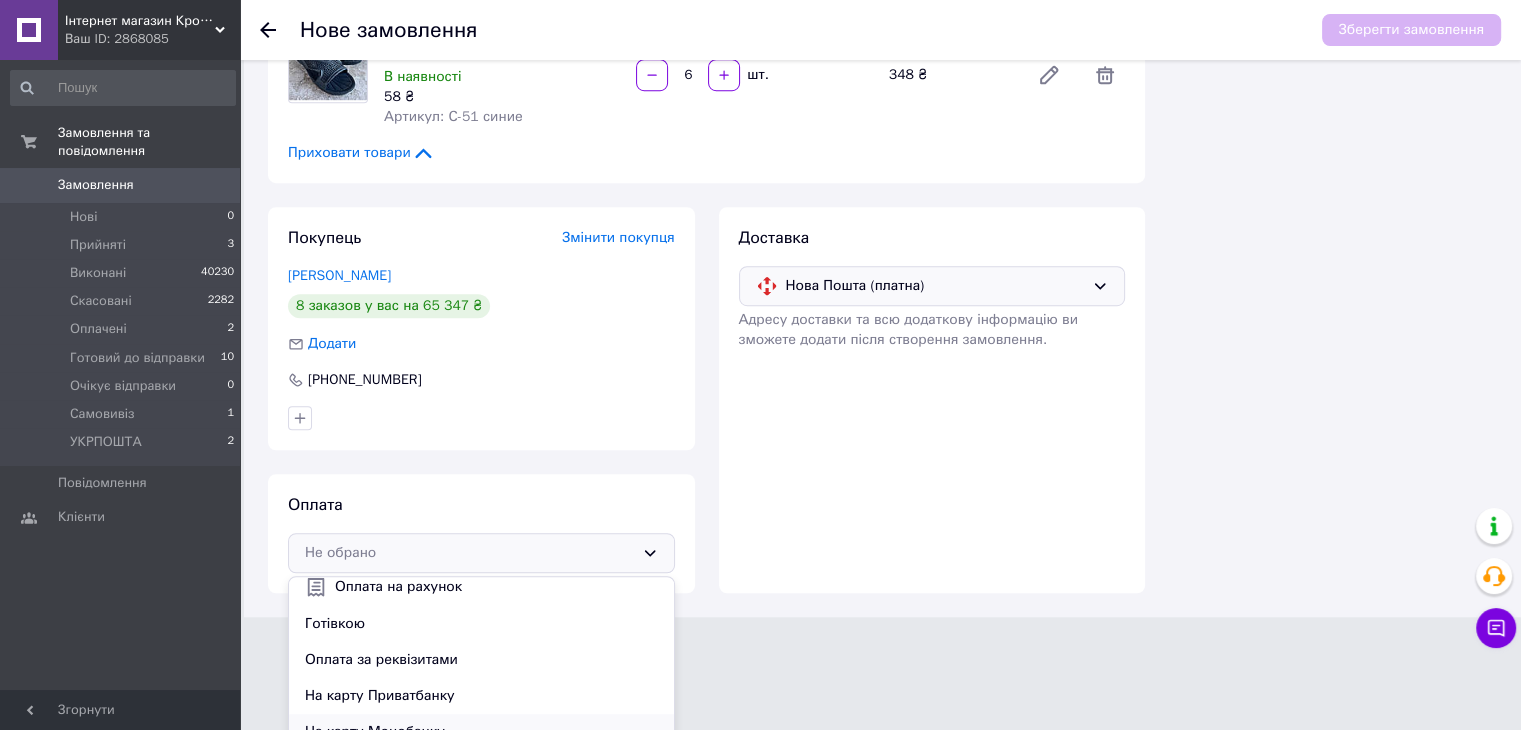 click on "На карту Монобанку" at bounding box center [481, 732] 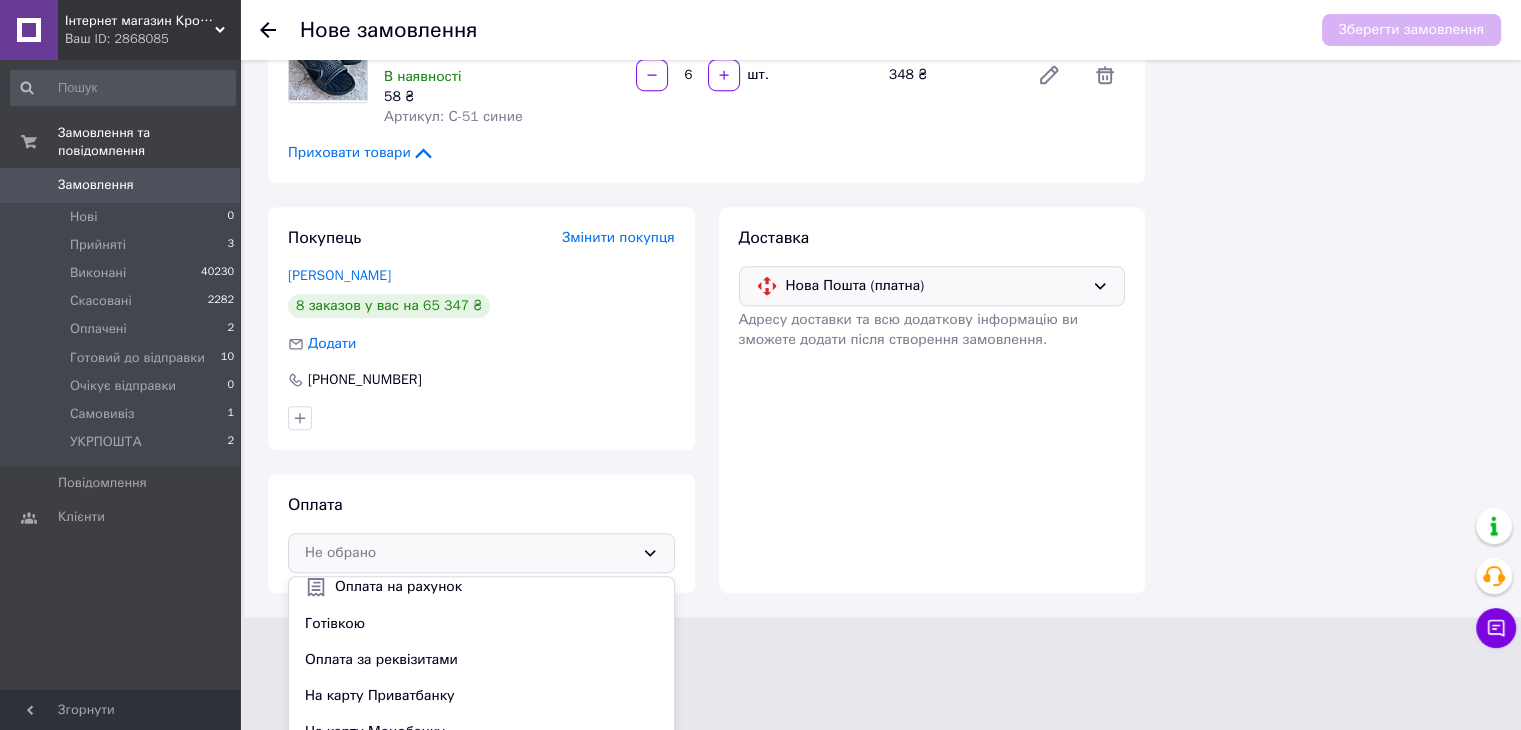 scroll, scrollTop: 1127, scrollLeft: 0, axis: vertical 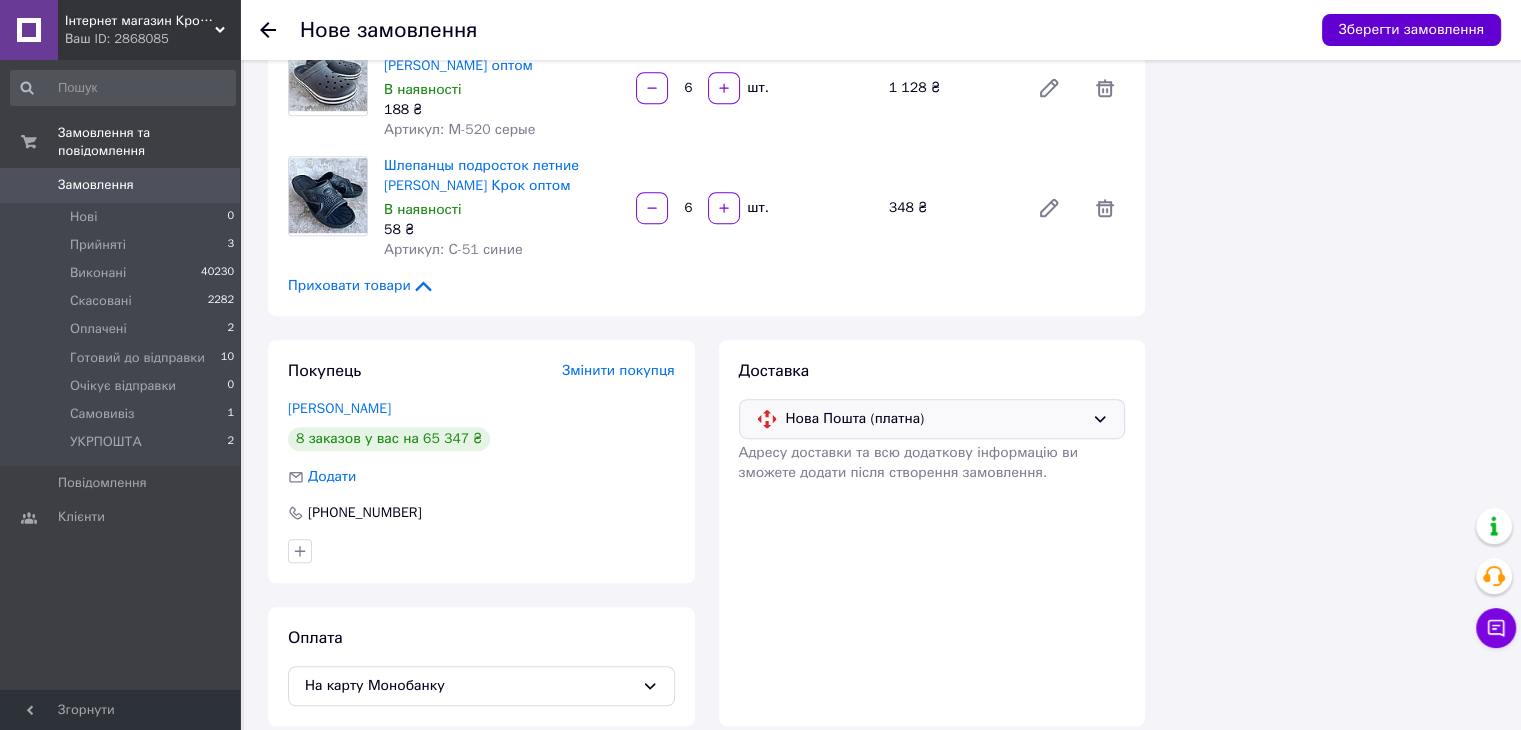 click on "Зберегти замовлення" at bounding box center [1411, 30] 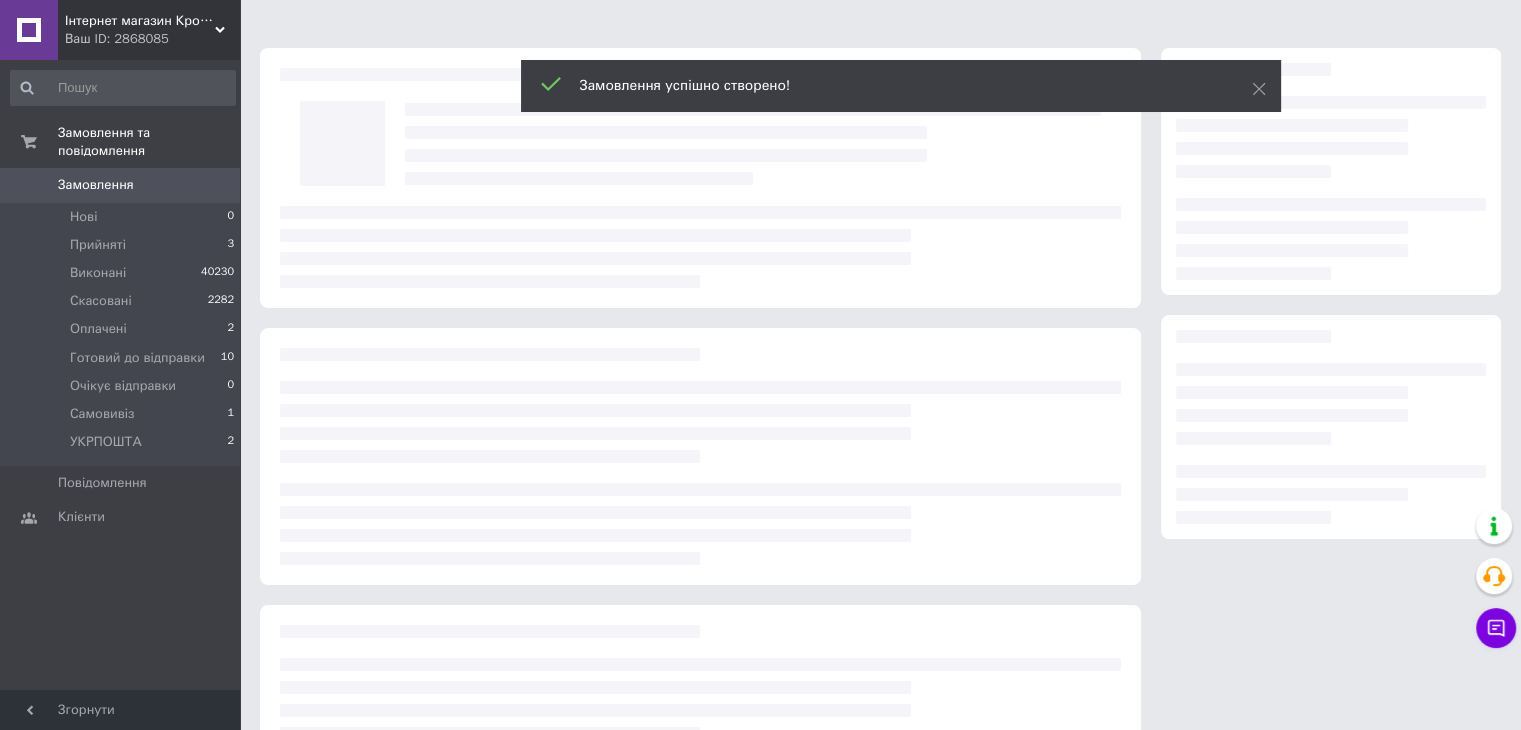 scroll, scrollTop: 0, scrollLeft: 0, axis: both 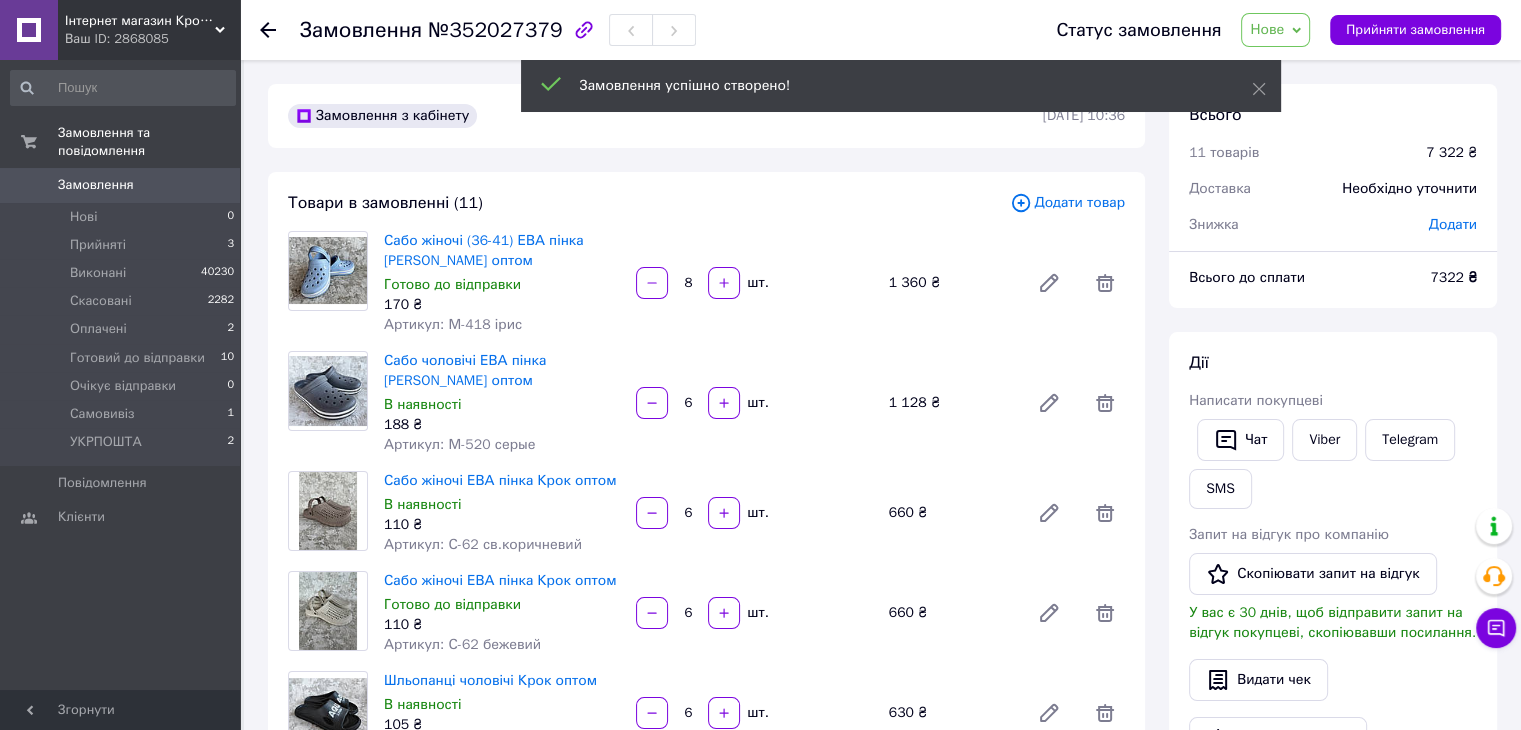 click on "Необхідно уточнити" at bounding box center [1409, 189] 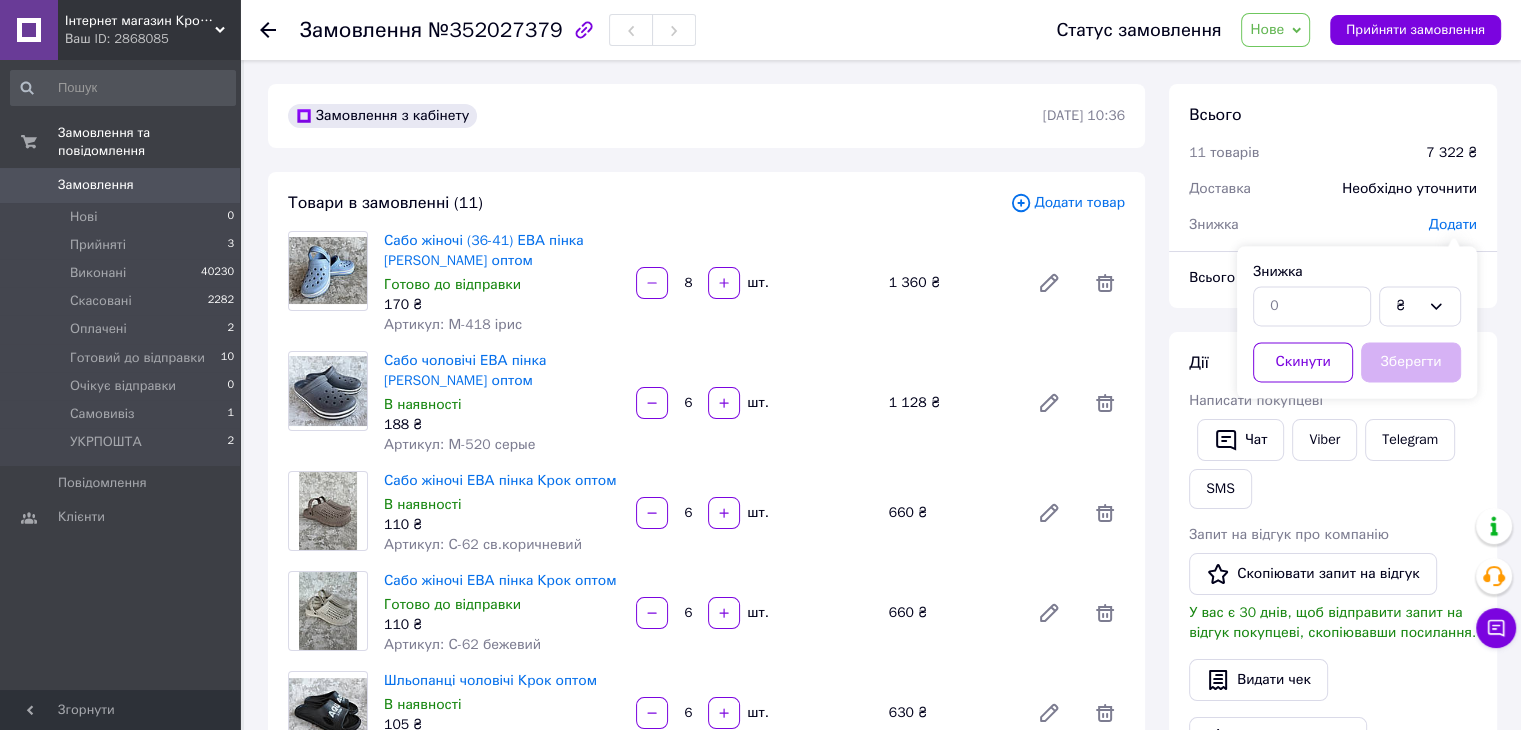 click on "Знижка" at bounding box center [1357, 272] 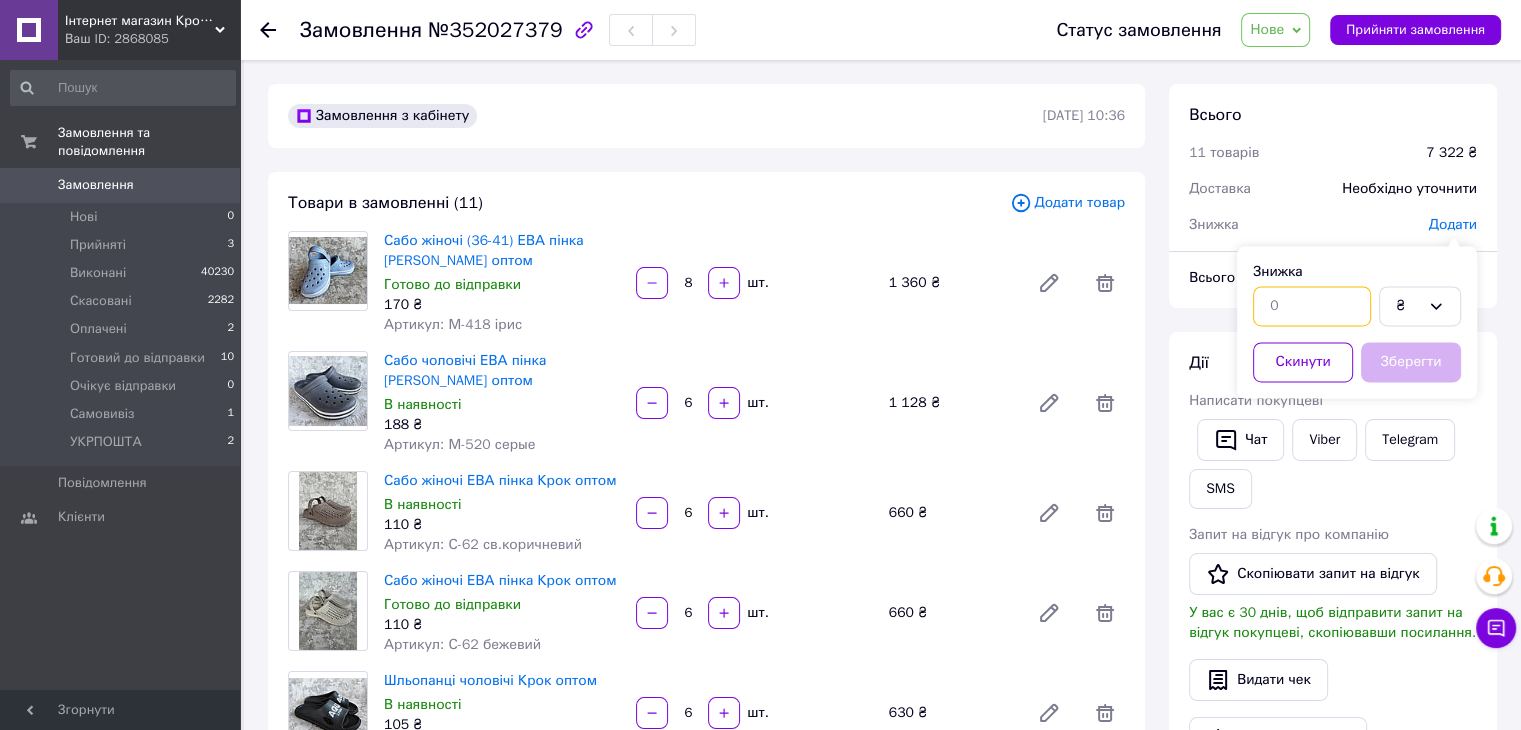 click at bounding box center [1312, 306] 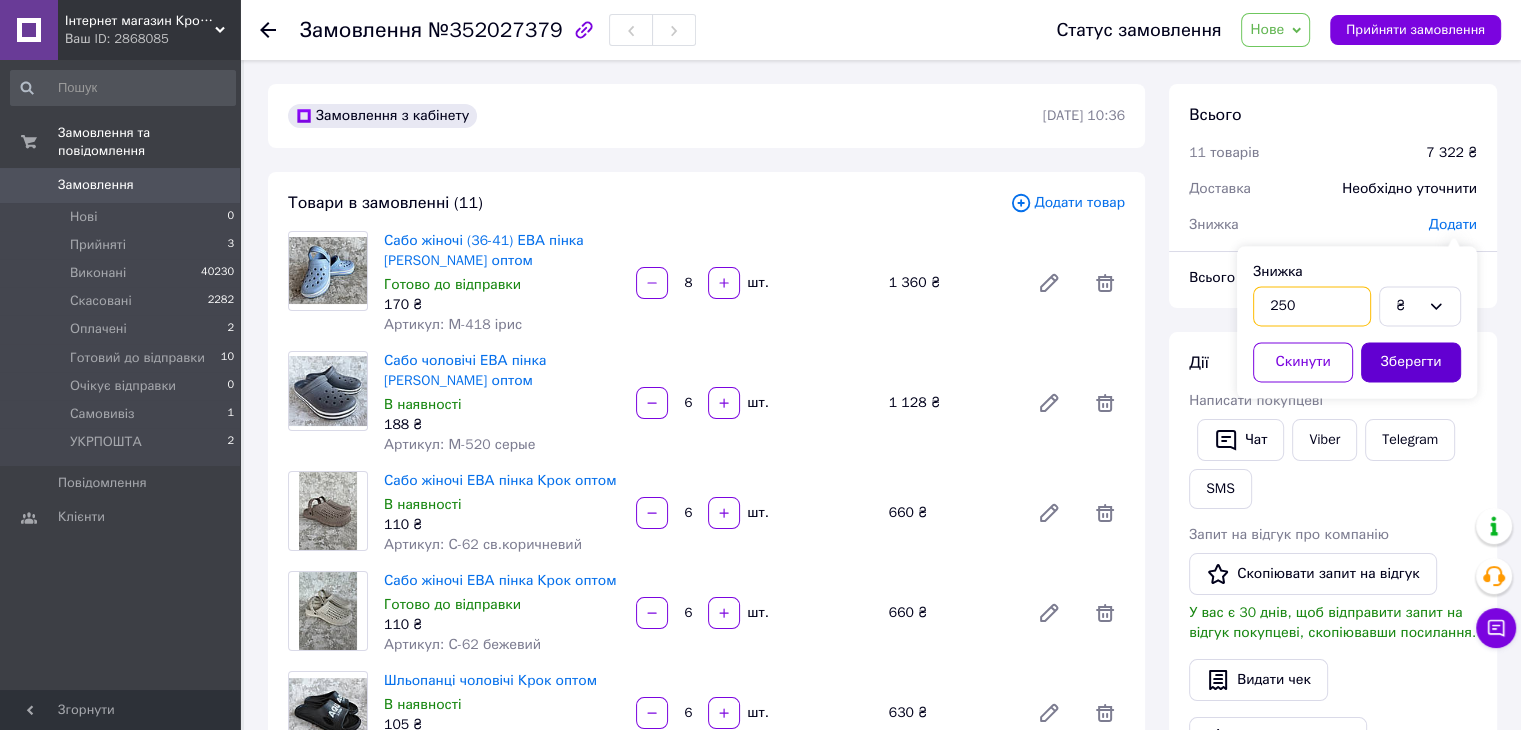 type on "250" 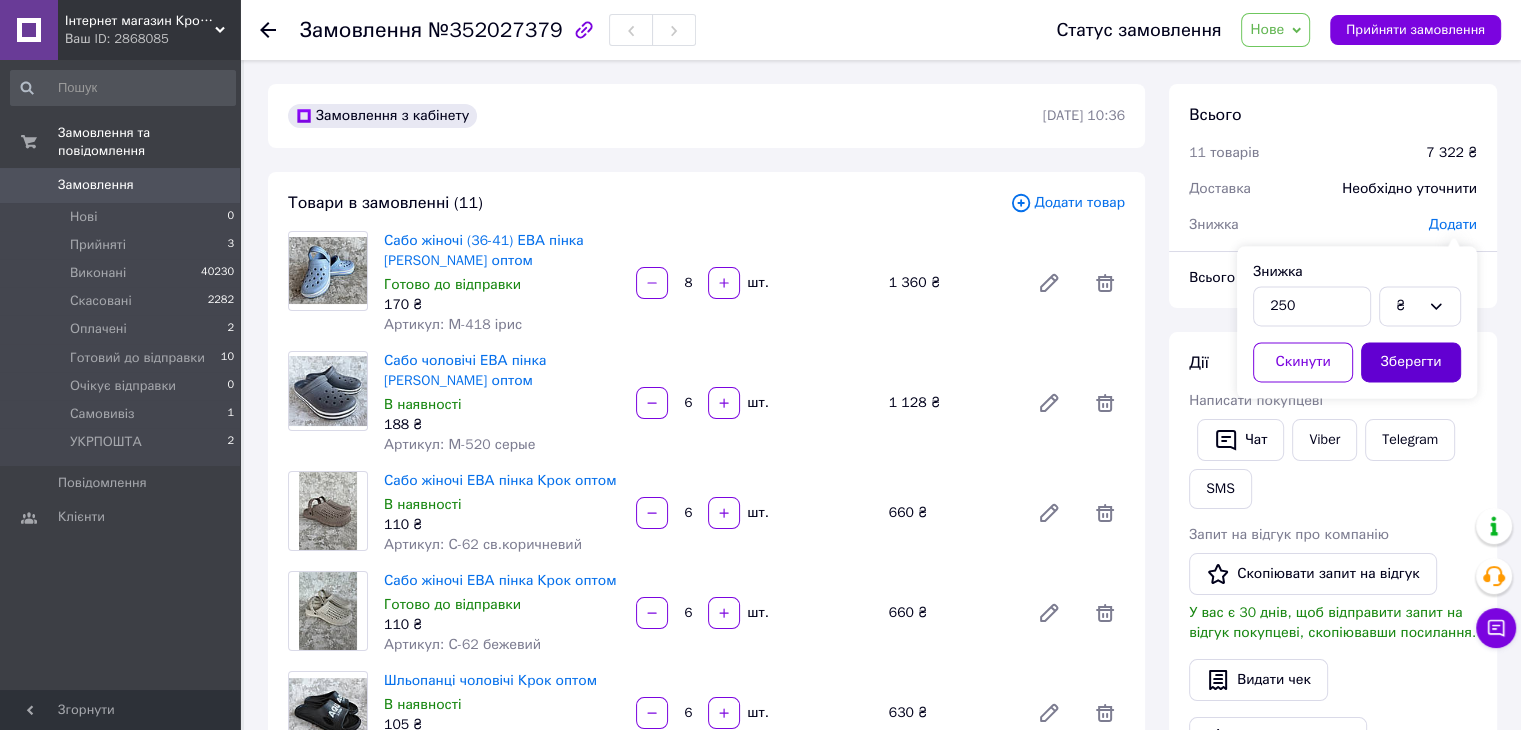 click on "Зберегти" at bounding box center [1411, 362] 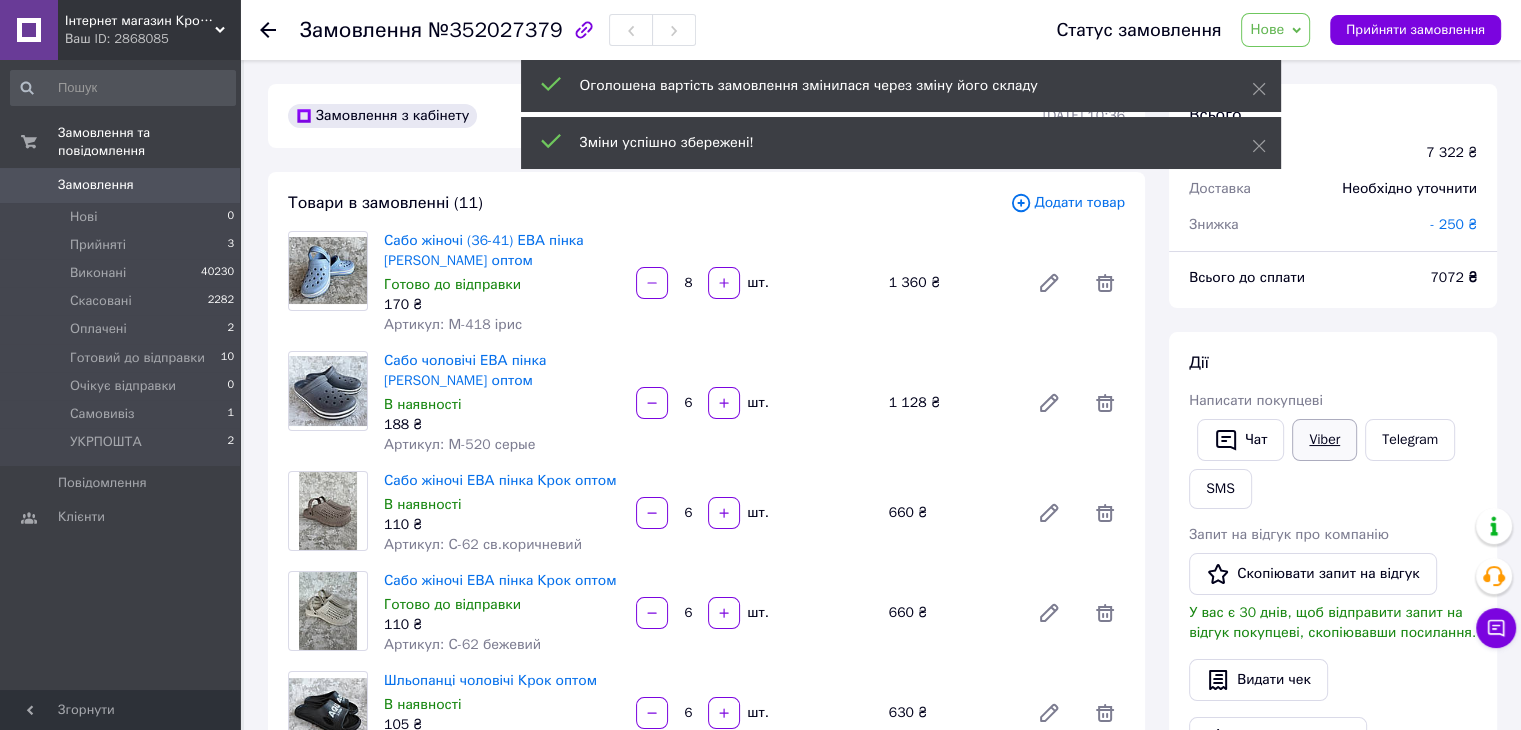 click on "Viber" at bounding box center (1324, 440) 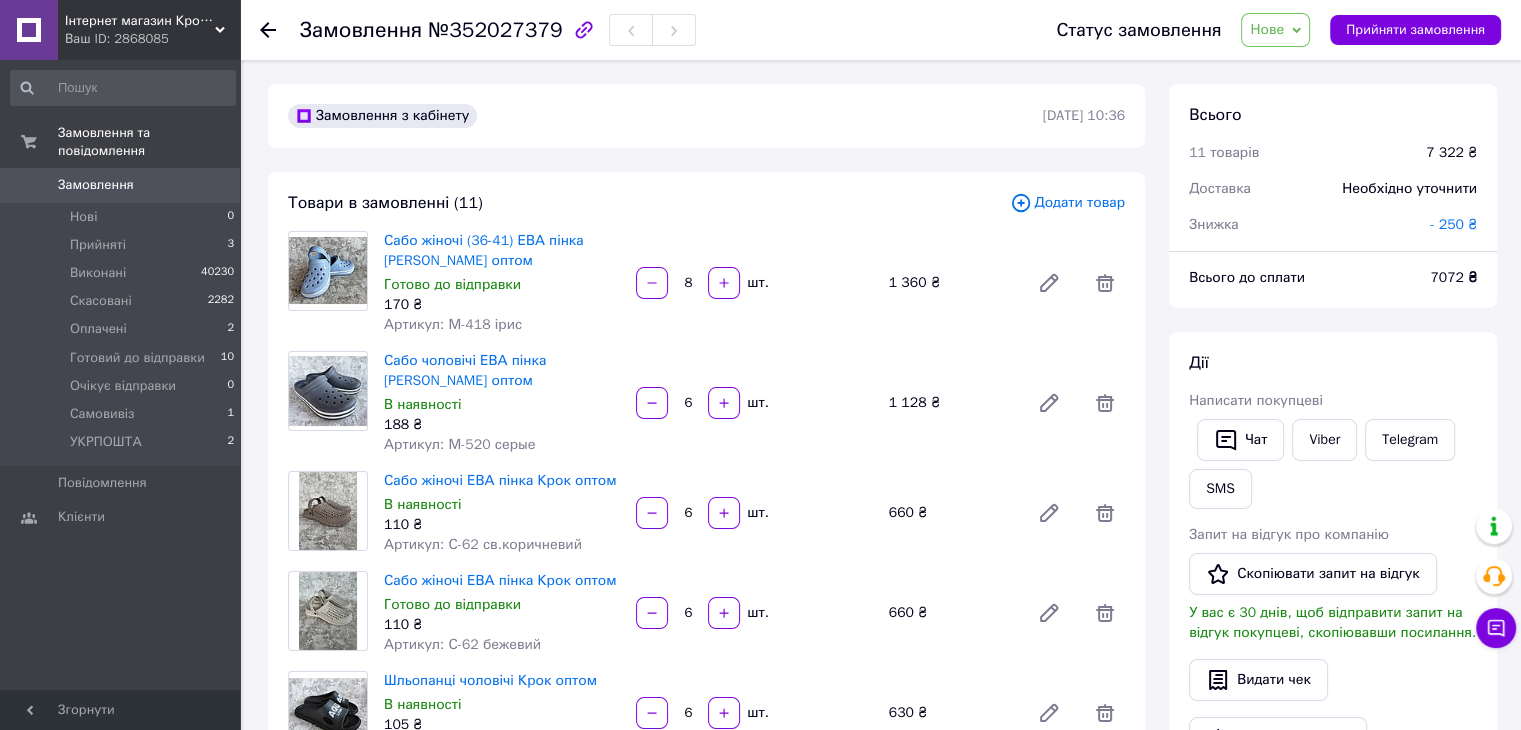 click on "Статус замовлення Нове Прийнято Виконано Скасовано Оплачено Готовий до відправки Очікує відправки Самовивіз УКРПОШТА Прийняти замовлення" at bounding box center (1258, 30) 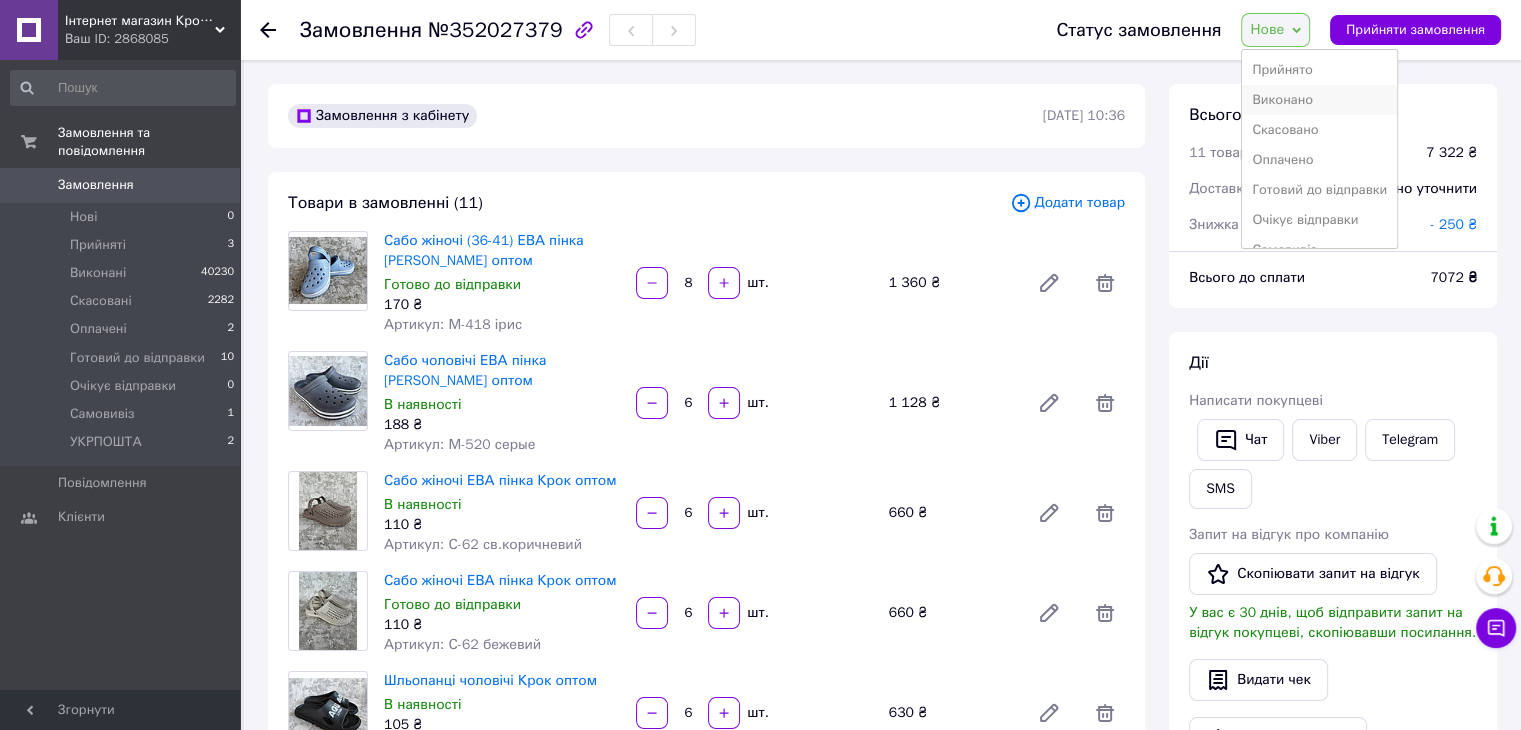 click on "Виконано" at bounding box center [1319, 100] 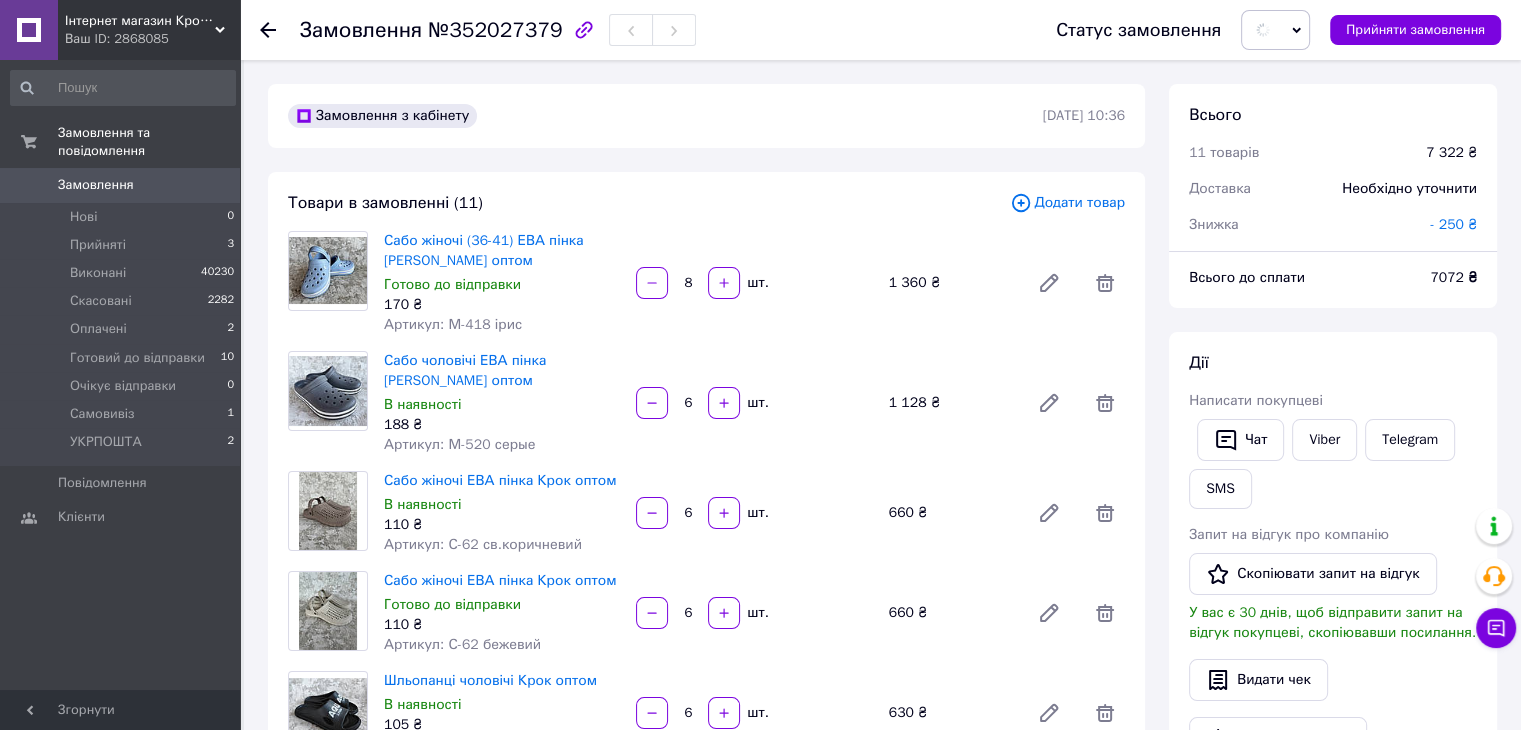 click at bounding box center [1275, 30] 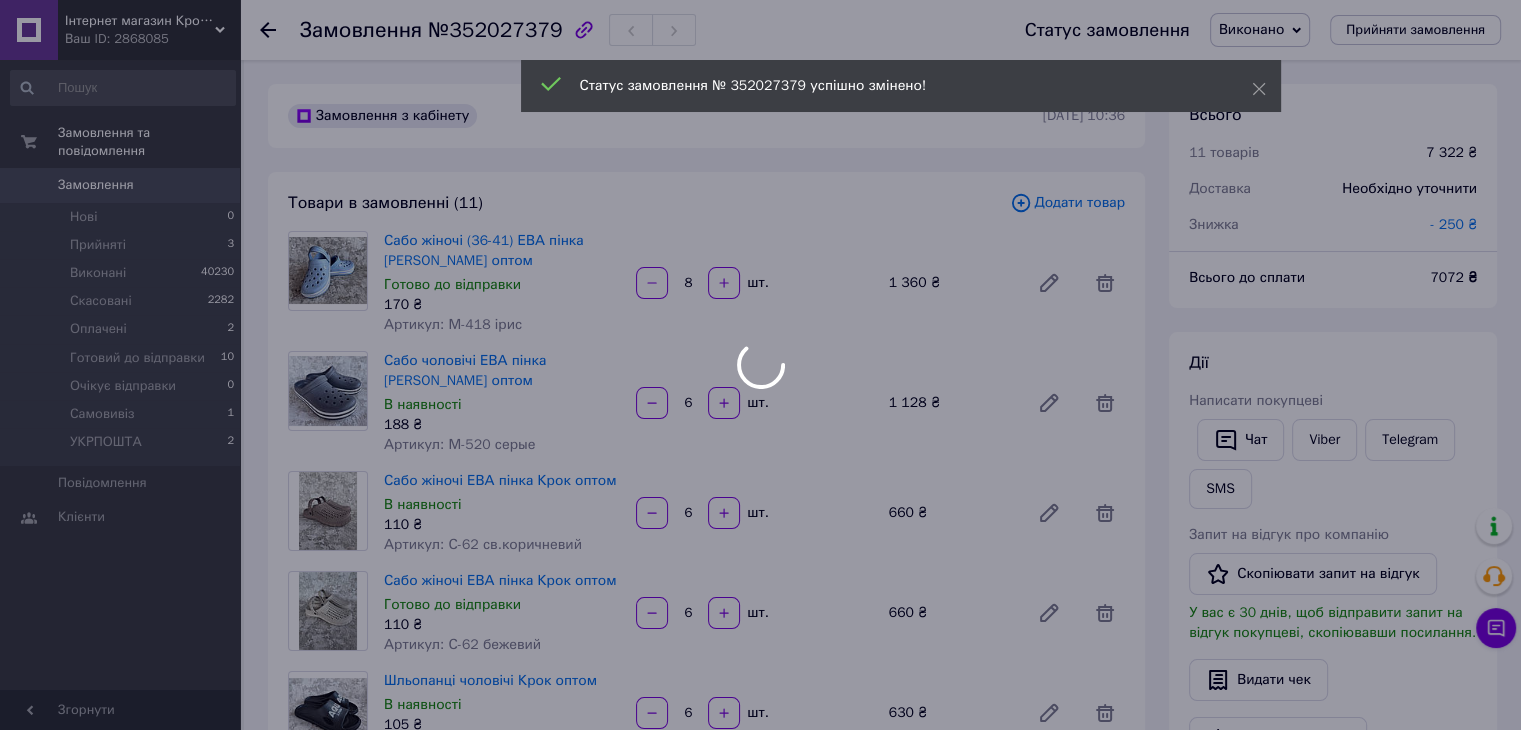 click at bounding box center [760, 365] 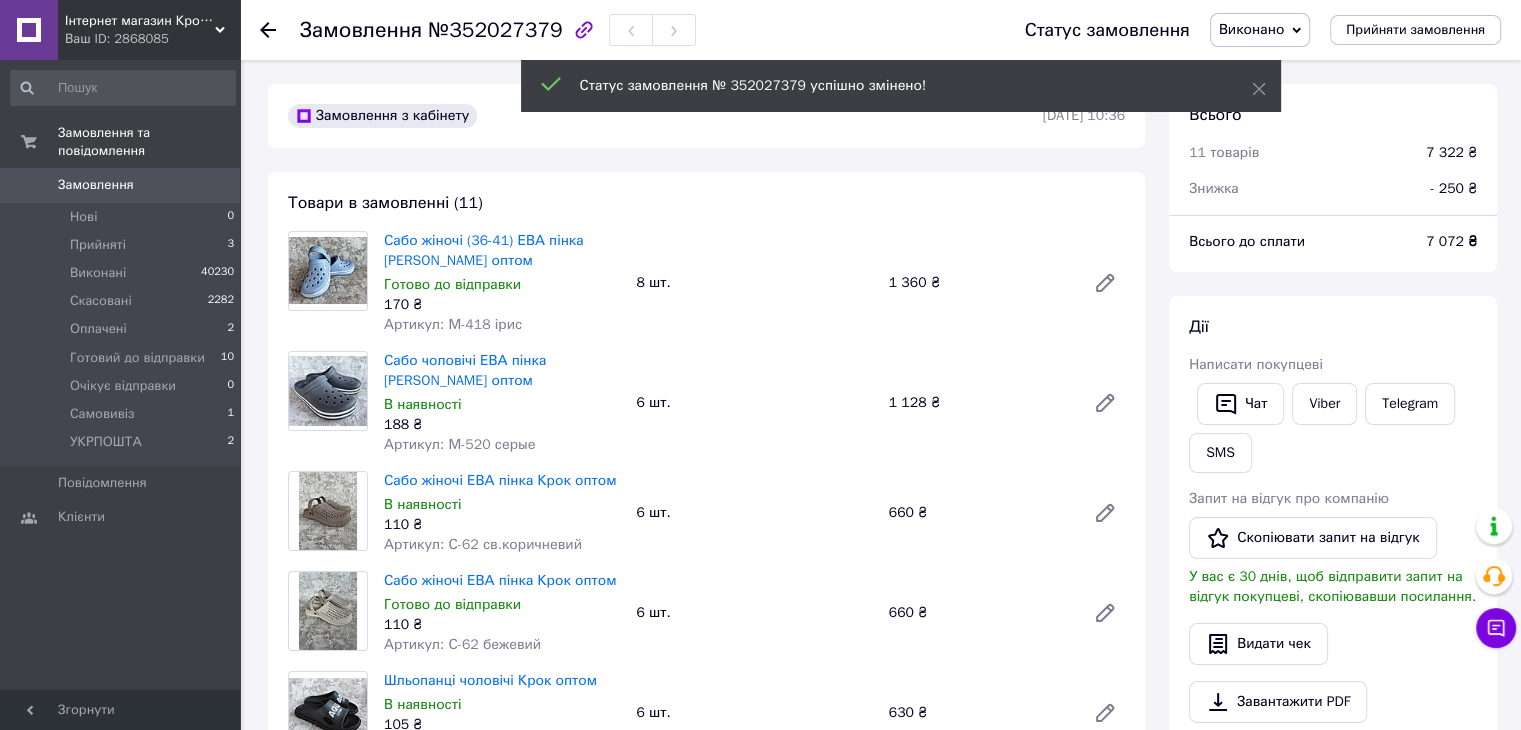 click on "Виконано" at bounding box center (1251, 29) 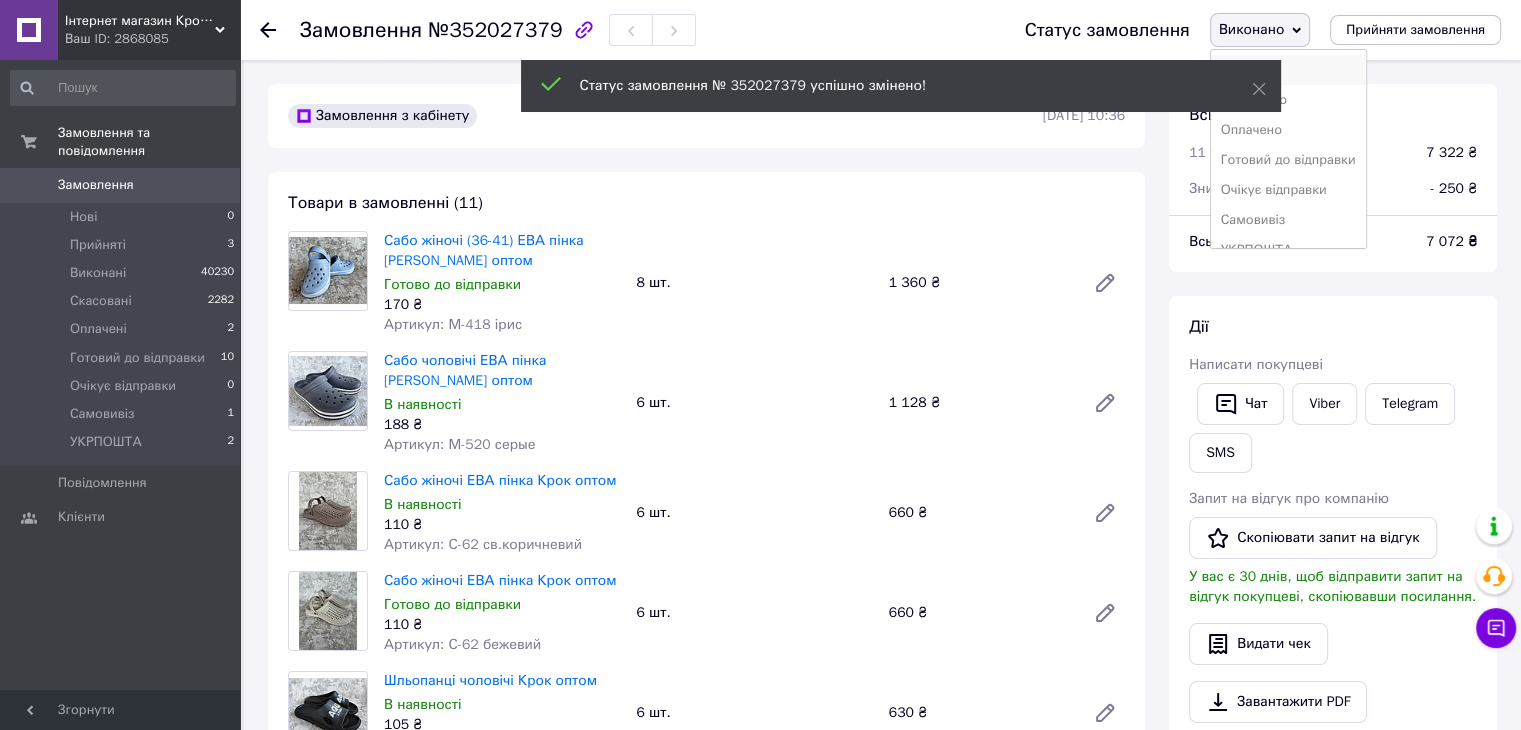 click on "Прийнято" at bounding box center (1288, 70) 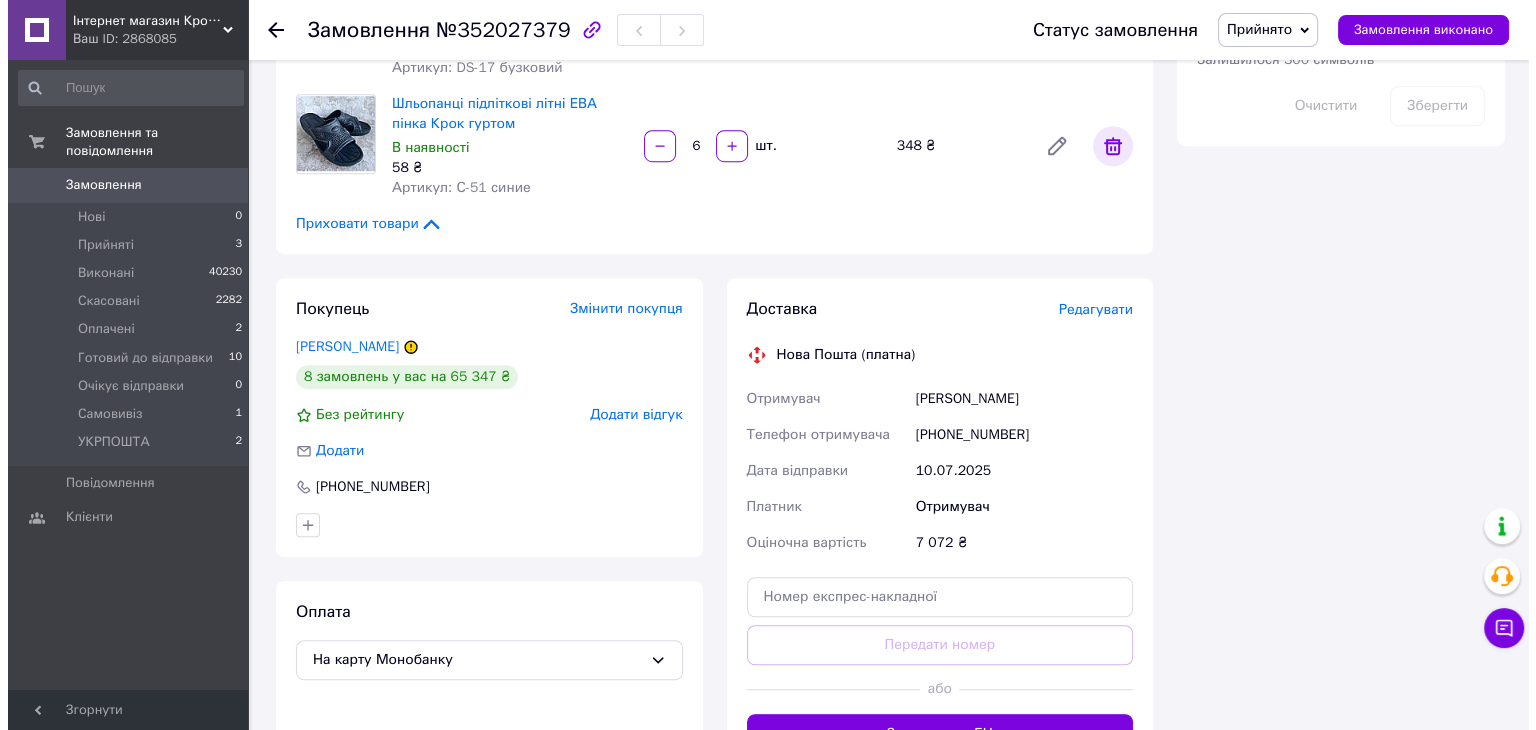 scroll, scrollTop: 1087, scrollLeft: 0, axis: vertical 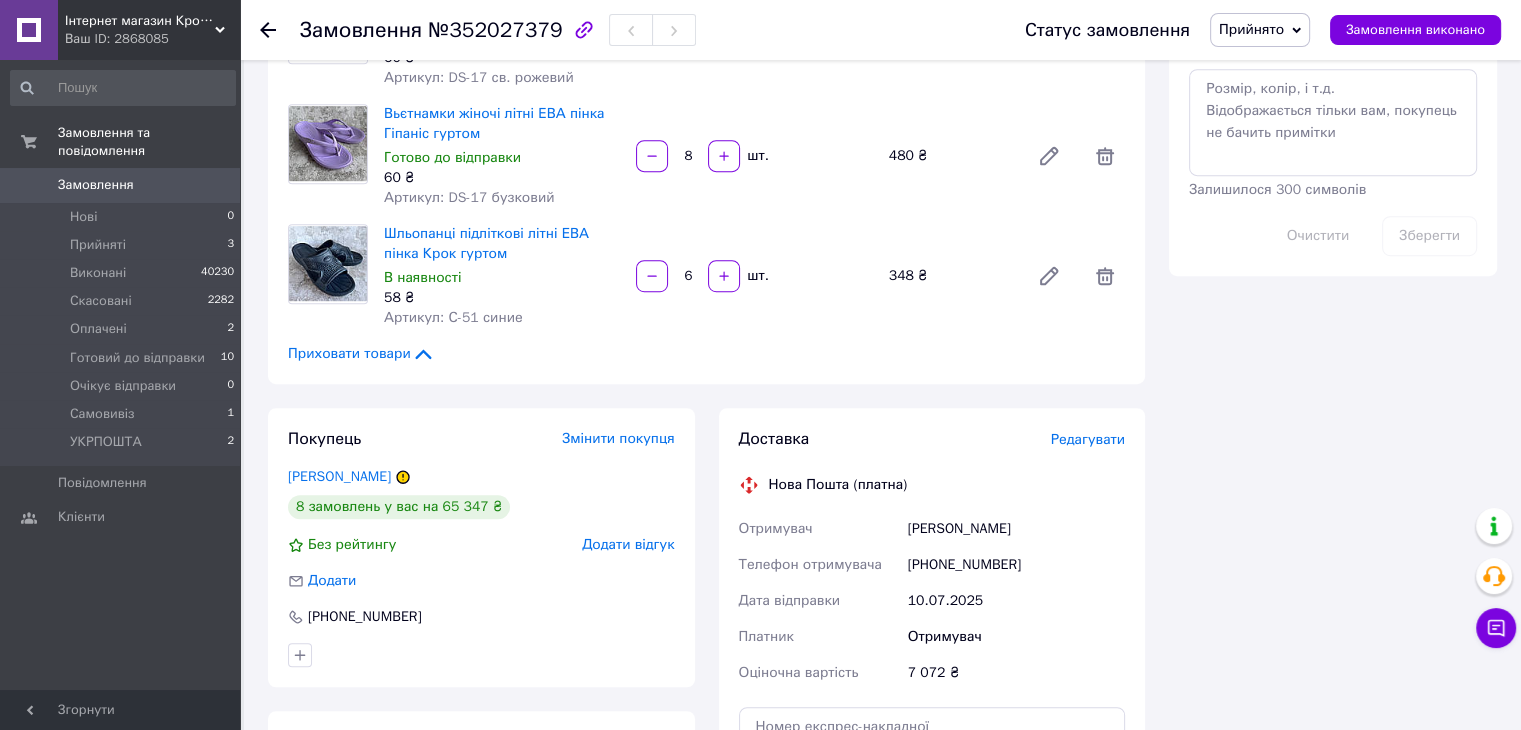 click on "Редагувати" at bounding box center [1088, 439] 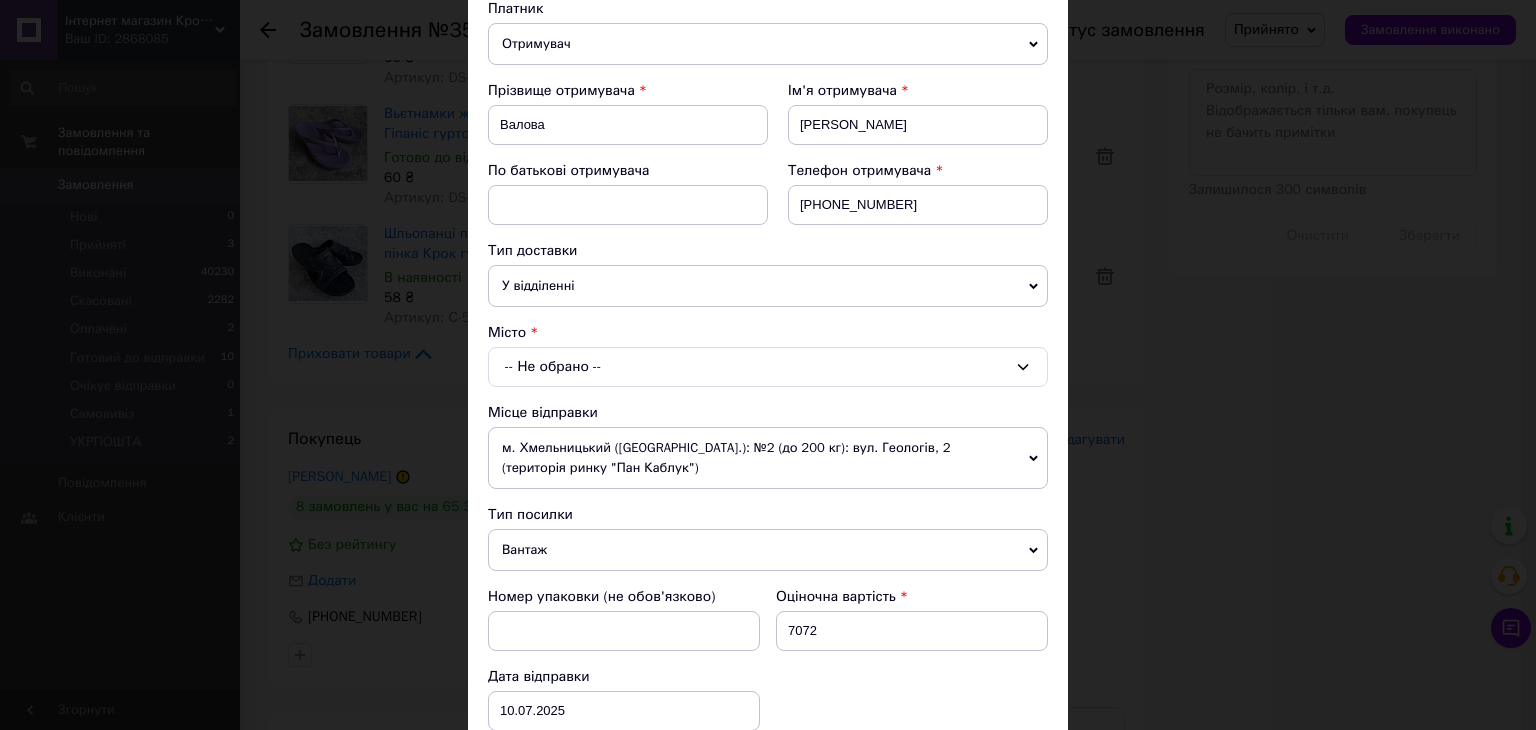 scroll, scrollTop: 400, scrollLeft: 0, axis: vertical 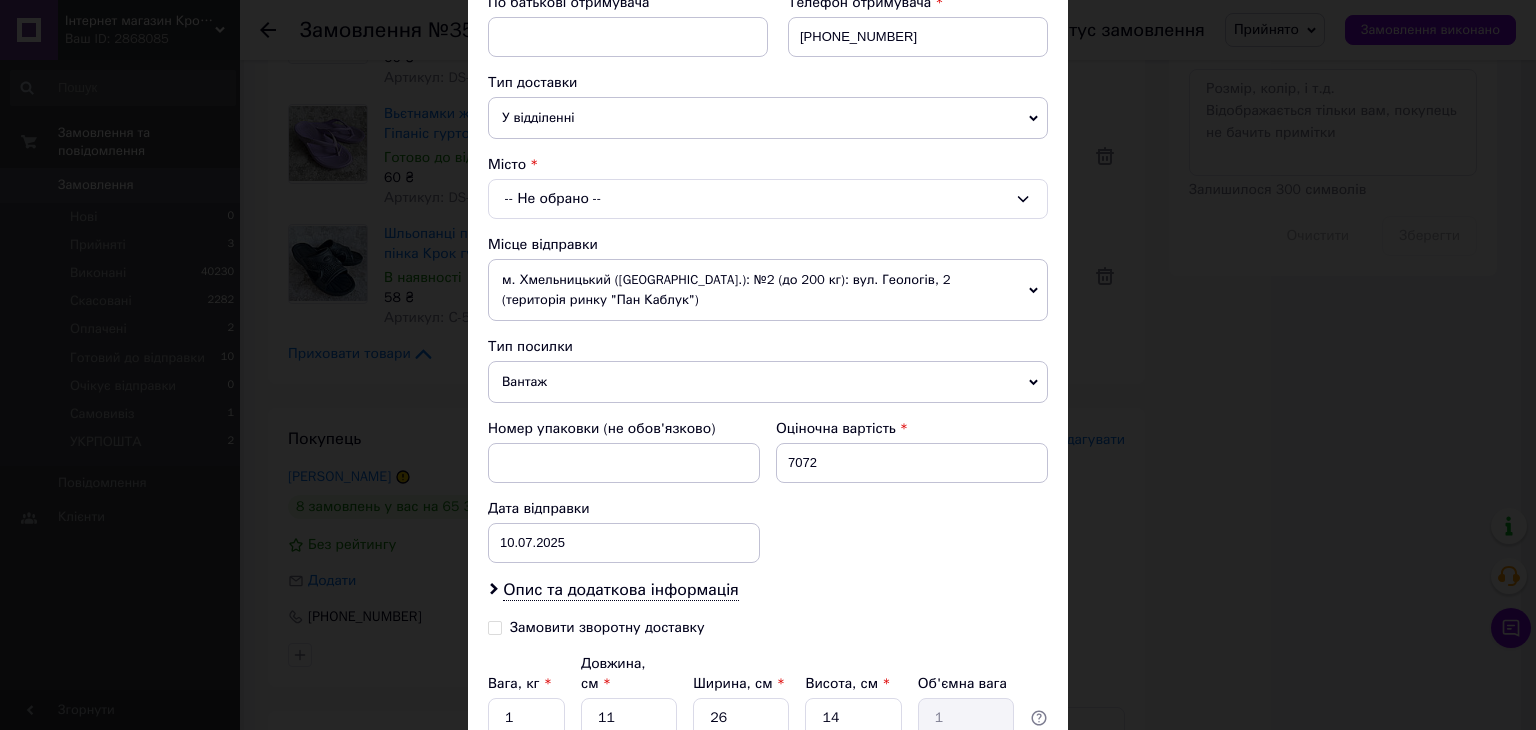 click on "-- Не обрано --" at bounding box center (768, 199) 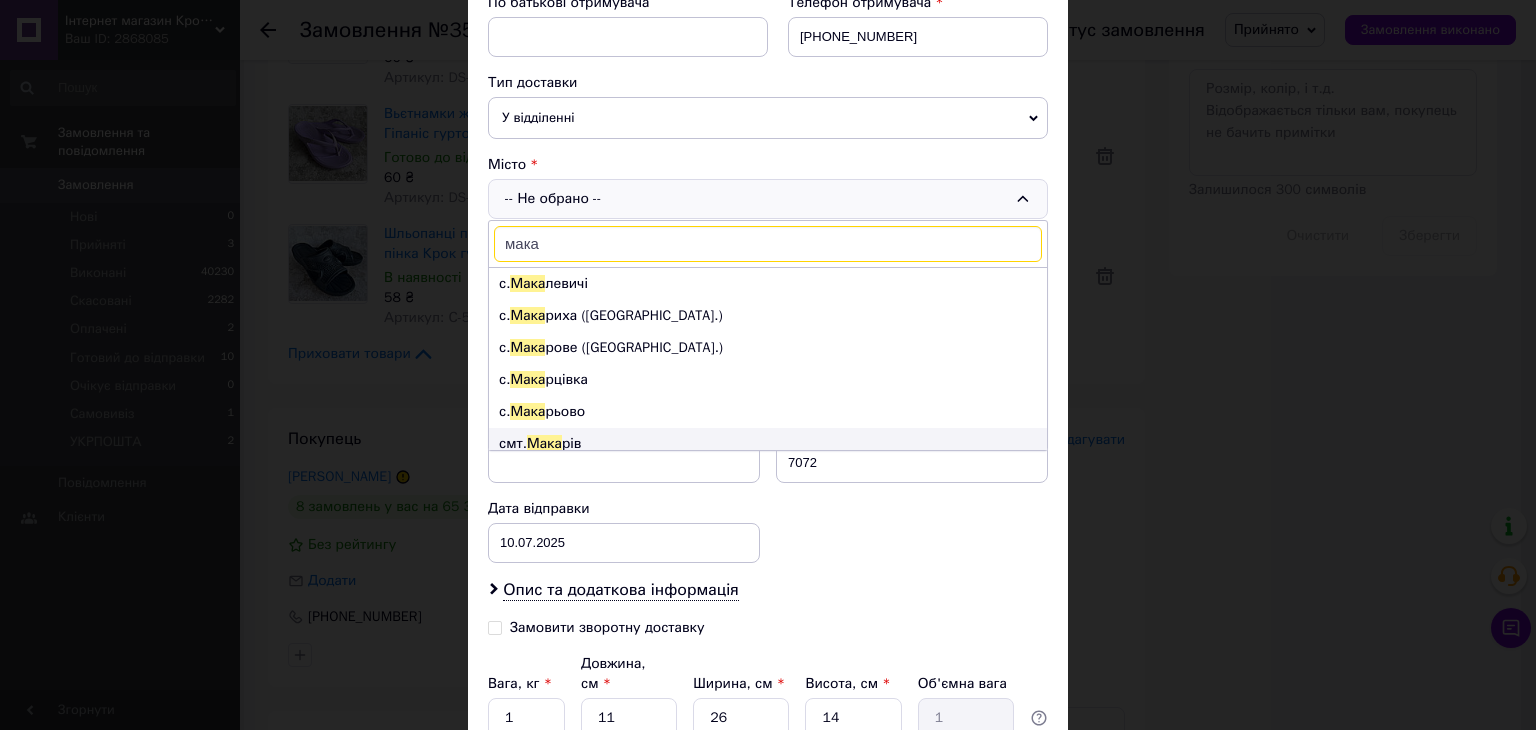 type on "мака" 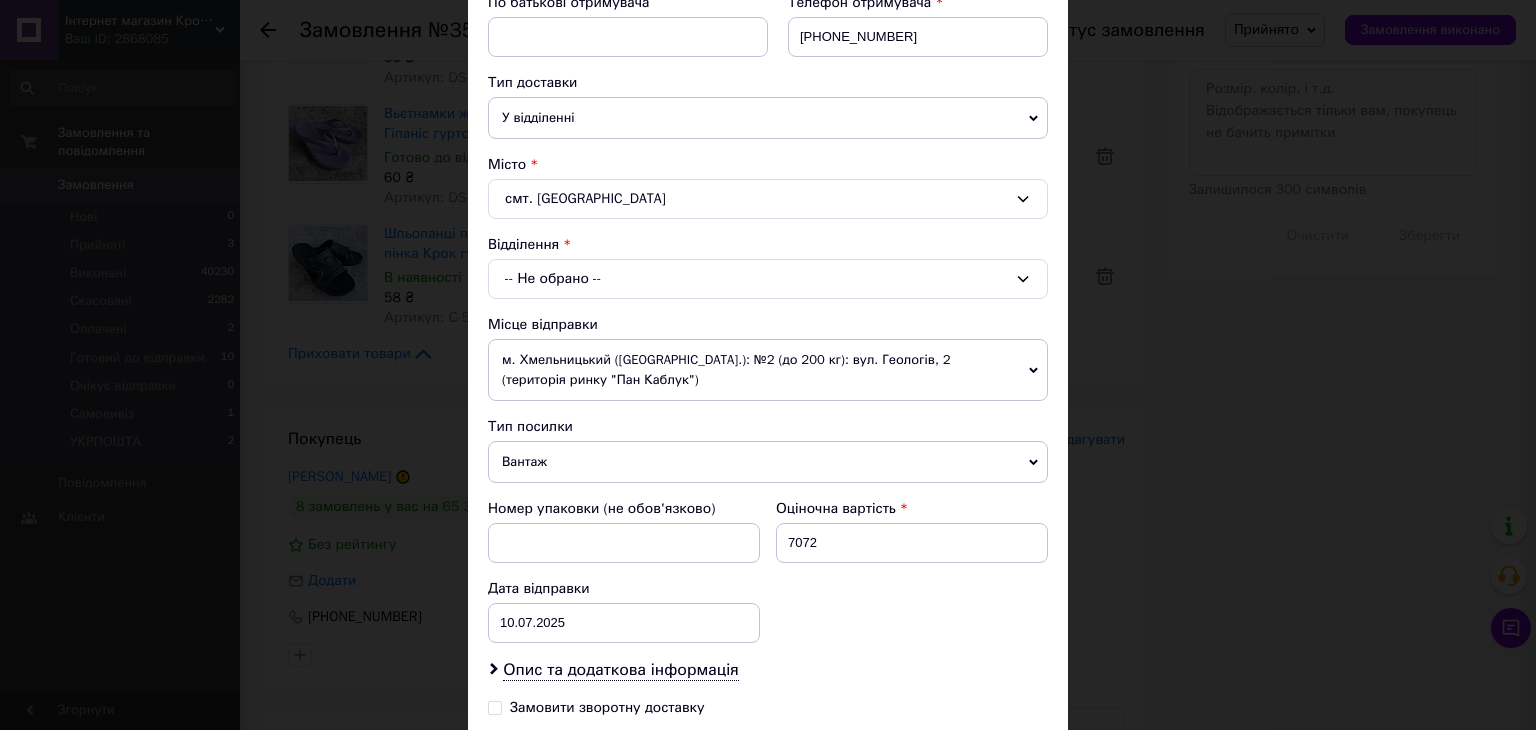 click on "-- Не обрано --" at bounding box center (768, 279) 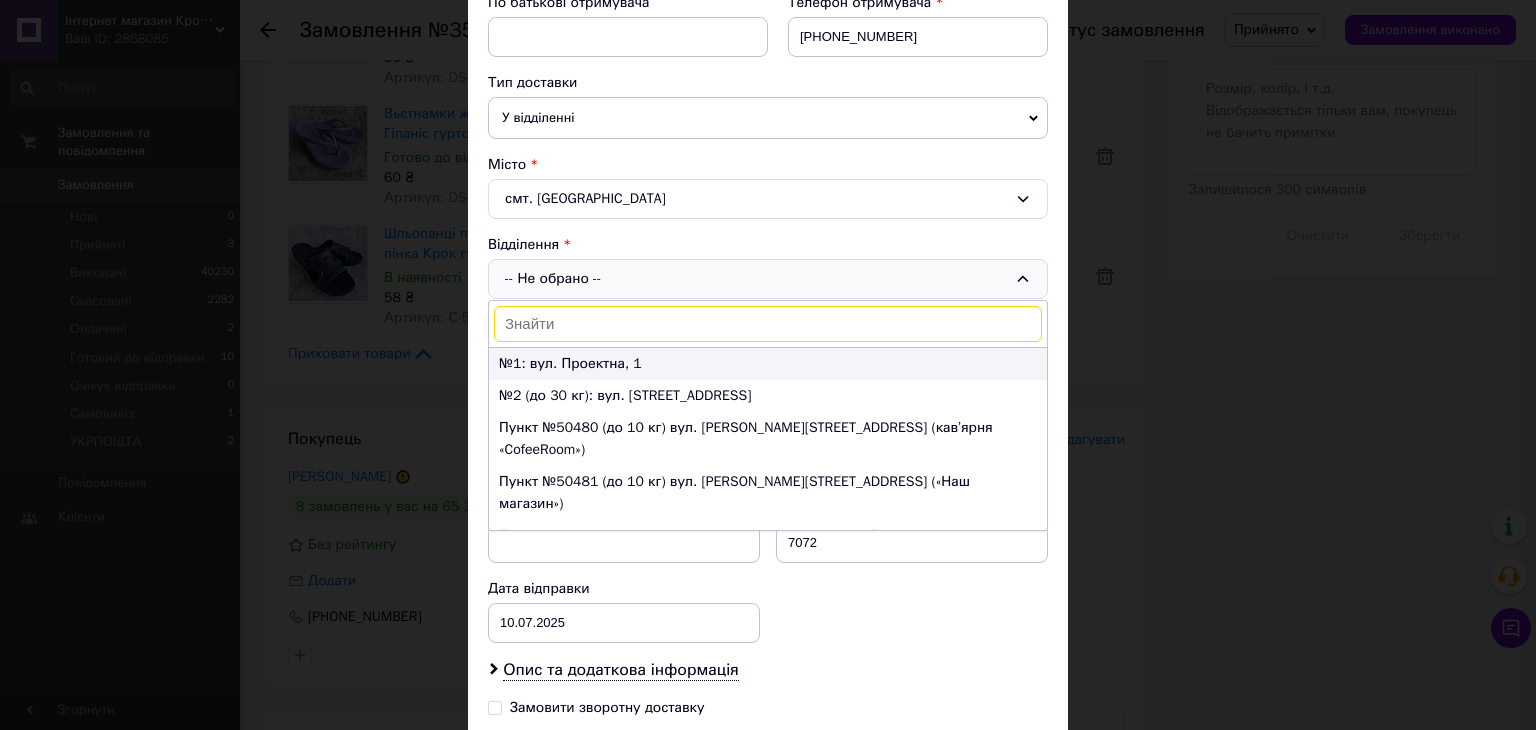 click on "№1: вул. Проектна, 1" at bounding box center (768, 364) 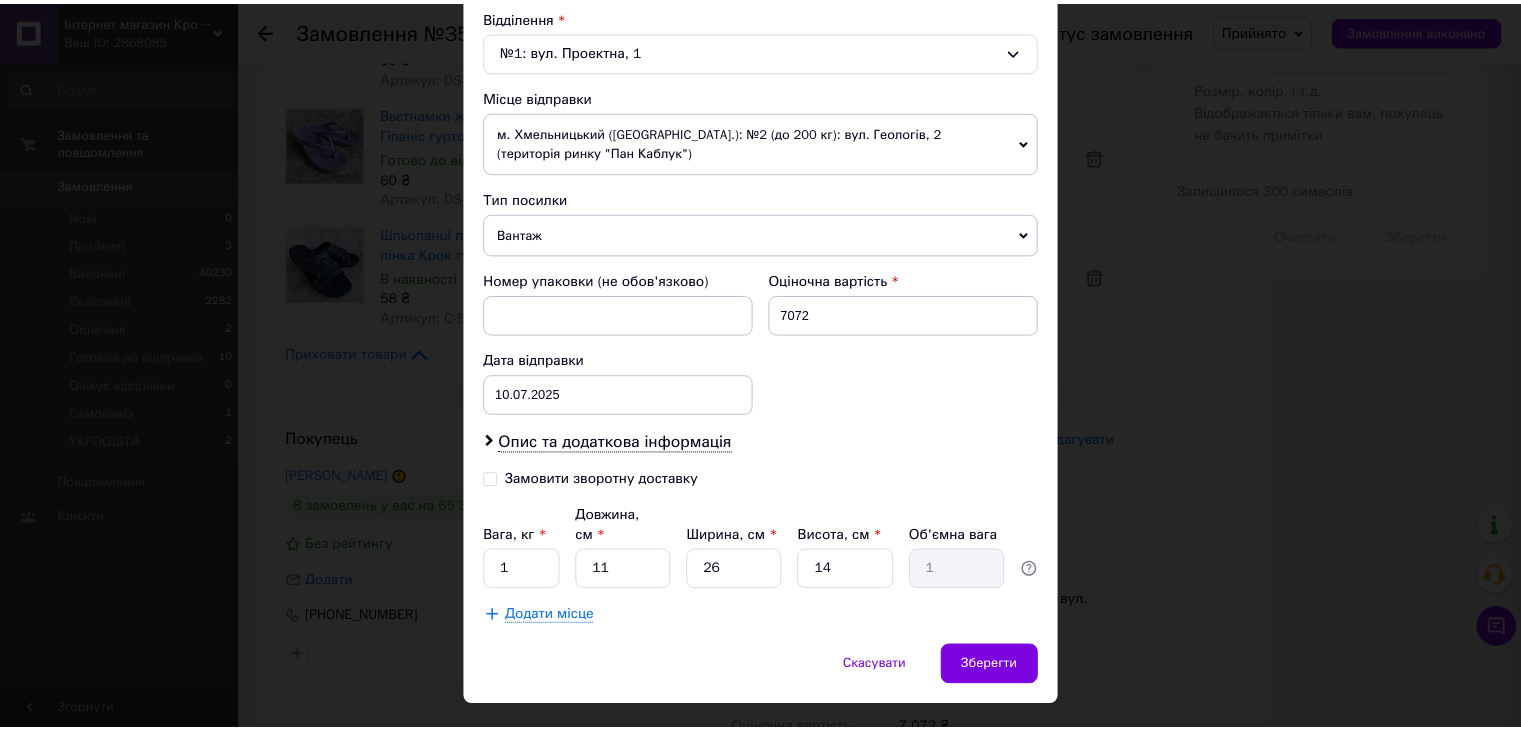 scroll, scrollTop: 648, scrollLeft: 0, axis: vertical 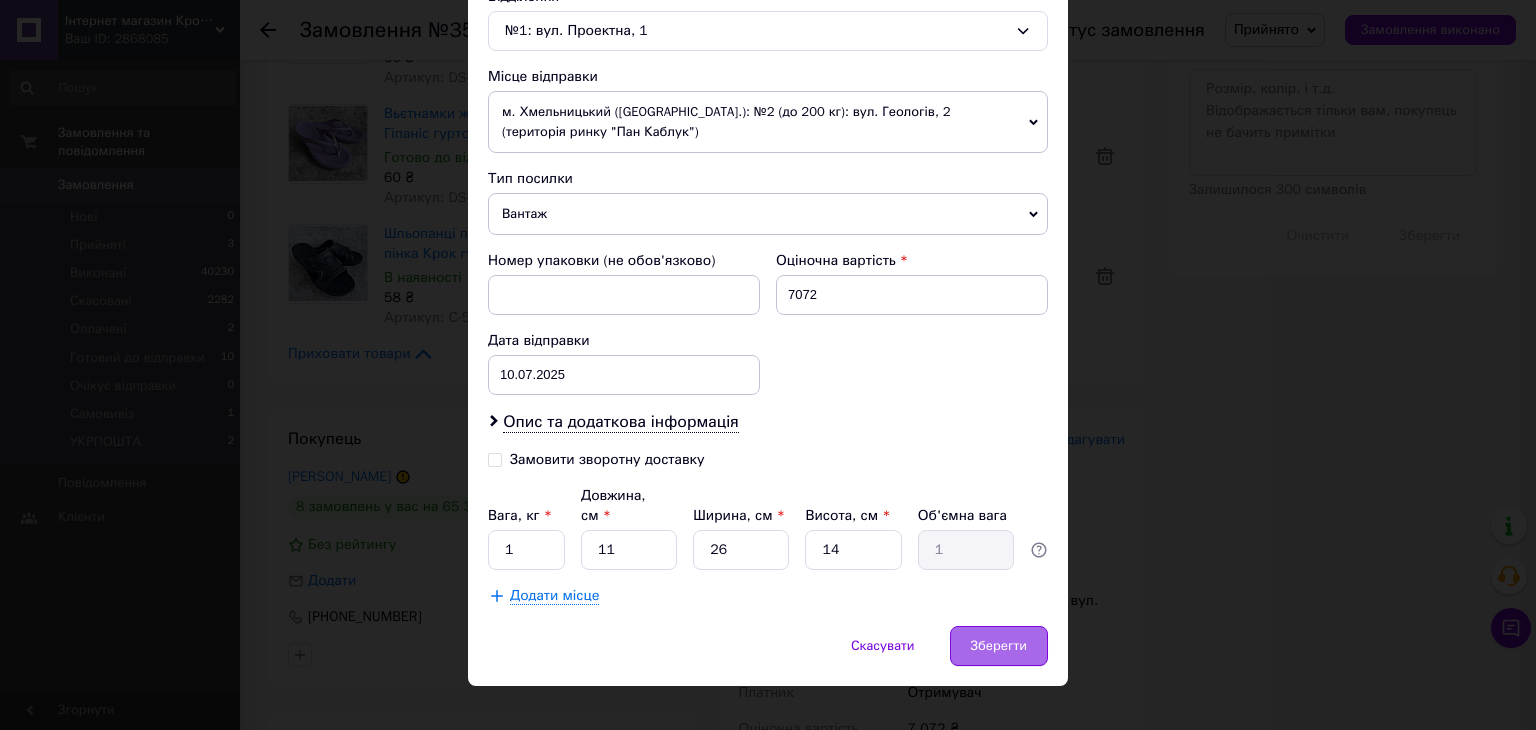 click on "Зберегти" at bounding box center (999, 646) 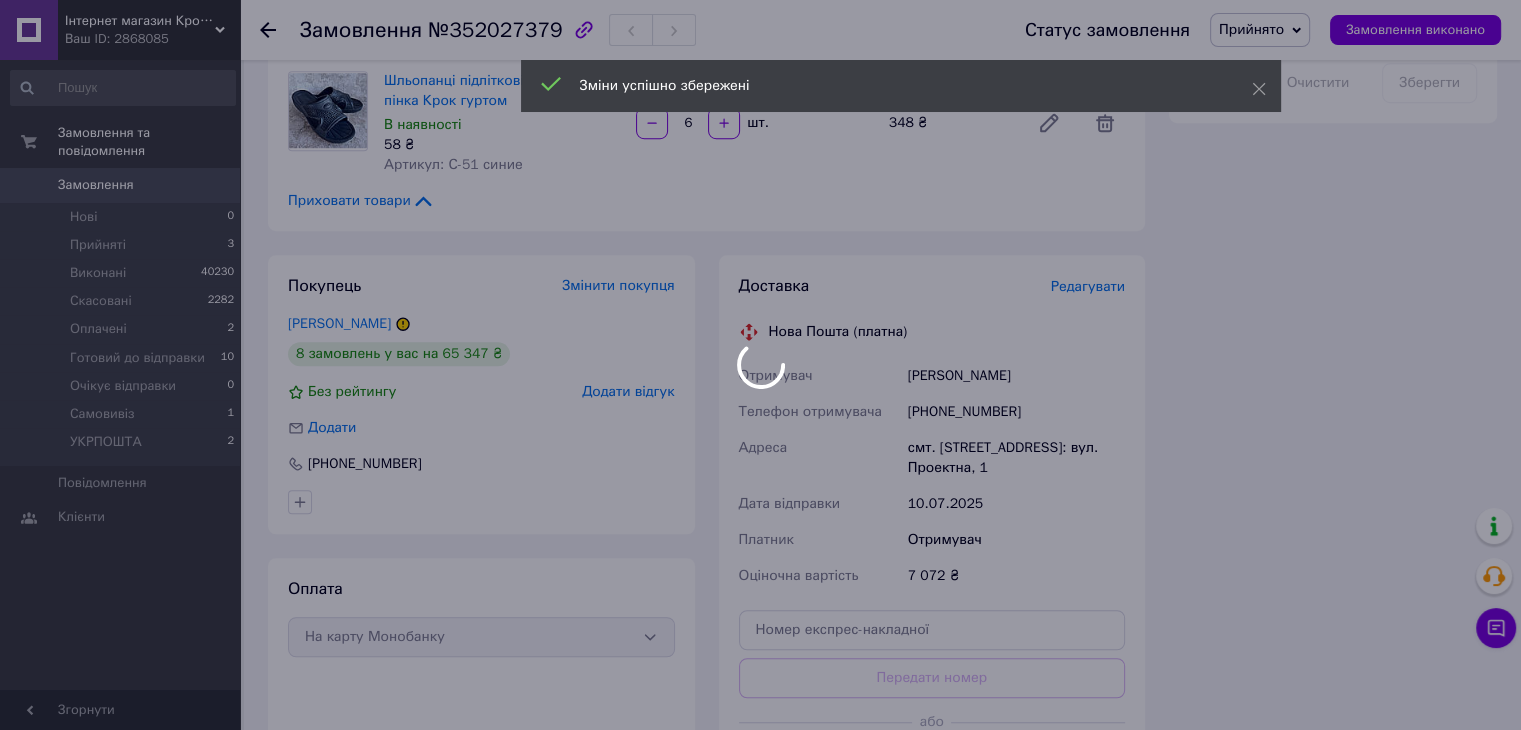 scroll, scrollTop: 1354, scrollLeft: 0, axis: vertical 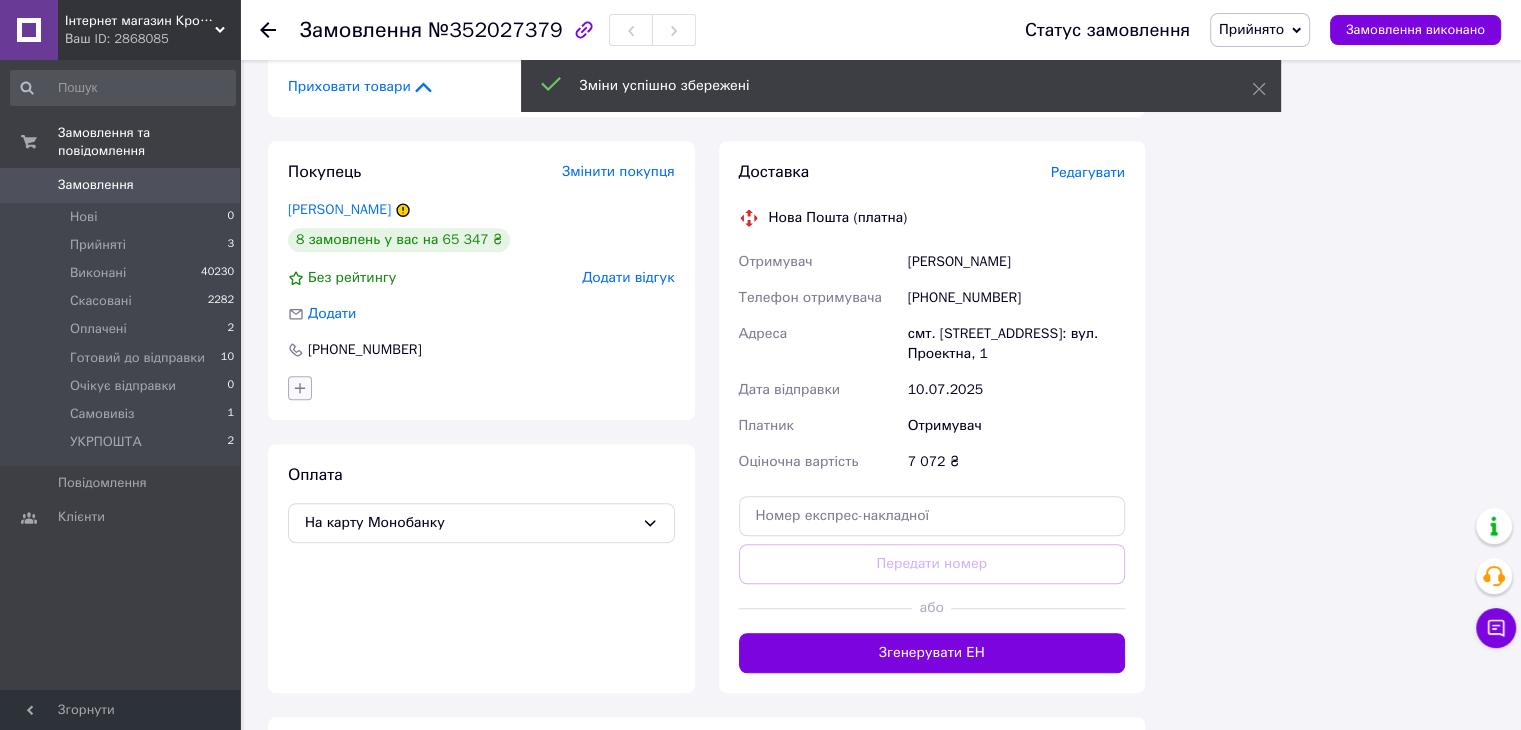click 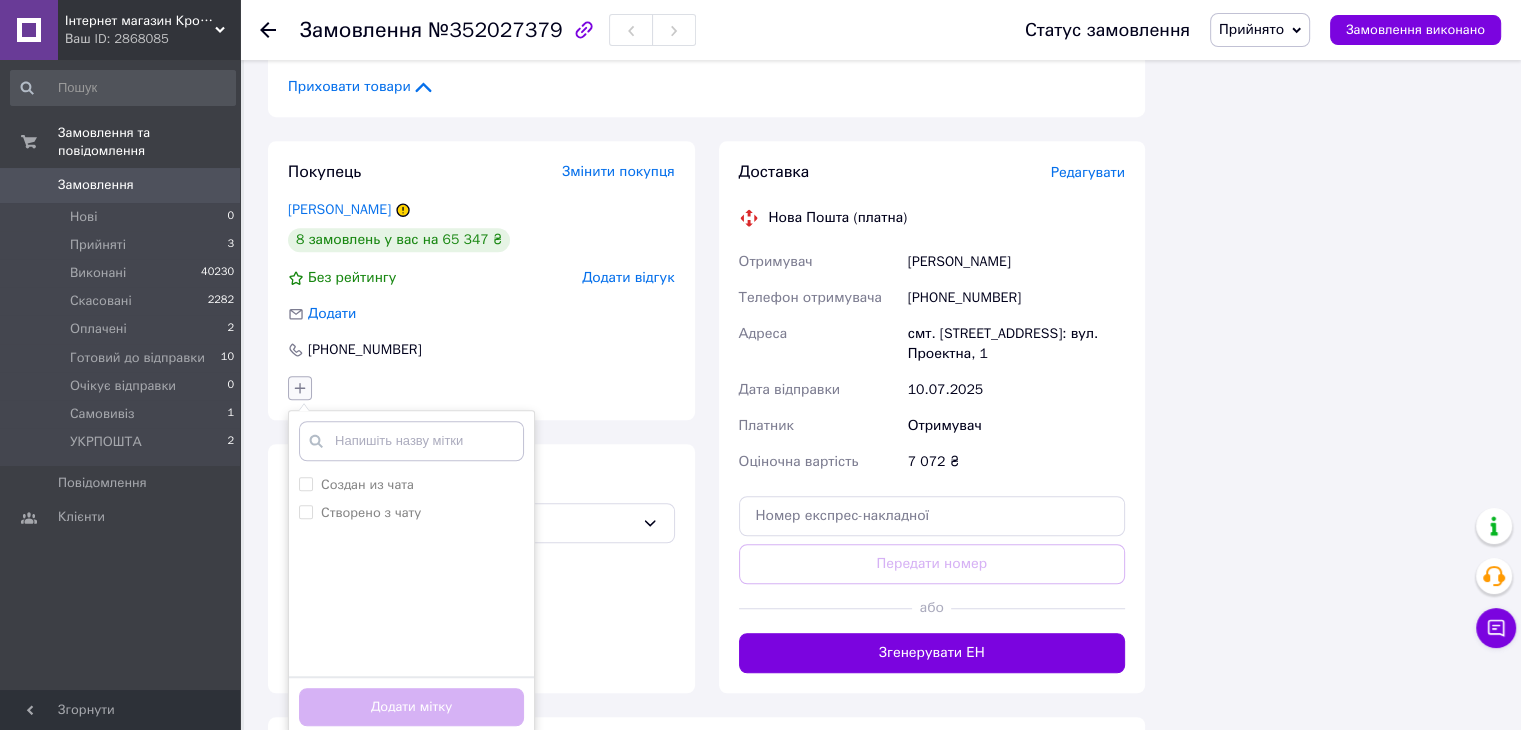 click 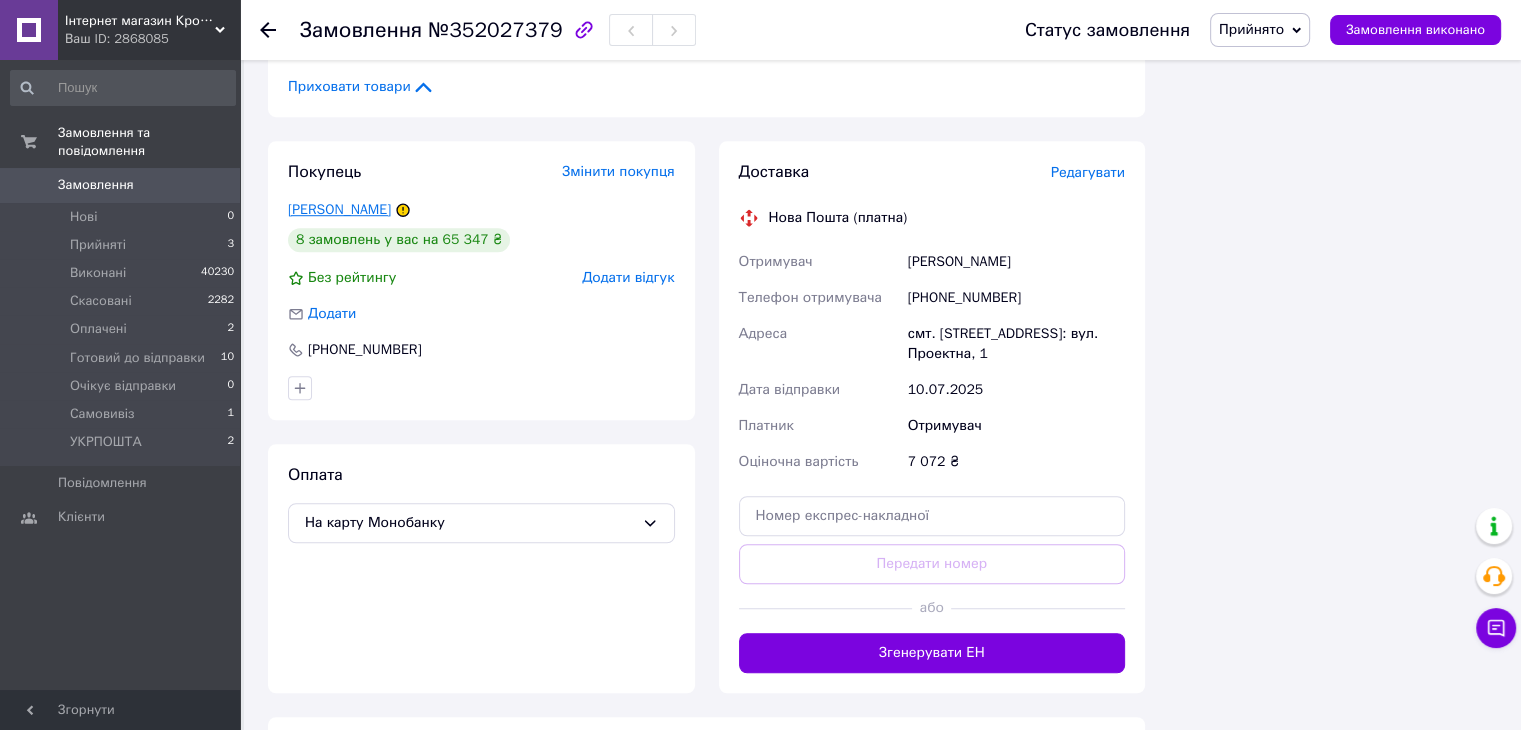 click on "Валова Тетяна" at bounding box center [339, 209] 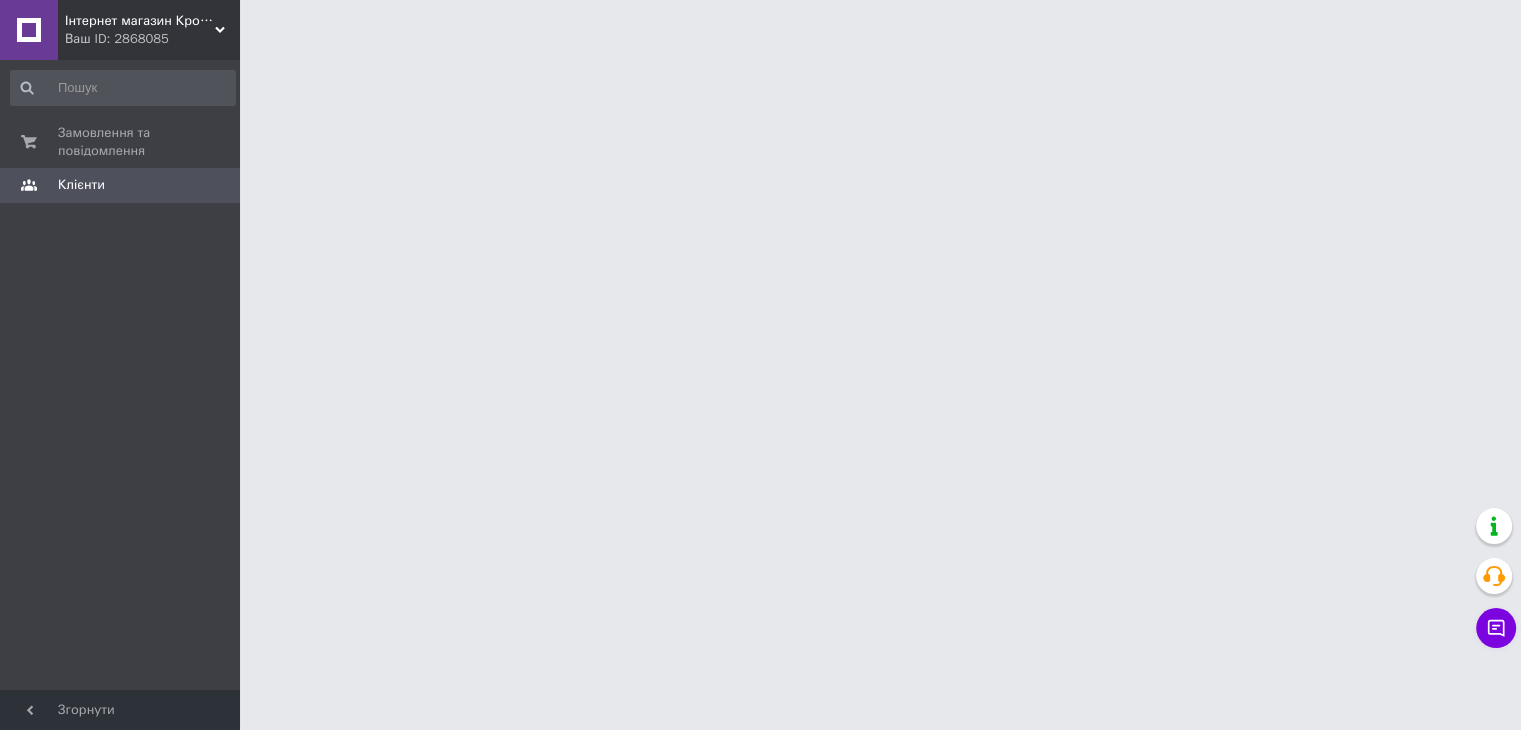 scroll, scrollTop: 0, scrollLeft: 0, axis: both 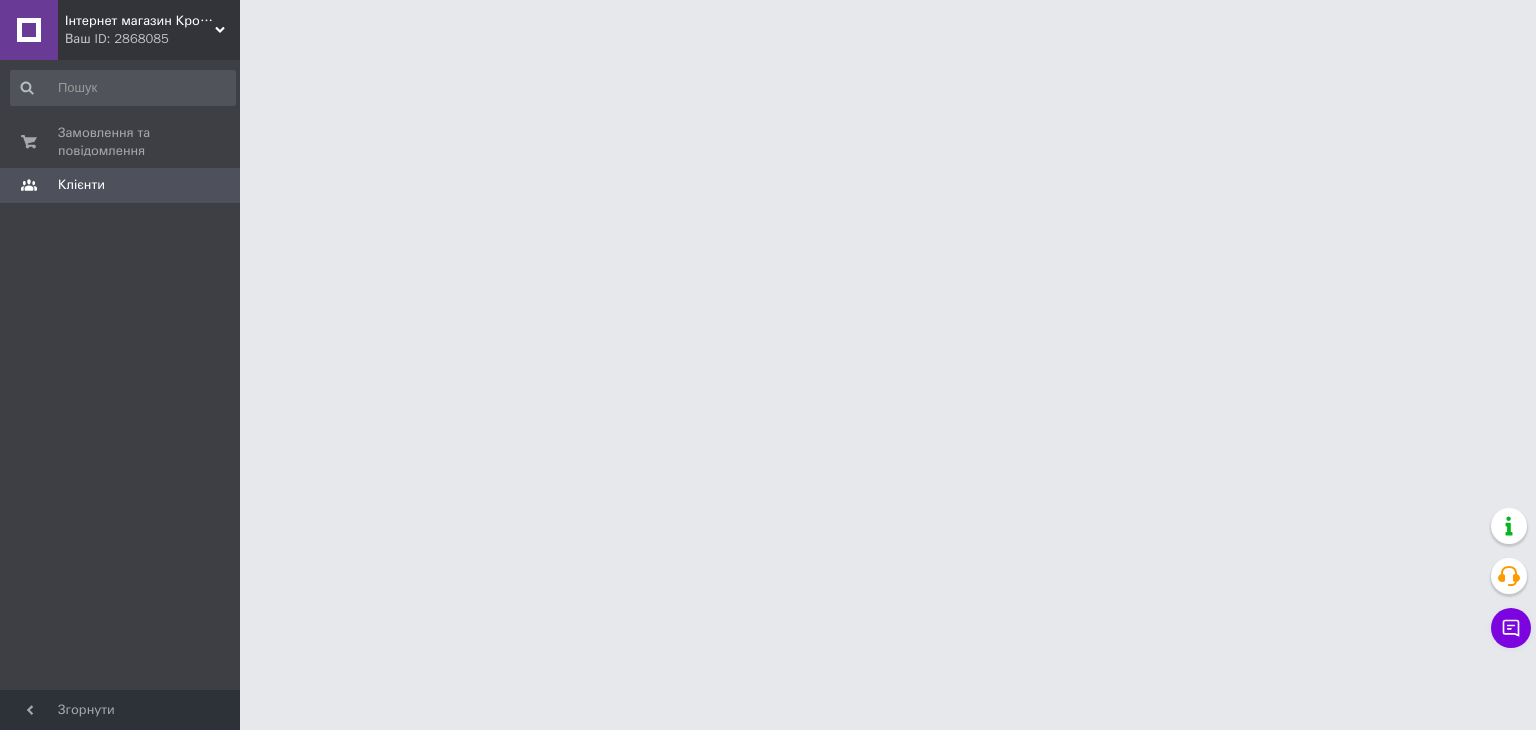 click on "Інтернет магазин Крок-шоп Ваш ID: 2868085 Сайт Інтернет магазин Крок-шоп Кабінет покупця Перевірити стан системи Сторінка на порталі Довідка Вийти Замовлення та повідомлення 0 0 Клієнти Згорнути
Чат з покупцем Тех підтримка
Чат з покупцем" at bounding box center [768, 25] 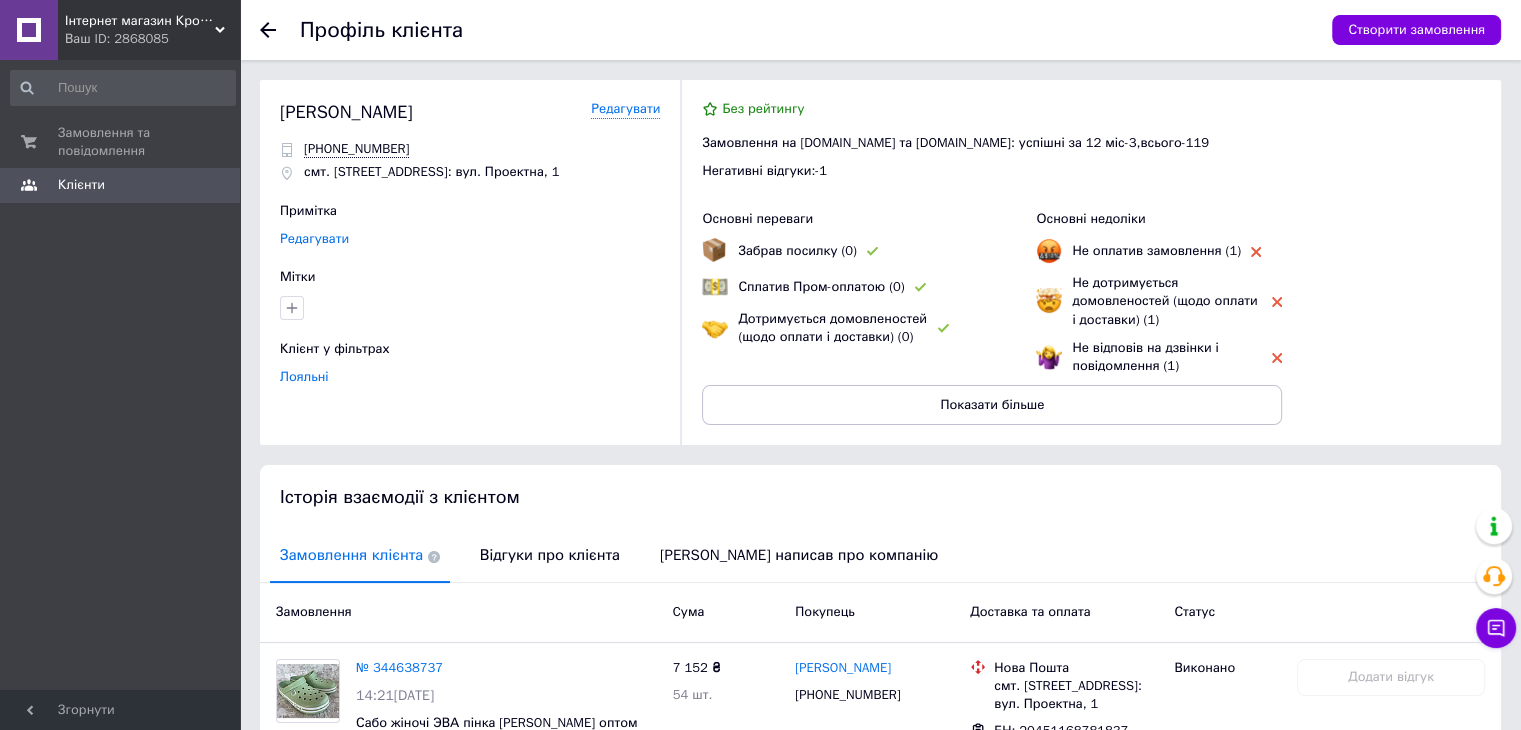 click on "Редагувати" at bounding box center [314, 239] 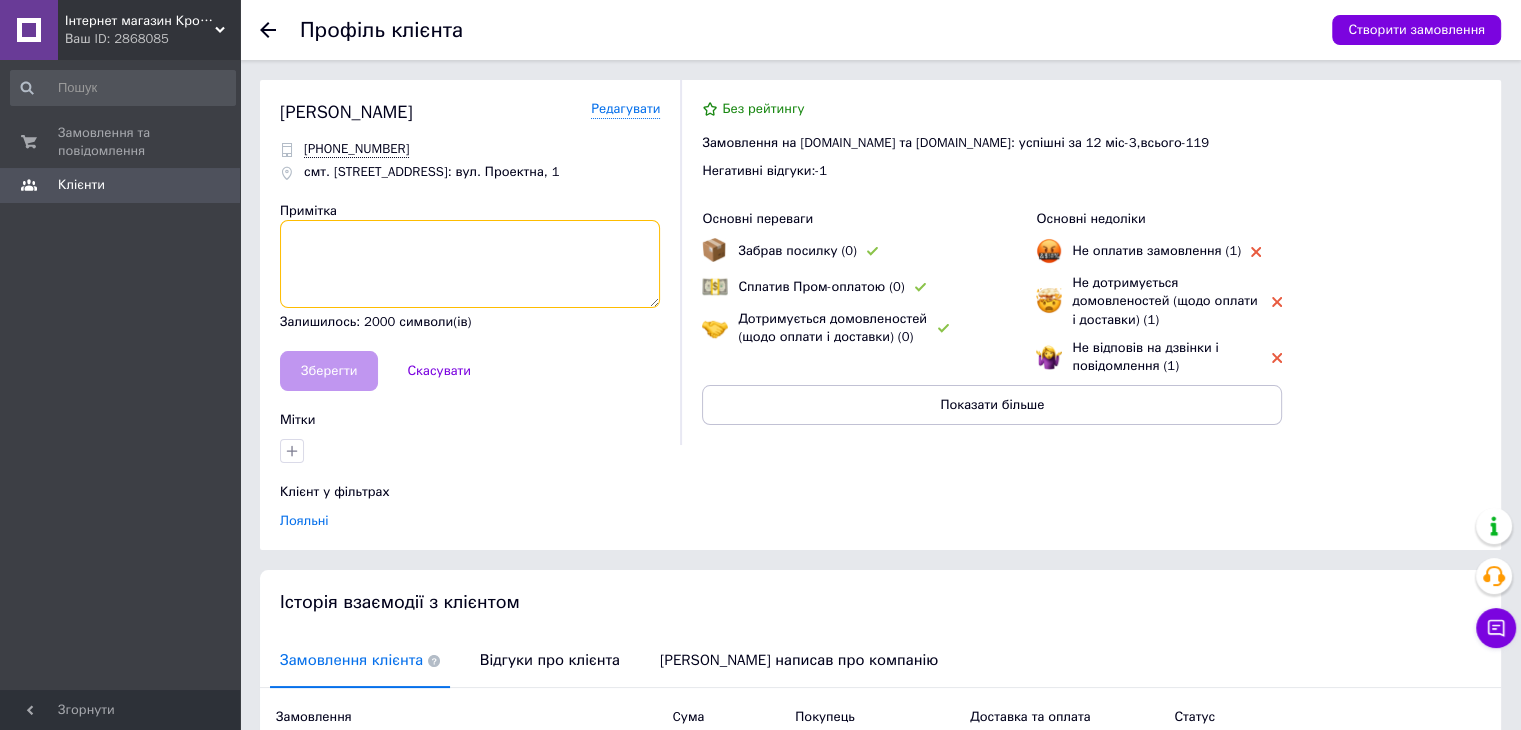 click at bounding box center [470, 264] 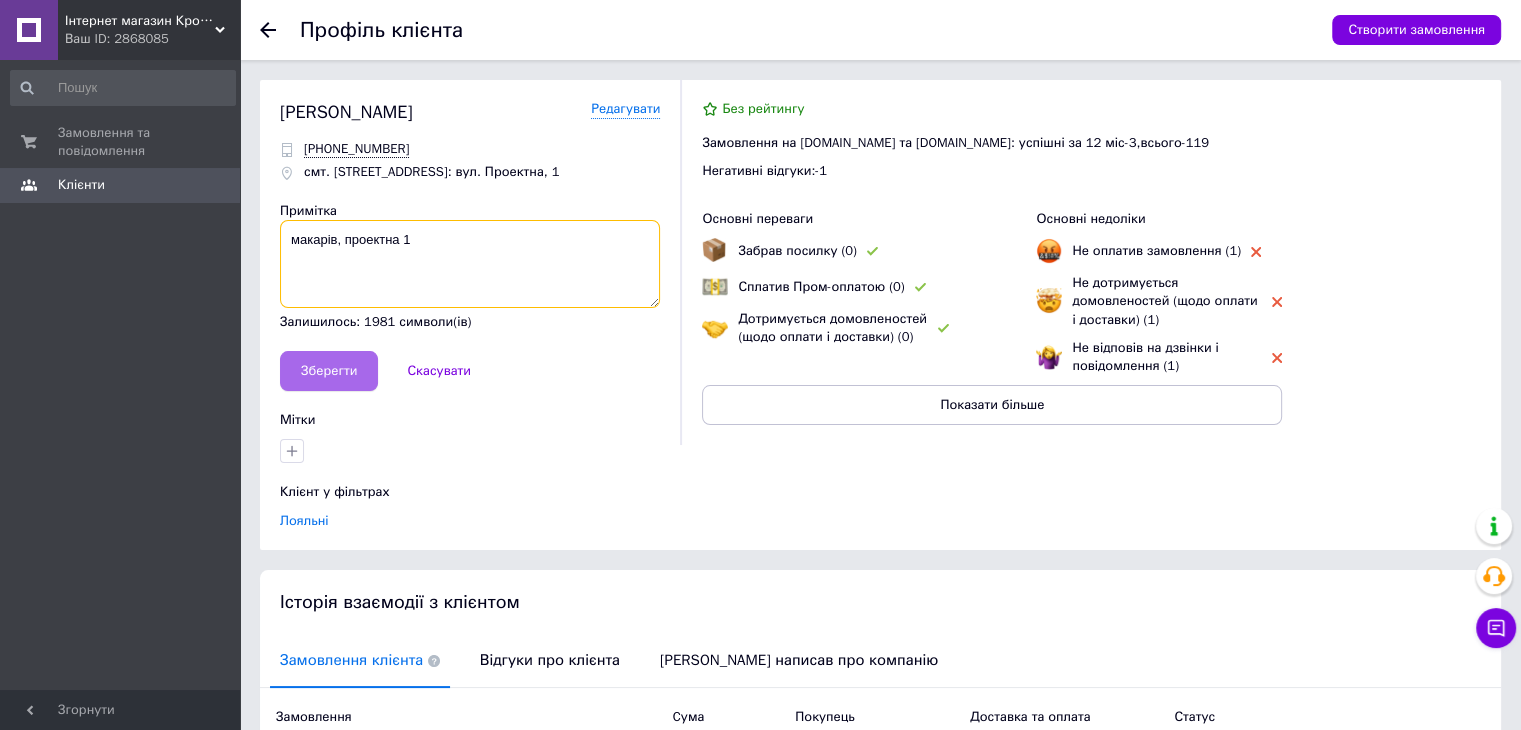 type on "макарів, проектна 1" 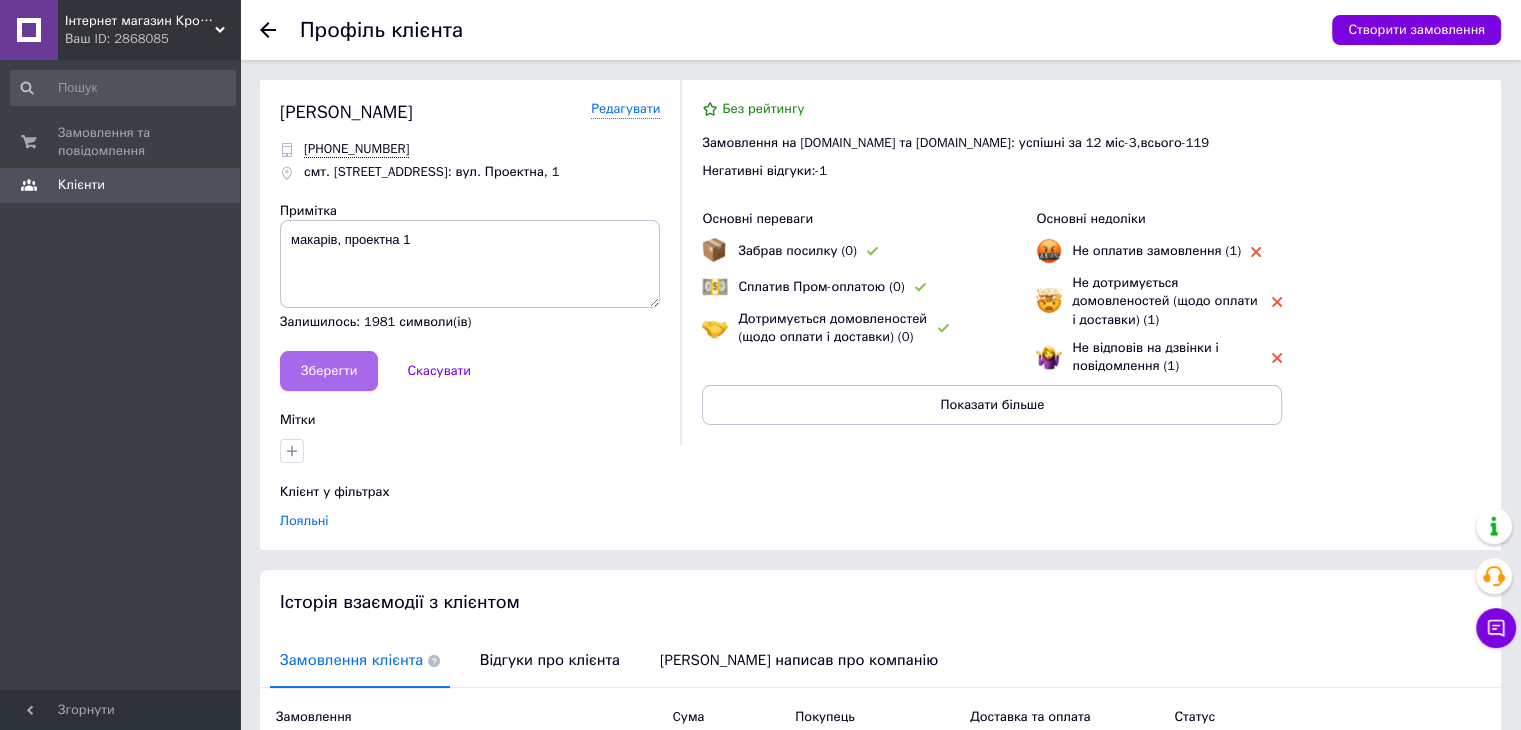 click on "Зберегти" at bounding box center [329, 371] 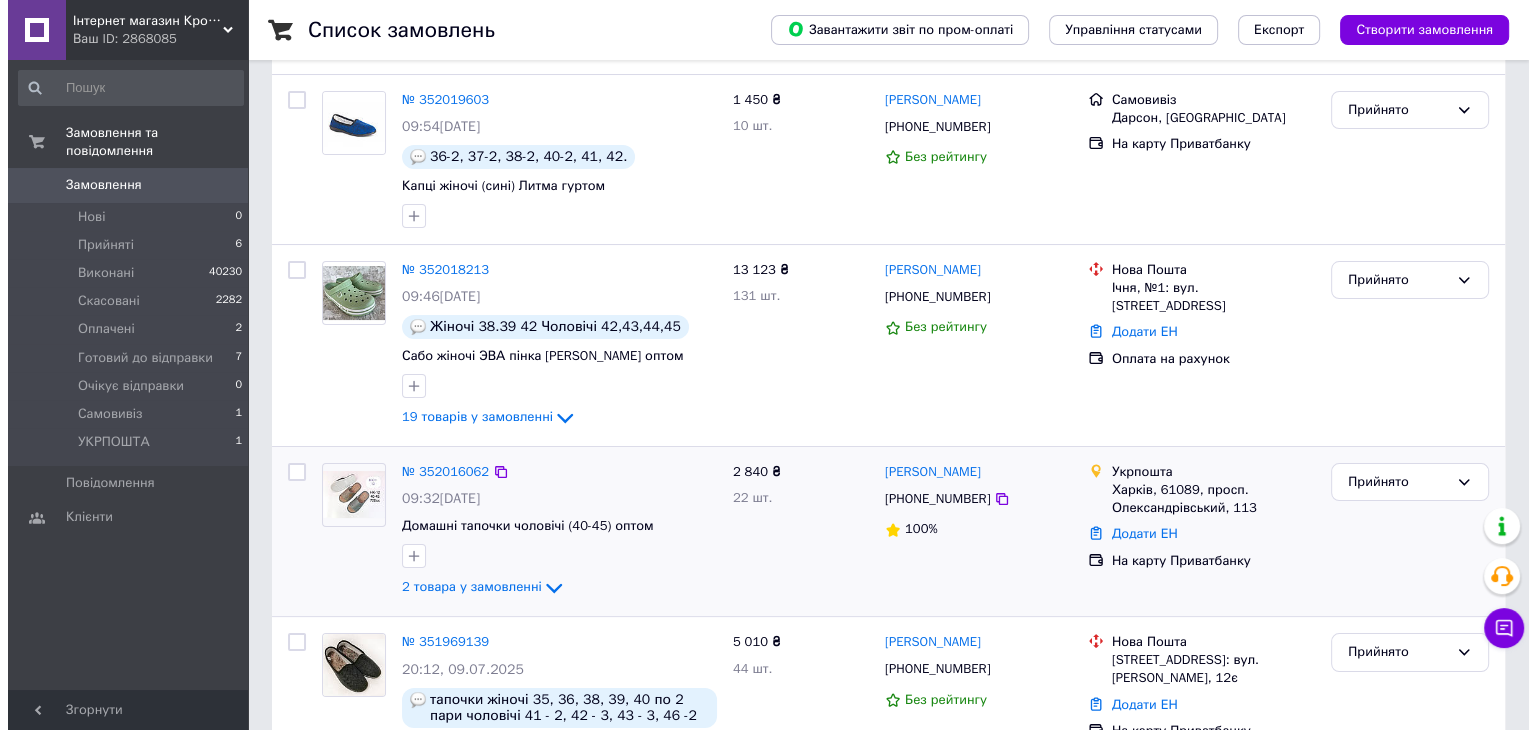 scroll, scrollTop: 0, scrollLeft: 0, axis: both 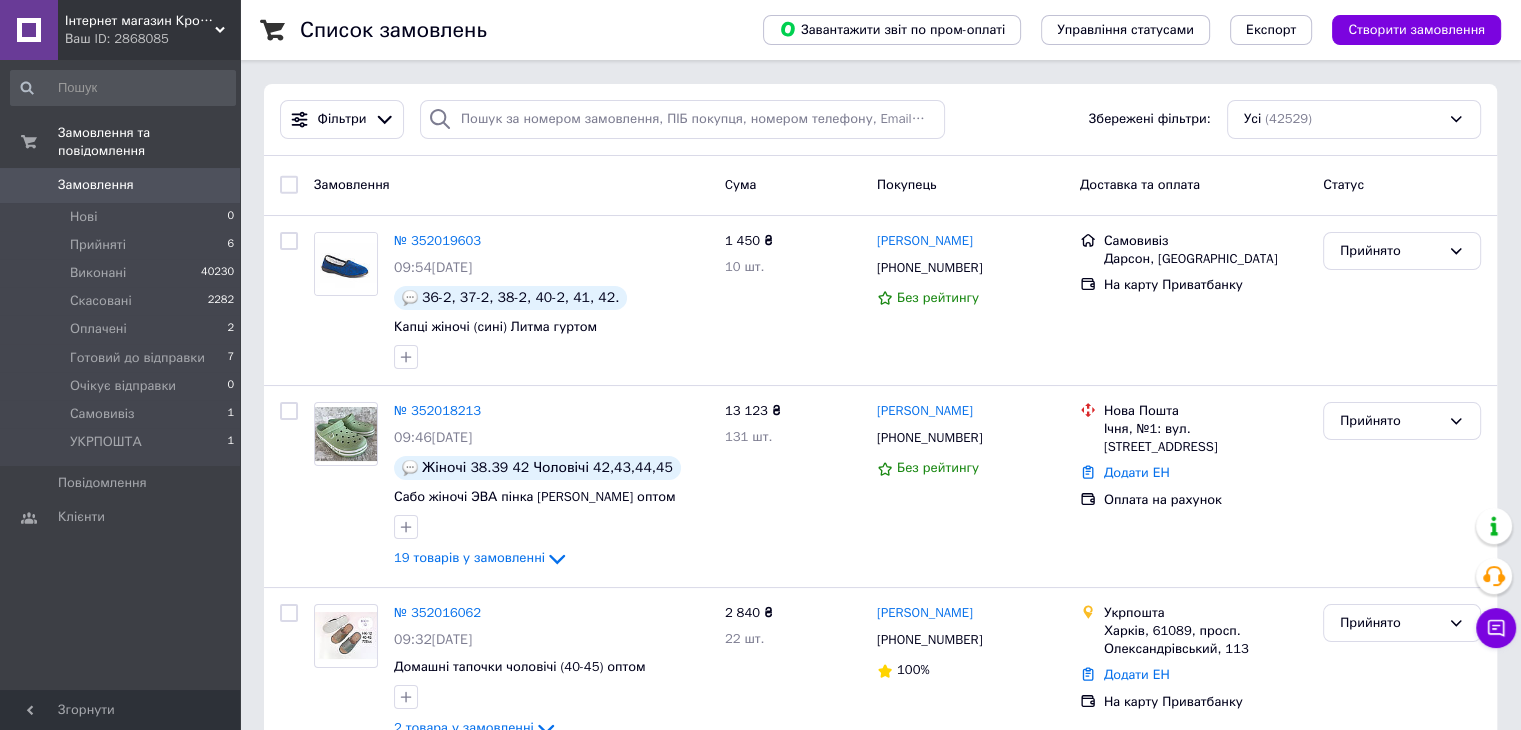 click on "0" at bounding box center [212, 185] 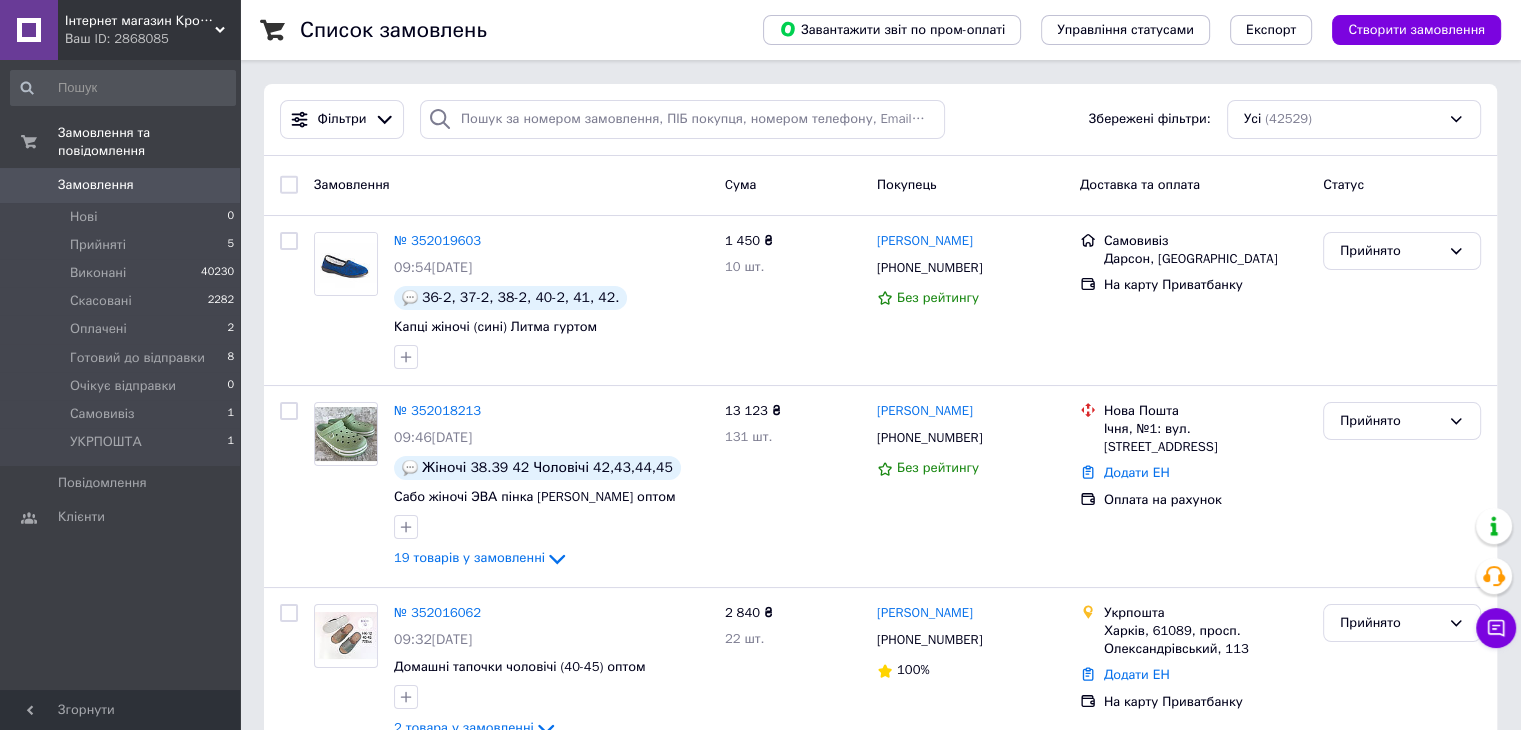 click on "Замовлення 0" at bounding box center [123, 185] 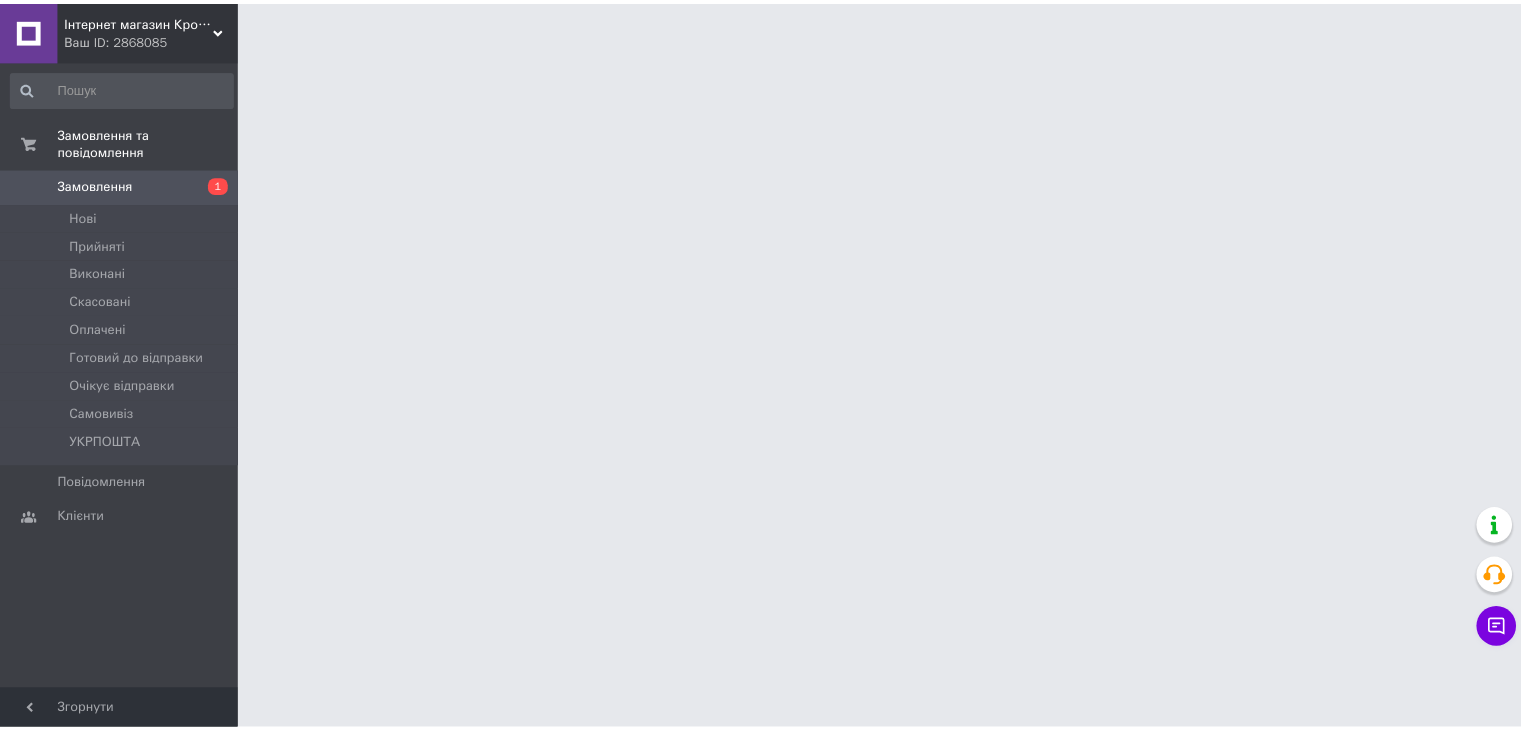scroll, scrollTop: 0, scrollLeft: 0, axis: both 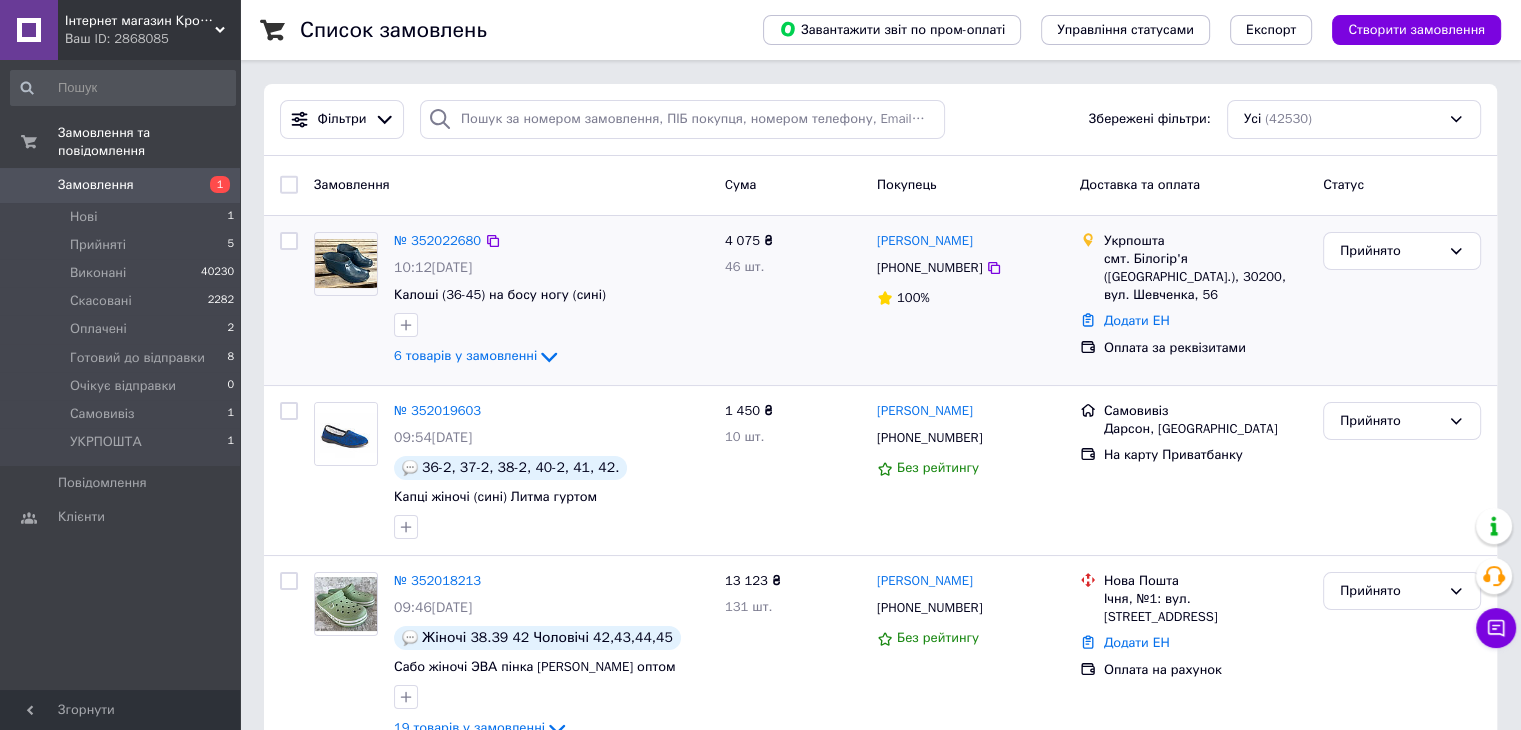 click on "№ 352022680 10:12, 10.07.2025 Калоші (36-45) на босу ногу (сині) 6 товарів у замовленні" at bounding box center (551, 300) 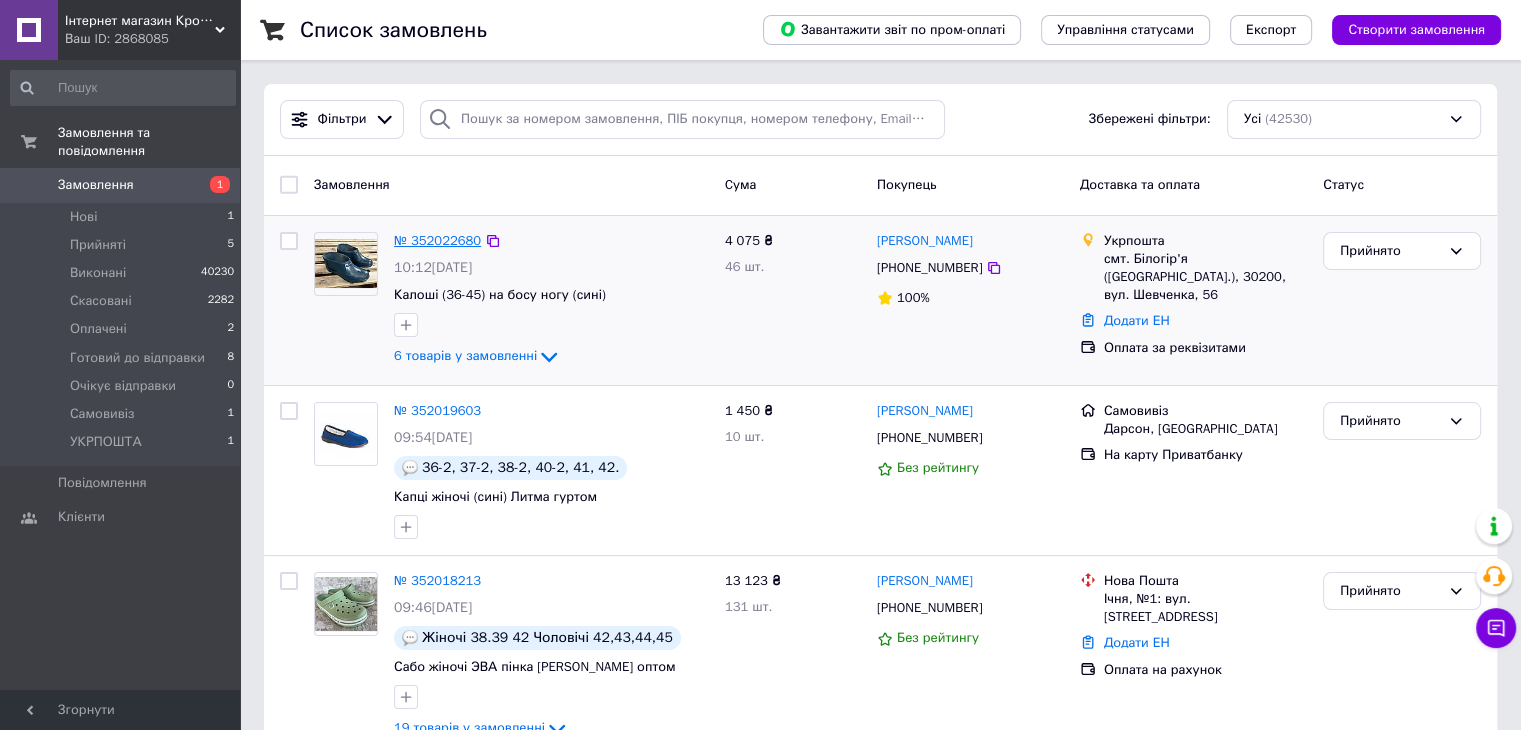 click on "№ 352022680" at bounding box center (437, 240) 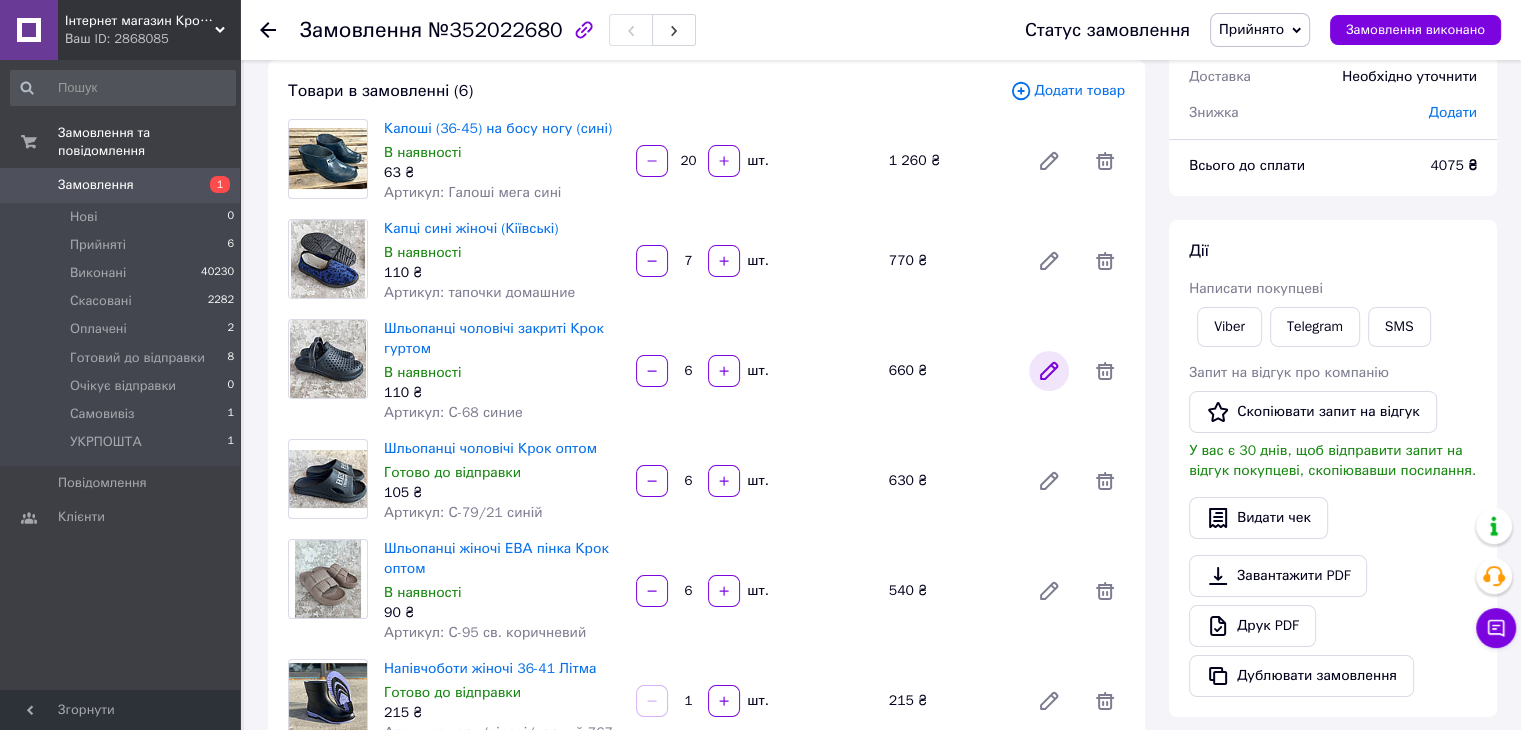 scroll, scrollTop: 0, scrollLeft: 0, axis: both 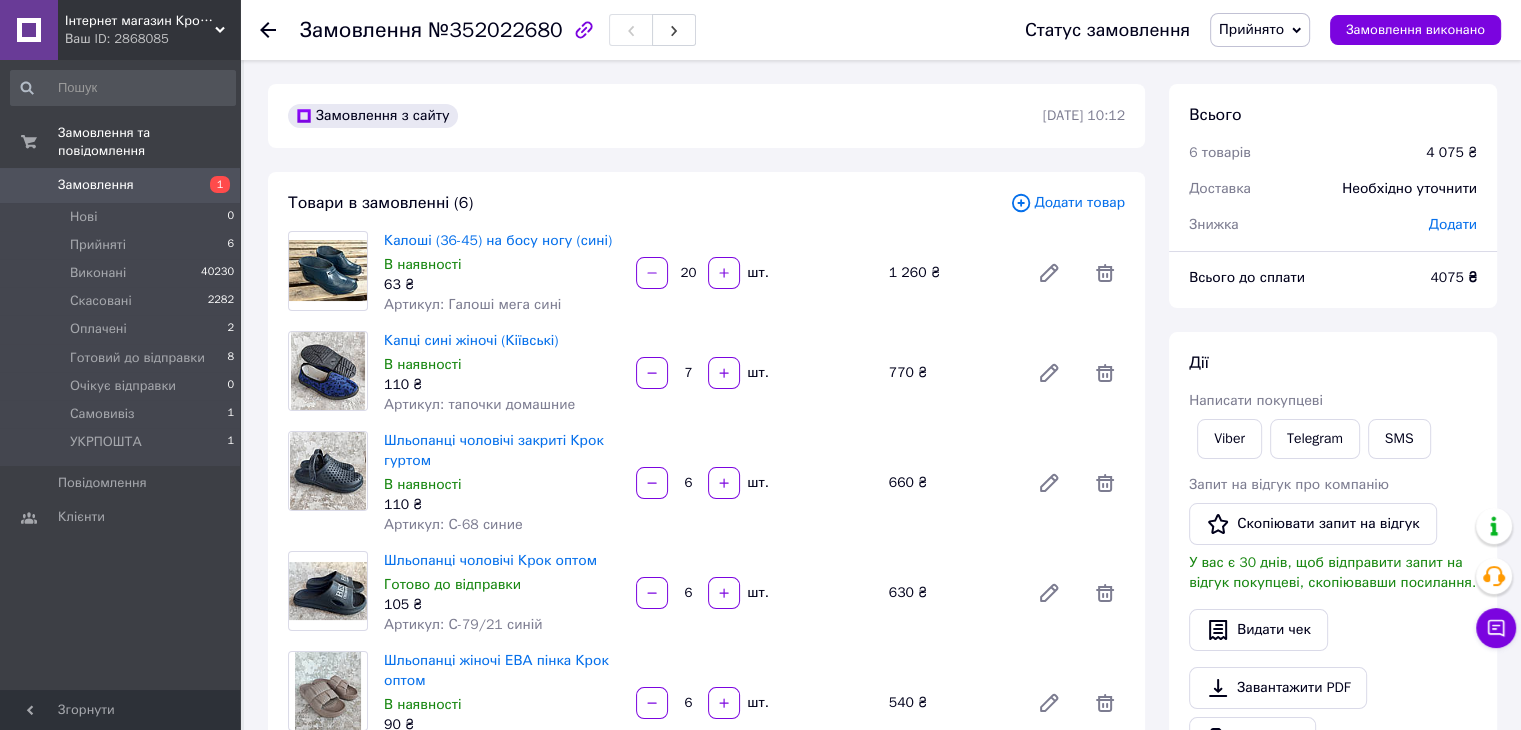 click on "Viber" at bounding box center [1229, 439] 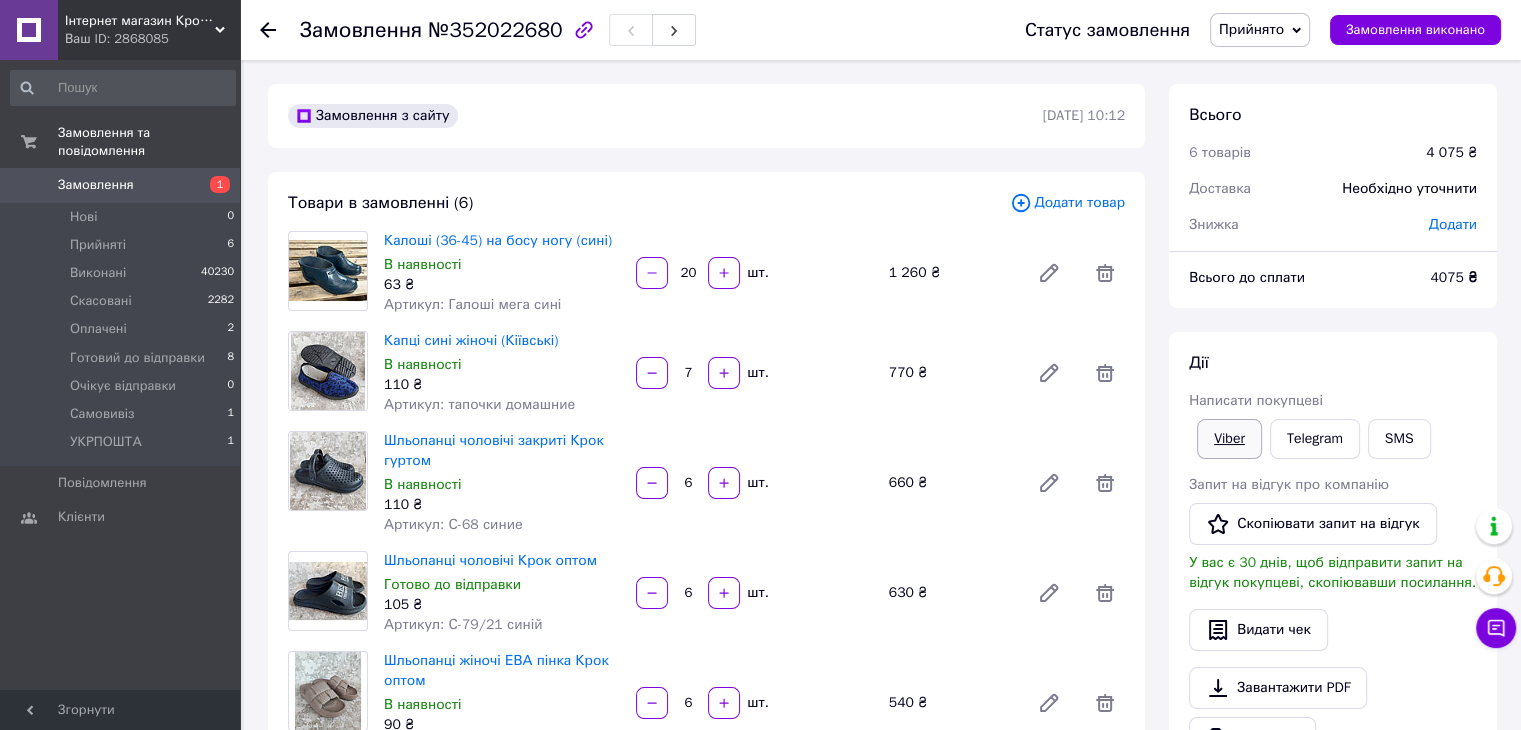 click on "Viber" at bounding box center [1229, 439] 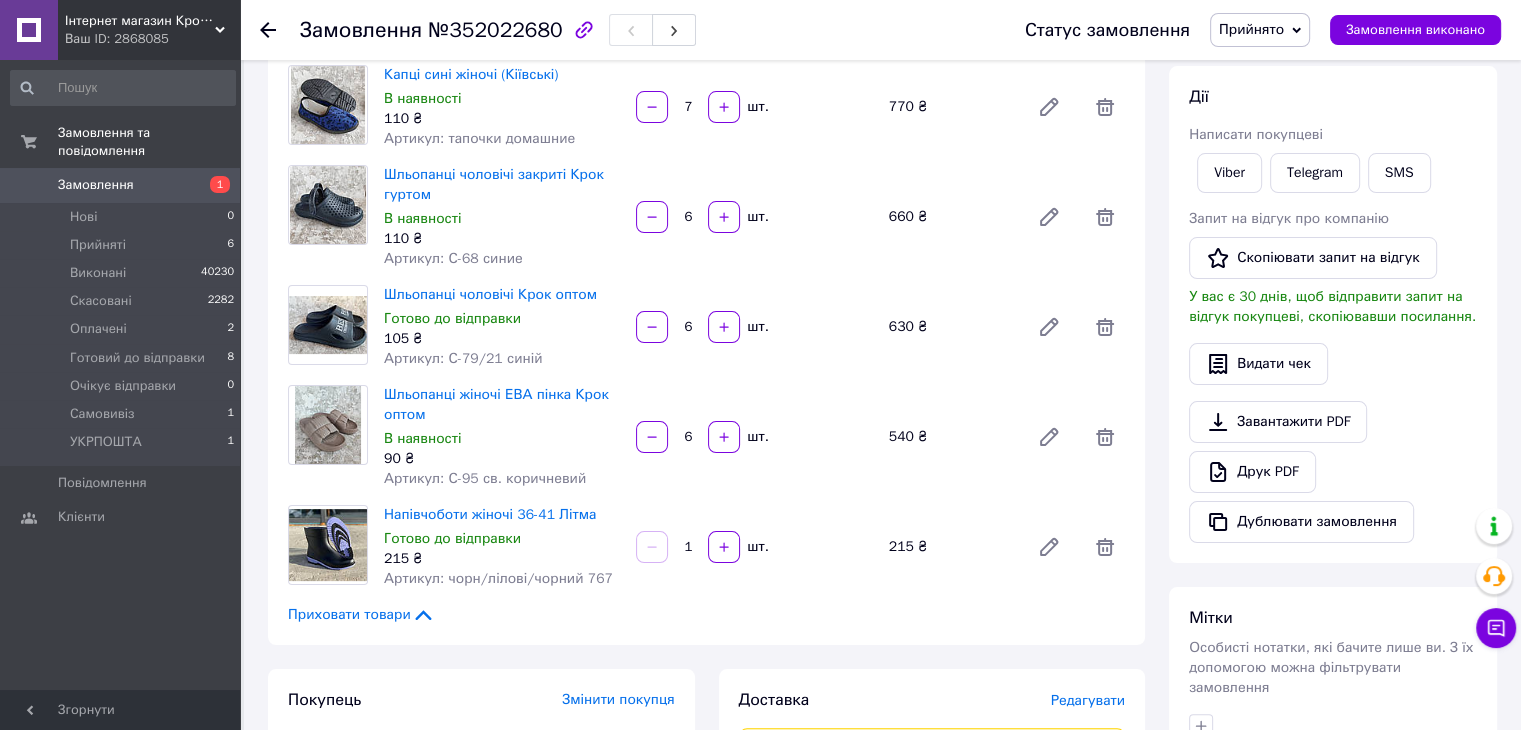 scroll, scrollTop: 400, scrollLeft: 0, axis: vertical 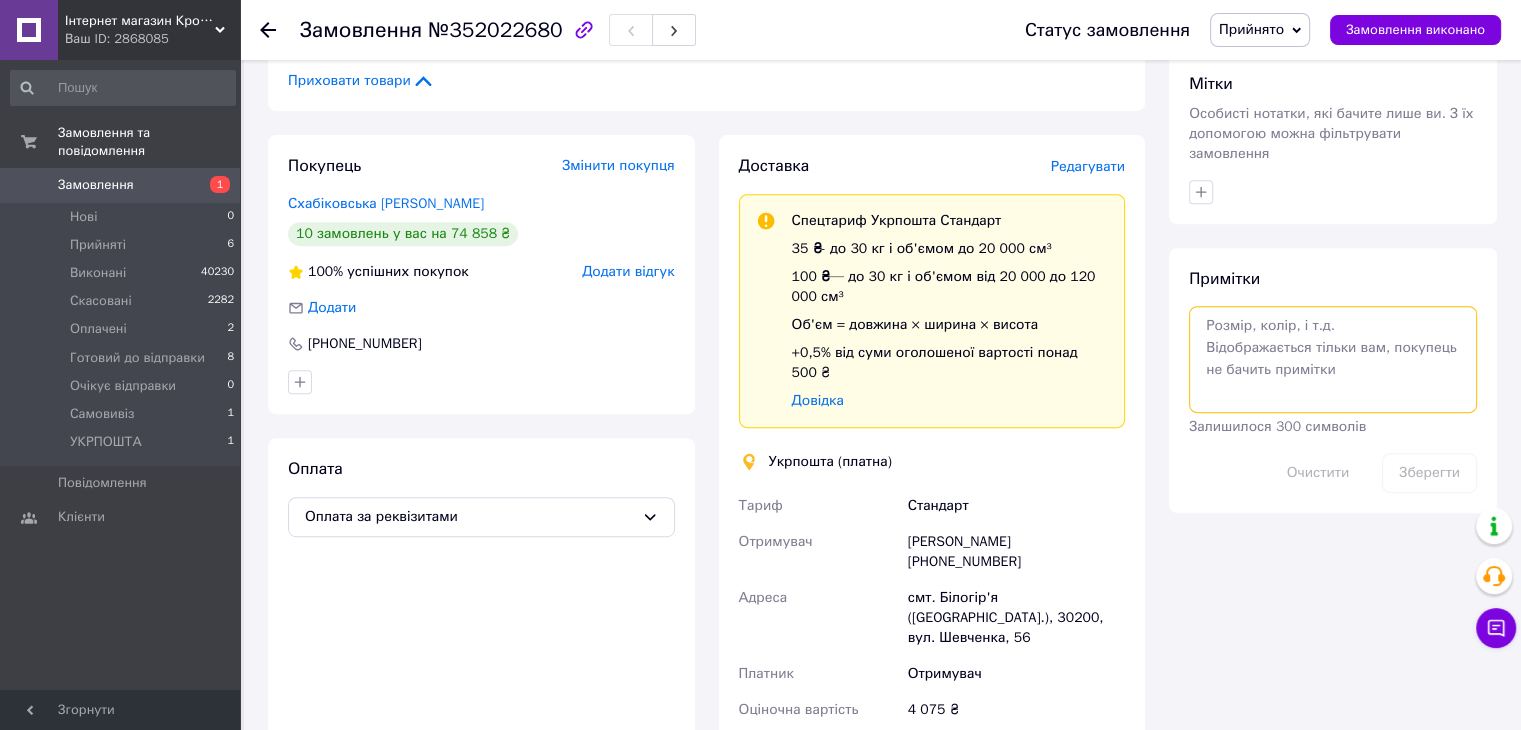 click at bounding box center (1333, 359) 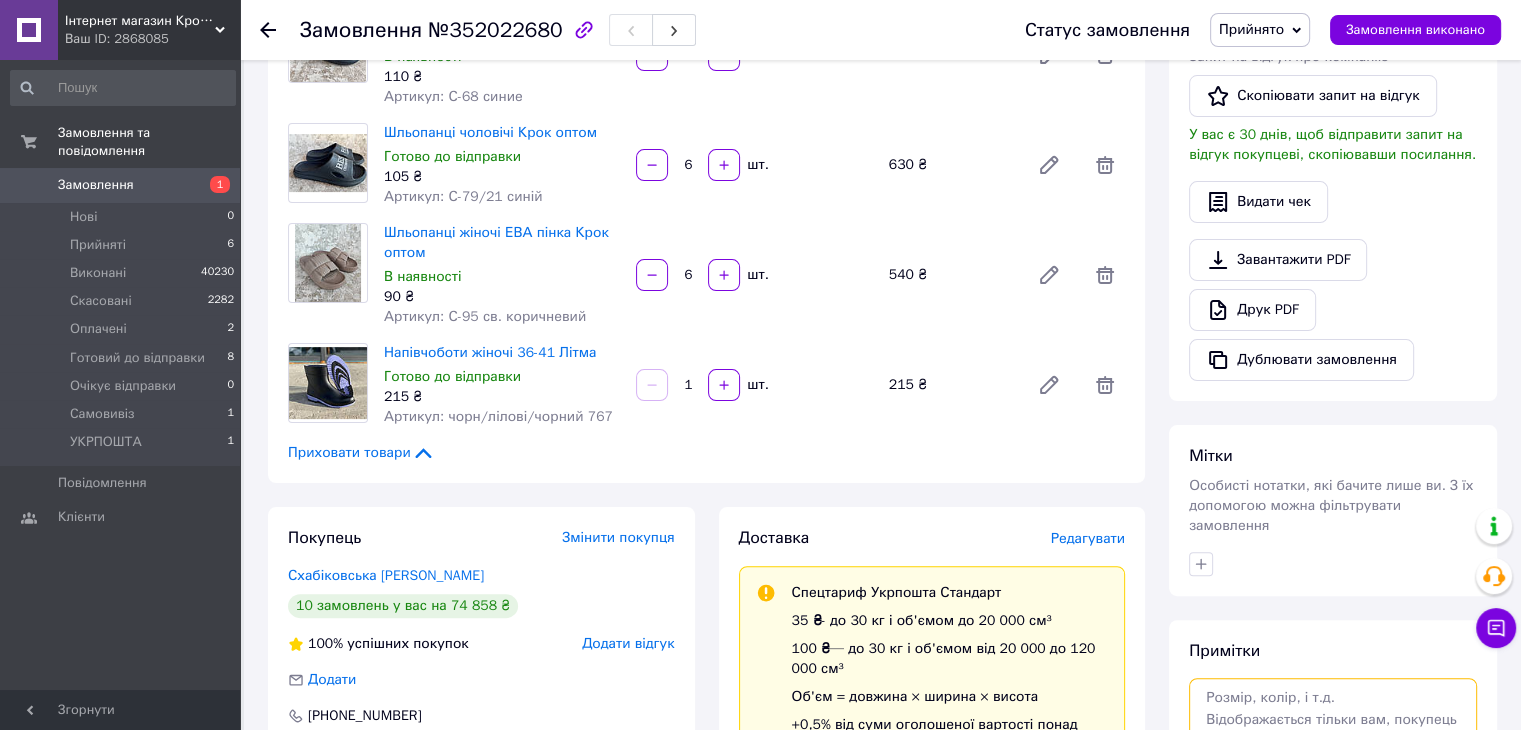 scroll, scrollTop: 666, scrollLeft: 0, axis: vertical 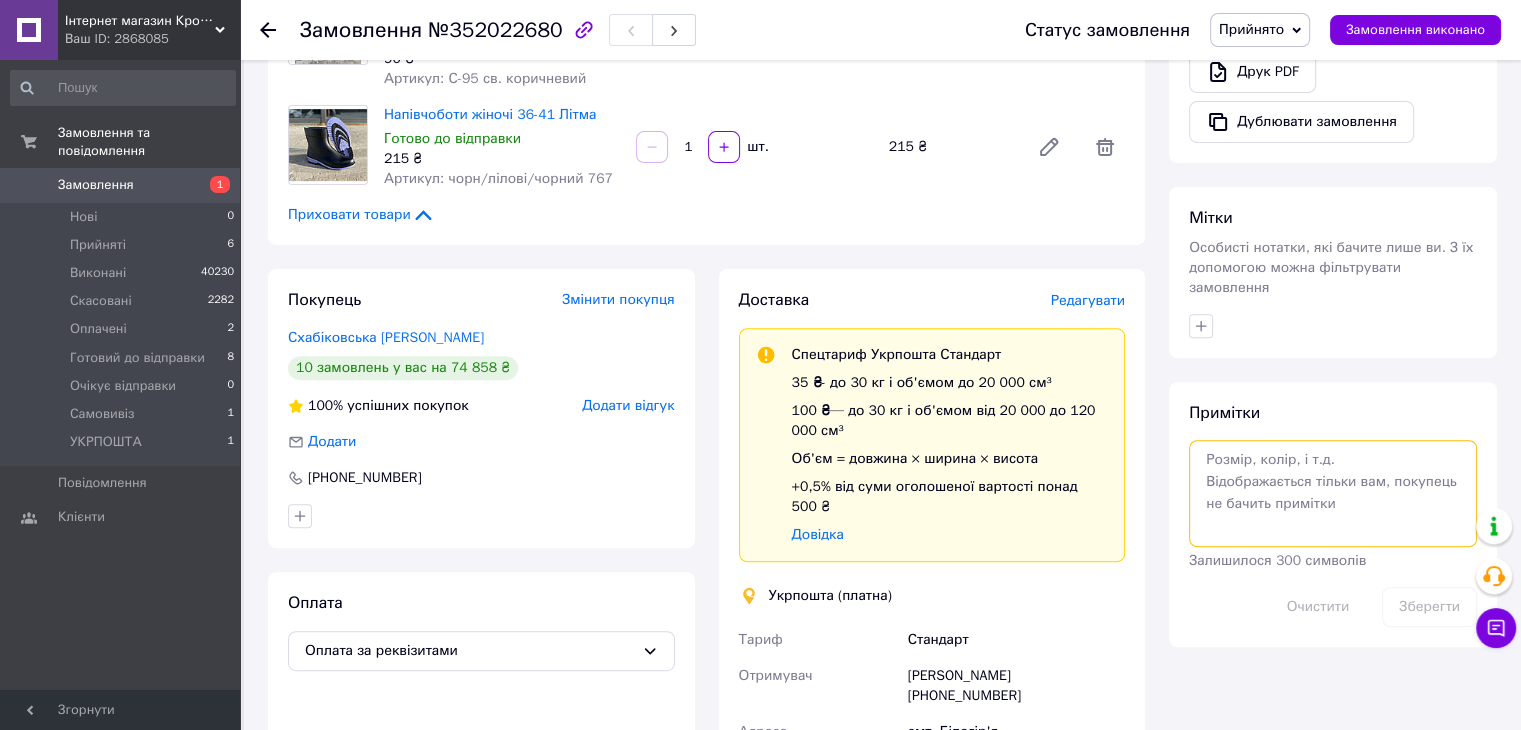 click at bounding box center [1333, 493] 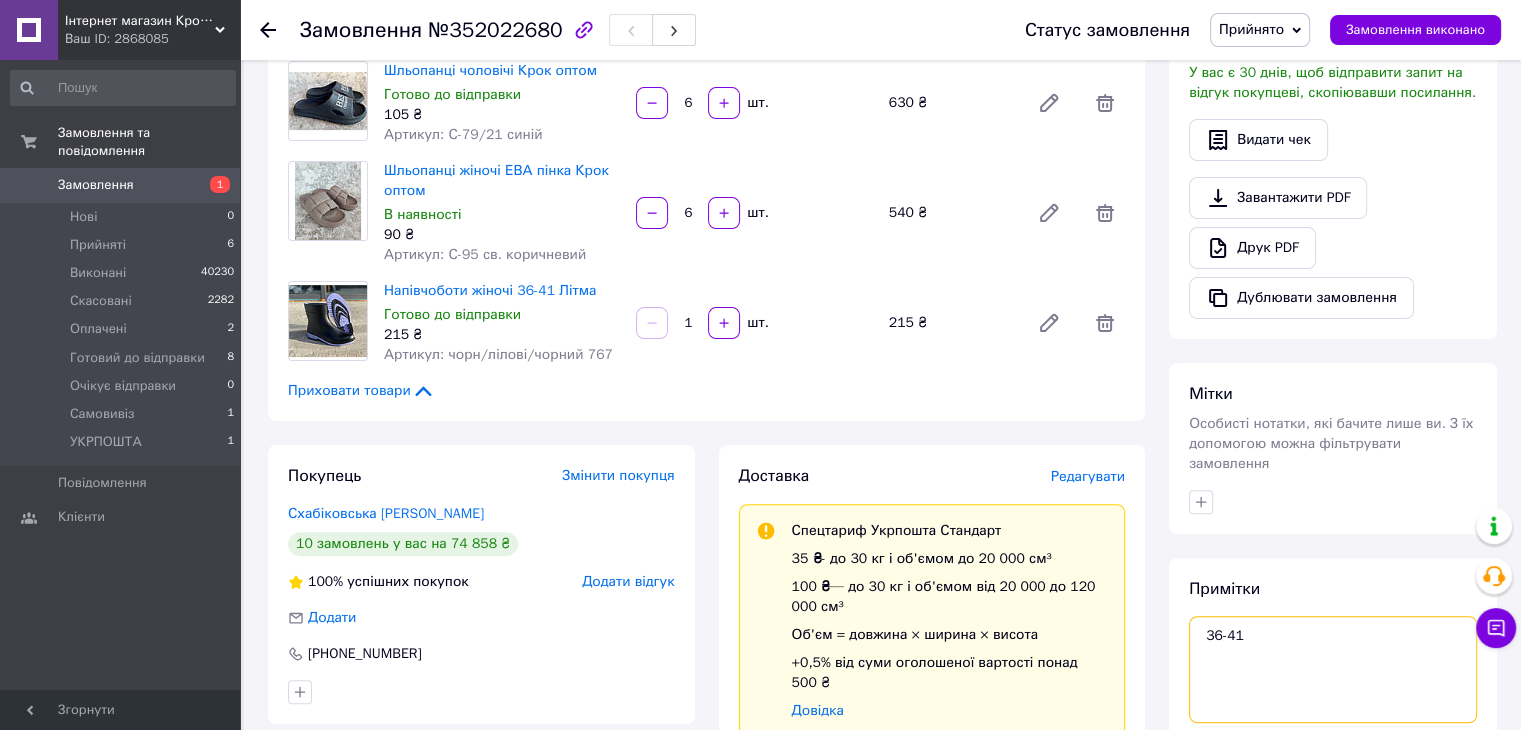 scroll, scrollTop: 666, scrollLeft: 0, axis: vertical 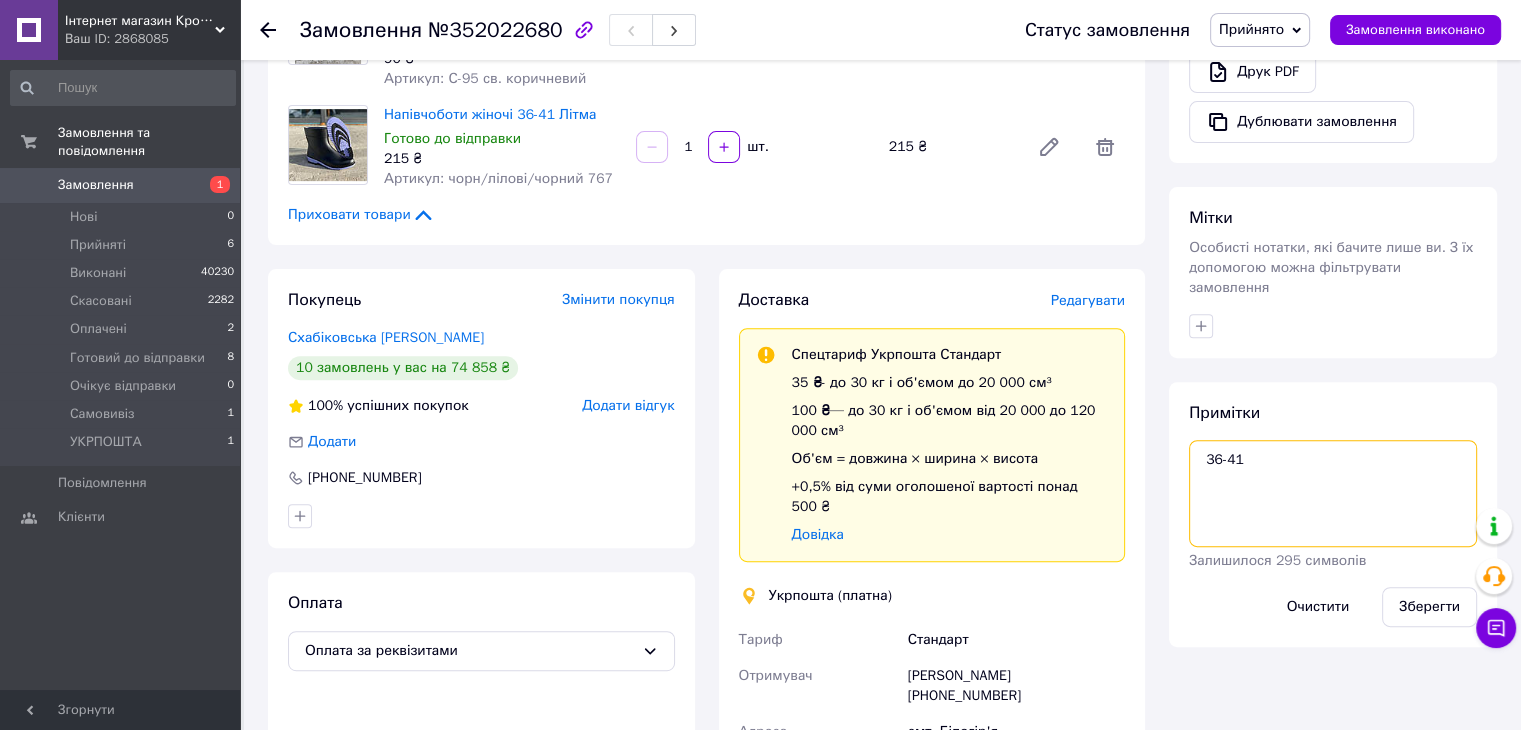 type on "36-41" 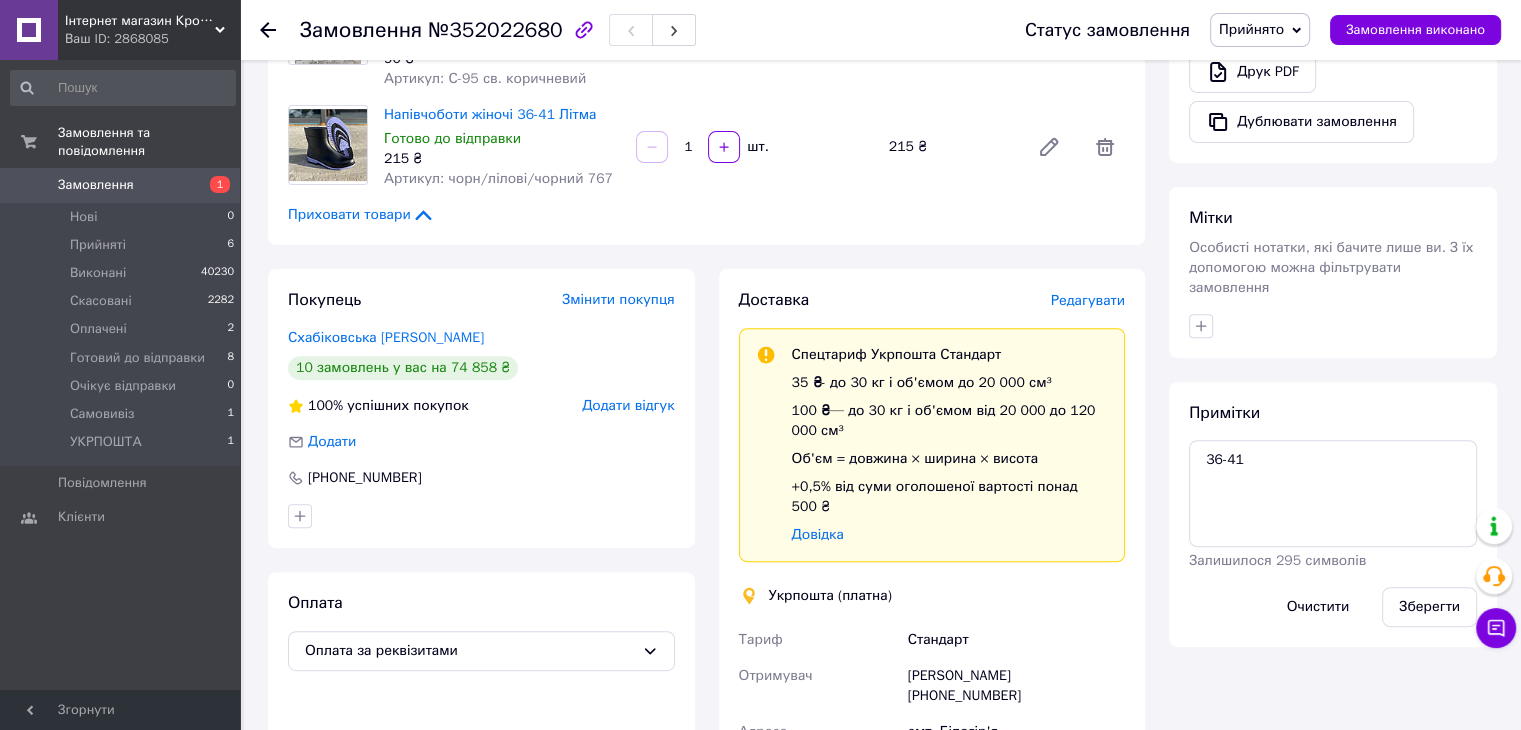 click on "Зберегти" at bounding box center (1429, 607) 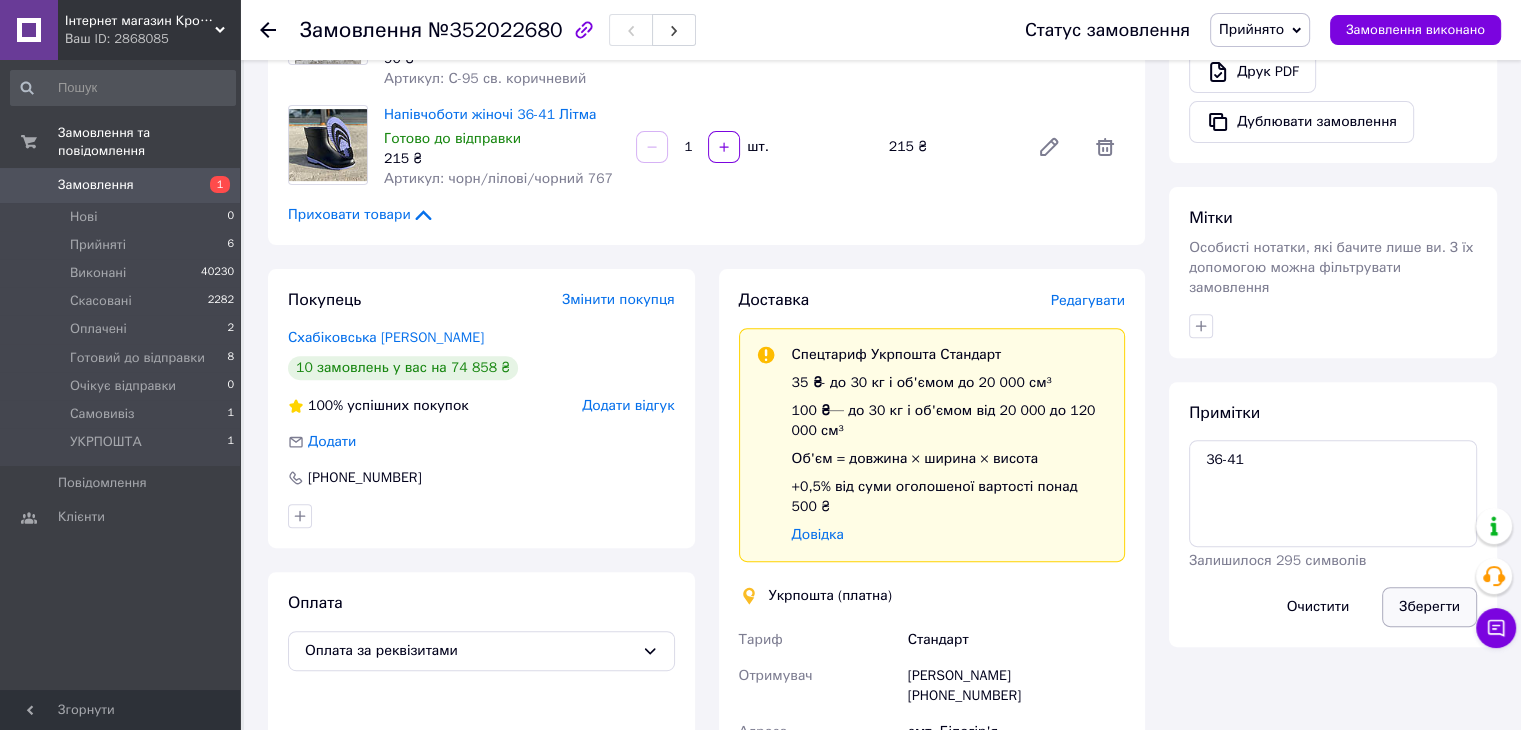 click on "Зберегти" at bounding box center (1429, 607) 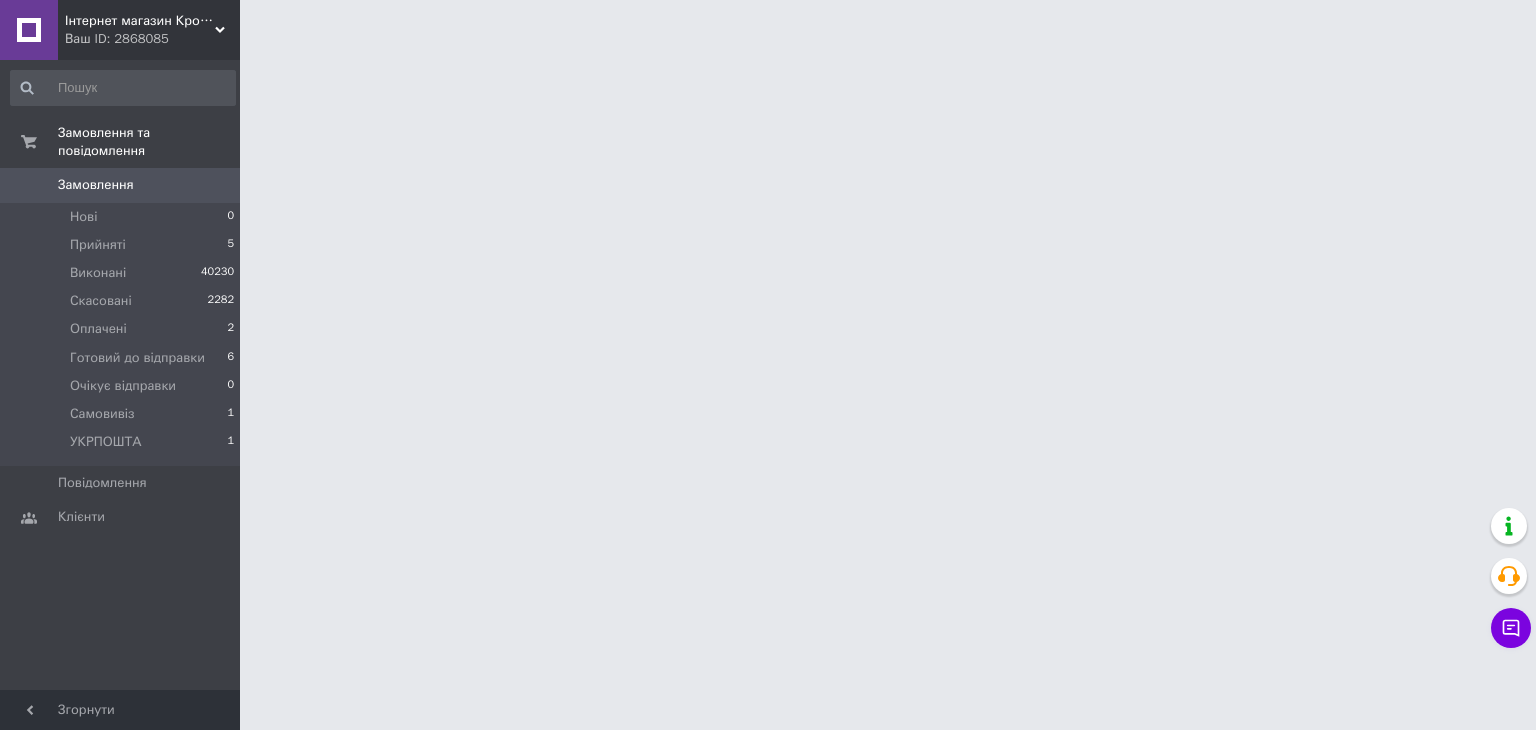 scroll, scrollTop: 0, scrollLeft: 0, axis: both 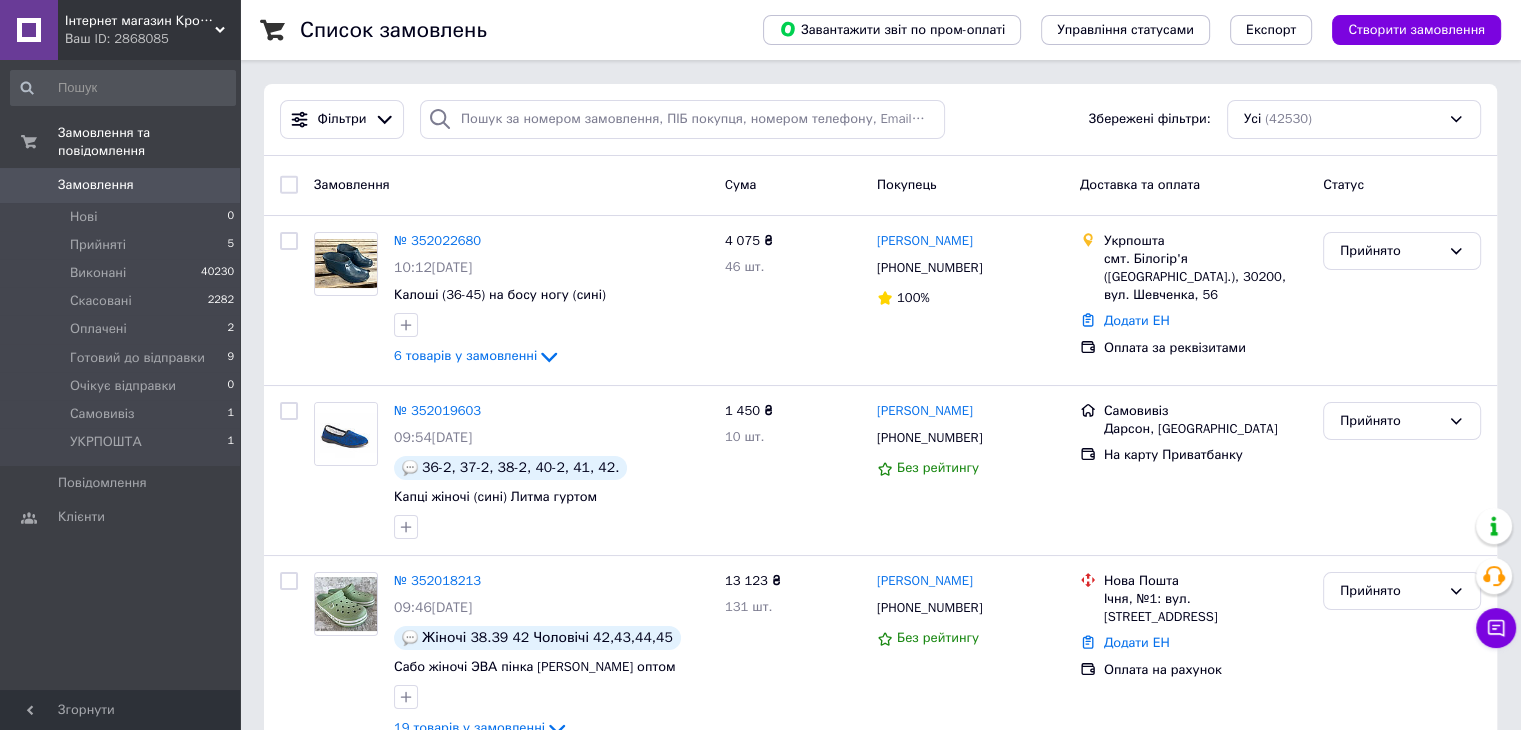 click on "Замовлення" at bounding box center [96, 185] 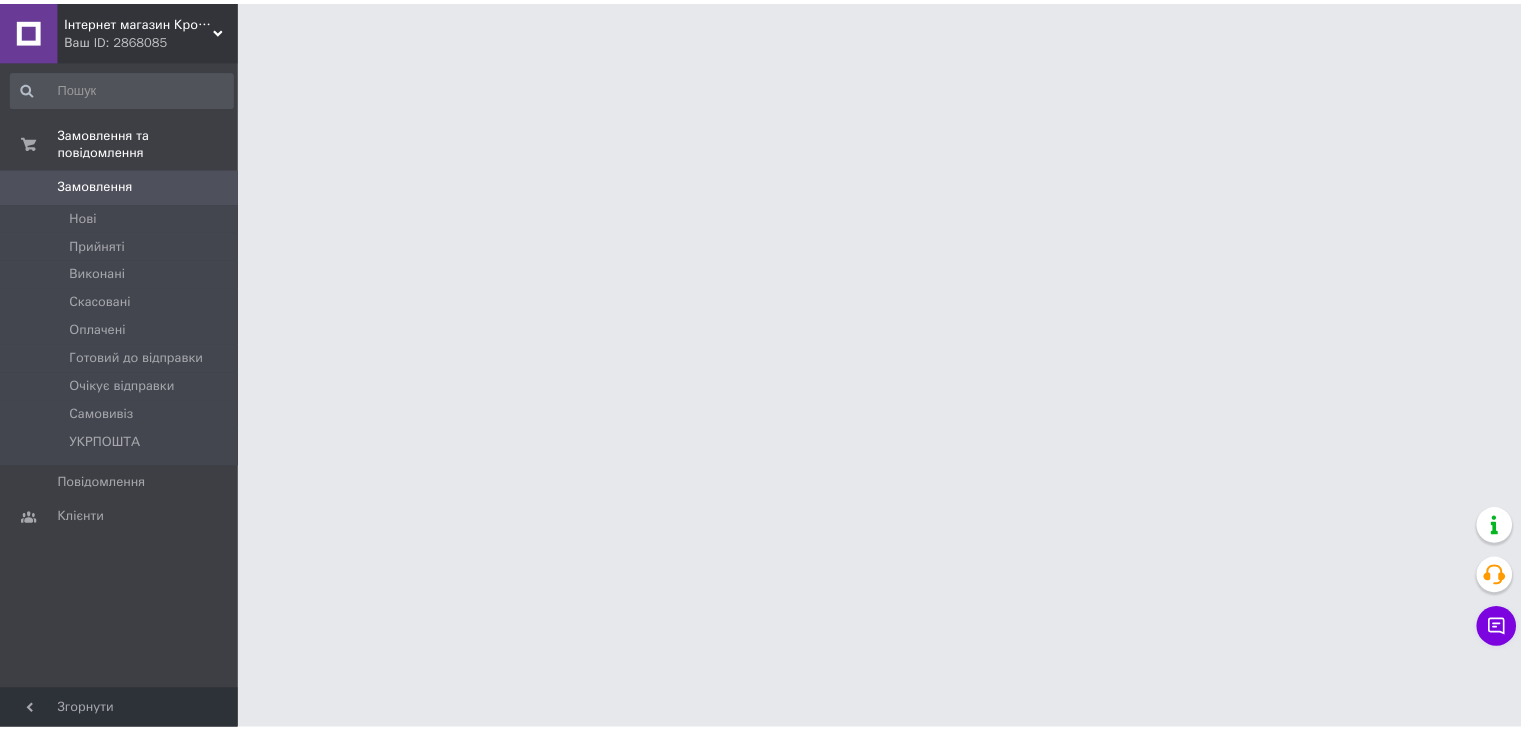 scroll, scrollTop: 0, scrollLeft: 0, axis: both 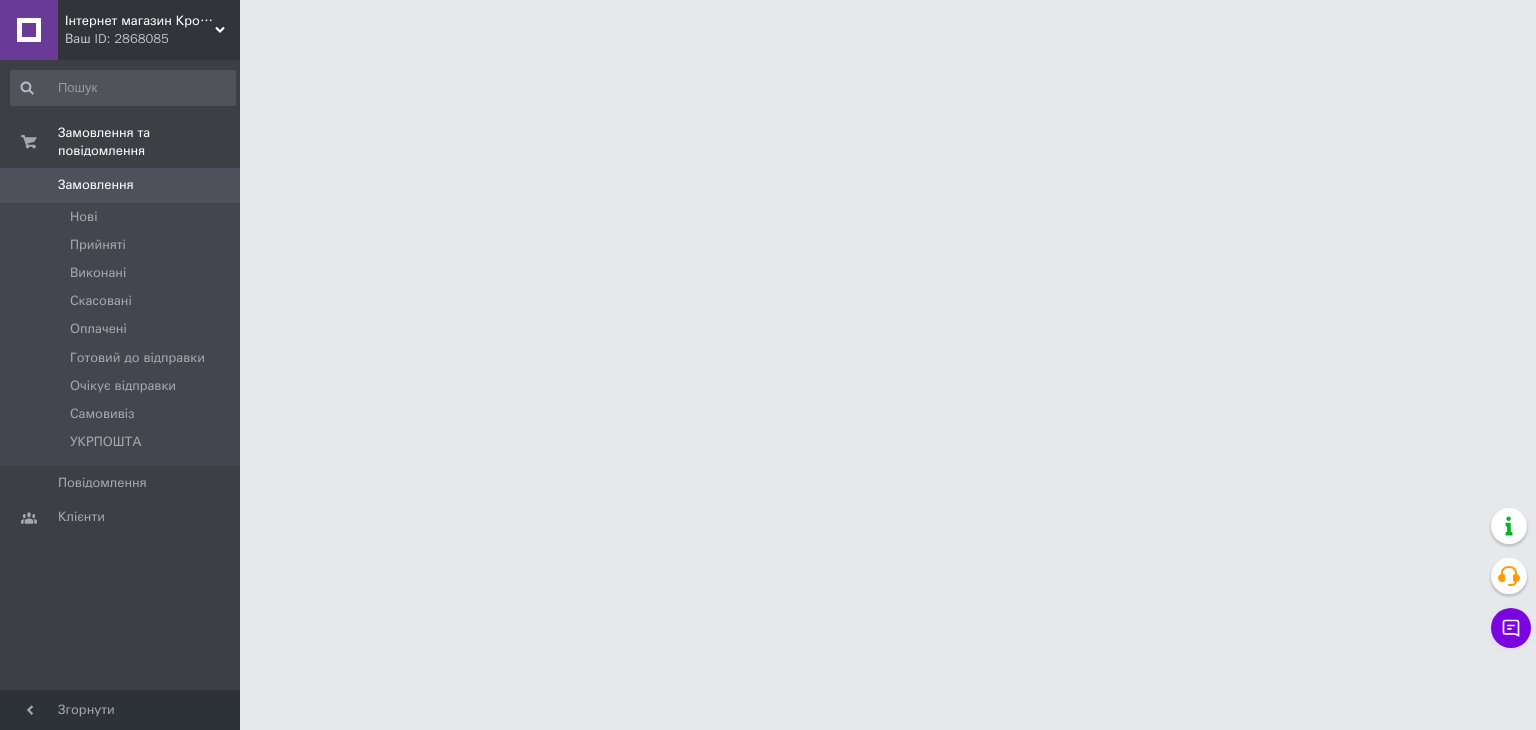 click on "Замовлення" at bounding box center (121, 185) 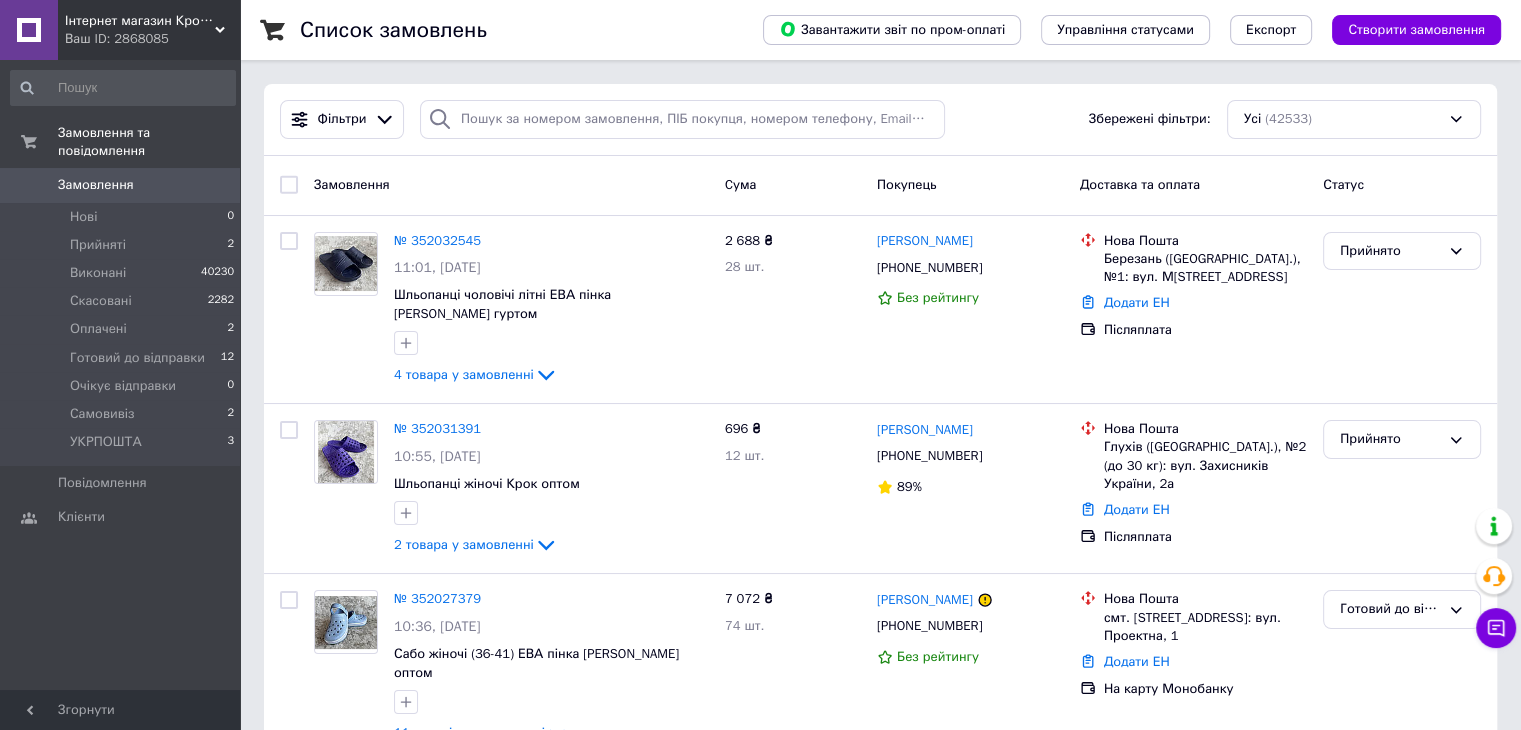click on "Замовлення Cума Покупець Доставка та оплата Статус" at bounding box center (880, 186) 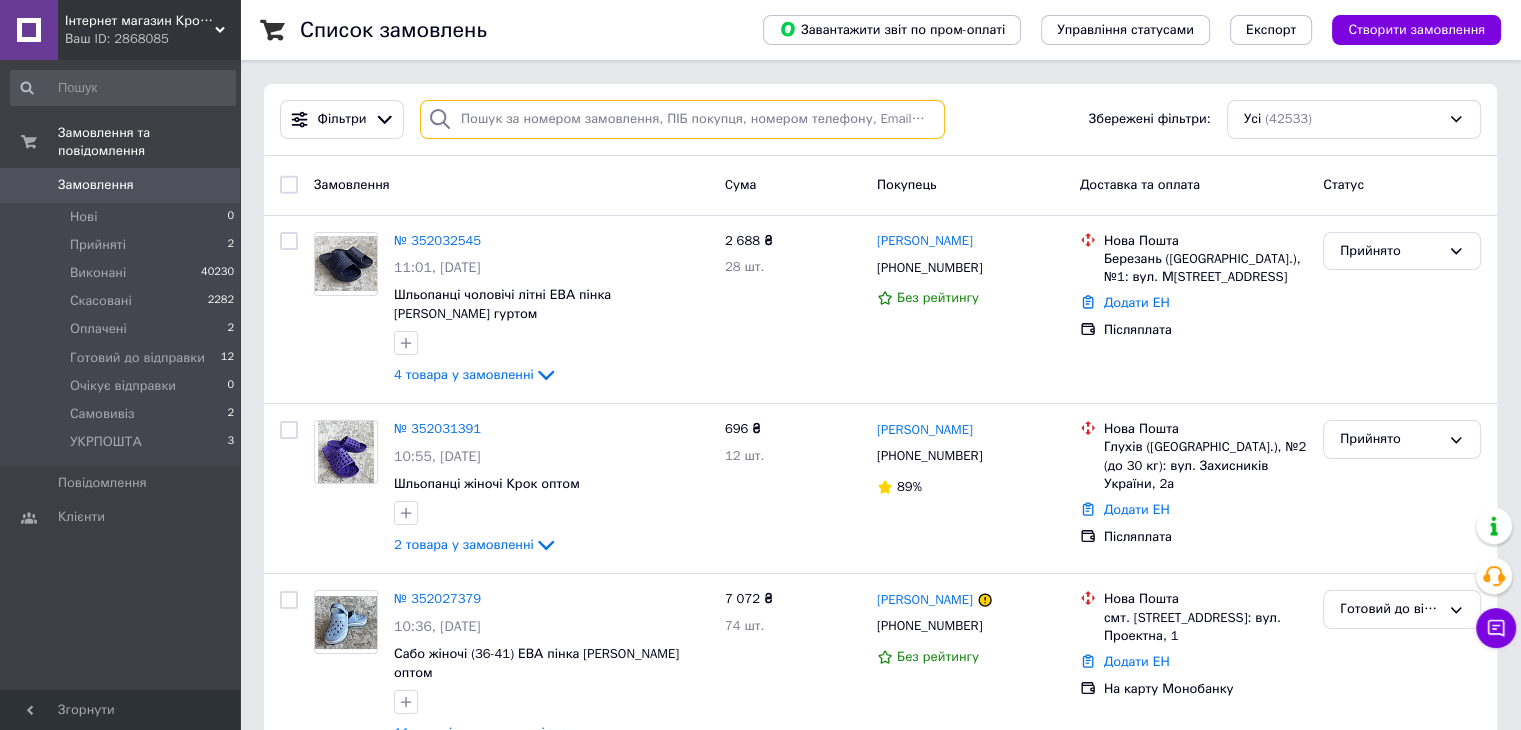 click at bounding box center (682, 119) 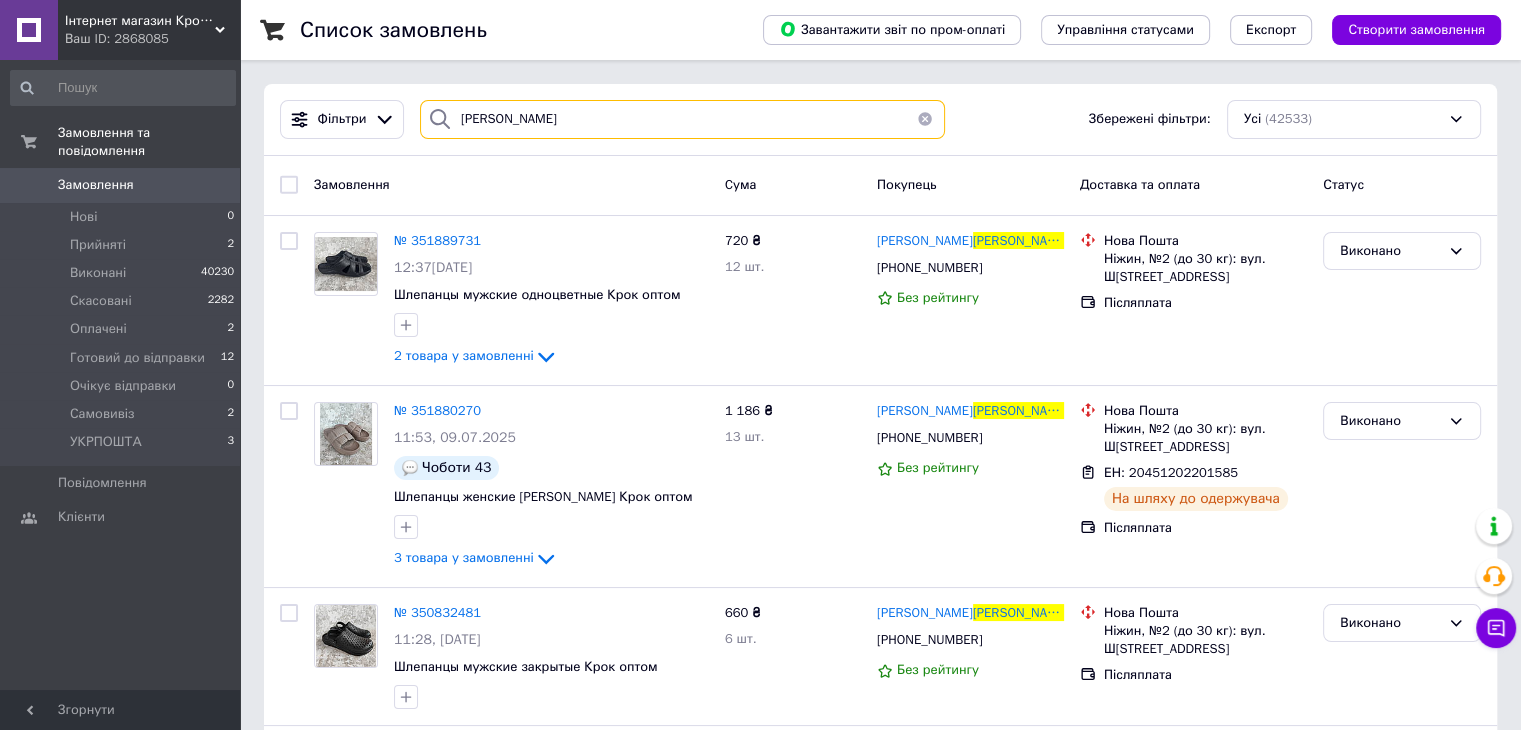 click on "ігнатенко" at bounding box center [682, 119] 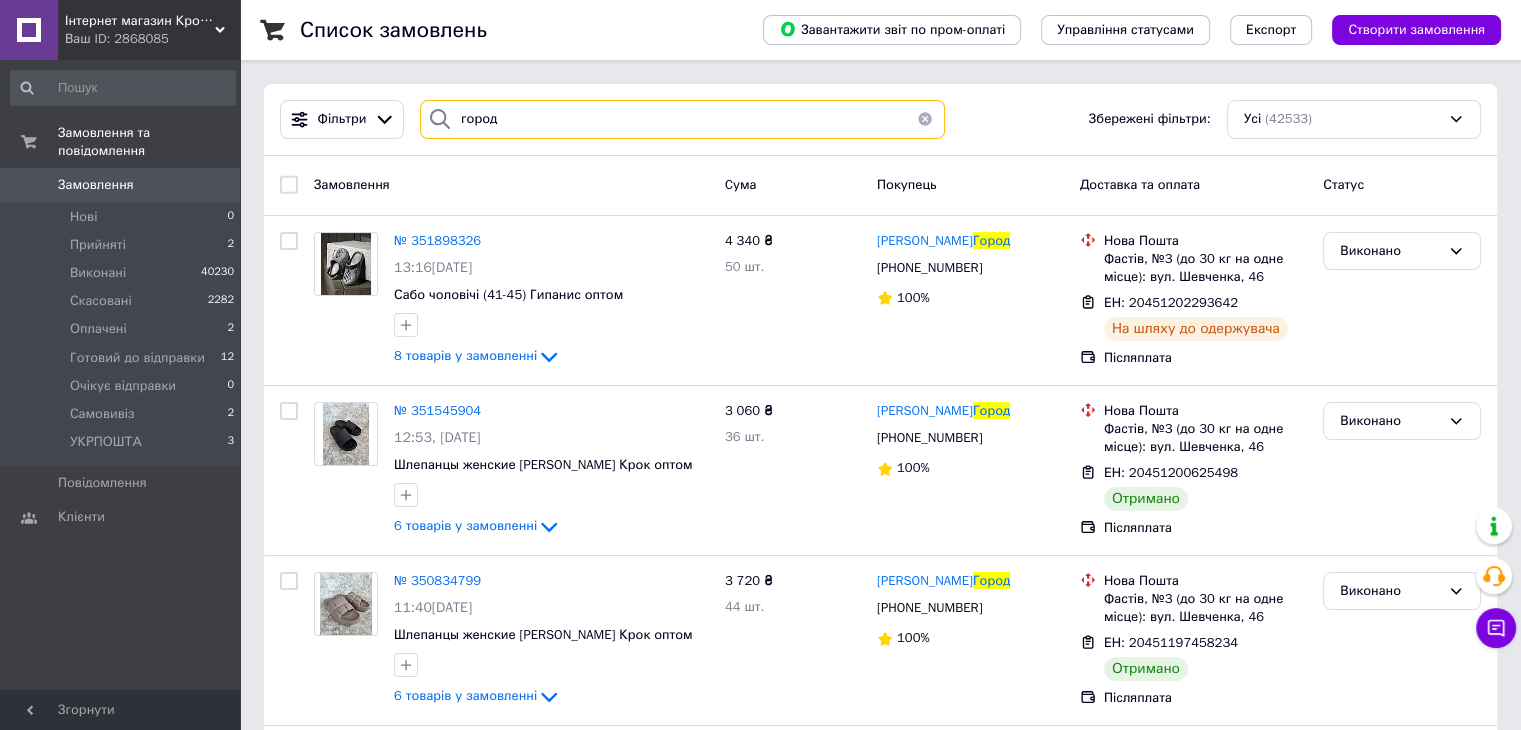 click on "город" at bounding box center [682, 119] 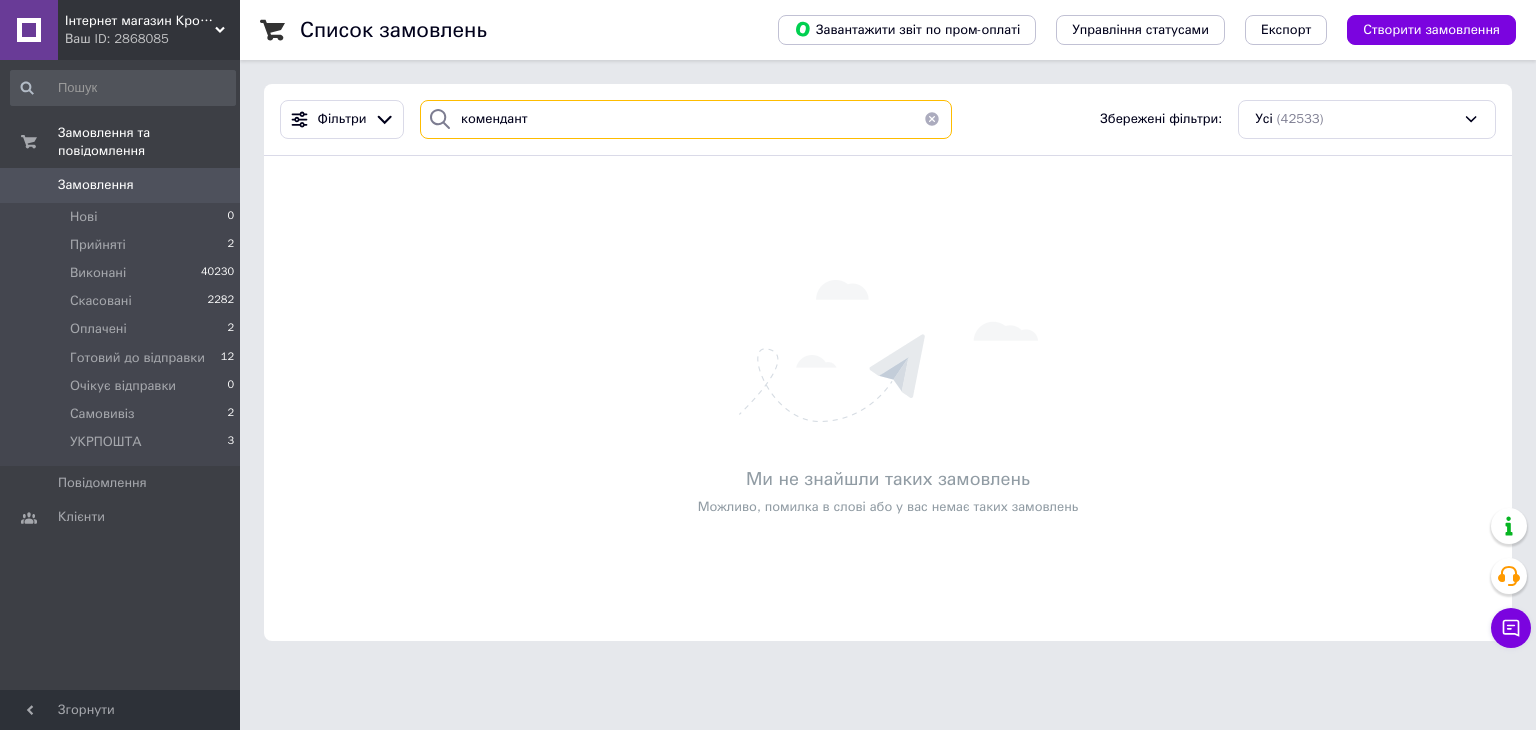 type on "комендант" 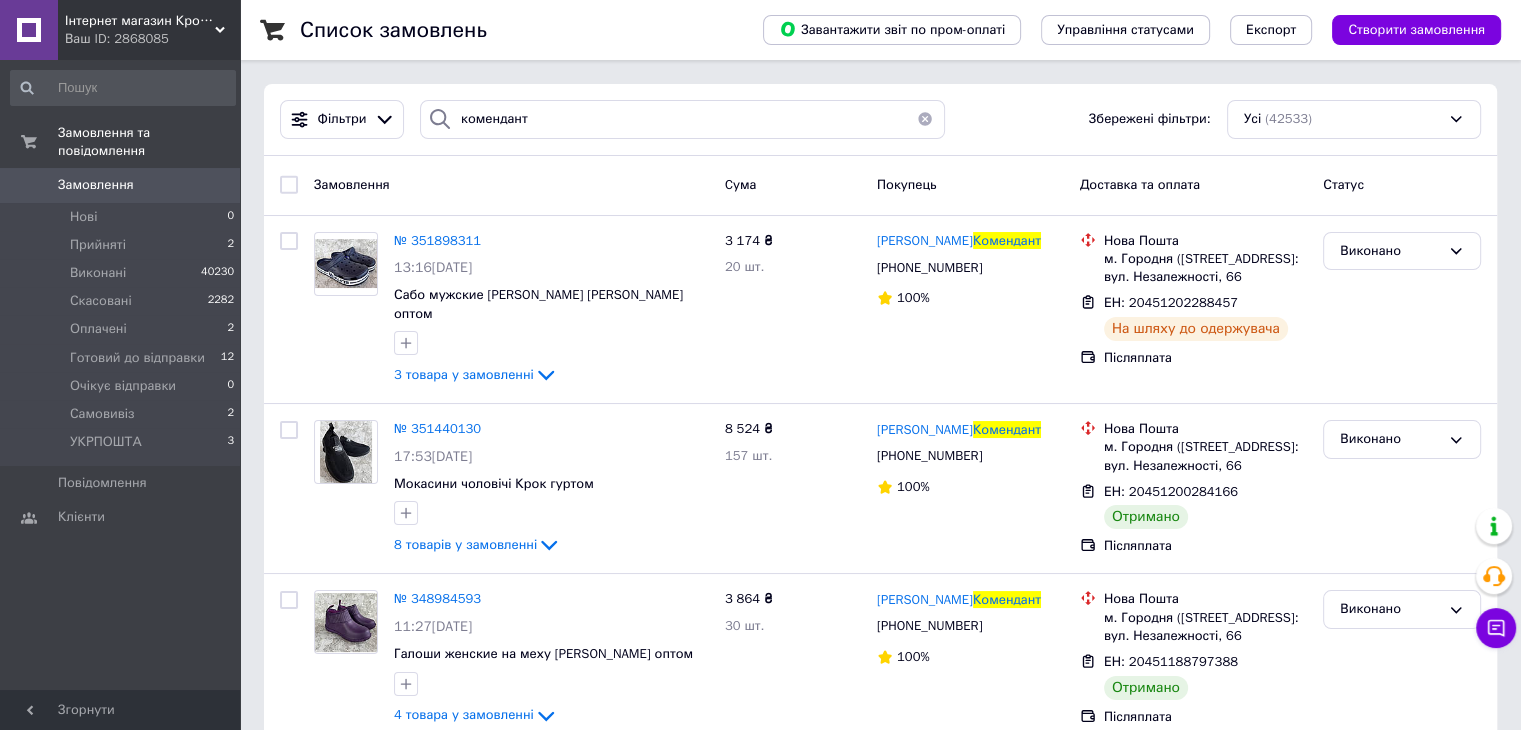 click at bounding box center (925, 119) 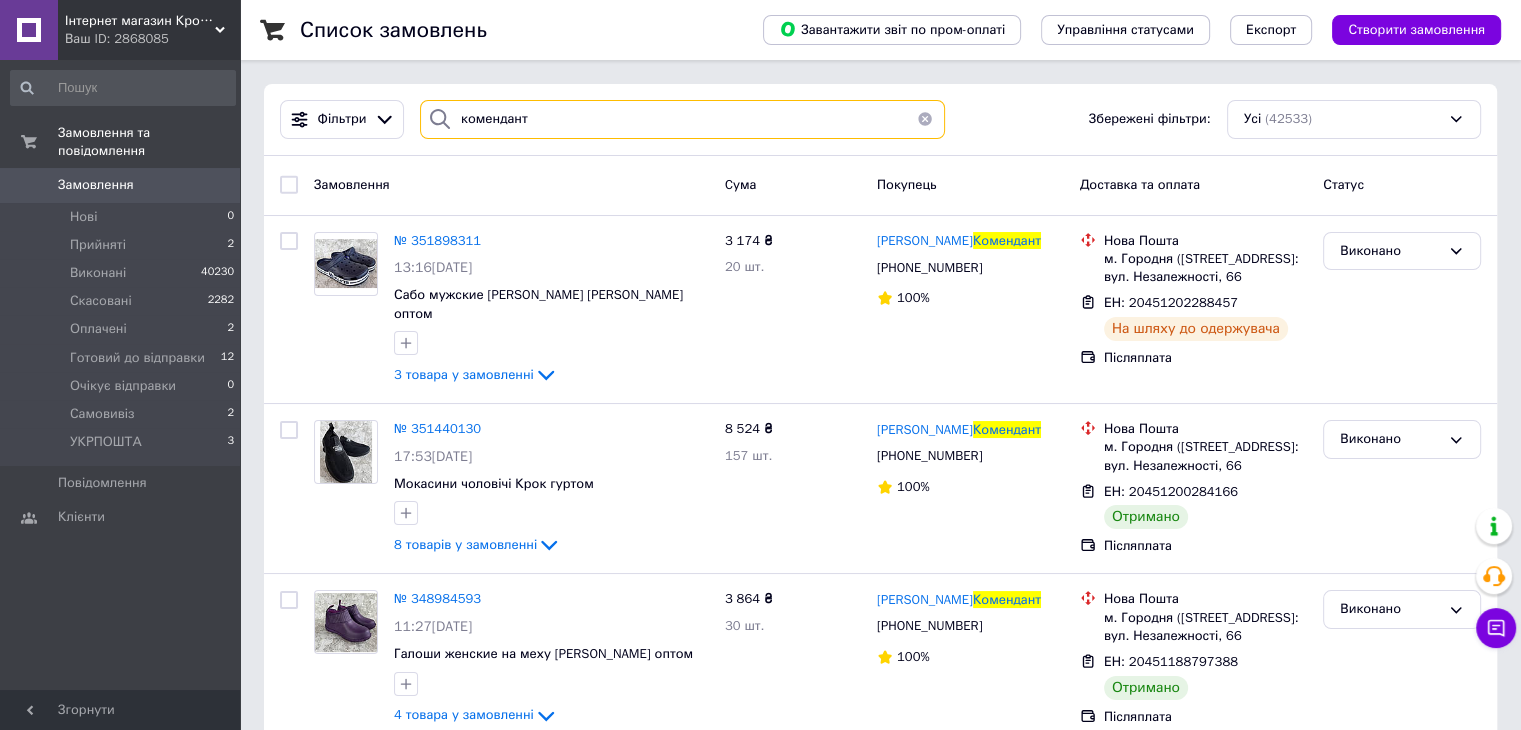 type 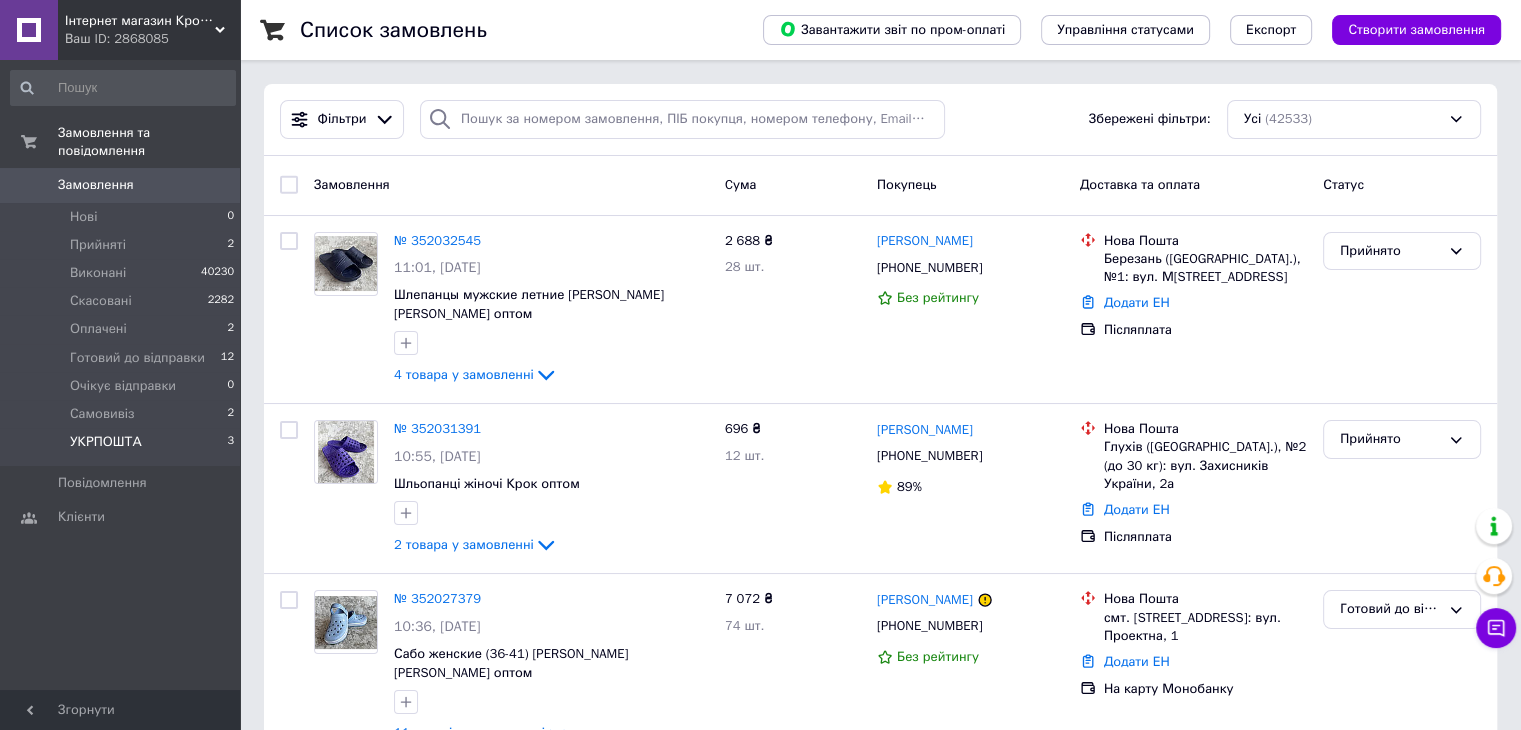 click on "УКРПОШТА 3" at bounding box center (123, 447) 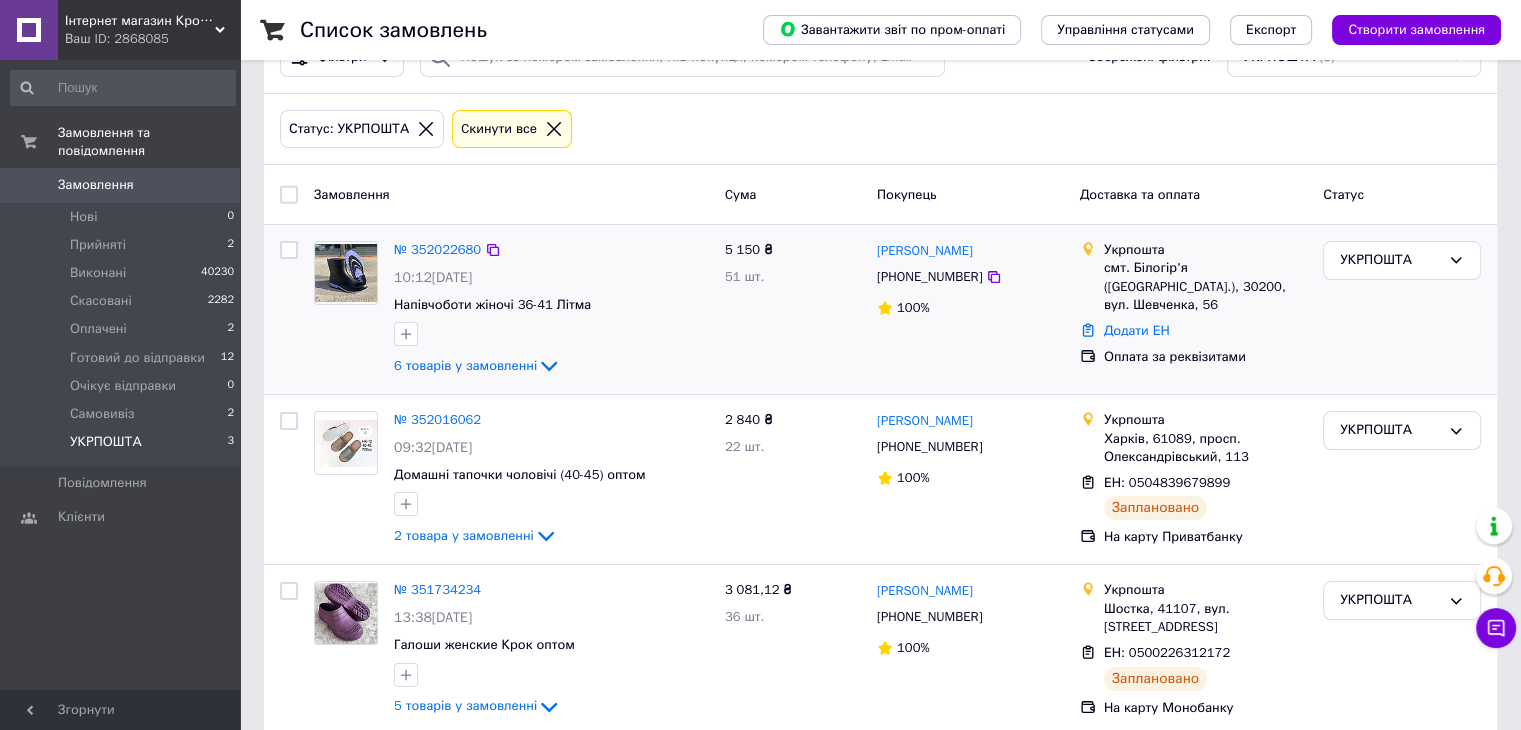 scroll, scrollTop: 89, scrollLeft: 0, axis: vertical 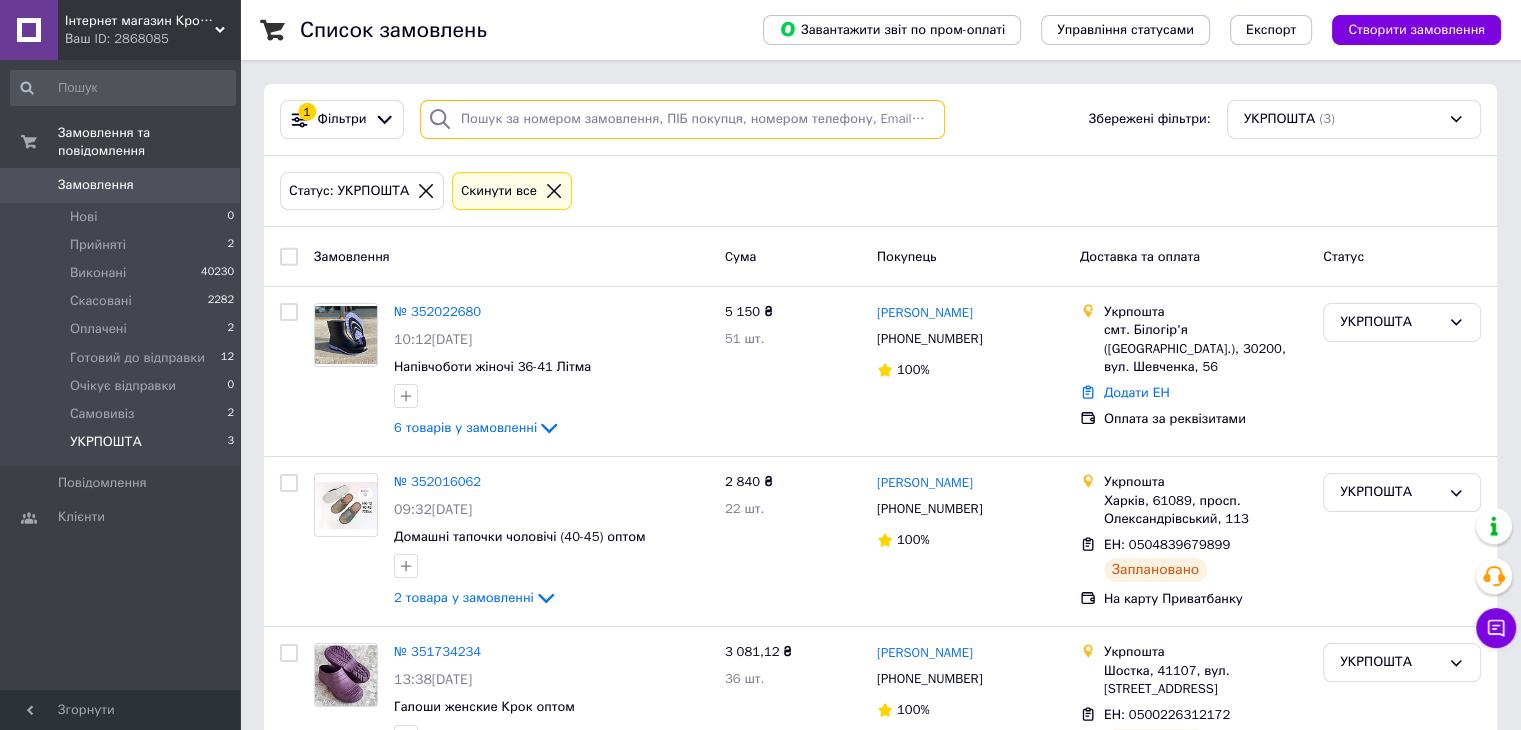click at bounding box center (682, 119) 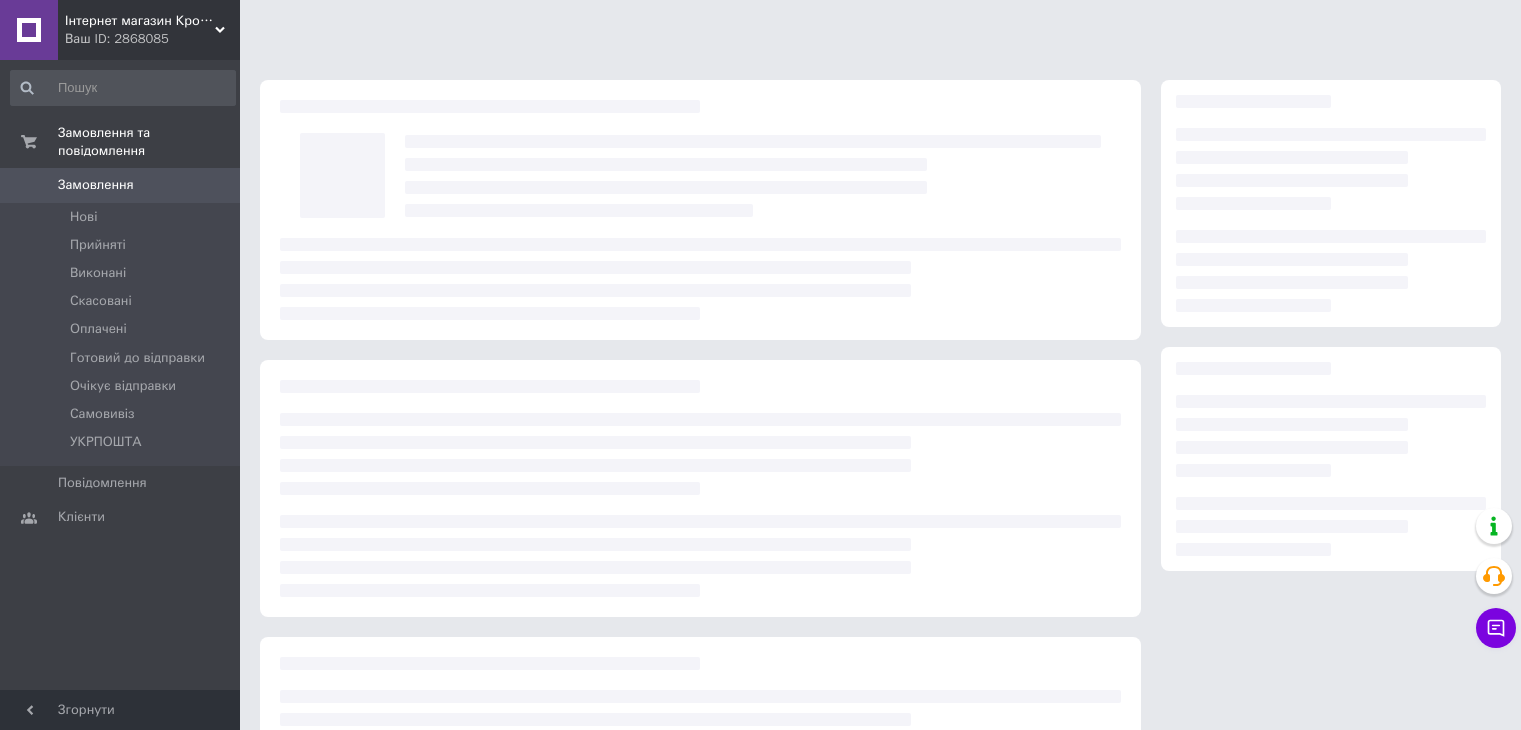 scroll, scrollTop: 0, scrollLeft: 0, axis: both 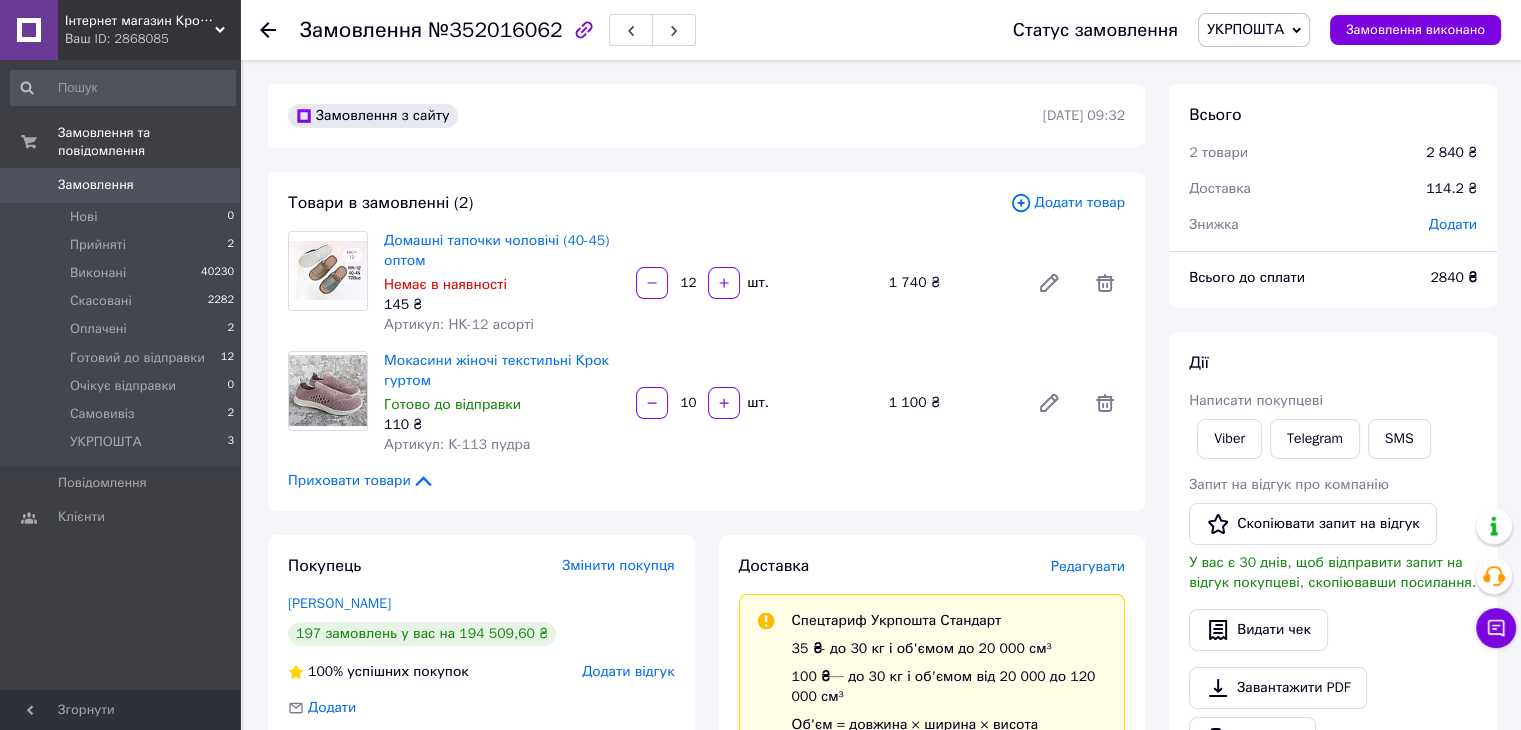 click on "Додати" at bounding box center [1453, 224] 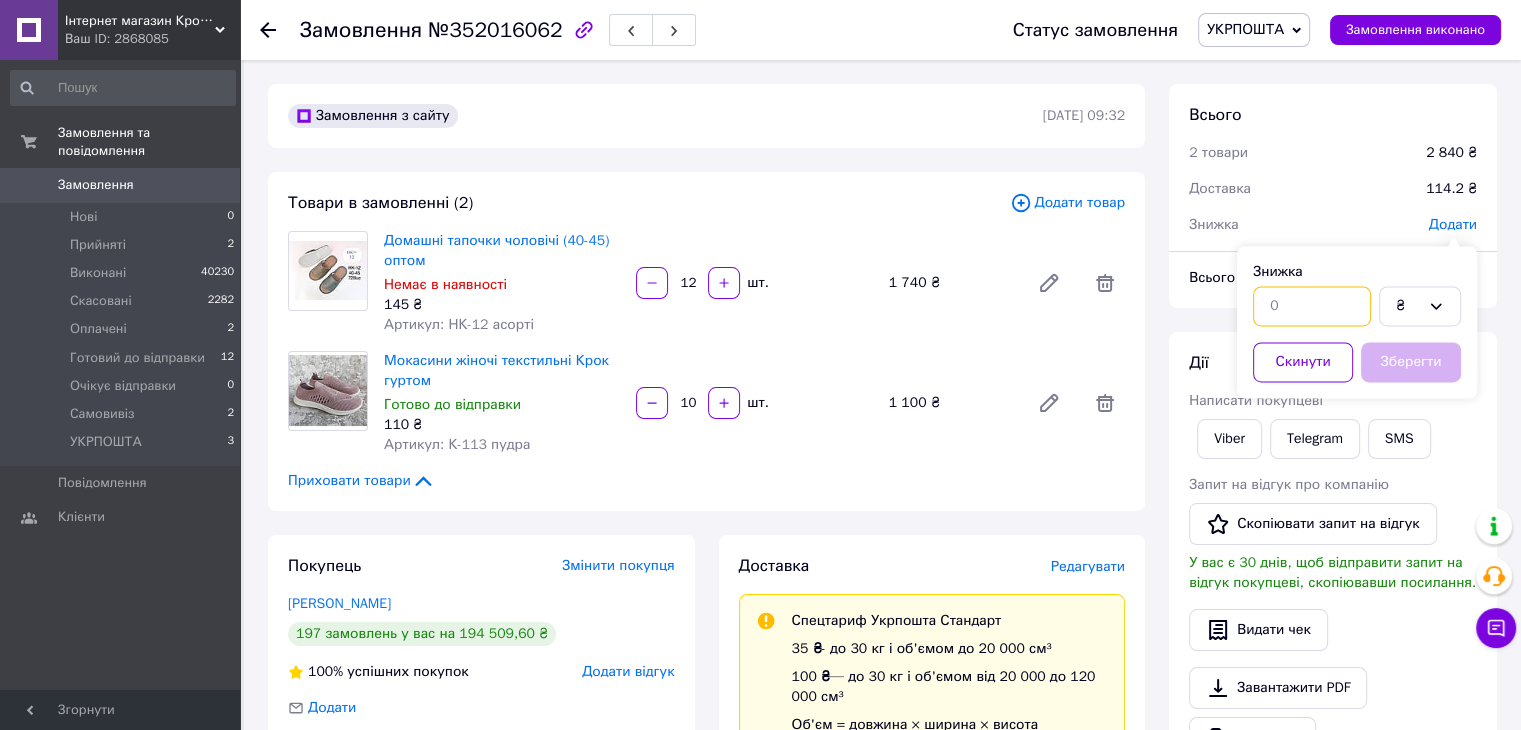 click at bounding box center [1312, 306] 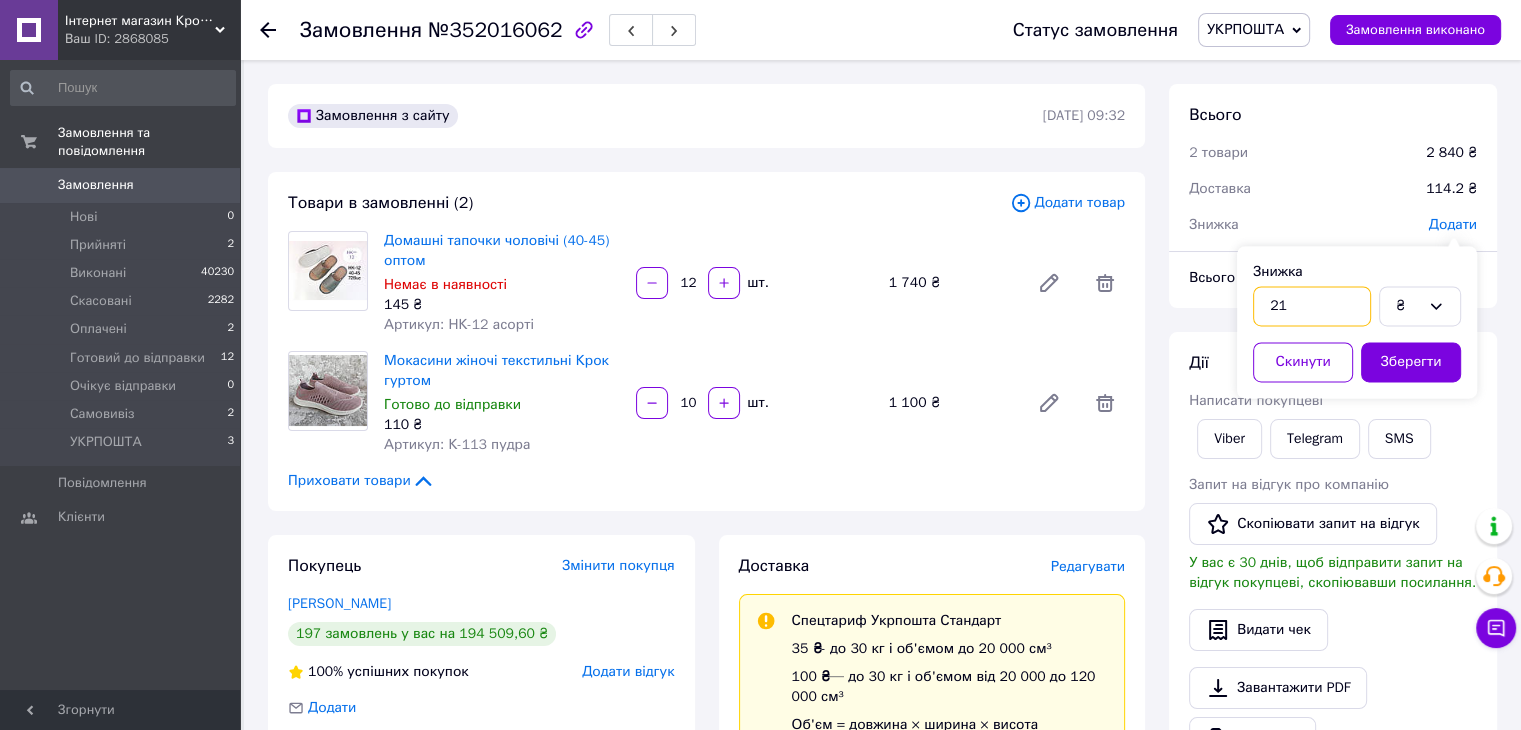 type on "2" 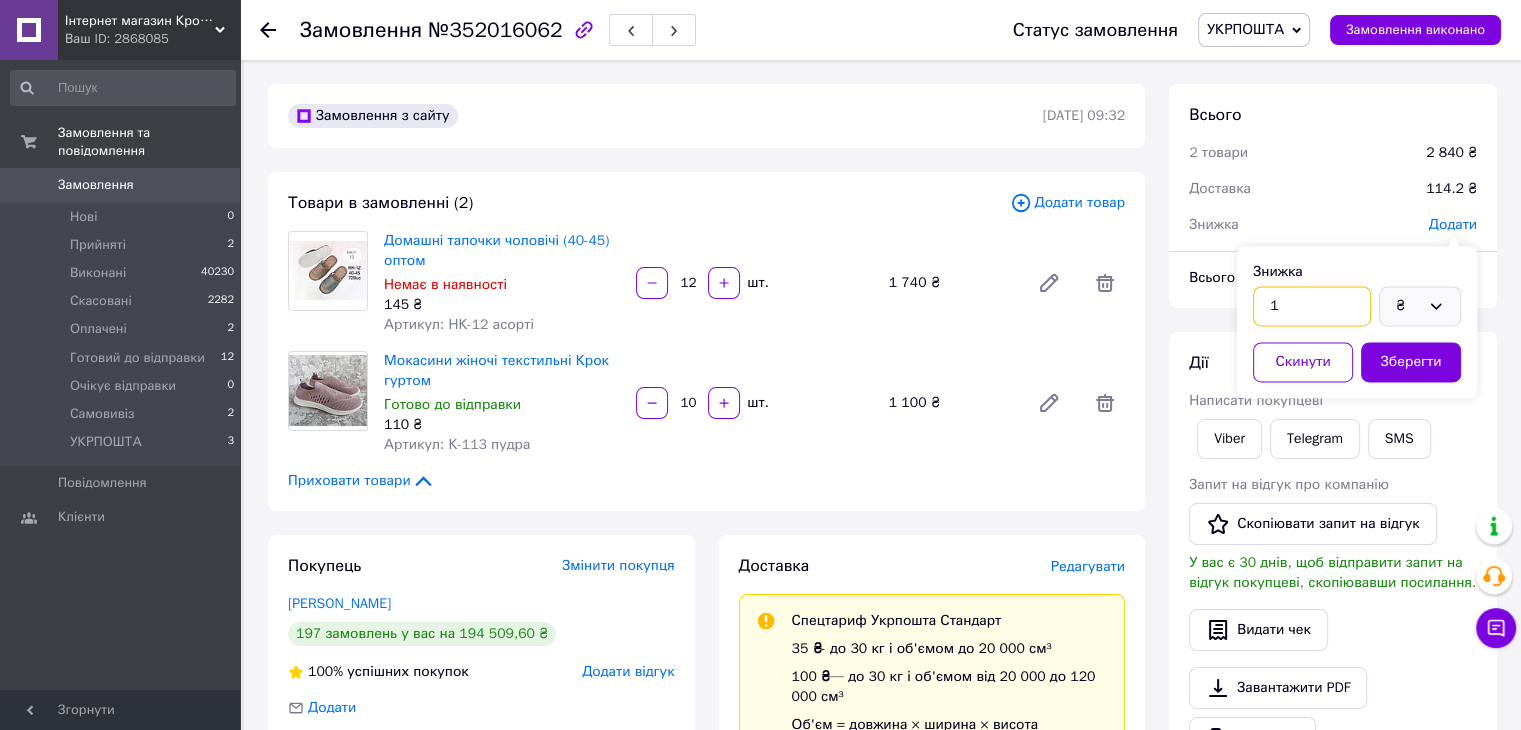 type on "1" 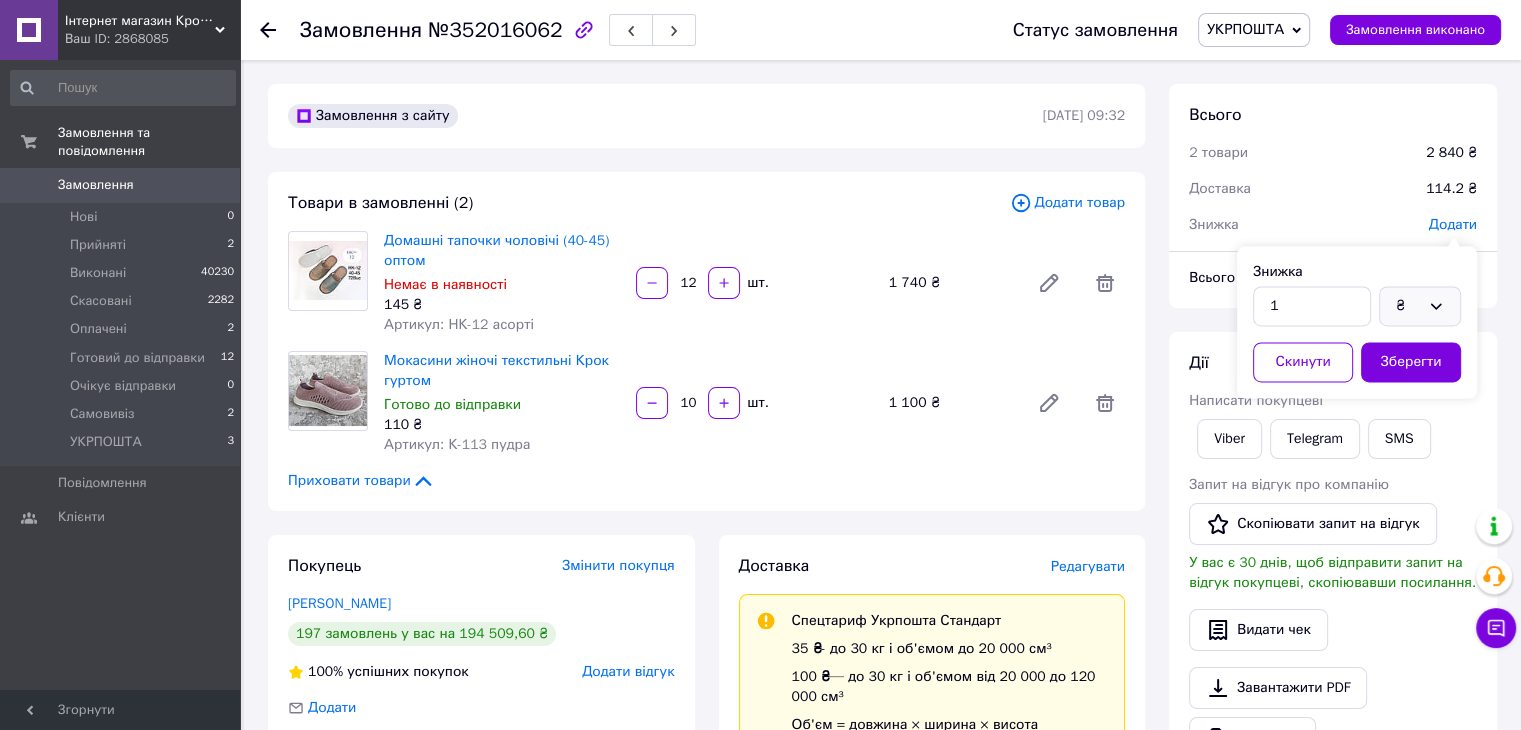 click on "₴" at bounding box center (1420, 306) 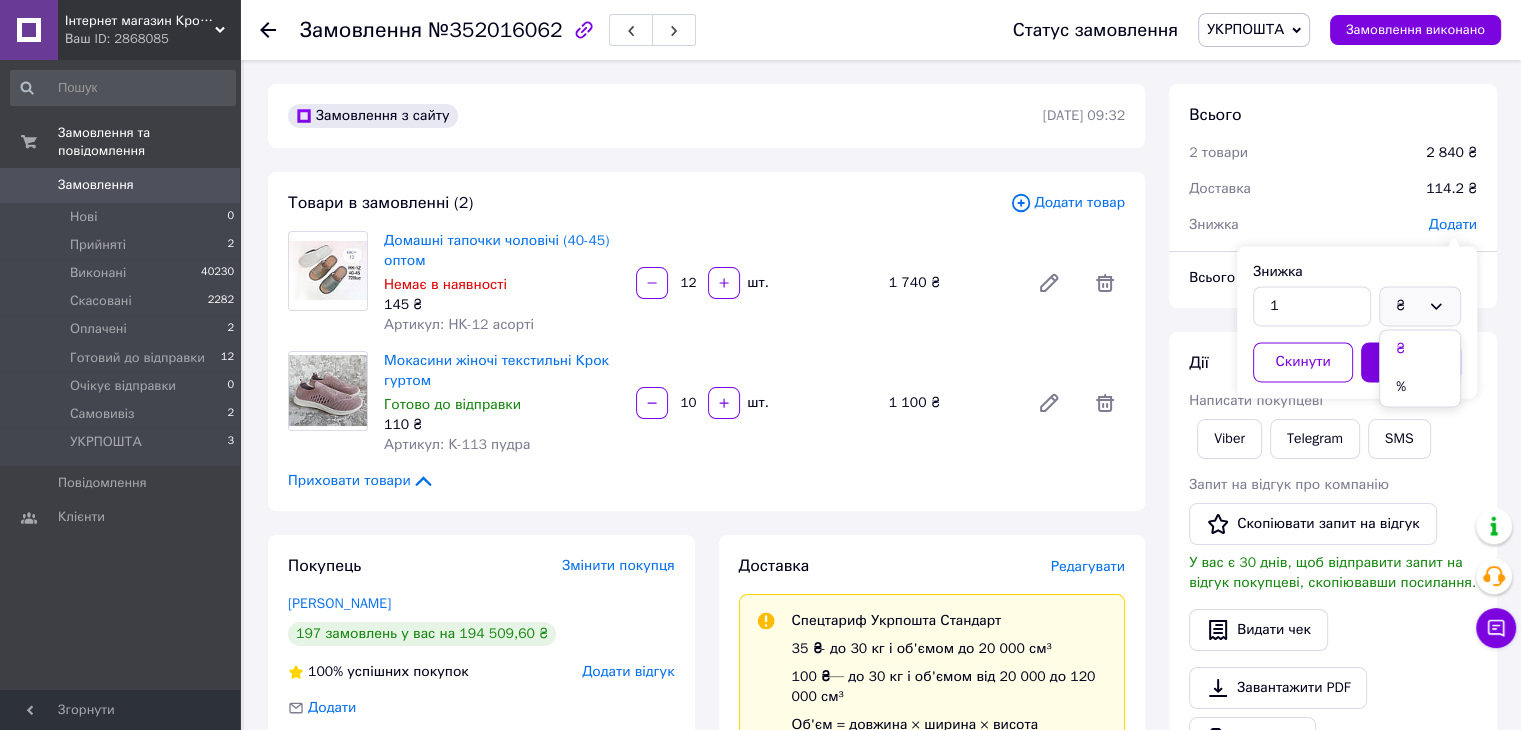 click on "%" at bounding box center [1420, 387] 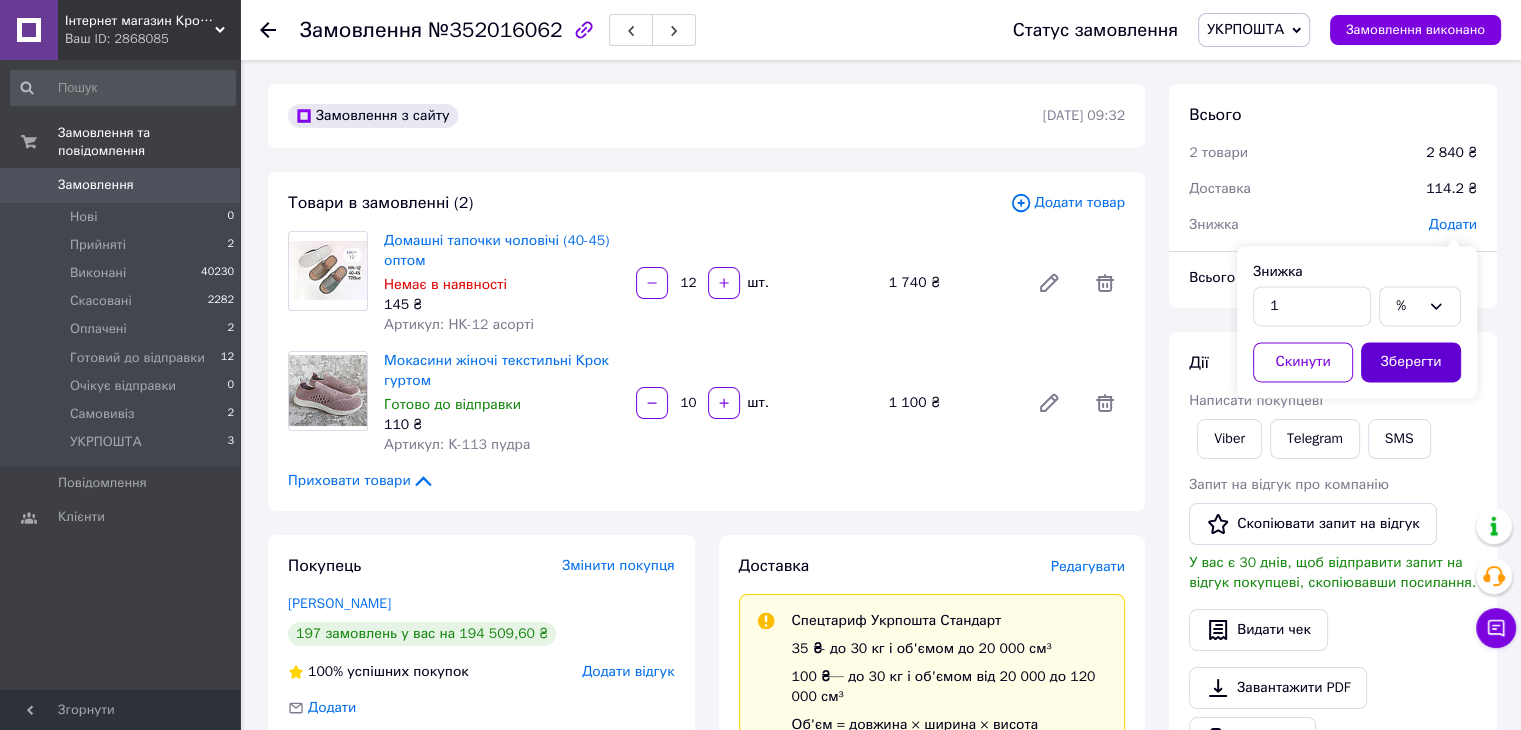 click on "Зберегти" at bounding box center (1411, 362) 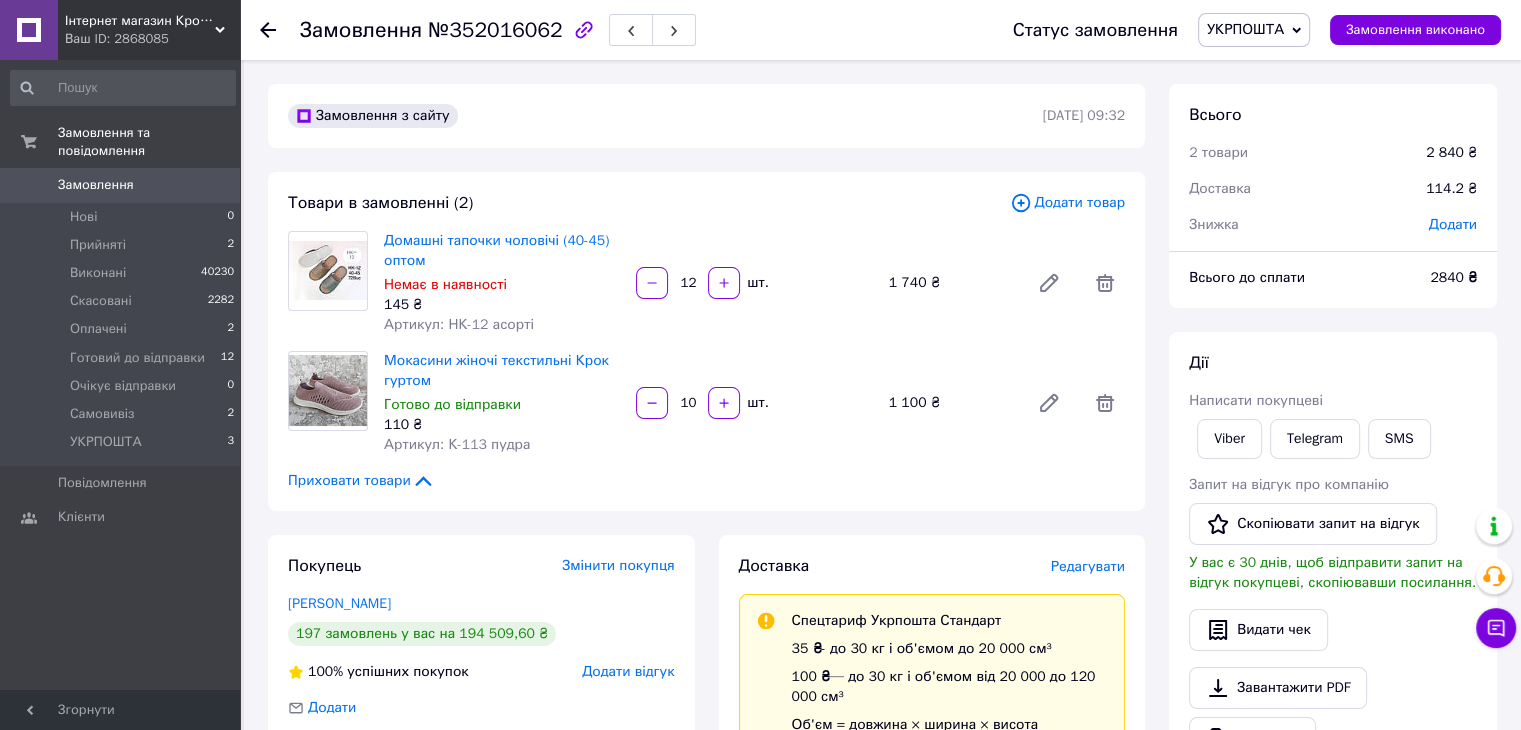 click on "Домашні тапочки чоловічі (40-45) оптом Немає в наявності 145 ₴ Артикул: НК-12 асорті 12   шт. 1 740 ₴" at bounding box center [754, 283] 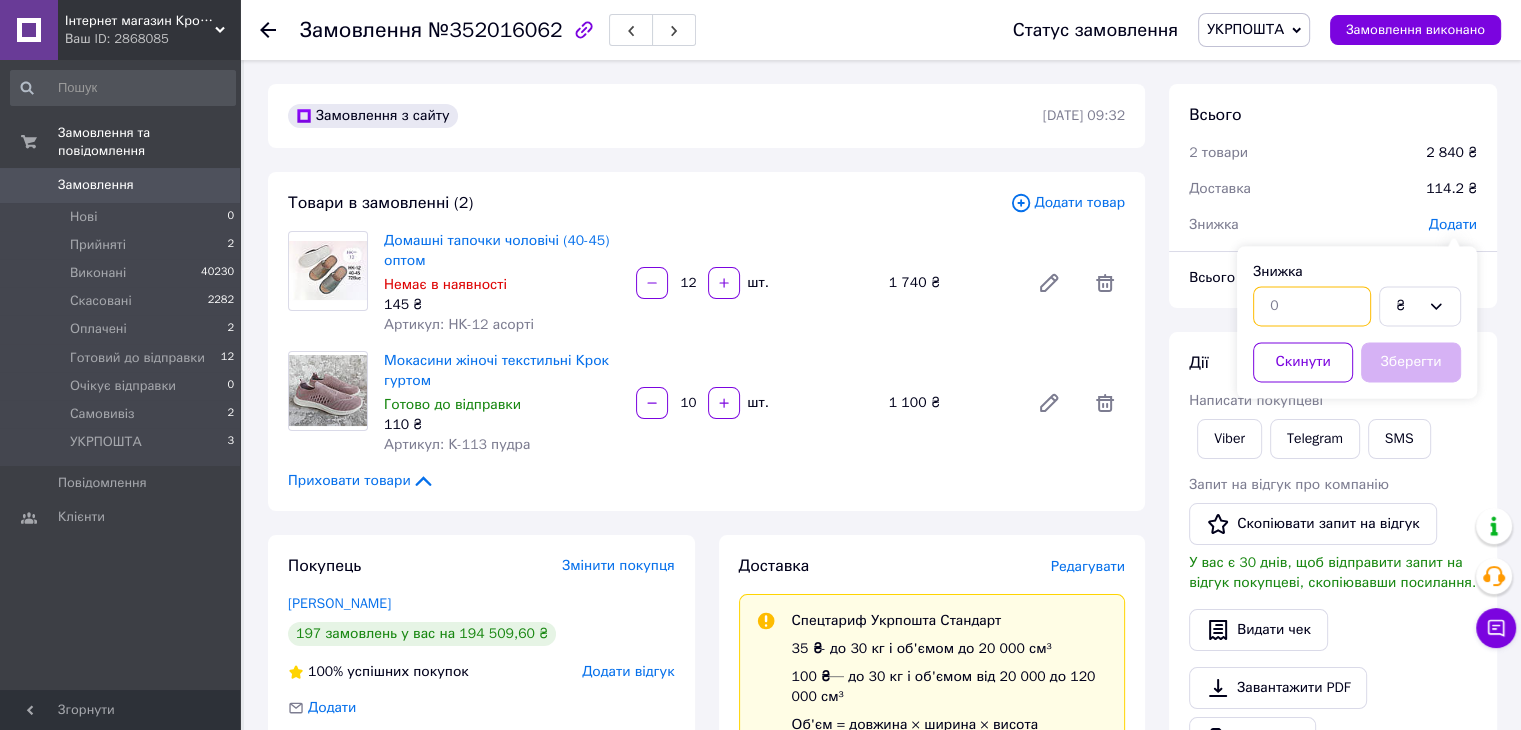 click at bounding box center (1312, 306) 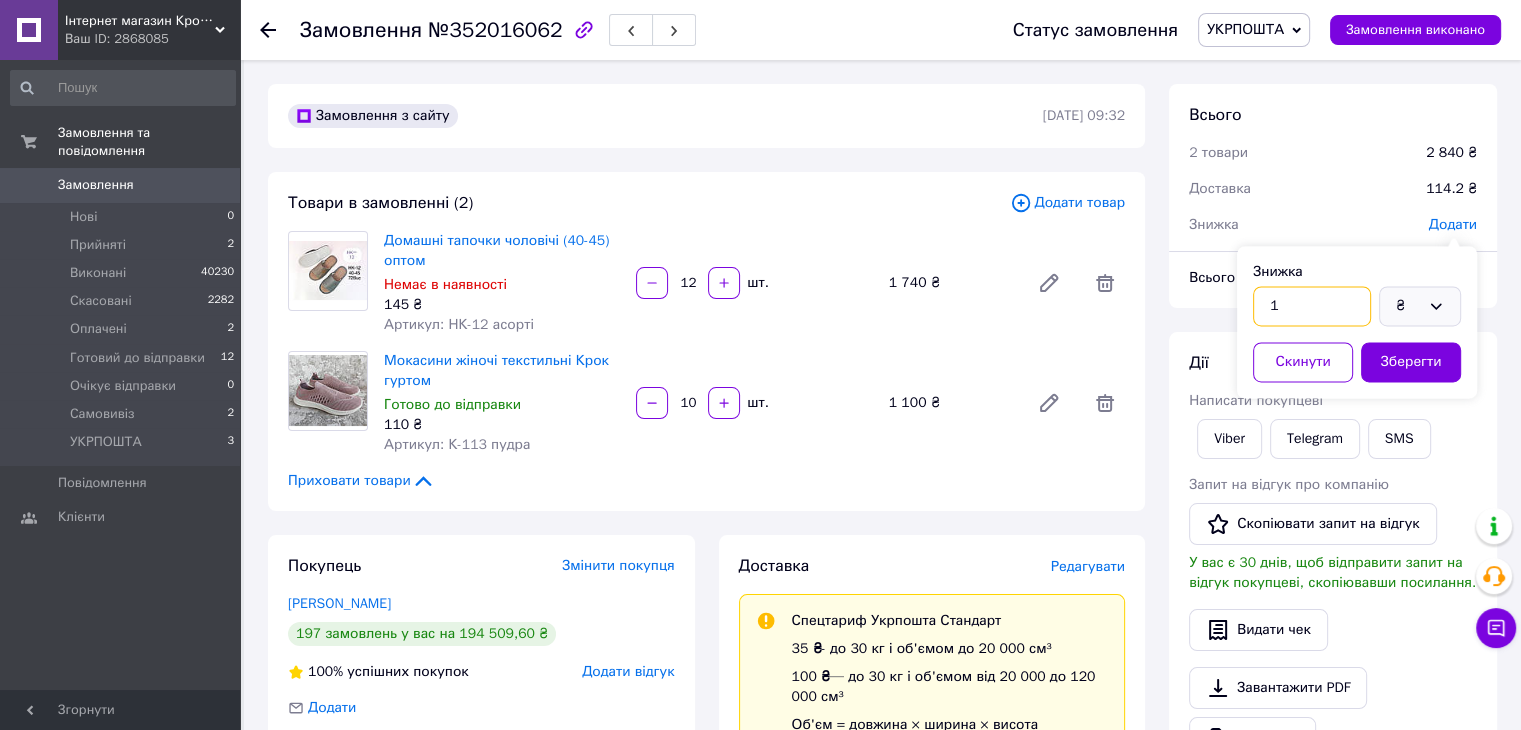 type on "1" 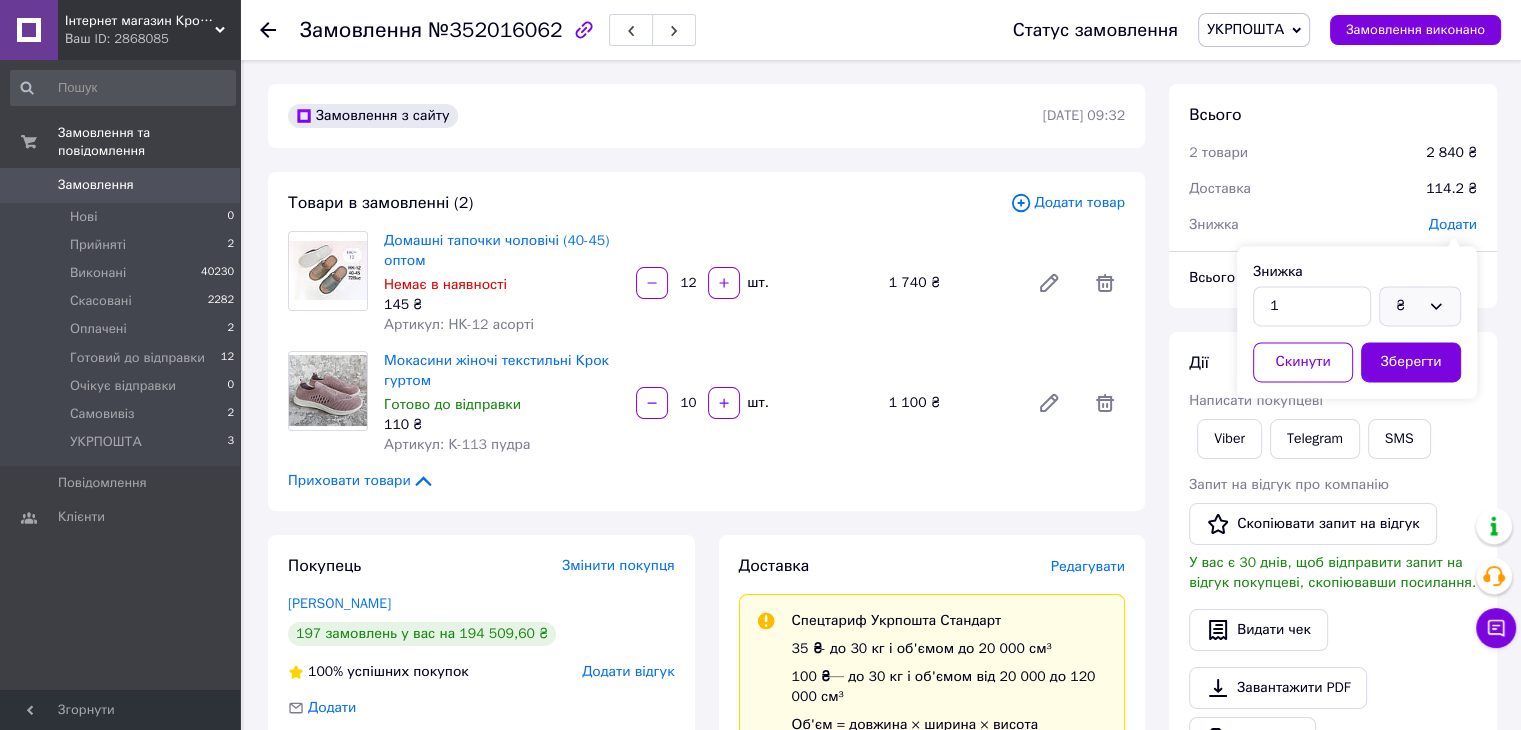 click on "₴" at bounding box center (1420, 306) 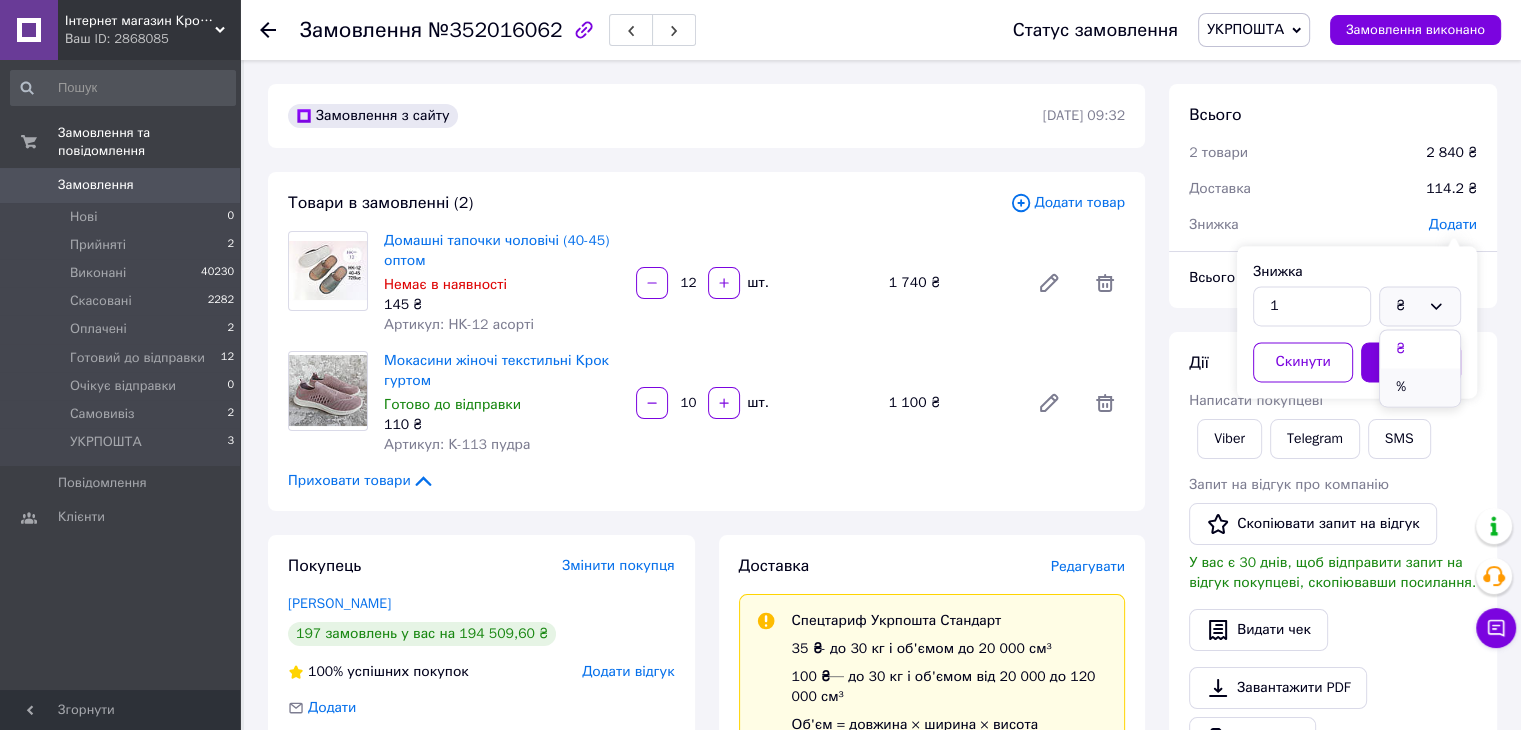 click on "%" at bounding box center [1420, 387] 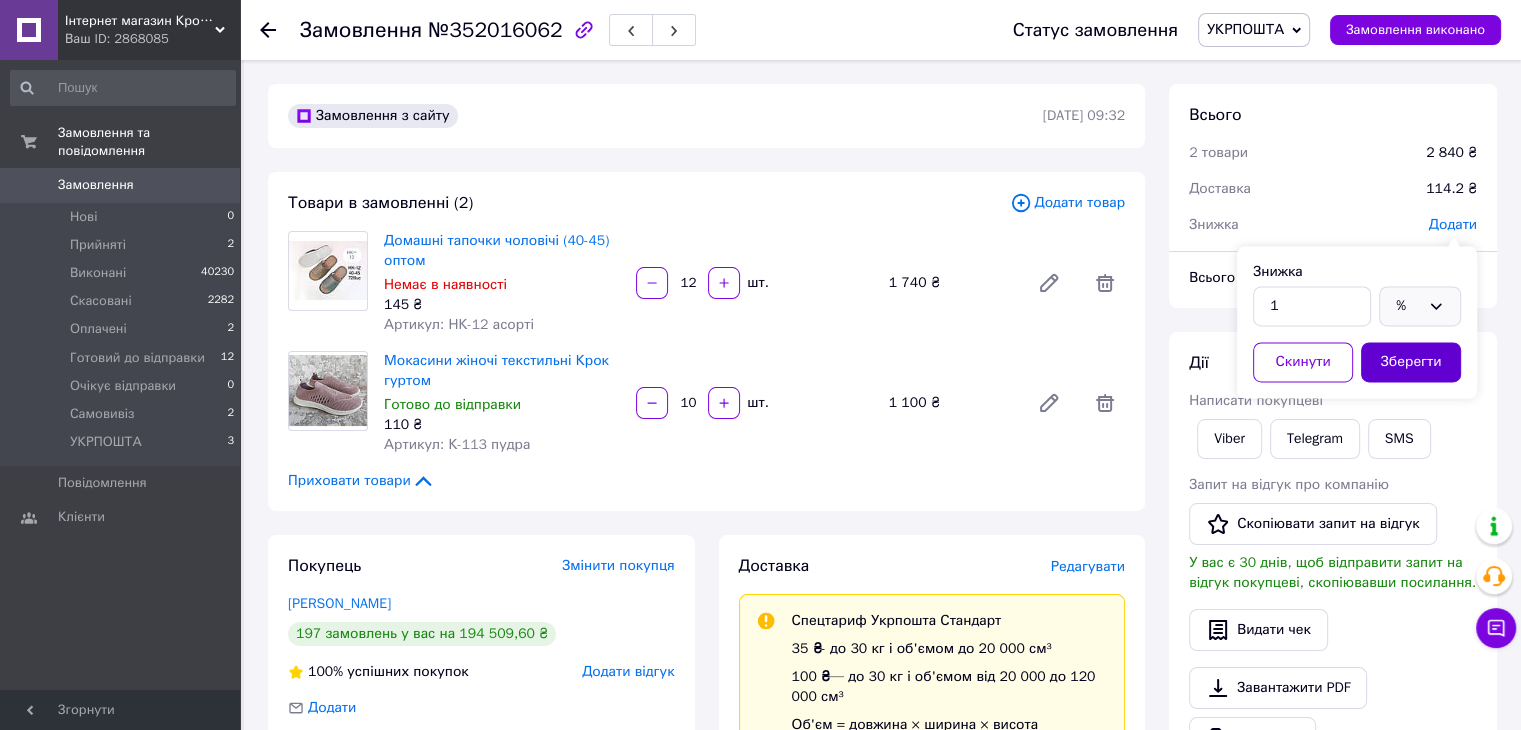 click on "Зберегти" at bounding box center [1411, 362] 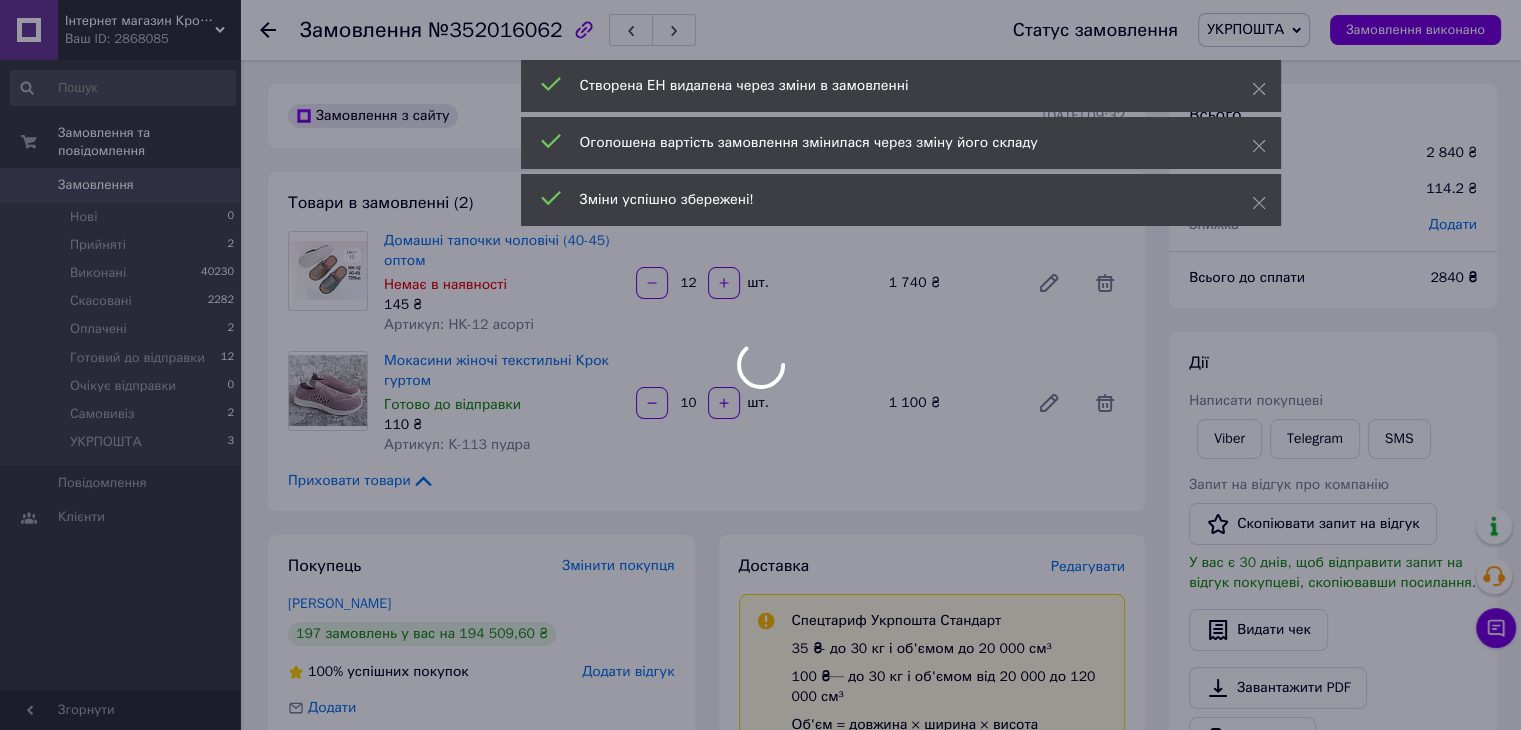 click at bounding box center [760, 365] 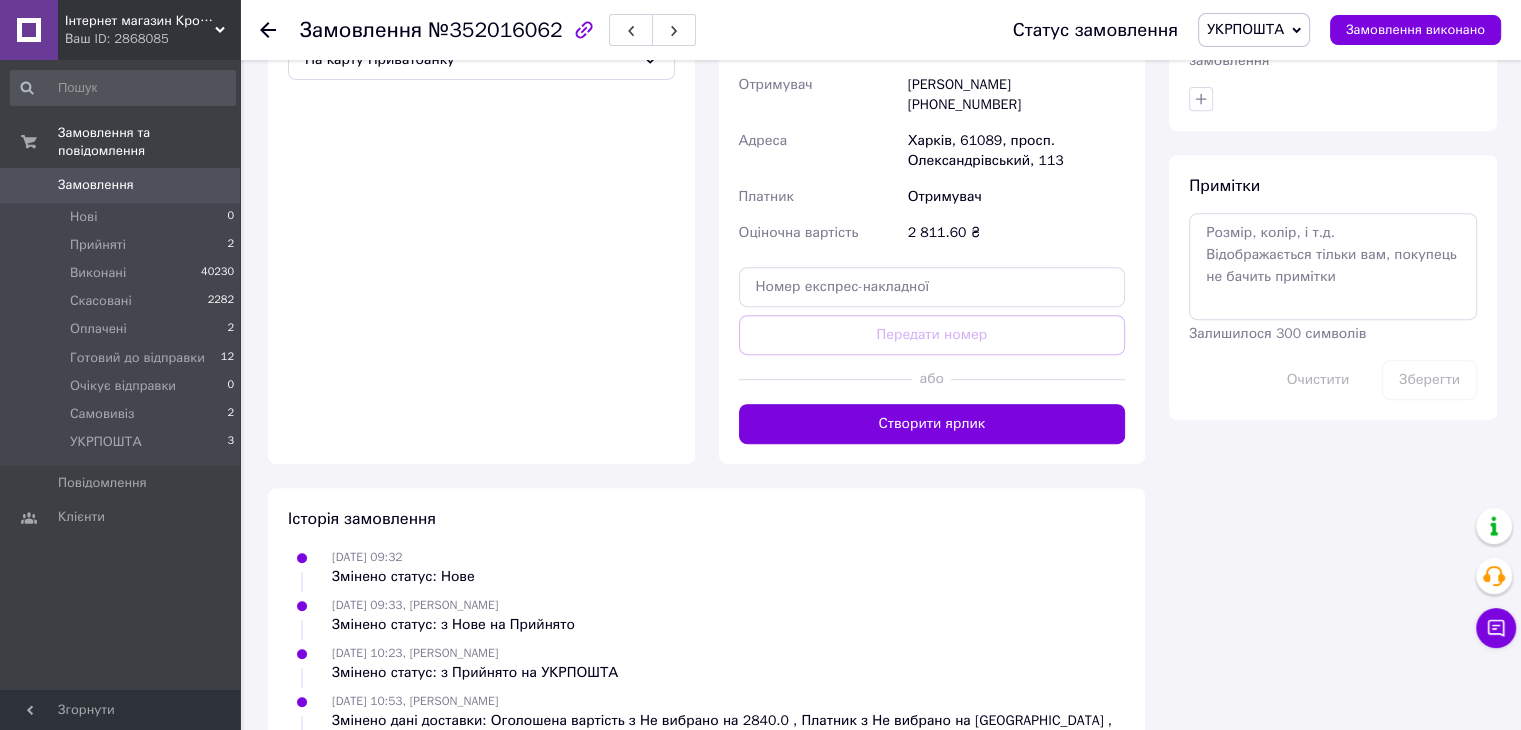 scroll, scrollTop: 933, scrollLeft: 0, axis: vertical 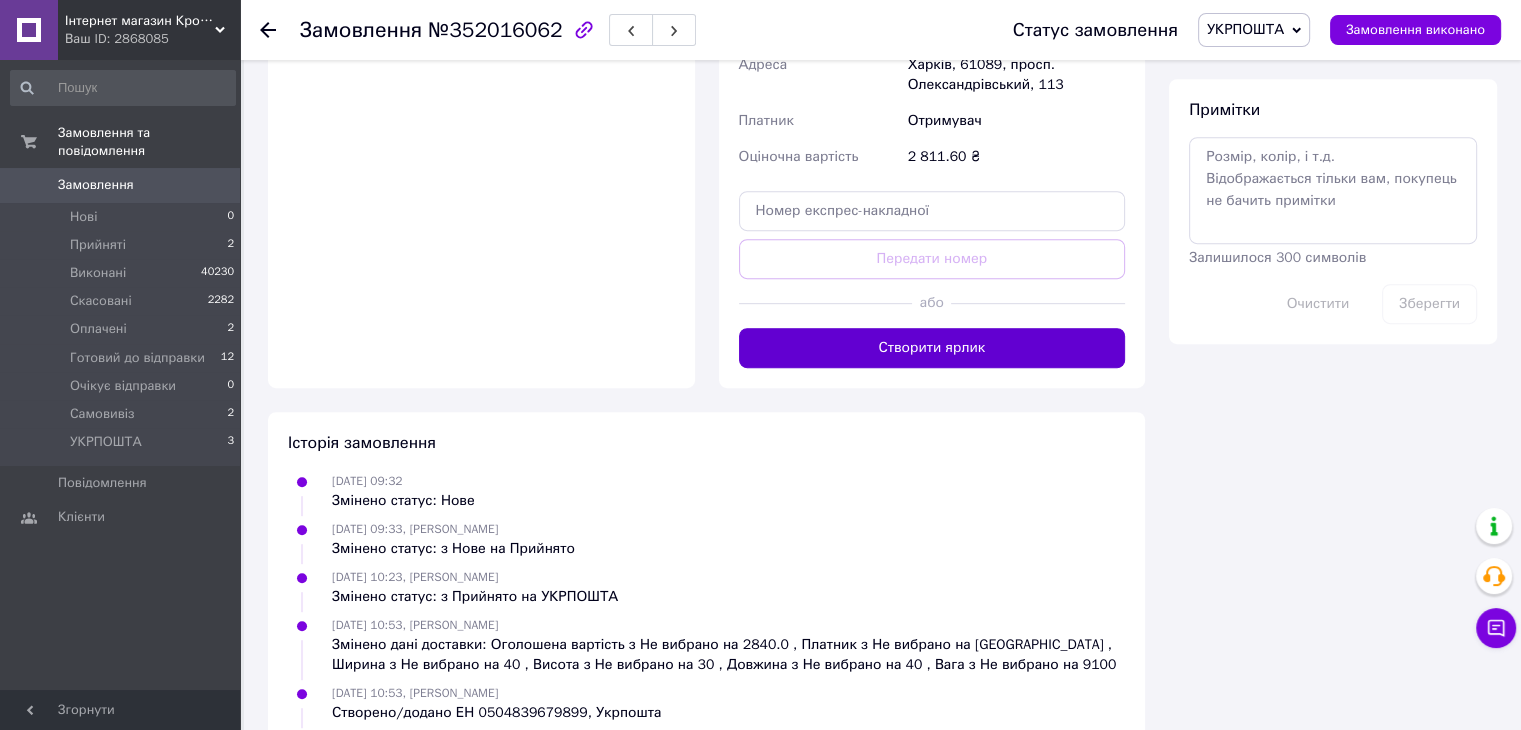 click on "Створити ярлик" at bounding box center [932, 348] 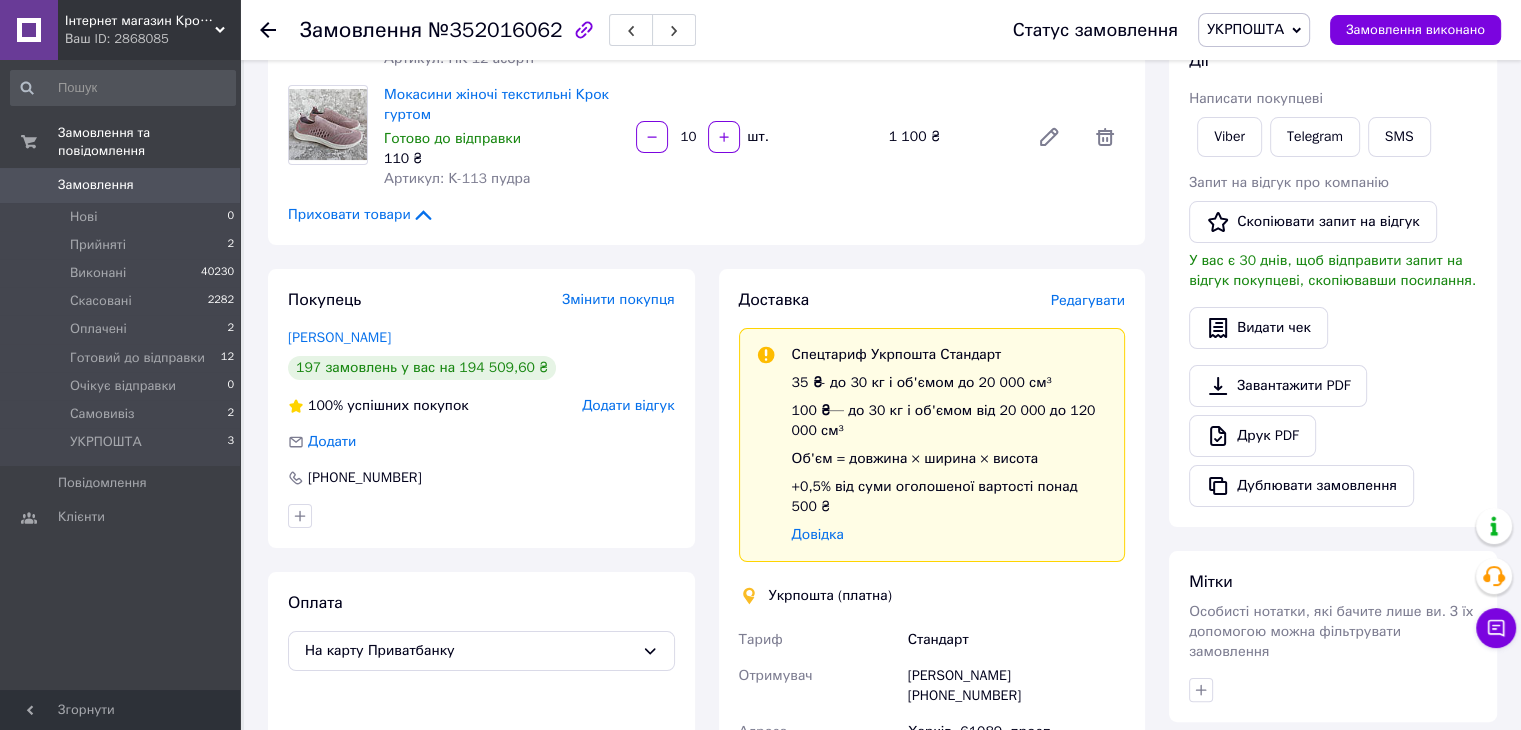 scroll, scrollTop: 0, scrollLeft: 0, axis: both 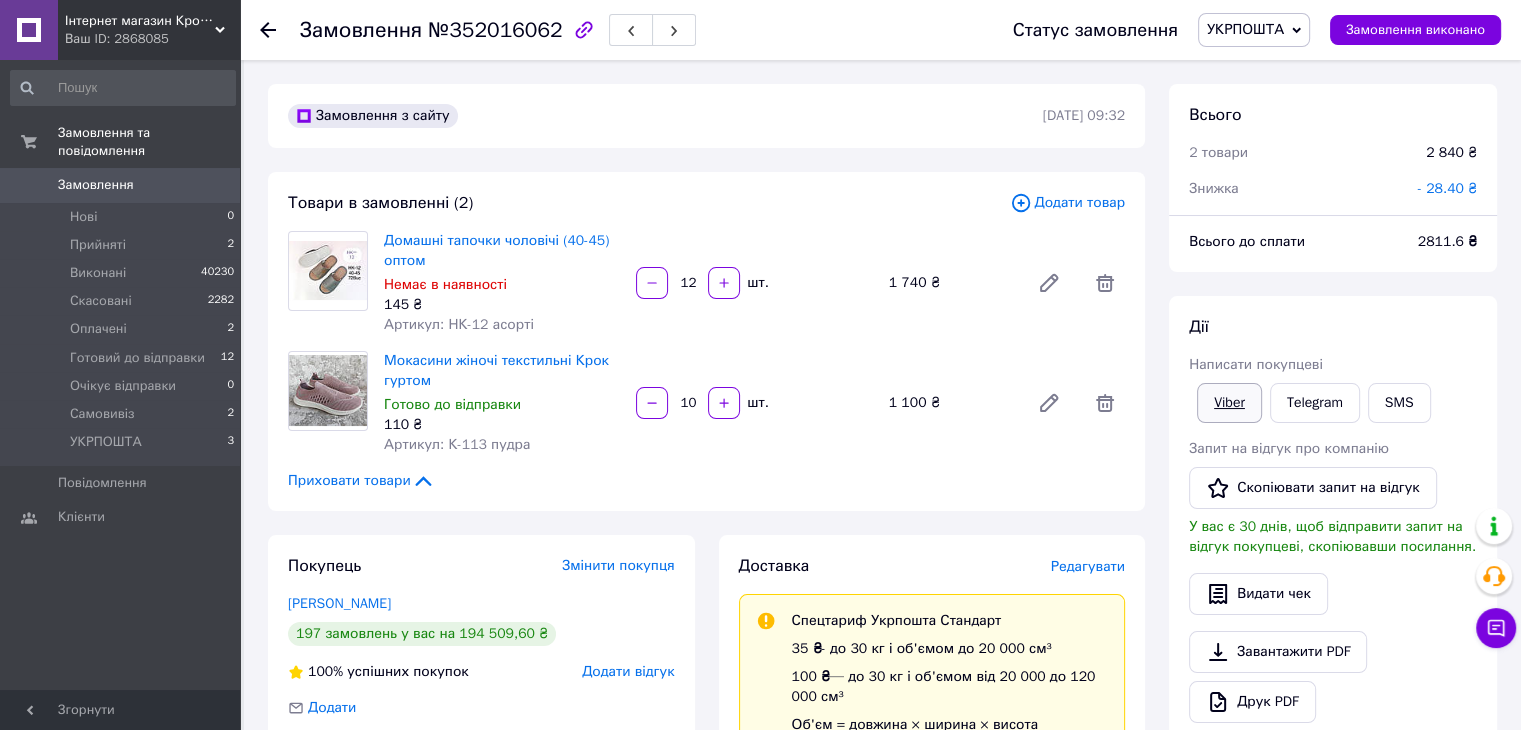 click on "Viber" at bounding box center [1229, 403] 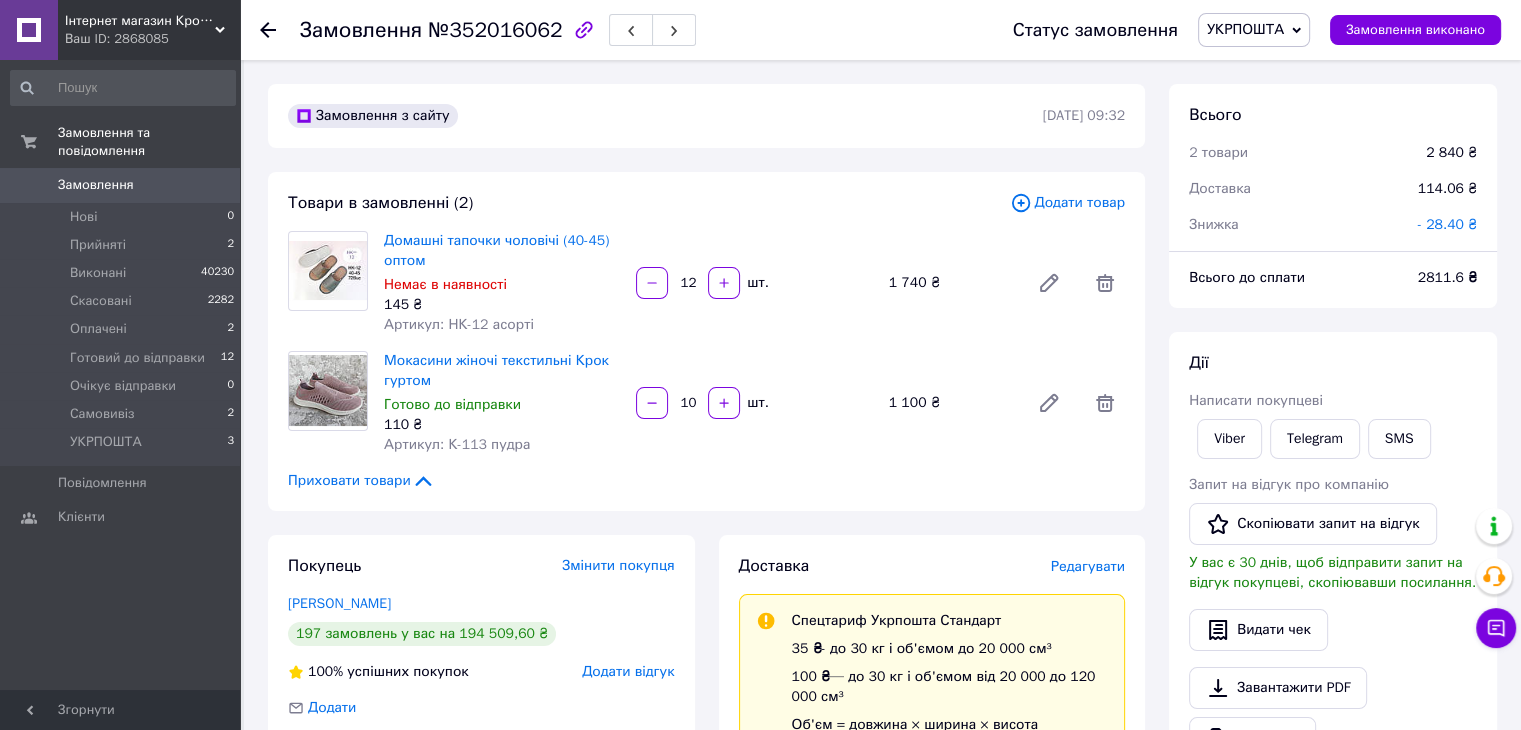 click on "2 товари" at bounding box center [1295, 153] 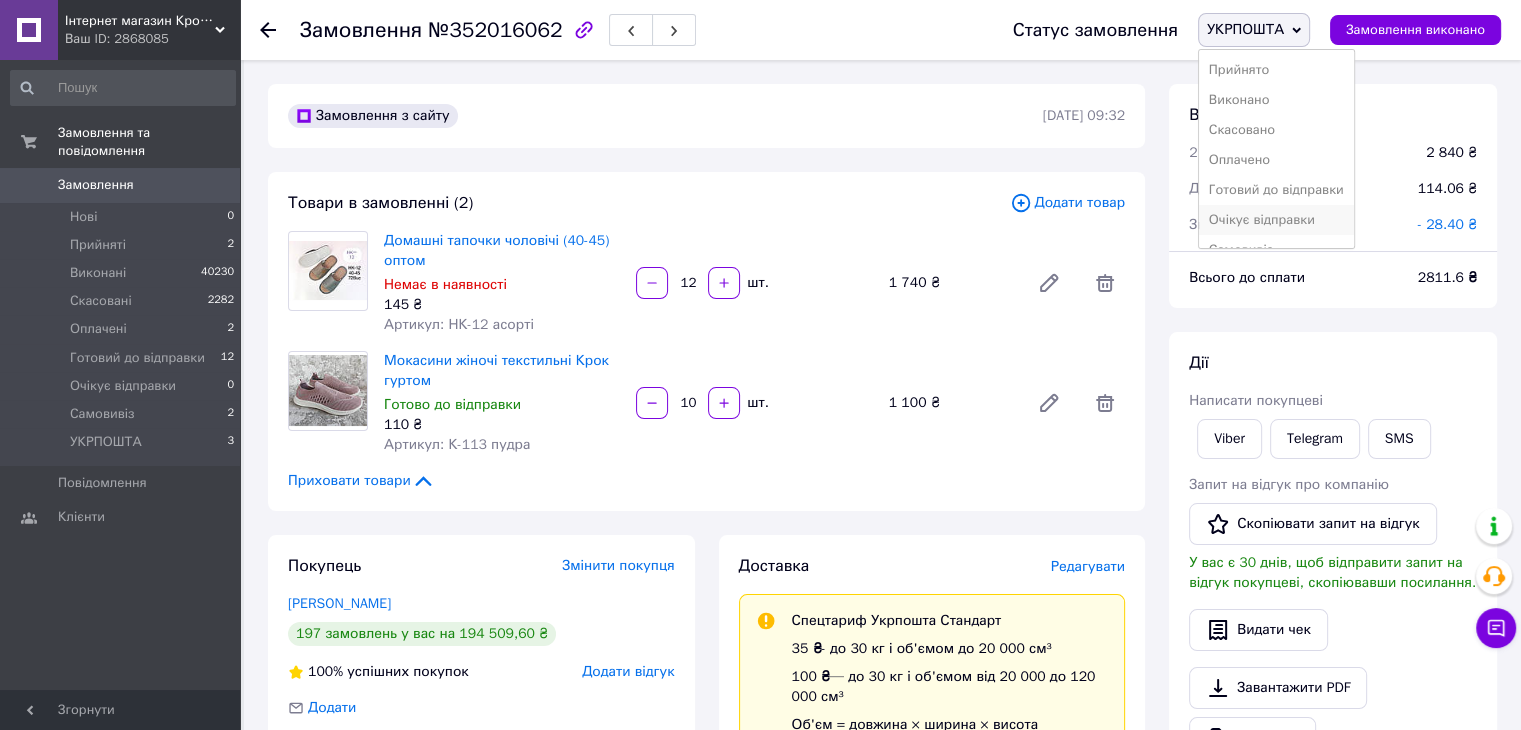 click on "Очікує відправки" at bounding box center (1276, 220) 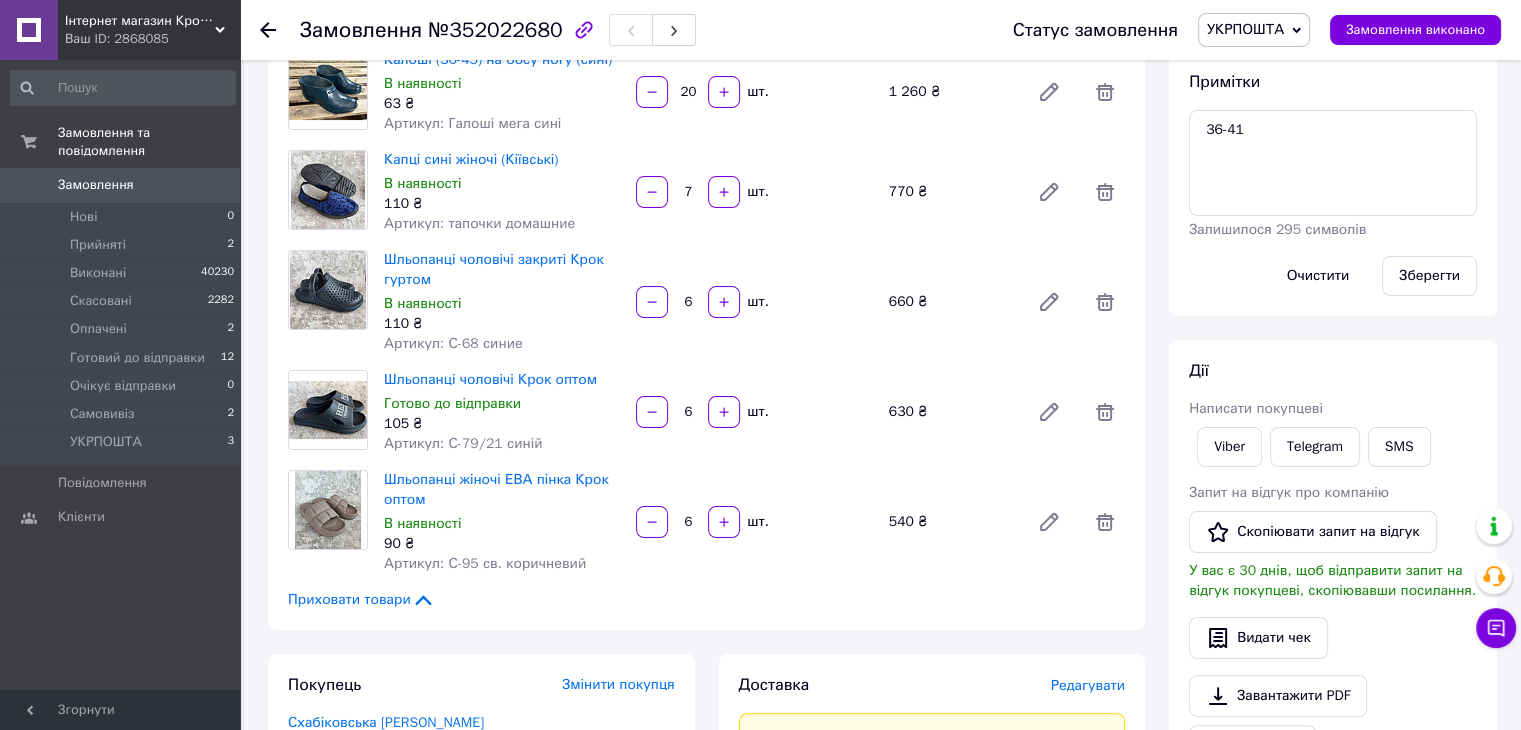 scroll, scrollTop: 533, scrollLeft: 0, axis: vertical 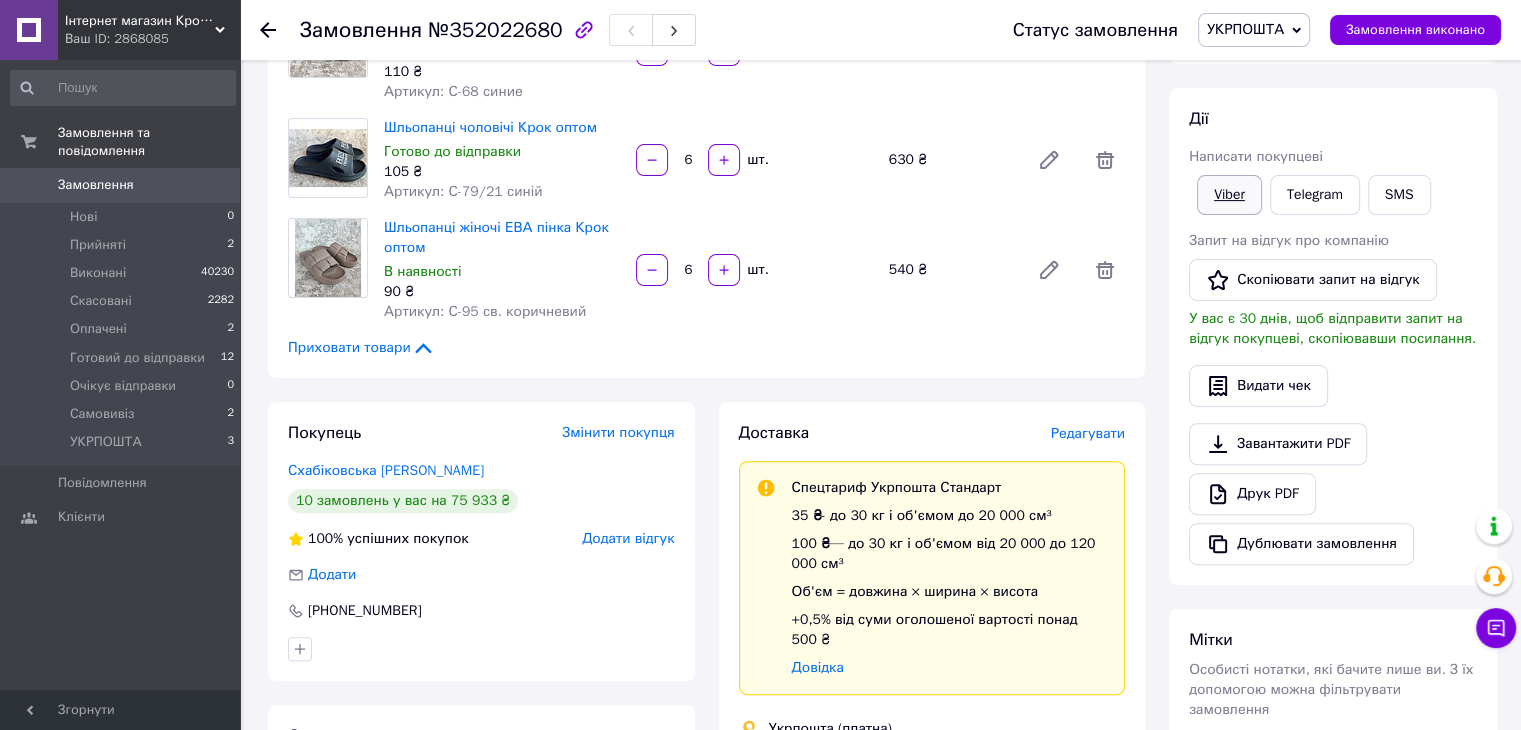 click on "Viber" at bounding box center (1229, 195) 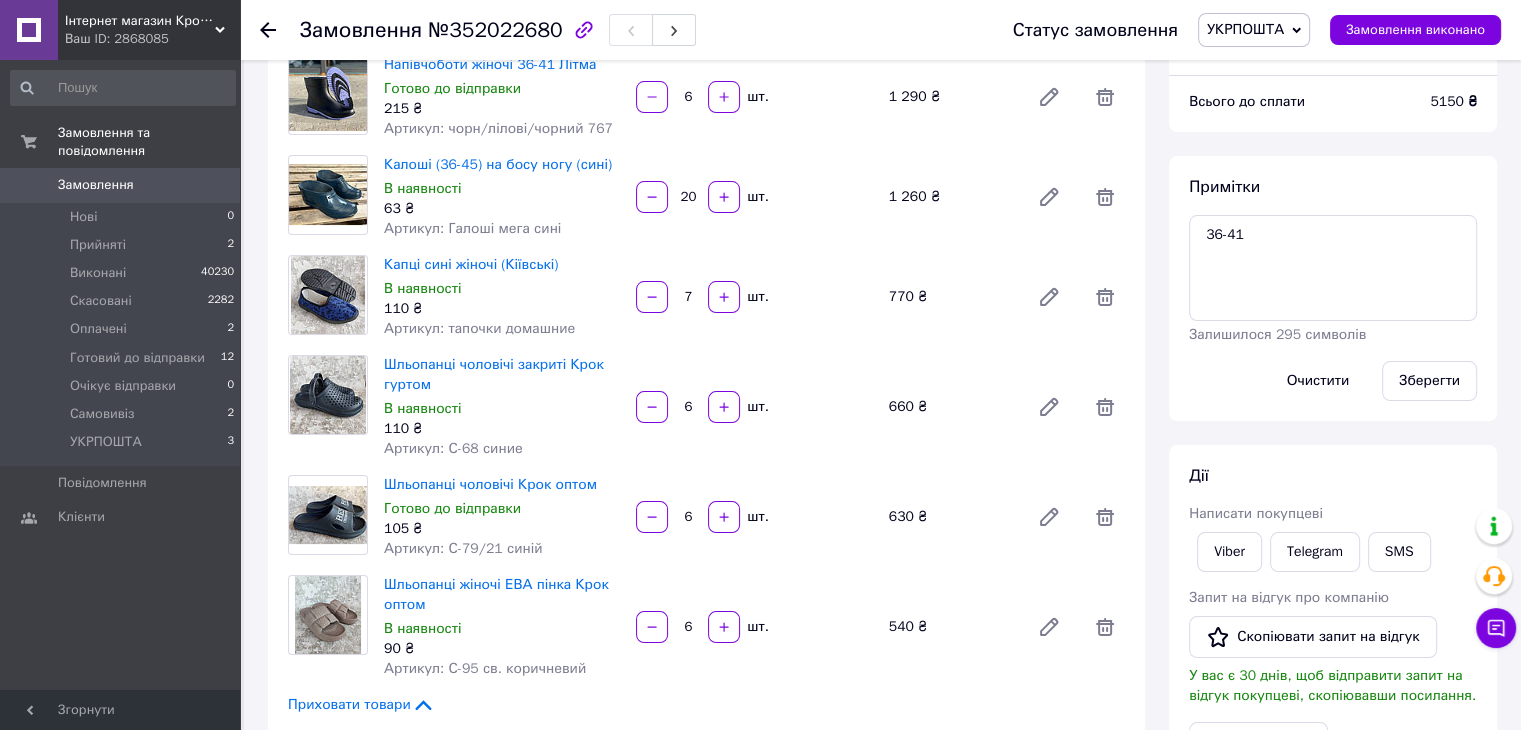 scroll, scrollTop: 0, scrollLeft: 0, axis: both 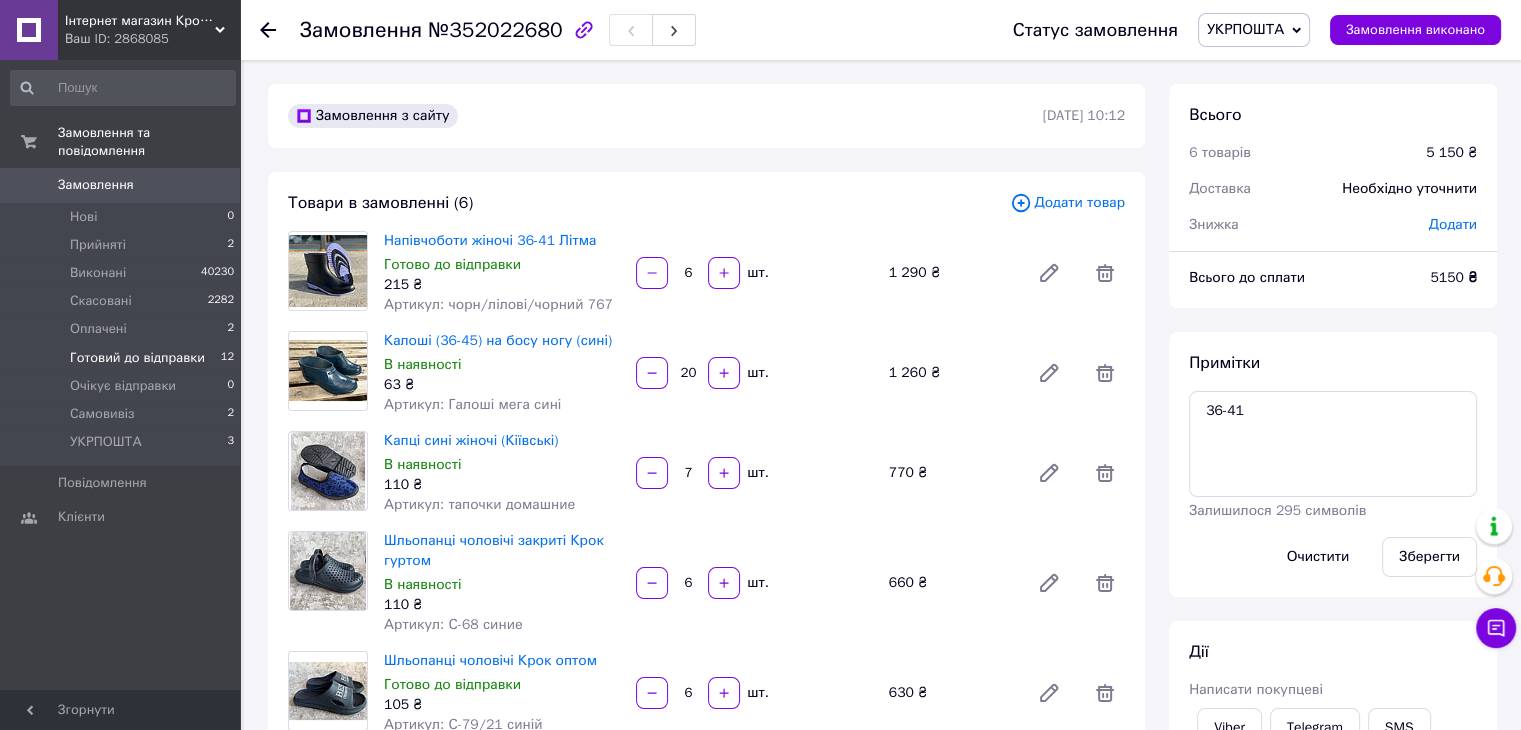 click on "Готовий до відправки" at bounding box center [137, 358] 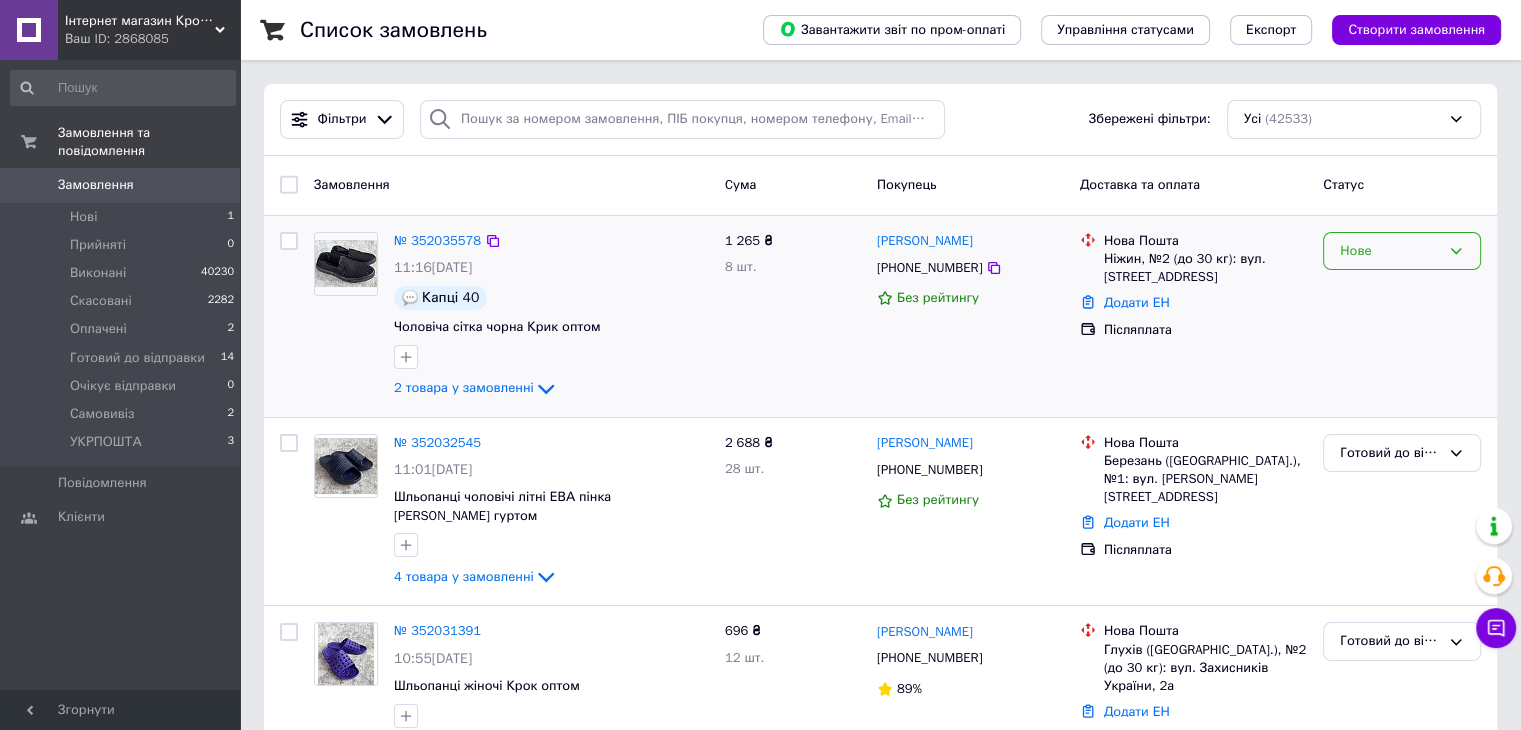 click on "Нове" at bounding box center [1402, 251] 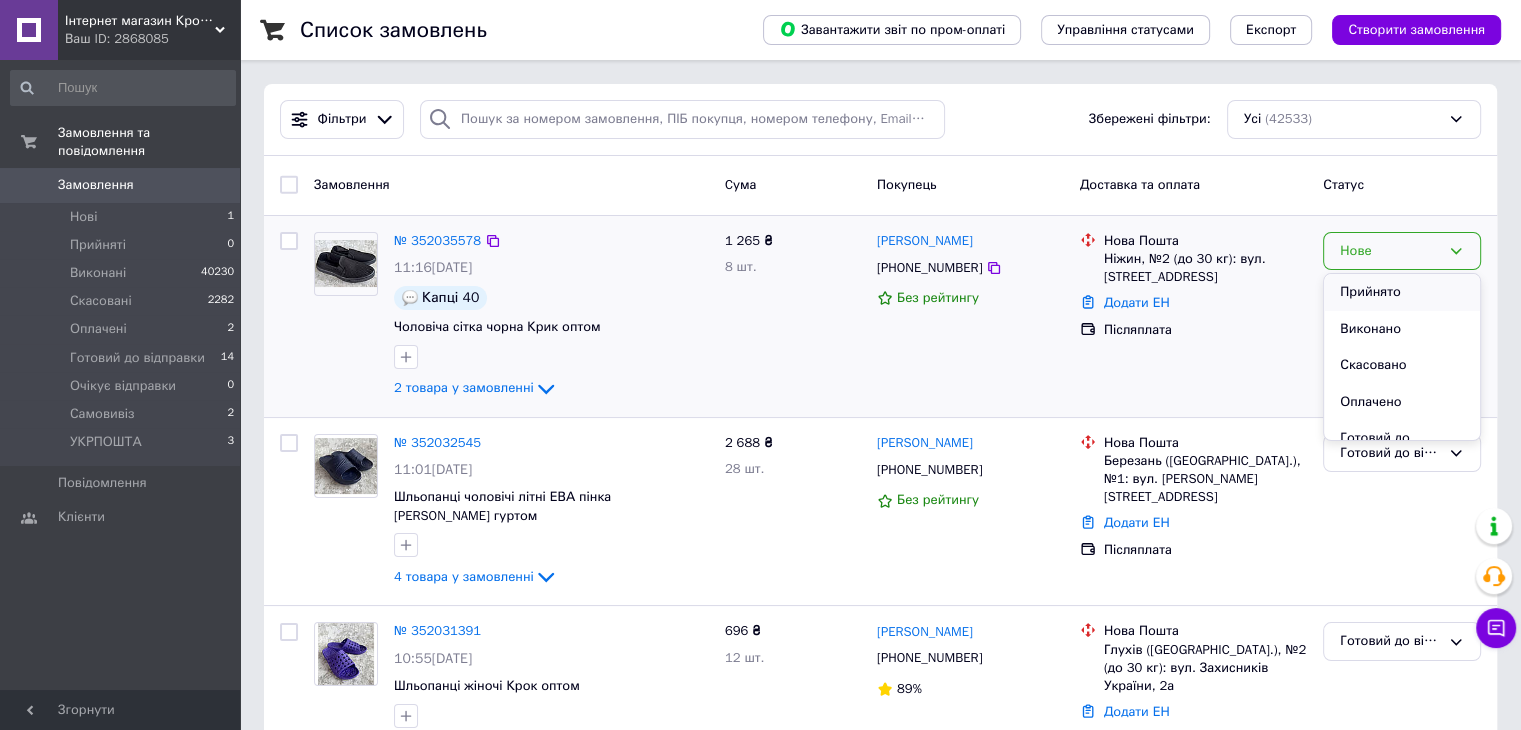 click on "Прийнято" at bounding box center [1402, 292] 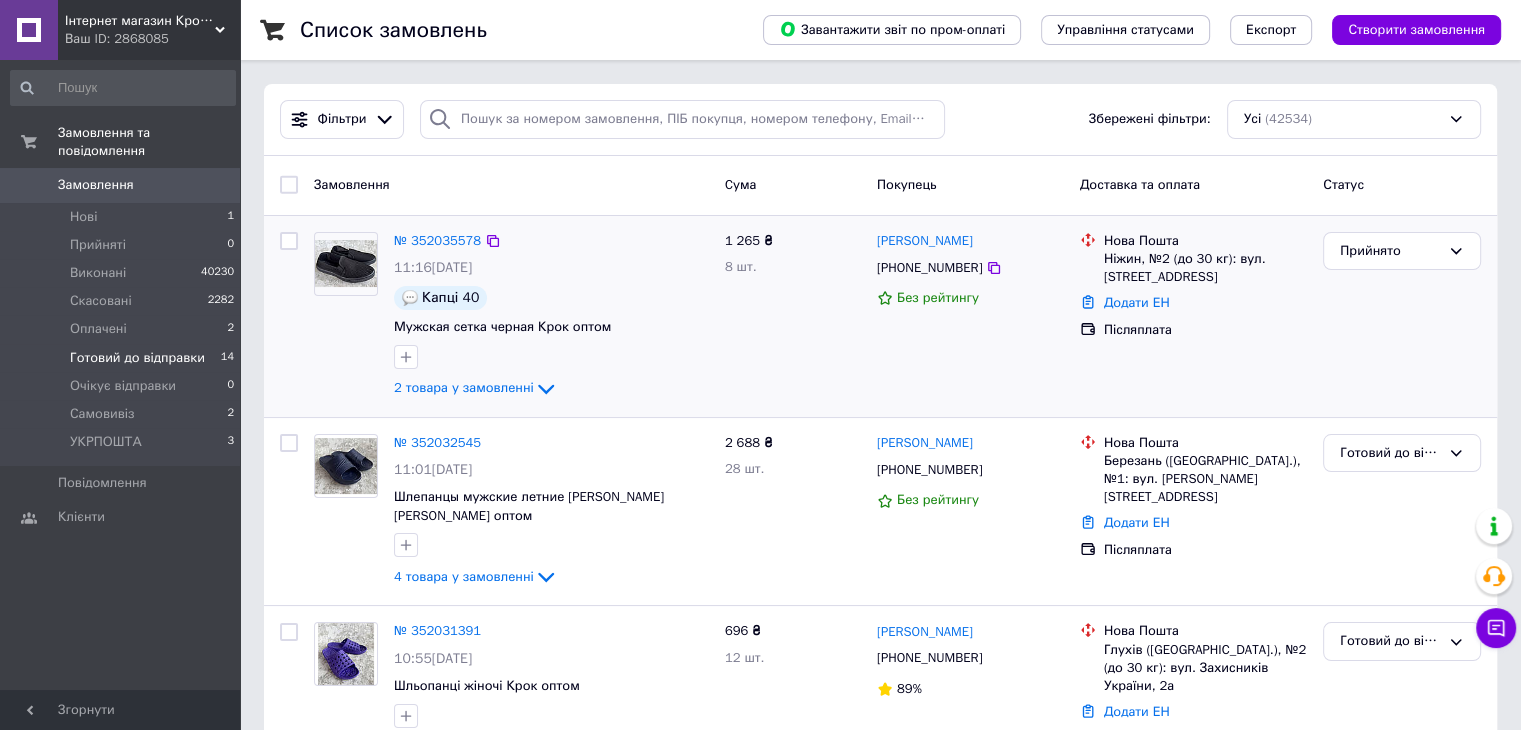 click on "Готовий до відправки" at bounding box center (137, 358) 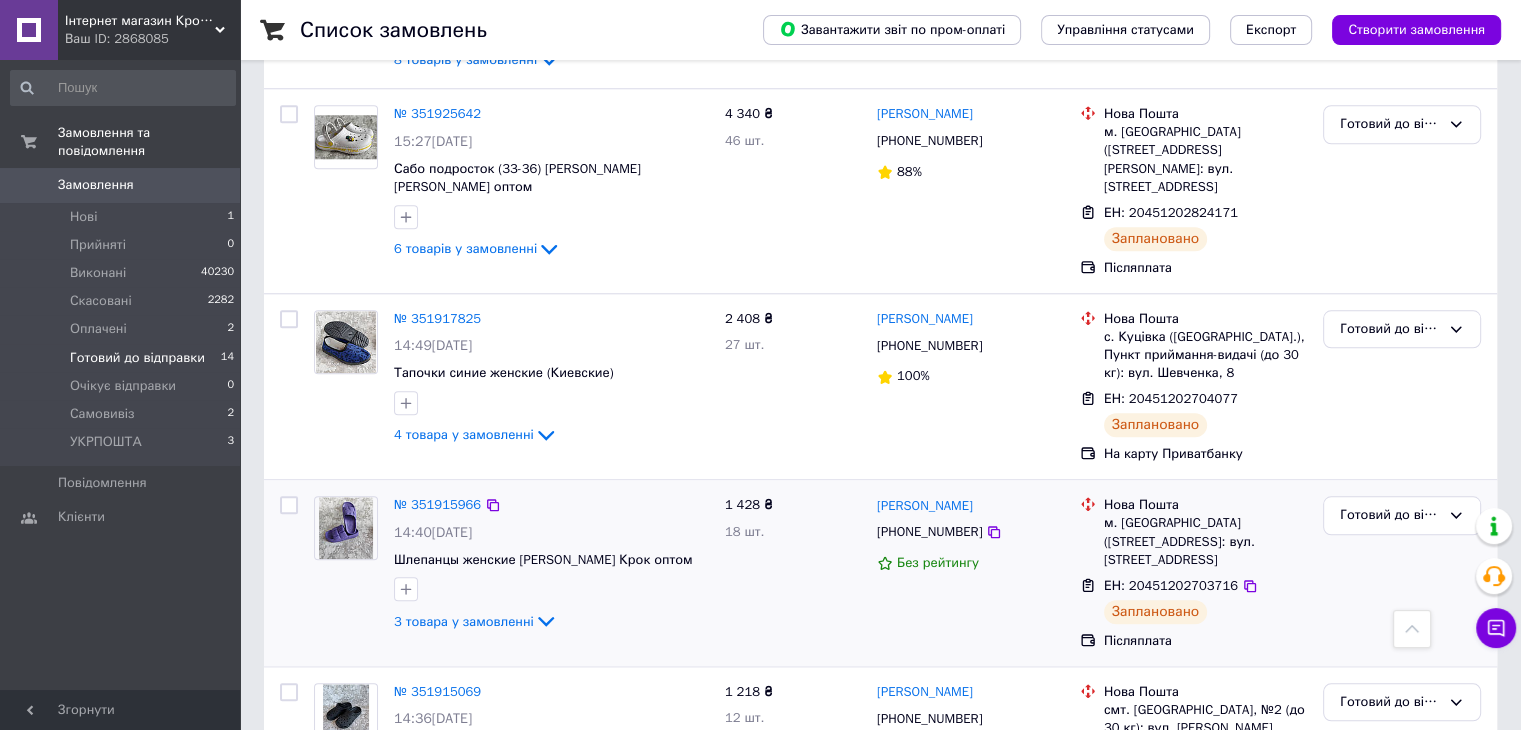 scroll, scrollTop: 2150, scrollLeft: 0, axis: vertical 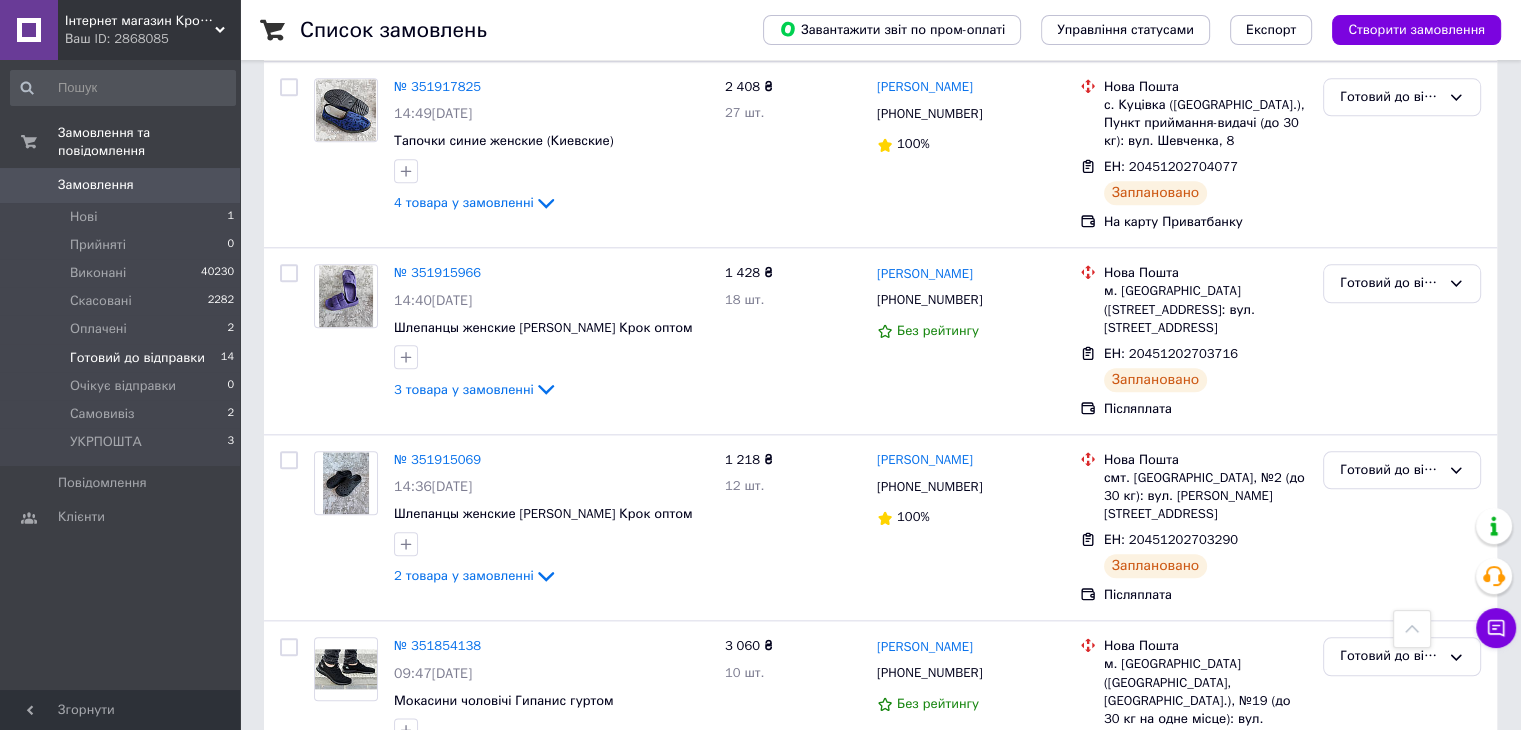 click on "Готовий до відправки" at bounding box center [137, 358] 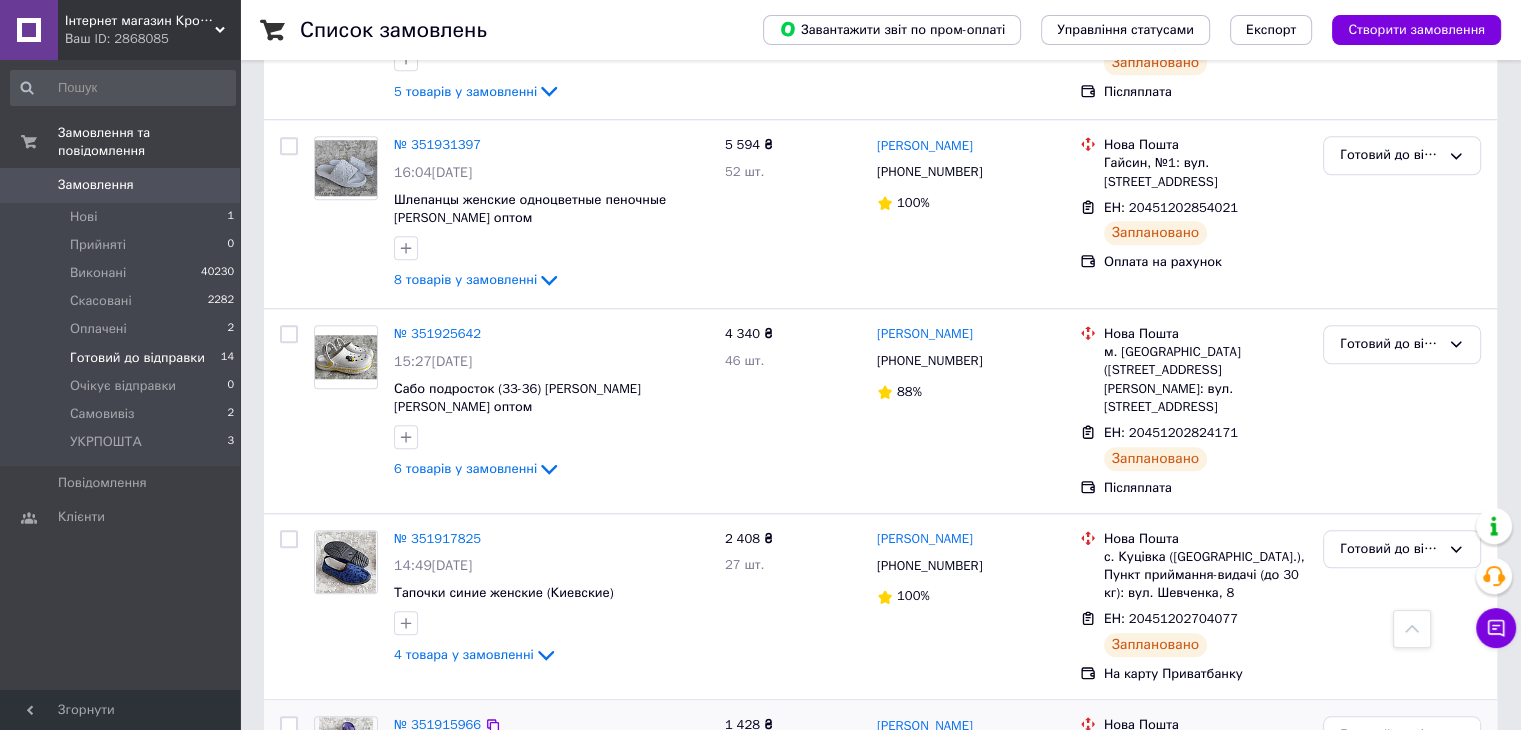 scroll, scrollTop: 1616, scrollLeft: 0, axis: vertical 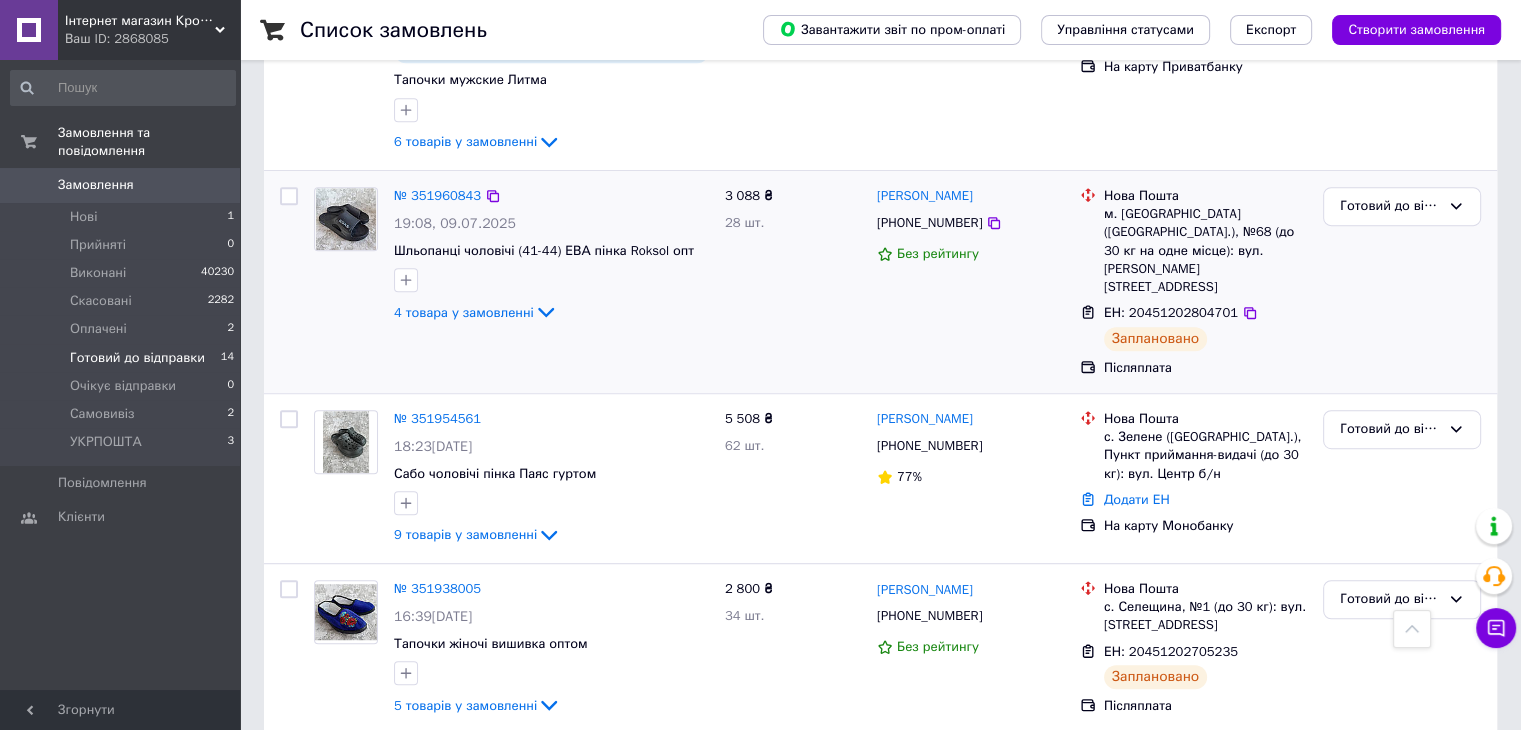 click on "№ 351960843 19:08, 09.07.2025 Шльопанці чоловічі (41-44) ЕВА пінка Roksol опт 4 товара у замовленні" at bounding box center [551, 255] 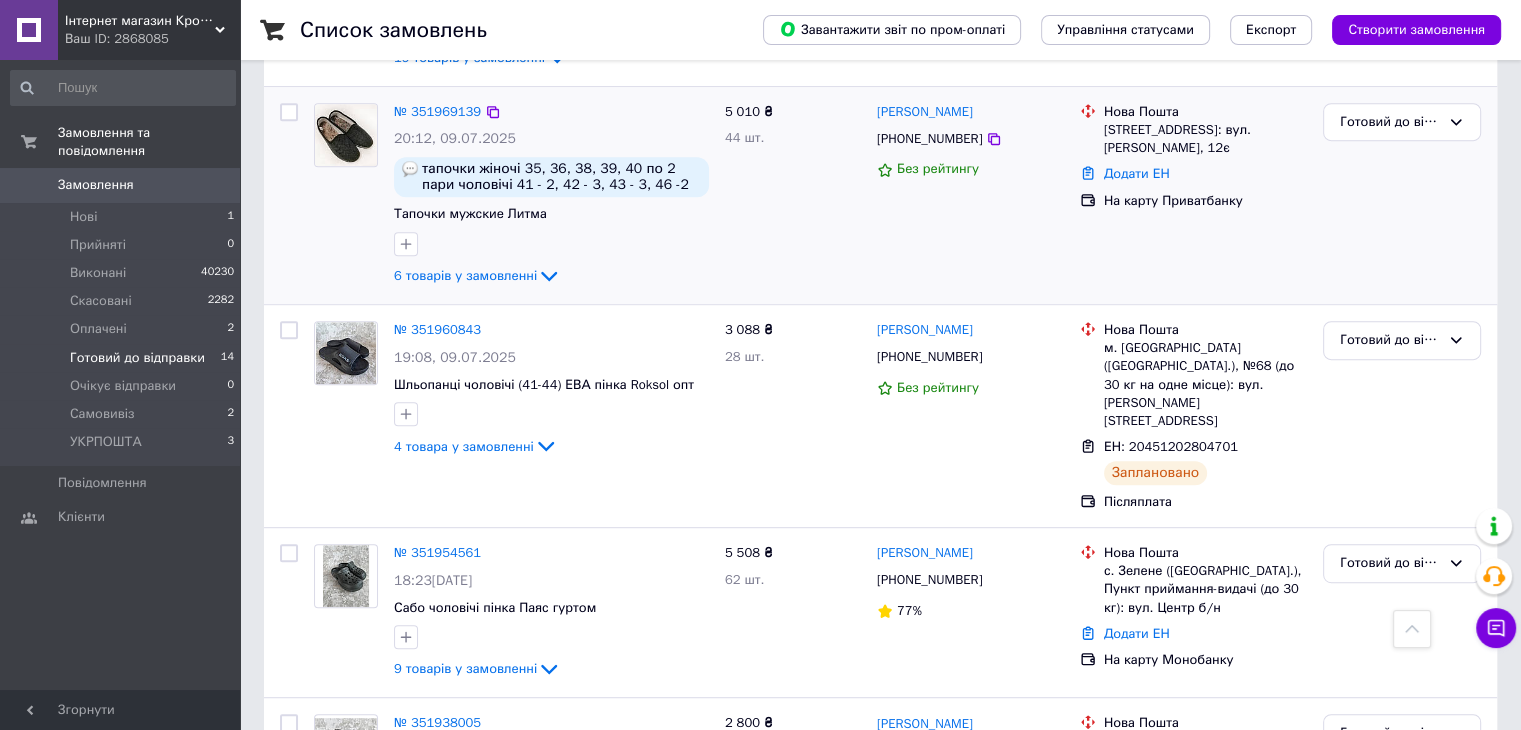scroll, scrollTop: 816, scrollLeft: 0, axis: vertical 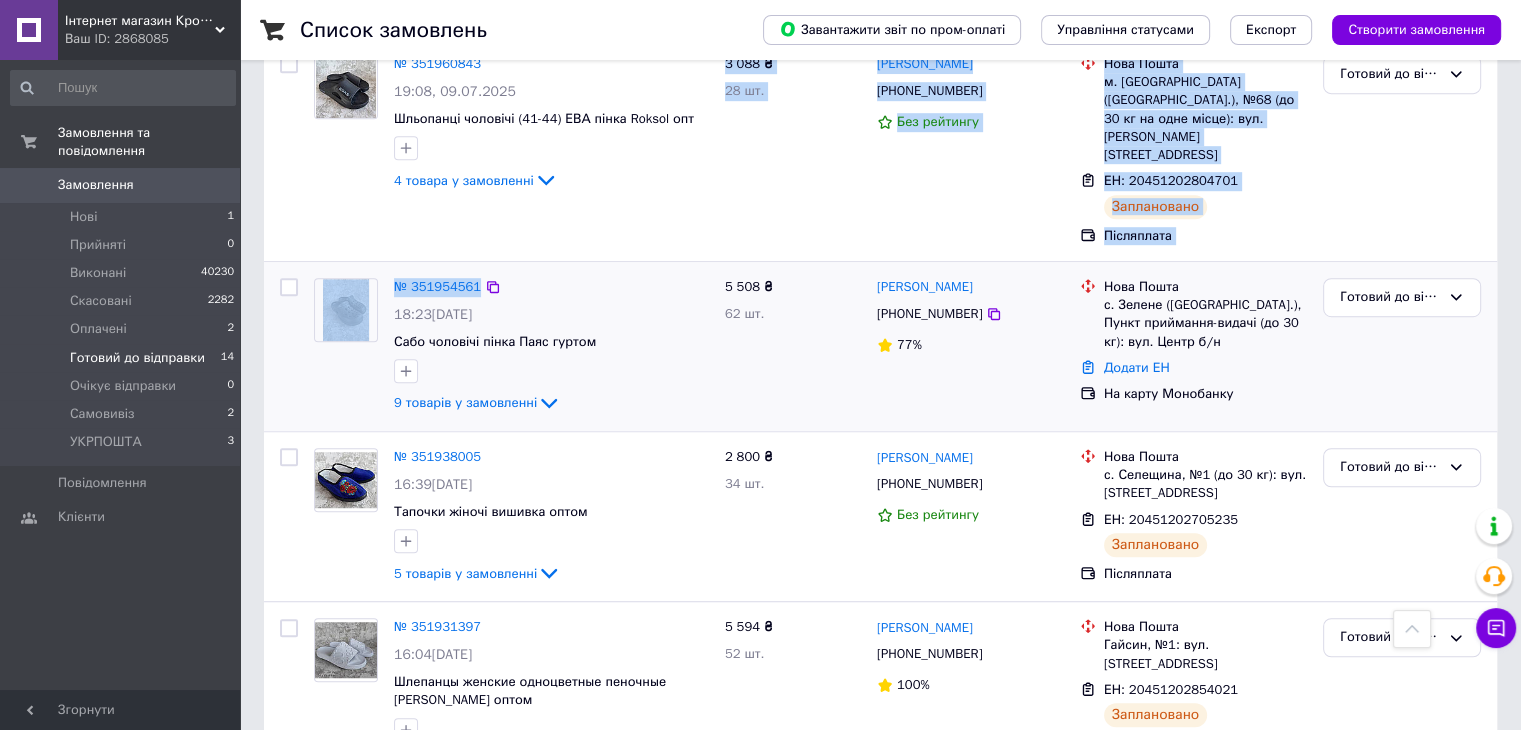 drag, startPoint x: 431, startPoint y: 231, endPoint x: 656, endPoint y: 203, distance: 226.73553 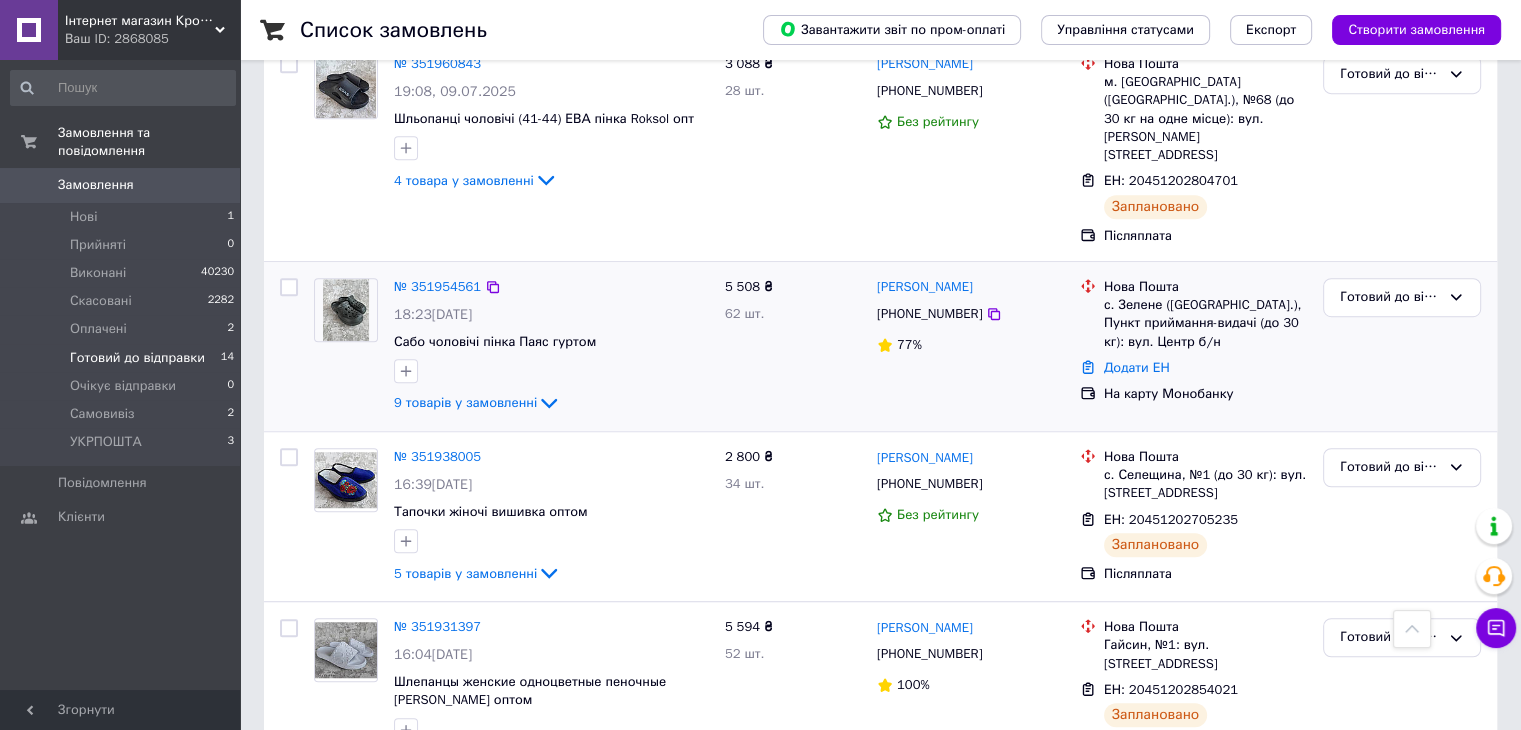 click on "5 508 ₴ 62 шт." at bounding box center [793, 346] 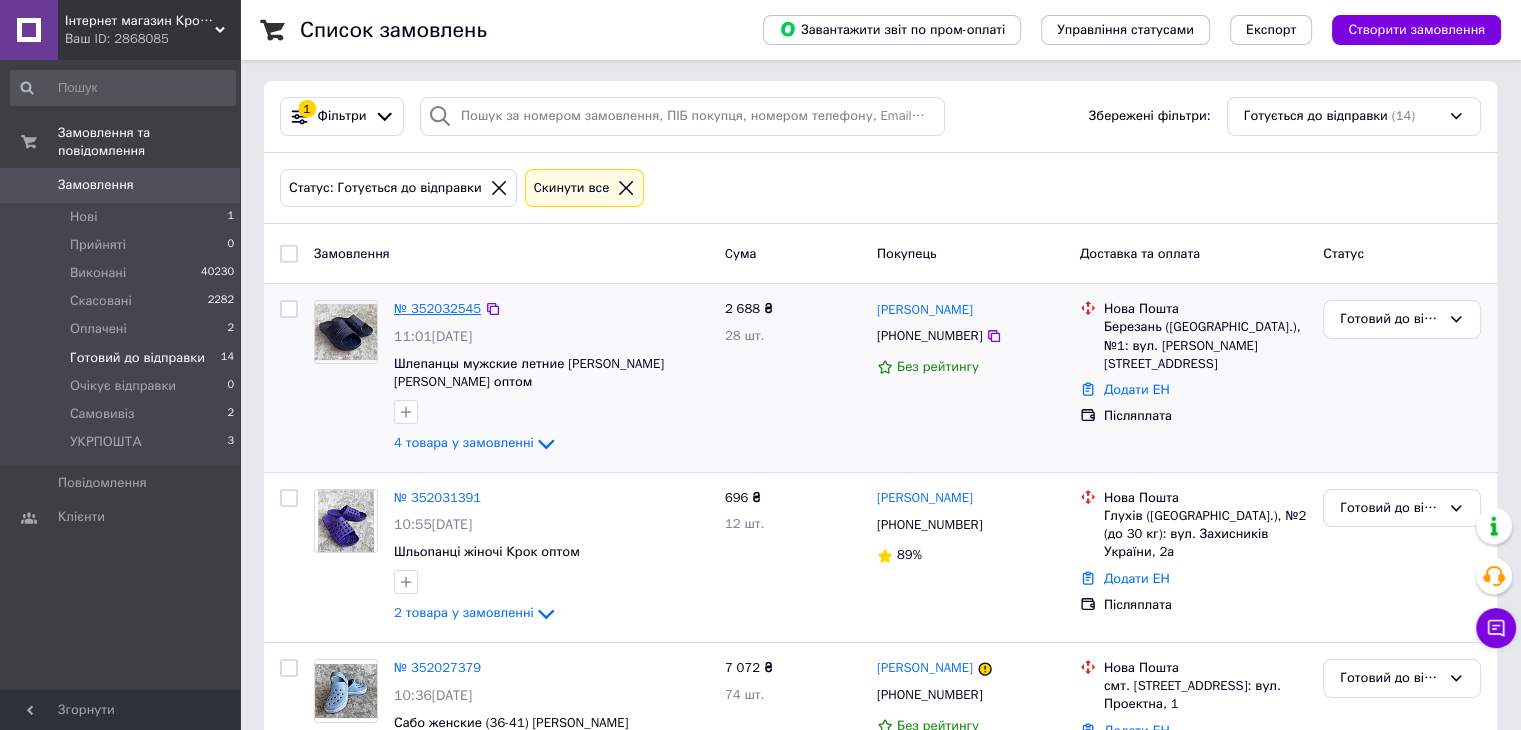 scroll, scrollTop: 0, scrollLeft: 0, axis: both 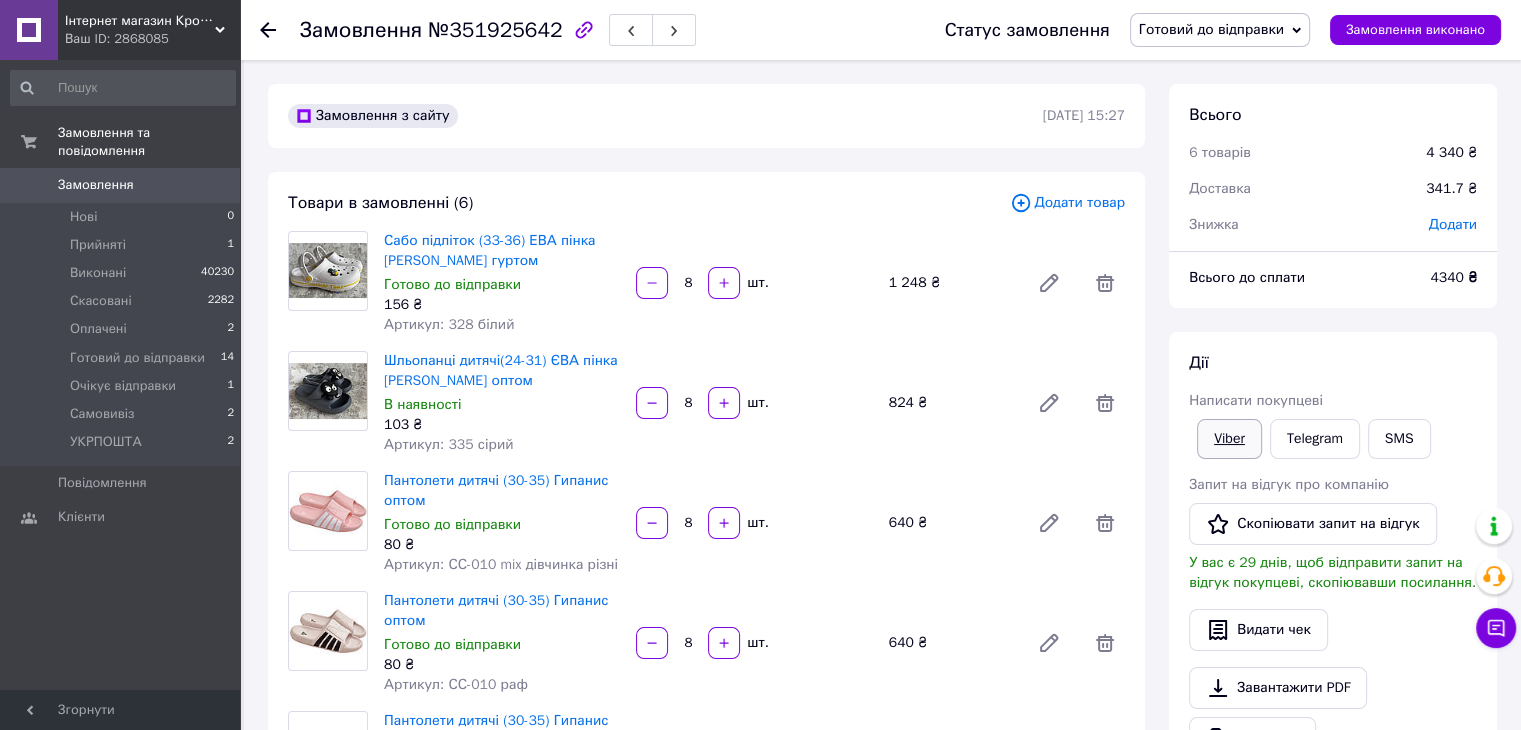 click on "Viber" at bounding box center (1229, 439) 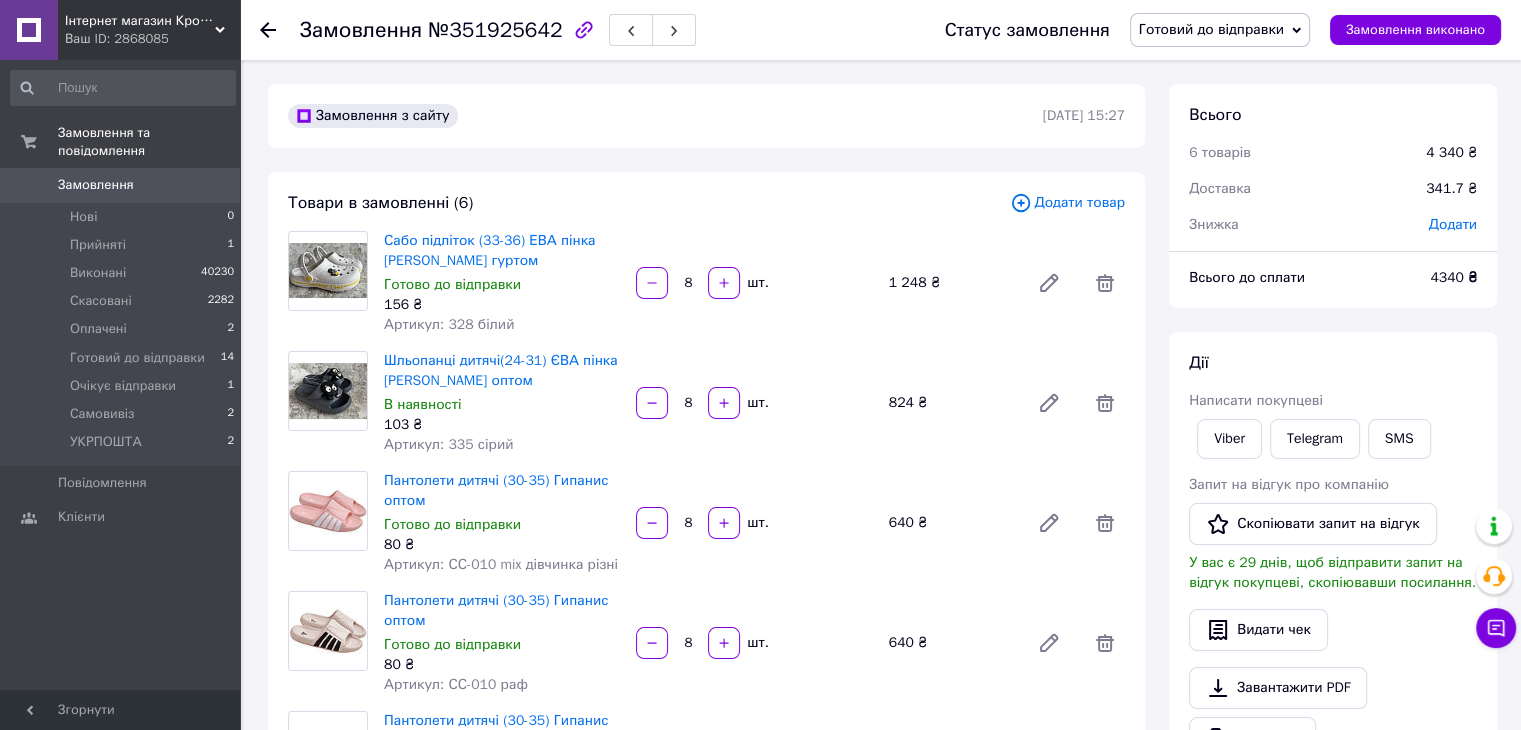 drag, startPoint x: 1368, startPoint y: 351, endPoint x: 1354, endPoint y: 364, distance: 19.104973 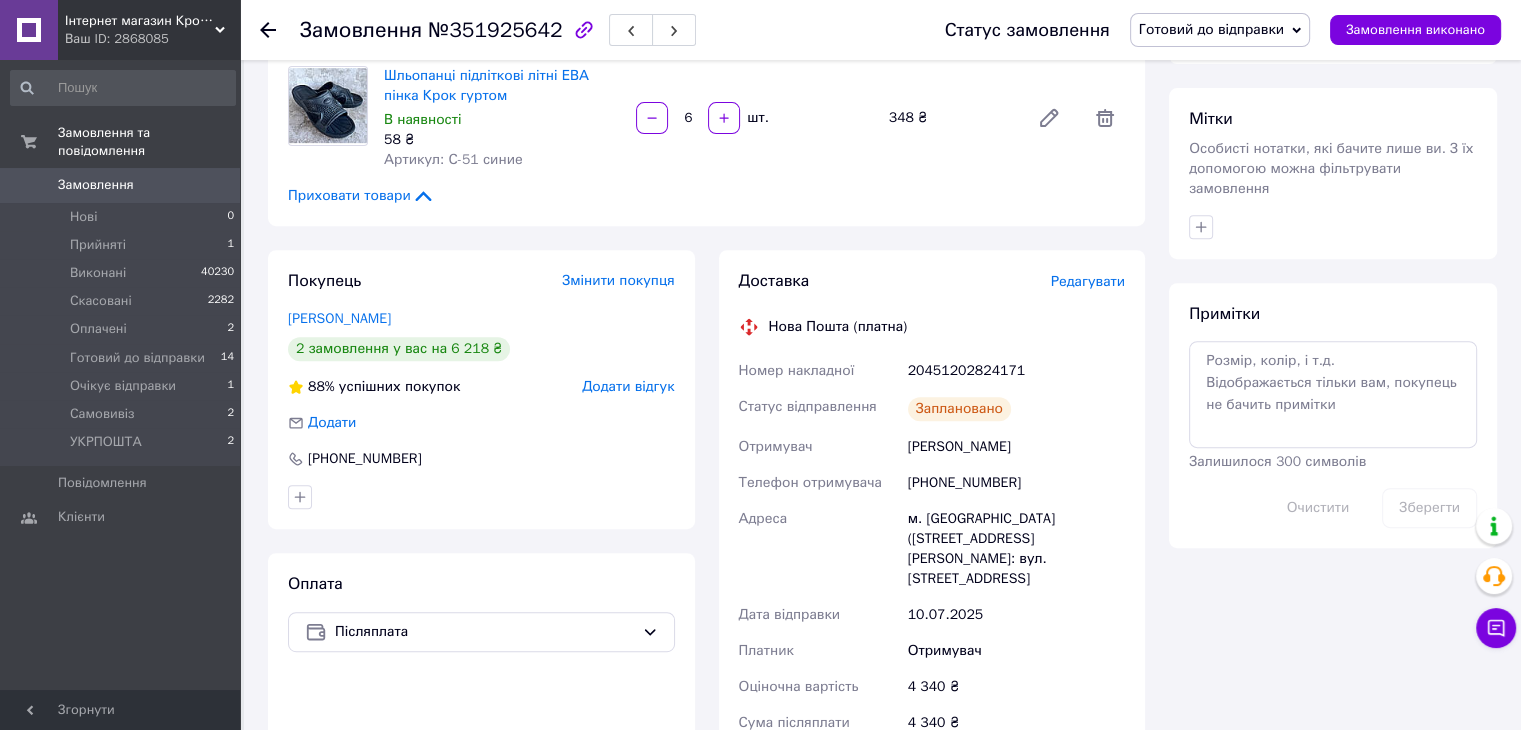 scroll, scrollTop: 800, scrollLeft: 0, axis: vertical 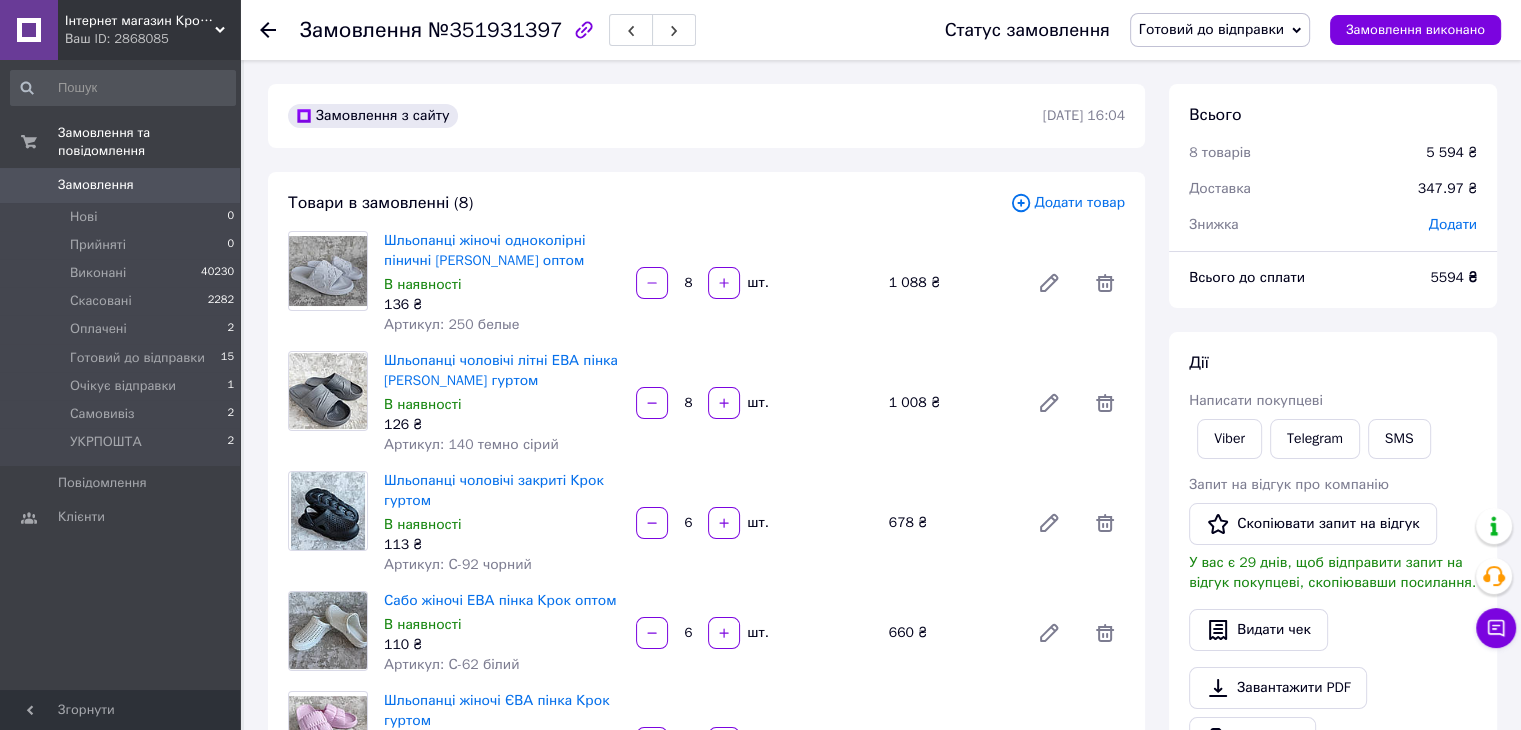 click on "Додати" at bounding box center [1453, 224] 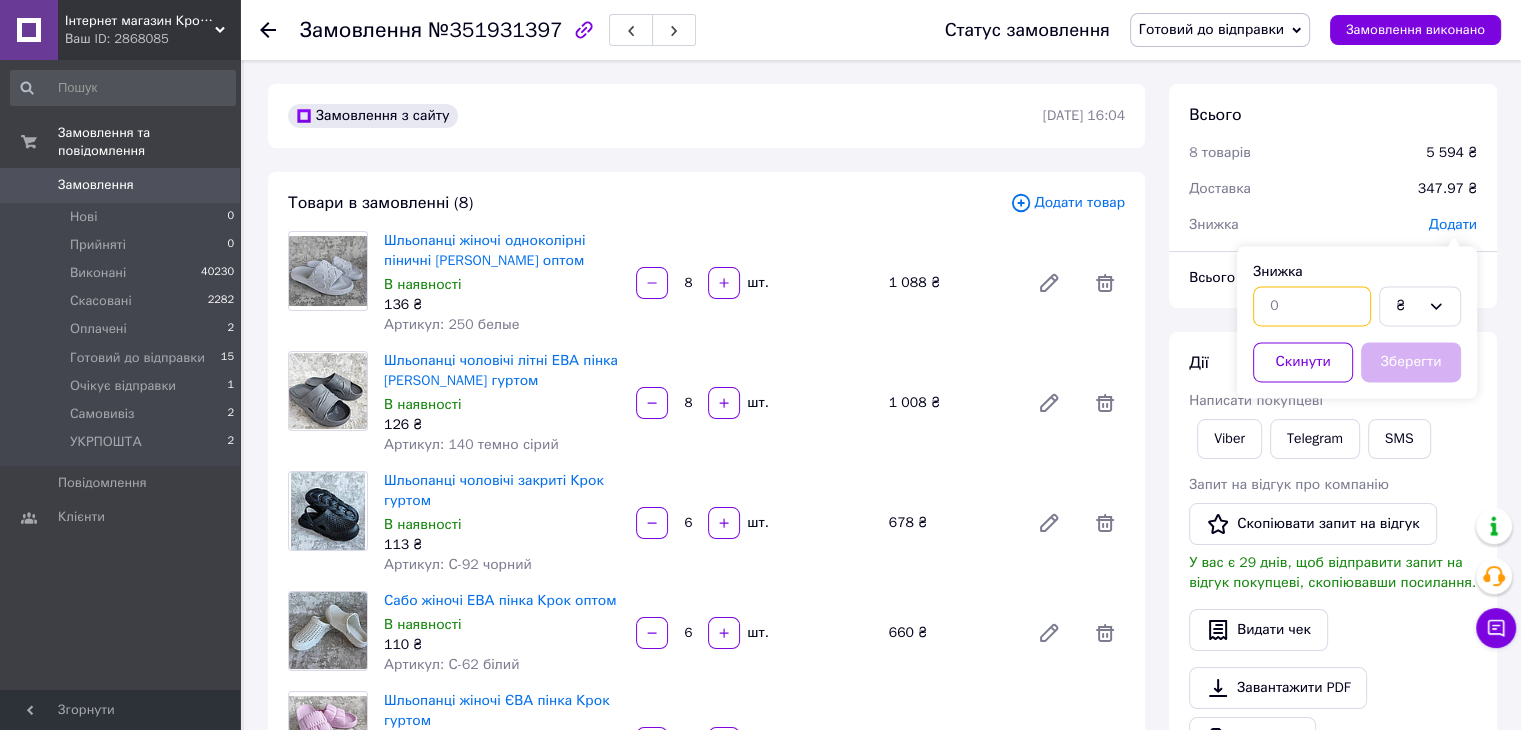 click at bounding box center (1312, 306) 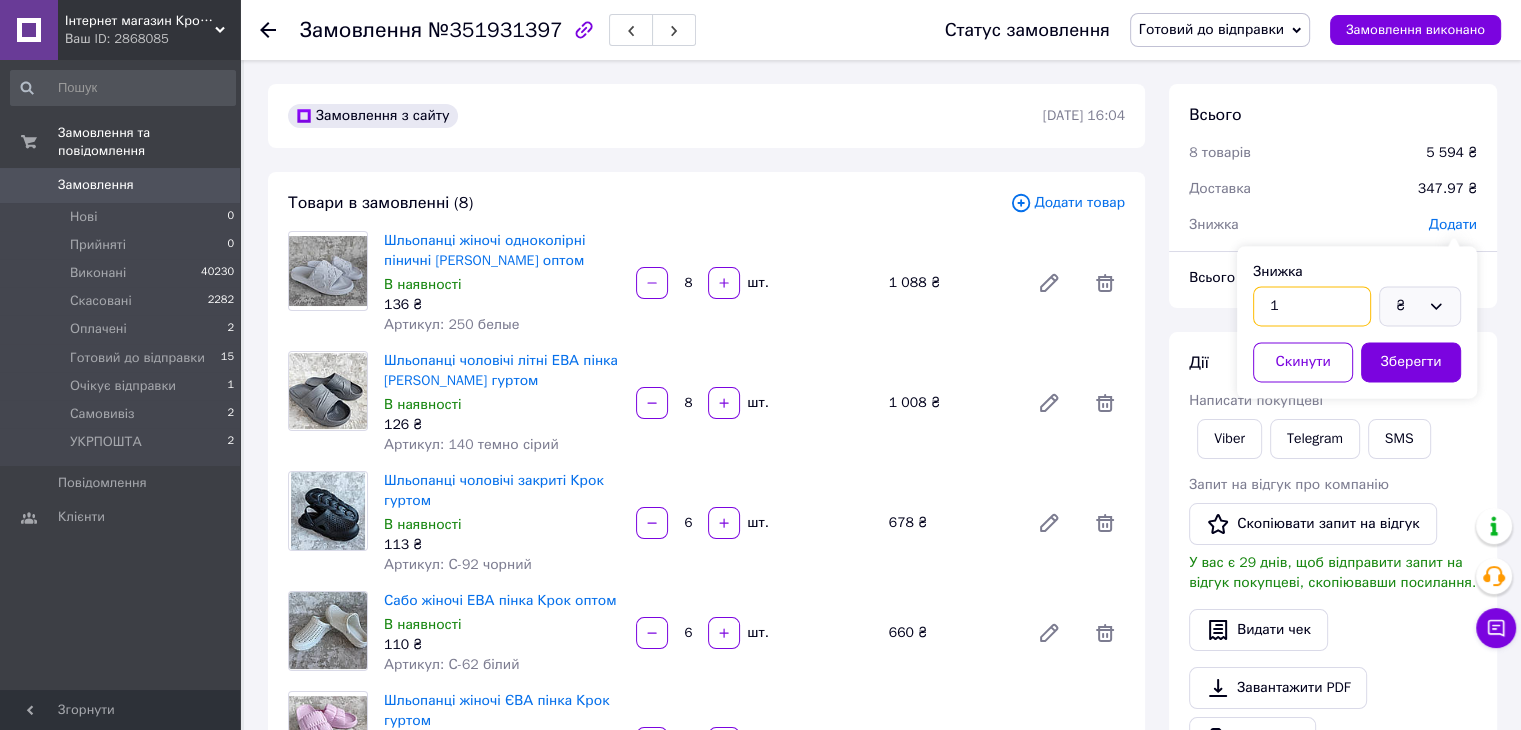 type on "1" 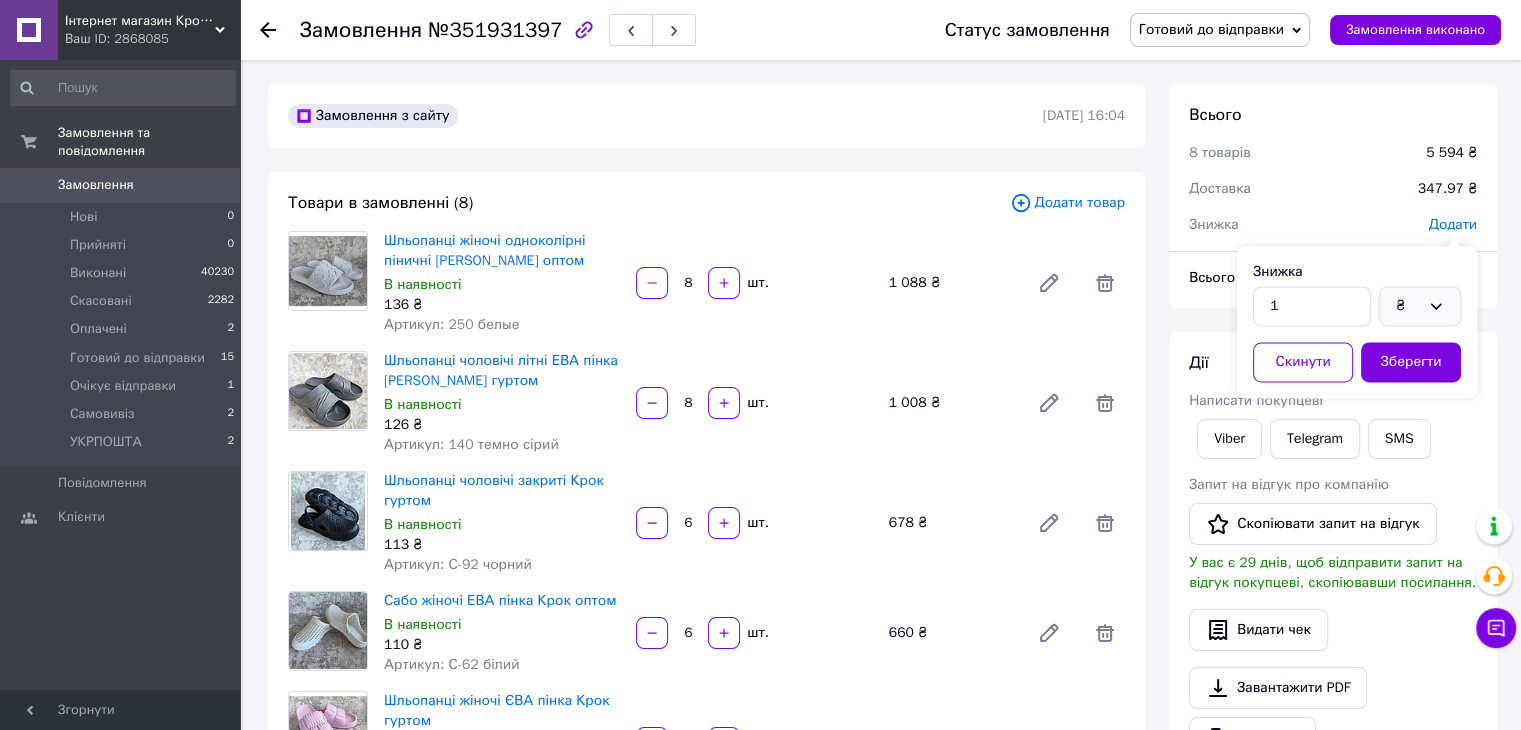 click on "₴" at bounding box center [1408, 306] 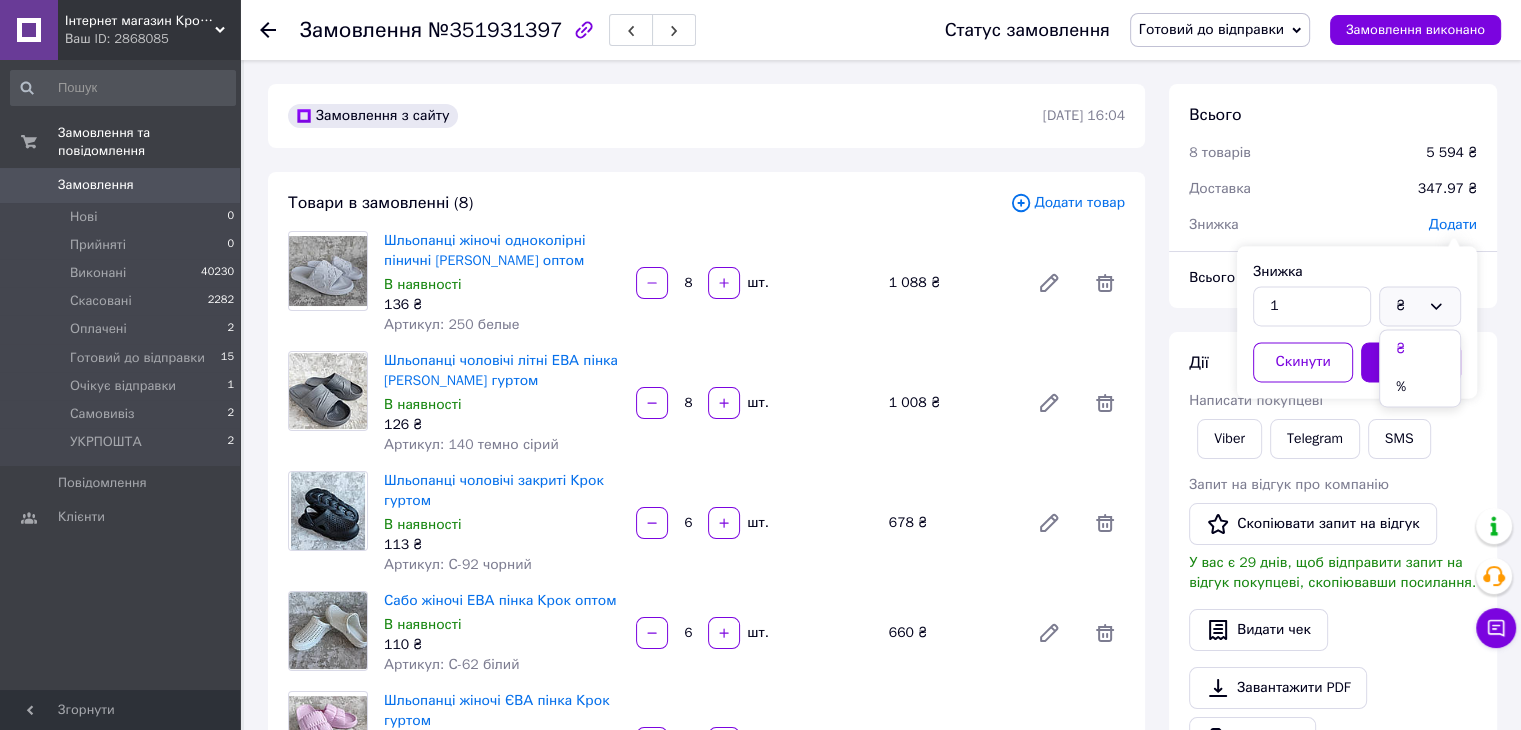 click on "%" at bounding box center (1420, 387) 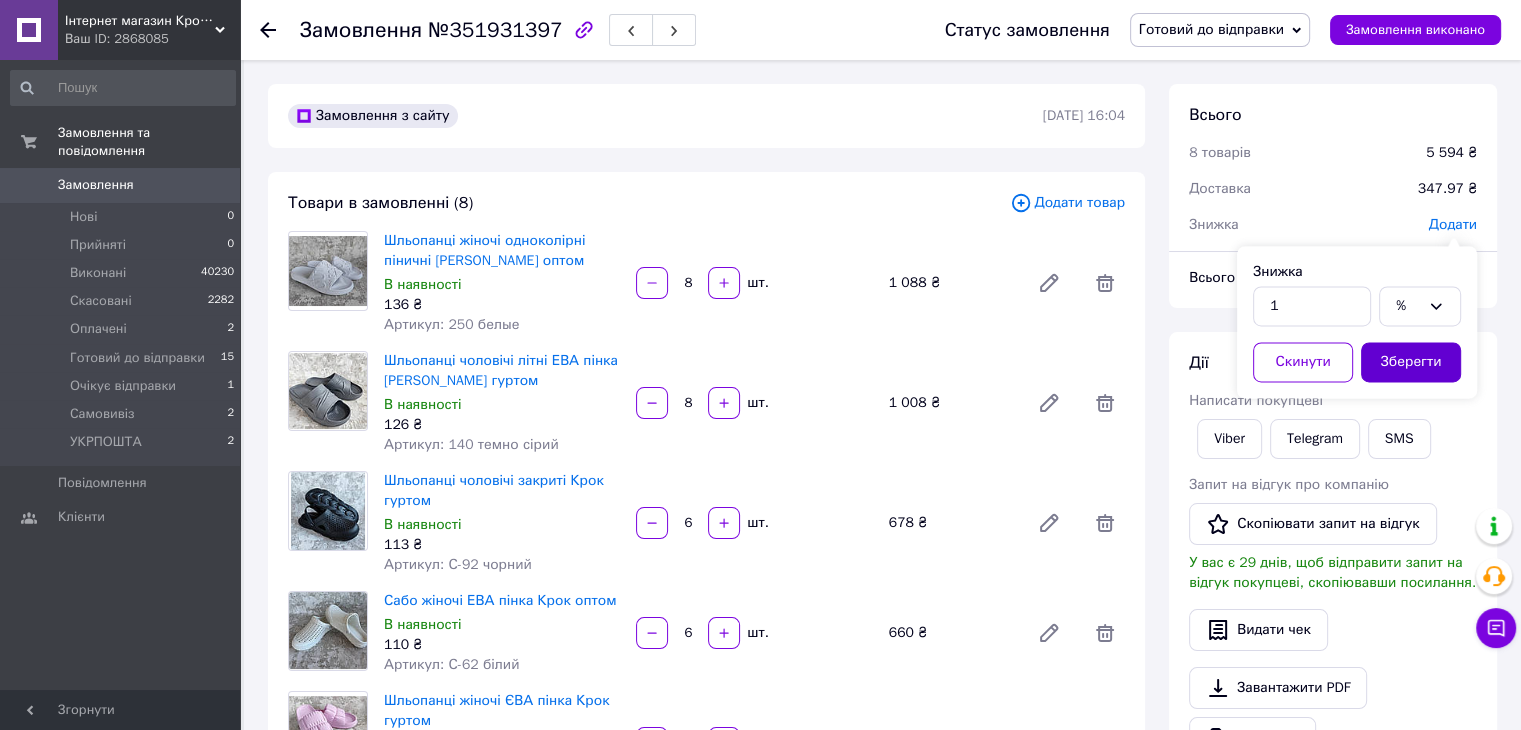 click on "Зберегти" at bounding box center [1411, 362] 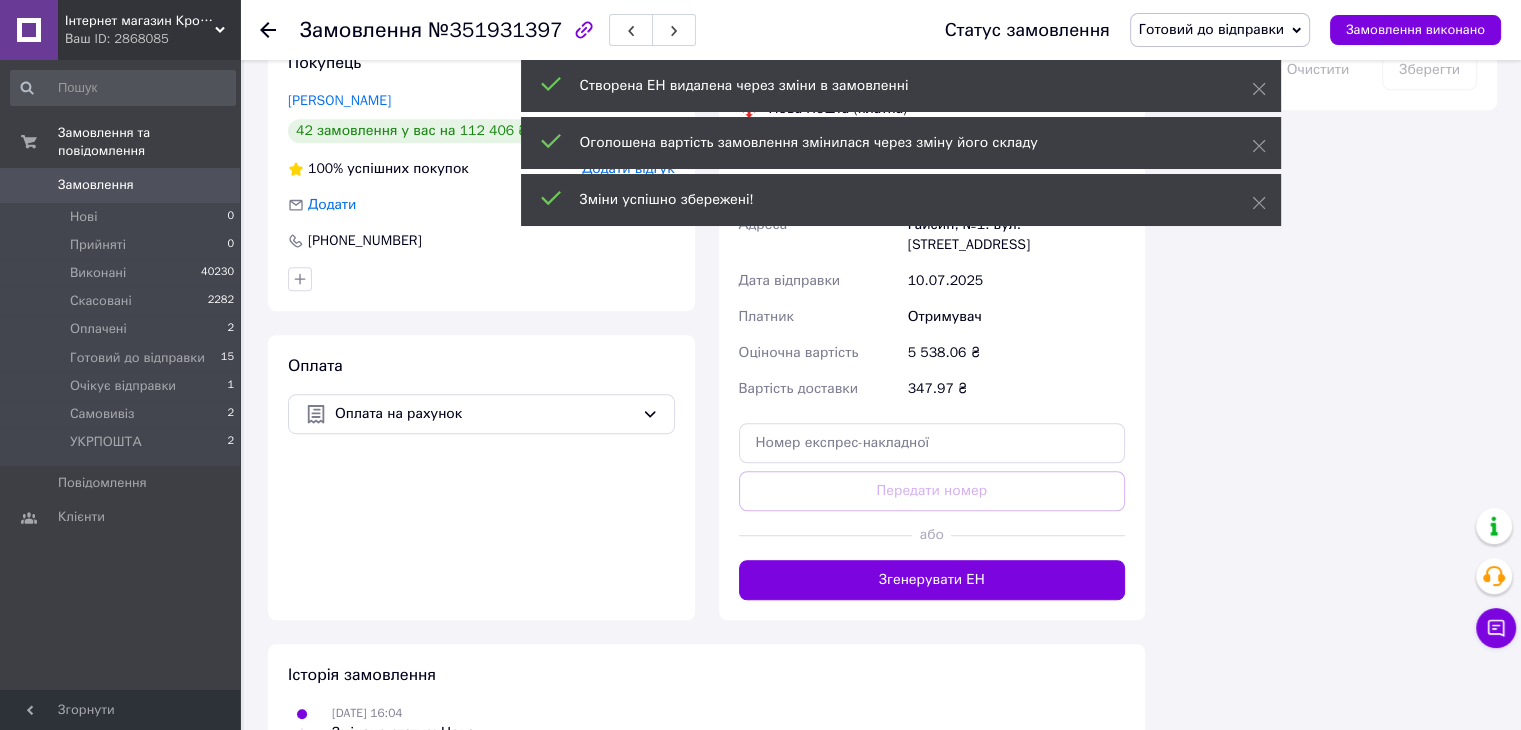 scroll, scrollTop: 1200, scrollLeft: 0, axis: vertical 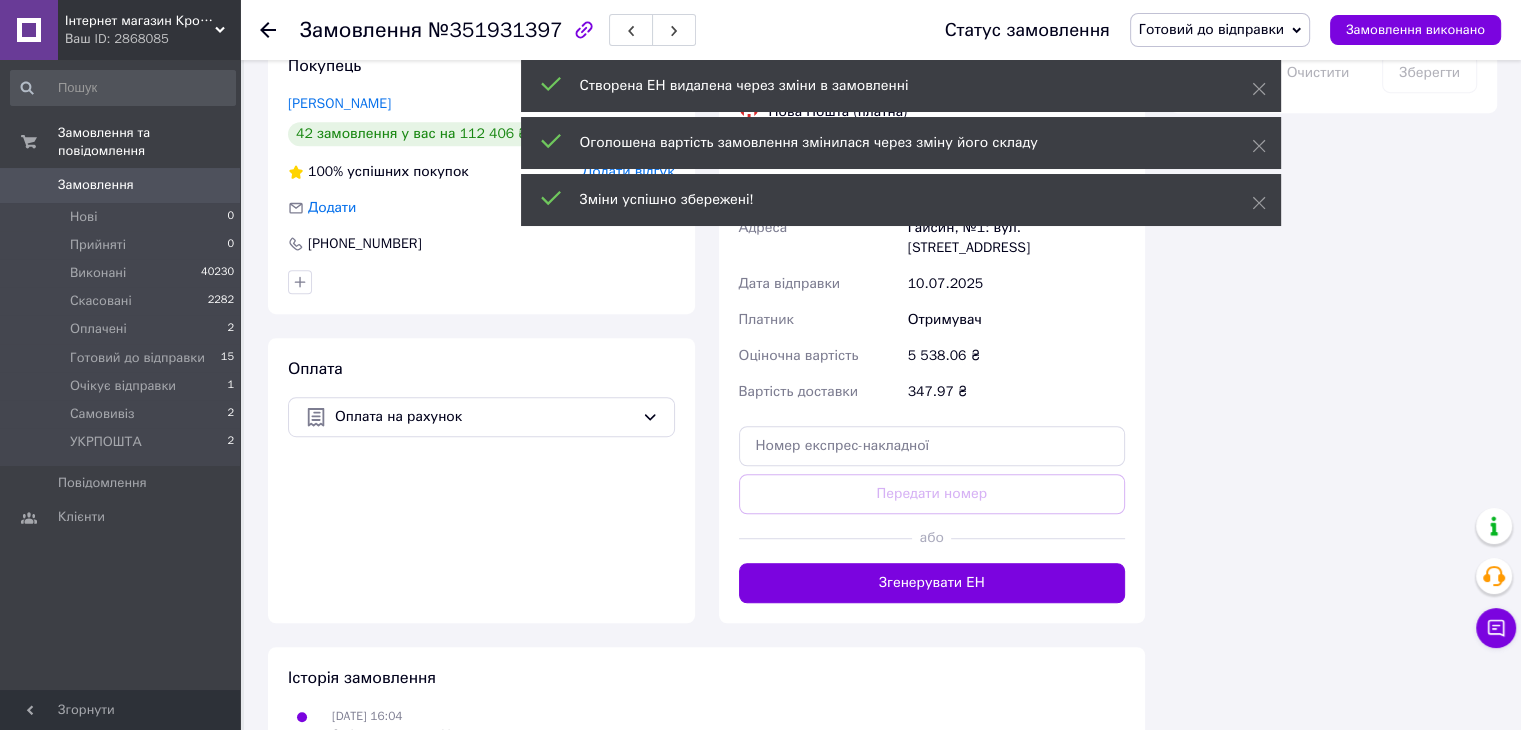 click at bounding box center [1038, 538] 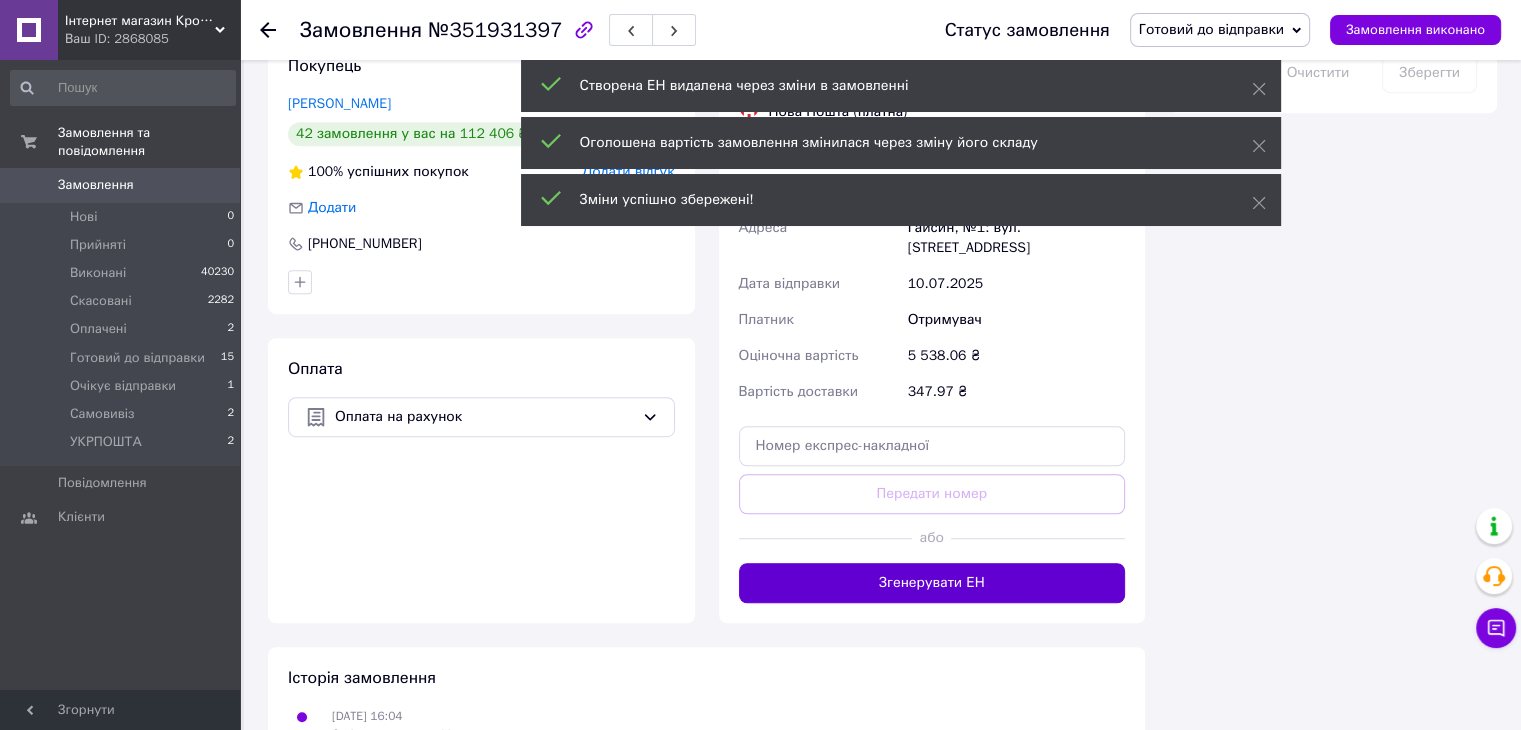 click on "Згенерувати ЕН" at bounding box center (932, 583) 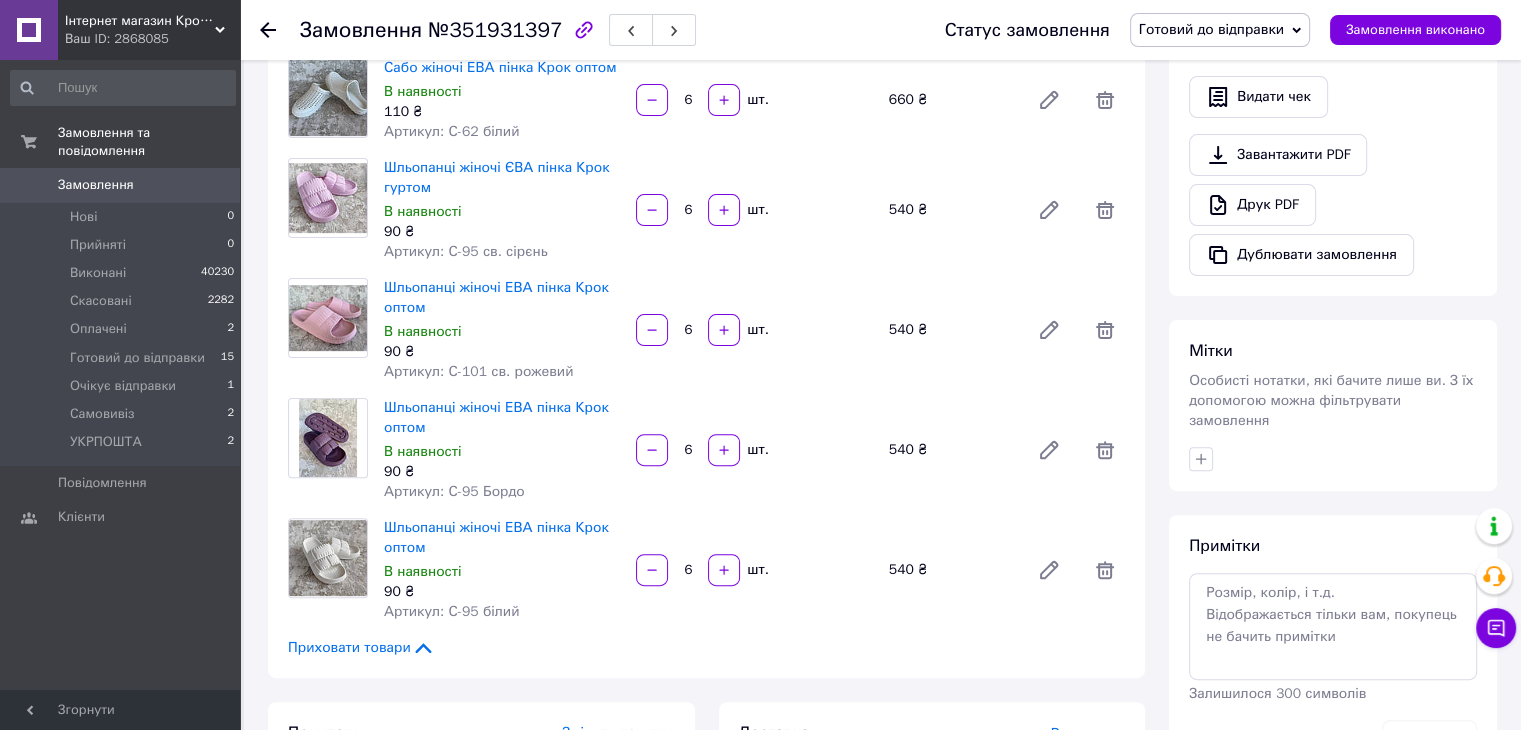 scroll, scrollTop: 0, scrollLeft: 0, axis: both 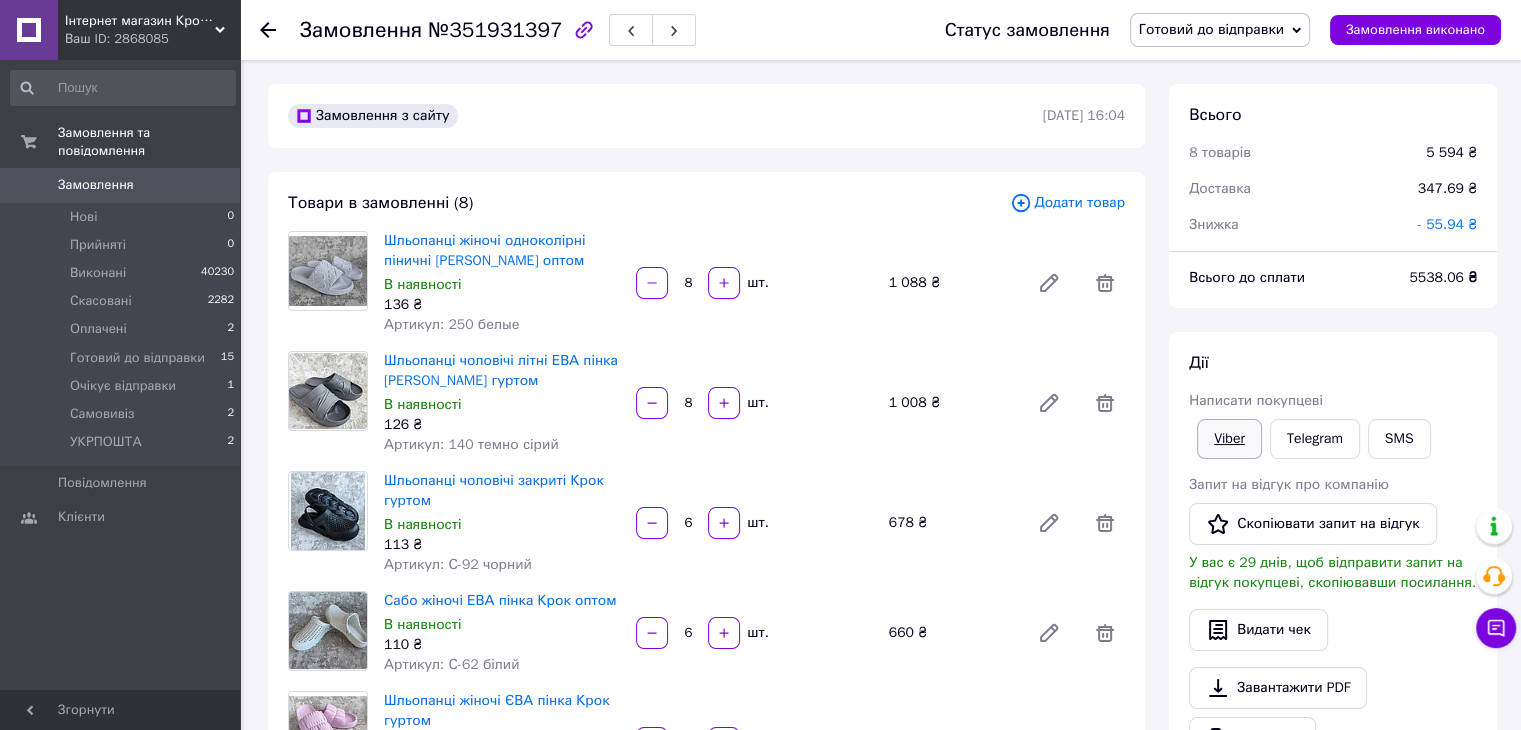 click on "Viber" at bounding box center [1229, 439] 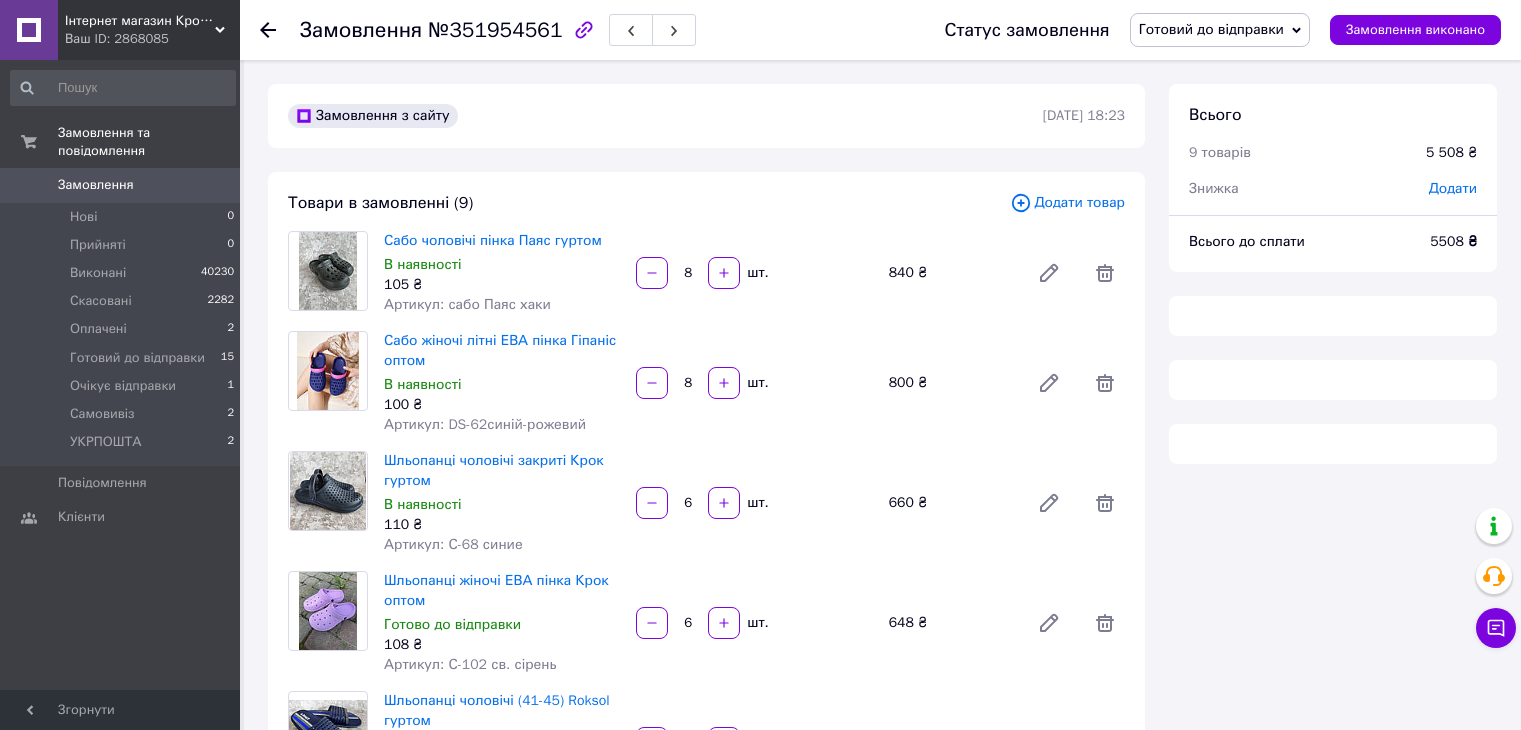 scroll, scrollTop: 0, scrollLeft: 0, axis: both 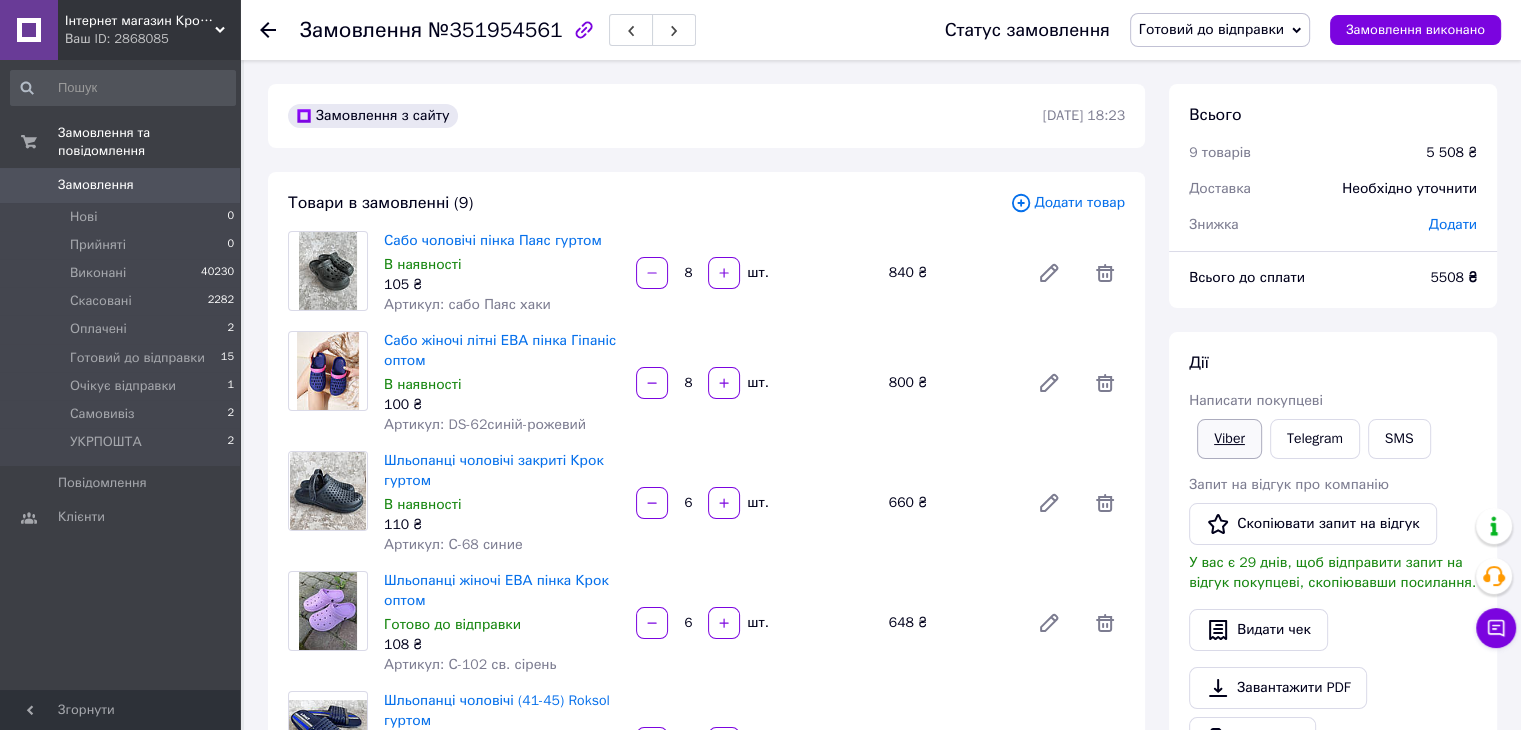 click on "Viber" at bounding box center [1229, 439] 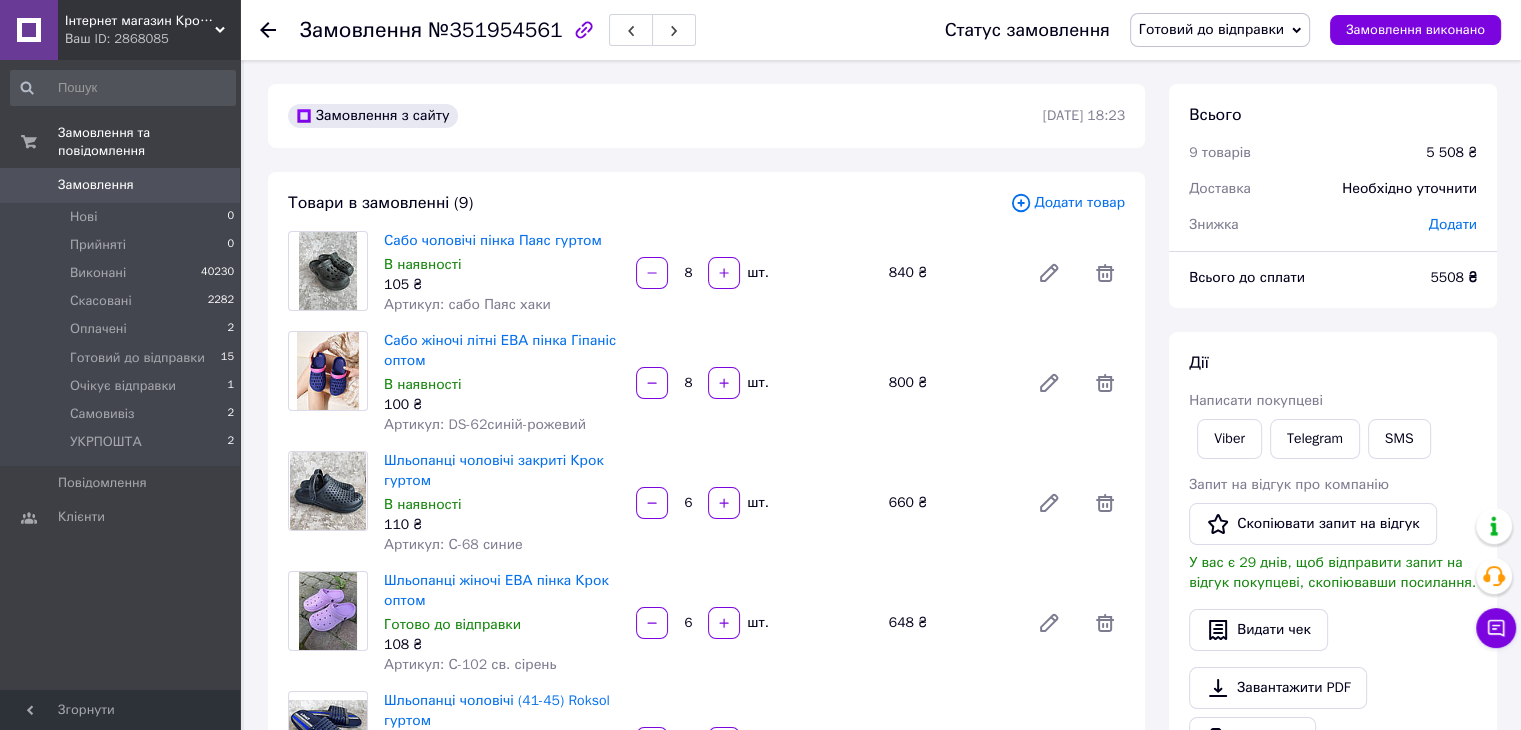 click on "Написати покупцеві" at bounding box center (1333, 401) 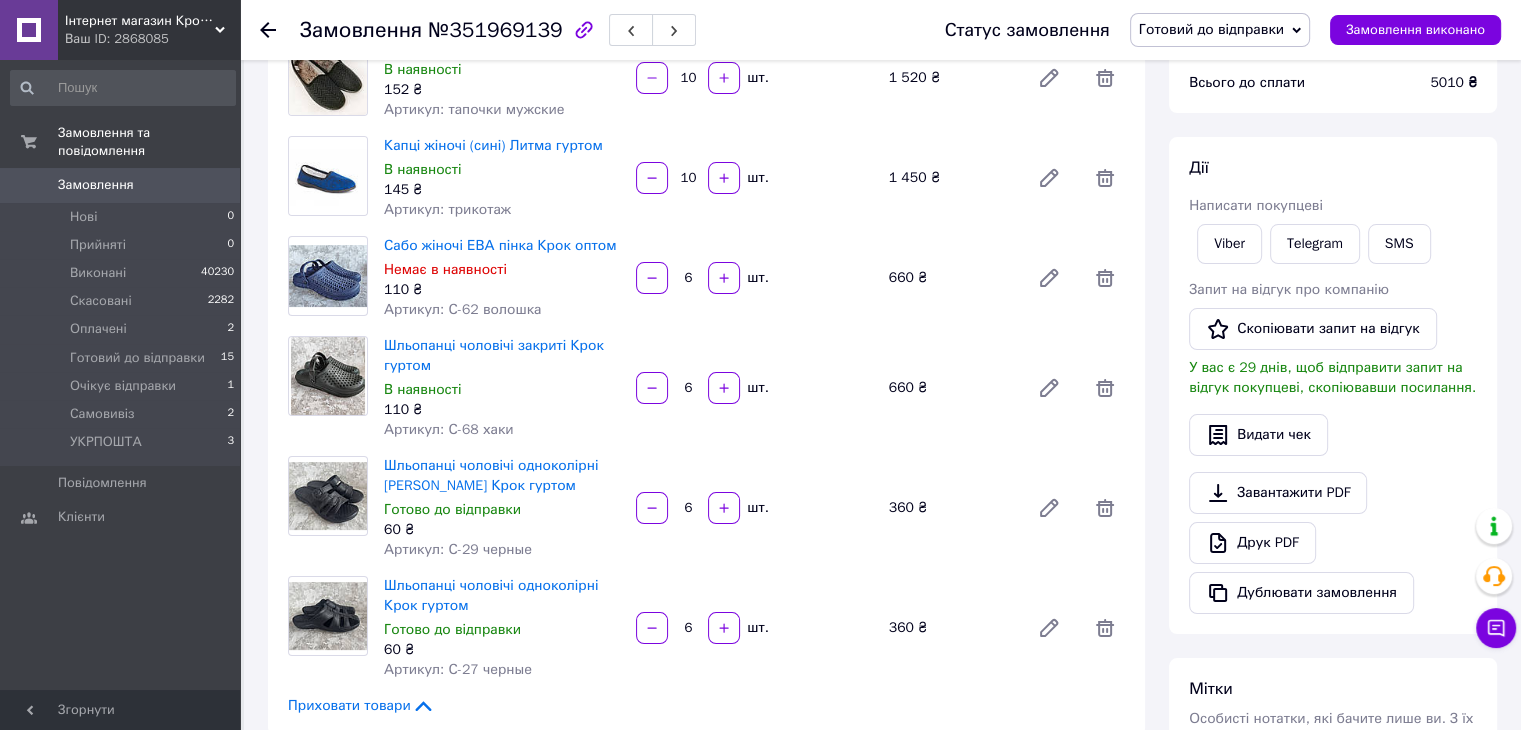 scroll, scrollTop: 0, scrollLeft: 0, axis: both 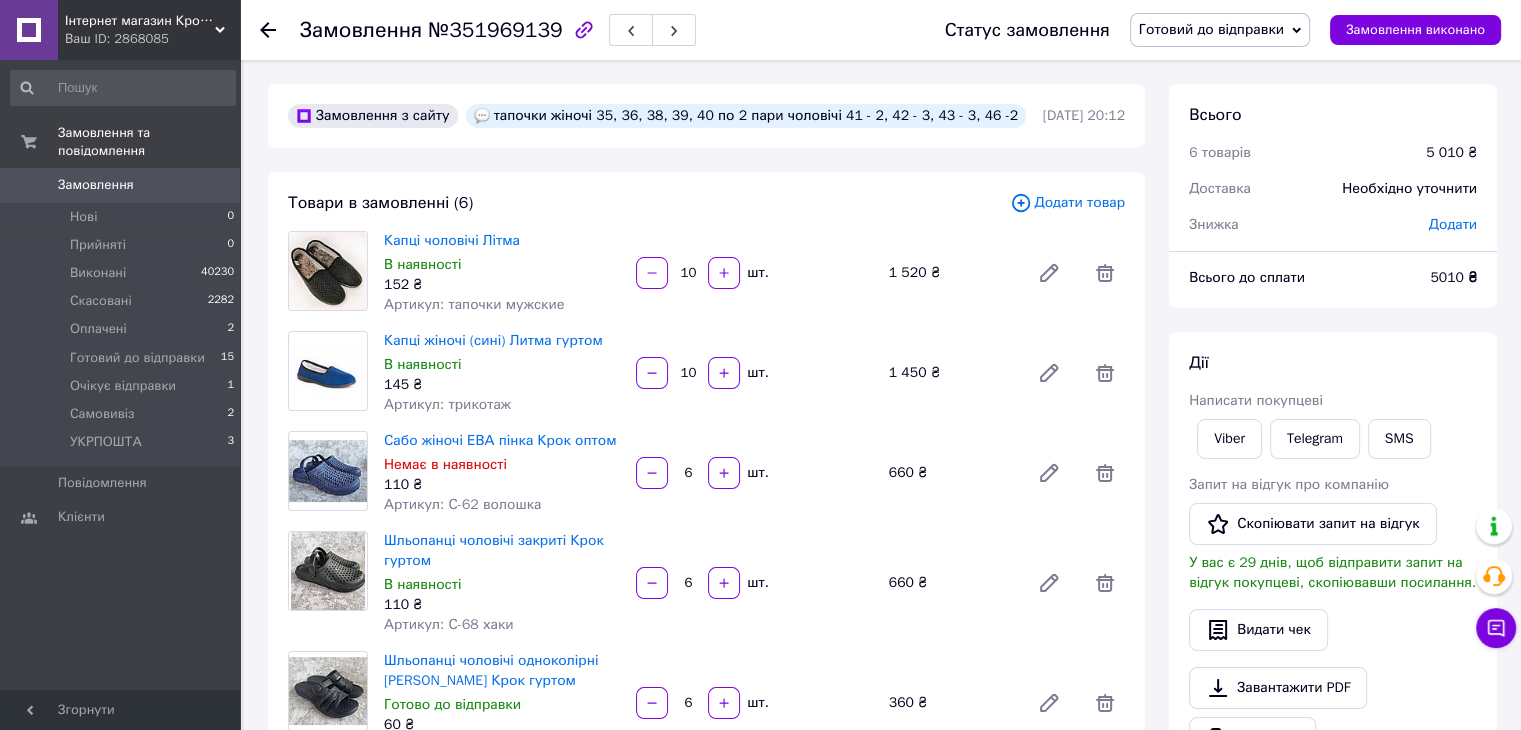 click on "Додати" at bounding box center (1453, 225) 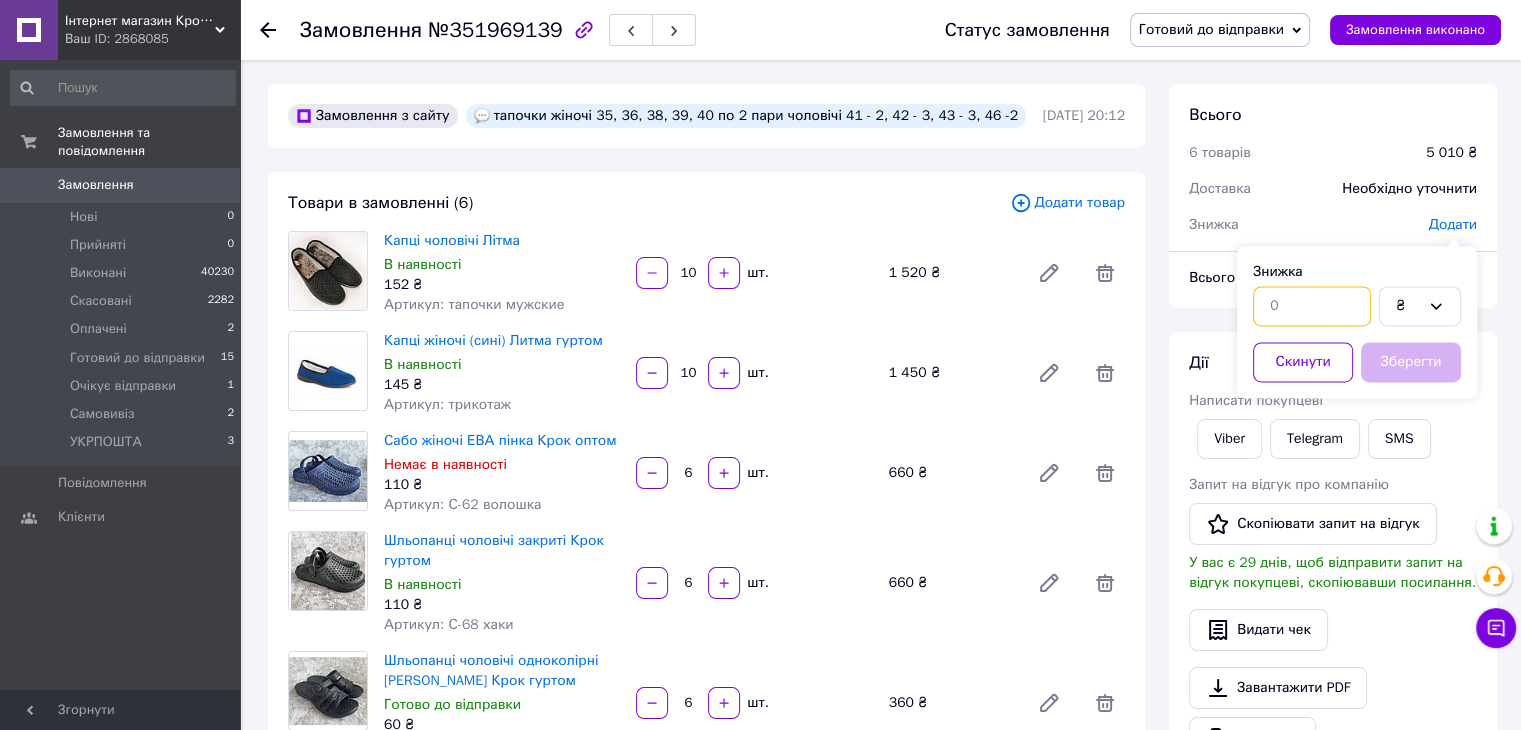 click at bounding box center [1312, 306] 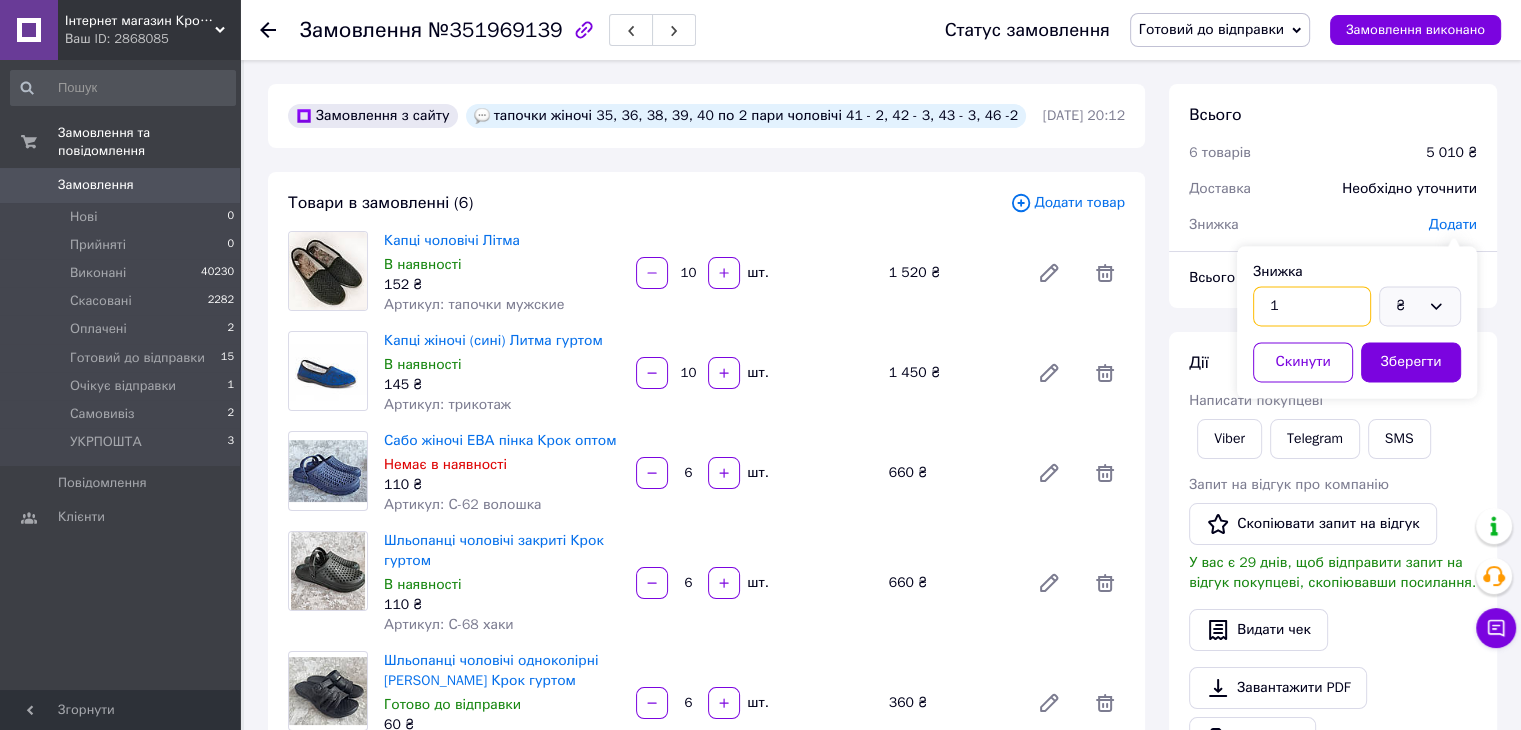 type on "1" 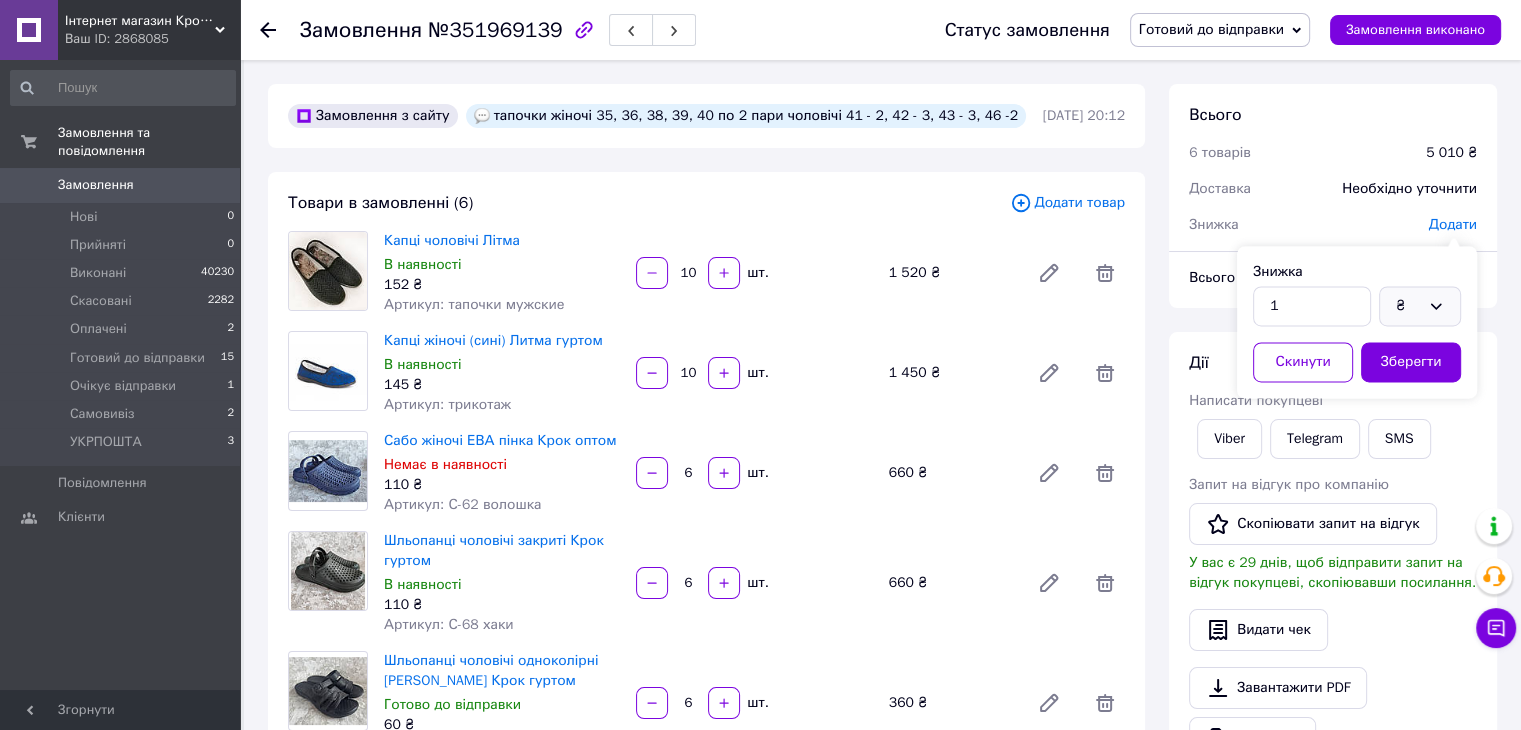 click on "₴" at bounding box center [1420, 306] 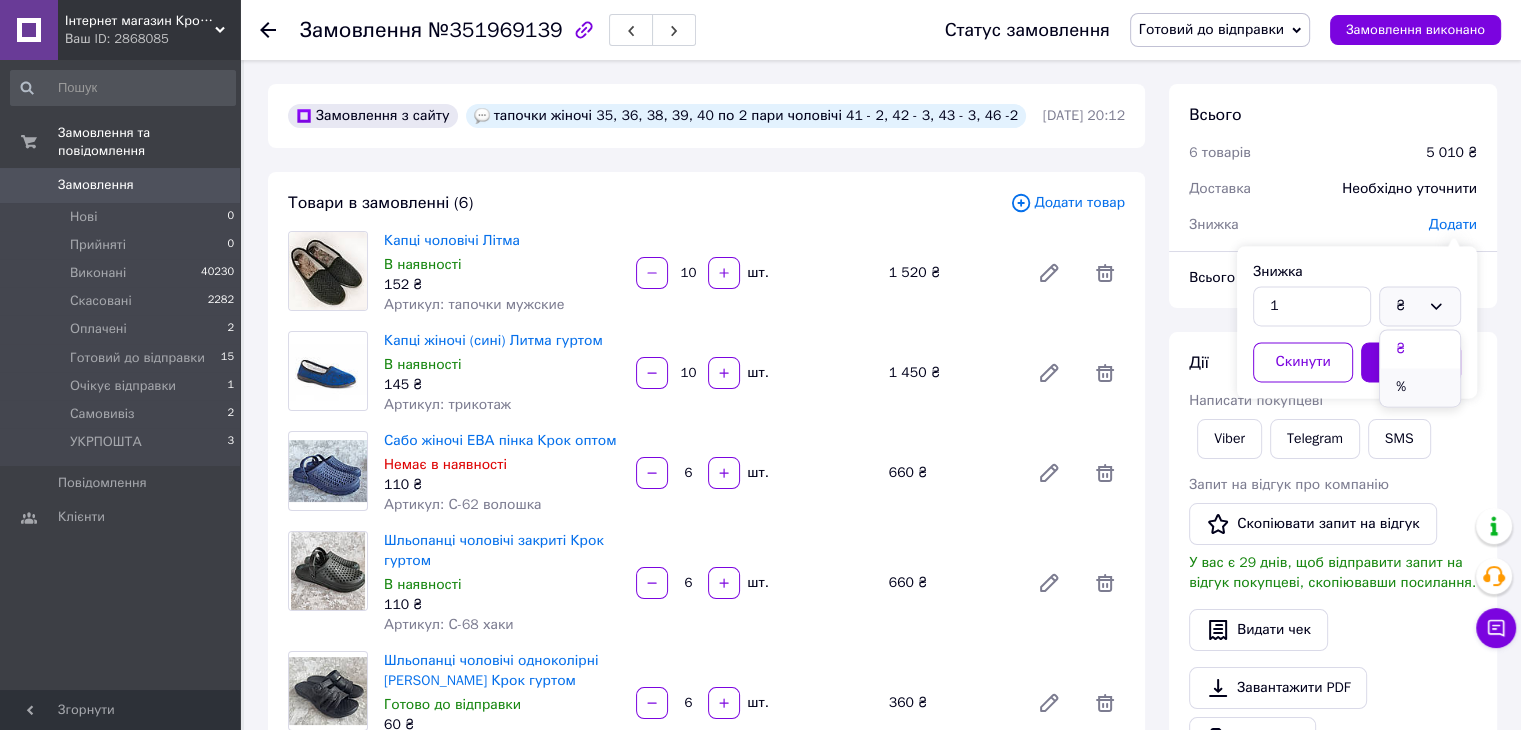 click on "%" at bounding box center [1420, 387] 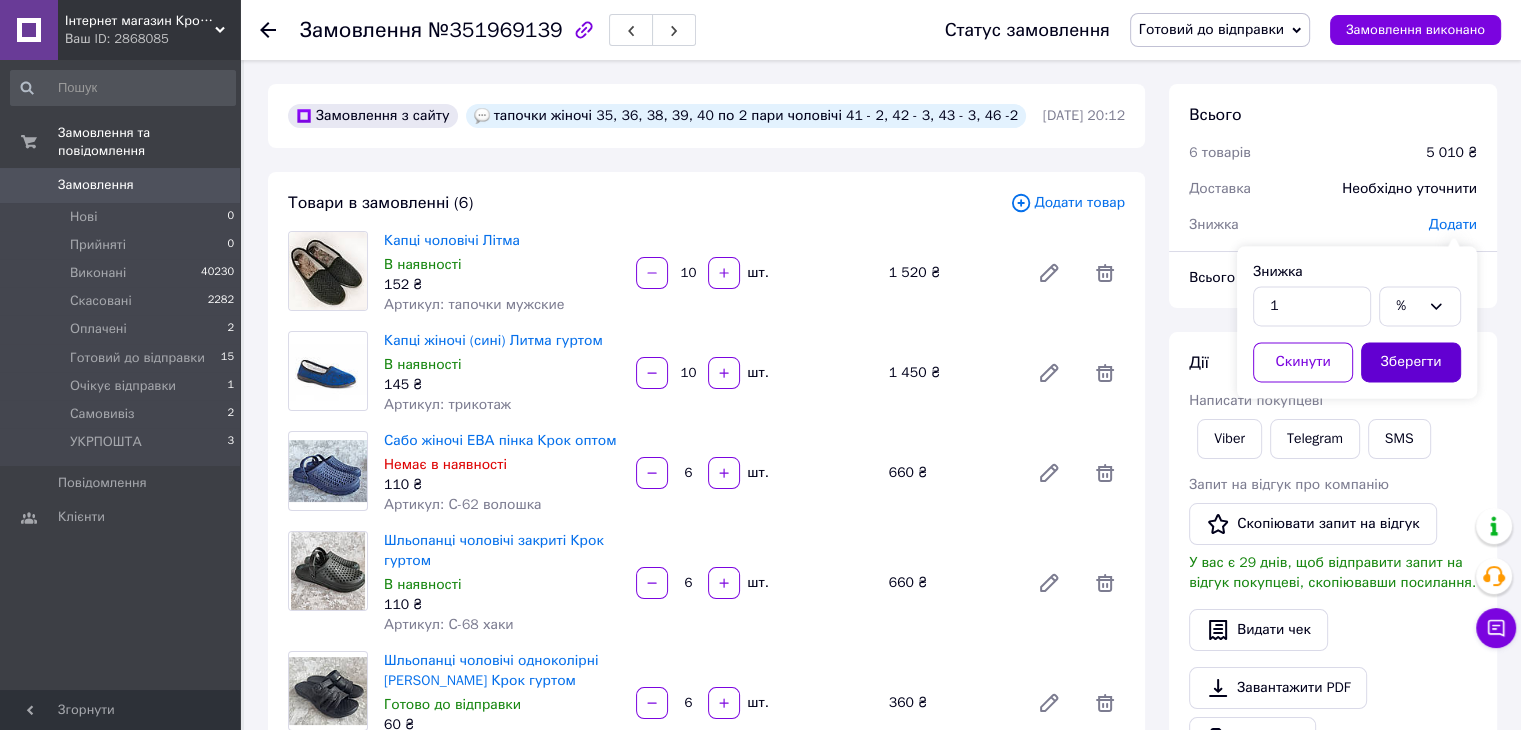 click on "Зберегти" at bounding box center (1411, 362) 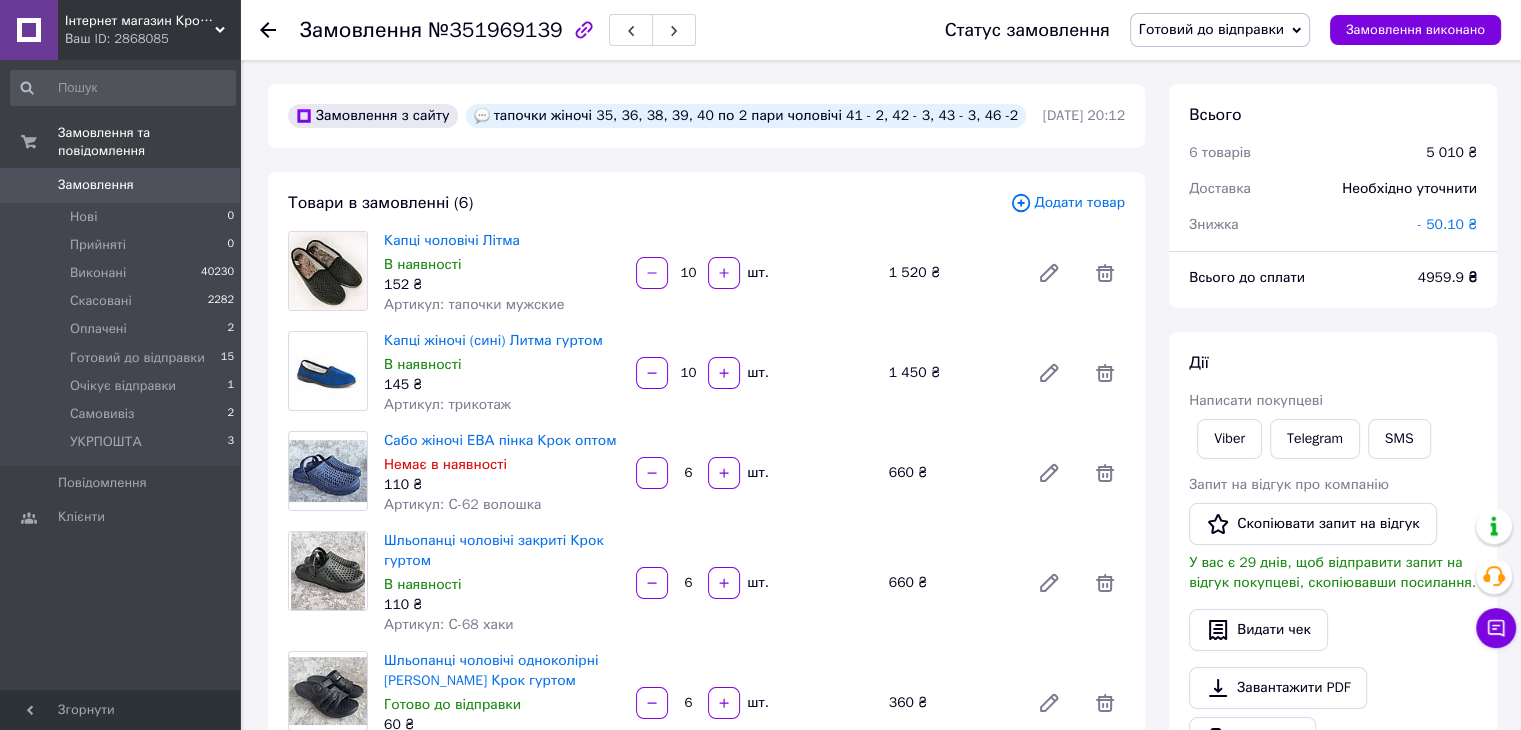 scroll, scrollTop: 133, scrollLeft: 0, axis: vertical 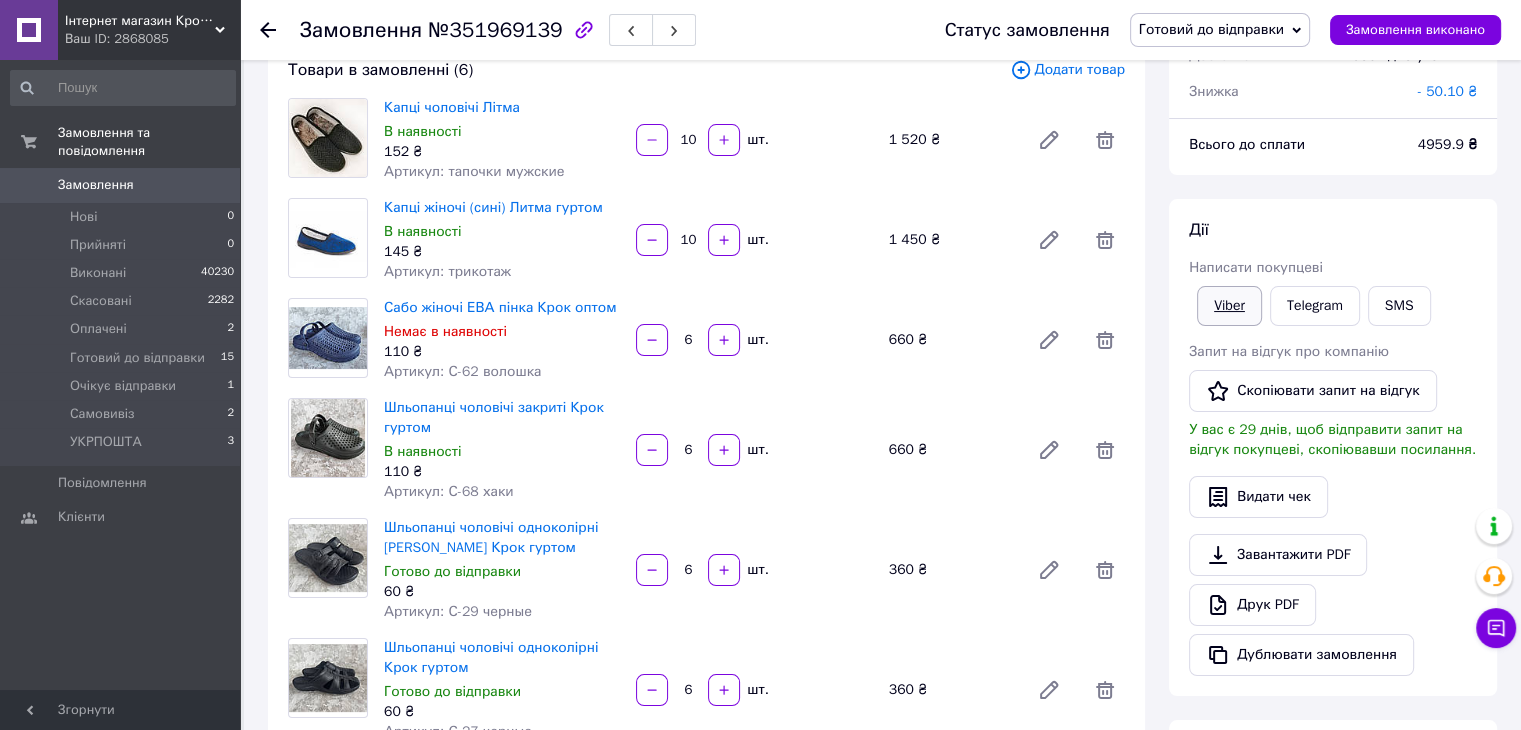 click on "Viber" at bounding box center (1229, 306) 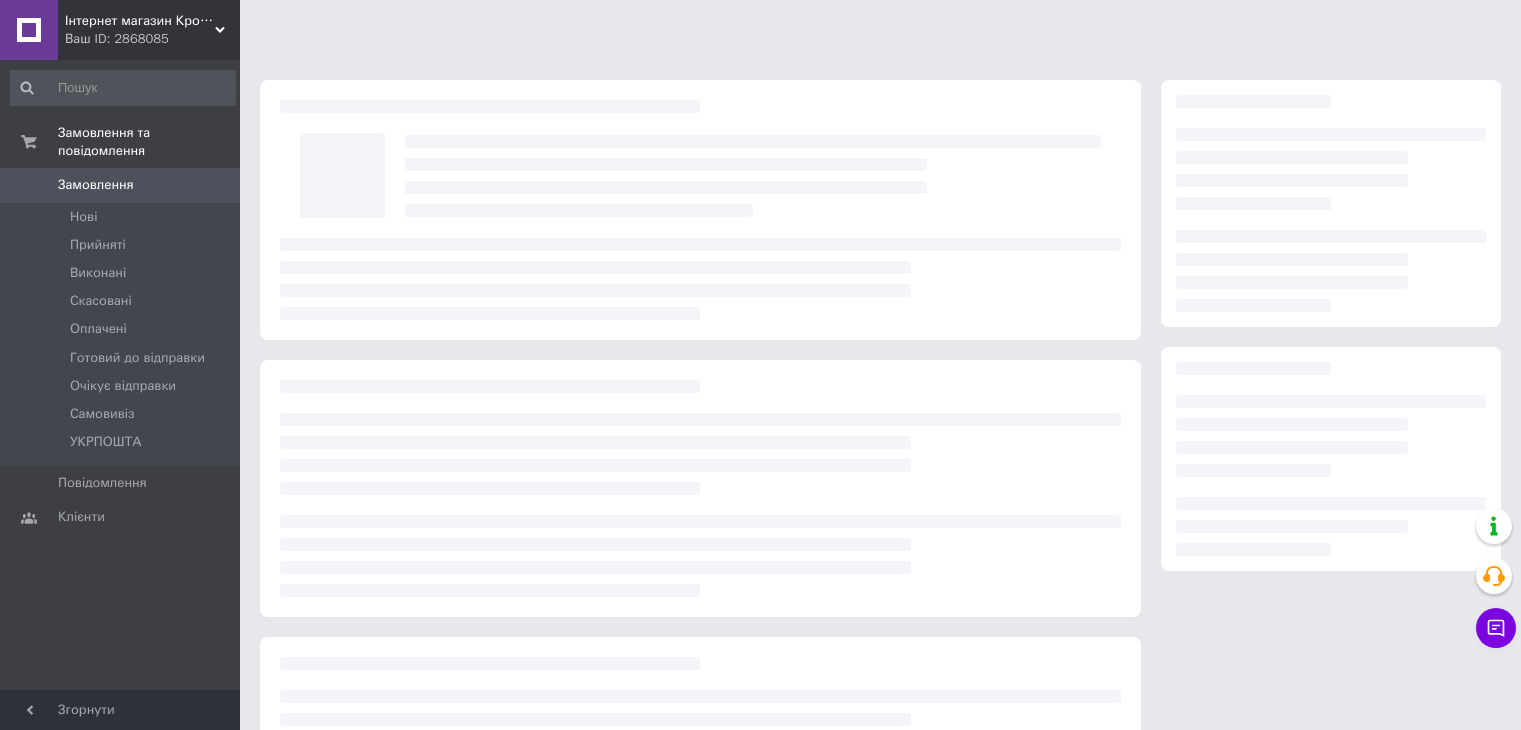 scroll, scrollTop: 0, scrollLeft: 0, axis: both 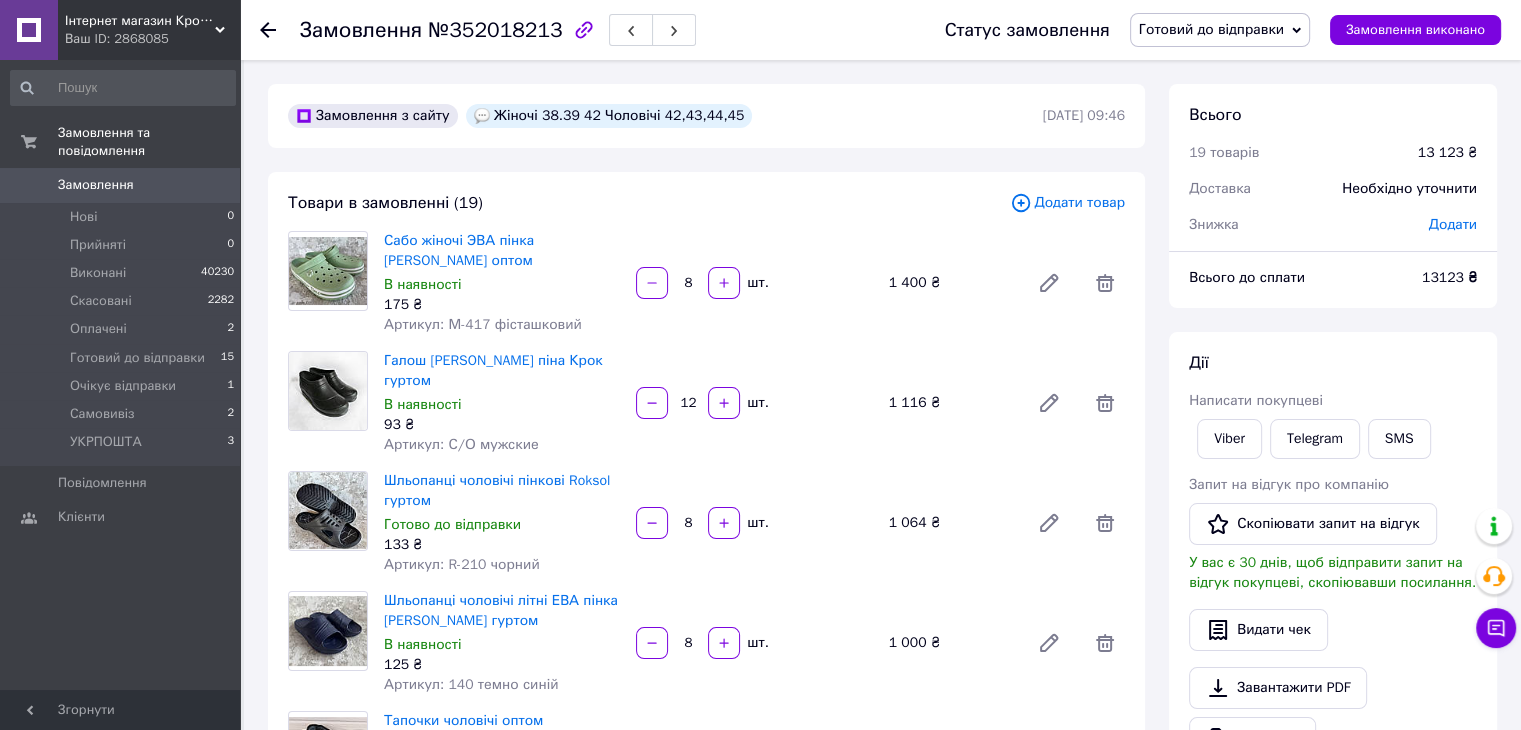 click on "Додати" at bounding box center [1453, 224] 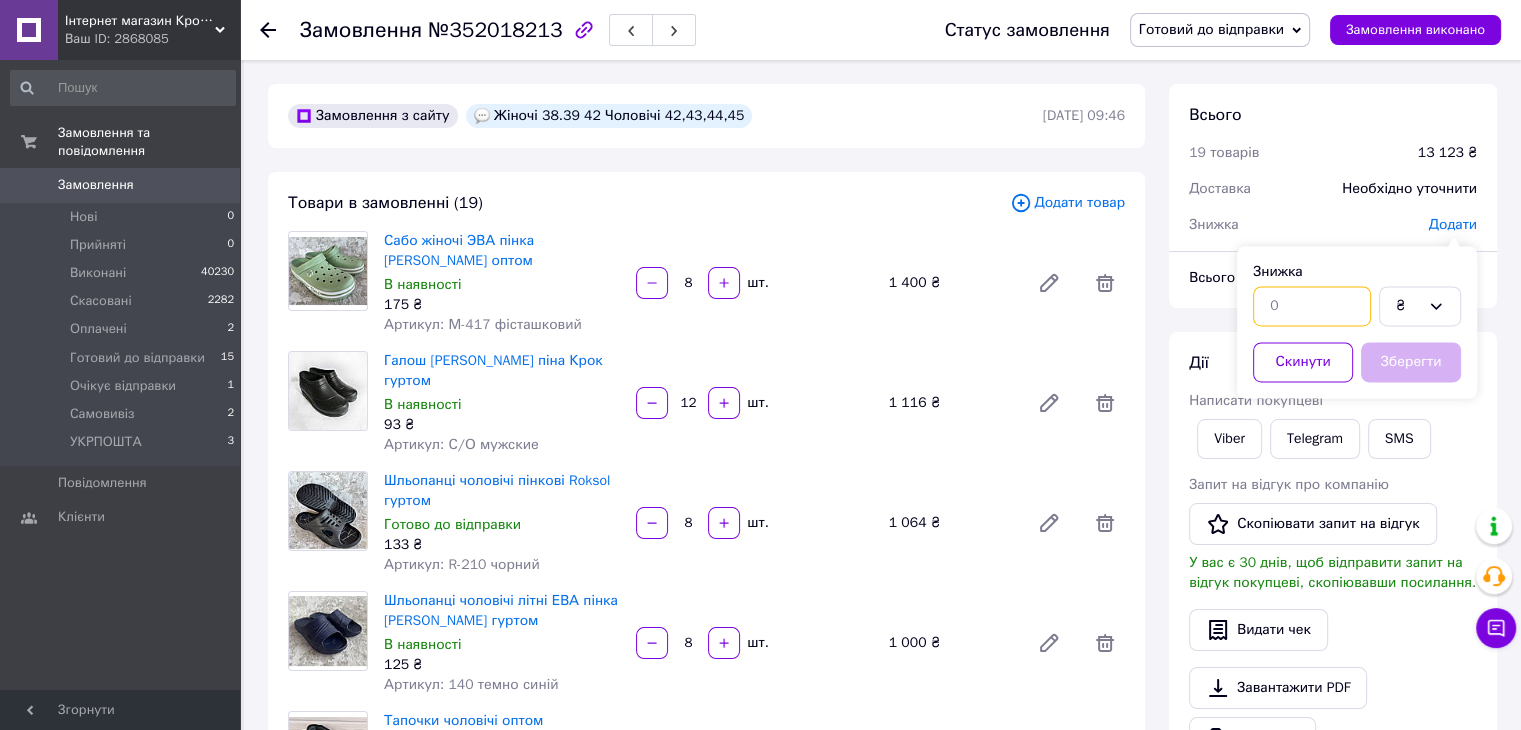 click at bounding box center [1312, 306] 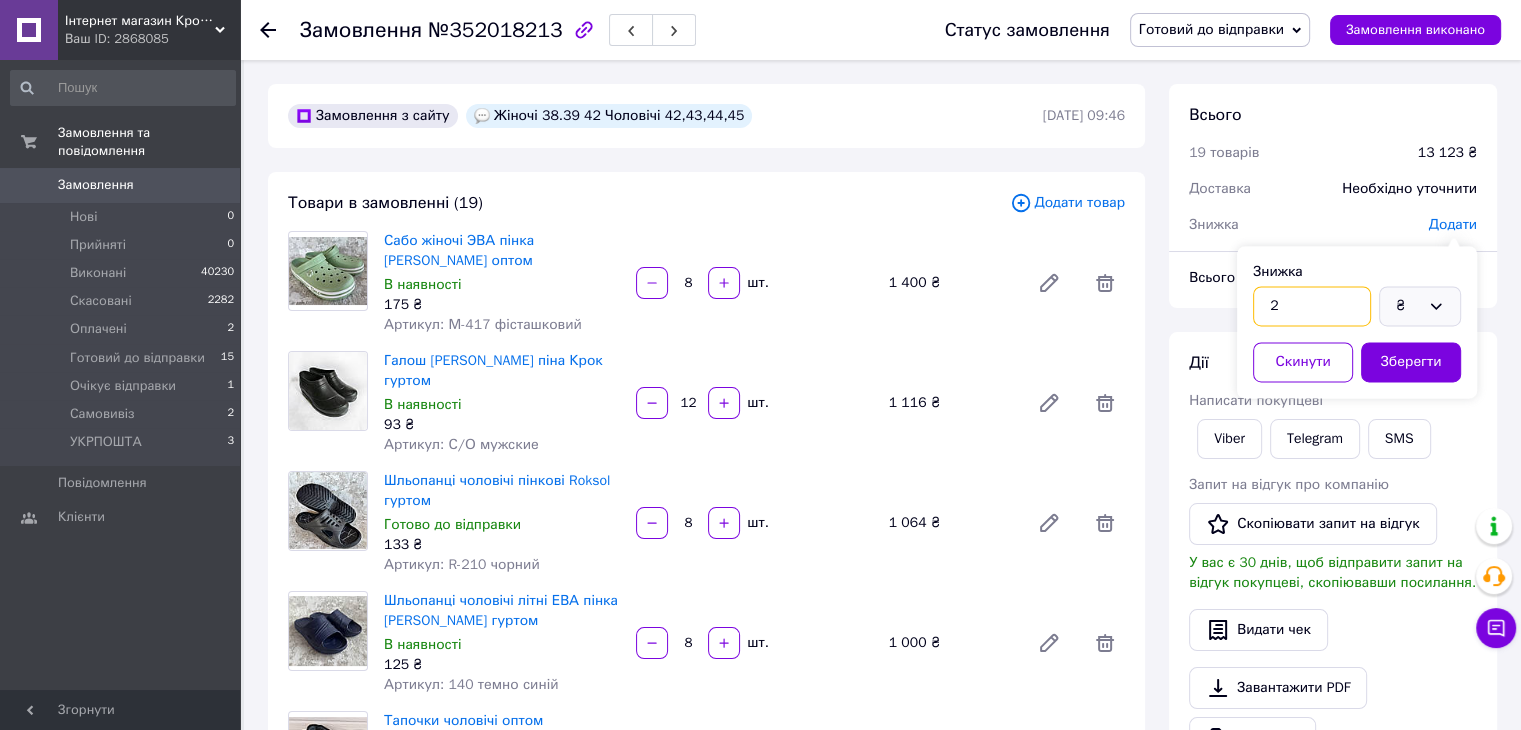 type on "2" 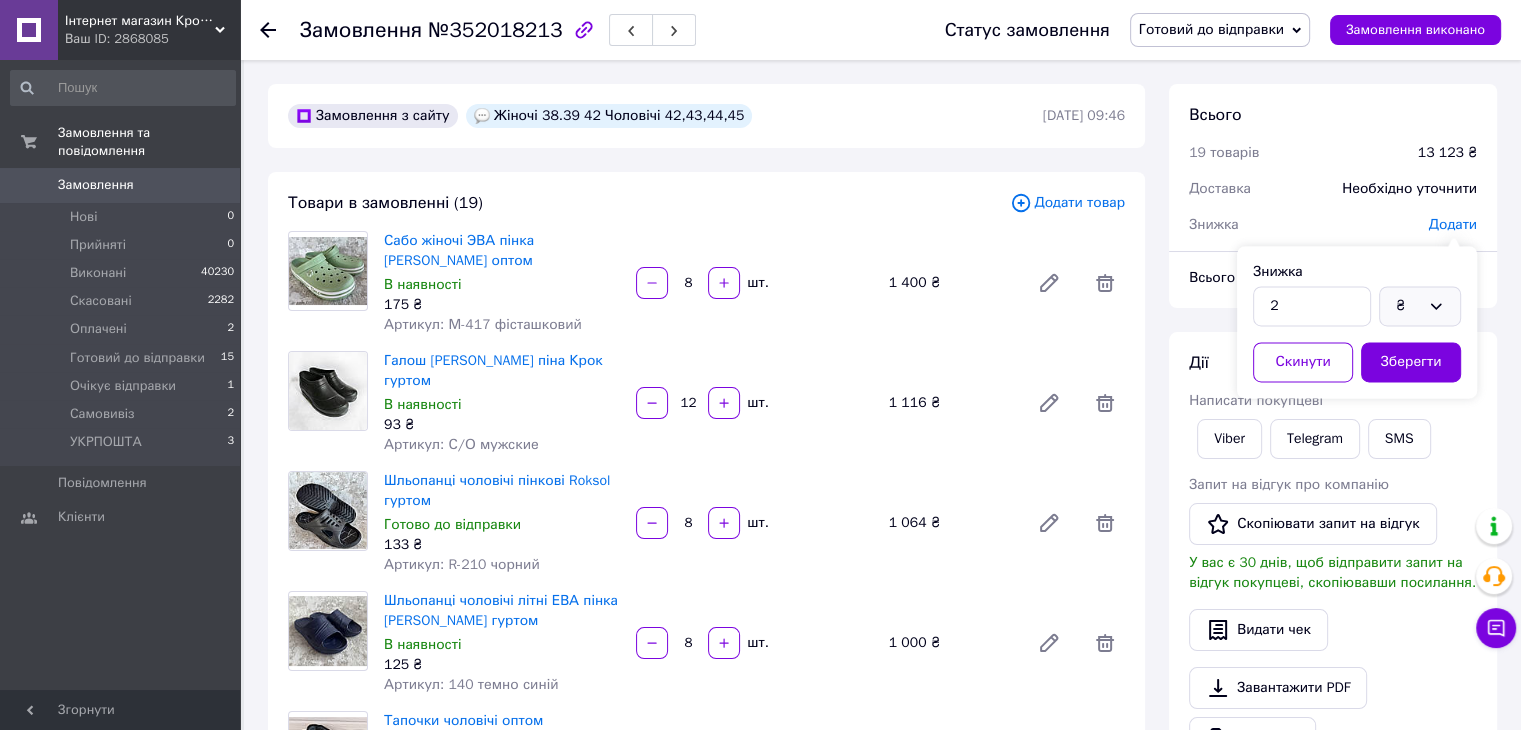 click on "₴" at bounding box center [1420, 306] 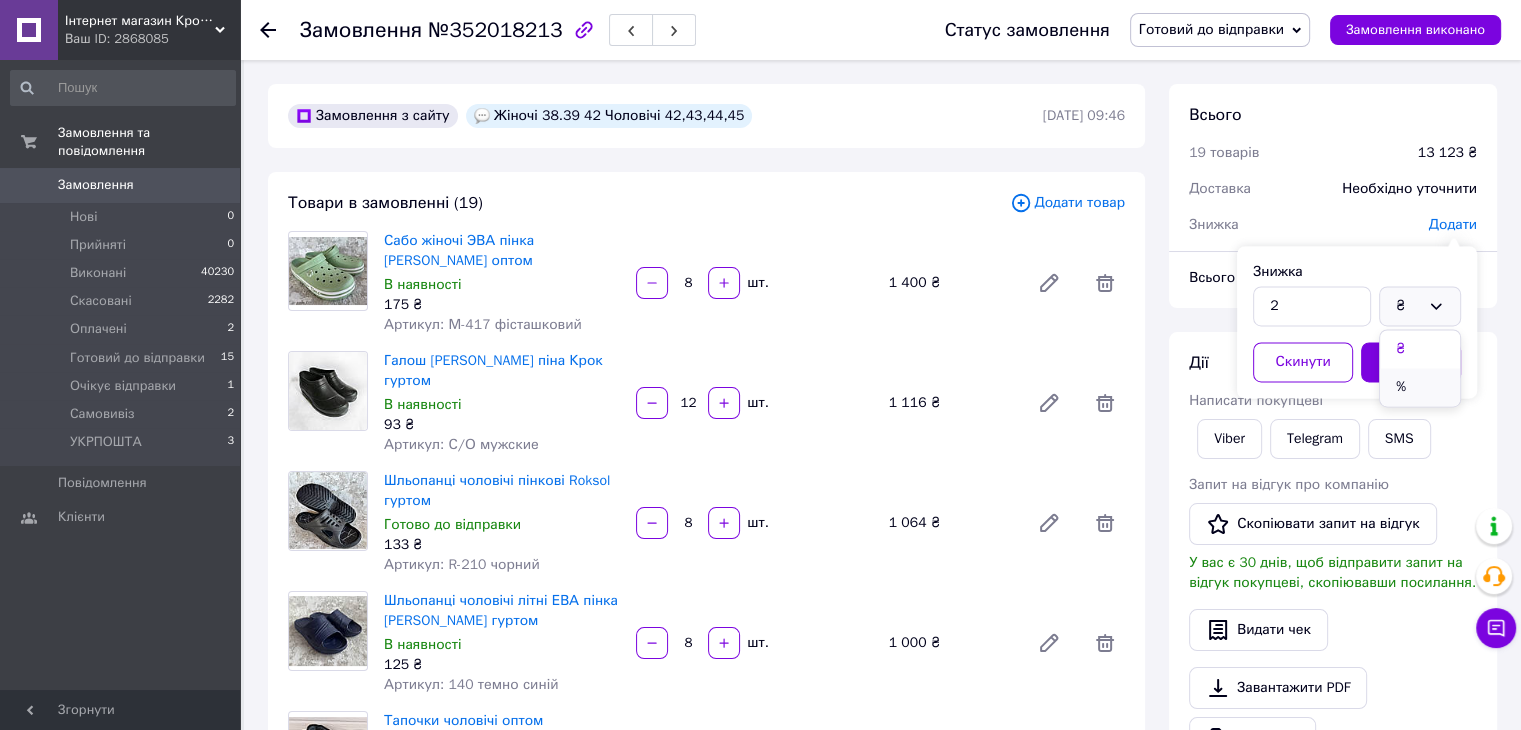 click on "%" at bounding box center (1420, 387) 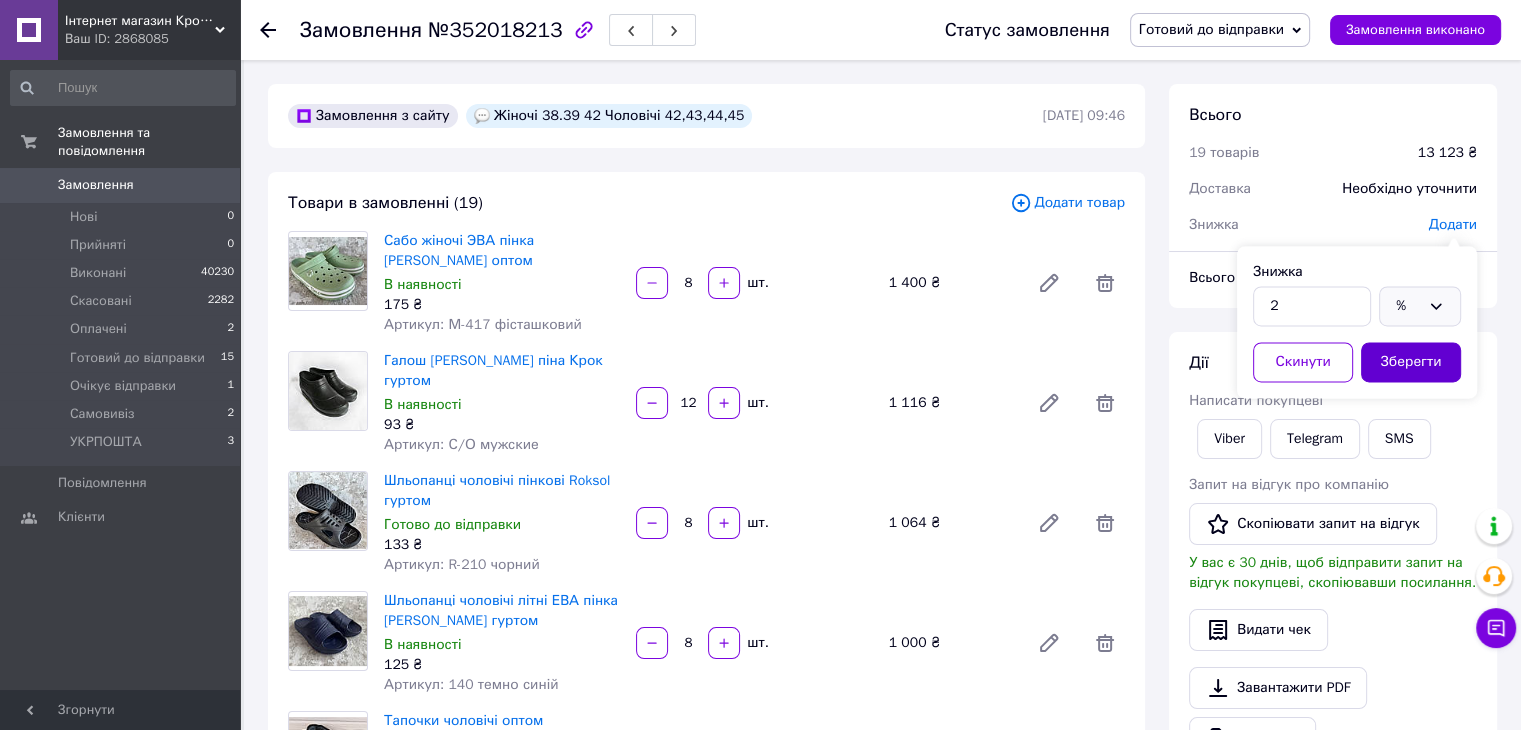 click on "Зберегти" at bounding box center [1411, 362] 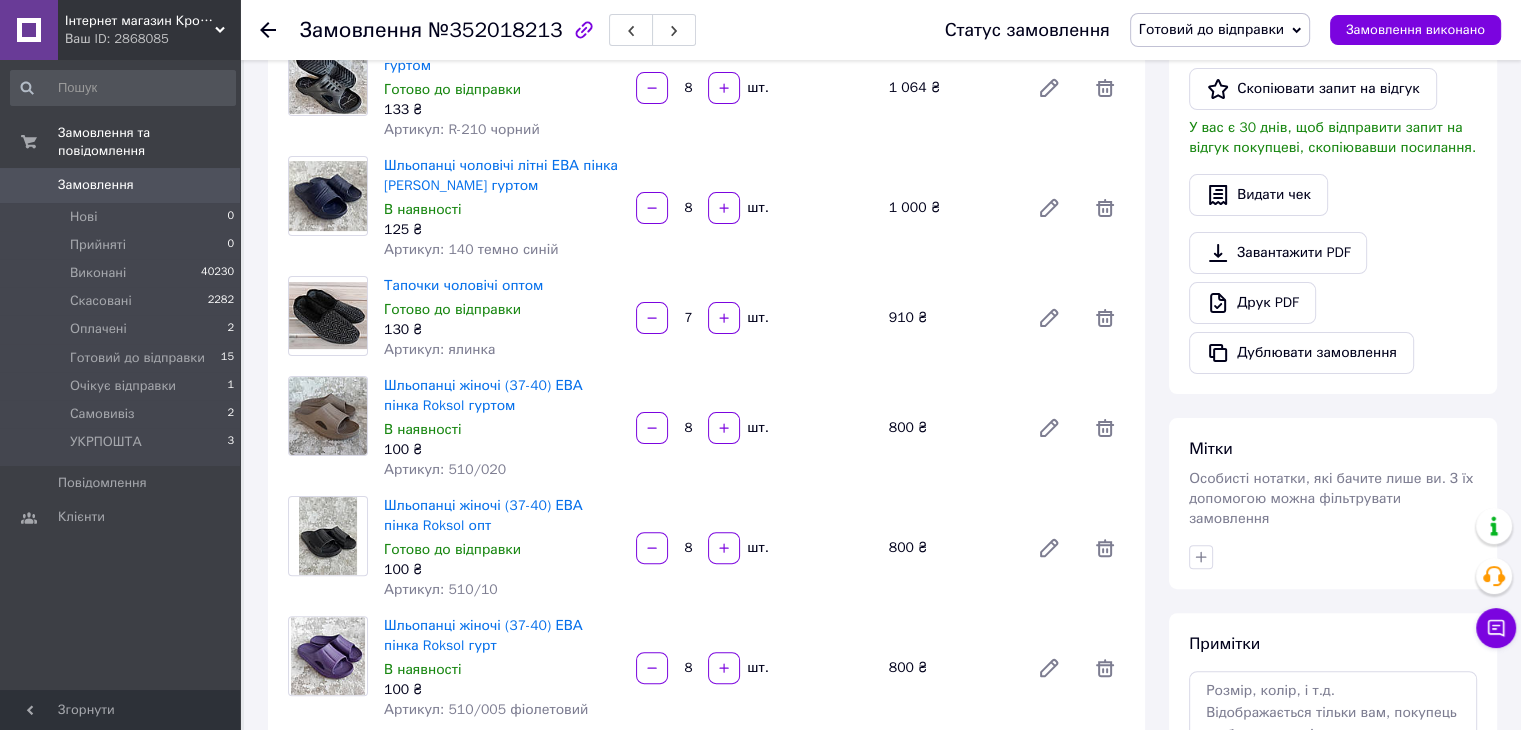 scroll, scrollTop: 0, scrollLeft: 0, axis: both 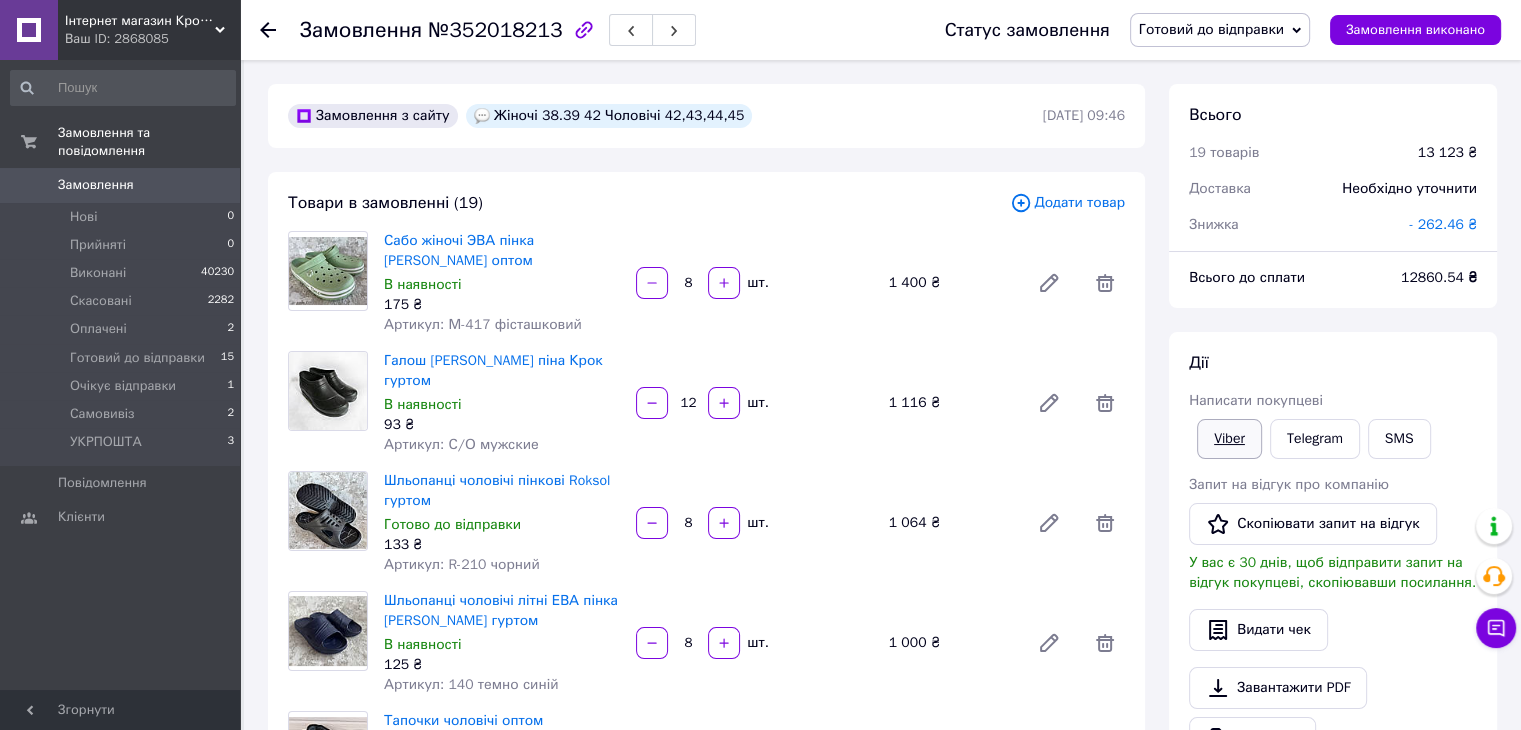 click on "Viber" at bounding box center [1229, 439] 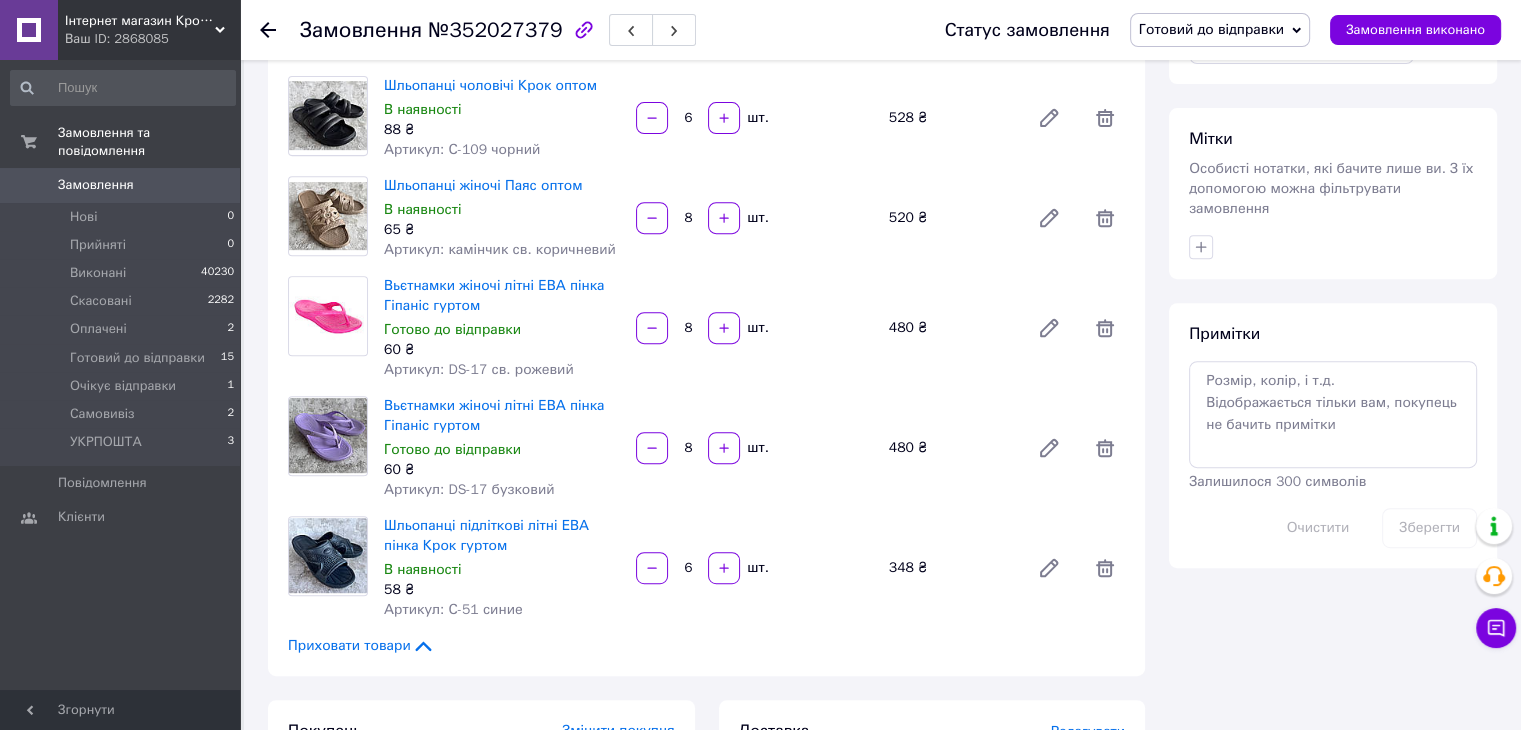 scroll, scrollTop: 800, scrollLeft: 0, axis: vertical 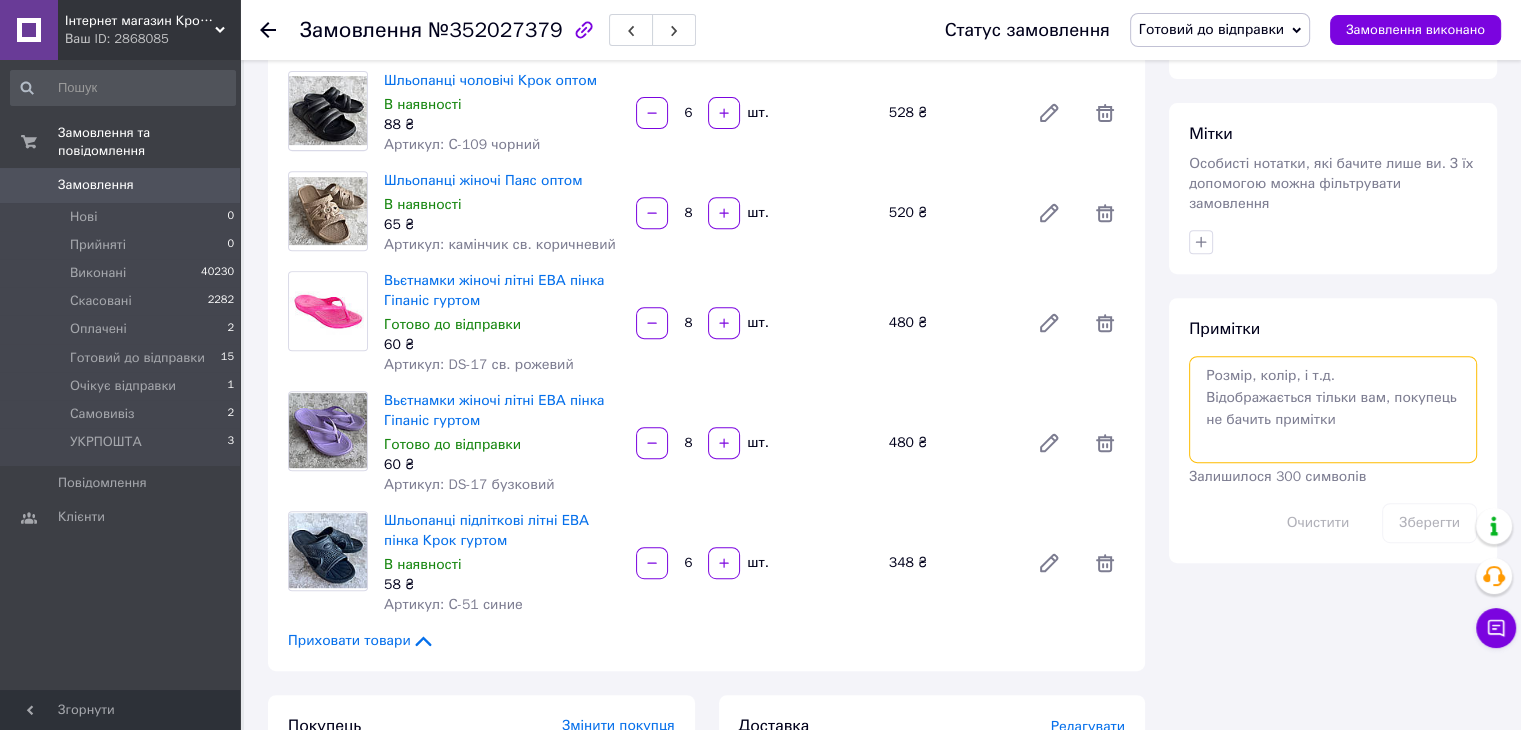 click at bounding box center (1333, 409) 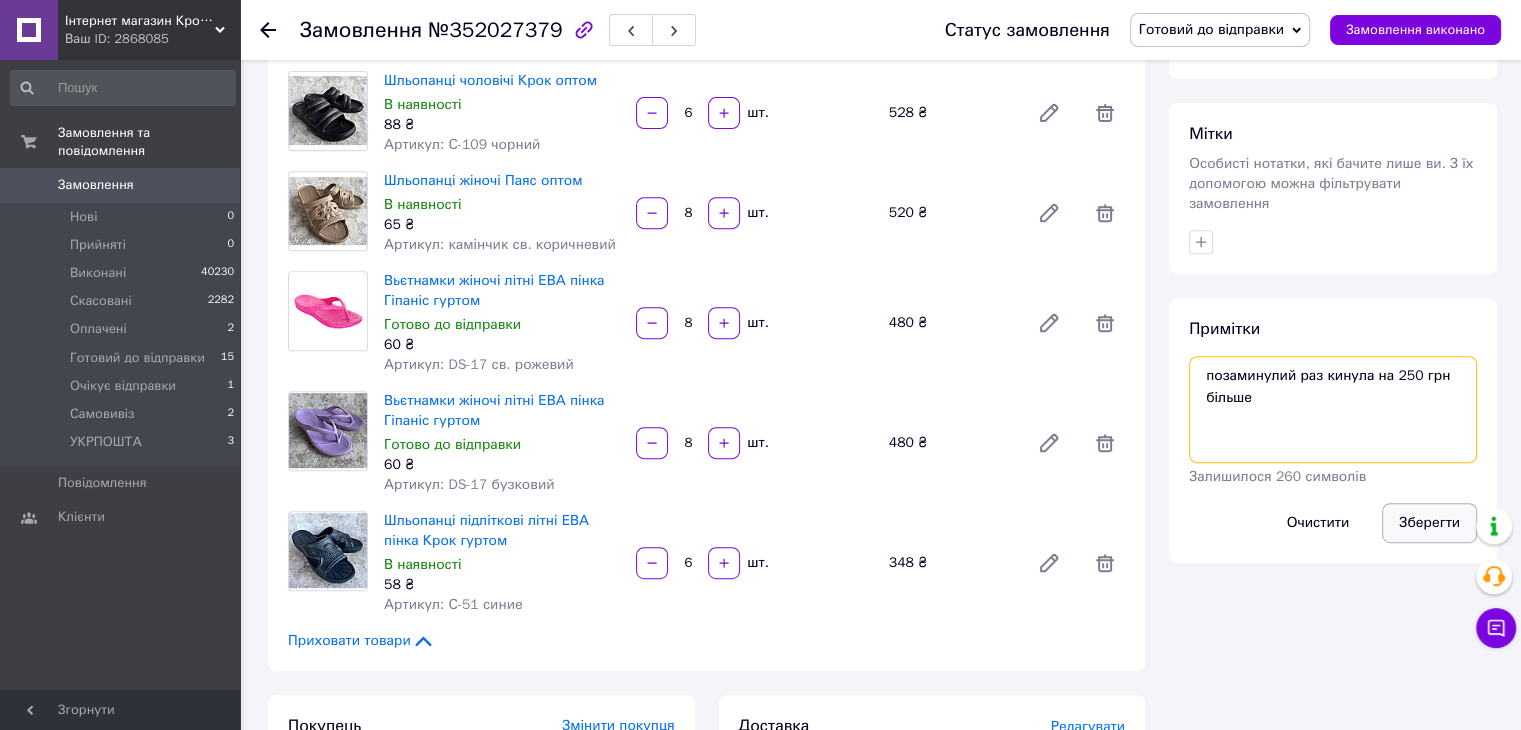 type on "позаминулий раз кинула на 250 грн більше" 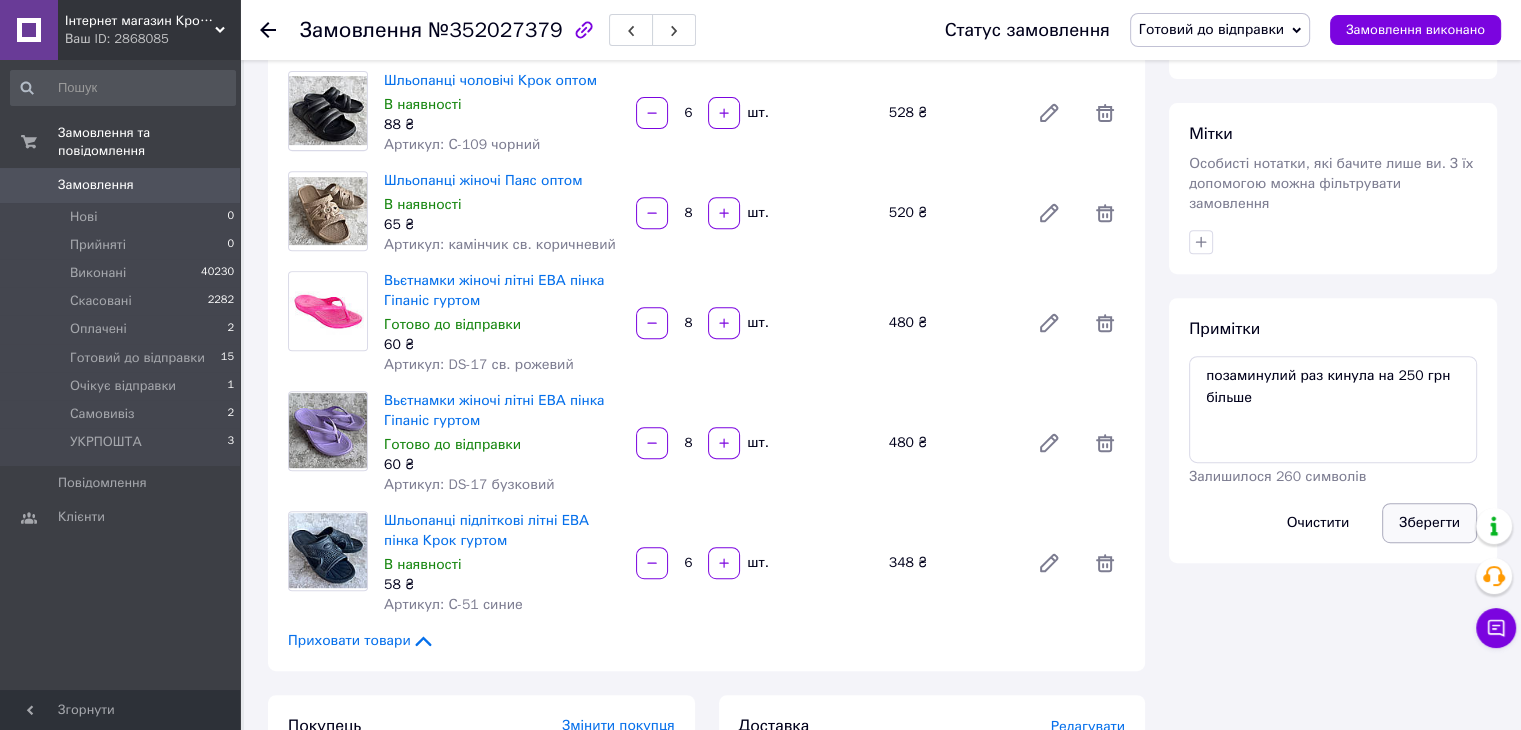 click on "Зберегти" at bounding box center (1429, 523) 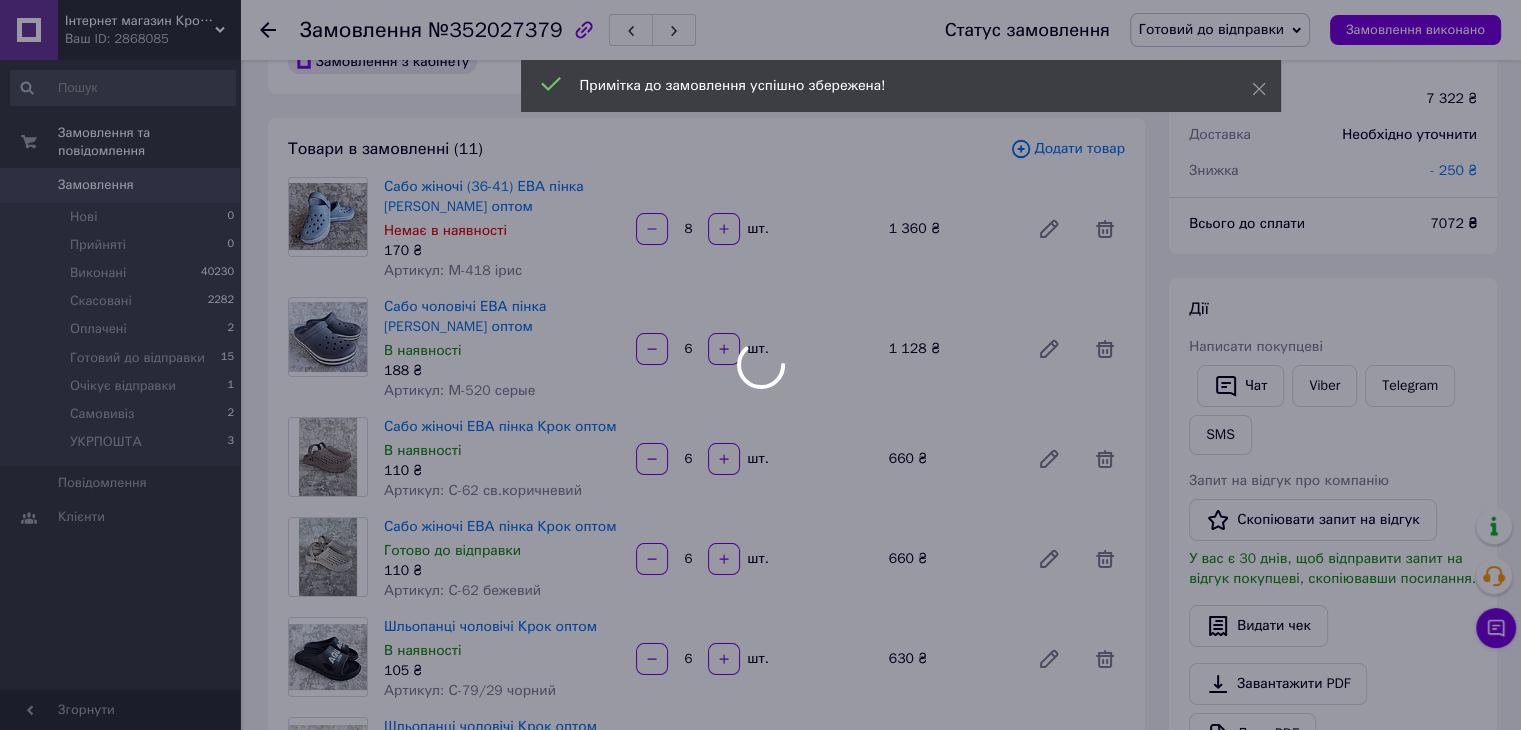 scroll, scrollTop: 0, scrollLeft: 0, axis: both 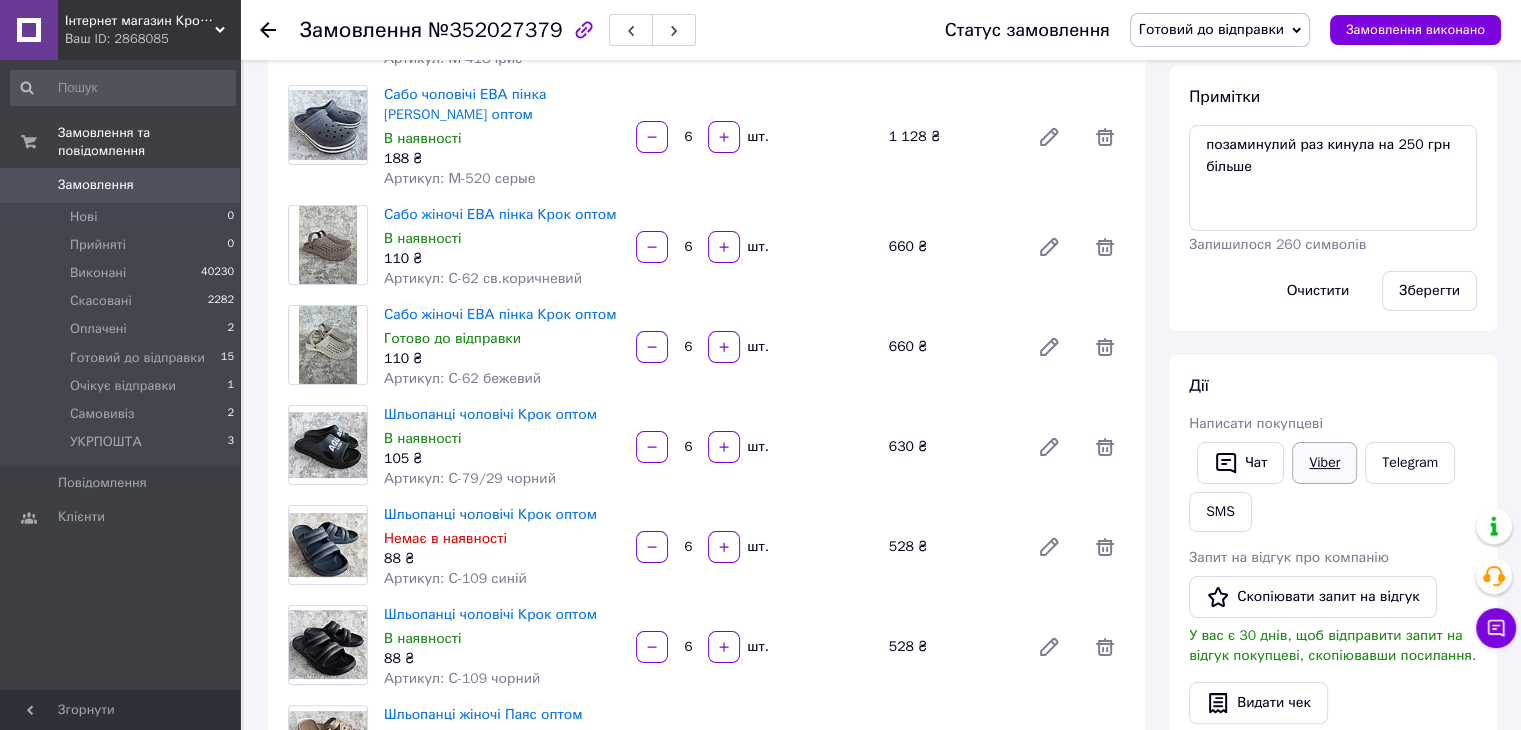 click on "Viber" at bounding box center (1324, 463) 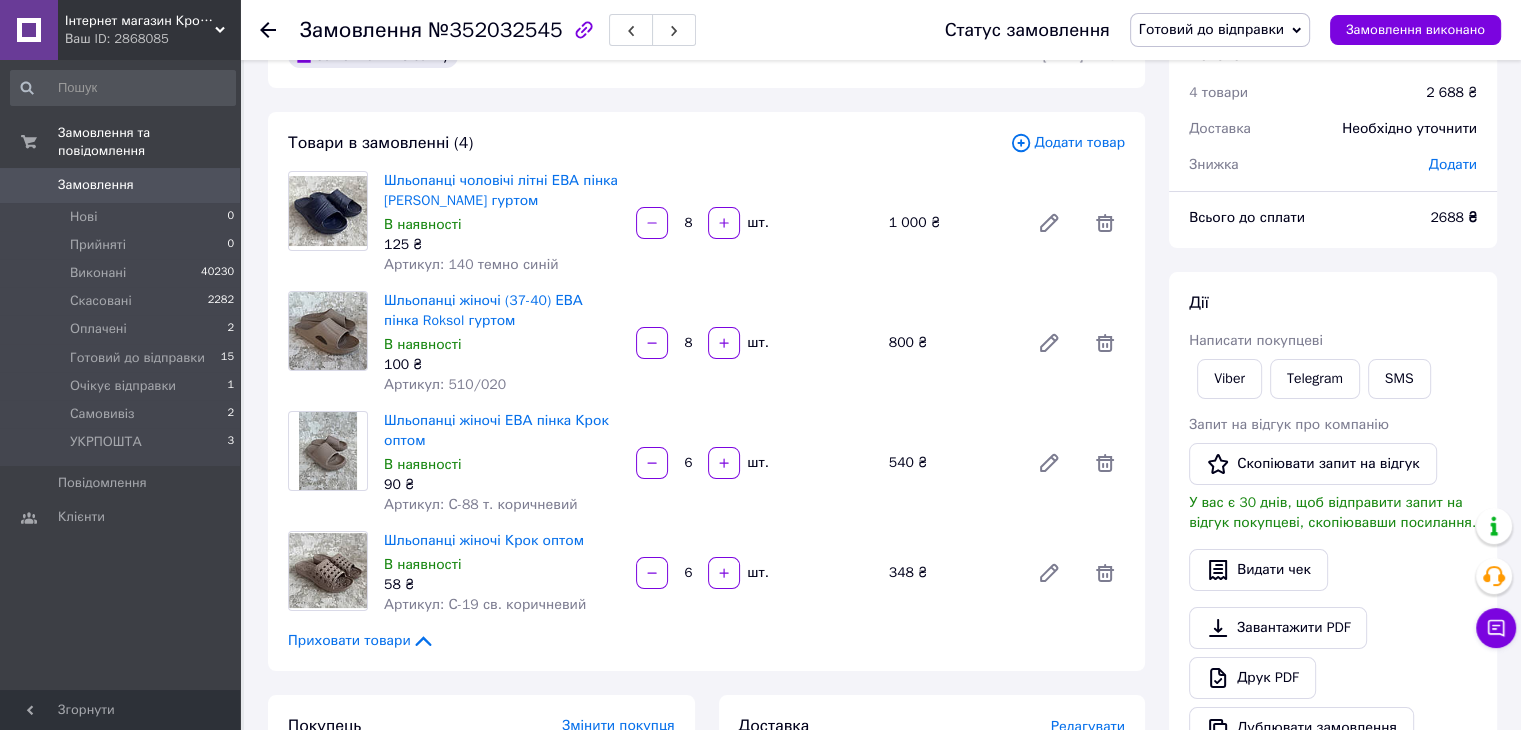 scroll, scrollTop: 0, scrollLeft: 0, axis: both 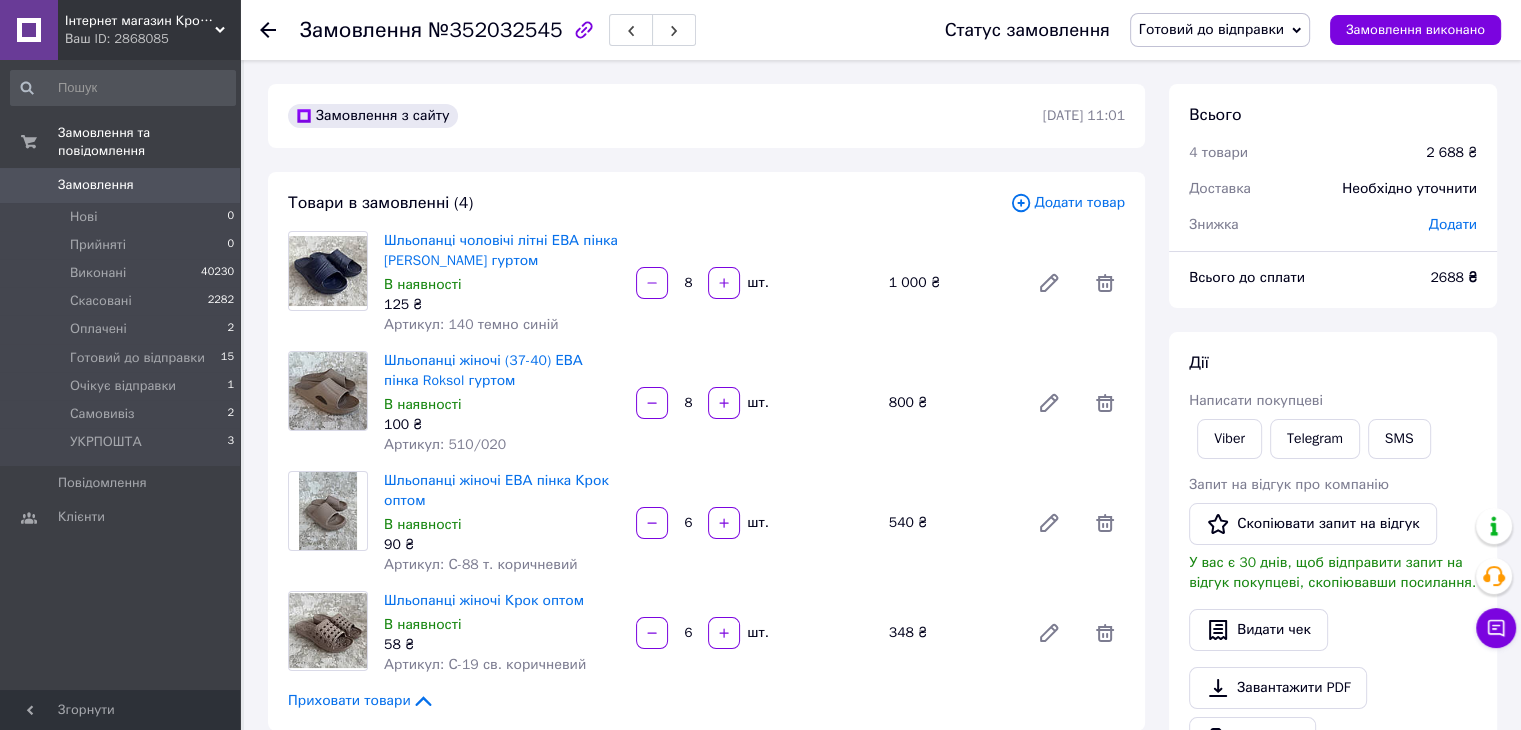 click on "Додати" at bounding box center [1453, 224] 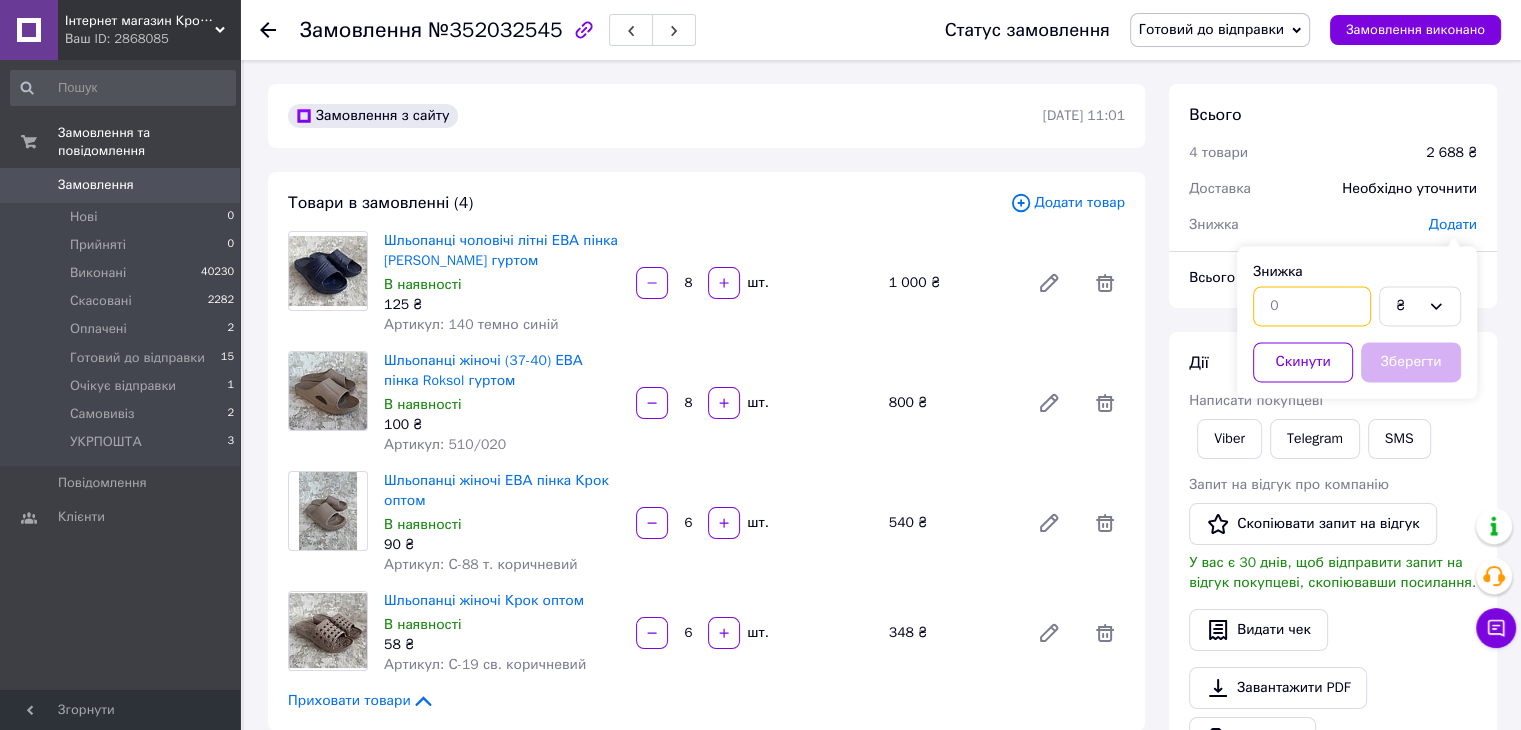 click at bounding box center (1312, 306) 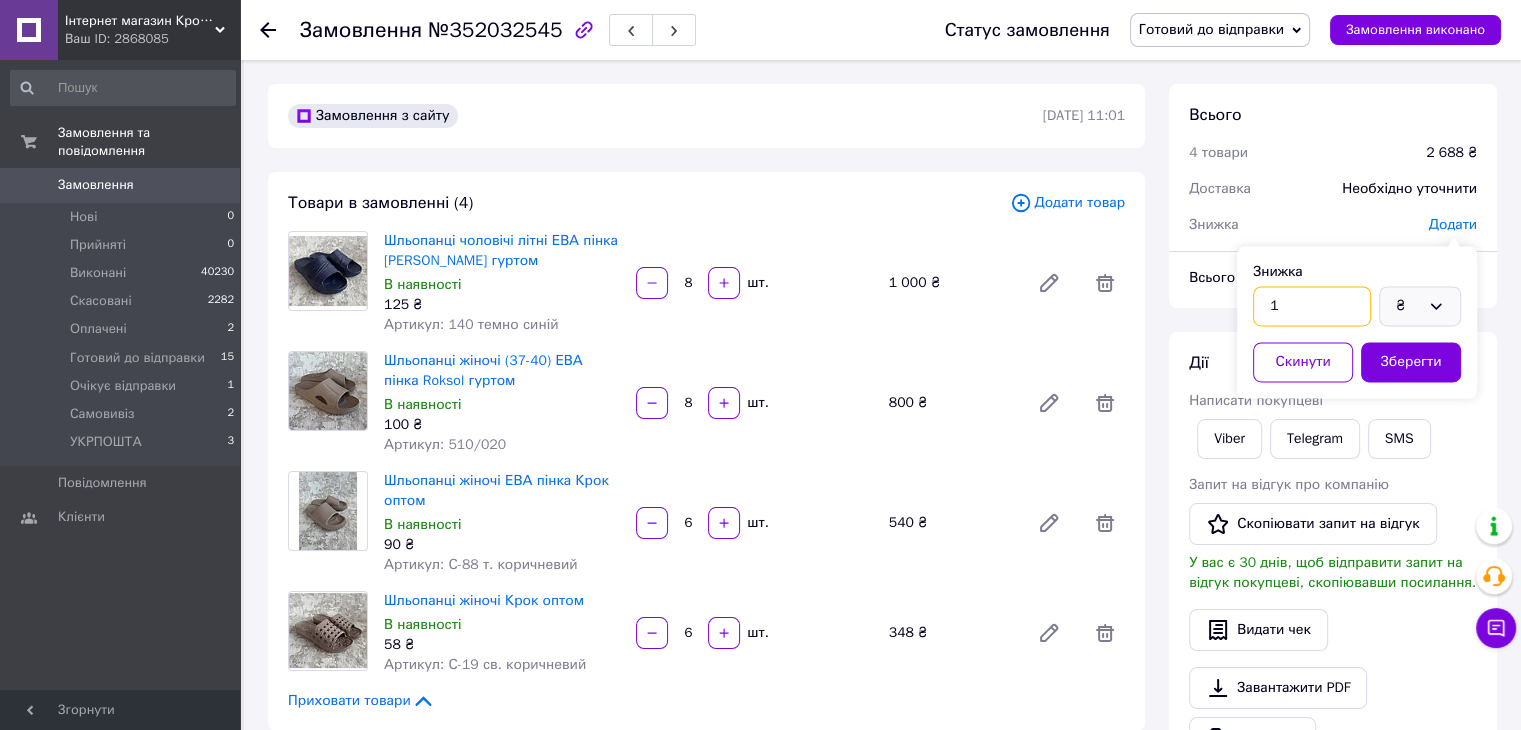 type on "1" 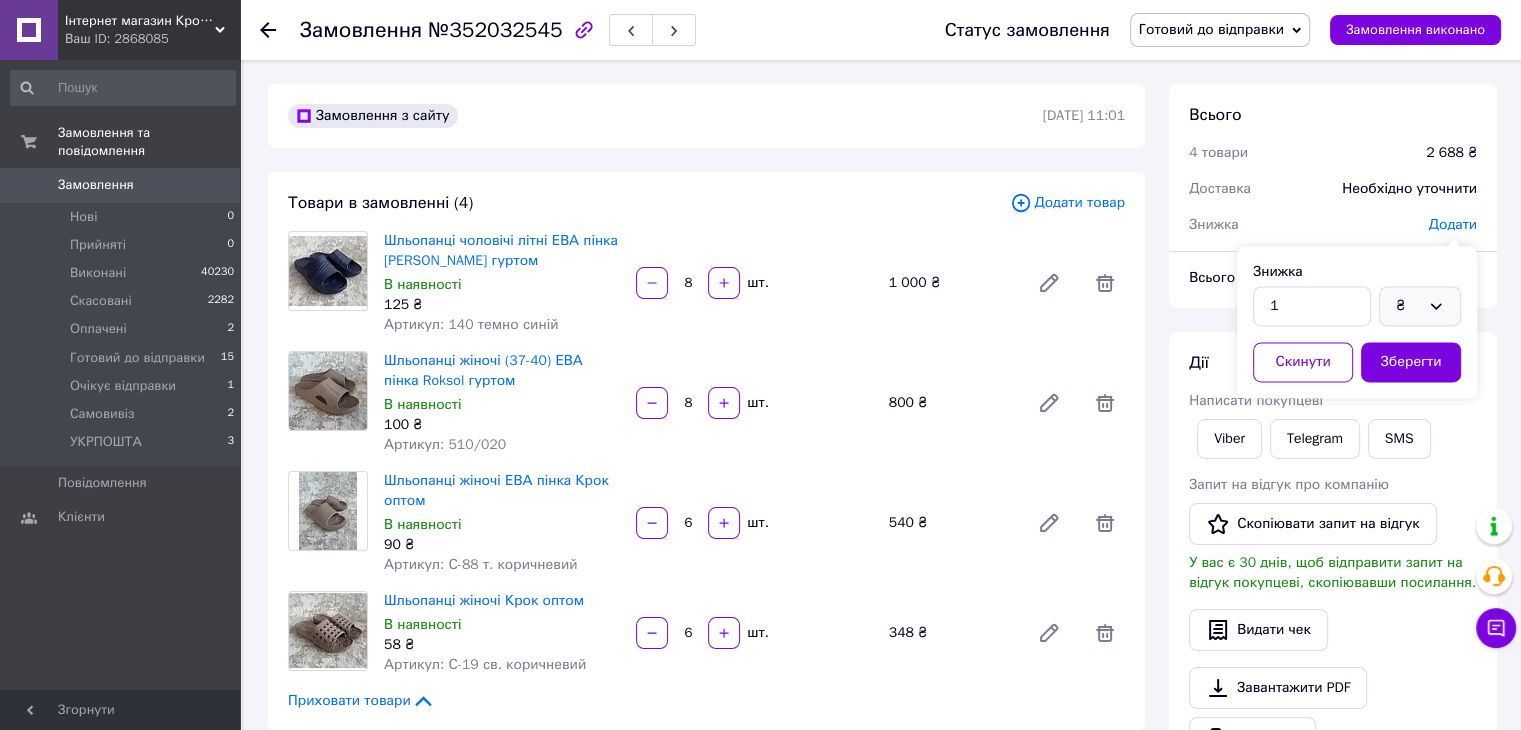 click 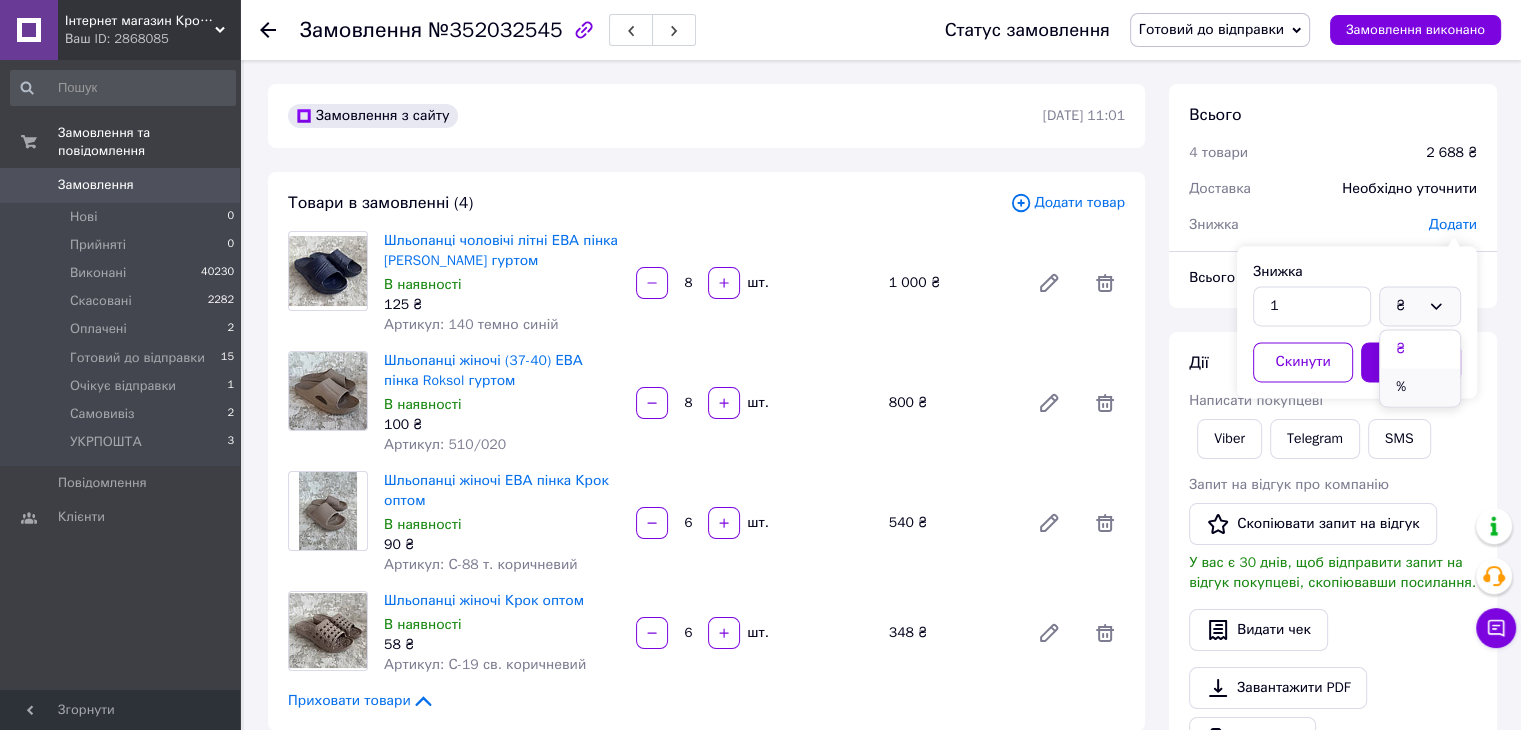 click on "%" at bounding box center [1420, 387] 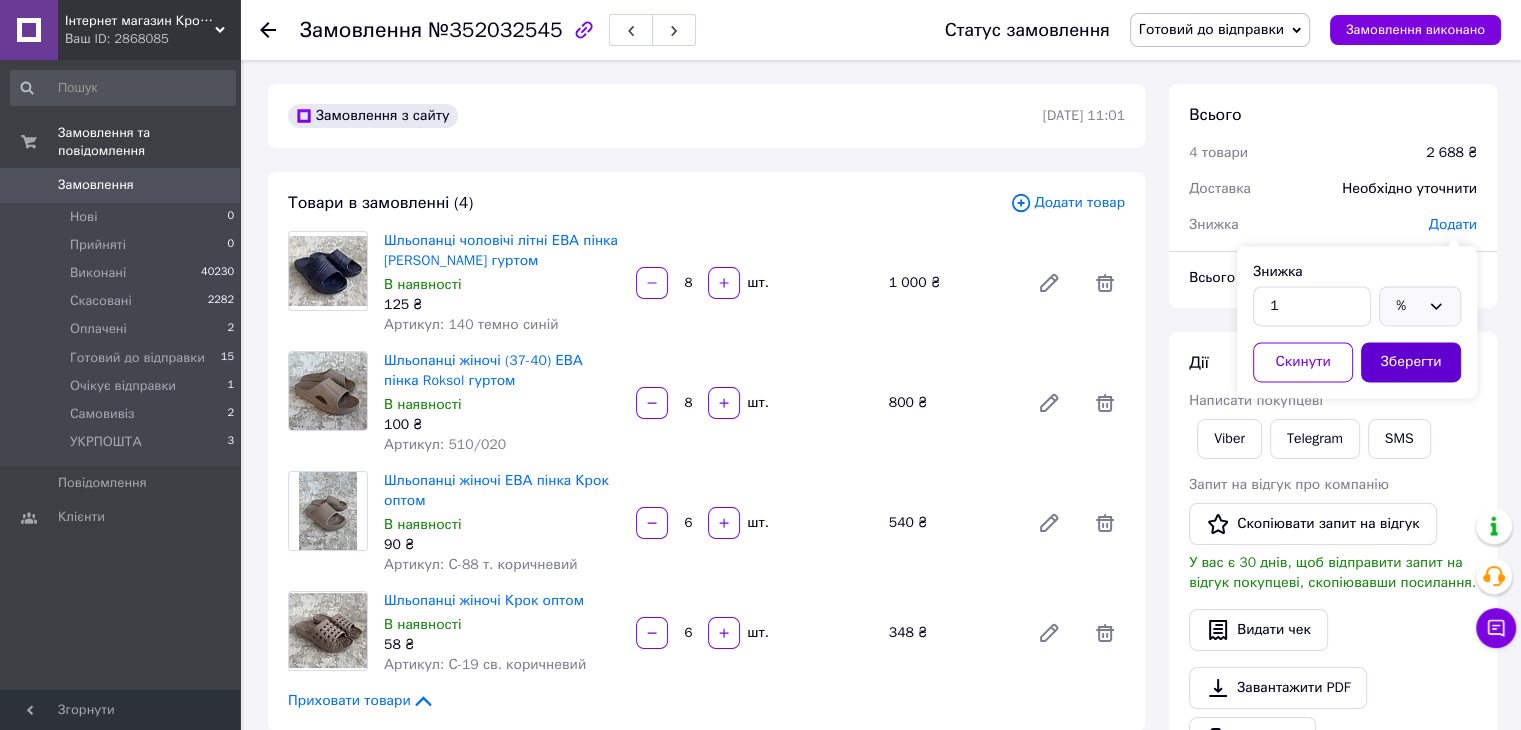 click on "Зберегти" at bounding box center (1411, 362) 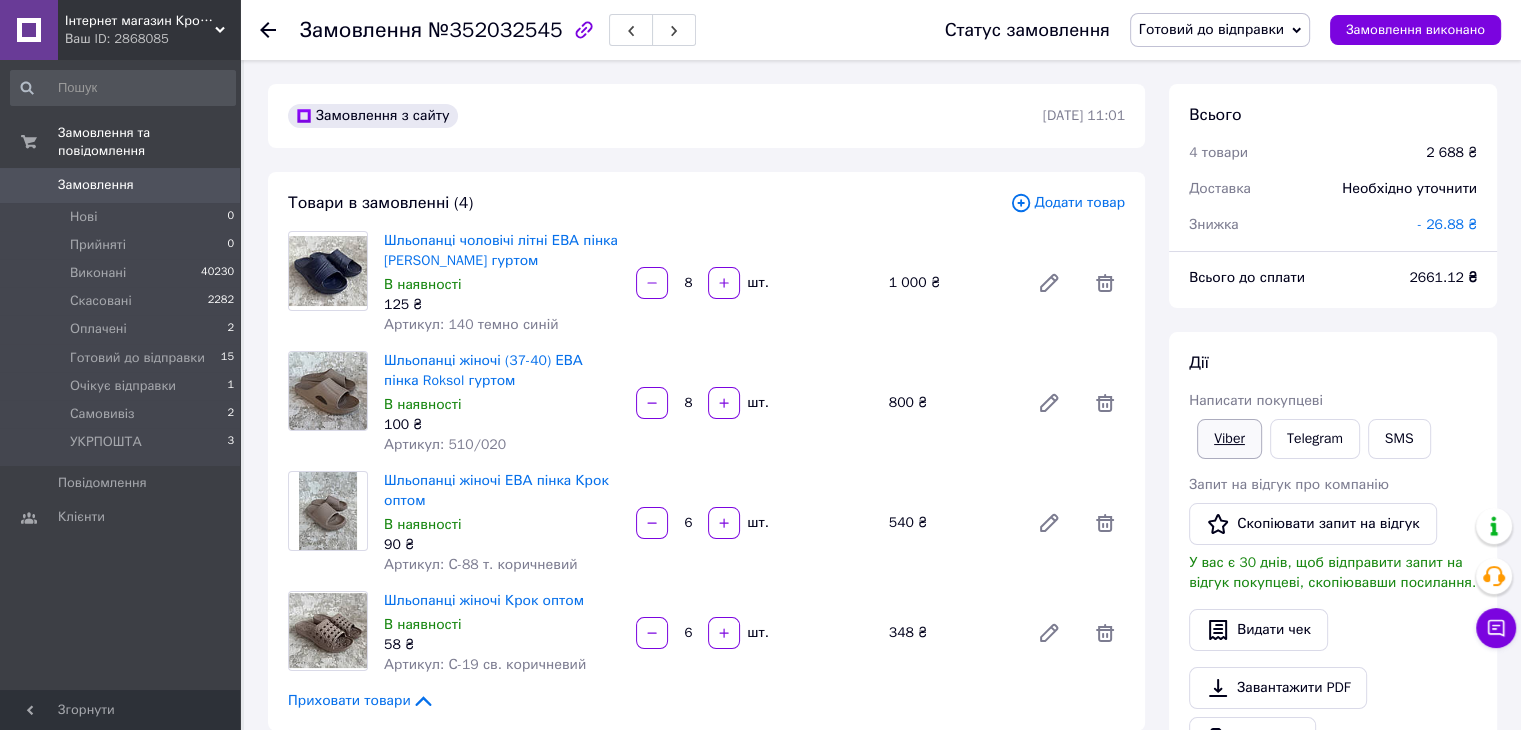 click on "Viber" at bounding box center [1229, 439] 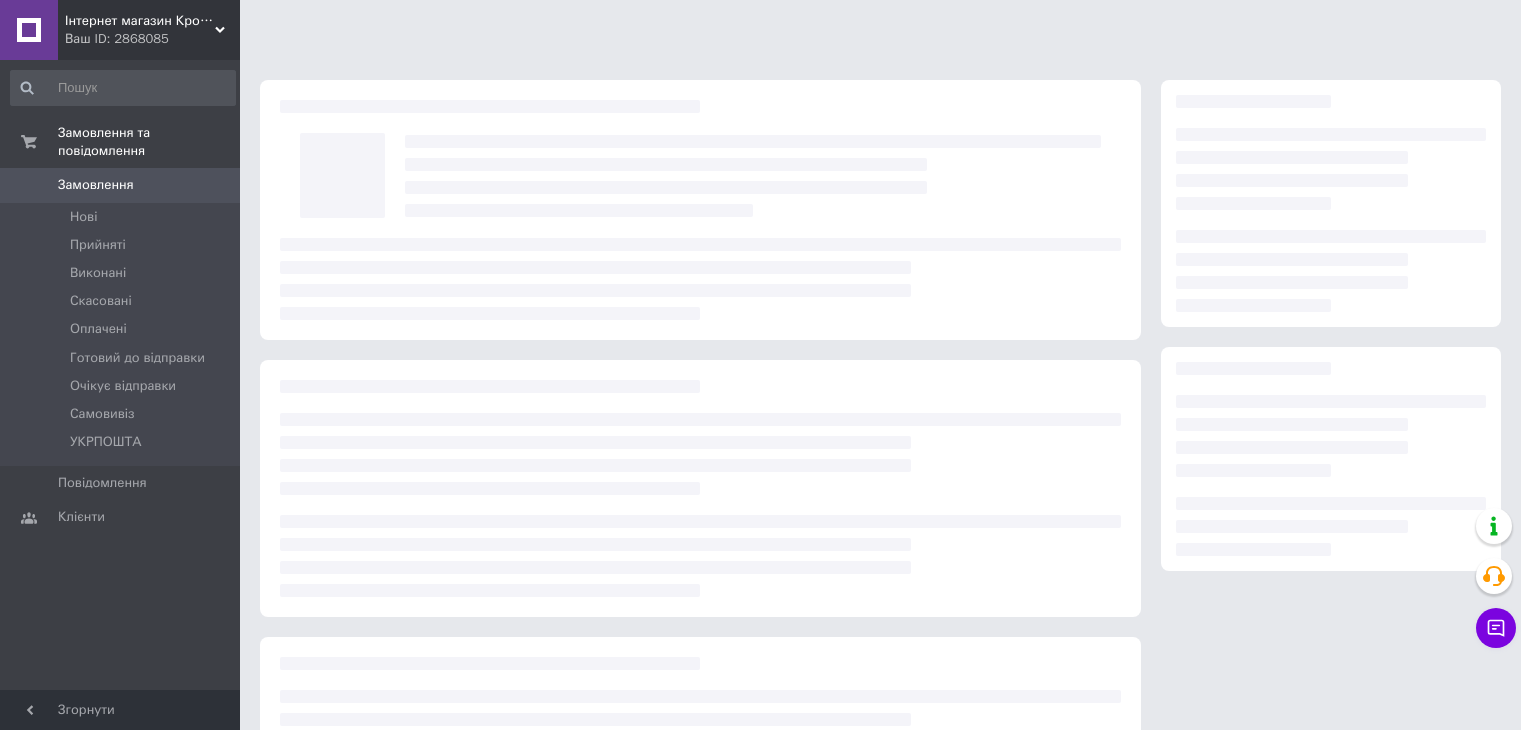scroll, scrollTop: 0, scrollLeft: 0, axis: both 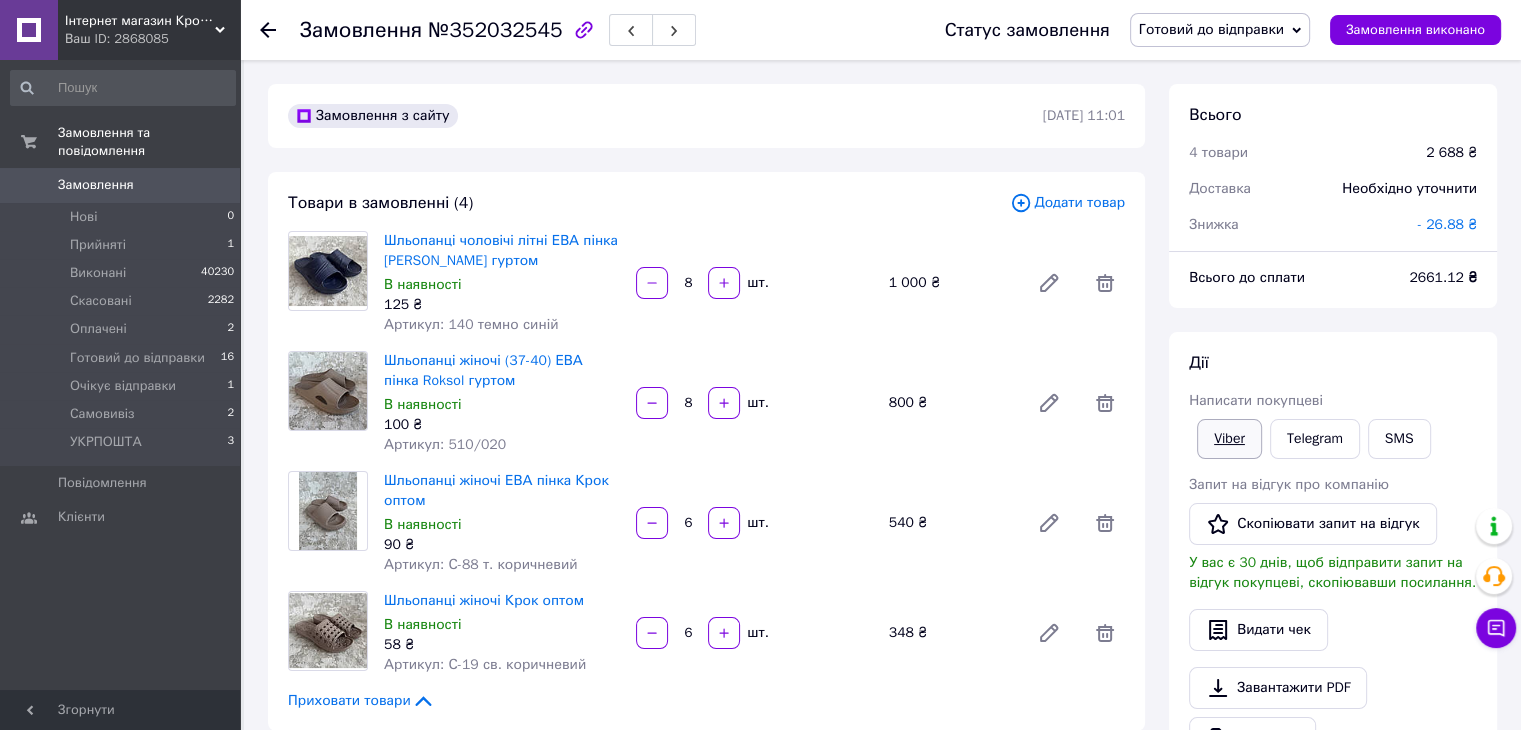 click on "Viber" at bounding box center [1229, 439] 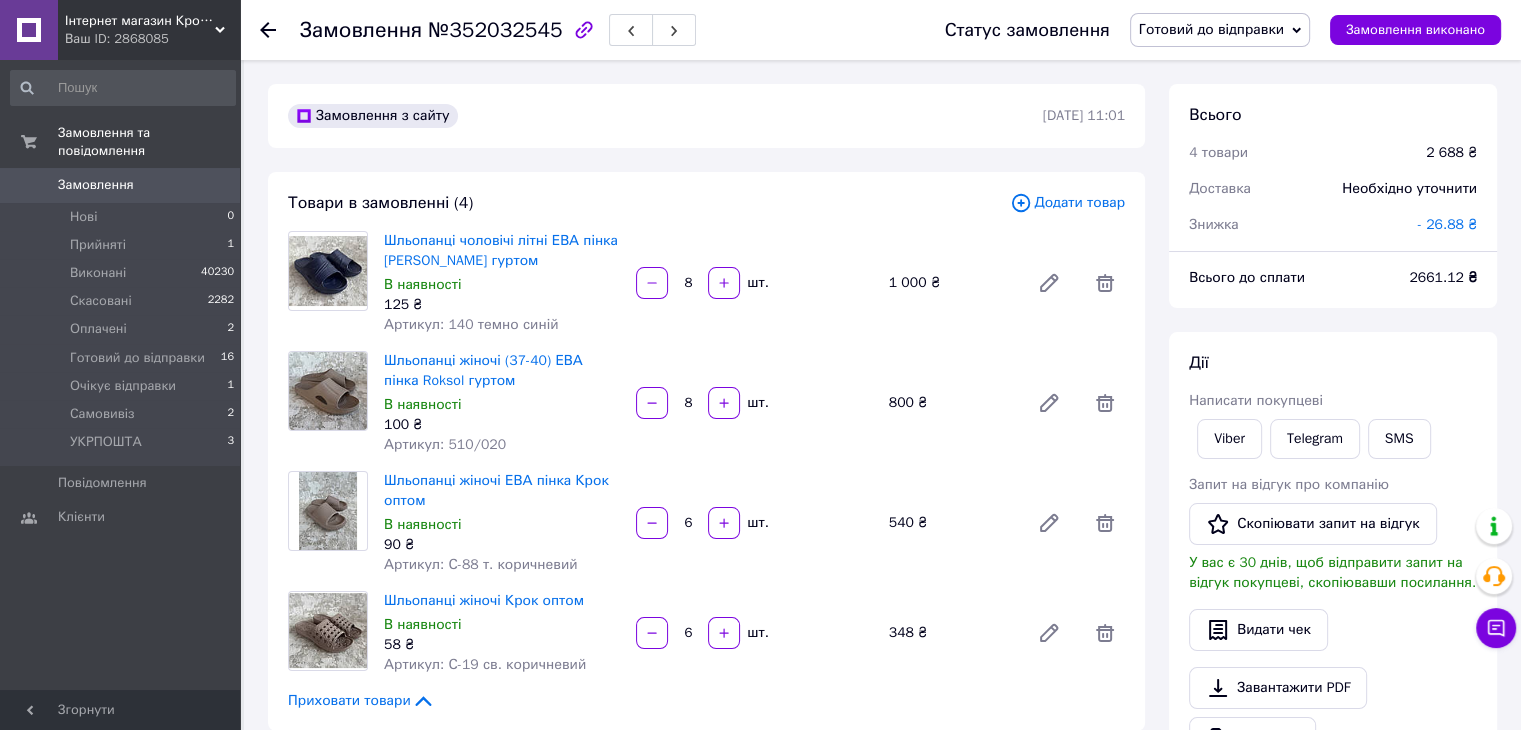 click on "Дії" at bounding box center [1333, 363] 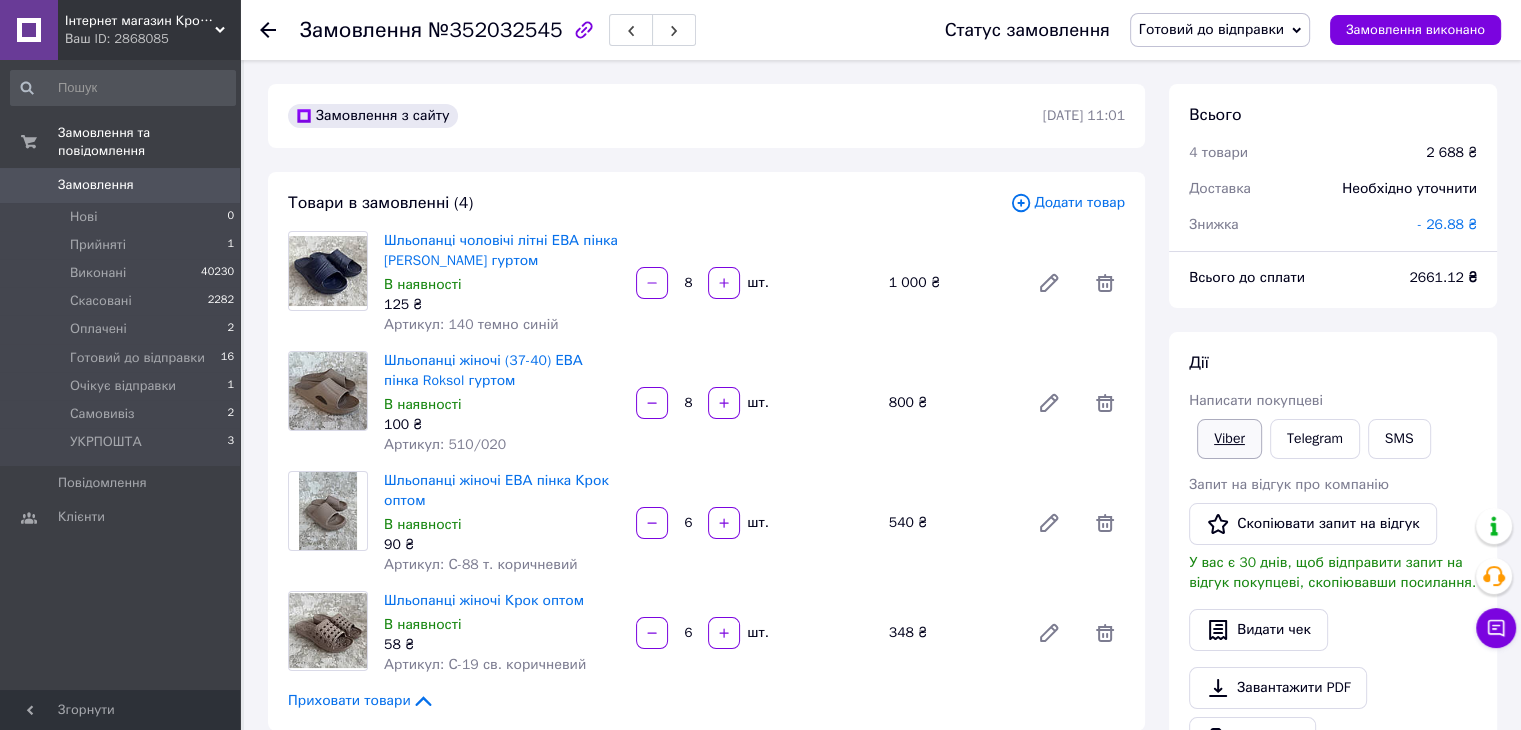 click on "Viber" at bounding box center (1229, 439) 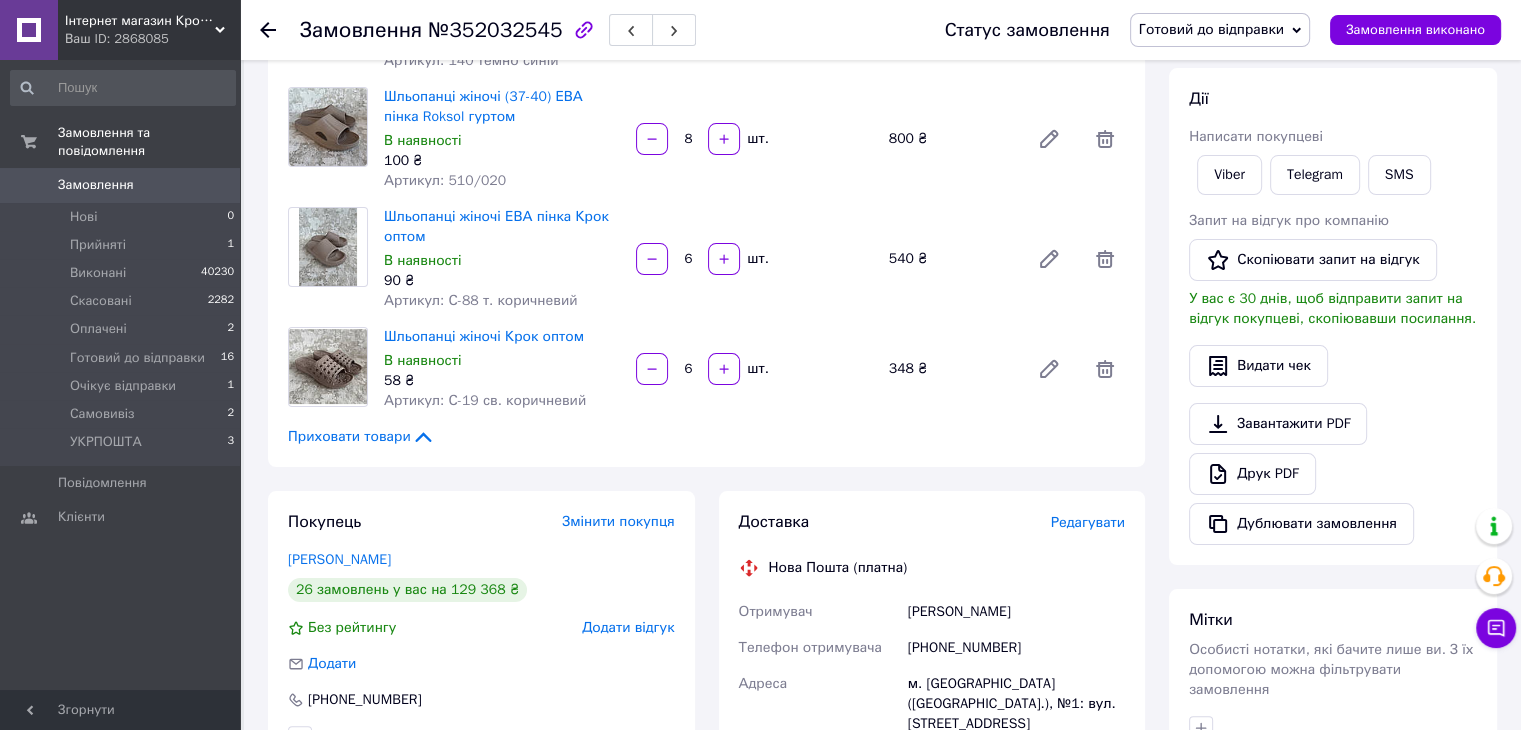 scroll, scrollTop: 664, scrollLeft: 0, axis: vertical 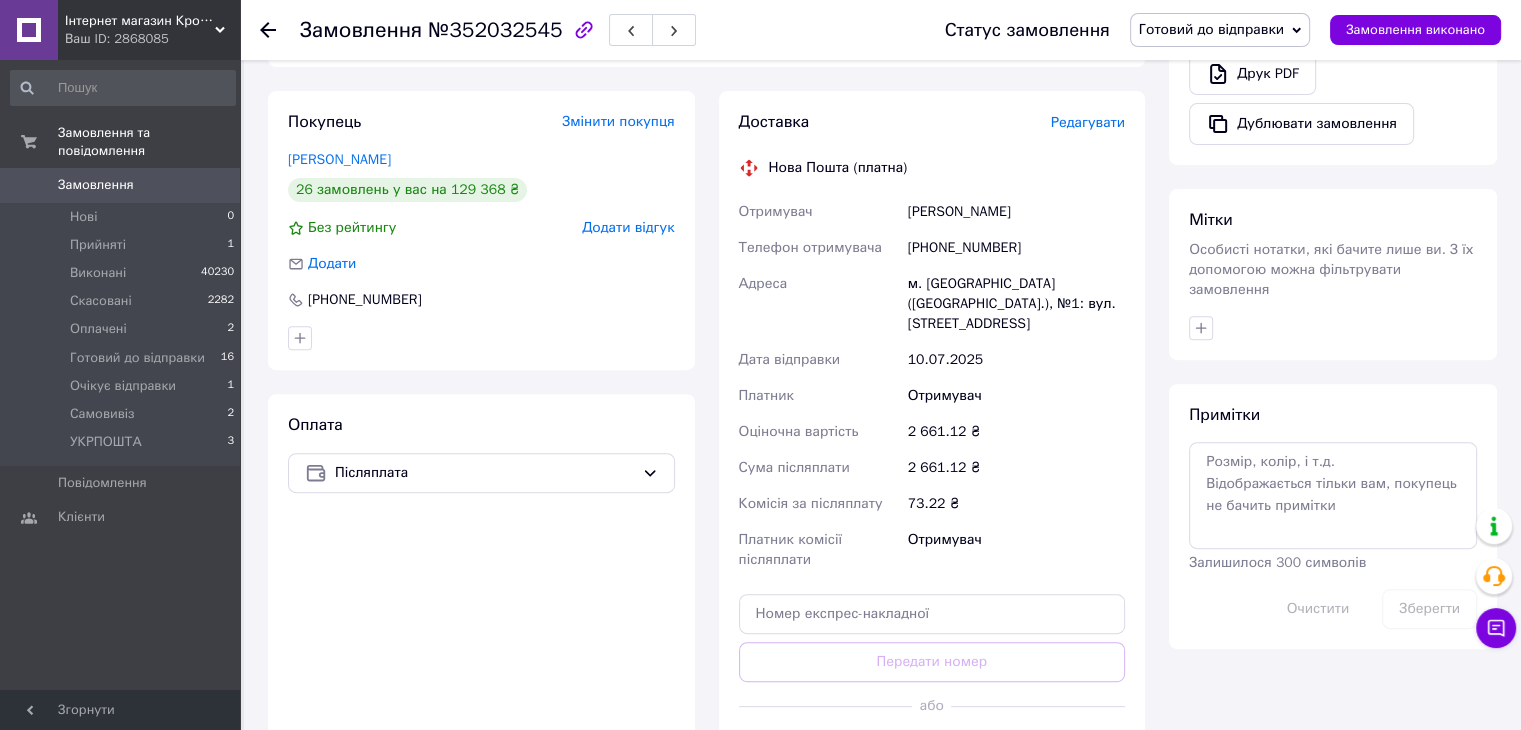 drag, startPoint x: 1429, startPoint y: 330, endPoint x: 1416, endPoint y: 322, distance: 15.264338 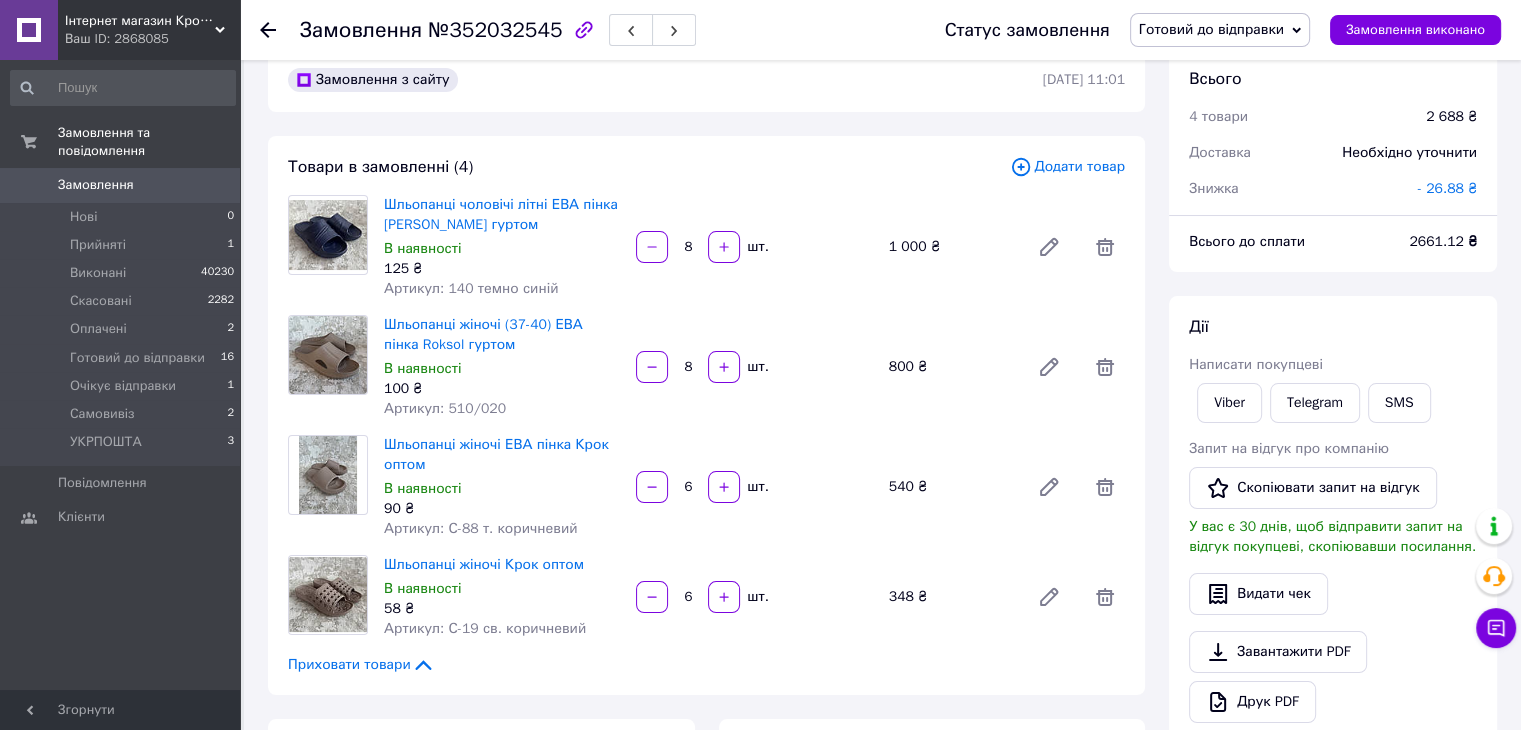 scroll, scrollTop: 0, scrollLeft: 0, axis: both 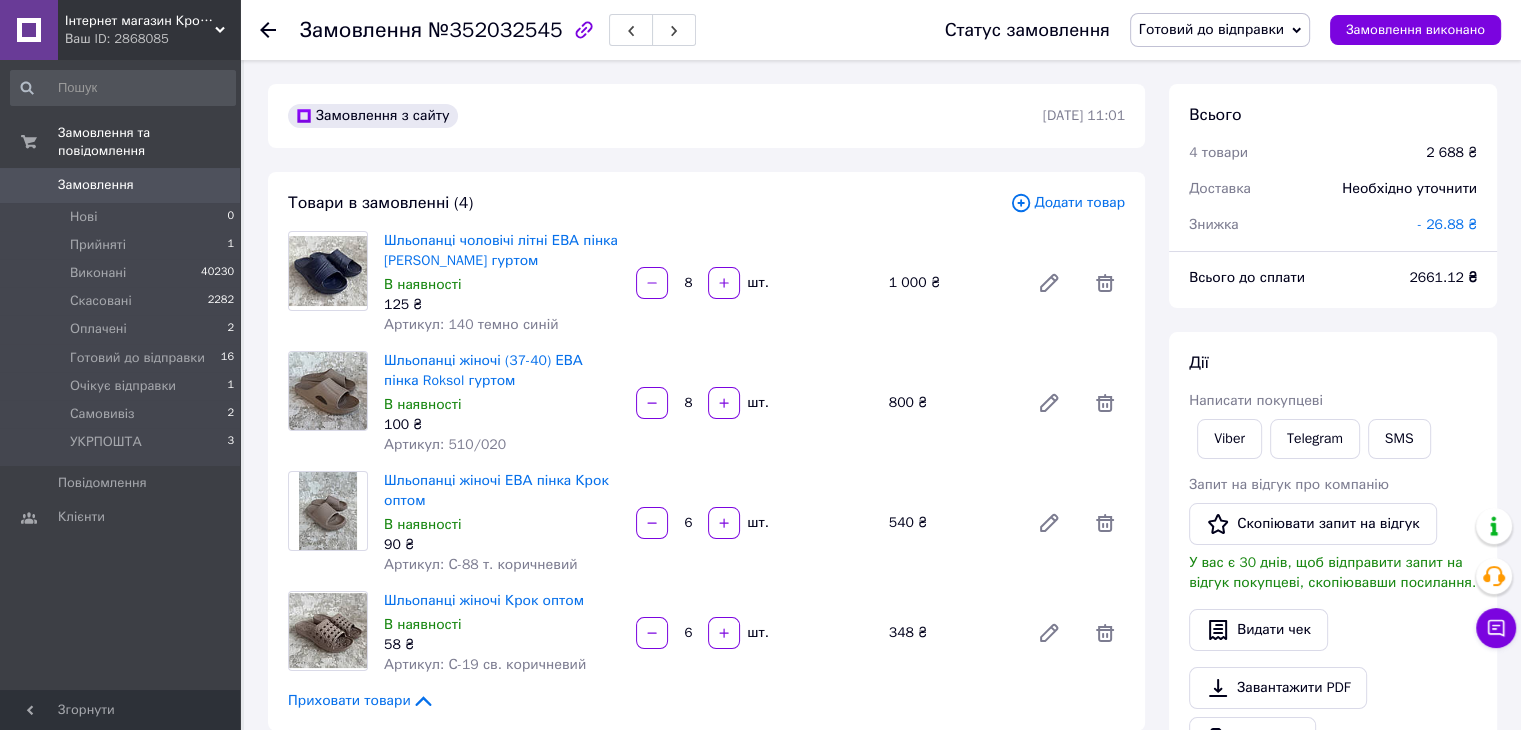 click on "- 26.88 ₴" at bounding box center (1447, 224) 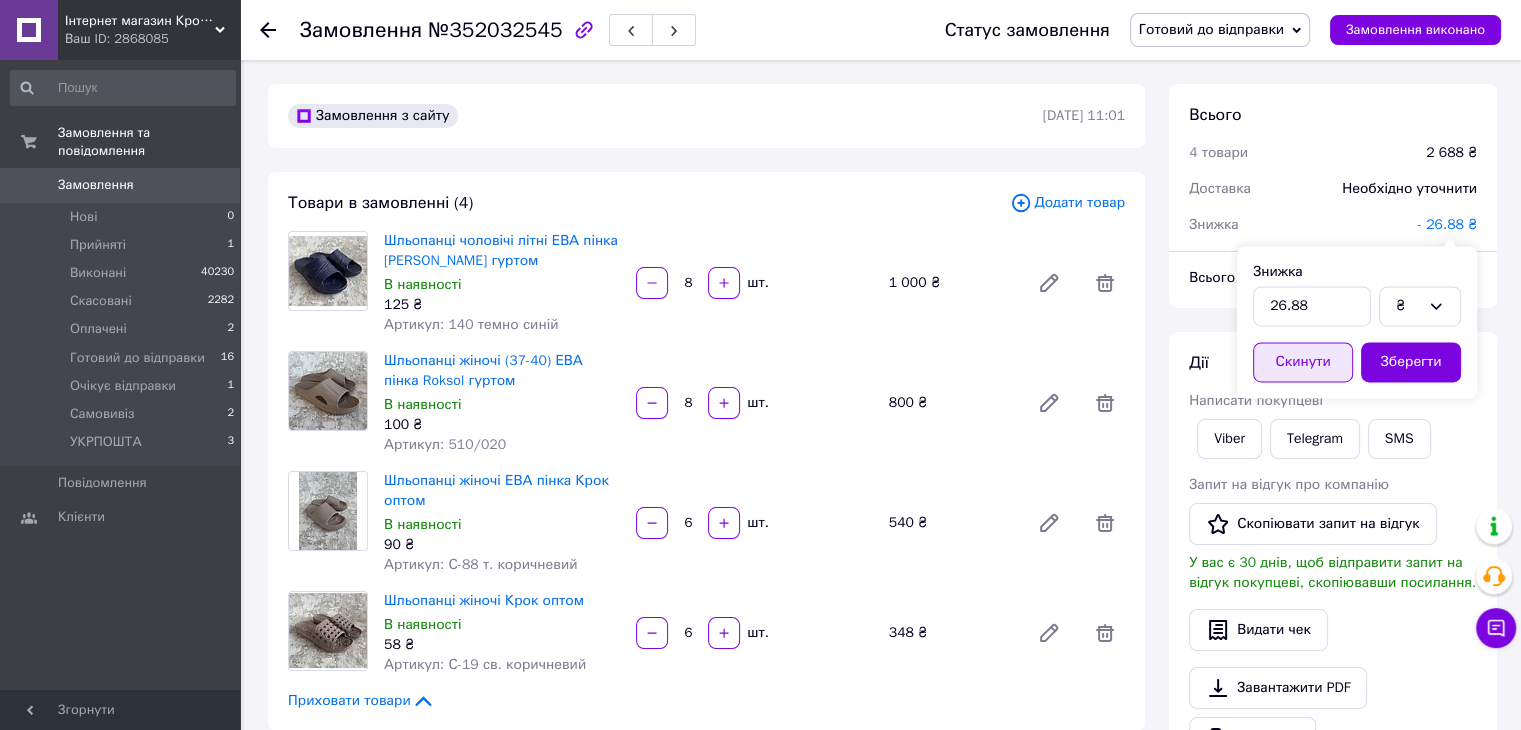 click on "Скинути" at bounding box center [1303, 362] 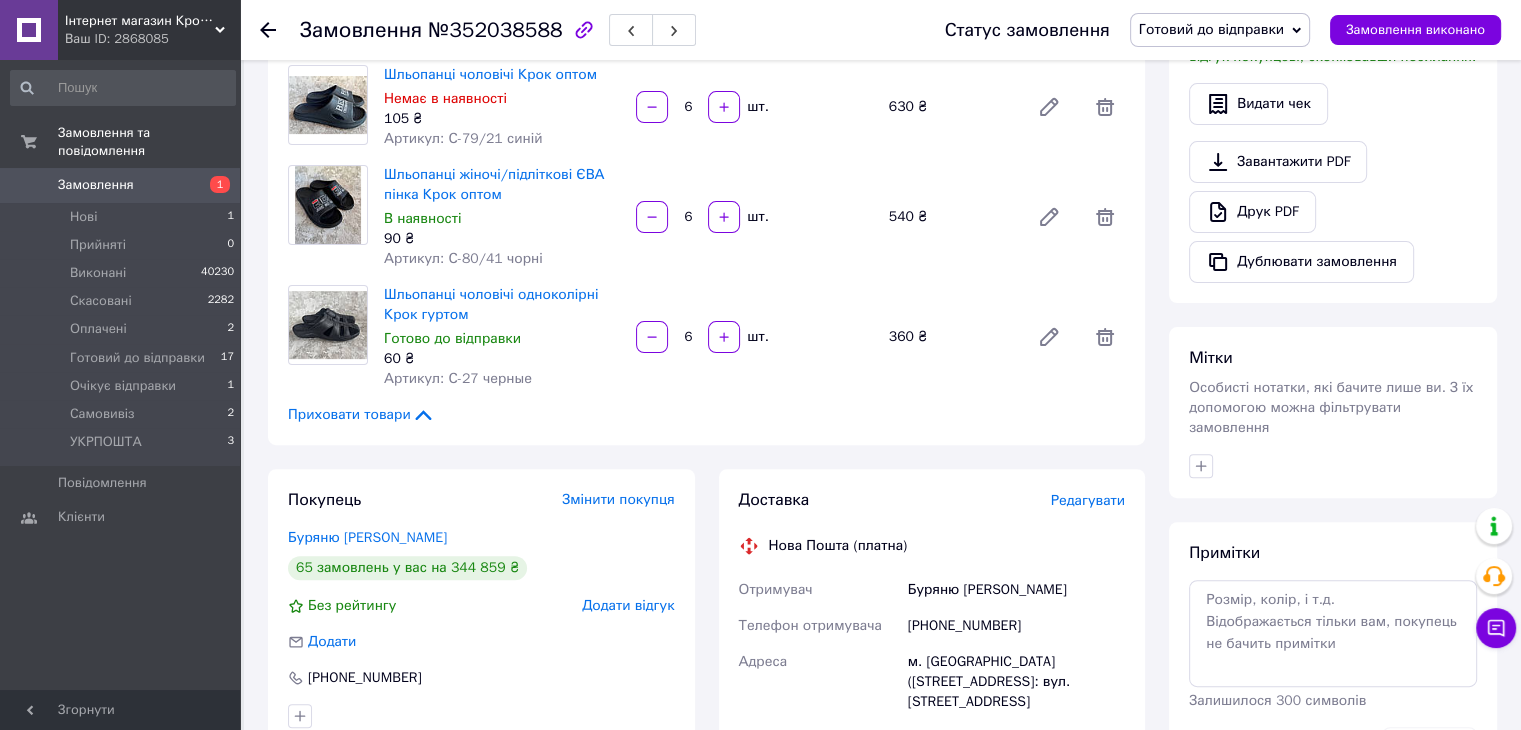 scroll, scrollTop: 533, scrollLeft: 0, axis: vertical 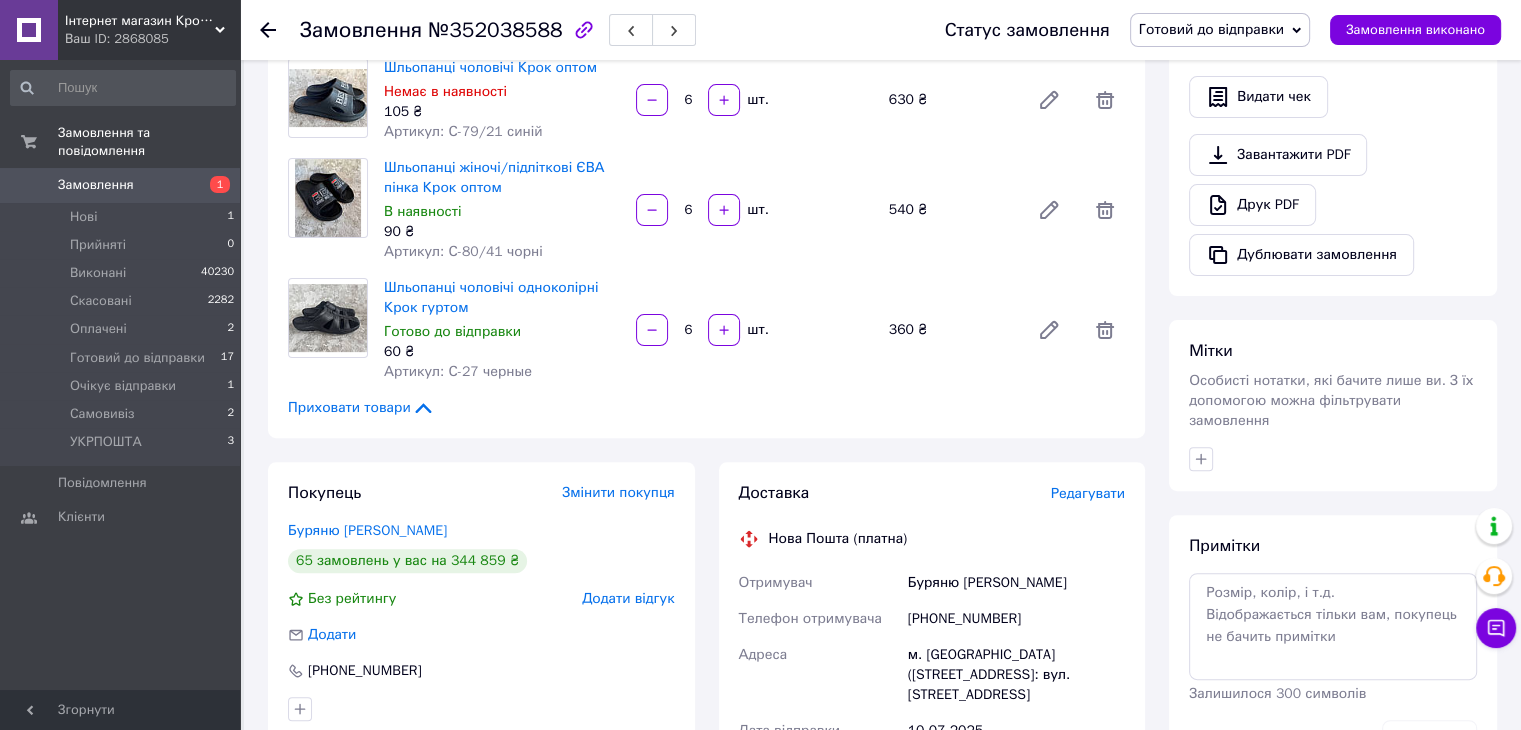 click on "Мітки" at bounding box center (1211, 351) 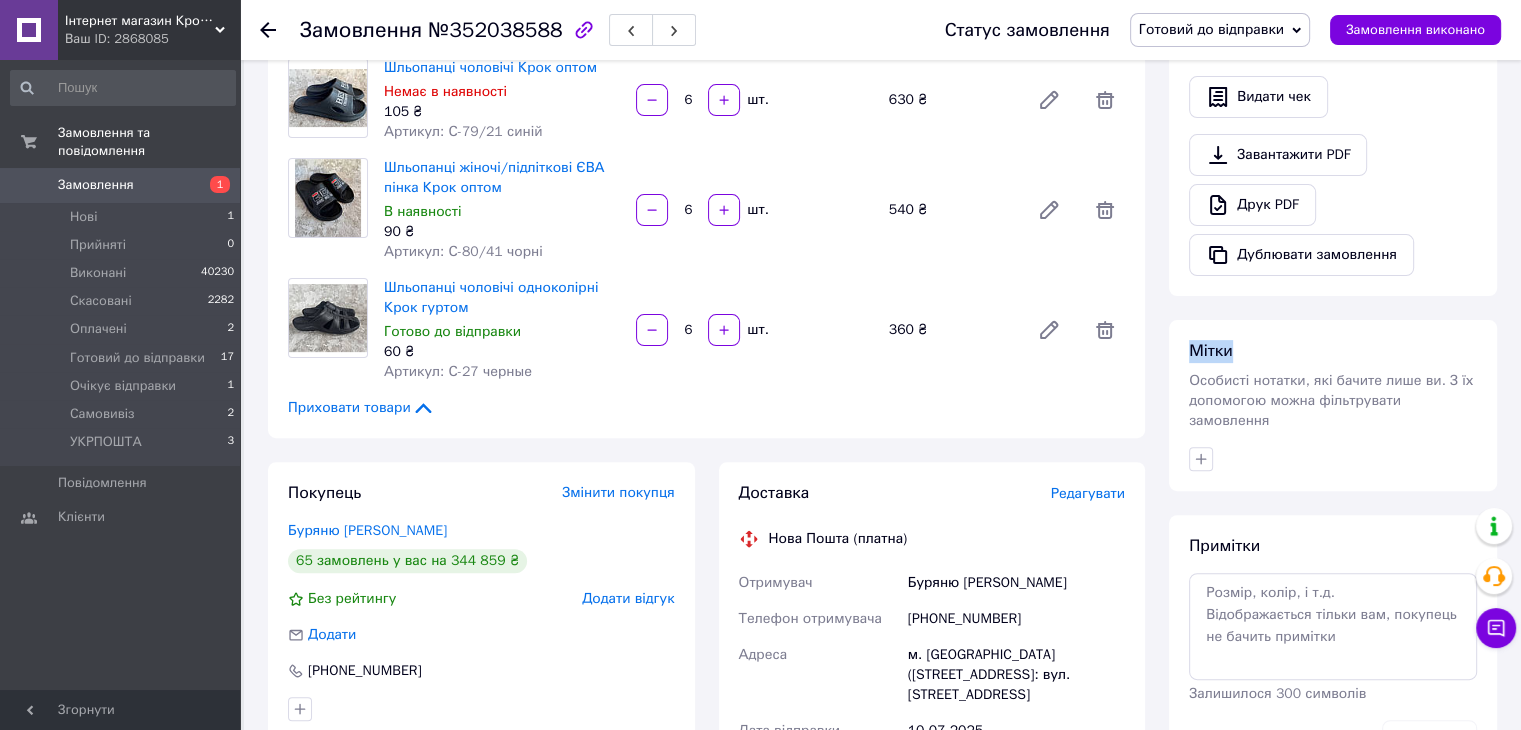 click on "Мітки" at bounding box center [1211, 351] 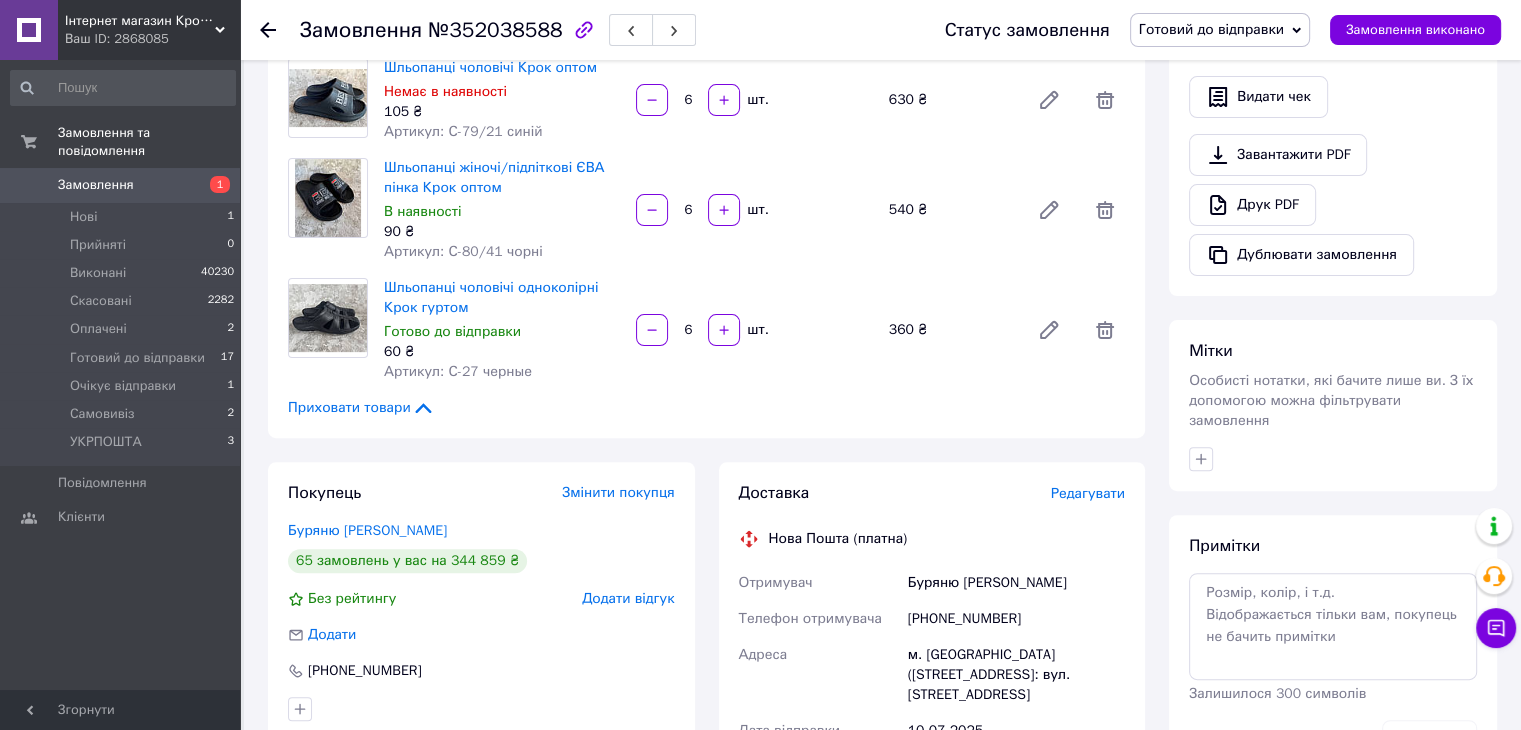 click on "Мітки" at bounding box center (1211, 351) 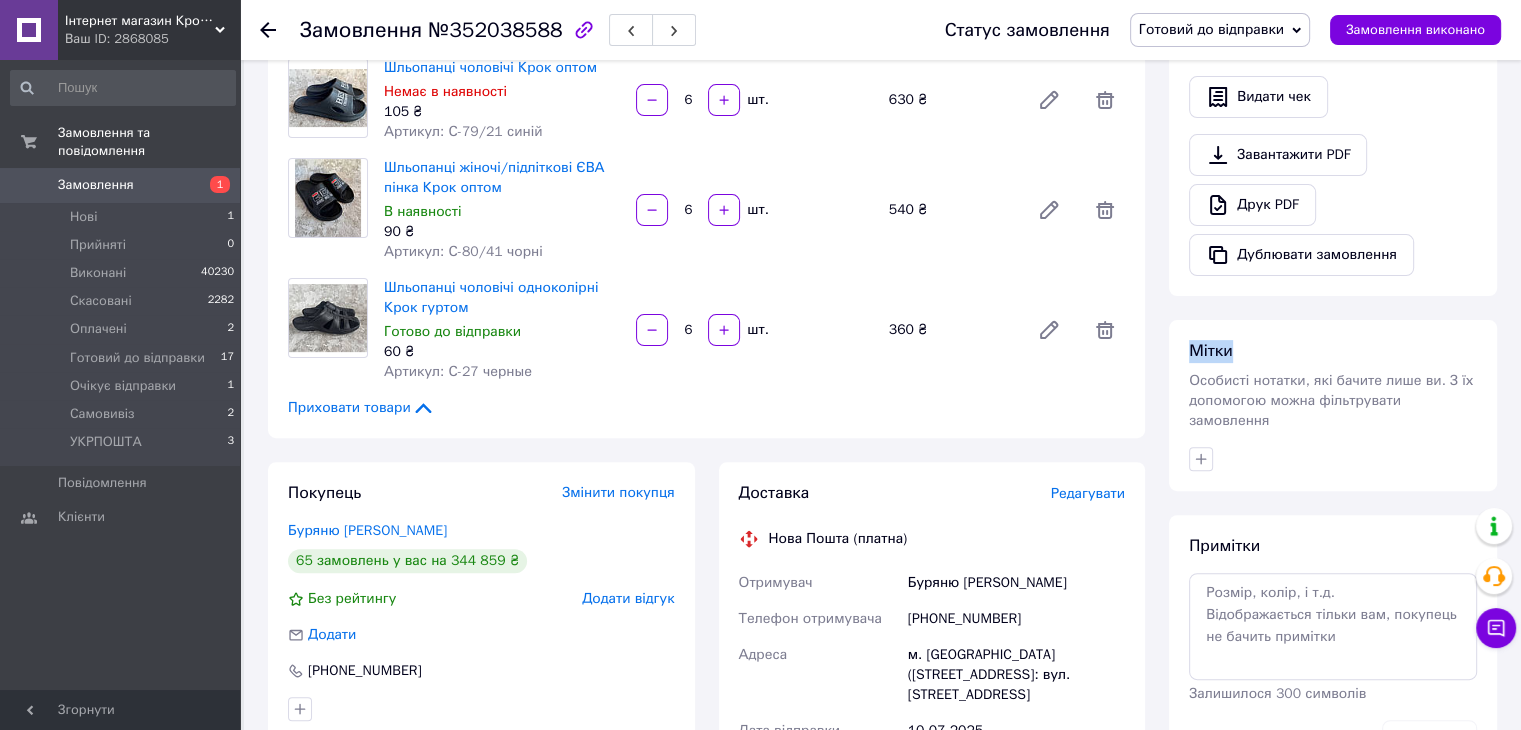 click on "Мітки" at bounding box center [1211, 351] 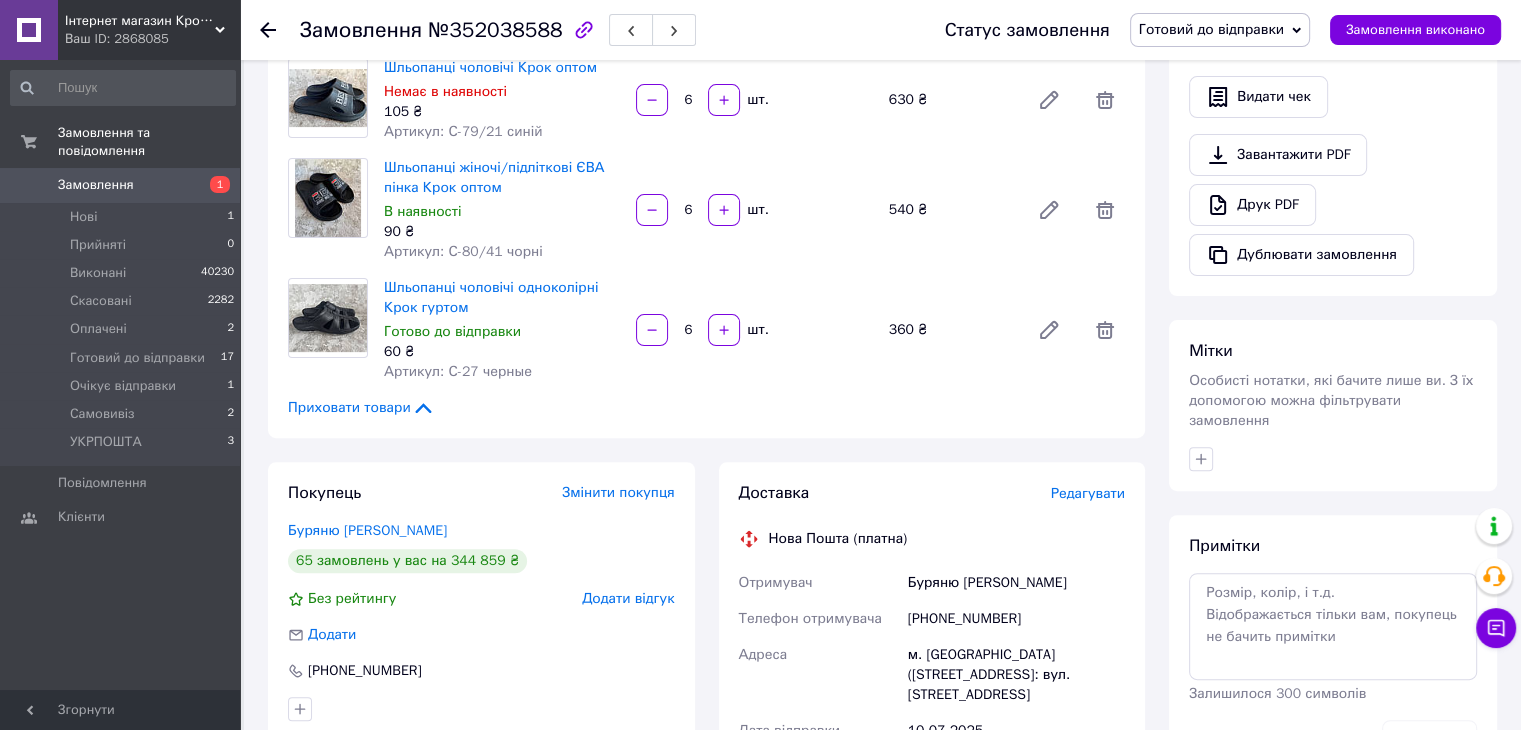 click on "Мітки" at bounding box center [1211, 351] 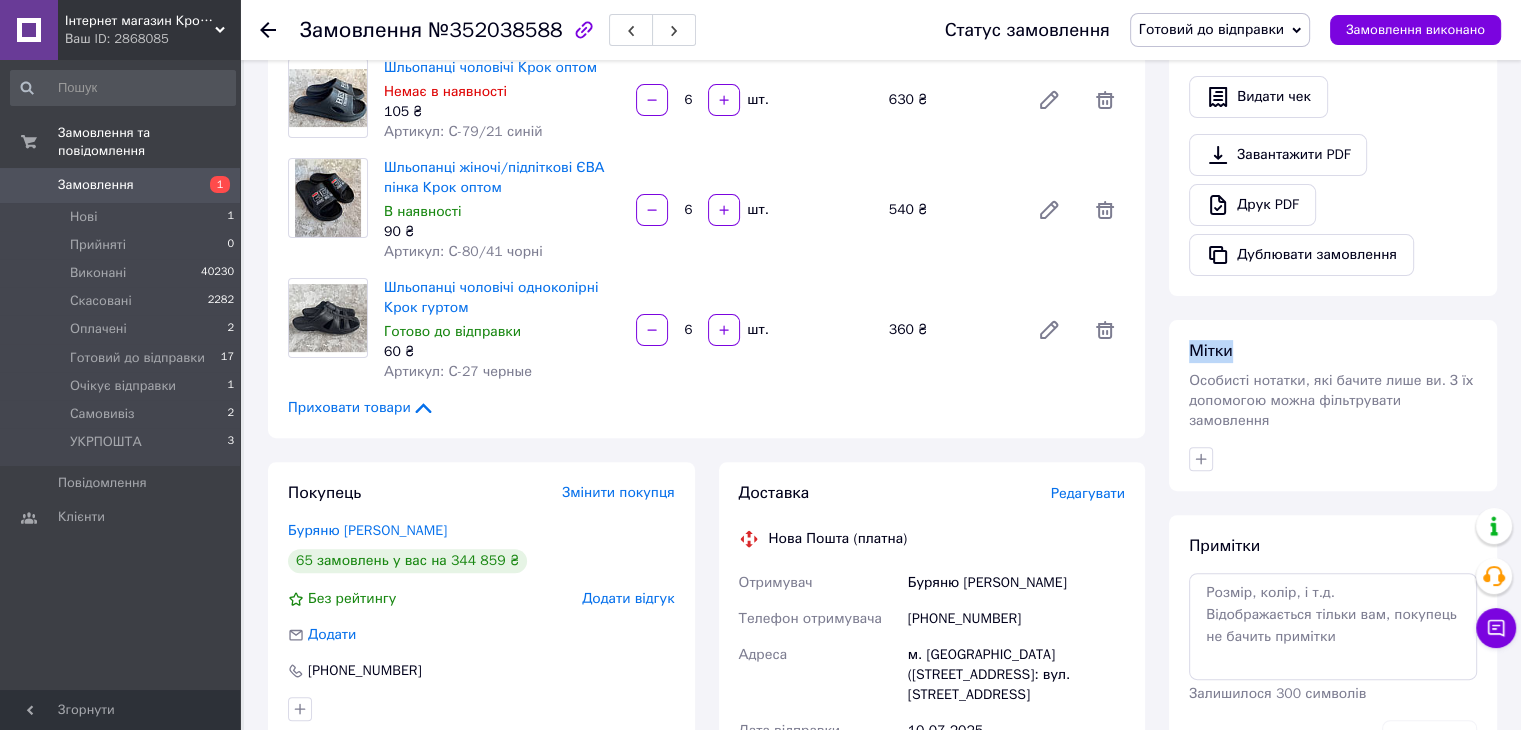 click on "Мітки" at bounding box center (1211, 351) 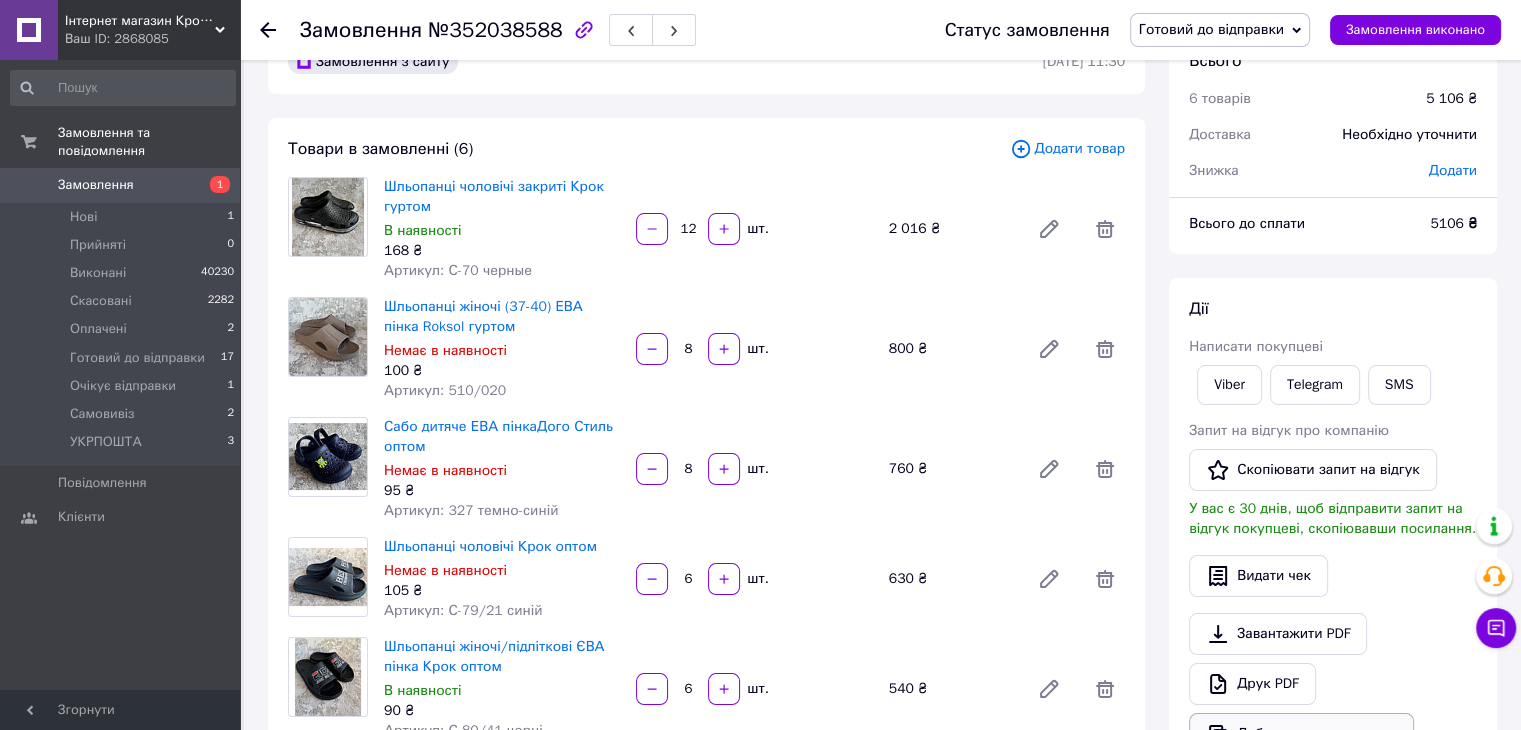 scroll, scrollTop: 0, scrollLeft: 0, axis: both 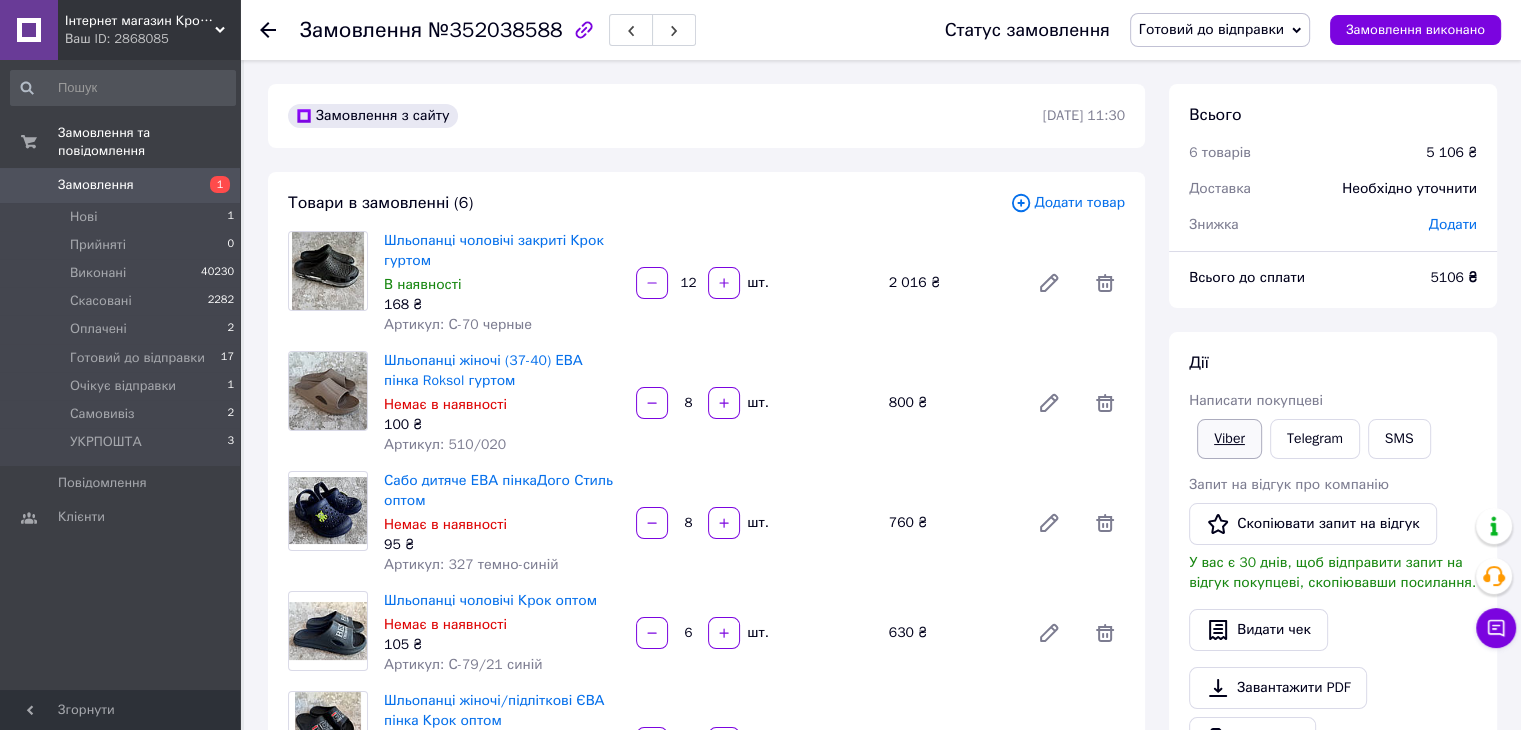 click on "Viber" at bounding box center (1229, 439) 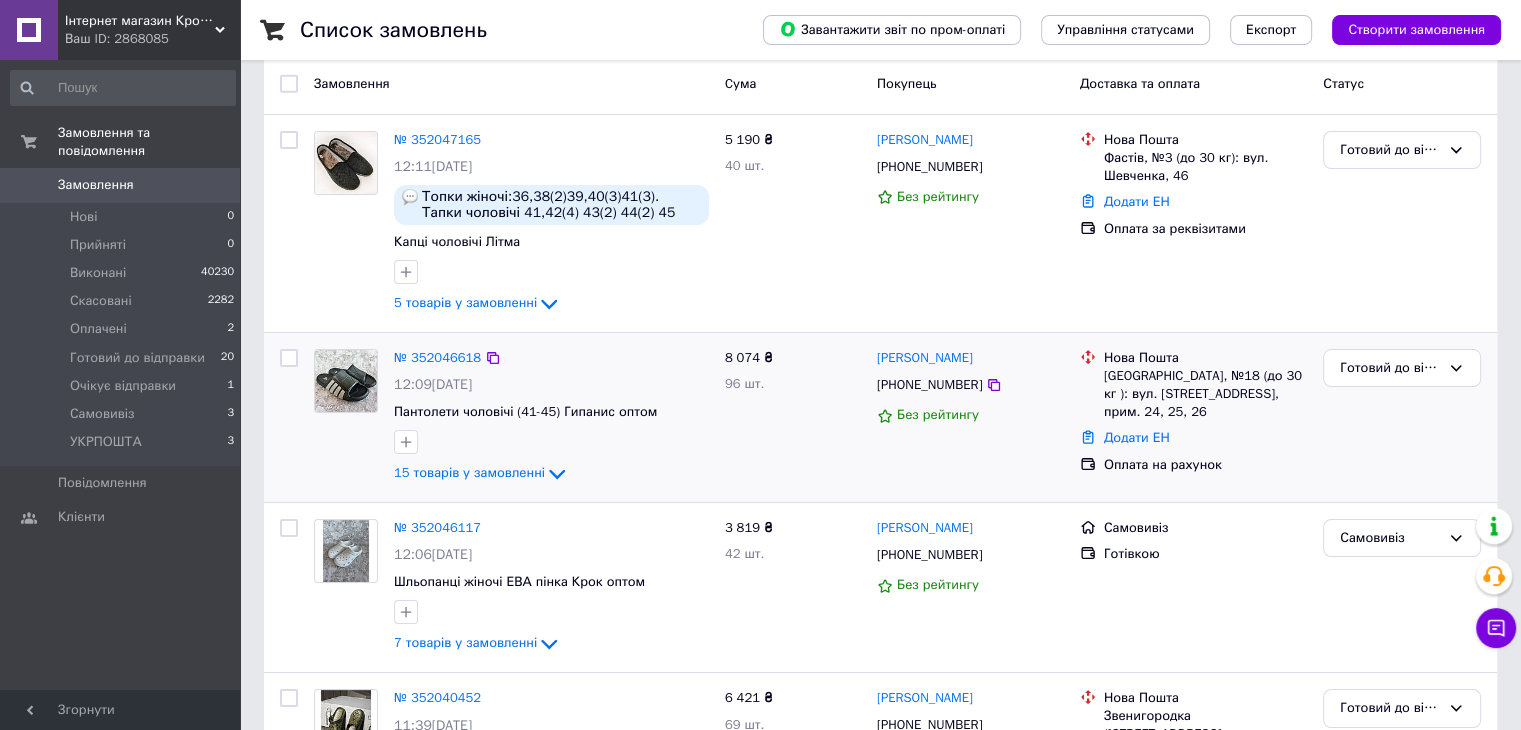 scroll, scrollTop: 133, scrollLeft: 0, axis: vertical 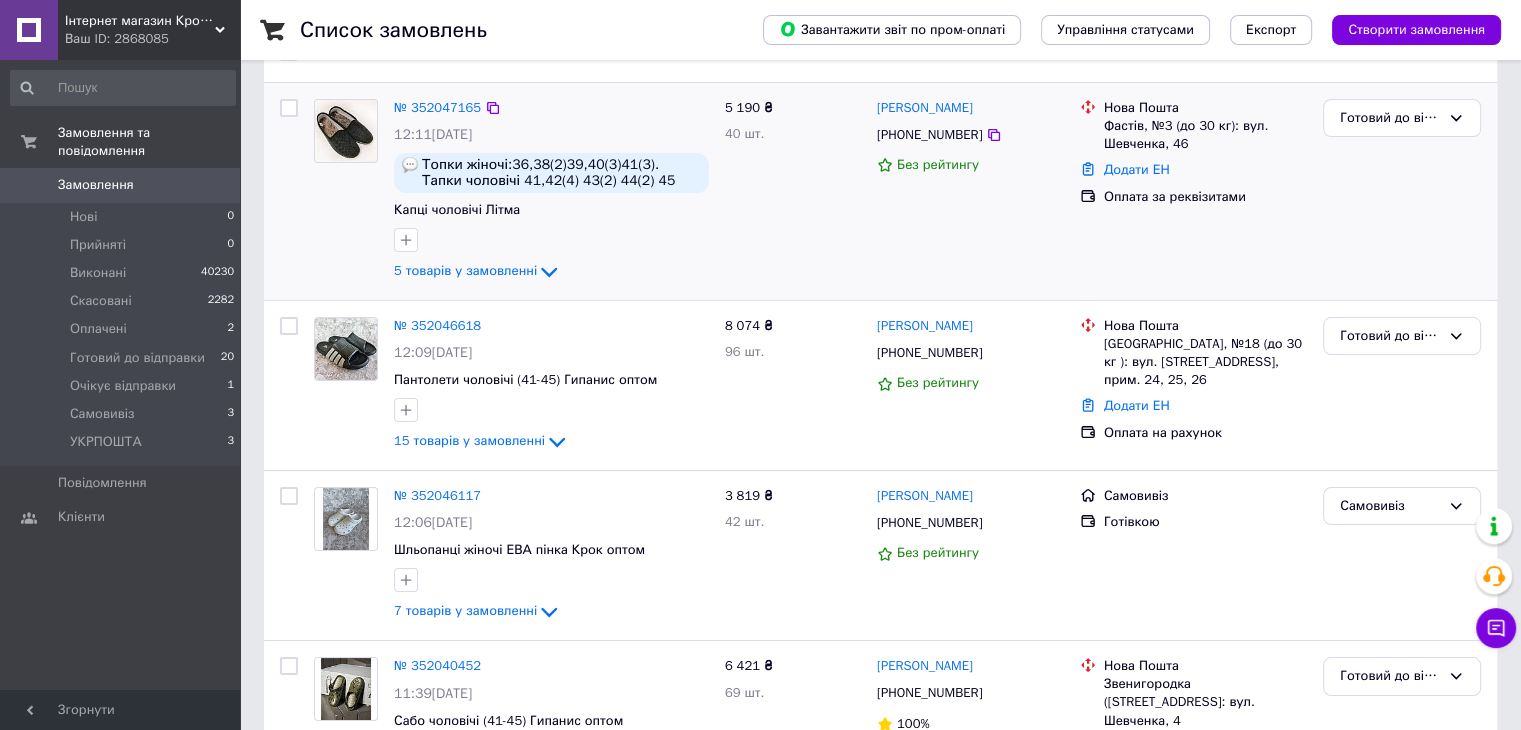 click on "Готовий до відправки" at bounding box center [1402, 191] 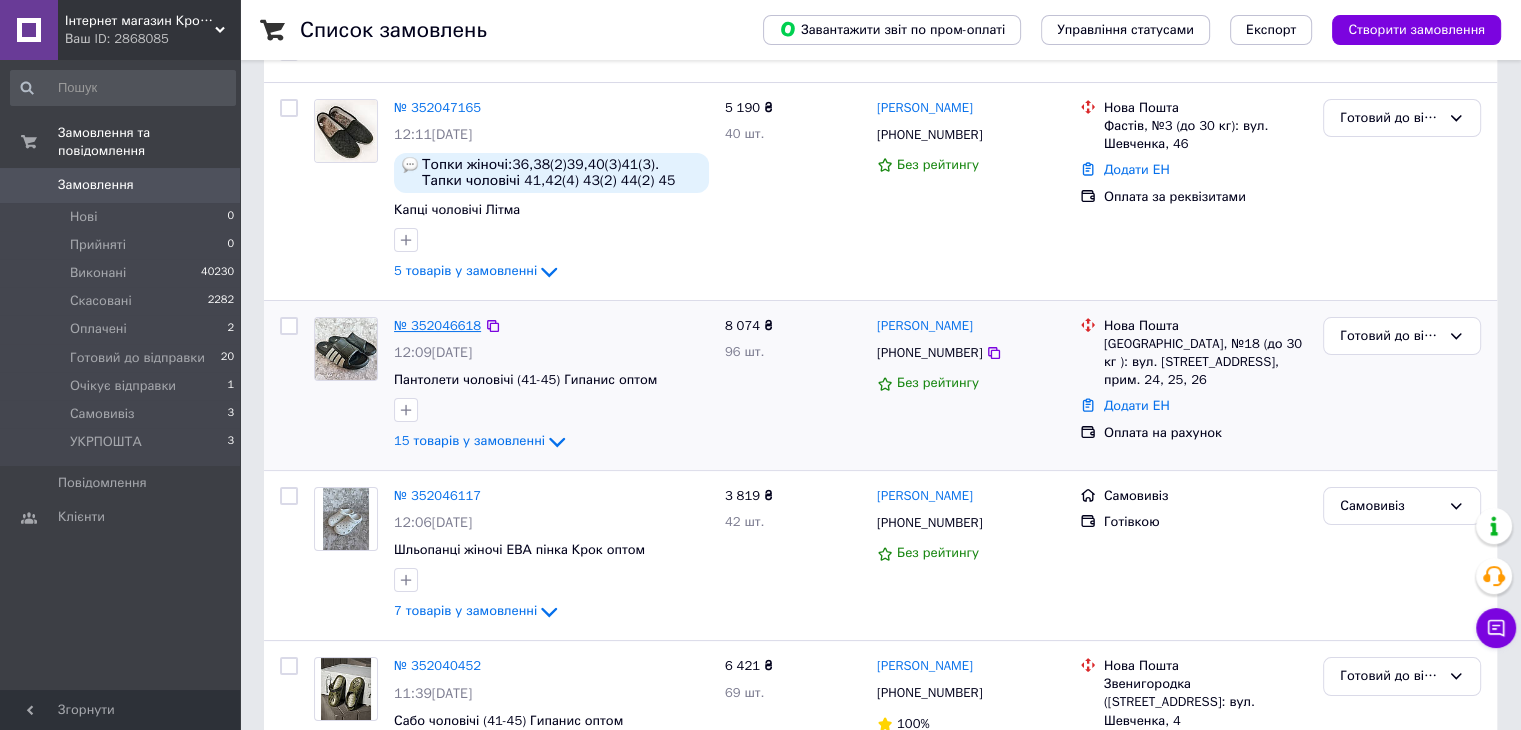 click on "№ 352046618" at bounding box center [437, 325] 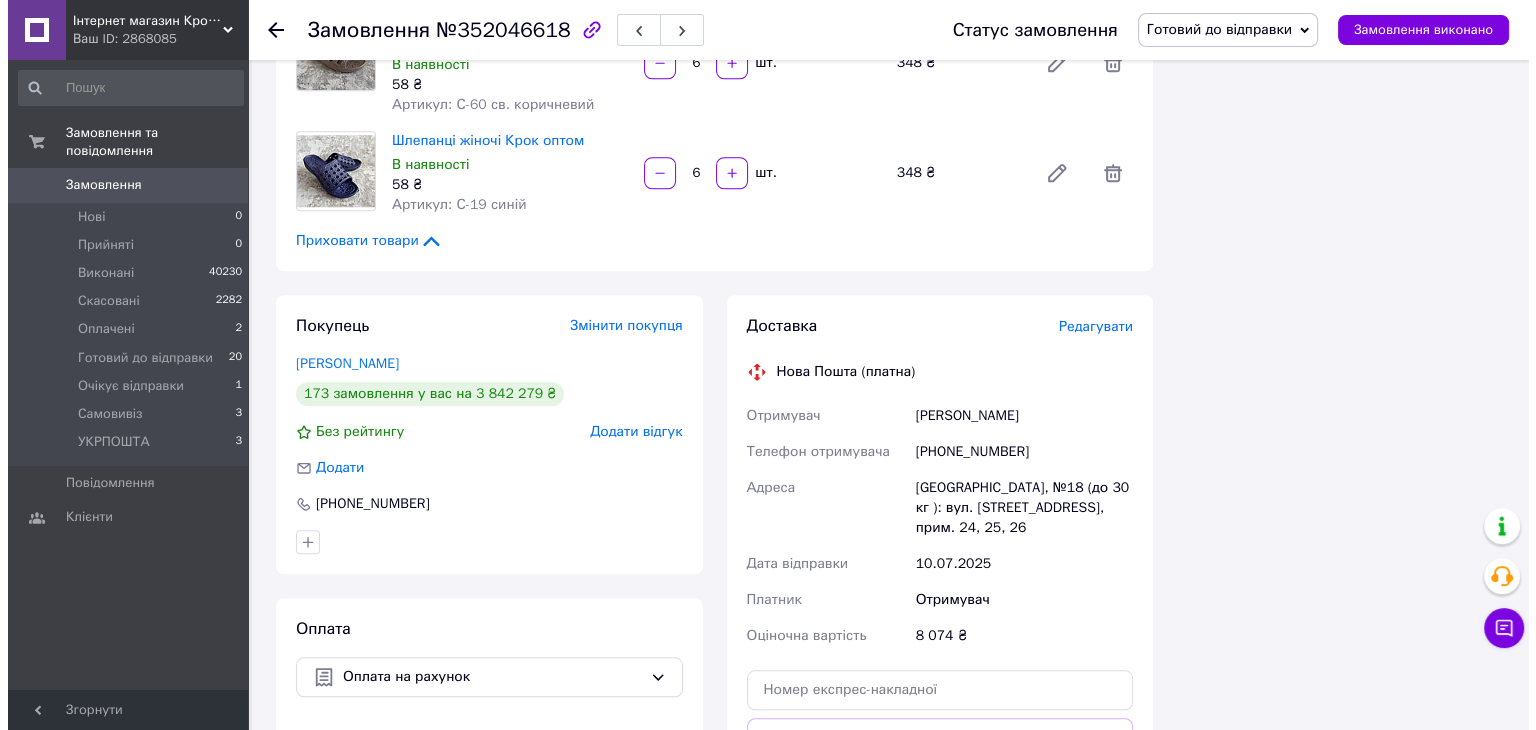scroll, scrollTop: 1760, scrollLeft: 0, axis: vertical 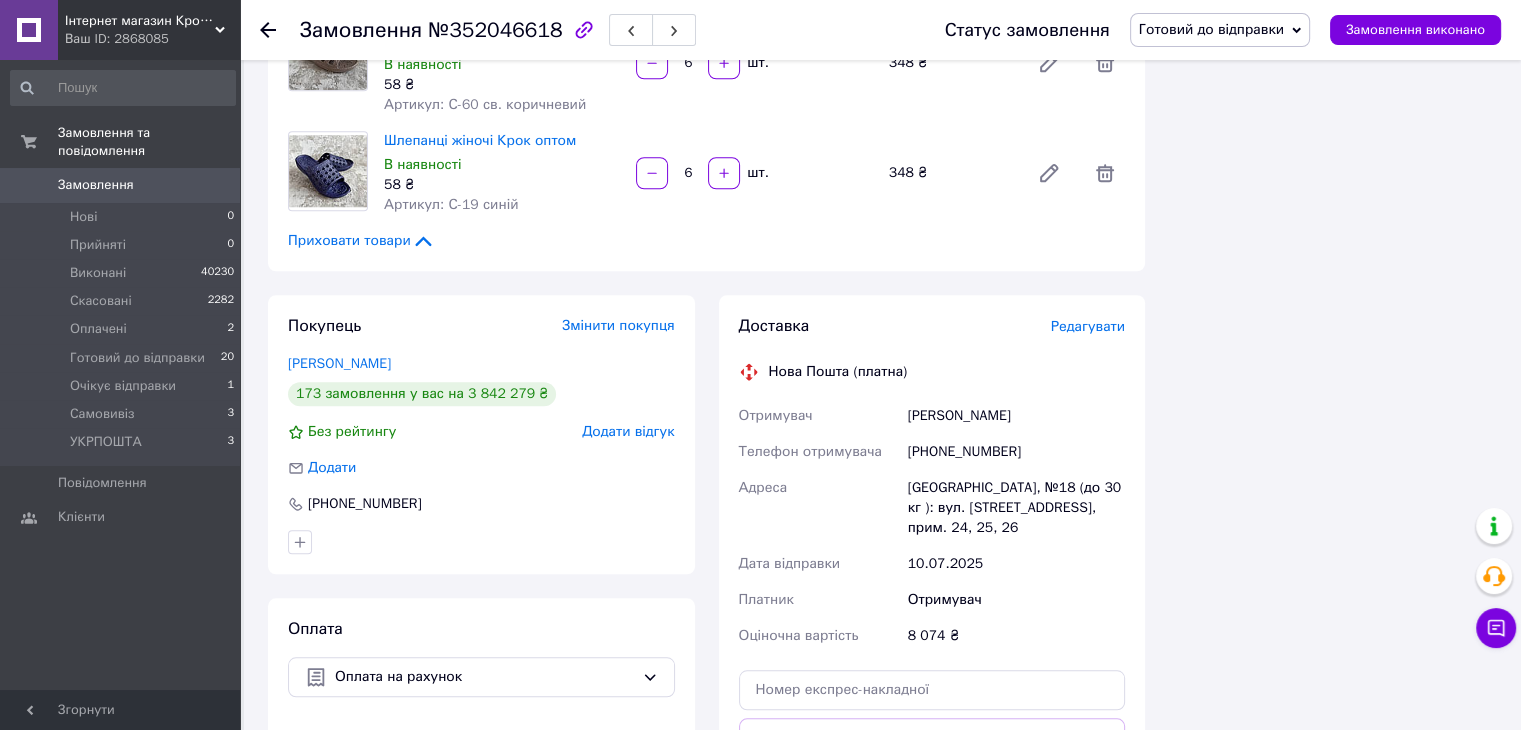 click on "Редагувати" at bounding box center (1088, 326) 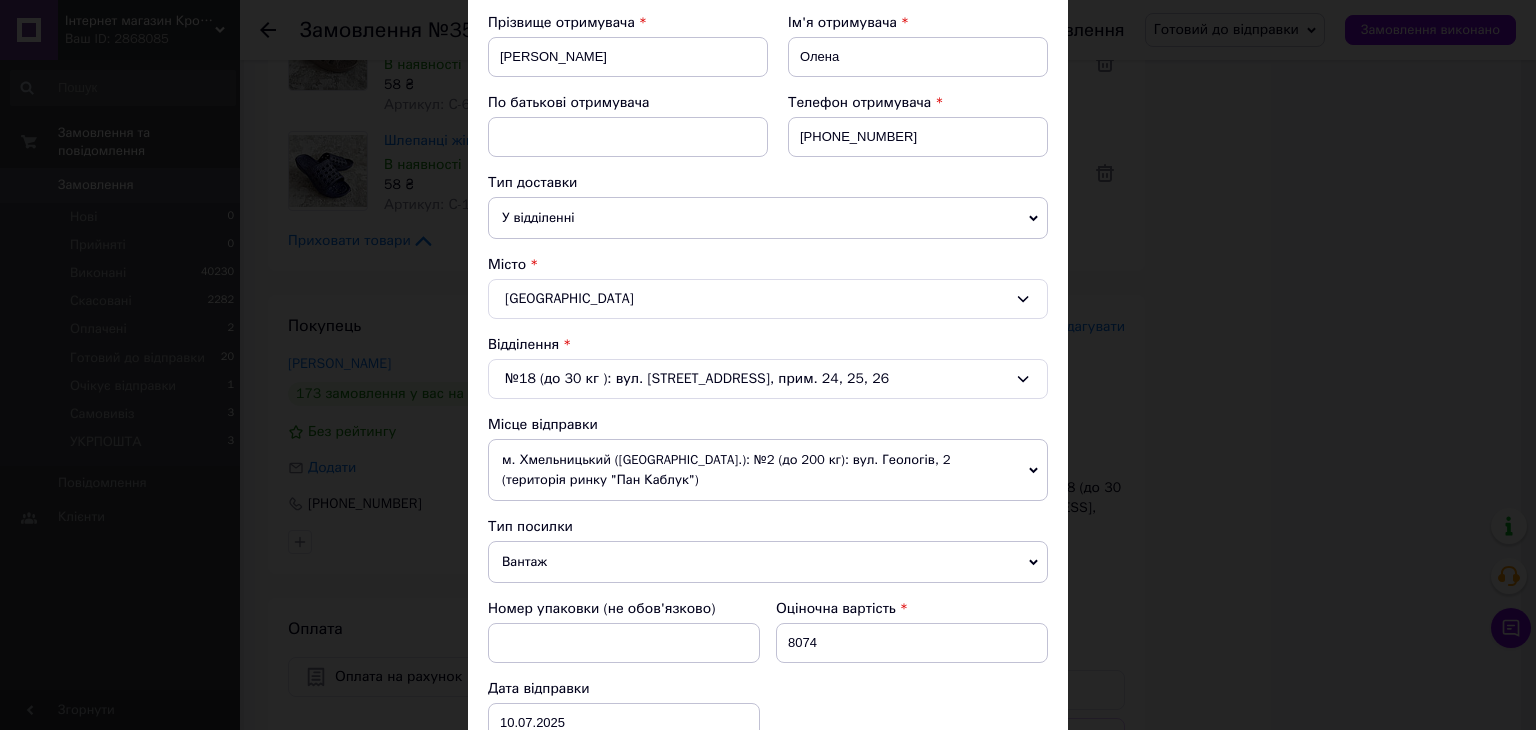 scroll, scrollTop: 382, scrollLeft: 0, axis: vertical 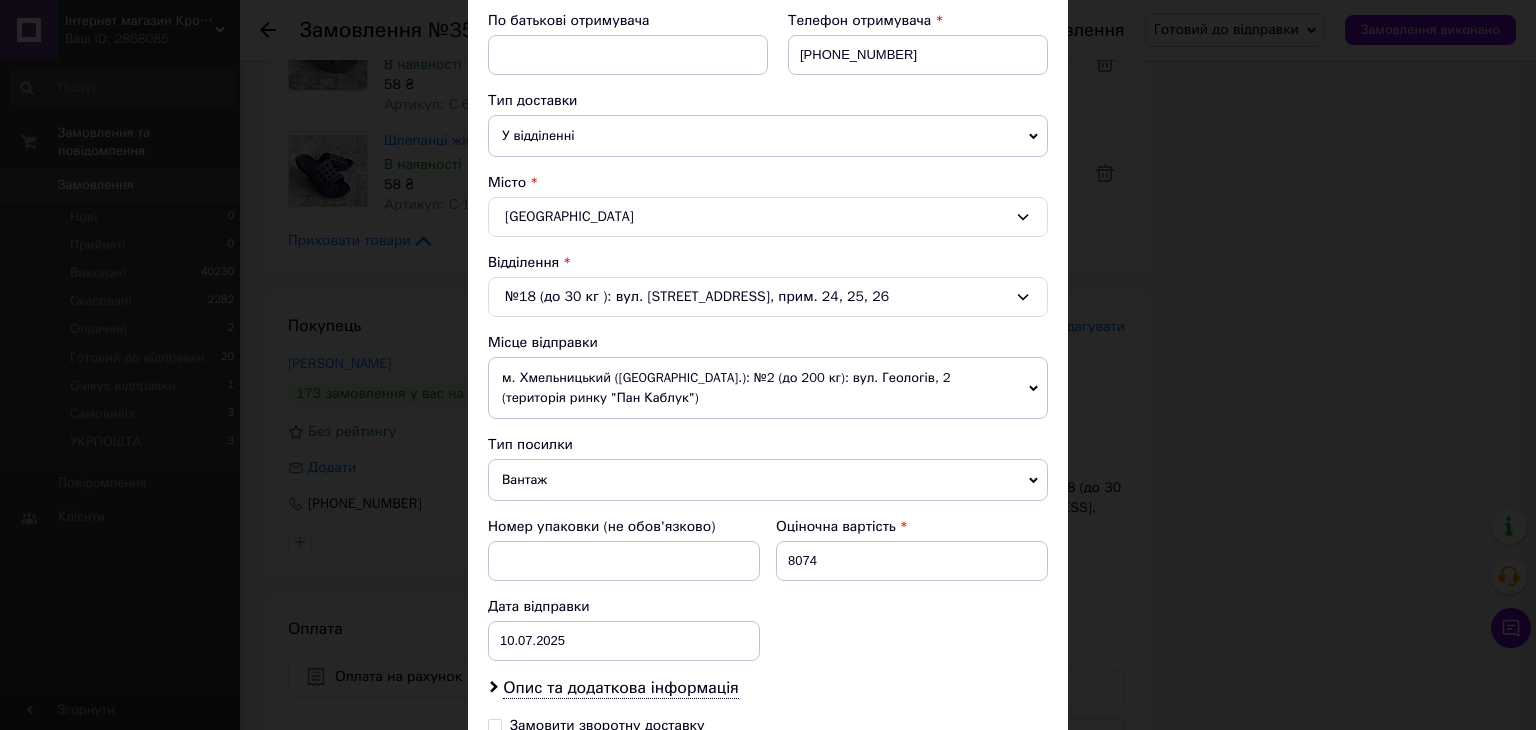 click on "№18 (до 30 кг ): вул. Пасічна, 15Б, прим. 24, 25, 26" at bounding box center [768, 297] 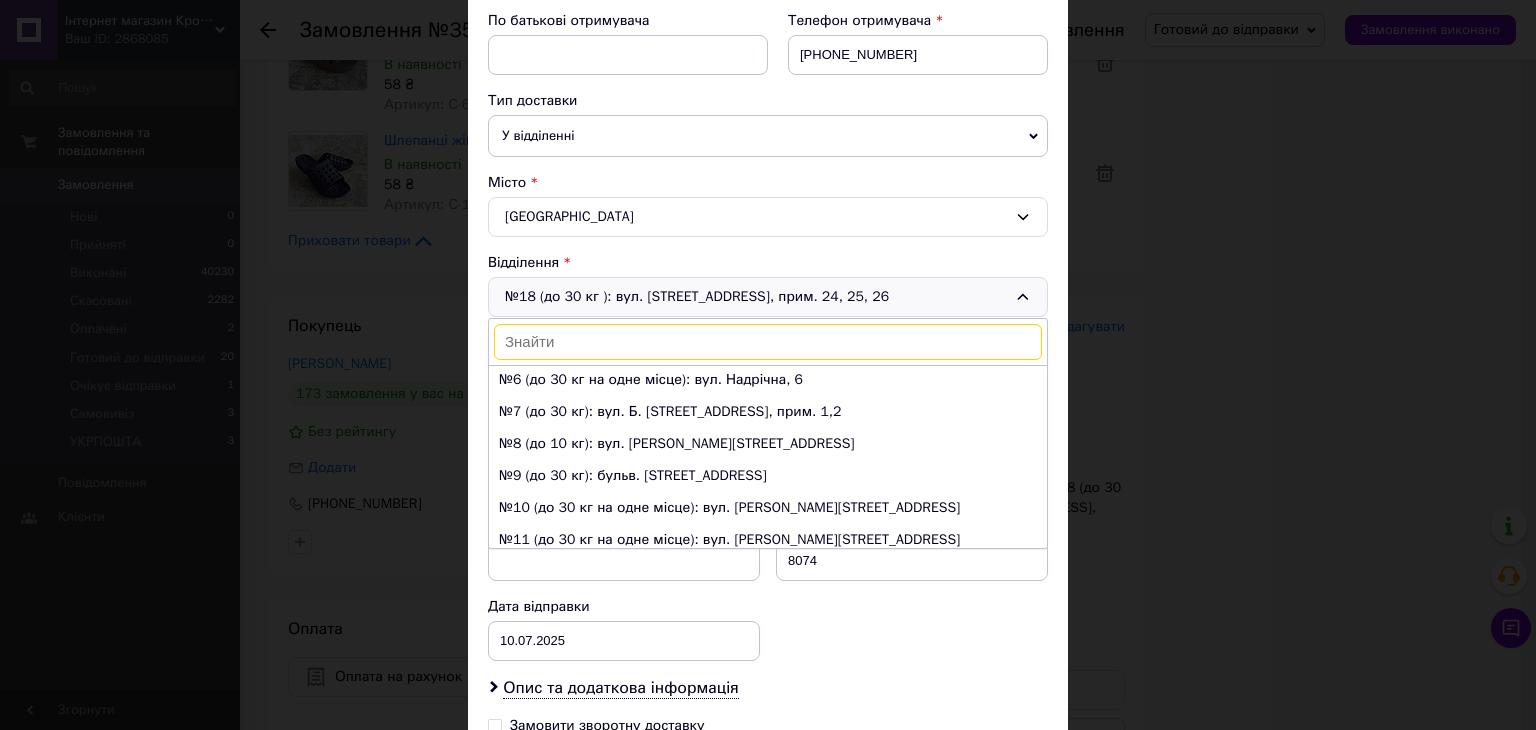 scroll, scrollTop: 0, scrollLeft: 0, axis: both 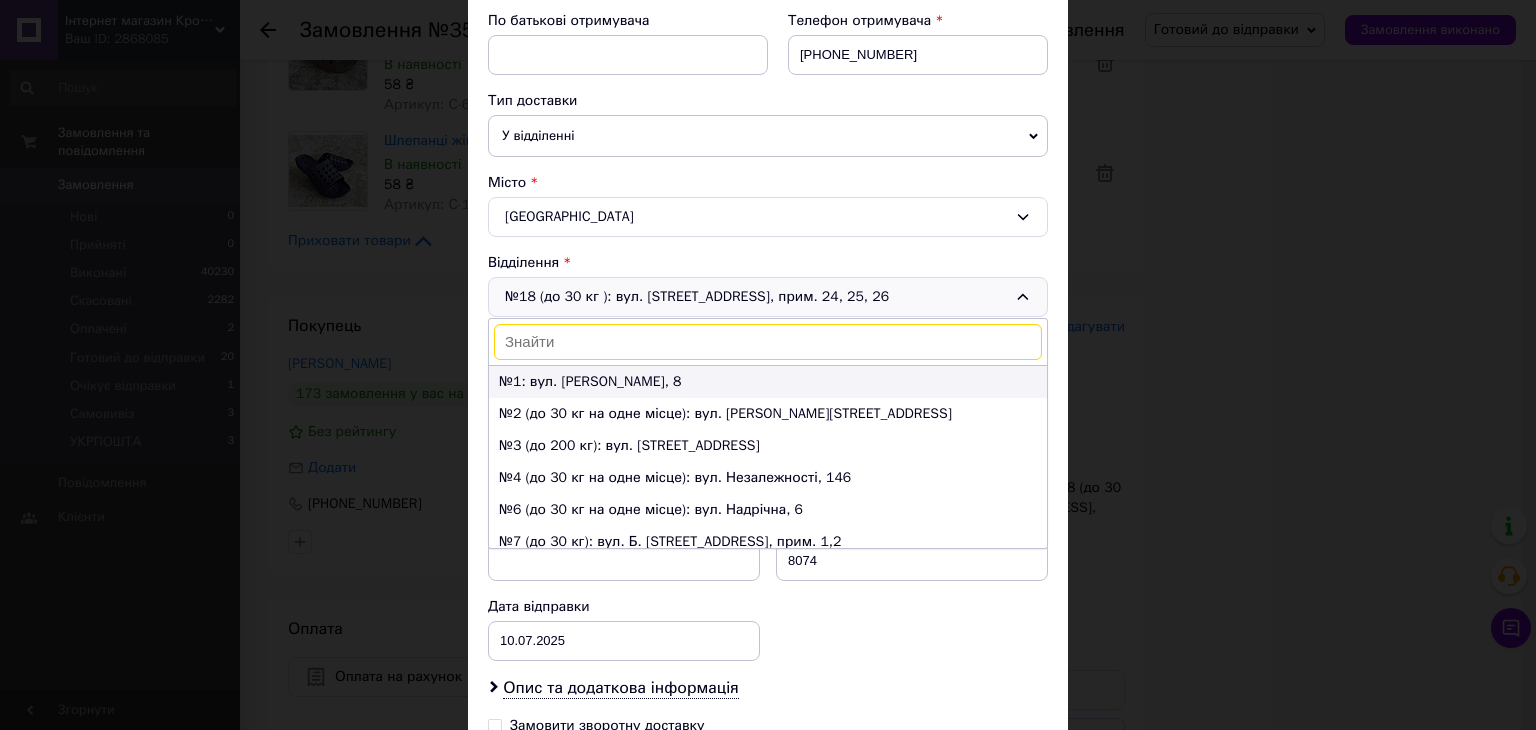 click on "№1: вул. Максимовича, 8" at bounding box center (768, 382) 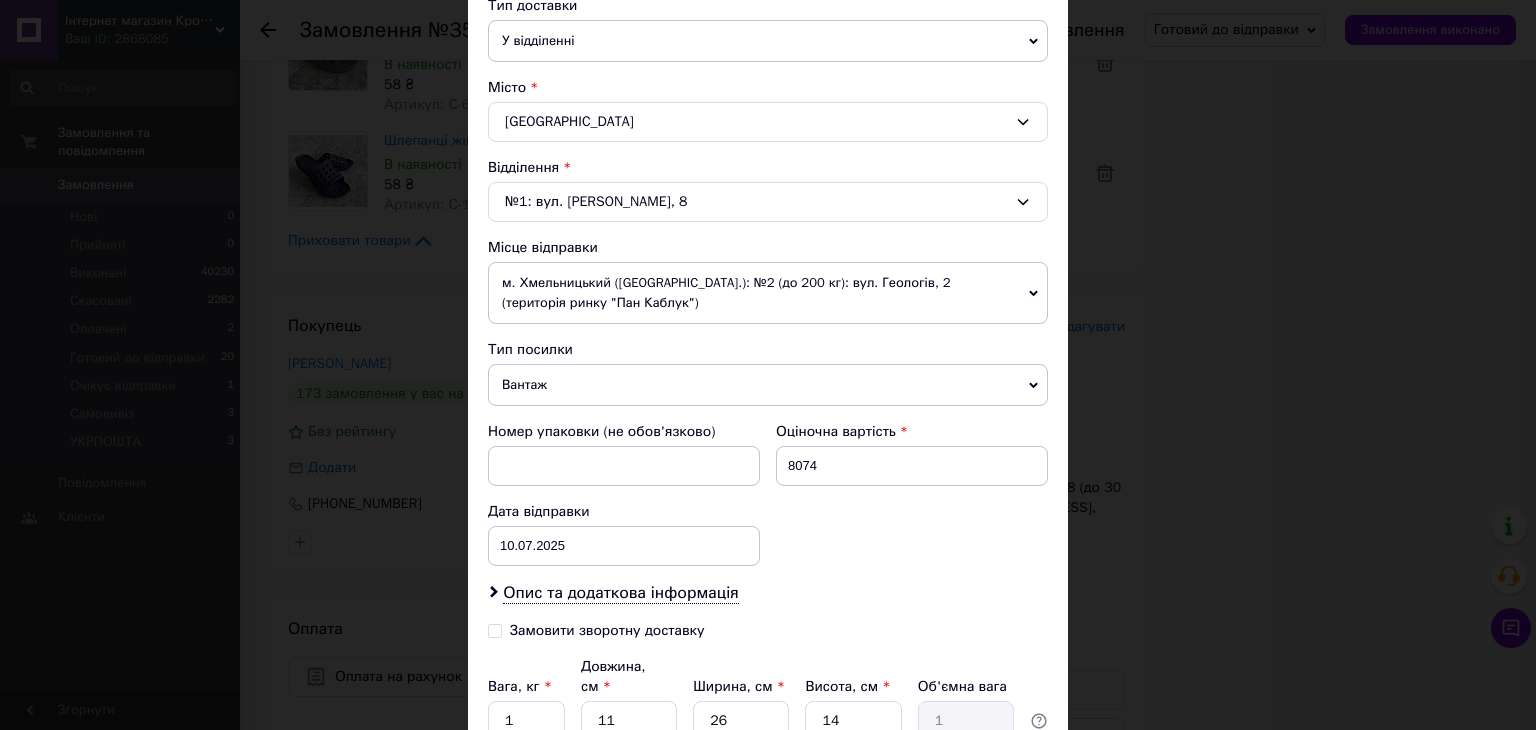 scroll, scrollTop: 515, scrollLeft: 0, axis: vertical 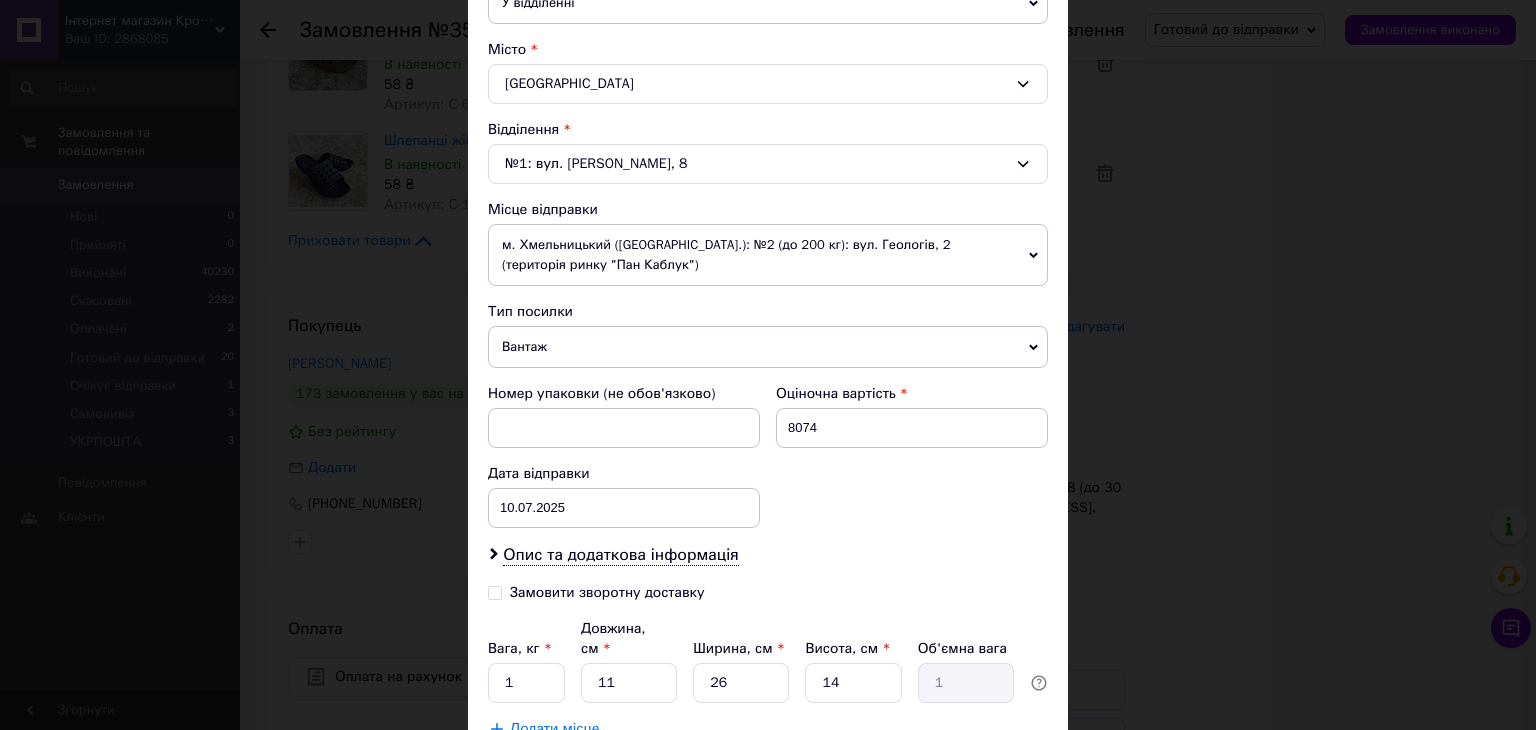 click on "№1: вул. Максимовича, 8" at bounding box center (768, 164) 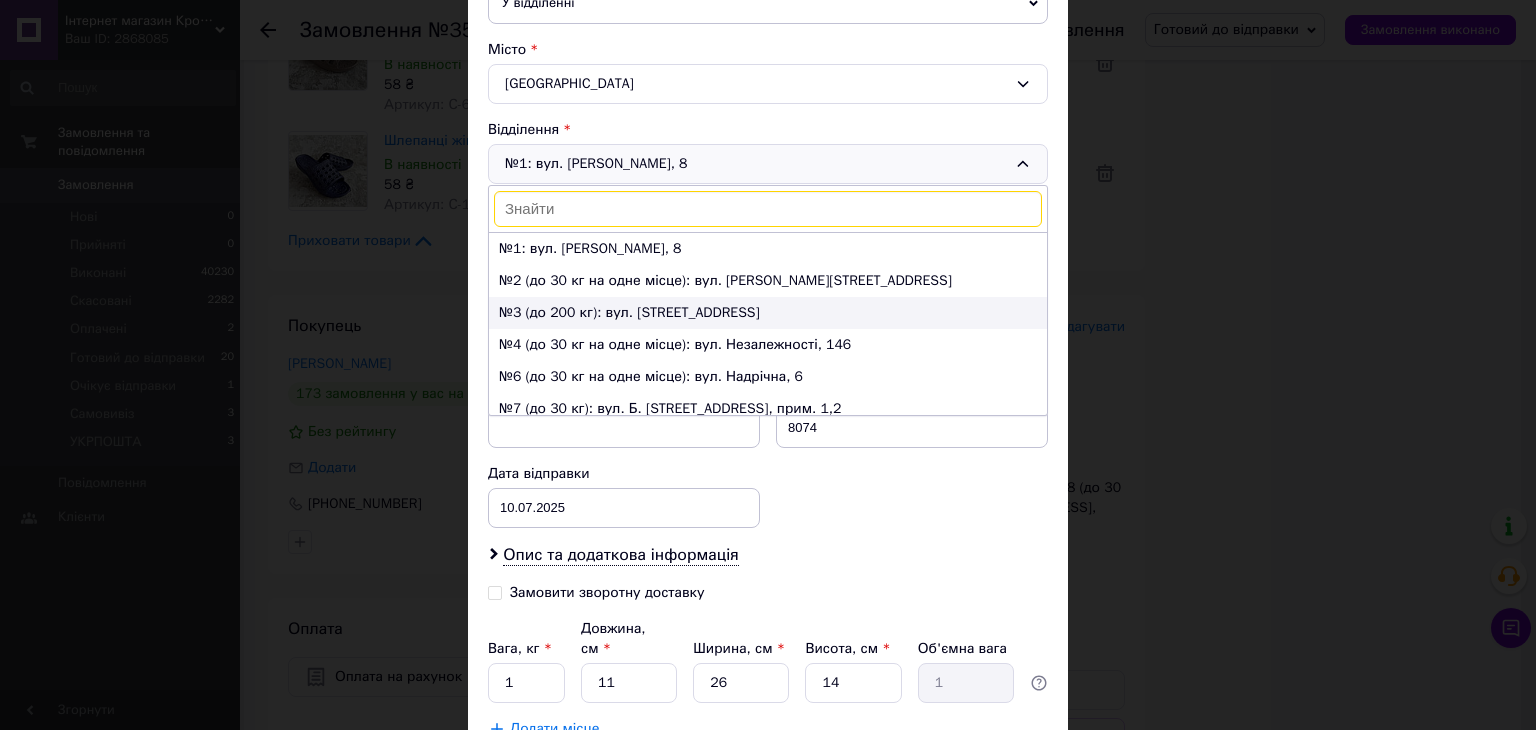 click on "№3 (до 200 кг): вул. Залізнична, 15А" at bounding box center (768, 313) 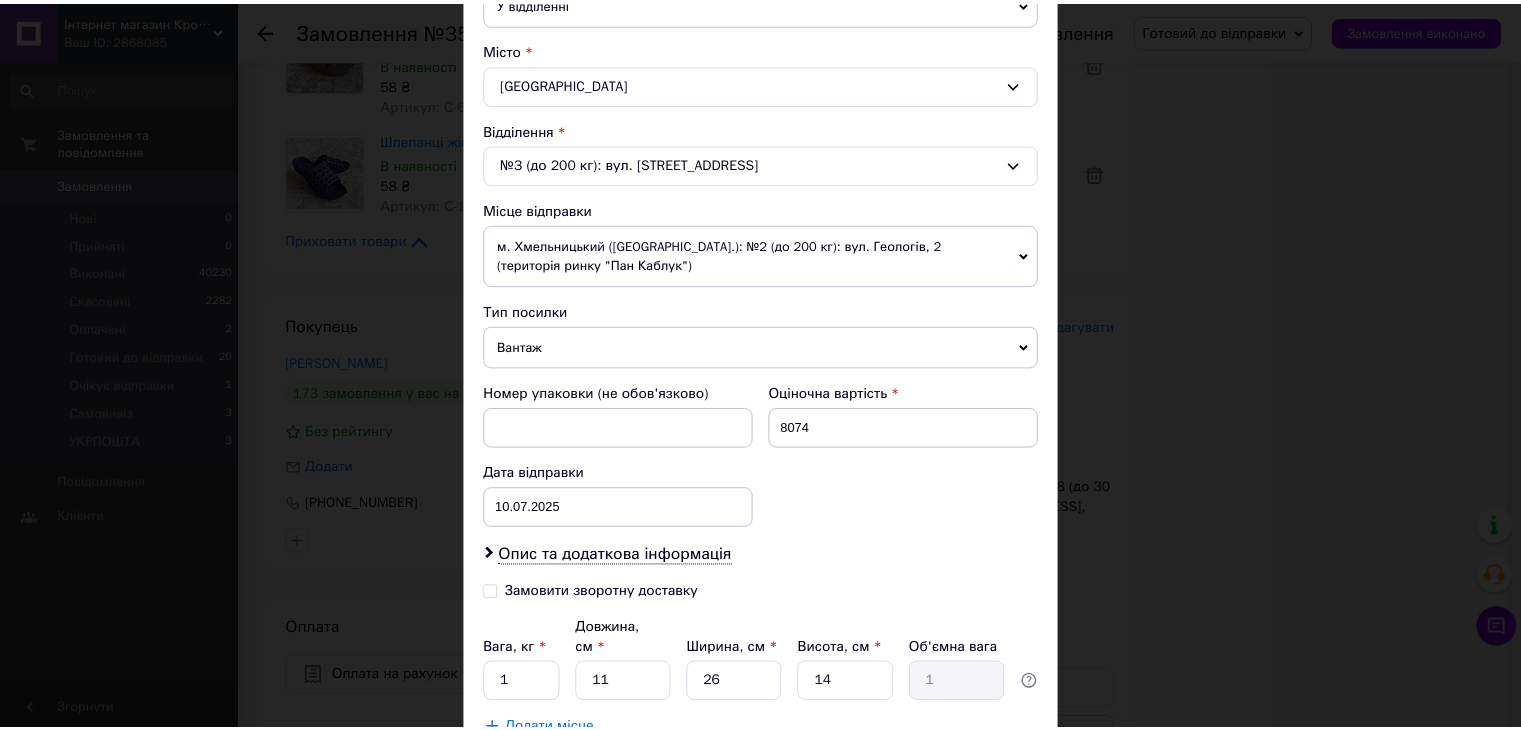 scroll, scrollTop: 648, scrollLeft: 0, axis: vertical 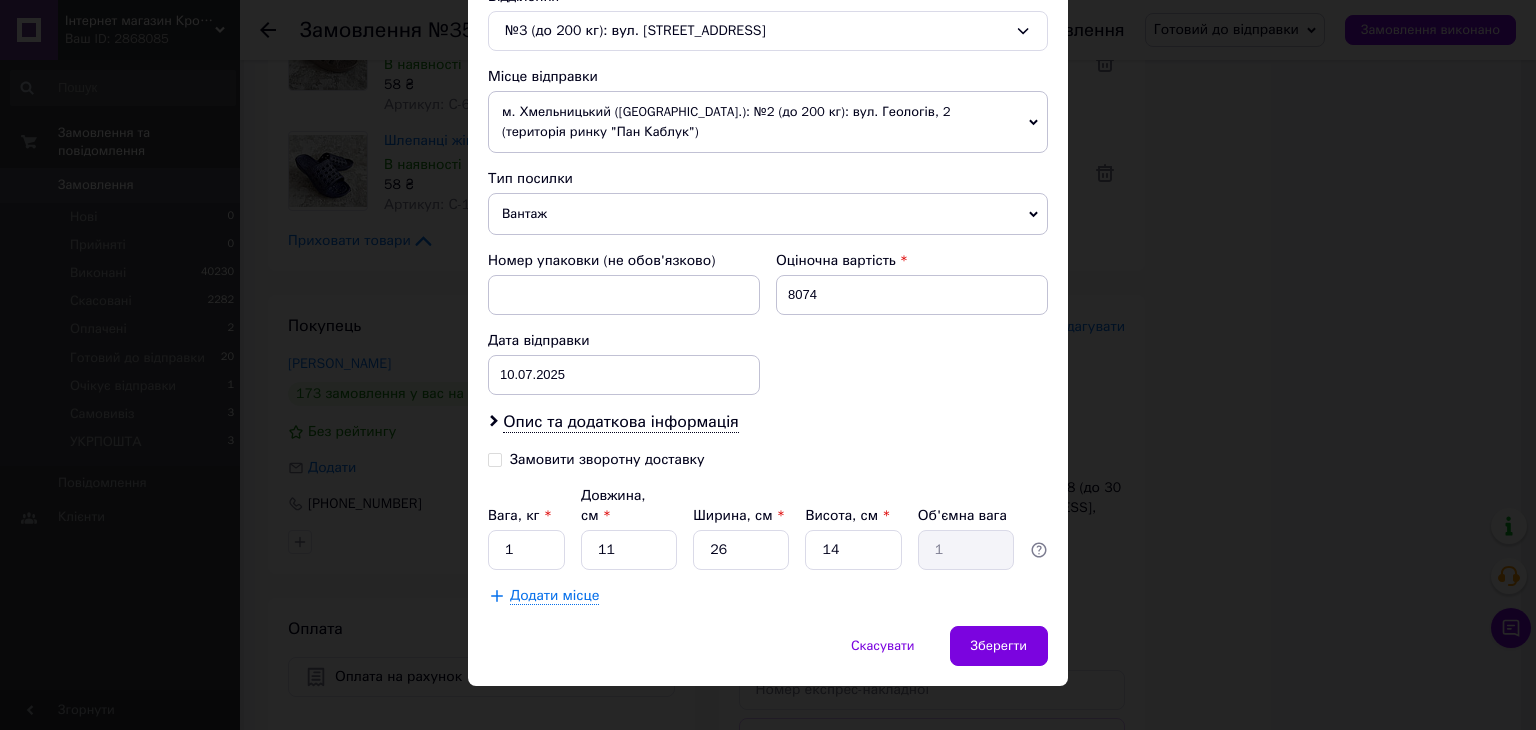 click on "Скасувати   Зберегти" at bounding box center [768, 656] 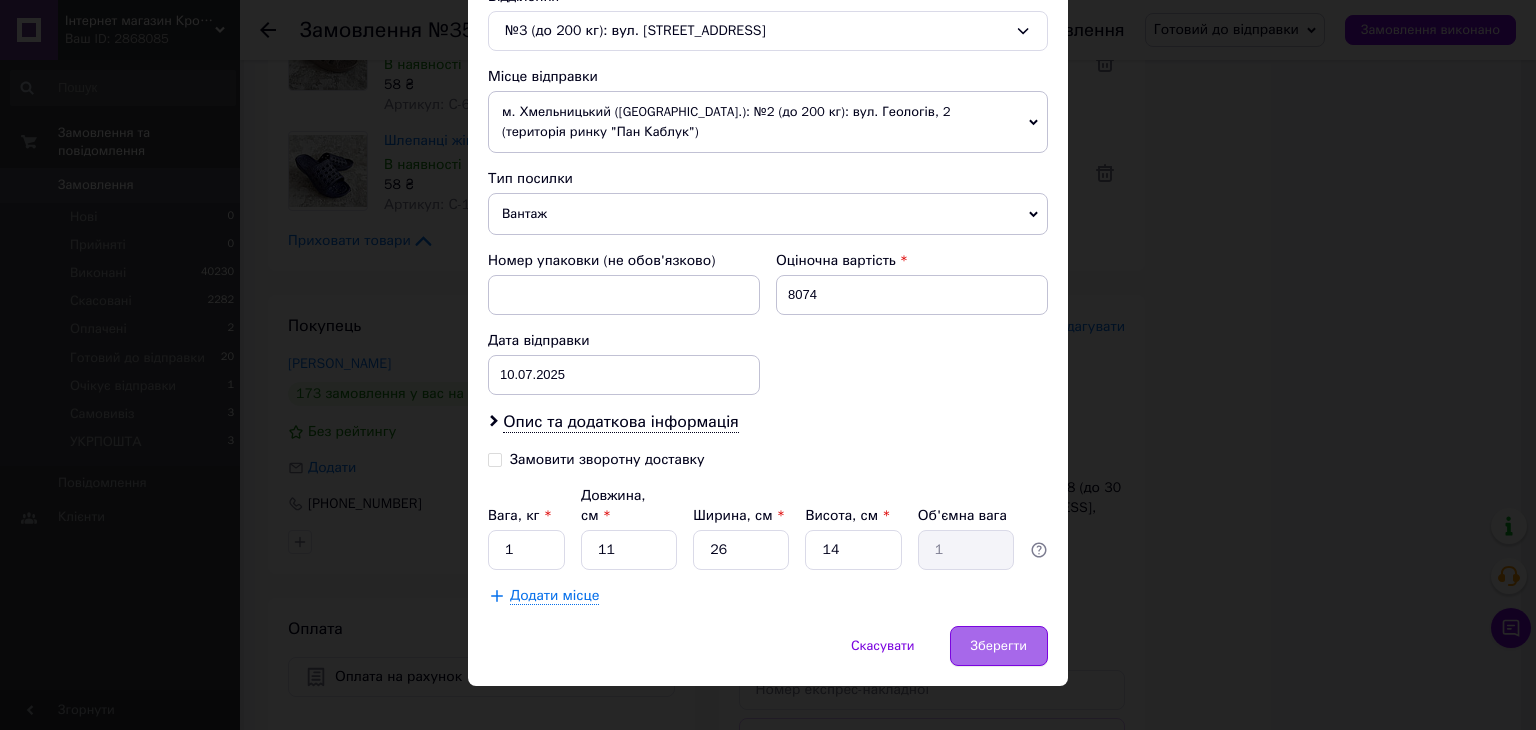 click on "Зберегти" at bounding box center (999, 646) 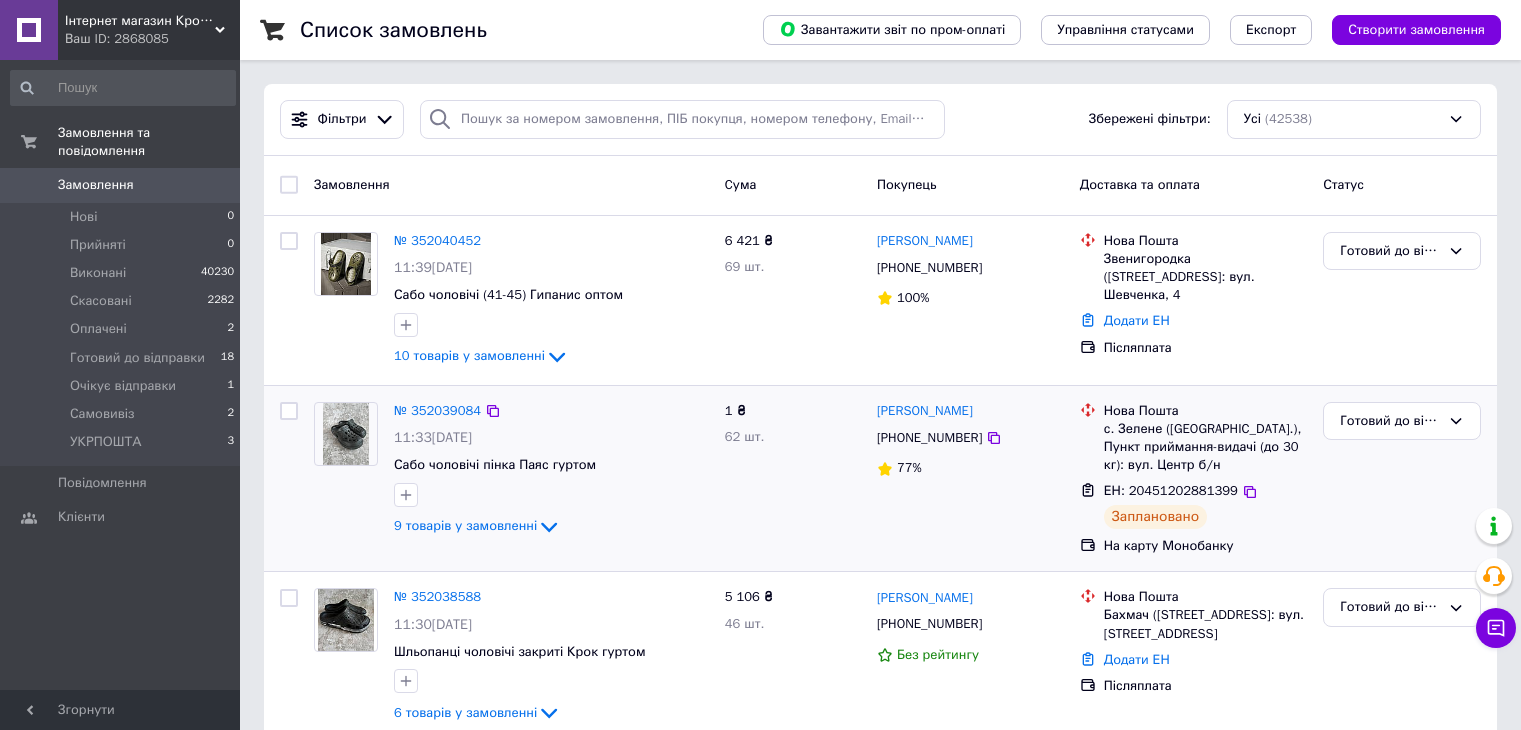 scroll, scrollTop: 0, scrollLeft: 0, axis: both 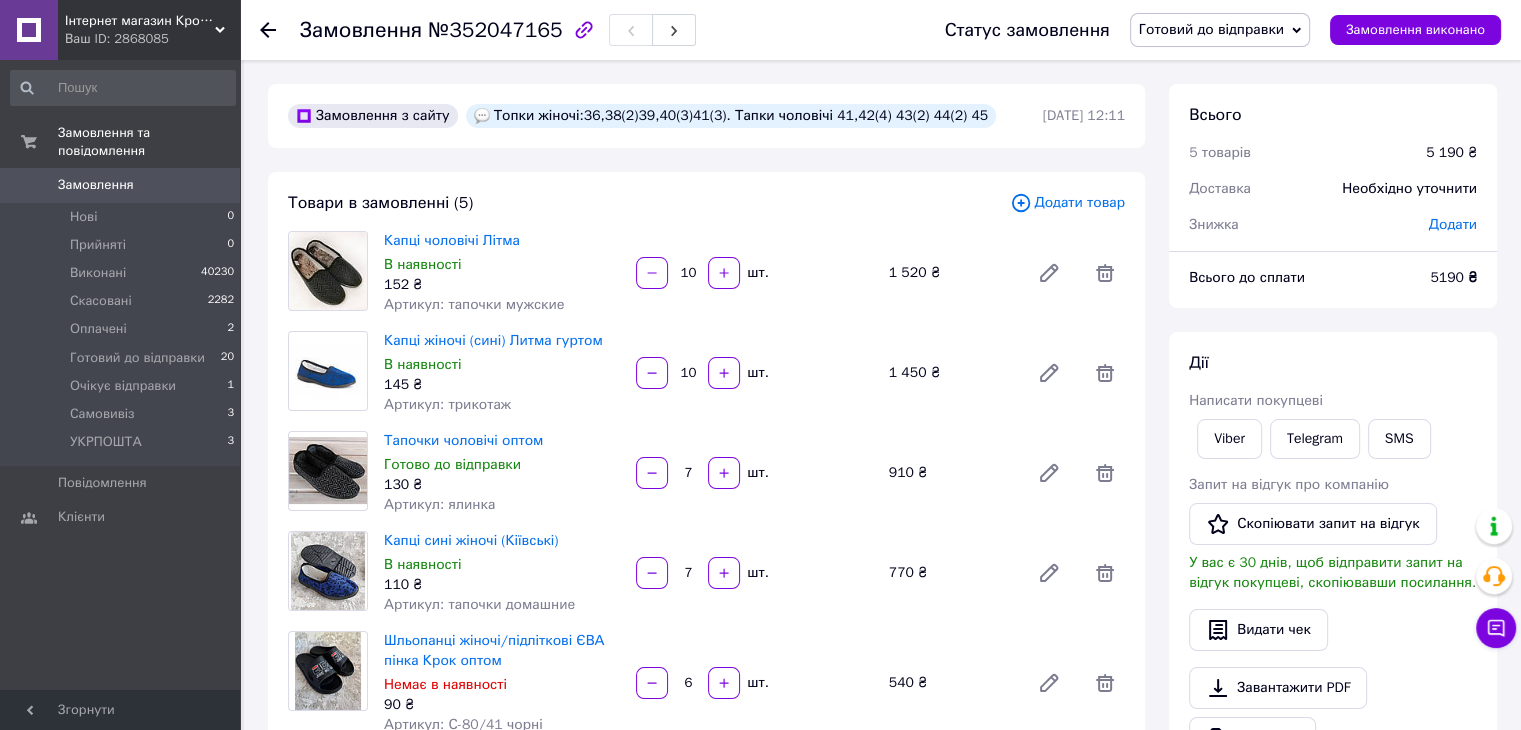 click on "Додати" at bounding box center [1453, 224] 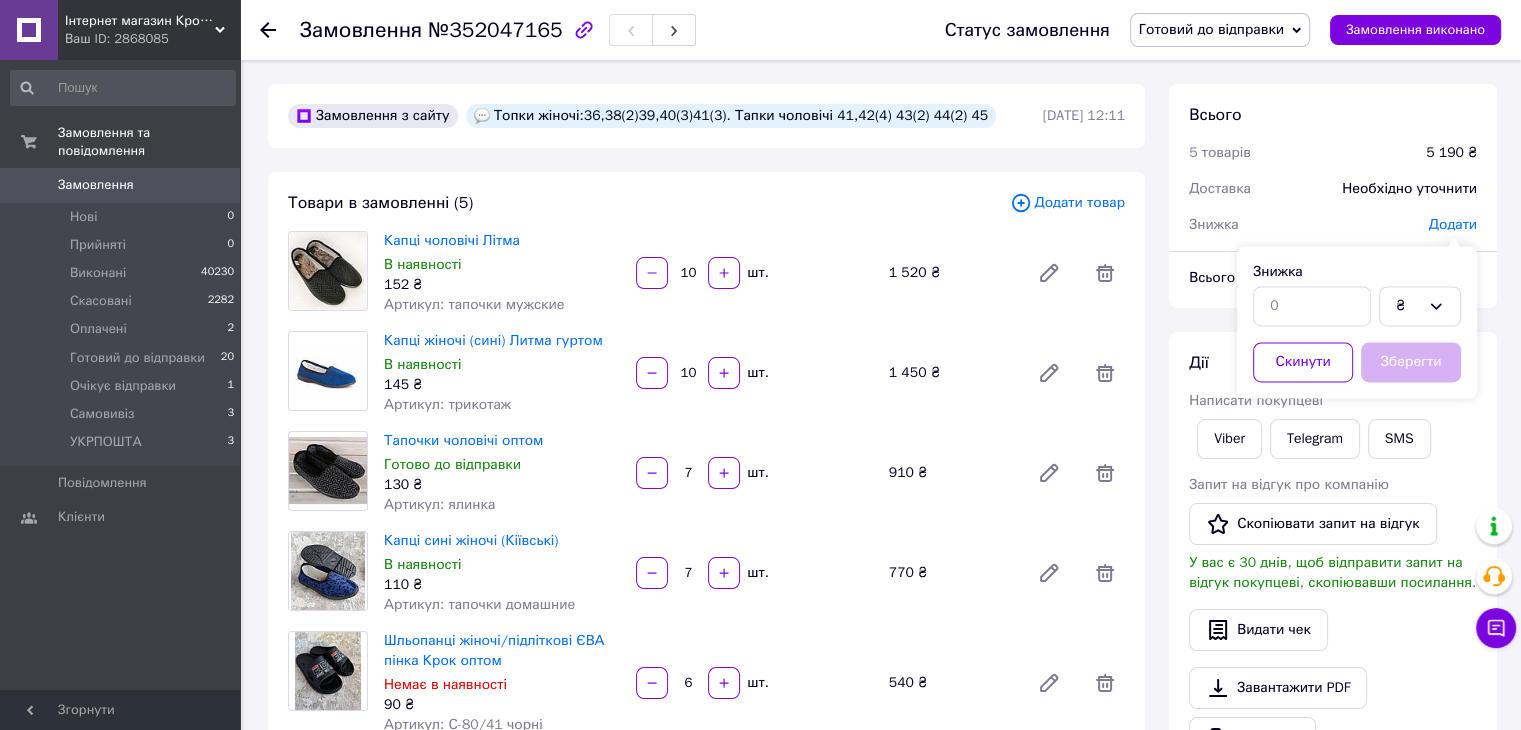 click on "₴" at bounding box center (1357, 306) 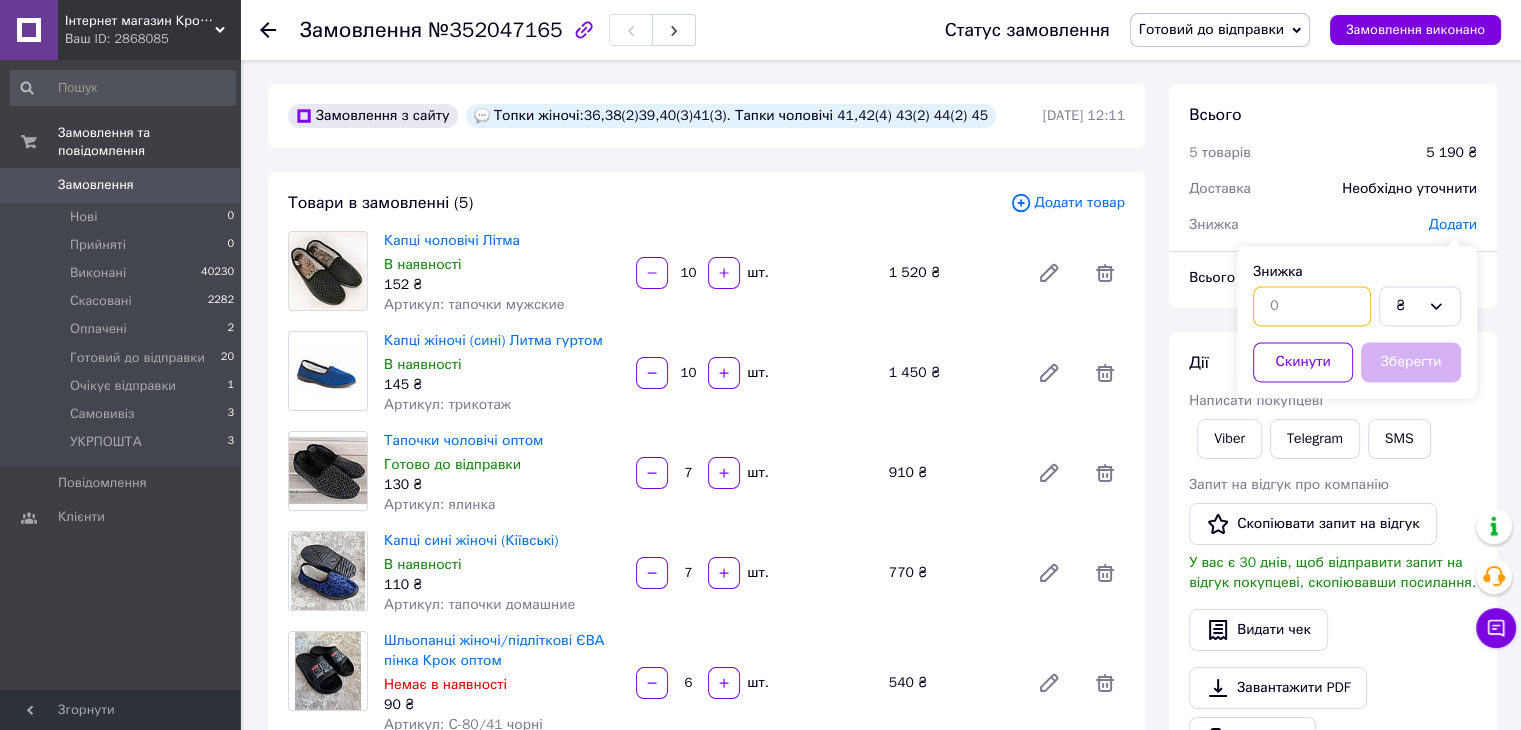 click at bounding box center [1312, 306] 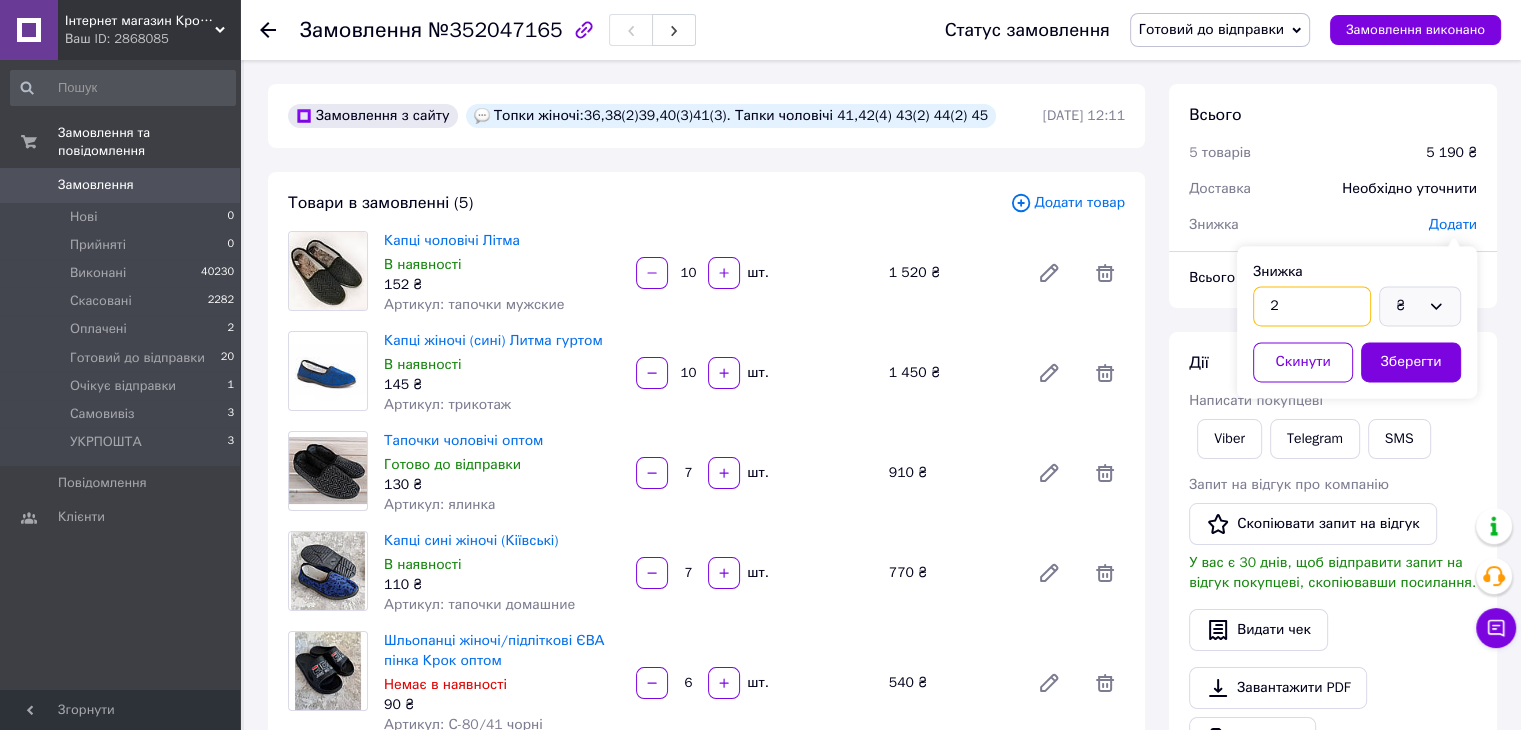 type on "2" 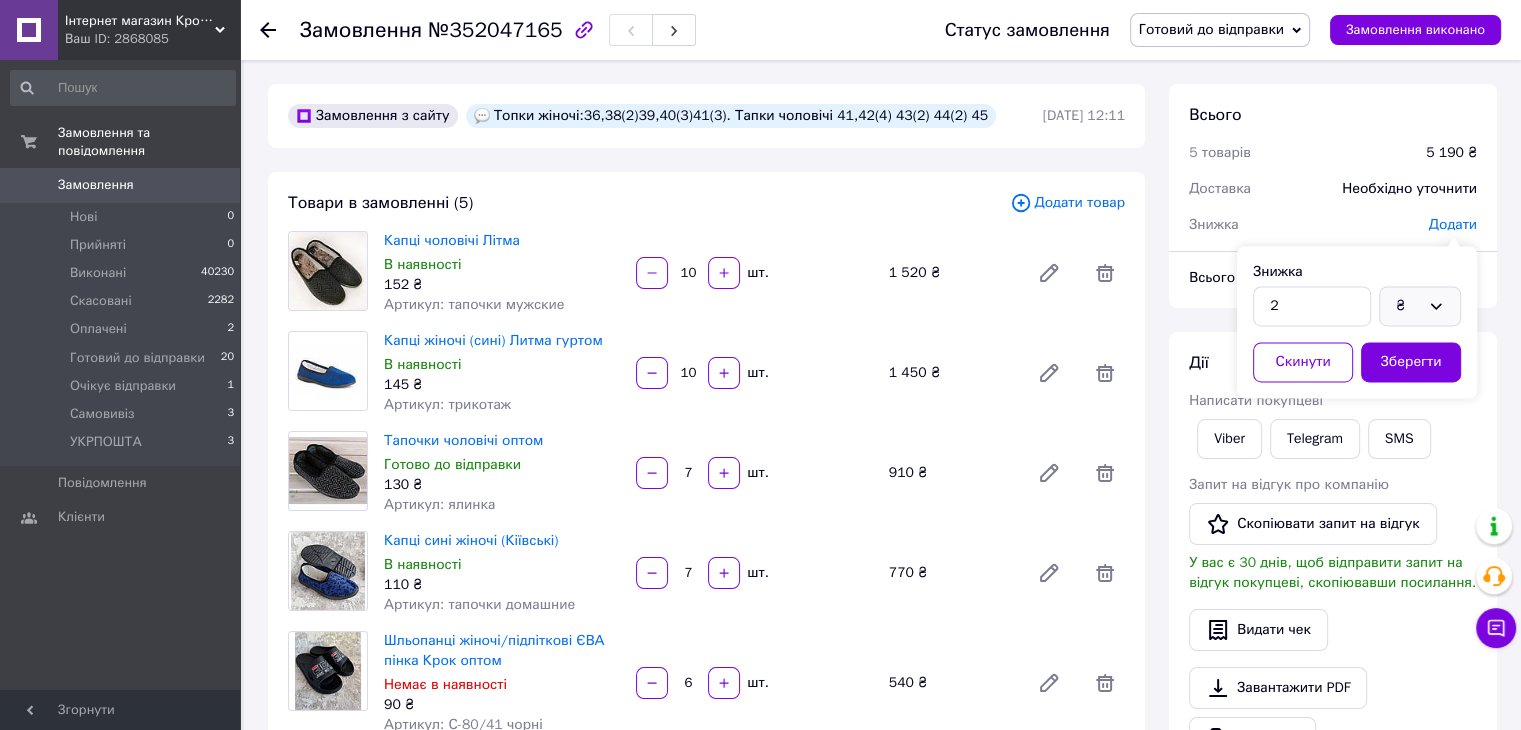 click on "₴" at bounding box center (1420, 306) 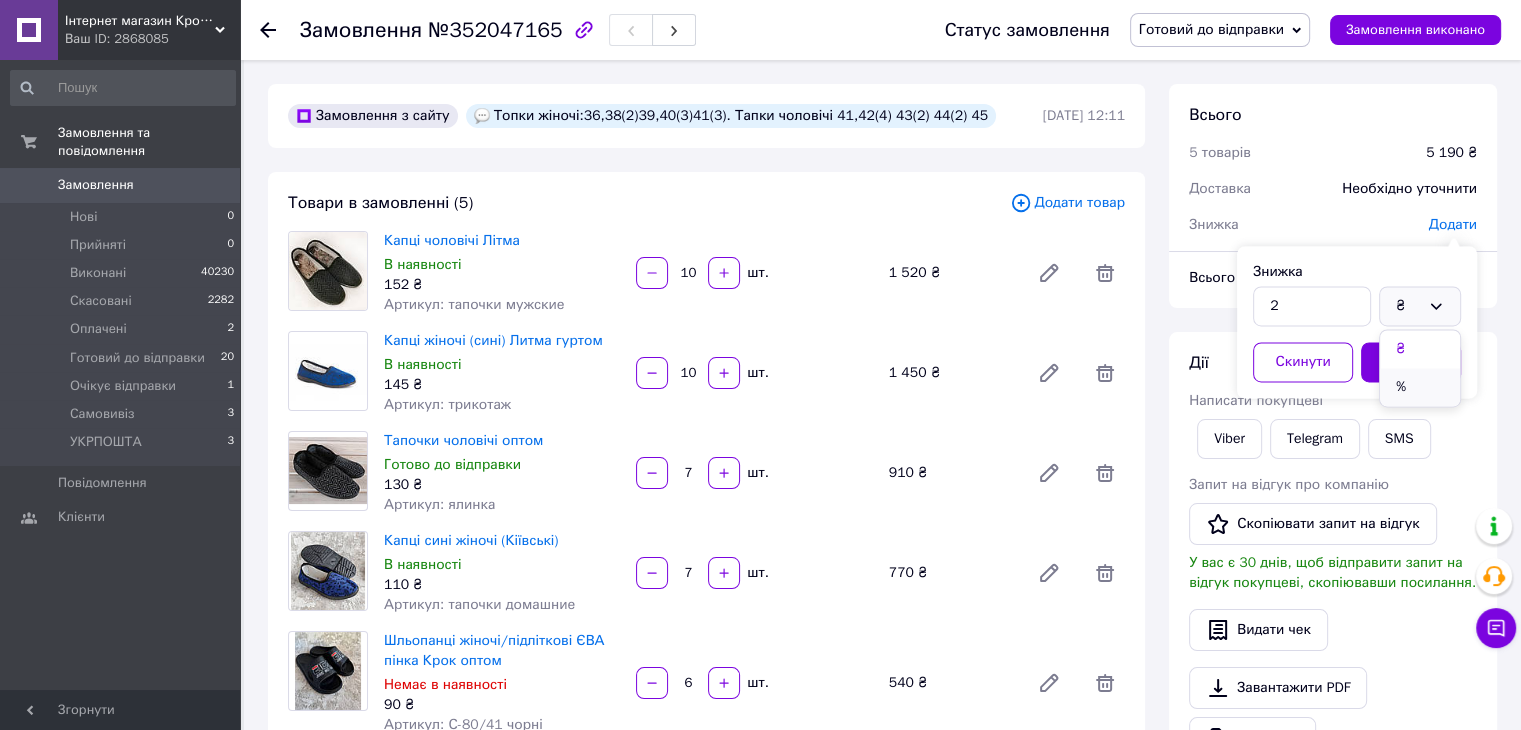 click on "%" at bounding box center [1420, 387] 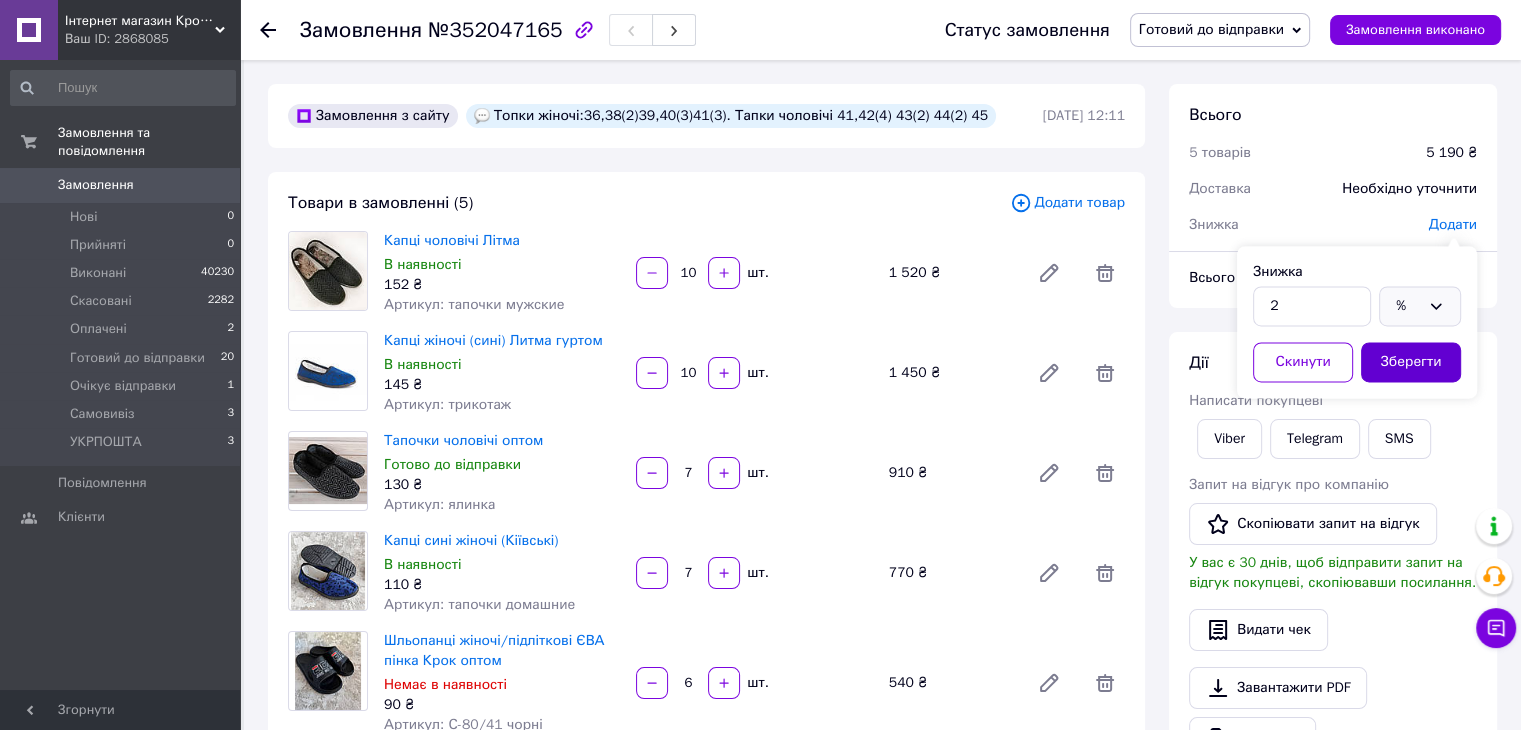 click on "Зберегти" at bounding box center [1411, 362] 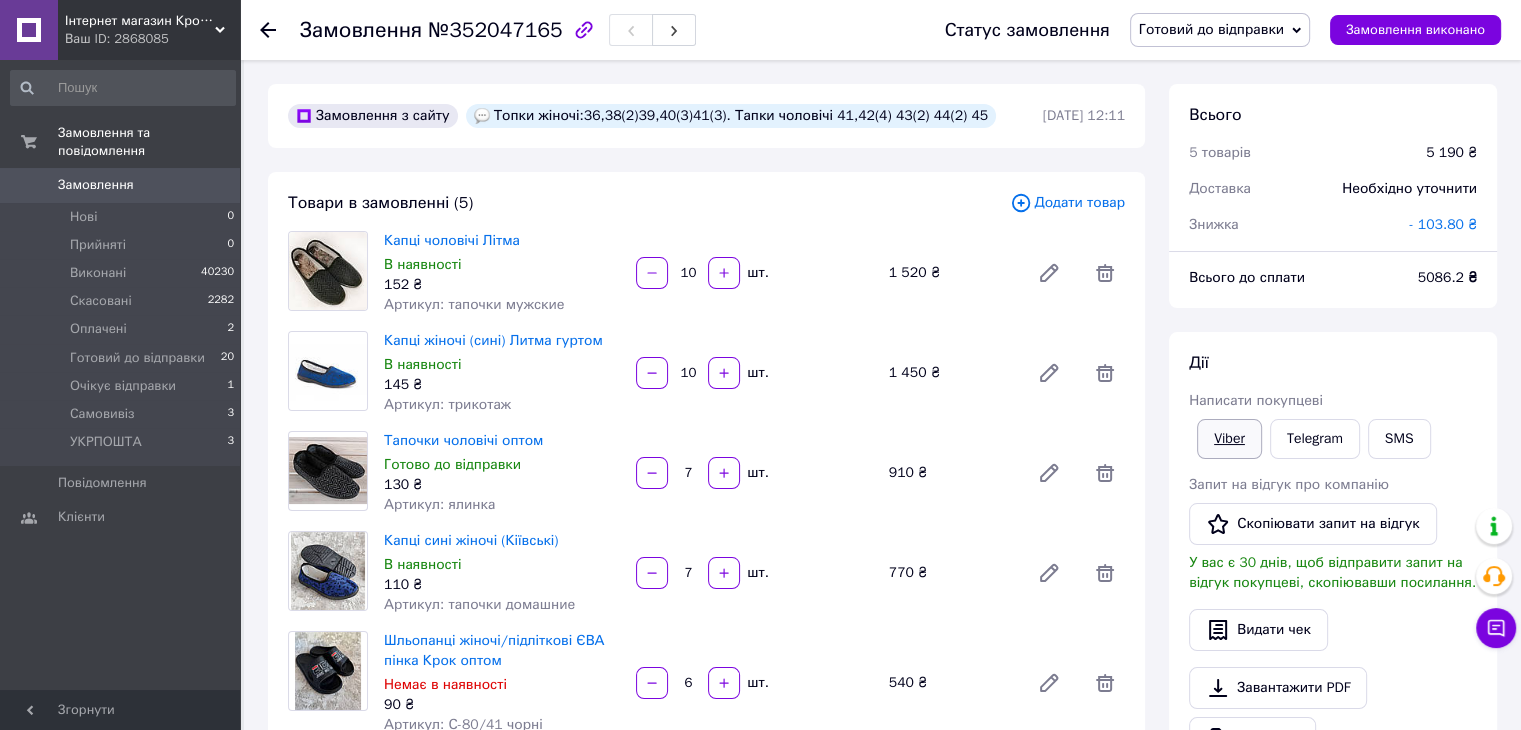 click on "Viber" at bounding box center [1229, 439] 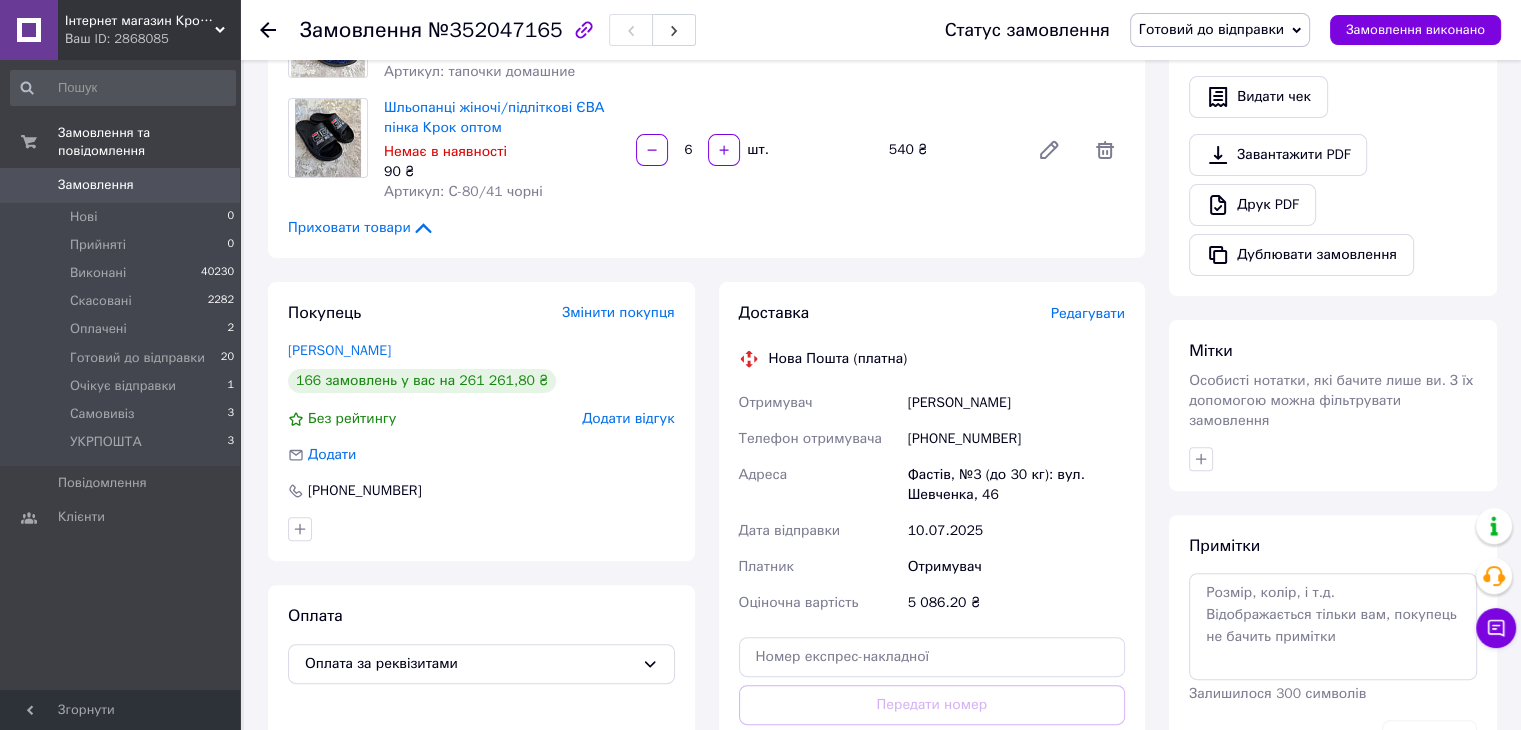 scroll, scrollTop: 948, scrollLeft: 0, axis: vertical 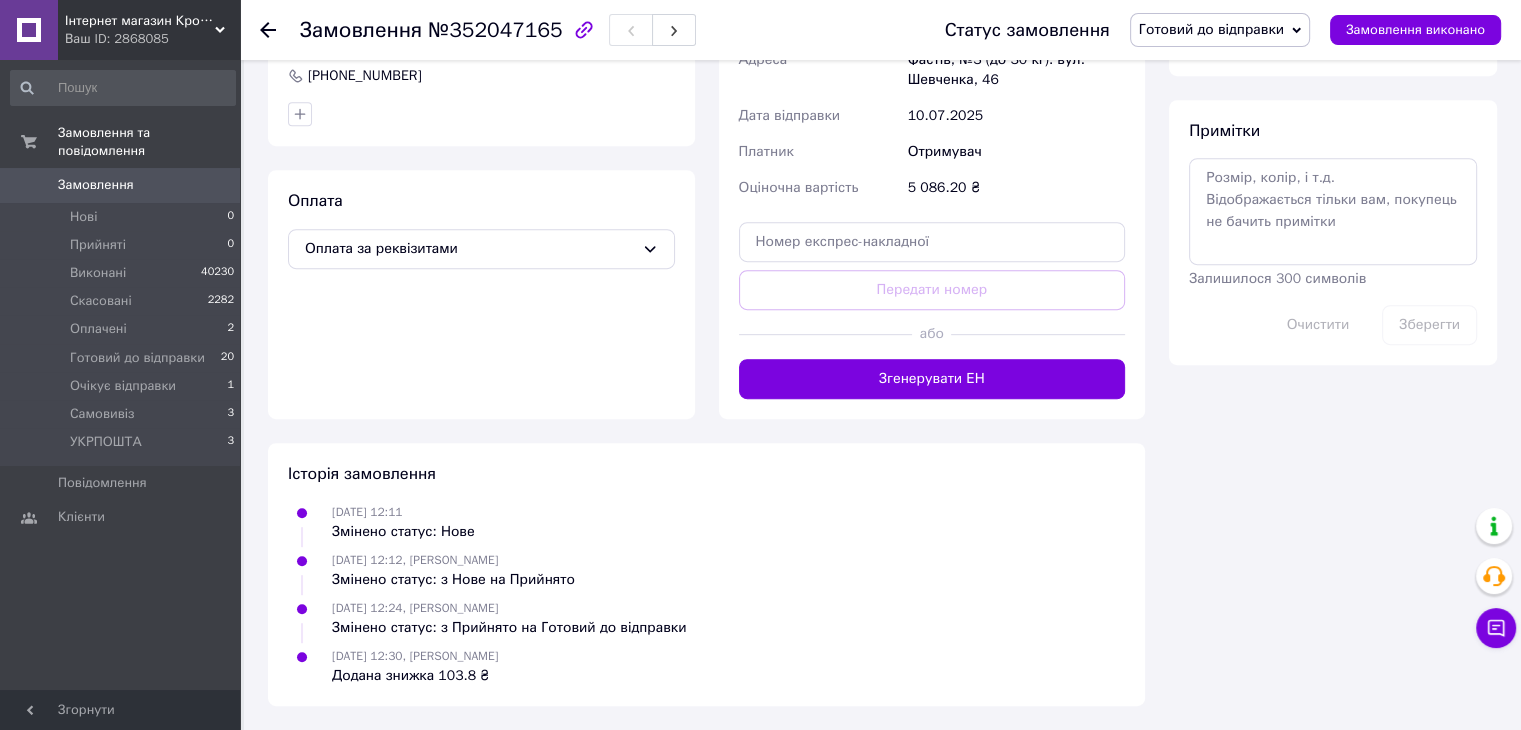 drag, startPoint x: 1498, startPoint y: 333, endPoint x: 1385, endPoint y: 243, distance: 144.46107 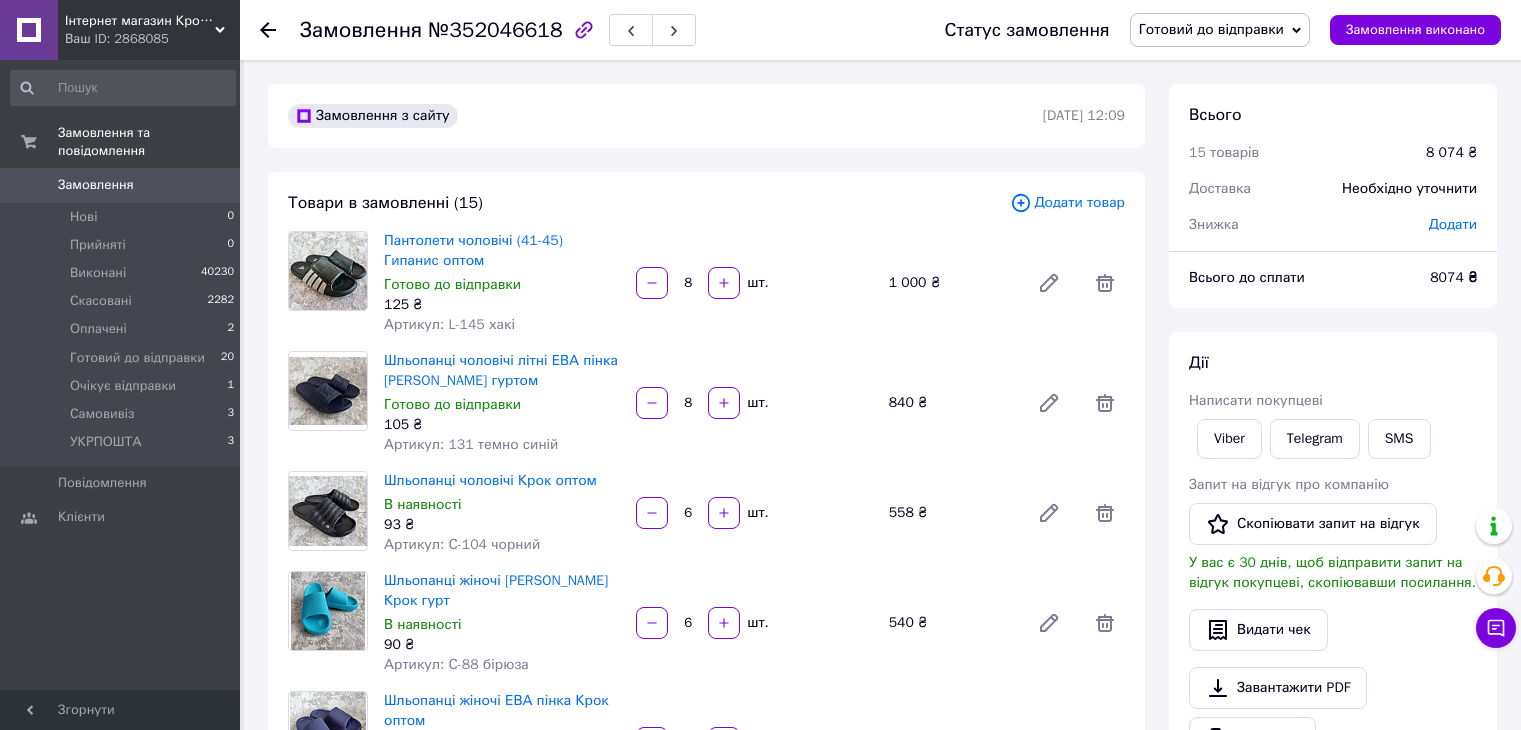 scroll, scrollTop: 0, scrollLeft: 0, axis: both 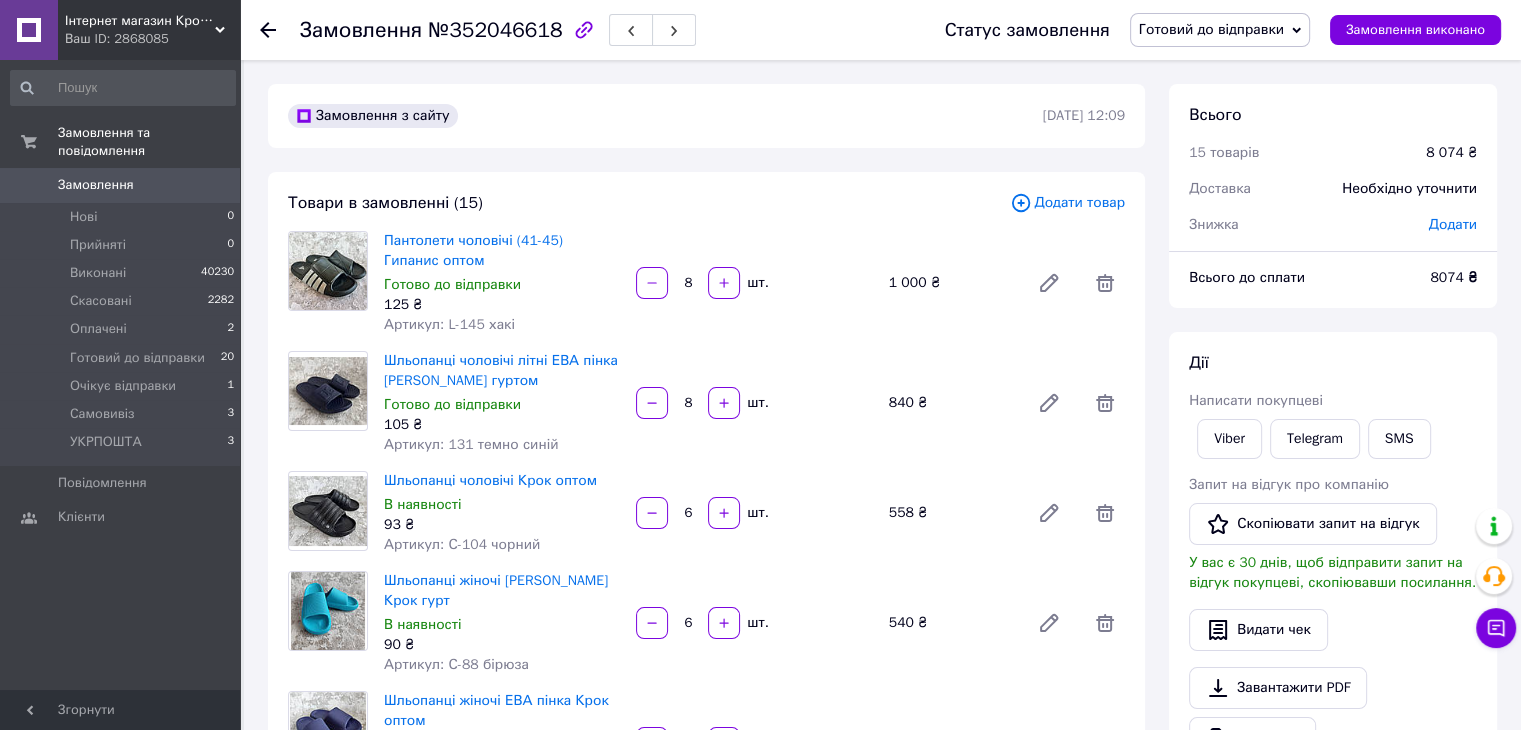 click on "Додати" at bounding box center [1453, 225] 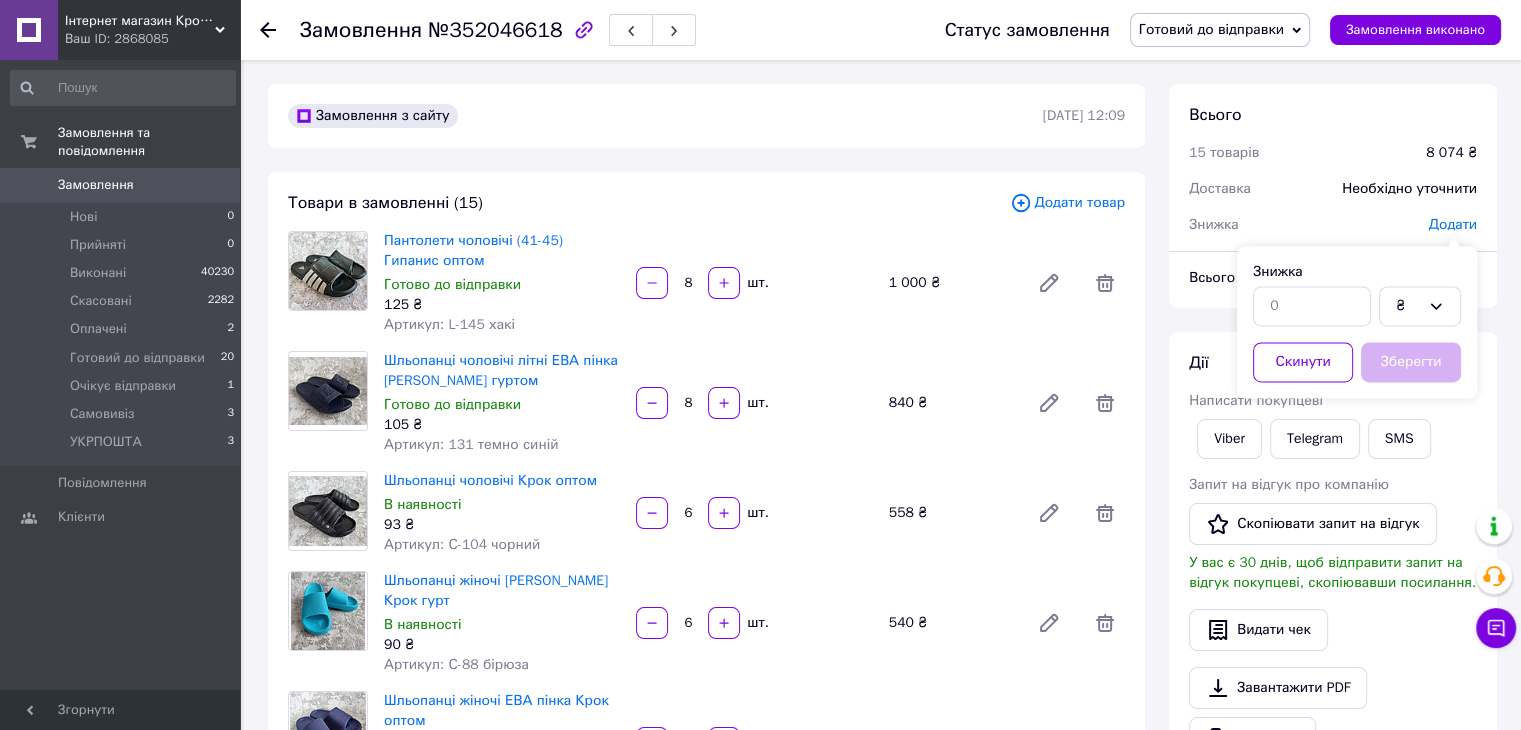 click on "Знижка" at bounding box center (1297, 225) 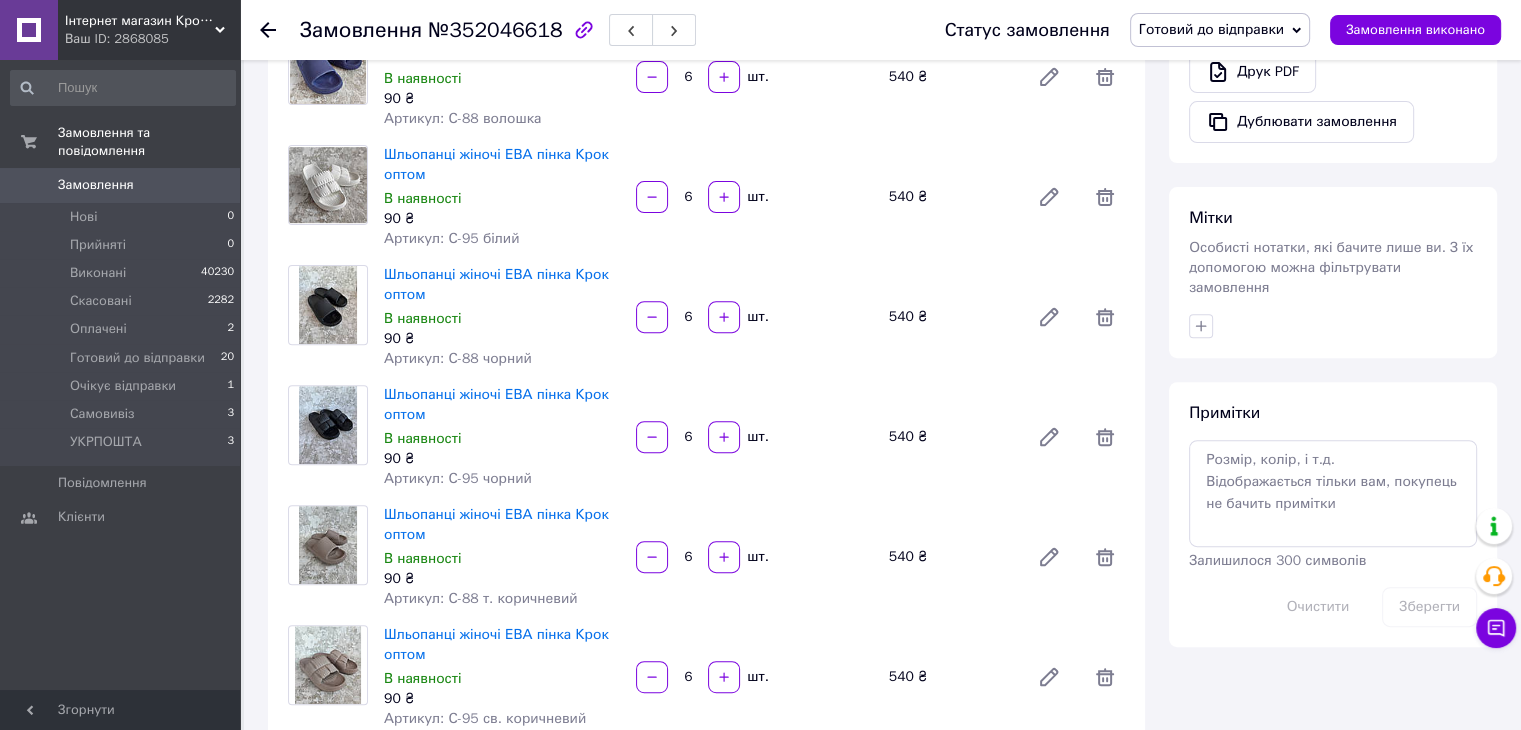 scroll, scrollTop: 0, scrollLeft: 0, axis: both 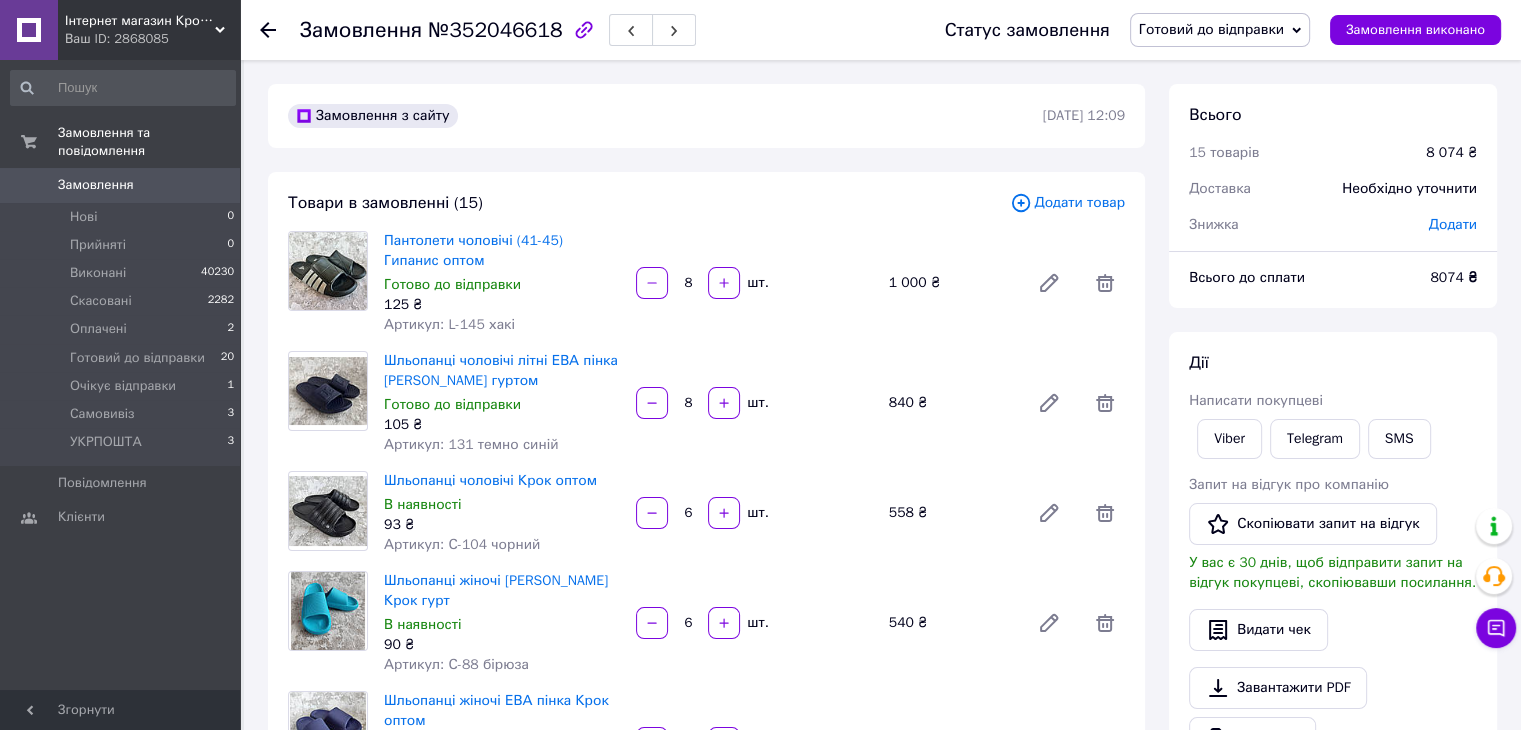 click on "Додати" at bounding box center [1453, 224] 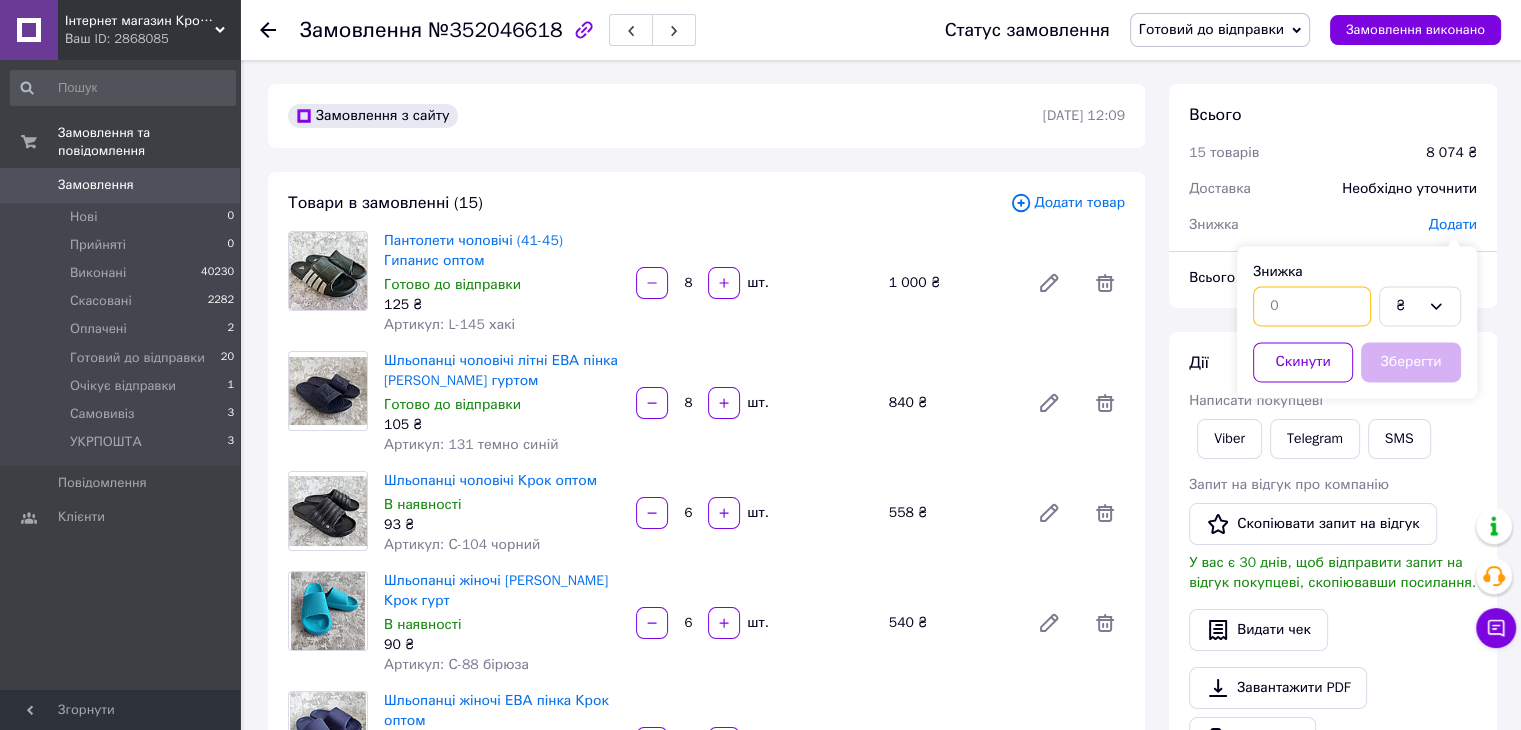 click at bounding box center (1312, 306) 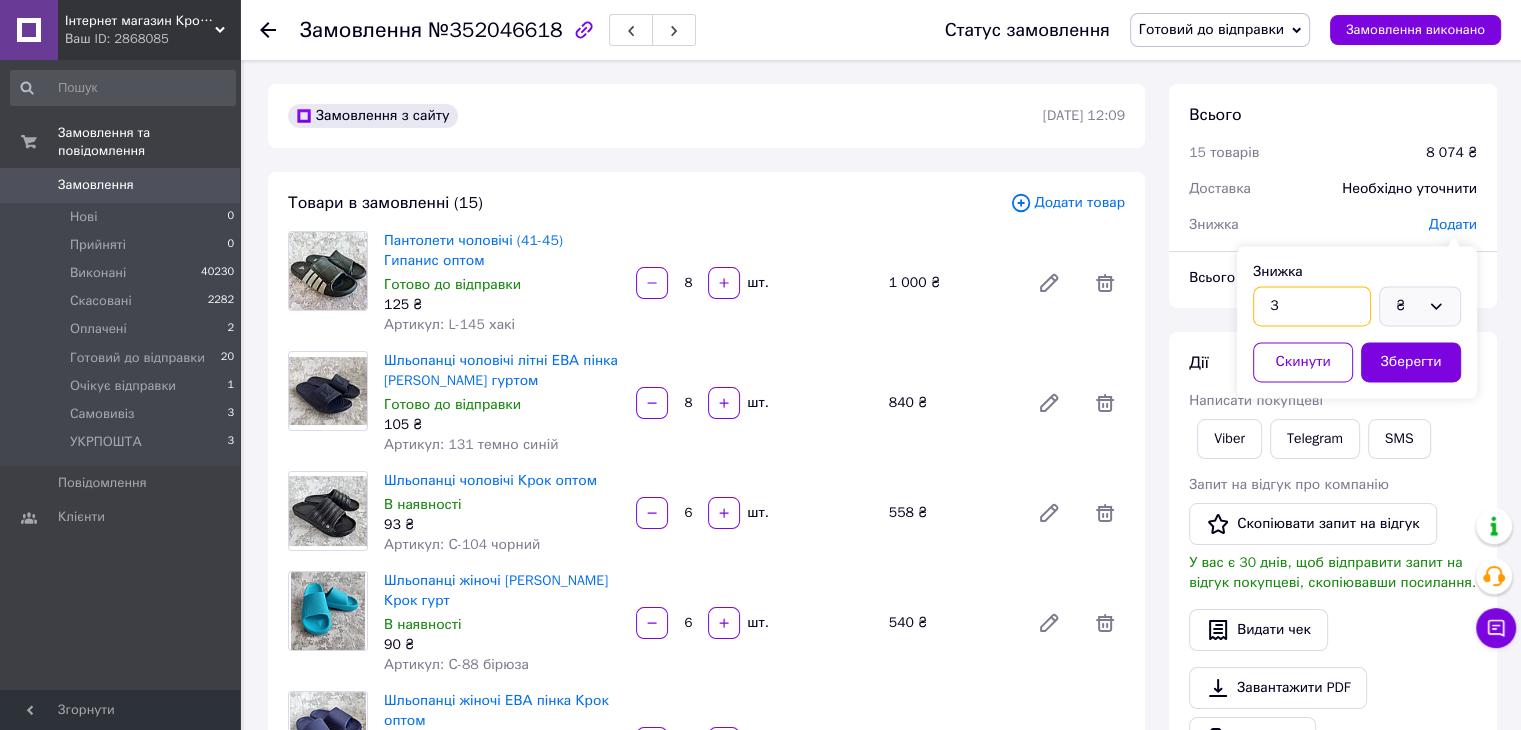 type on "3" 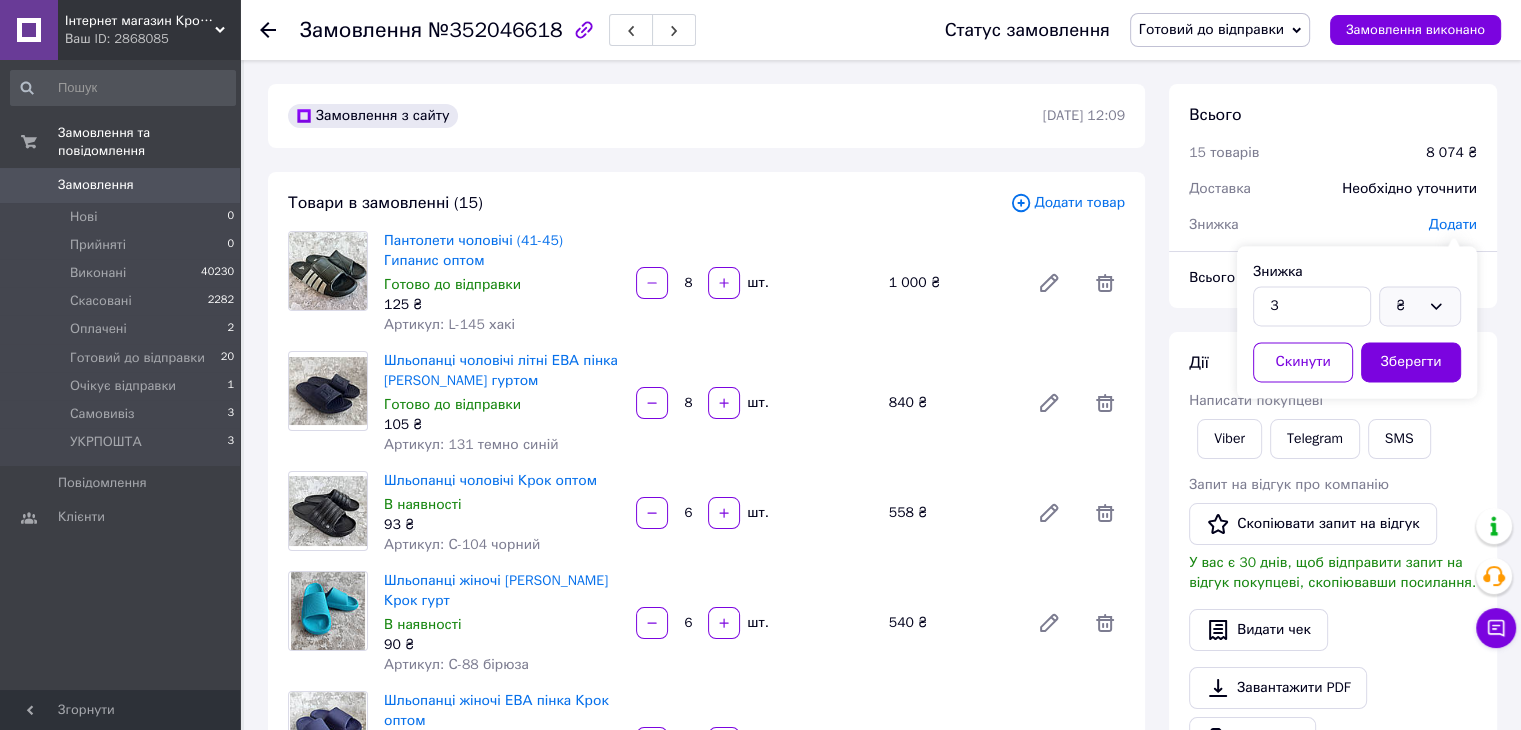 drag, startPoint x: 1414, startPoint y: 295, endPoint x: 1416, endPoint y: 306, distance: 11.18034 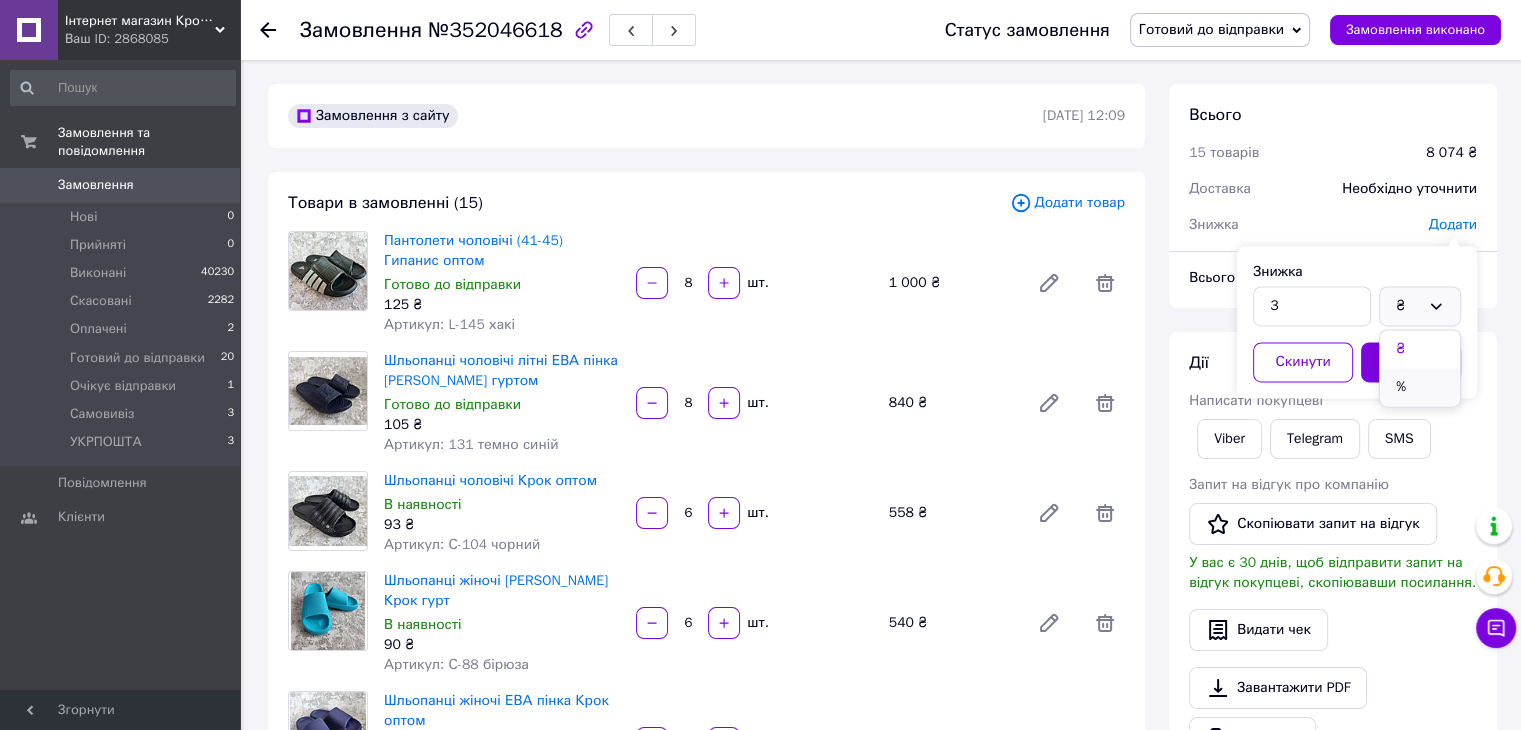 click on "%" at bounding box center [1420, 387] 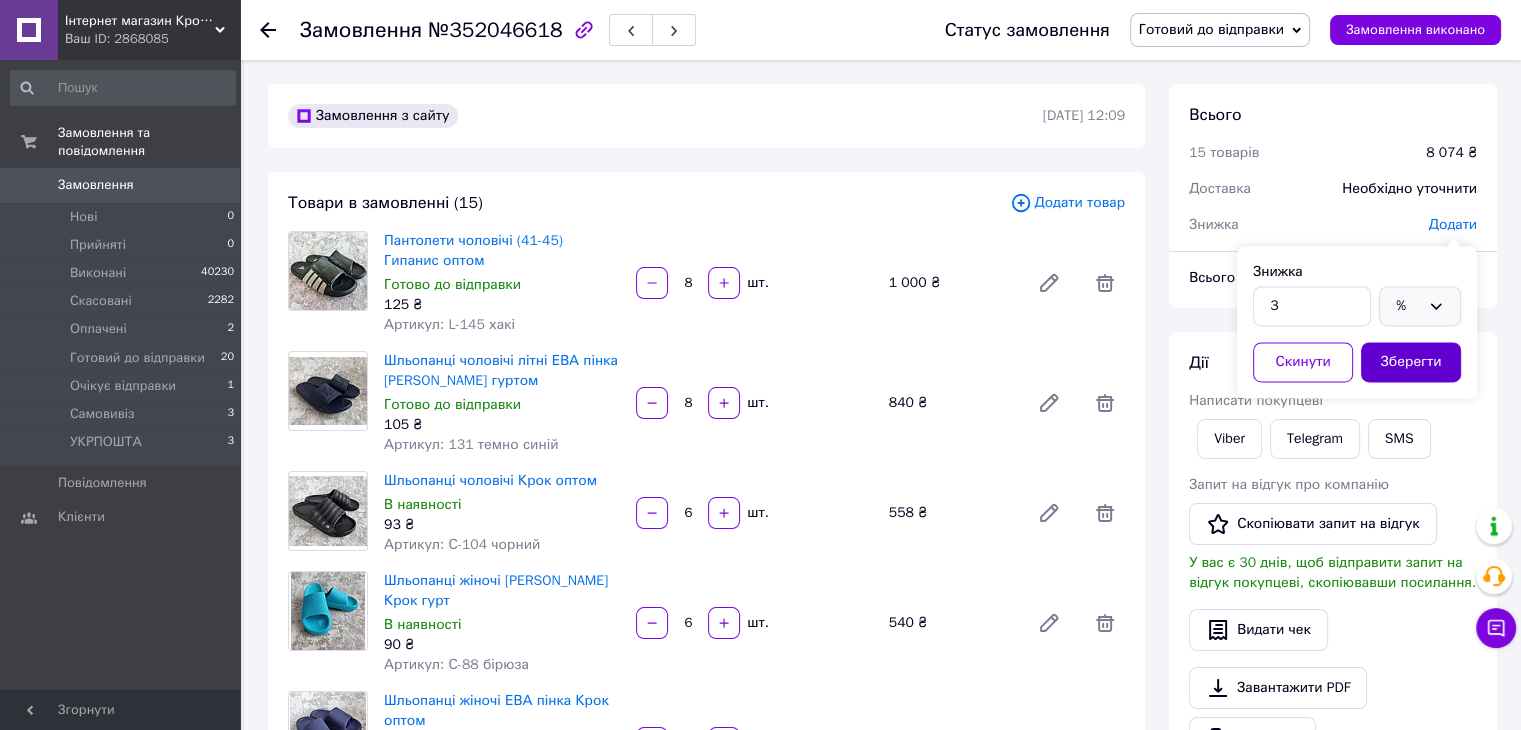 click on "Зберегти" at bounding box center [1411, 362] 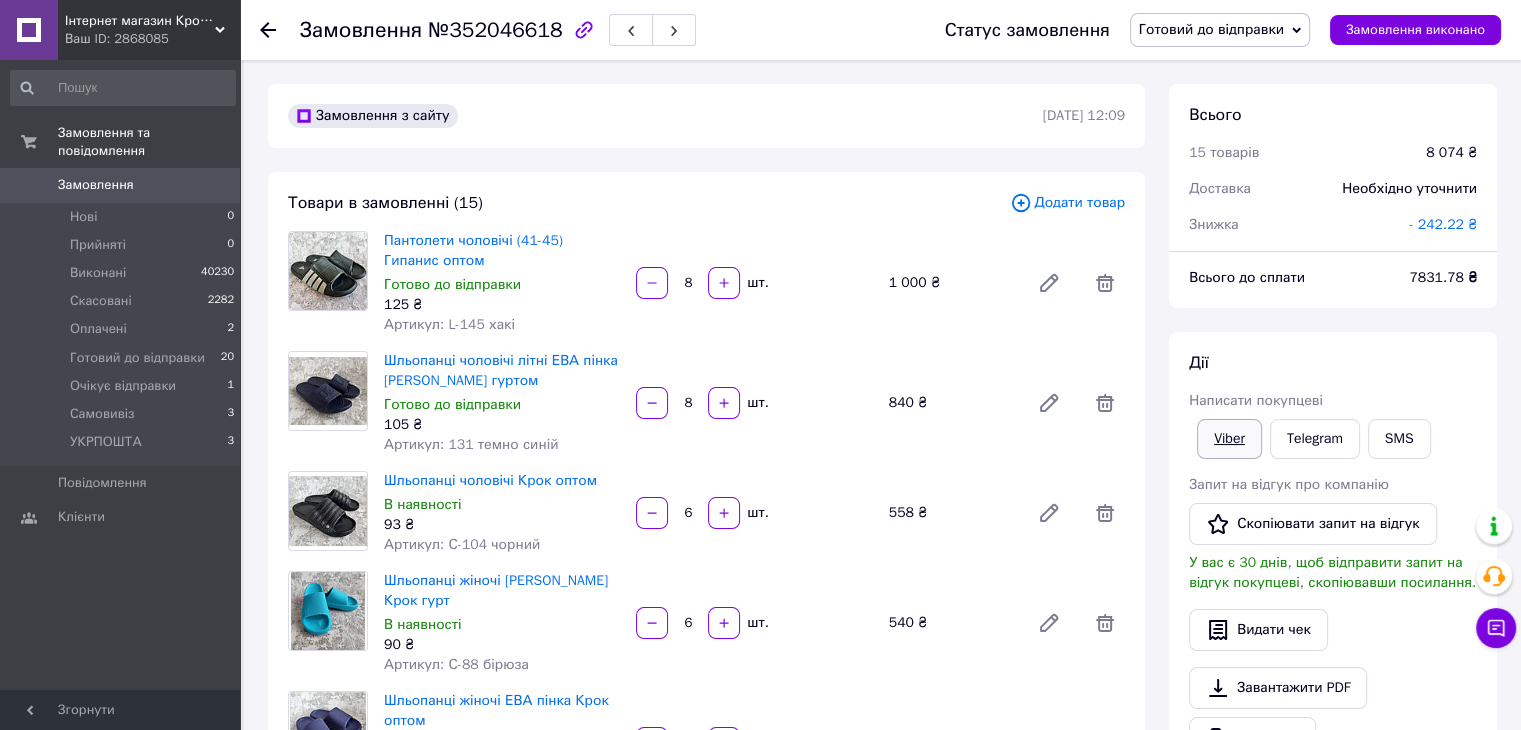 click on "Viber" at bounding box center [1229, 439] 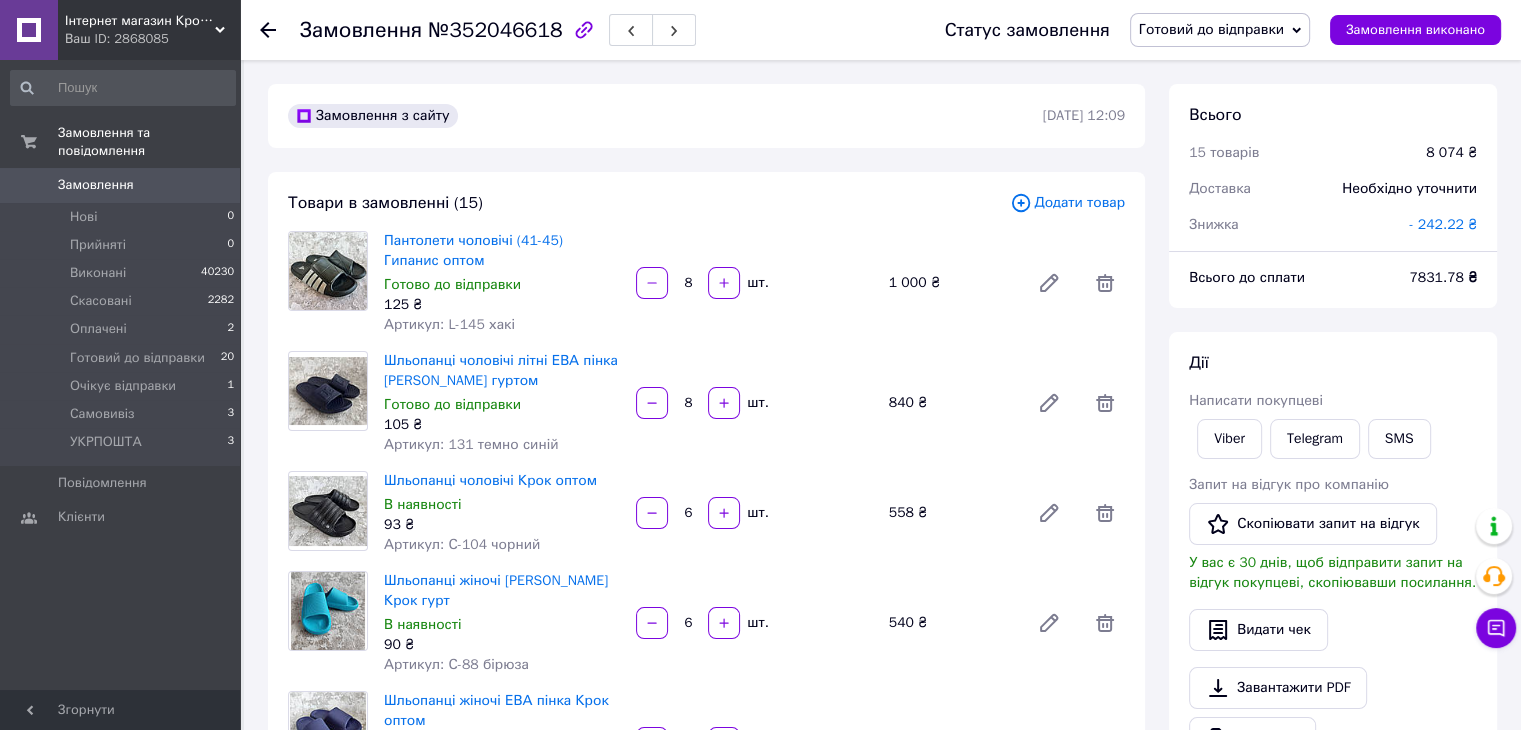 drag, startPoint x: 1440, startPoint y: 278, endPoint x: 1385, endPoint y: 333, distance: 77.781746 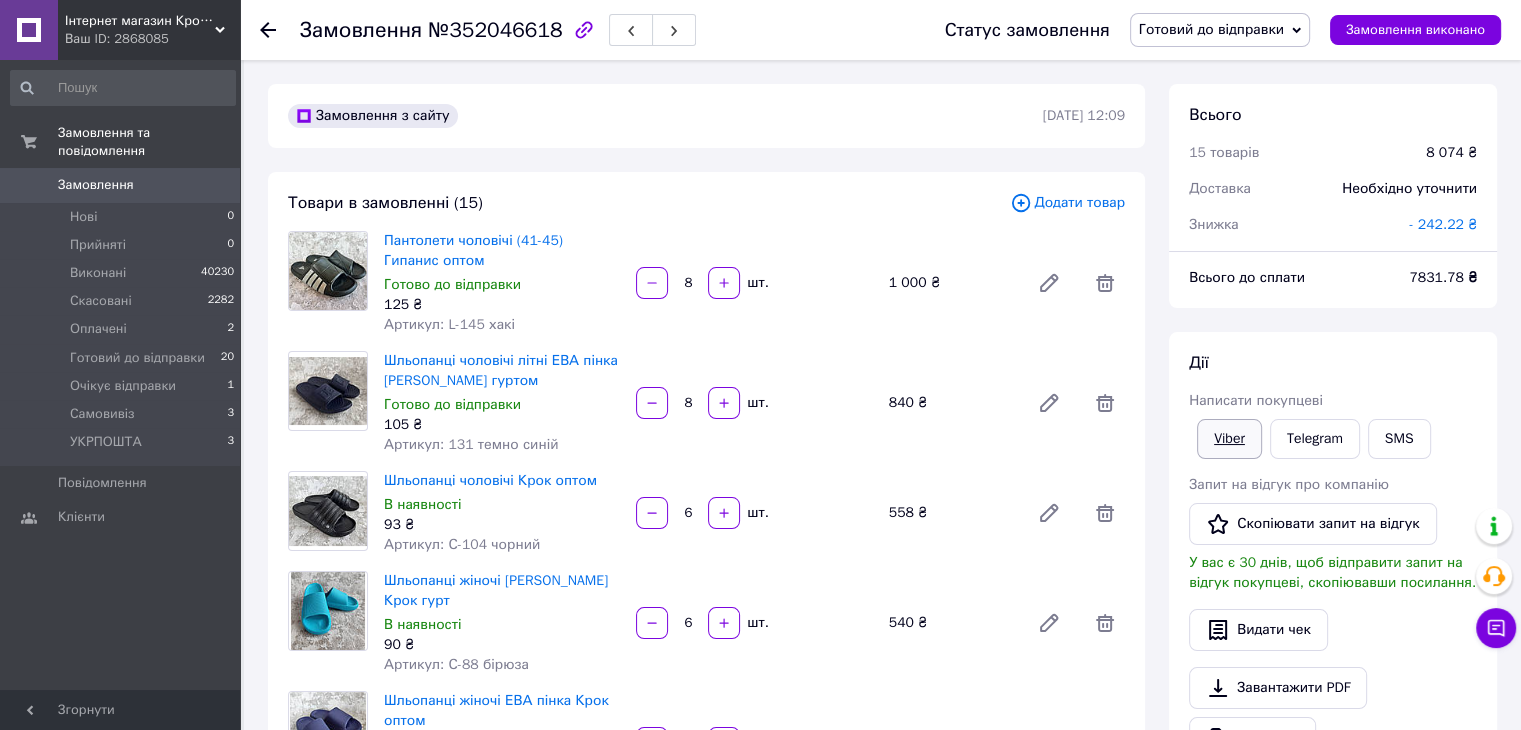 click on "Viber" at bounding box center [1229, 439] 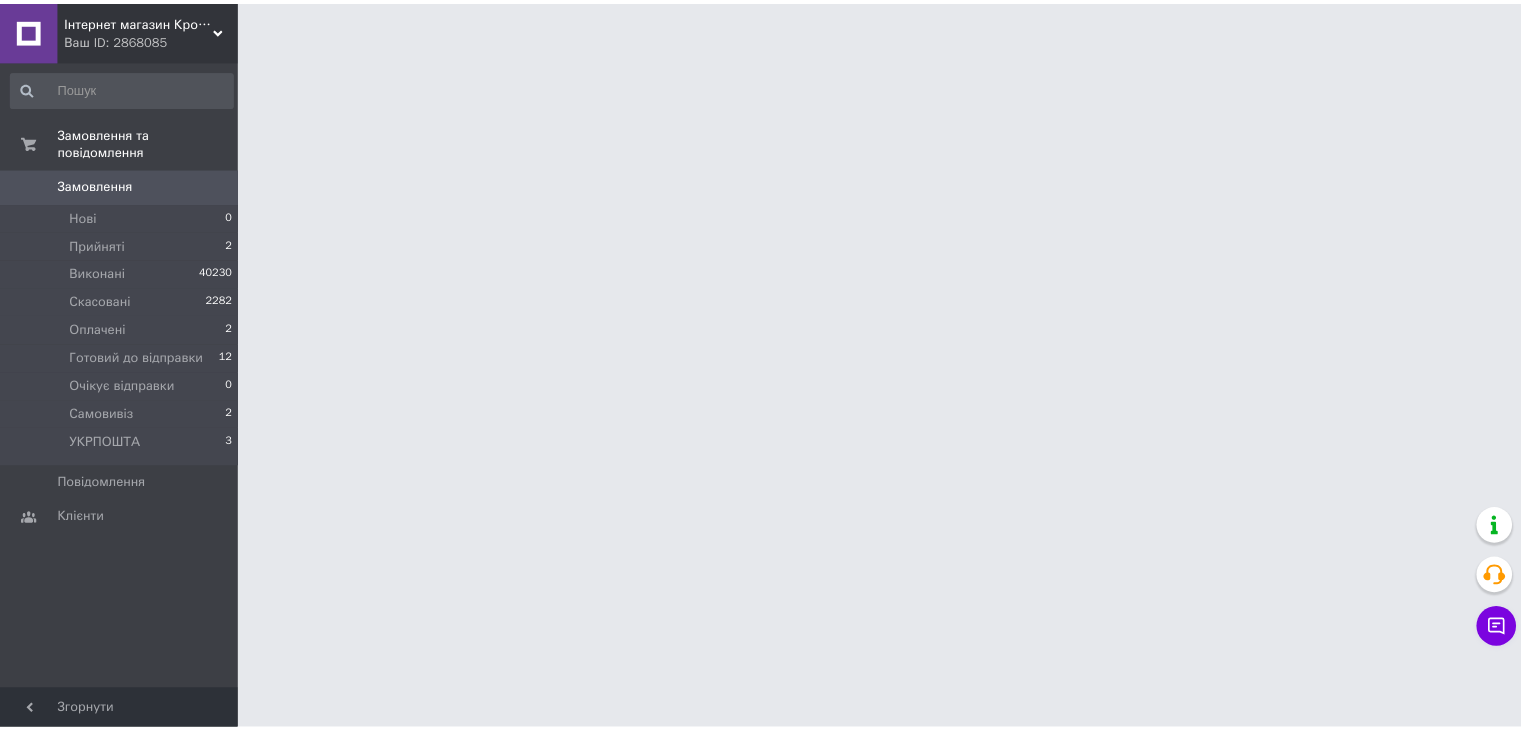 scroll, scrollTop: 0, scrollLeft: 0, axis: both 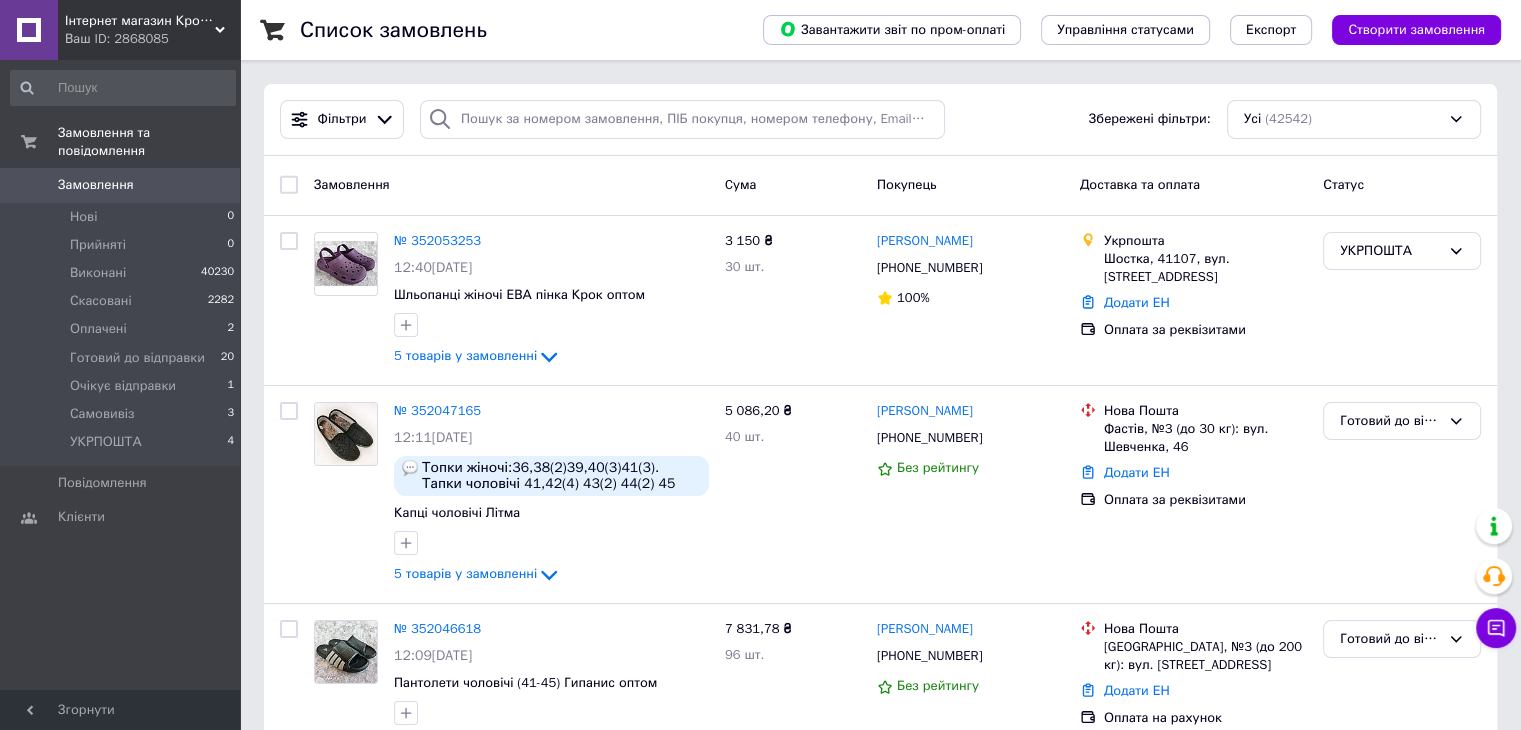 click on "Замовлення 0" at bounding box center [123, 185] 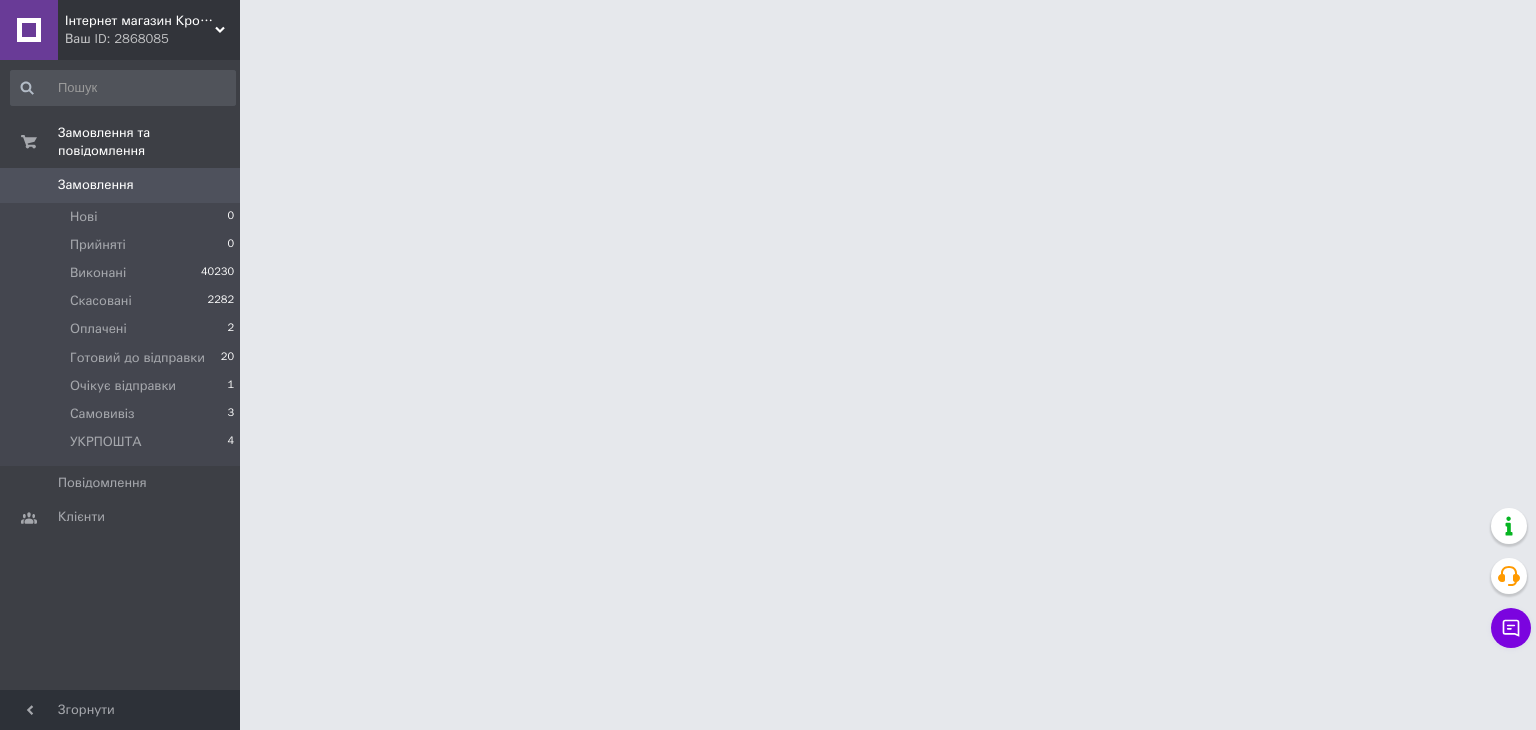 click on "Замовлення" at bounding box center [96, 185] 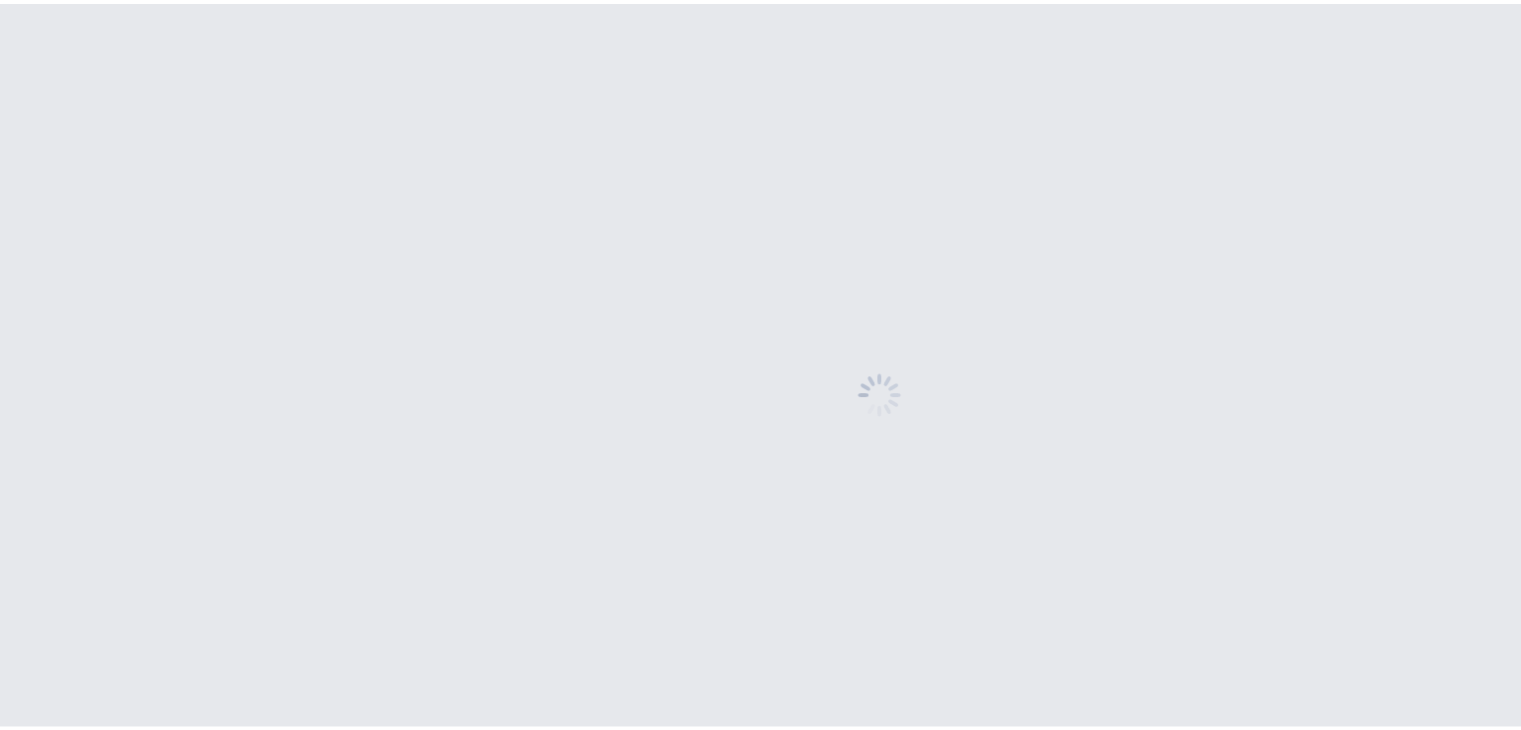 scroll, scrollTop: 0, scrollLeft: 0, axis: both 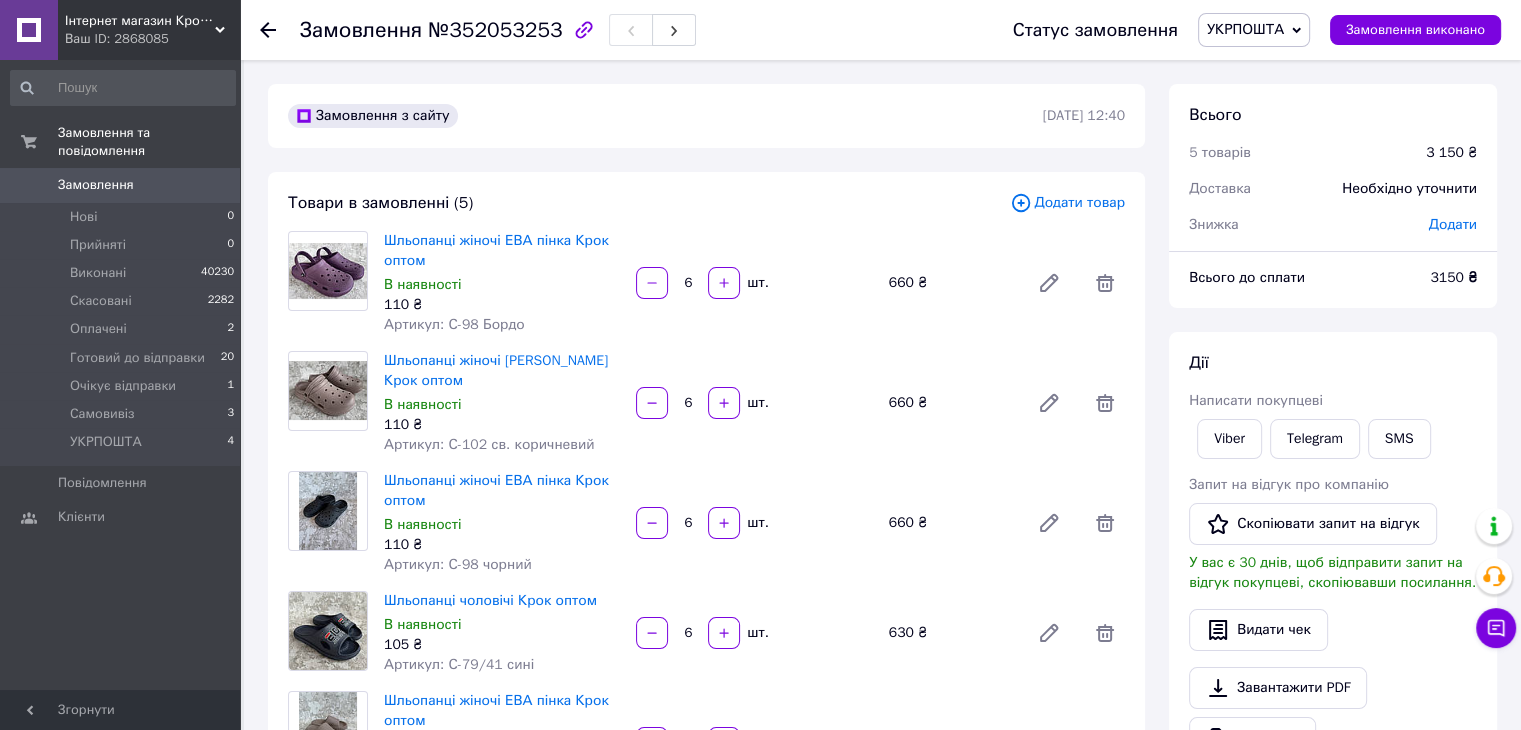 click on "Необхідно уточнити" at bounding box center [1409, 189] 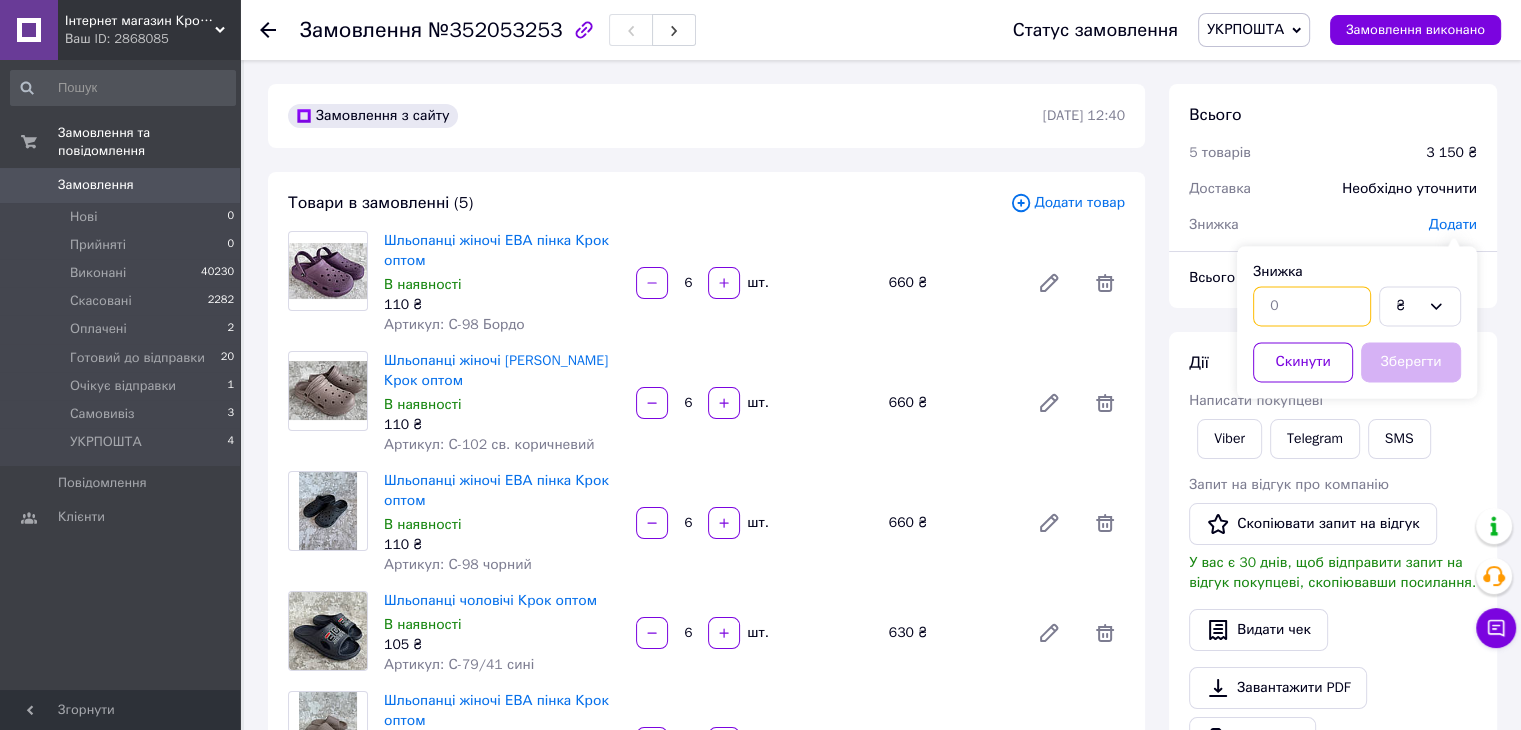 click at bounding box center [1312, 306] 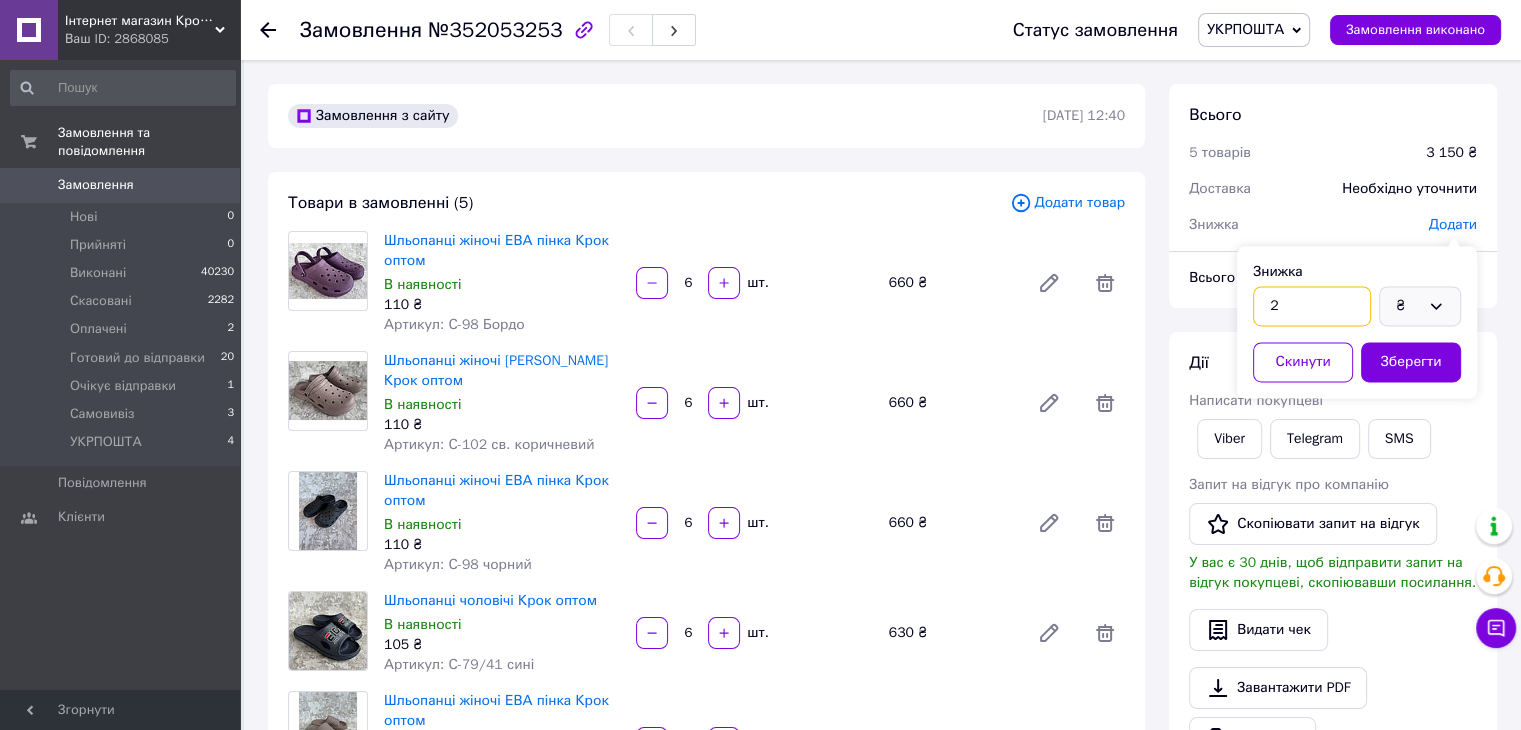 type on "2" 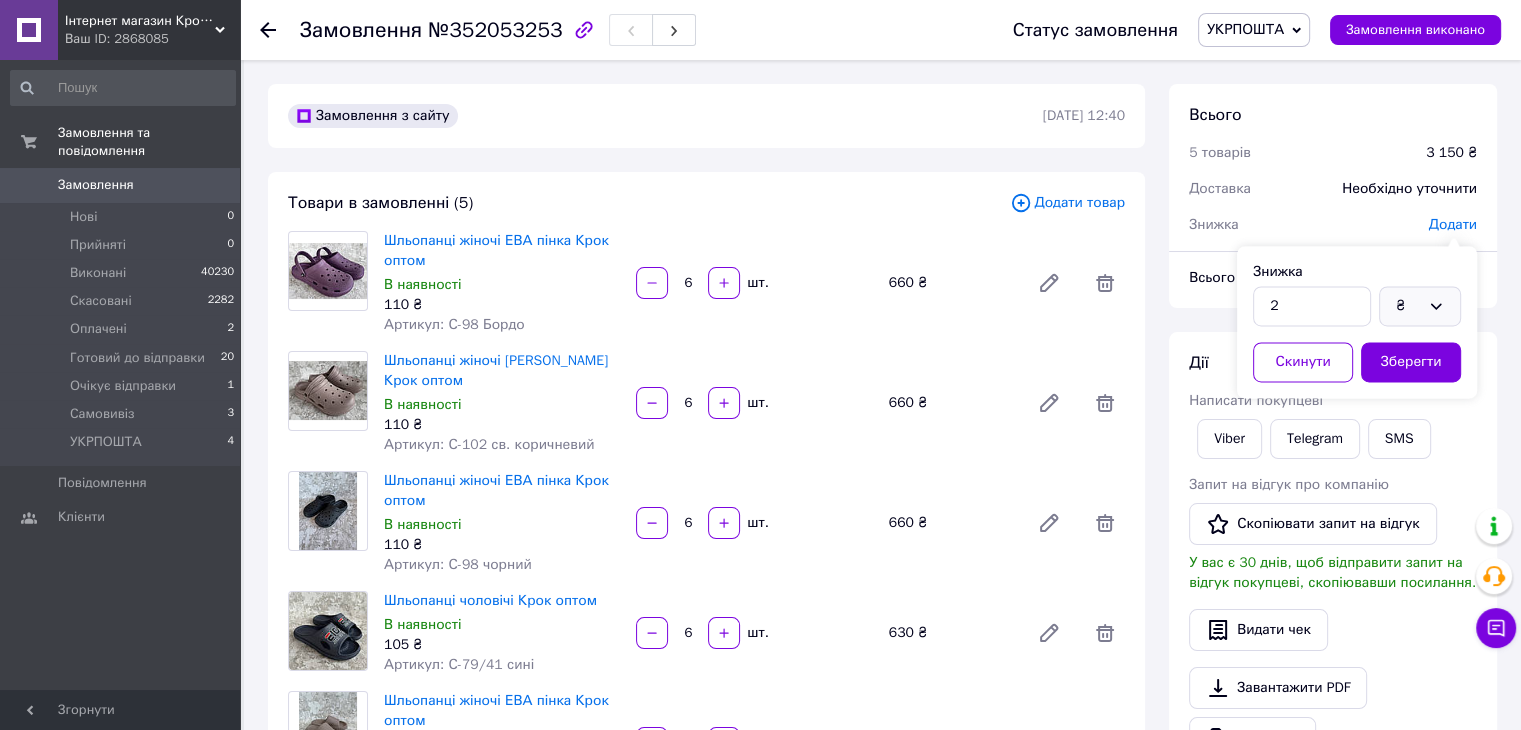 click on "₴" at bounding box center [1408, 306] 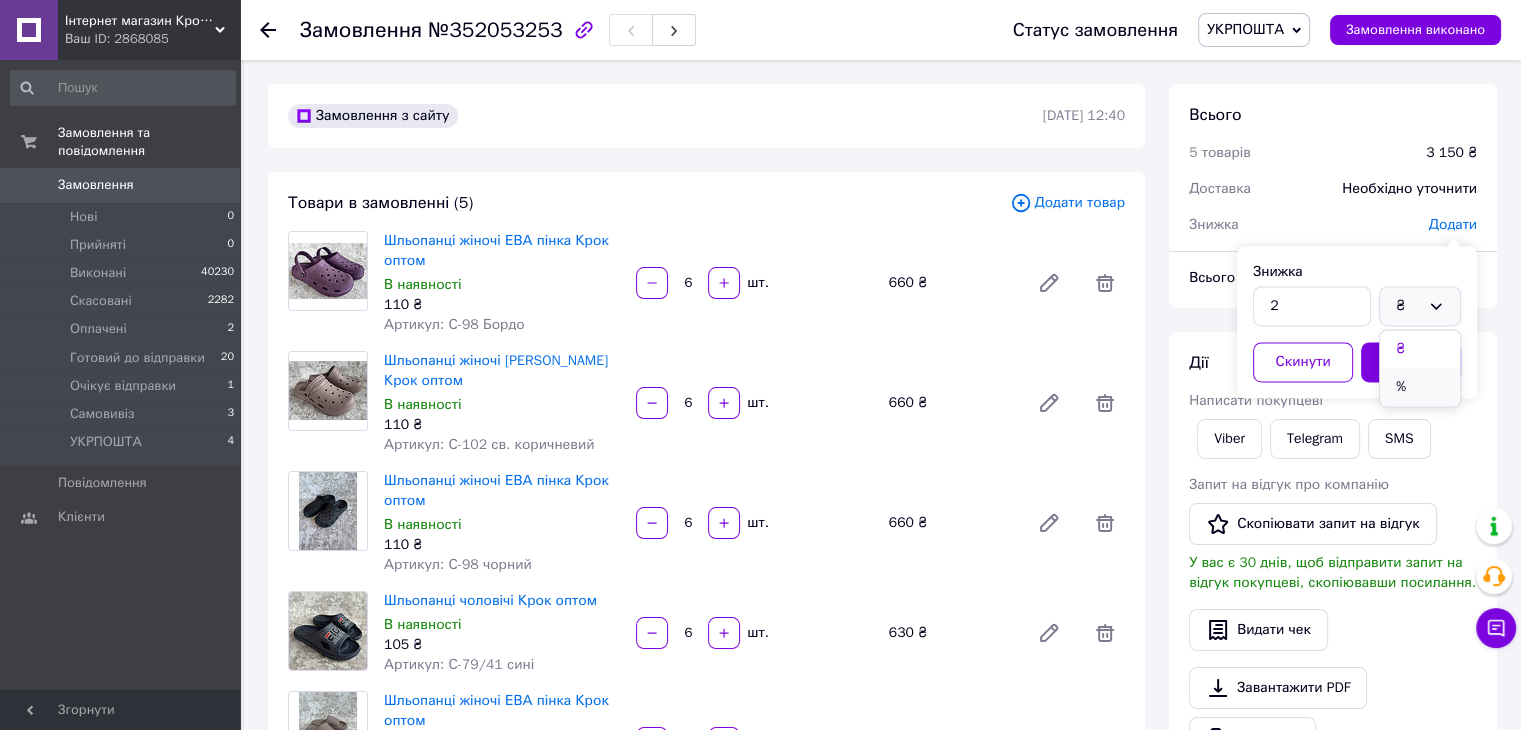 click on "%" at bounding box center (1420, 387) 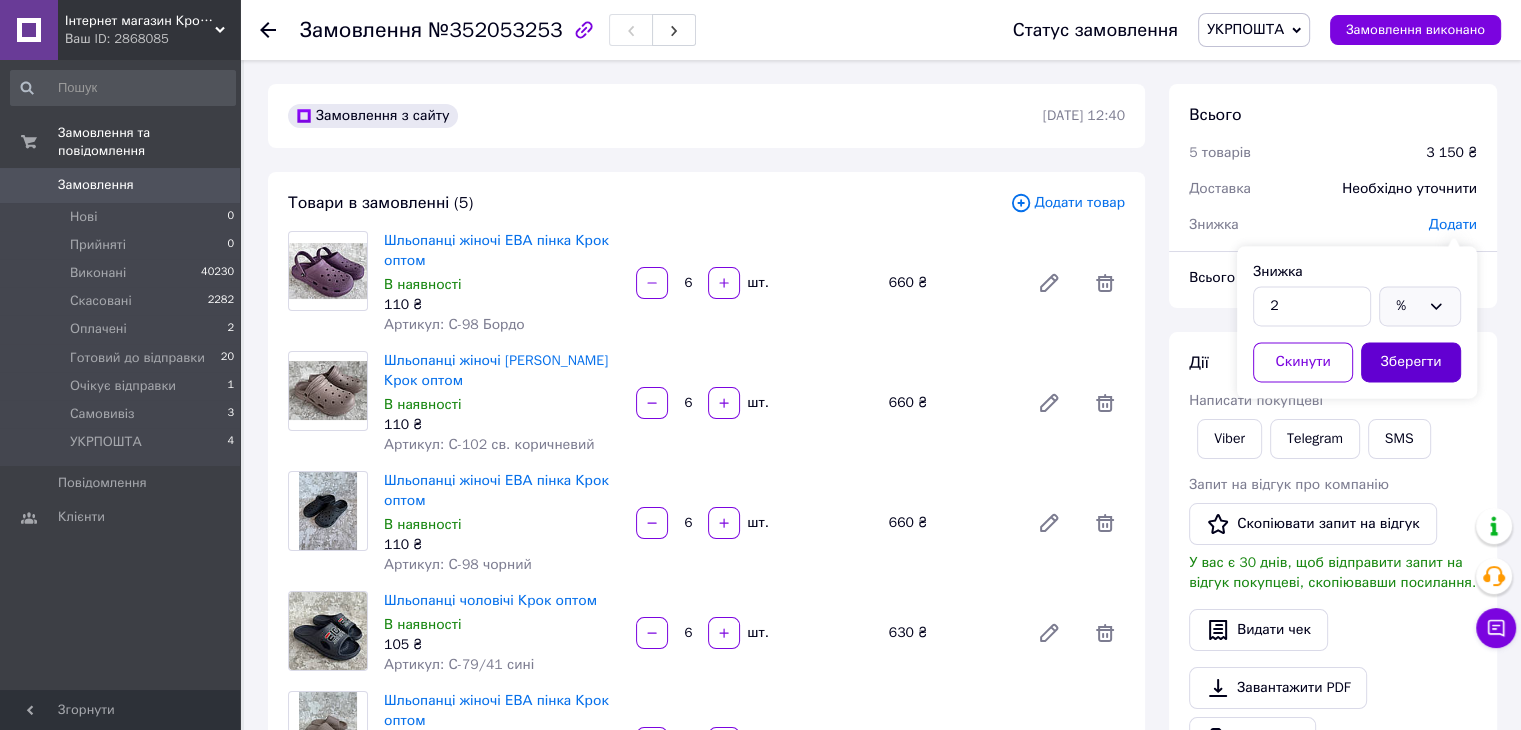click on "Зберегти" at bounding box center [1411, 362] 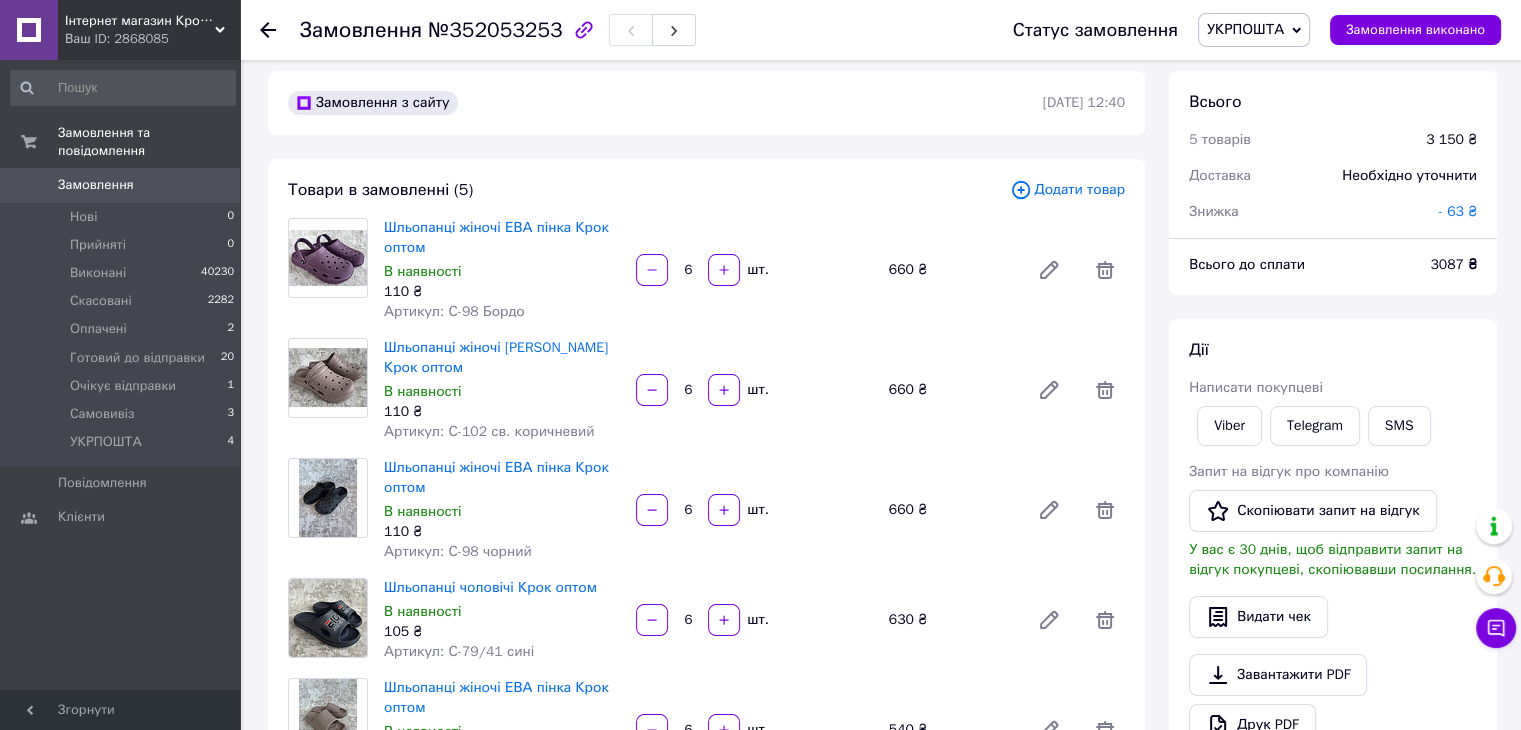 scroll, scrollTop: 0, scrollLeft: 0, axis: both 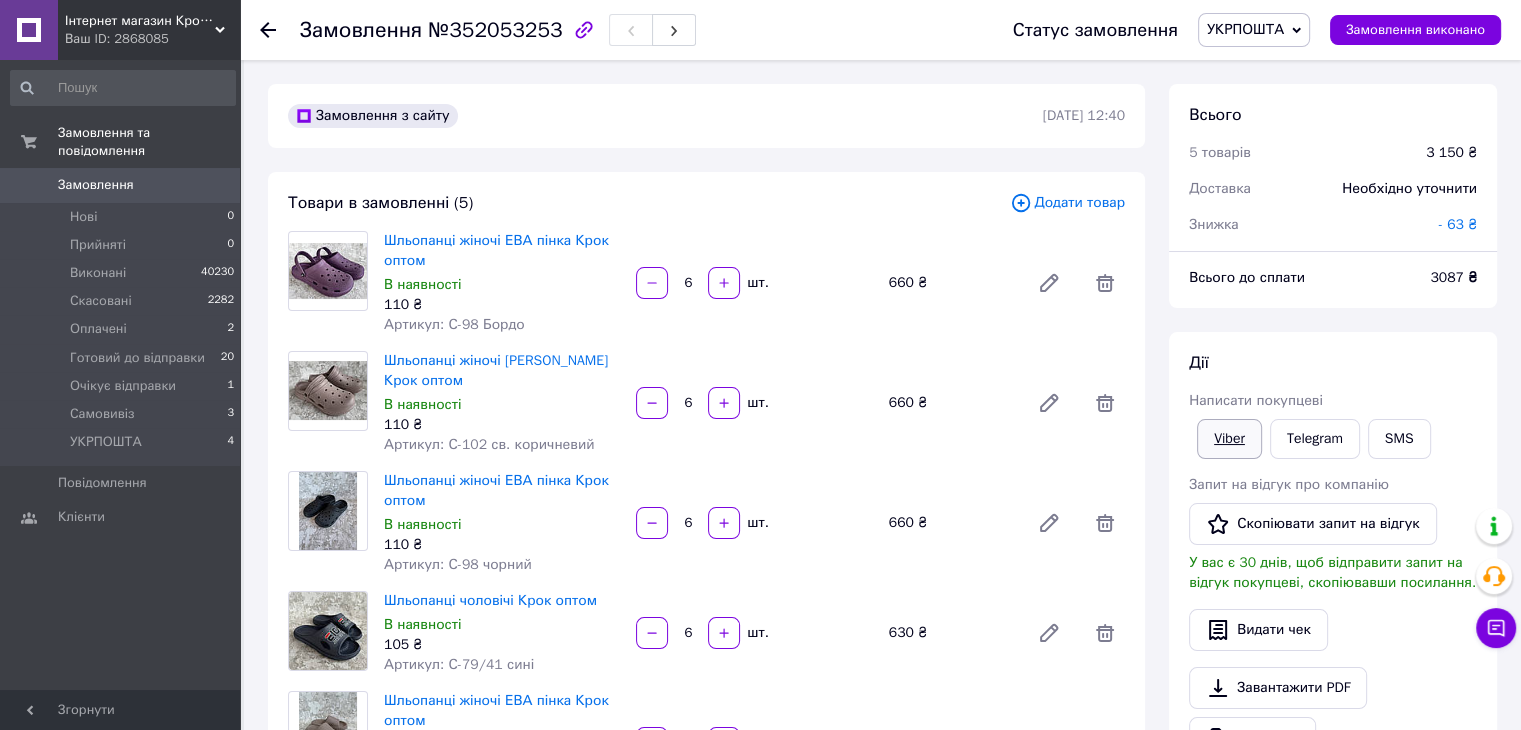 click on "Viber" at bounding box center [1229, 439] 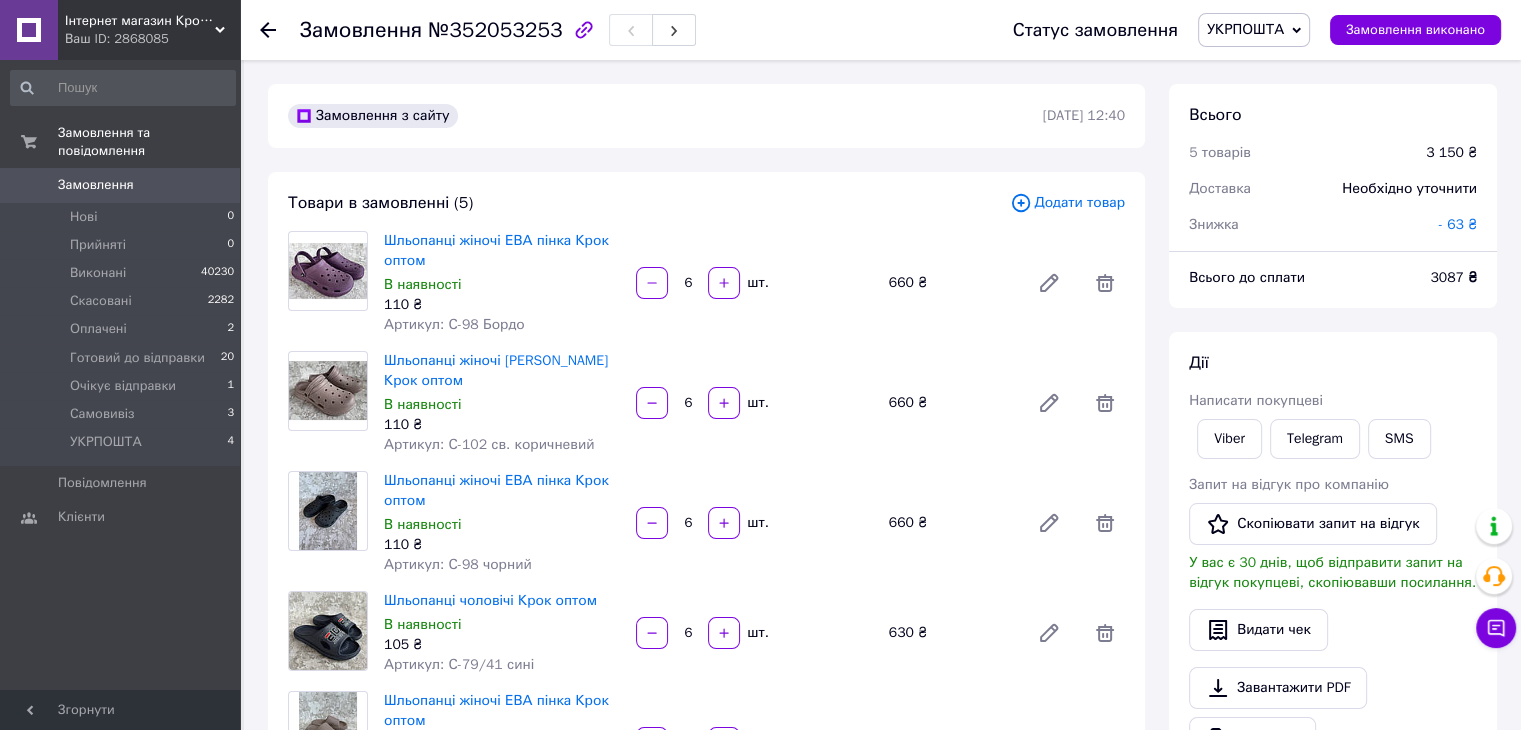 click on "Замовлення 0" at bounding box center [123, 185] 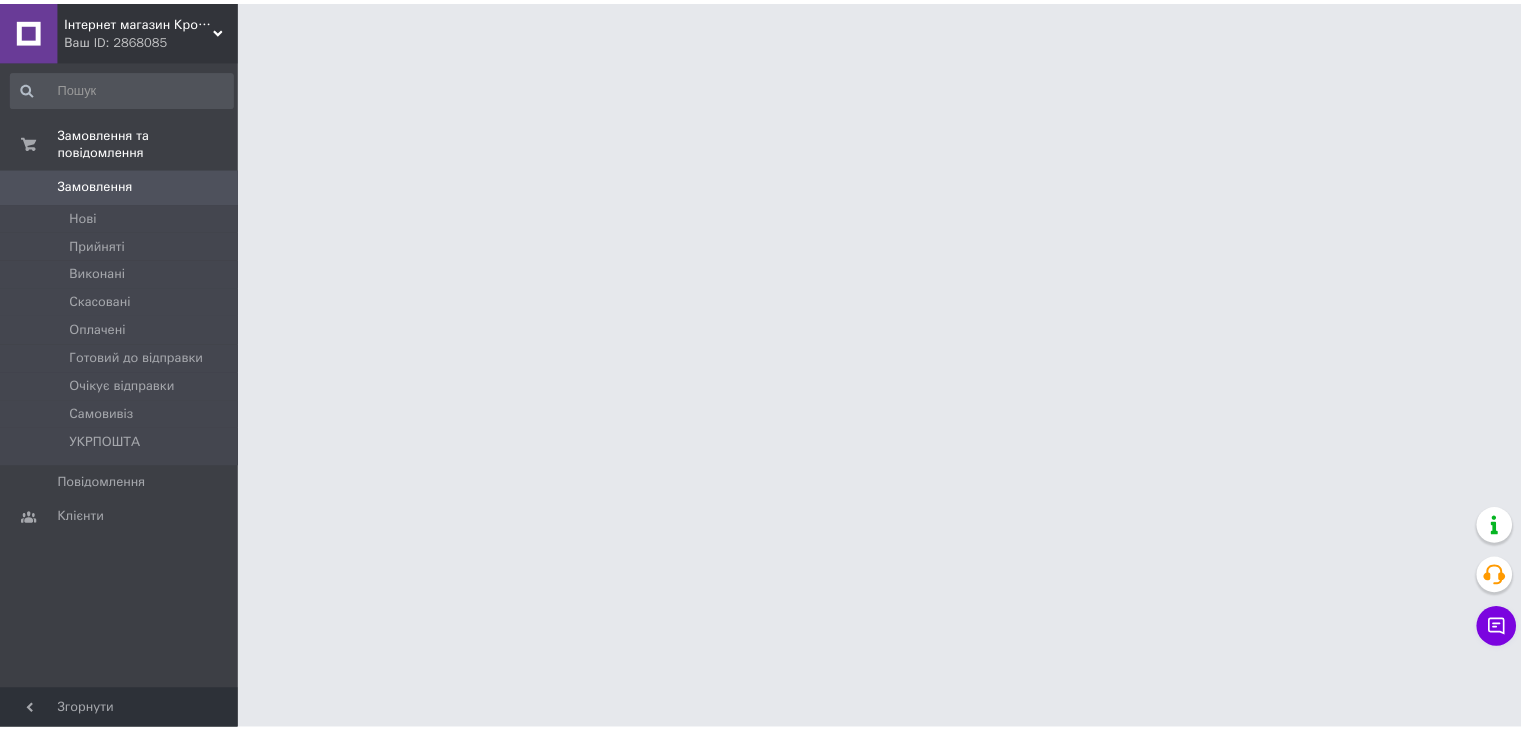 scroll, scrollTop: 0, scrollLeft: 0, axis: both 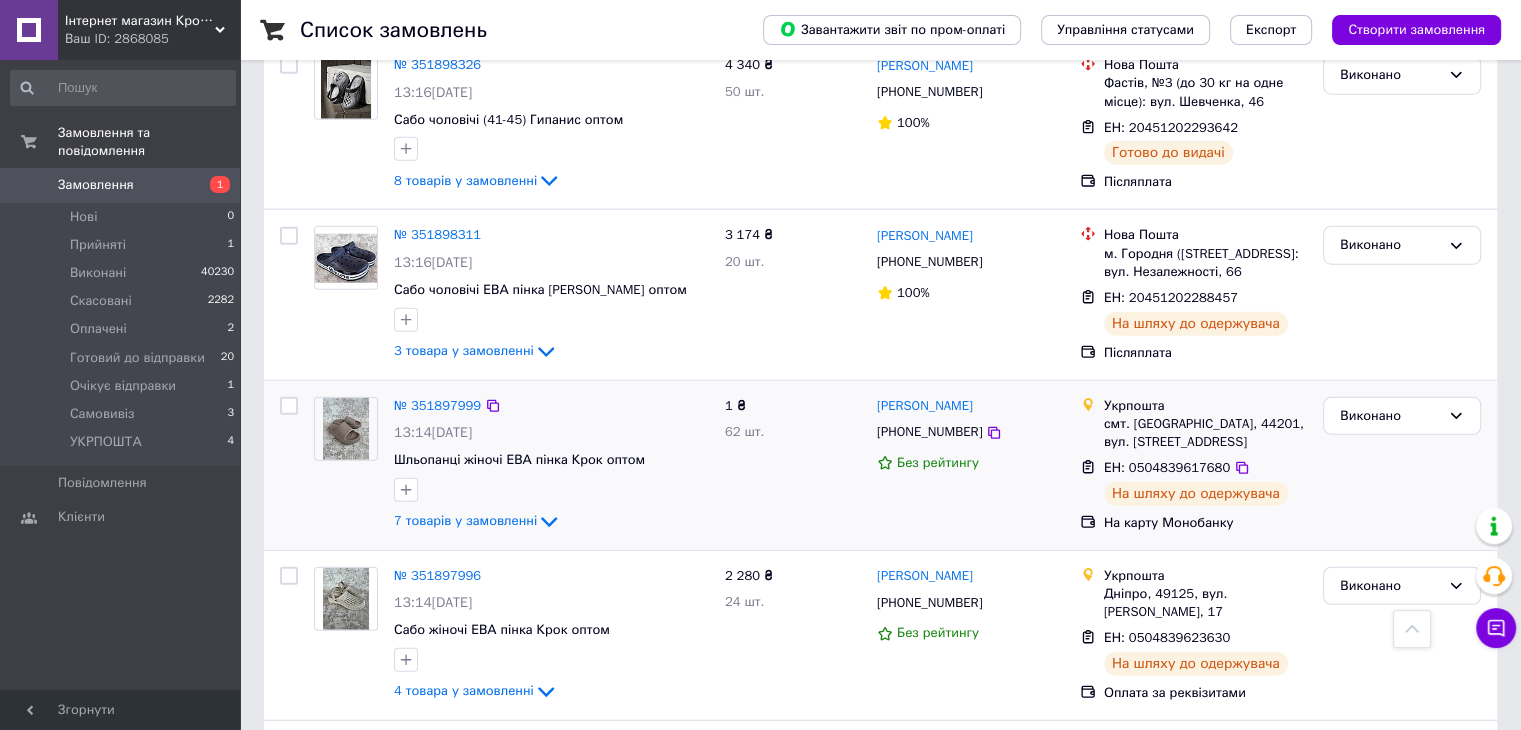 drag, startPoint x: 1229, startPoint y: 329, endPoint x: 1216, endPoint y: 353, distance: 27.294687 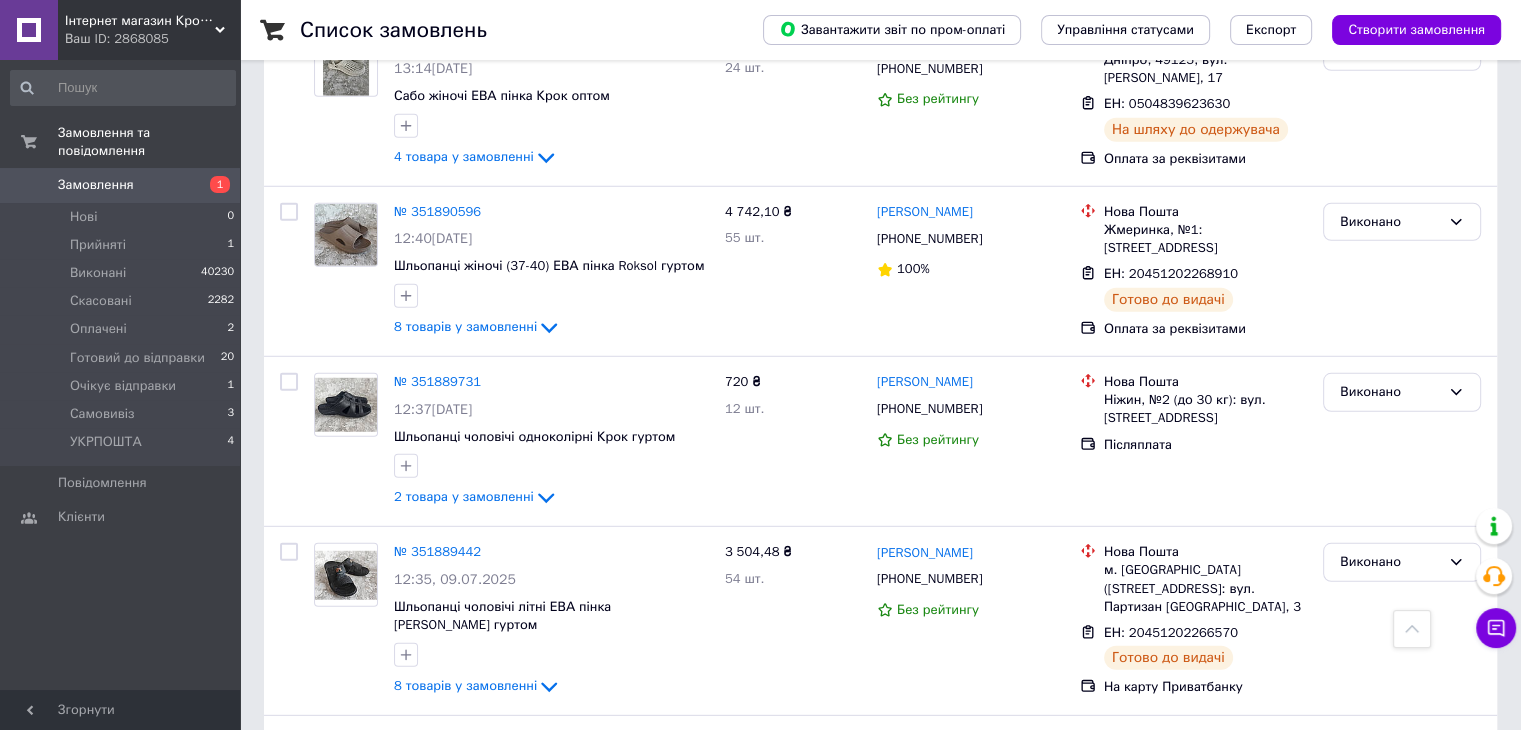 scroll, scrollTop: 5733, scrollLeft: 0, axis: vertical 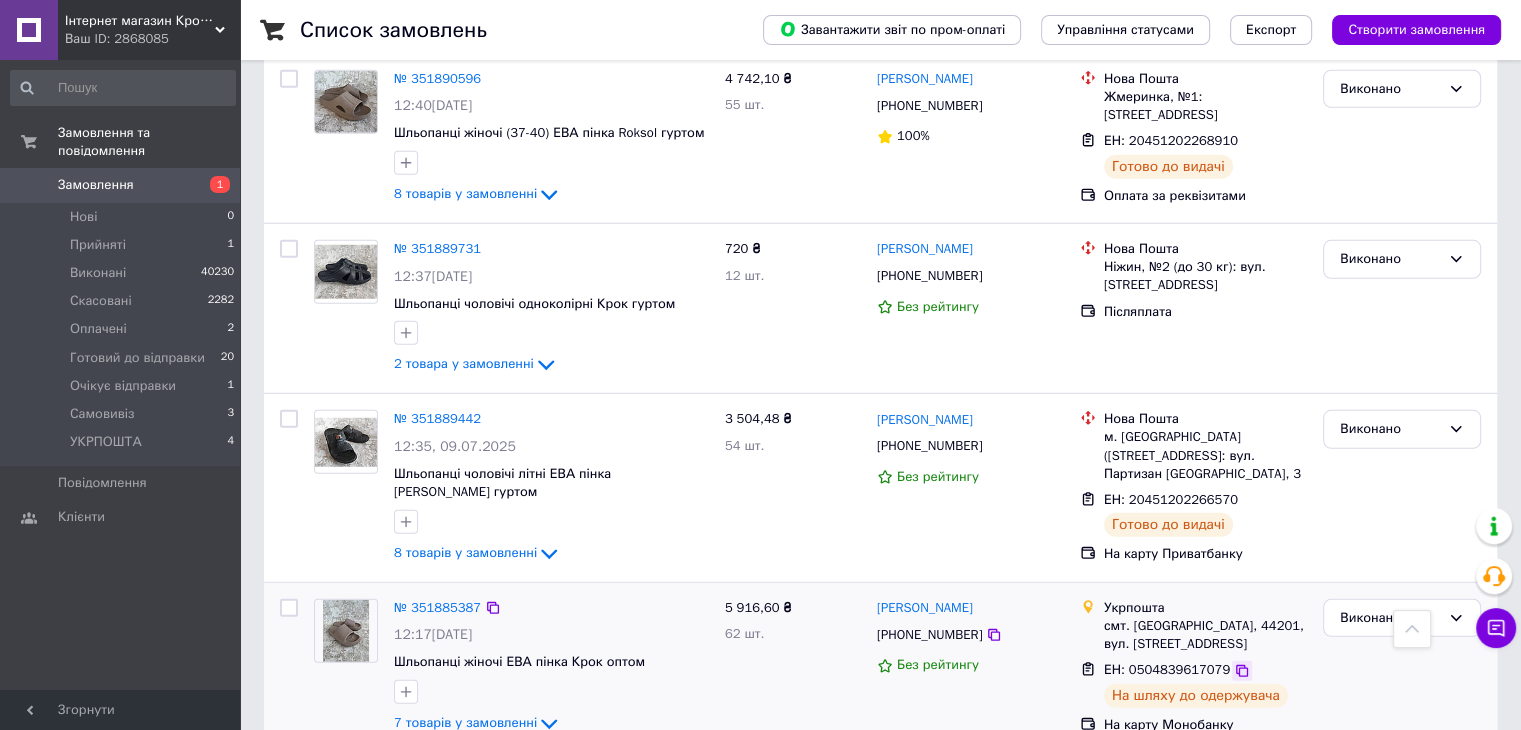 click 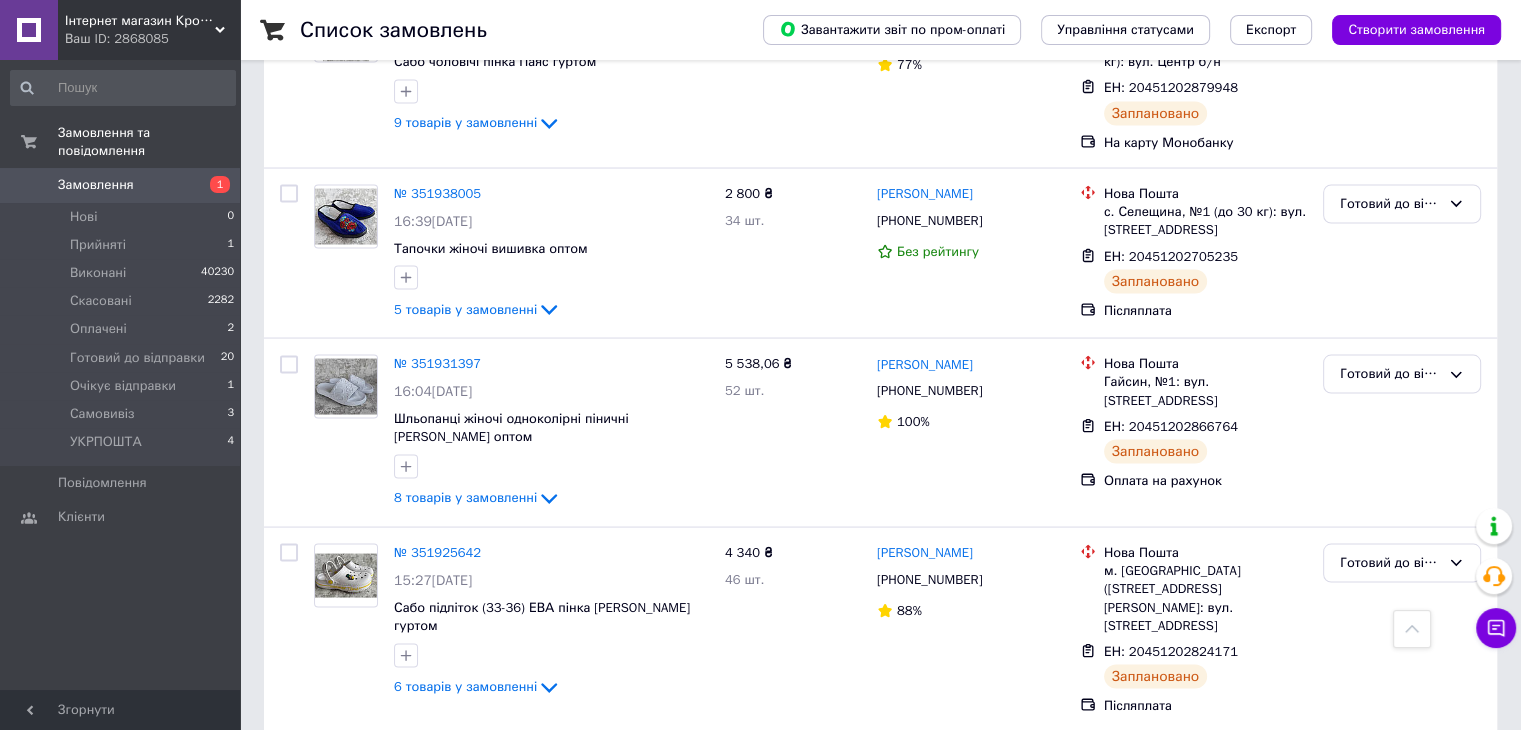 scroll, scrollTop: 3866, scrollLeft: 0, axis: vertical 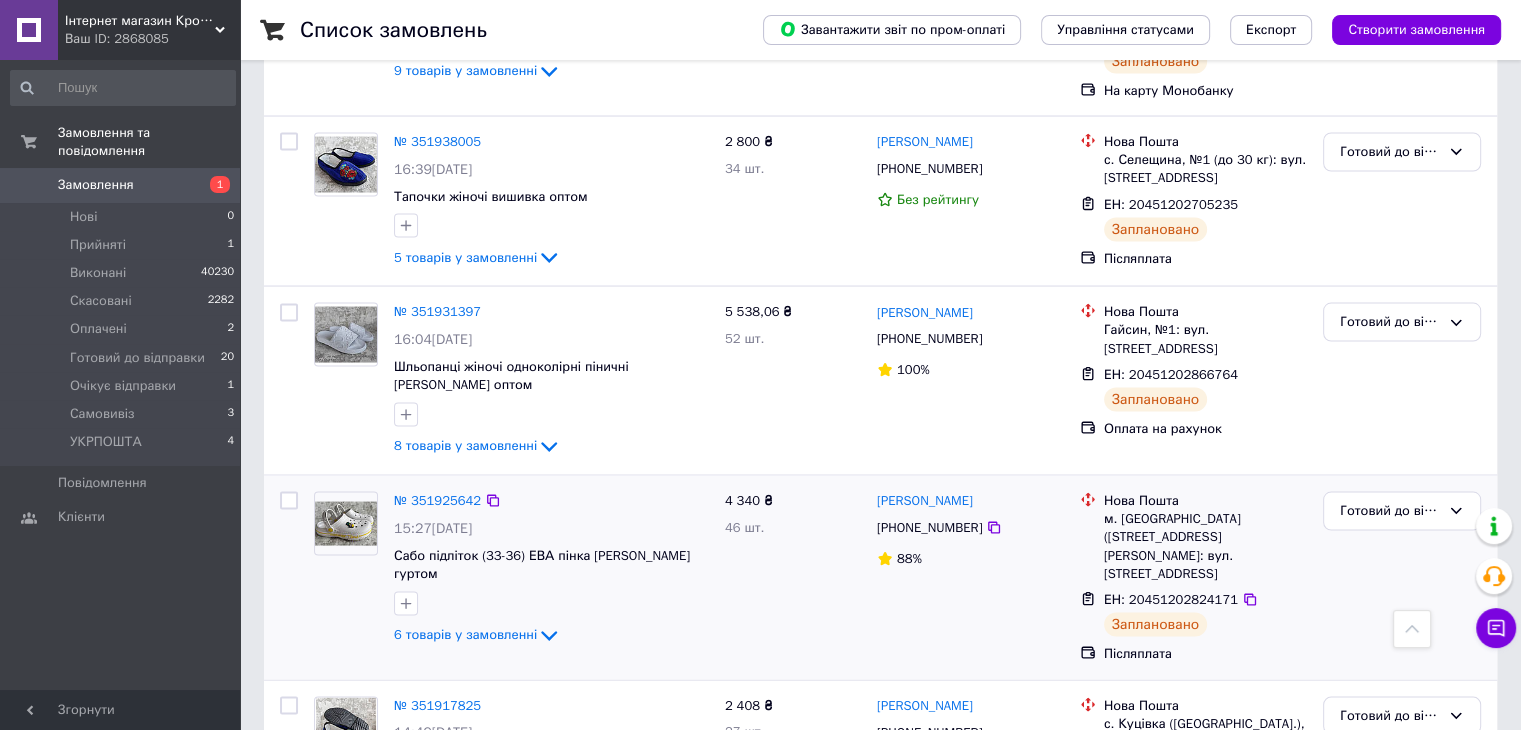 click on "№ 351925642" at bounding box center (437, 501) 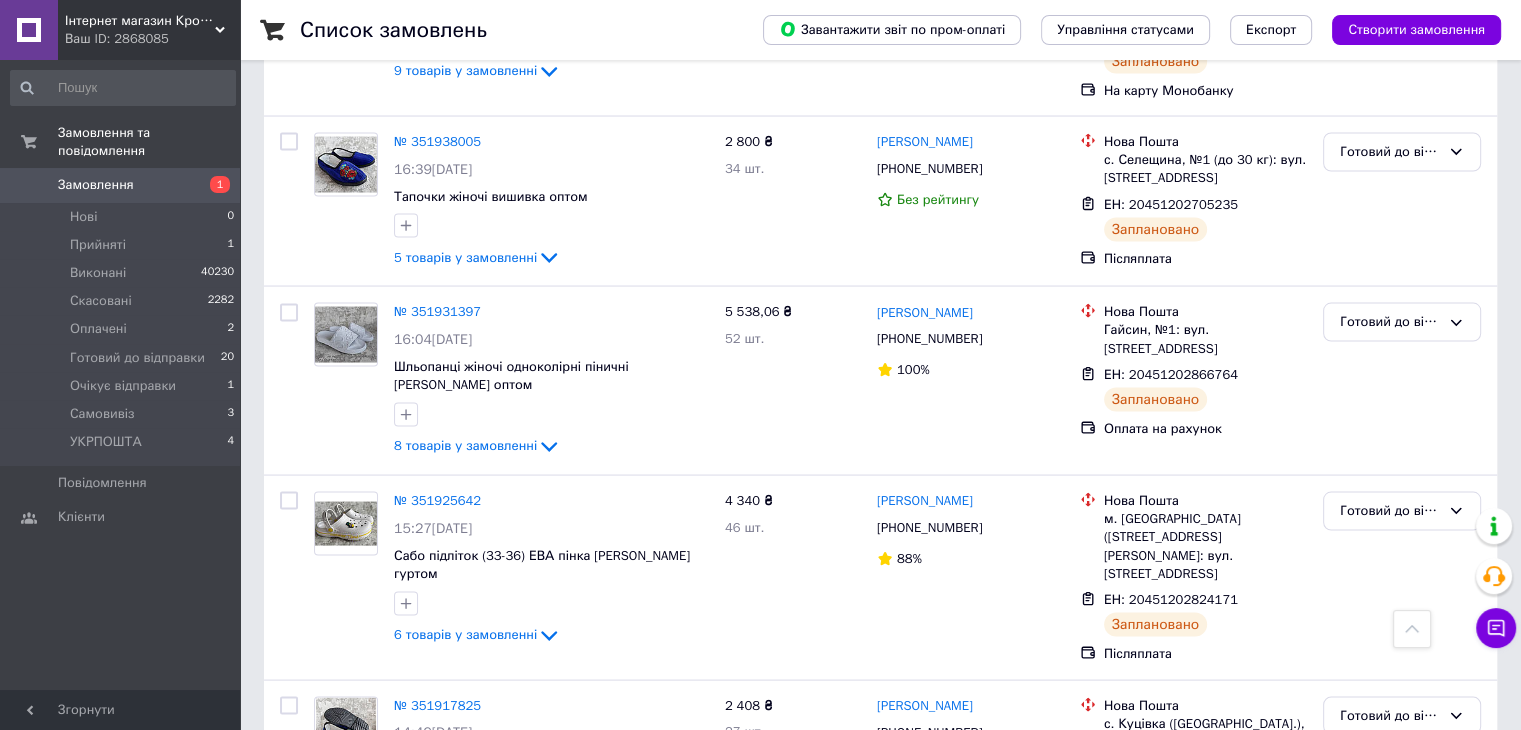 click on "№ 351925642" at bounding box center (437, 500) 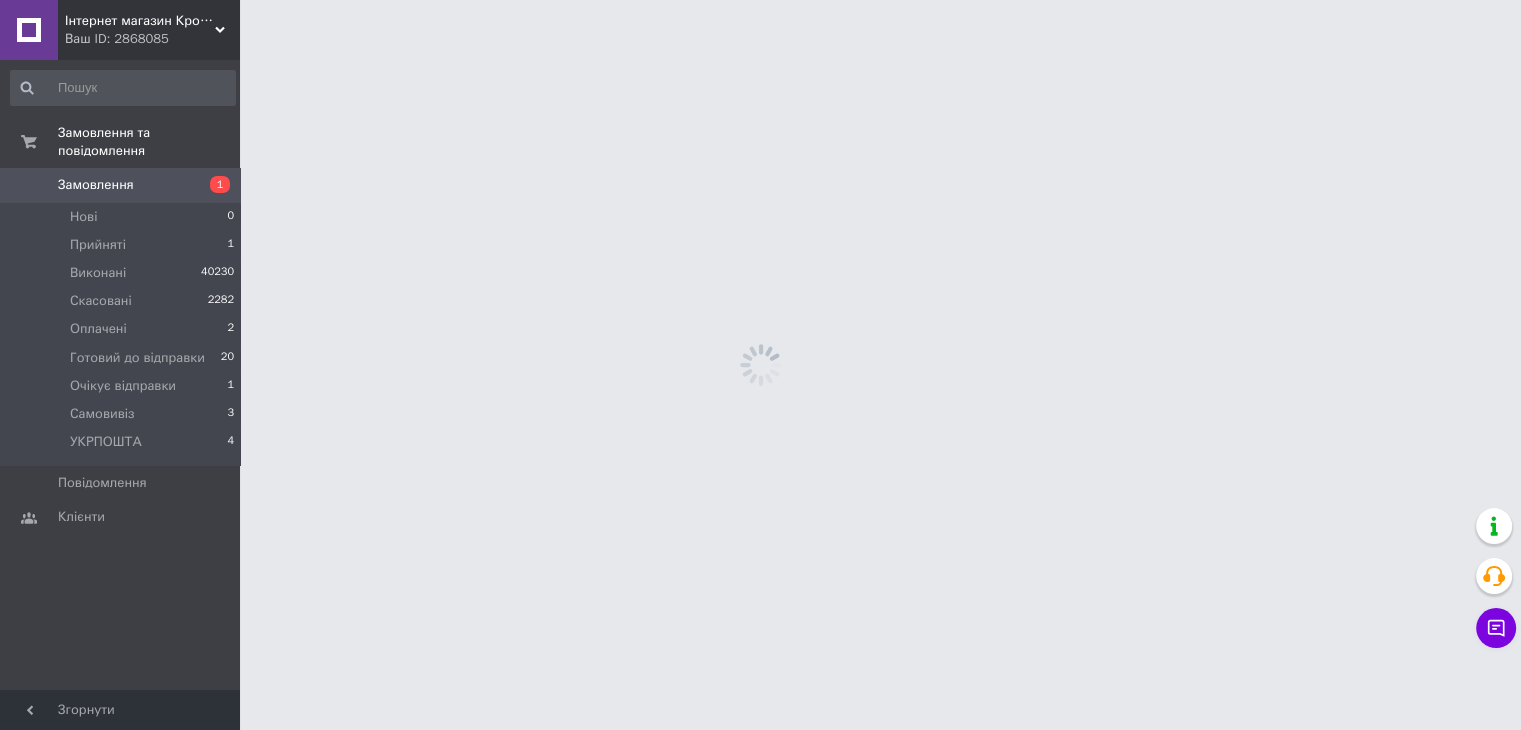 scroll, scrollTop: 0, scrollLeft: 0, axis: both 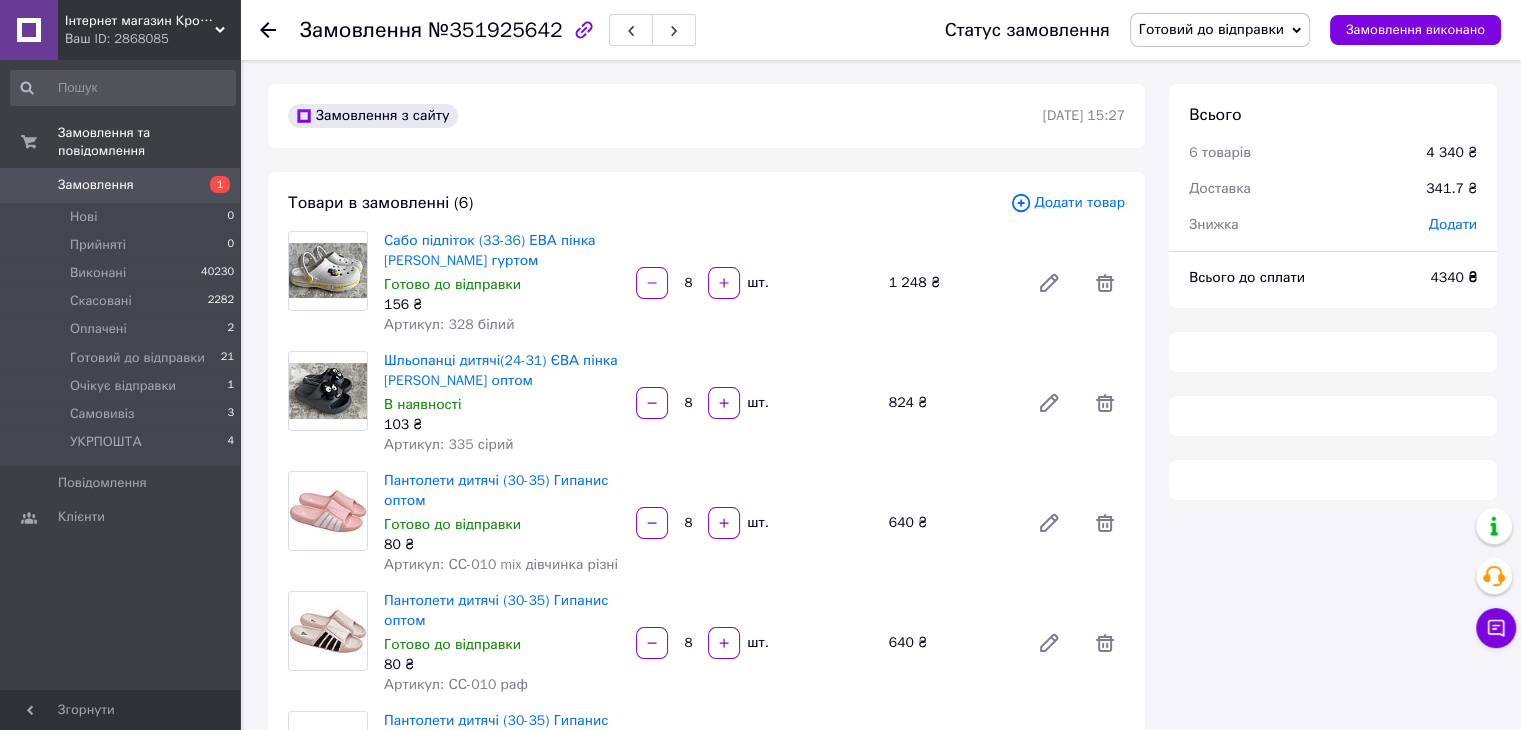 click on "Додати" at bounding box center [1453, 224] 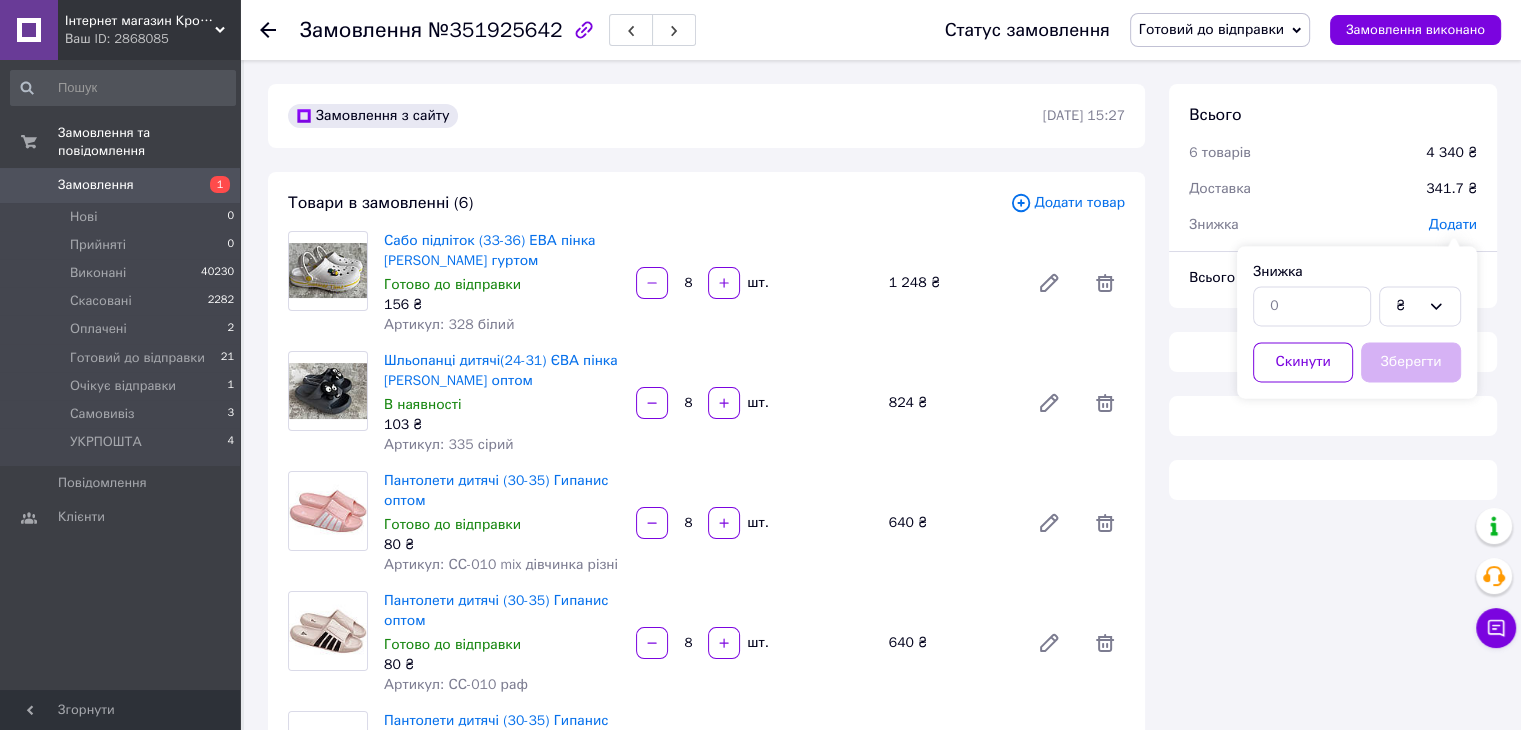 click on "₴" at bounding box center (1357, 306) 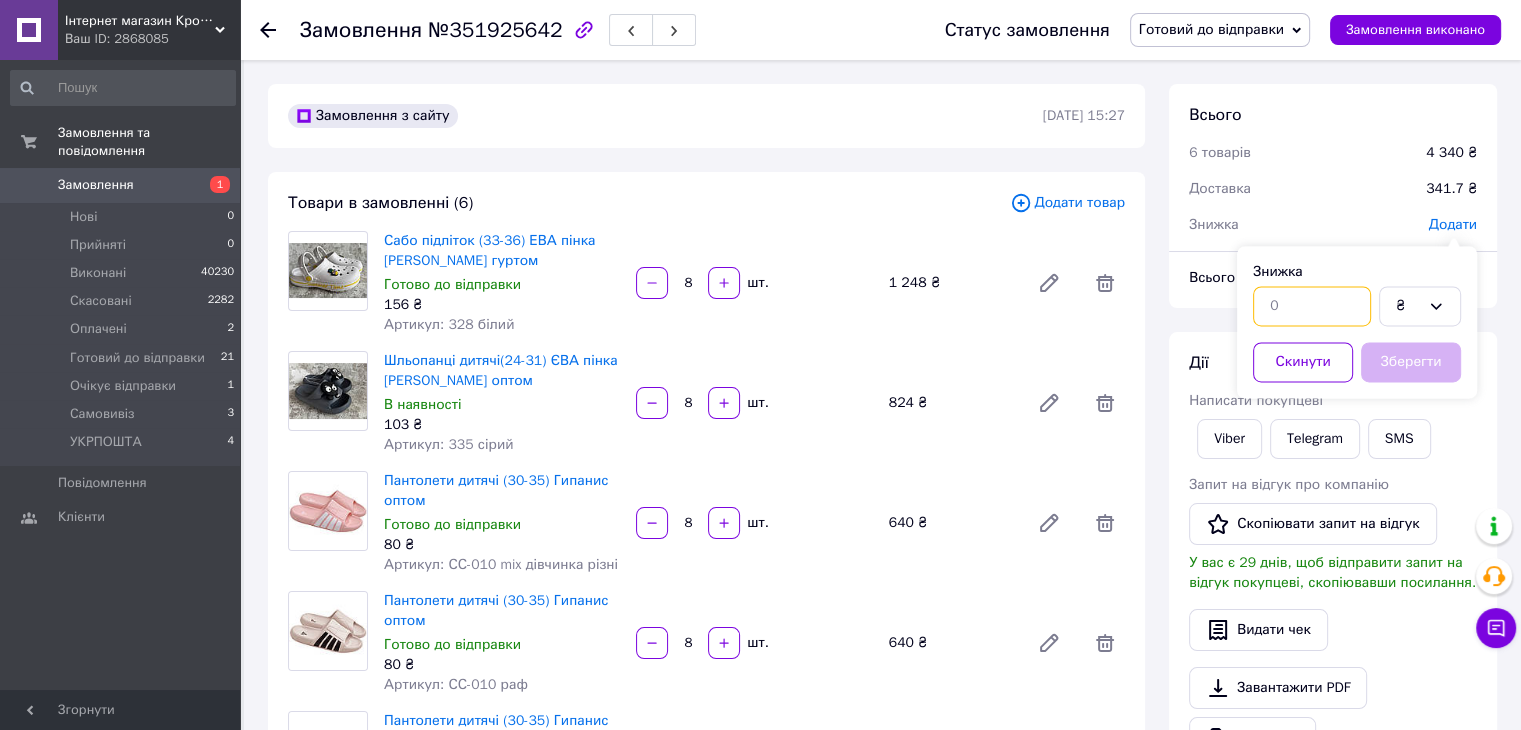 click at bounding box center [1312, 306] 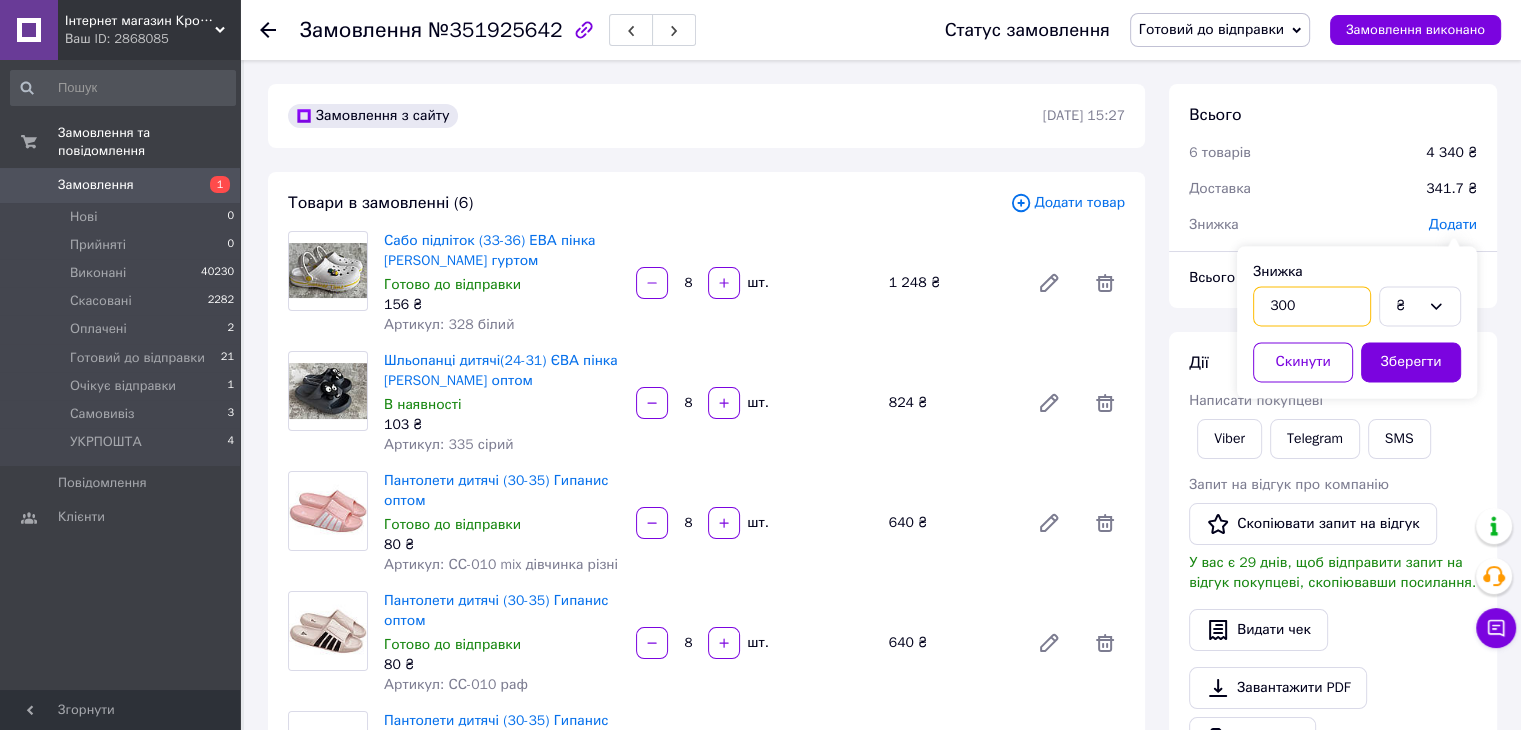 type on "300" 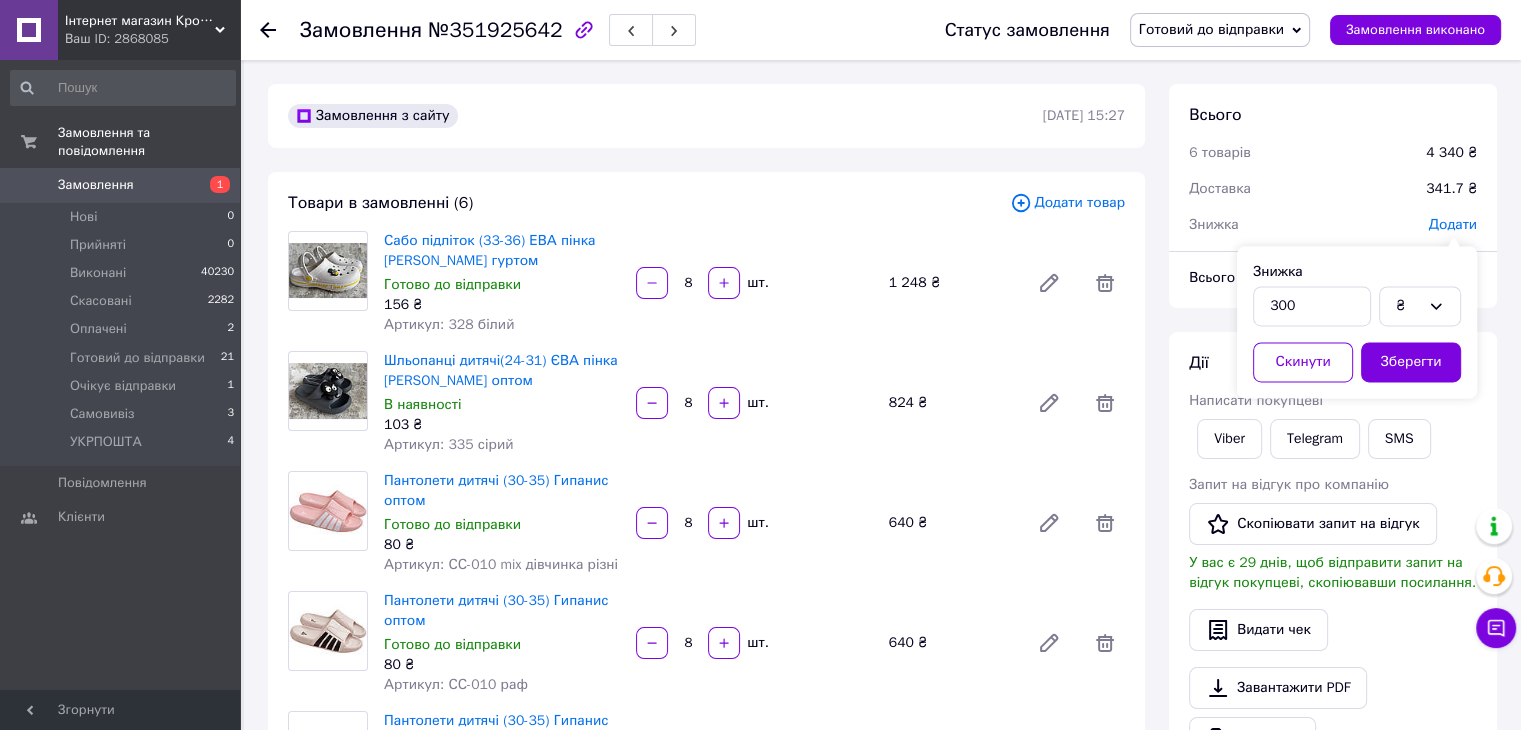 click on "Зберегти" at bounding box center [1411, 362] 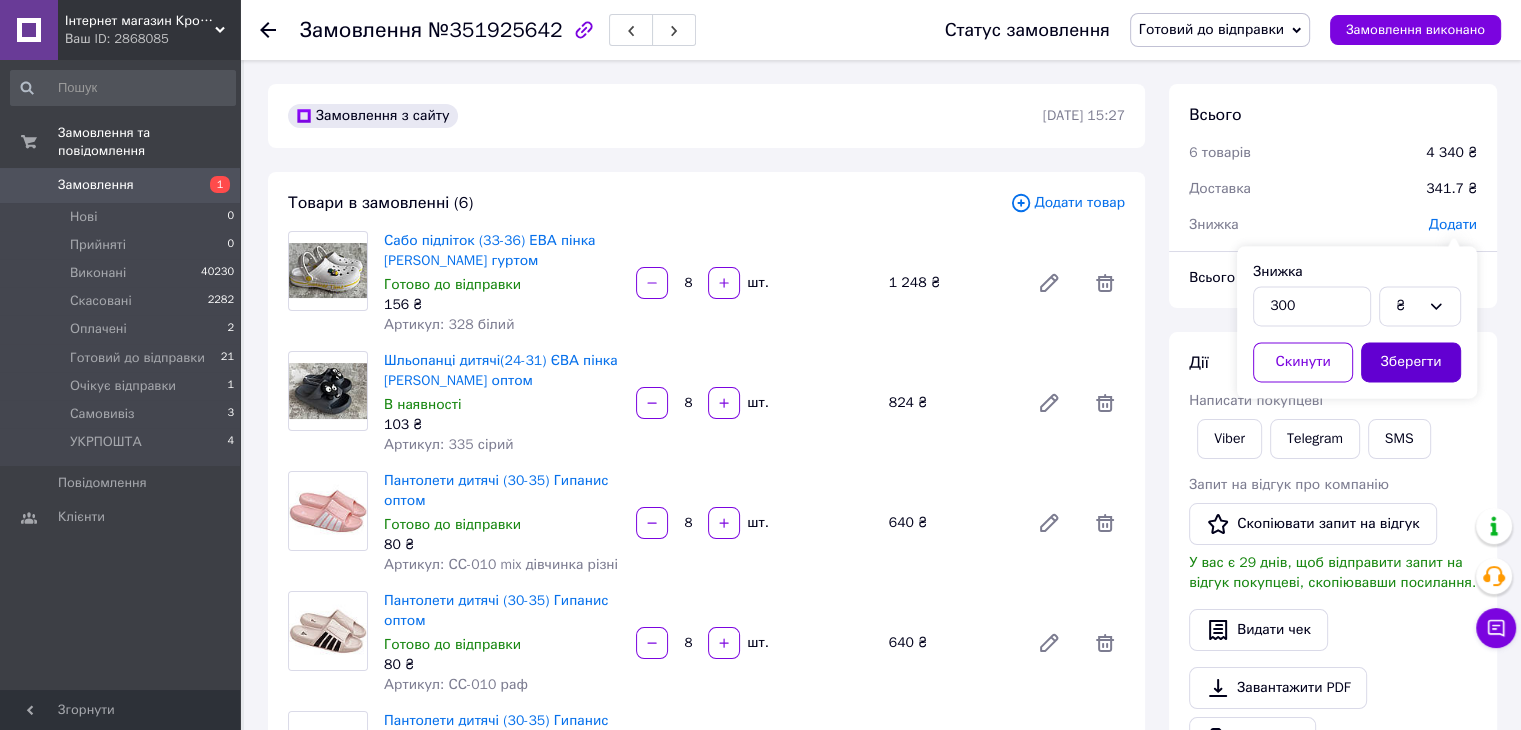 click on "Зберегти" at bounding box center [1411, 362] 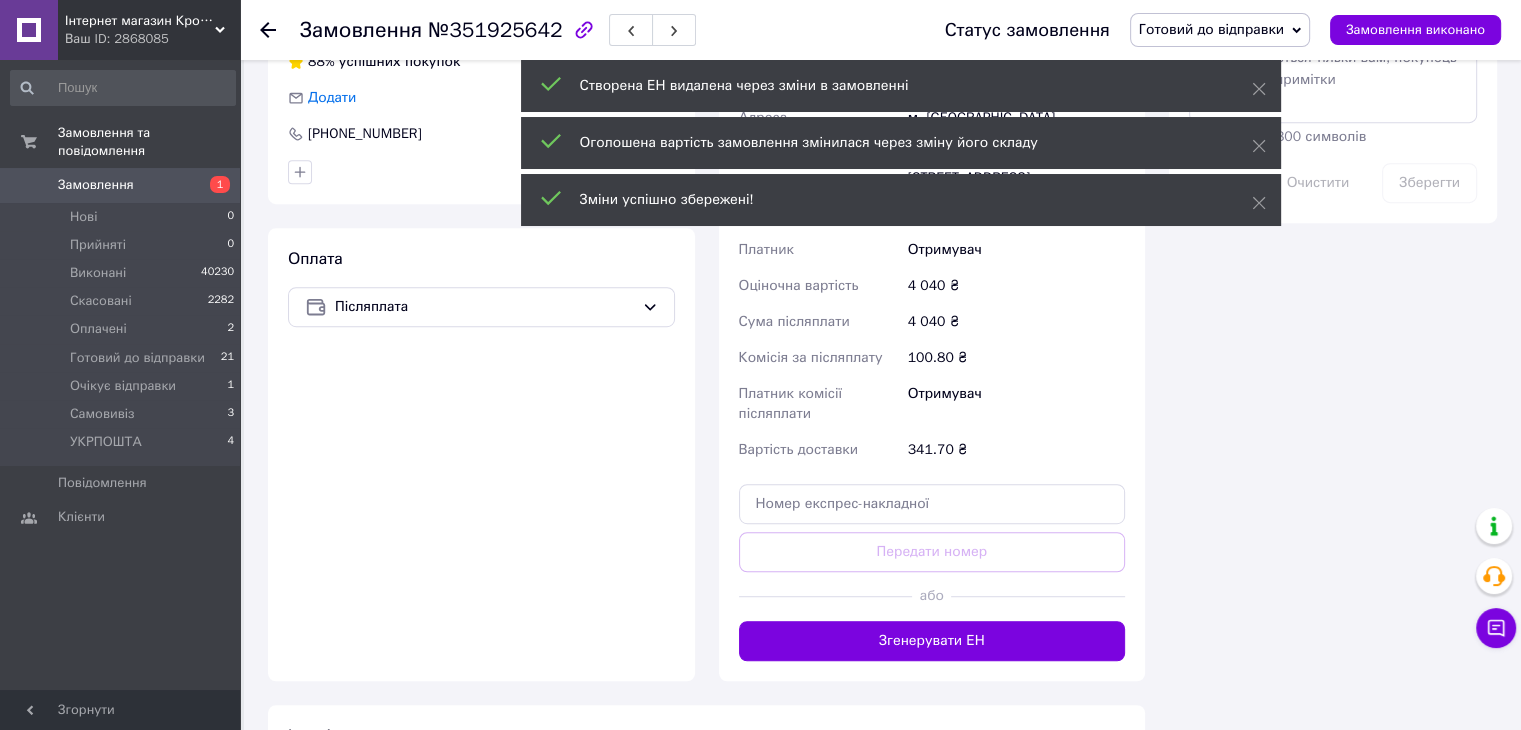scroll, scrollTop: 1200, scrollLeft: 0, axis: vertical 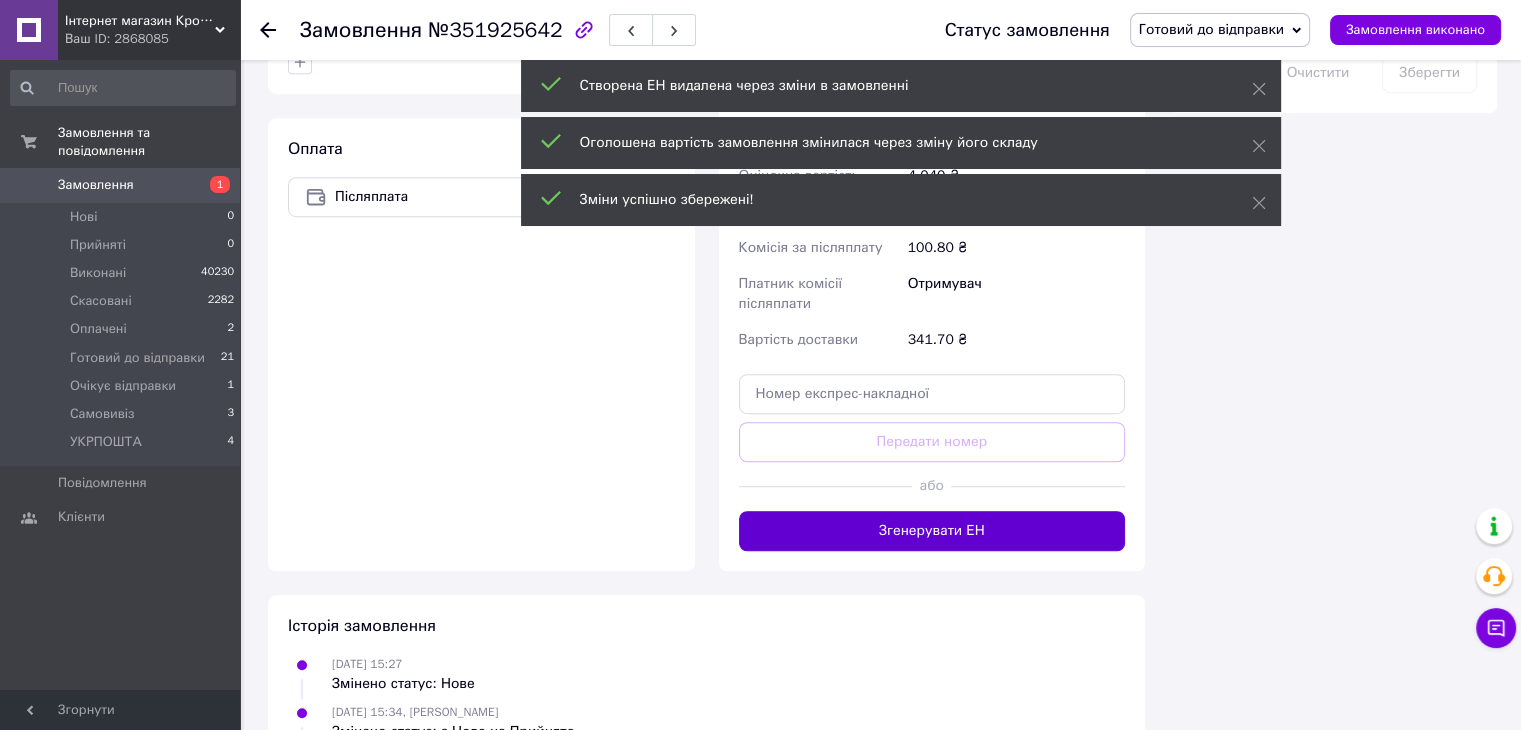click on "Згенерувати ЕН" at bounding box center (932, 531) 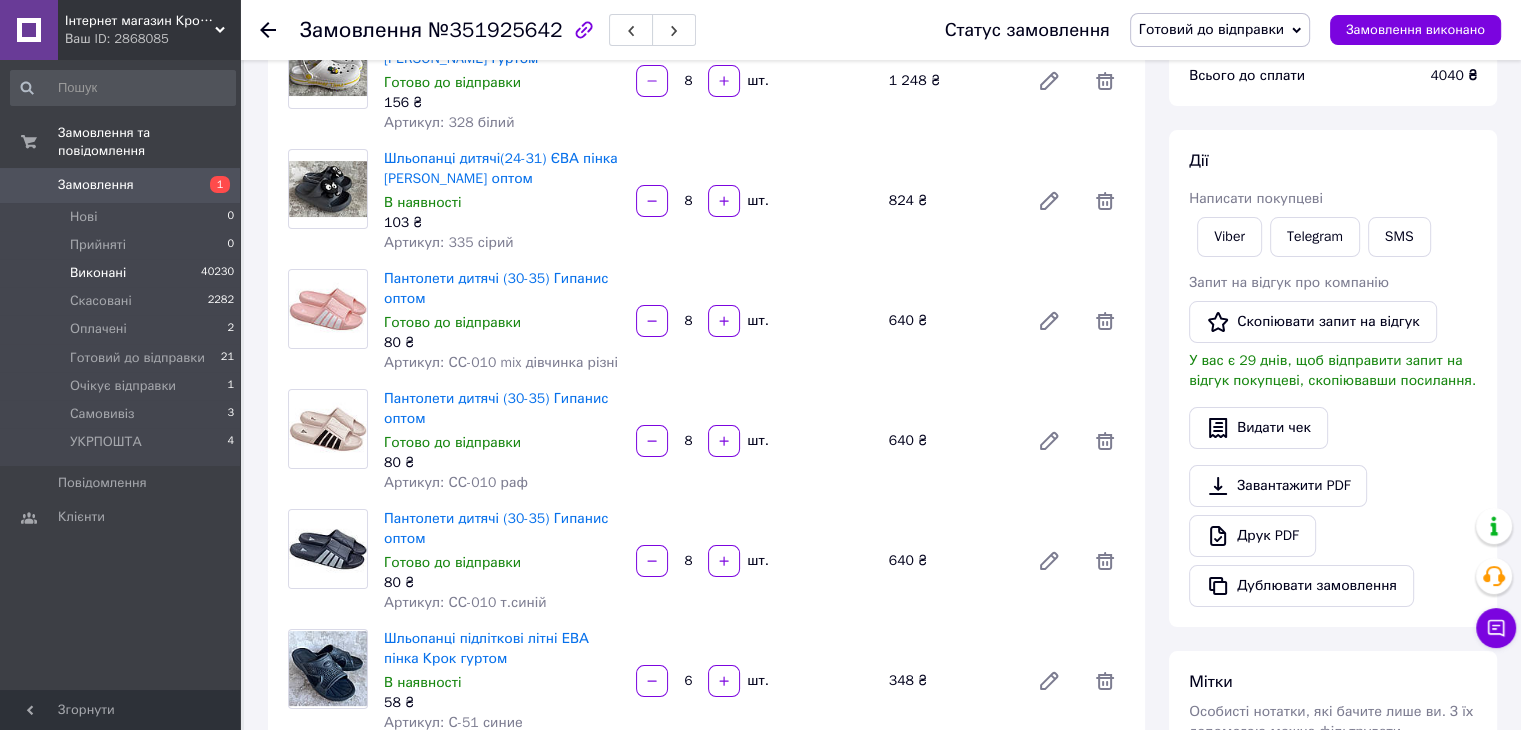 scroll, scrollTop: 0, scrollLeft: 0, axis: both 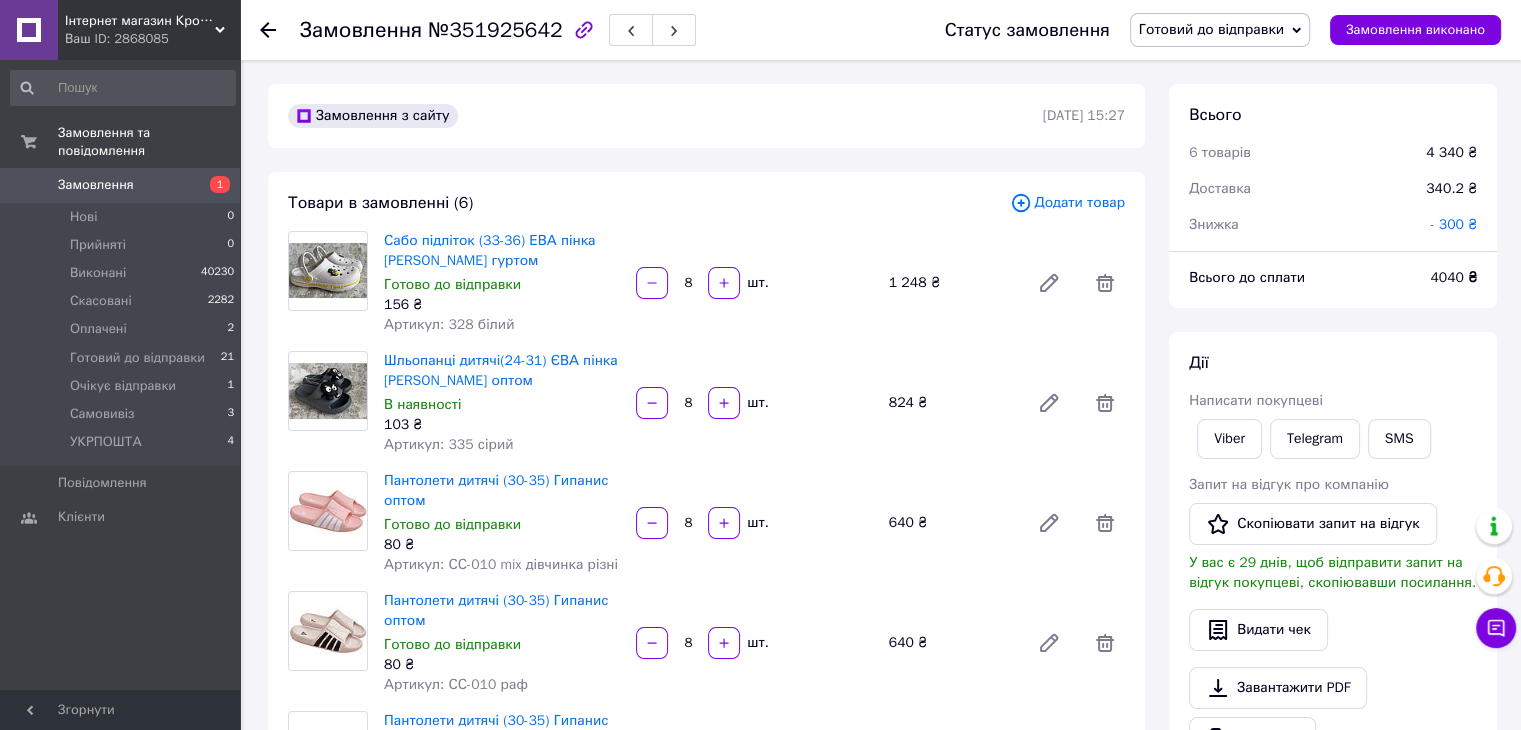 click on "Замовлення 1" at bounding box center (123, 185) 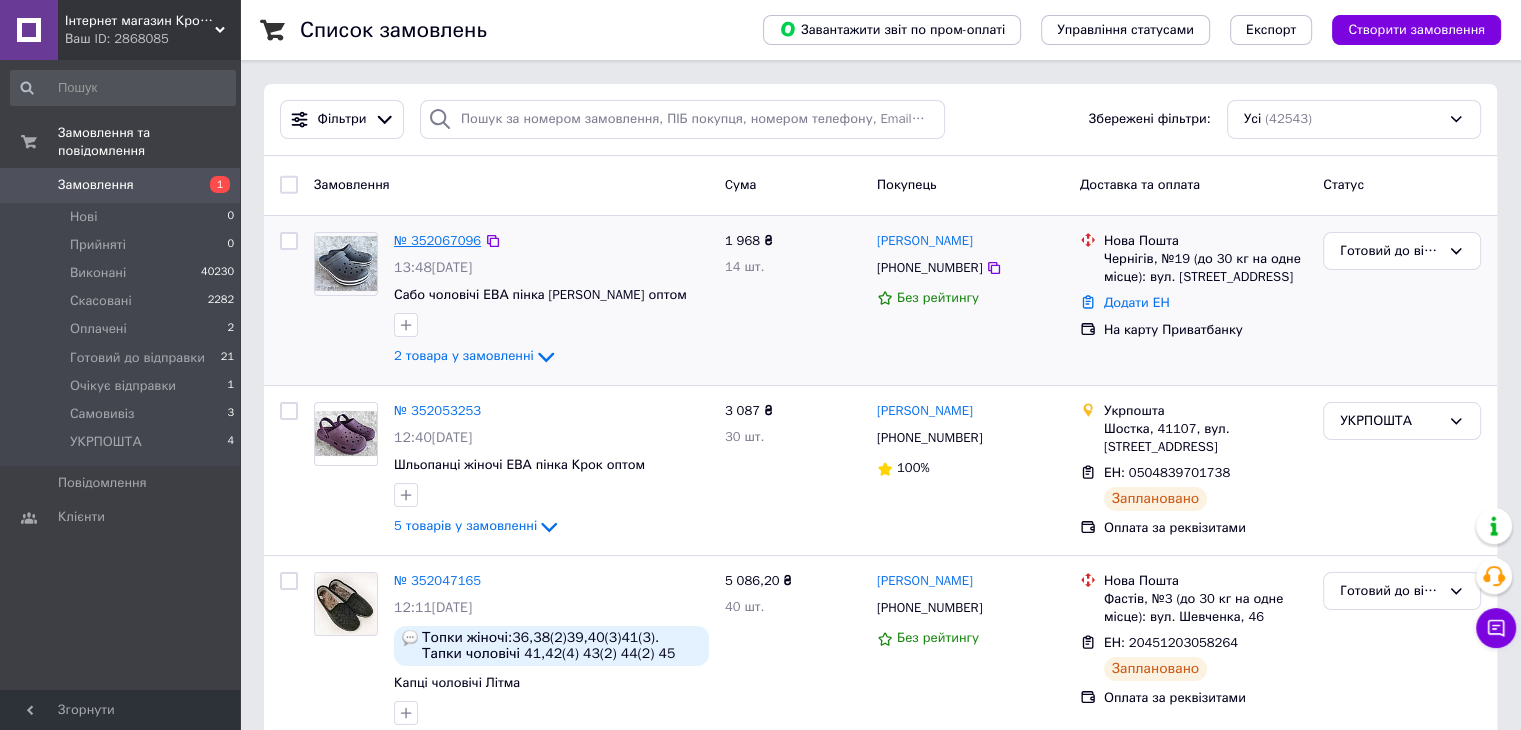 click on "№ 352067096" at bounding box center [437, 240] 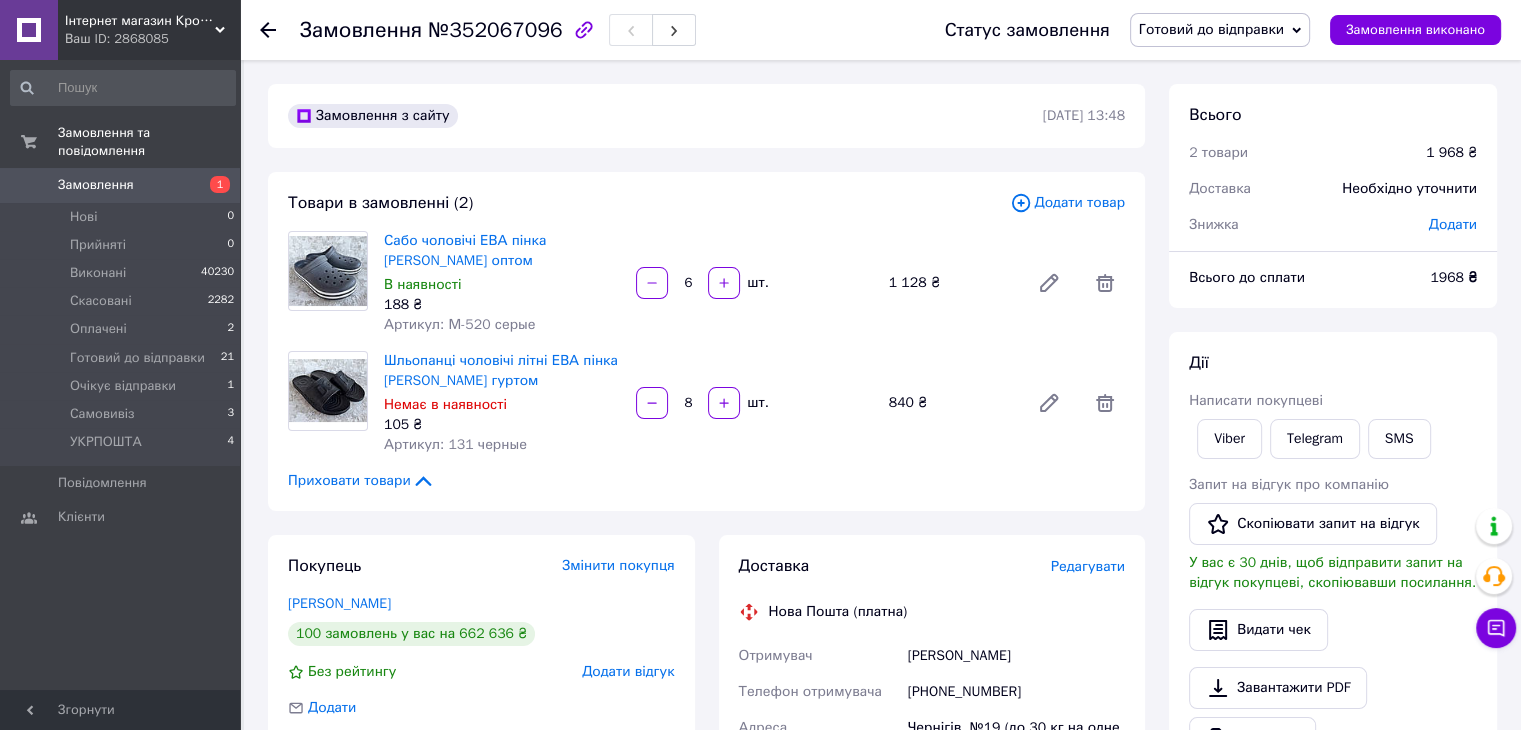 click on "Додати" at bounding box center (1453, 224) 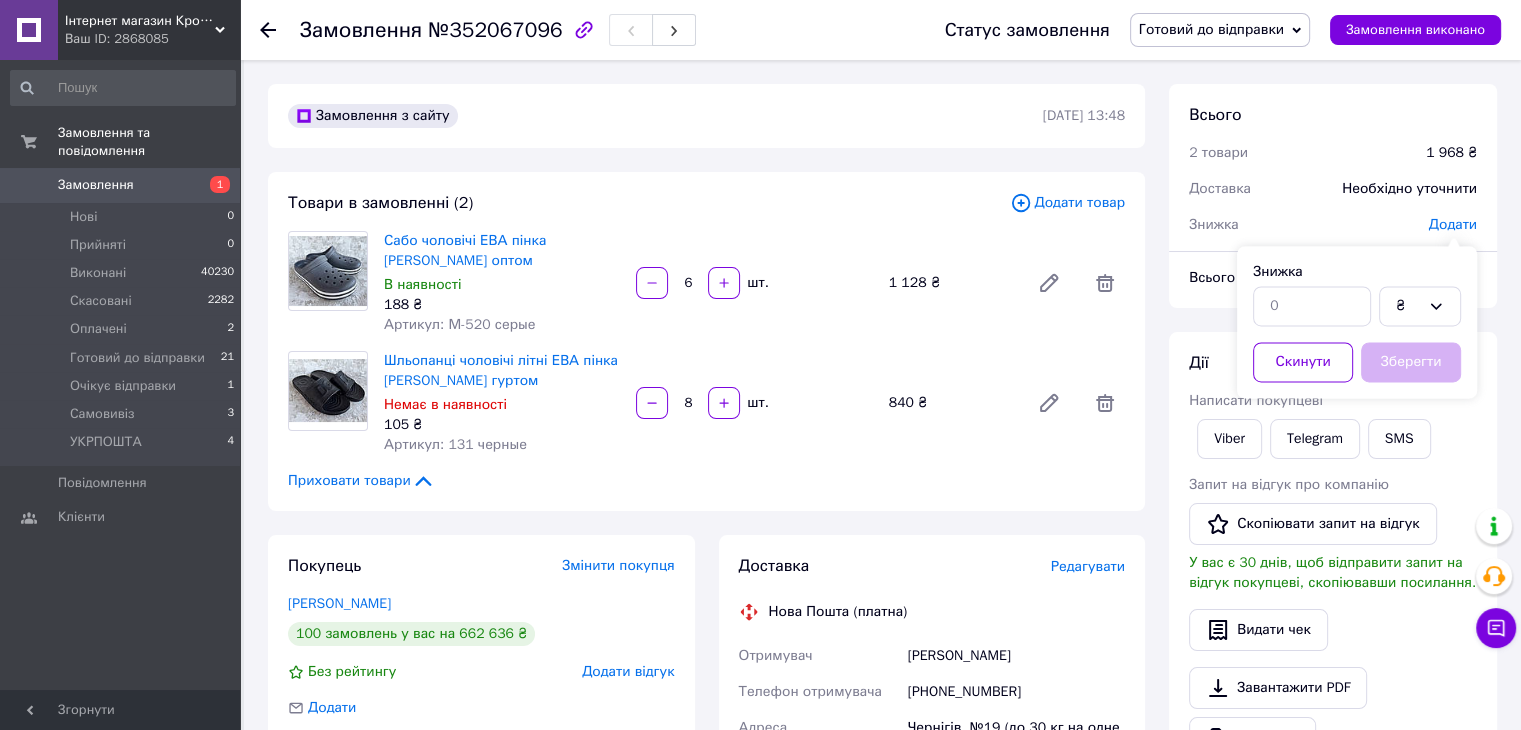 click on "₴" at bounding box center (1357, 306) 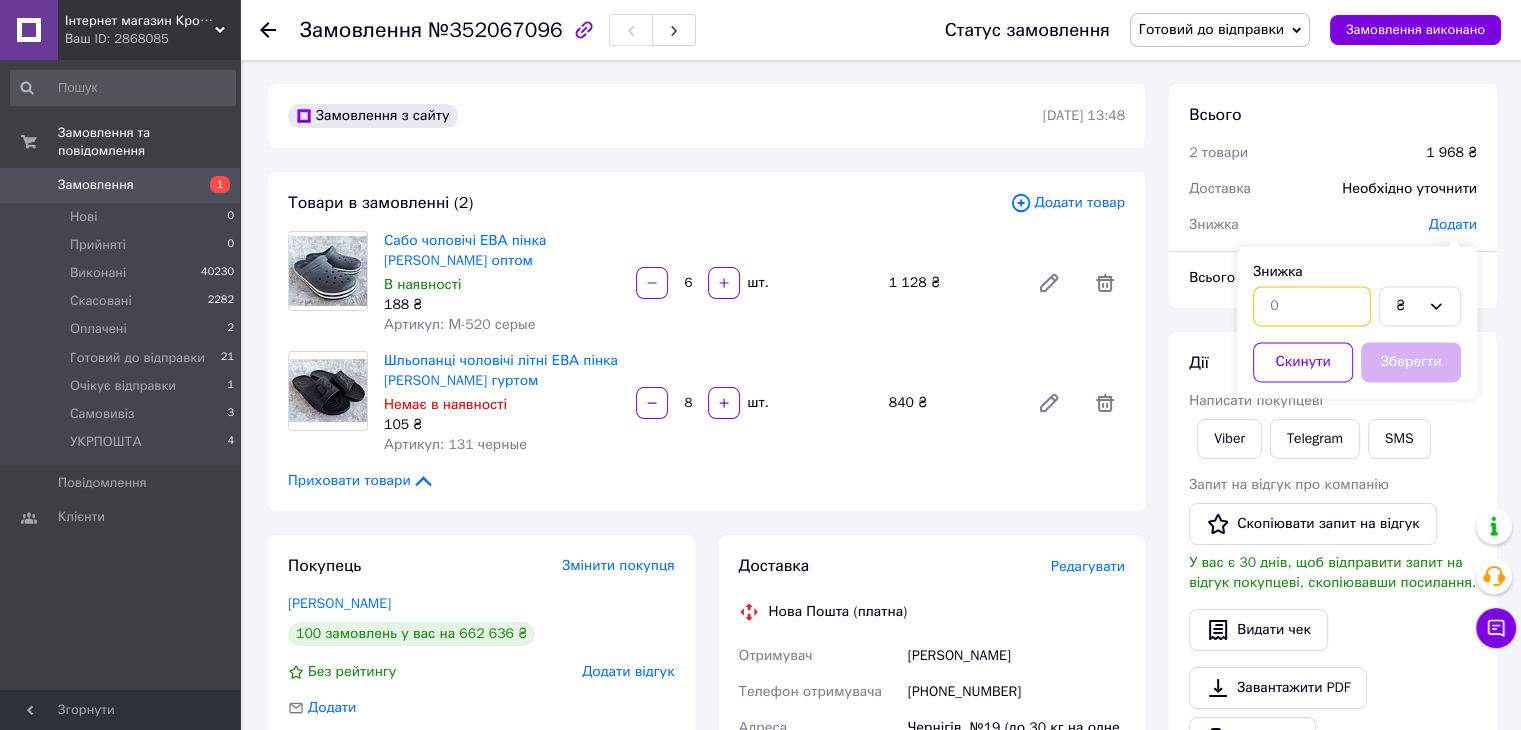 click at bounding box center [1312, 306] 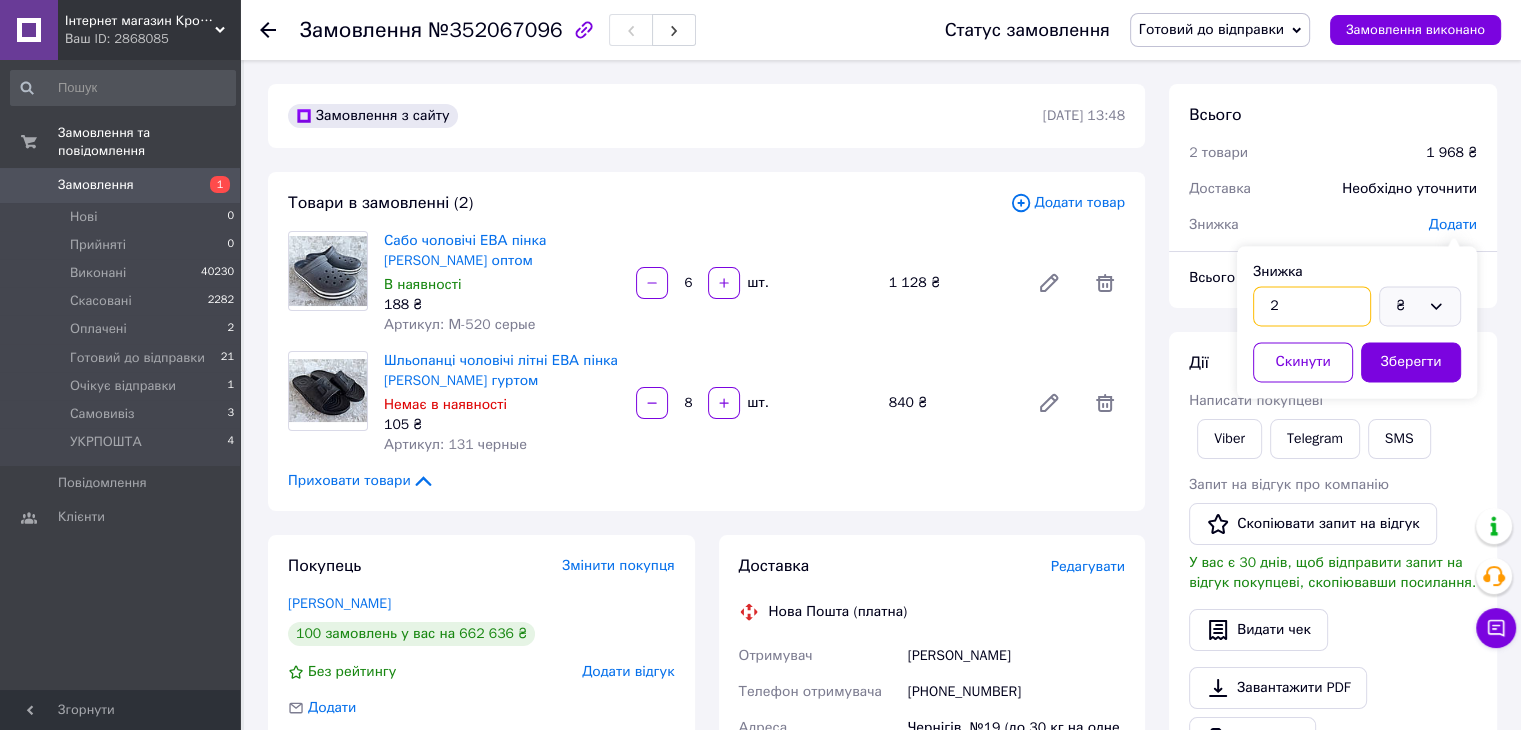type on "2" 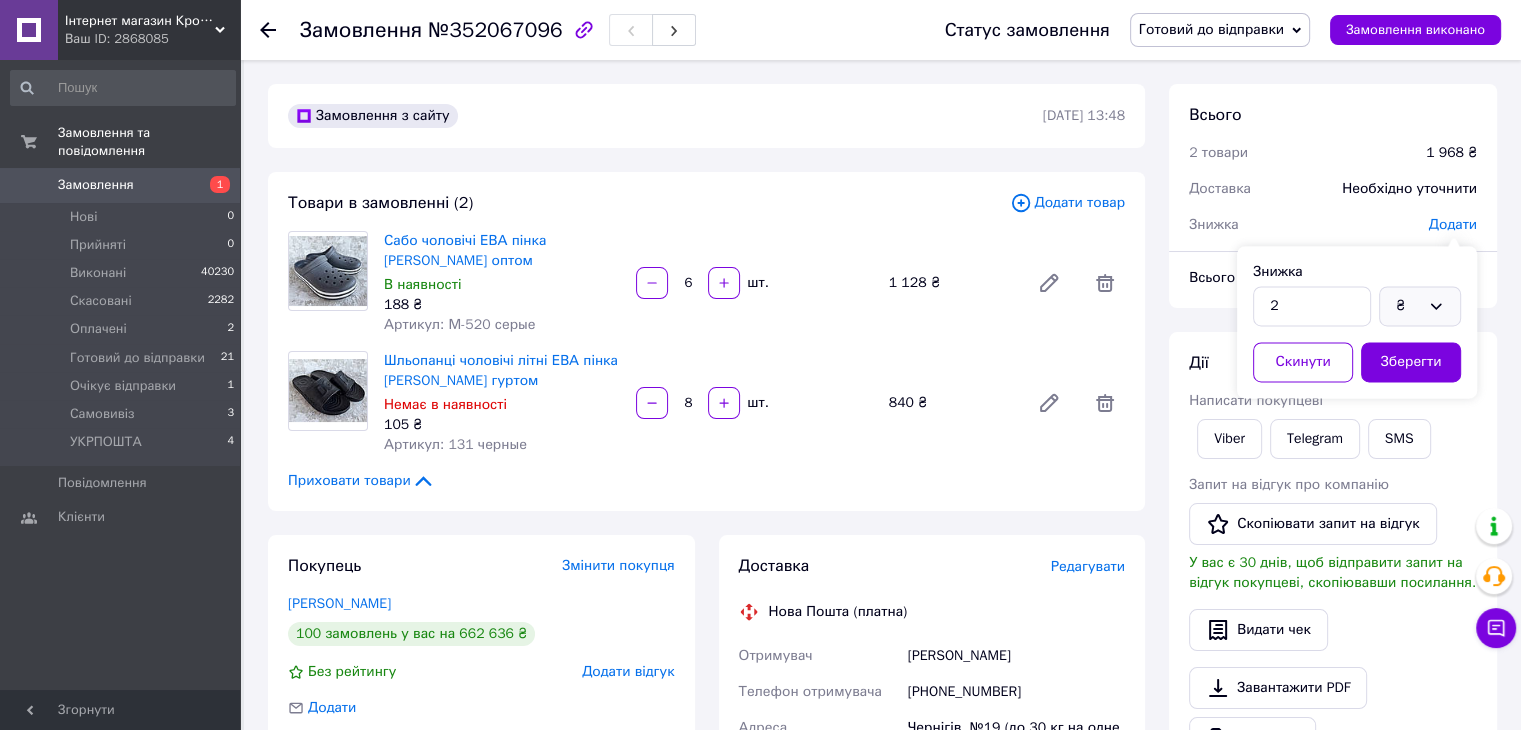 click 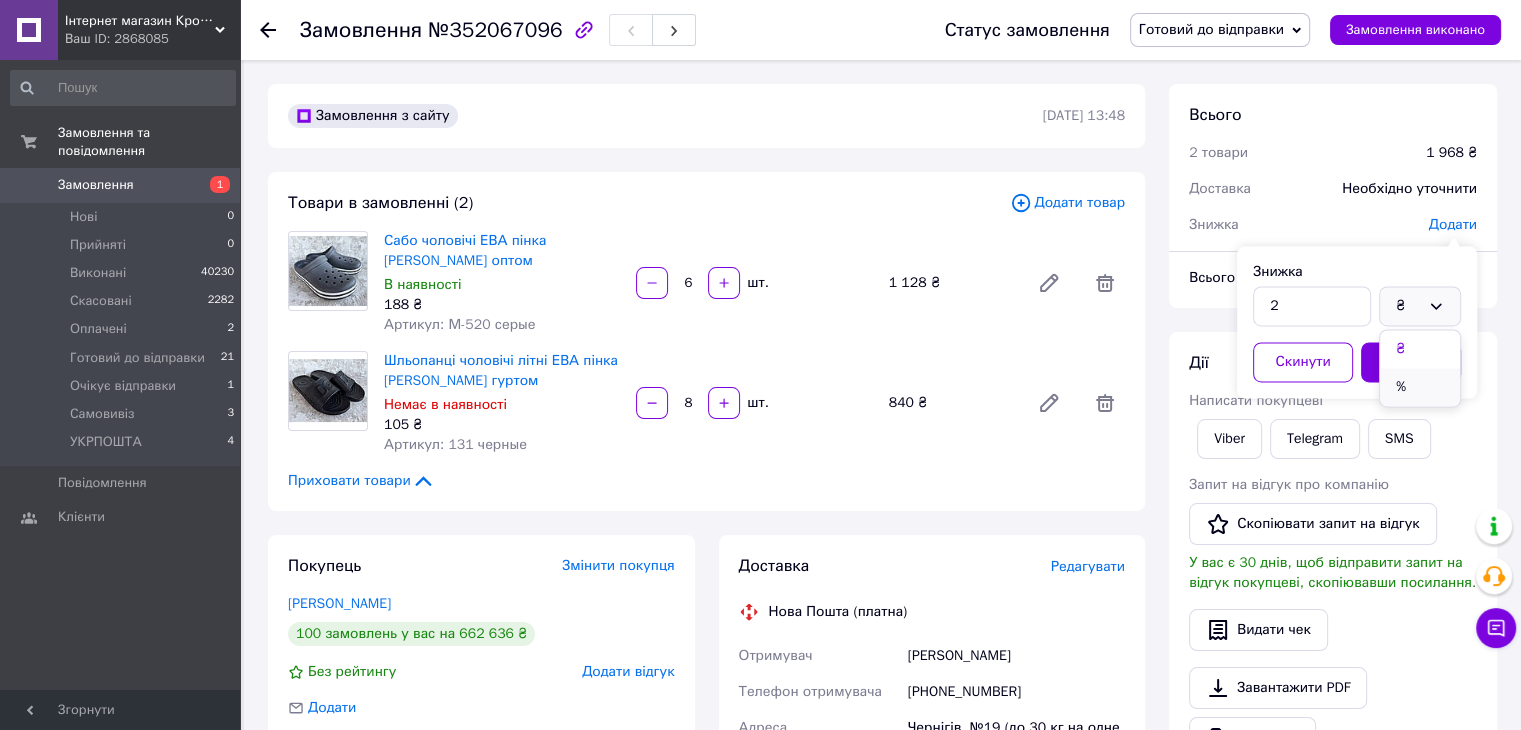 click on "%" at bounding box center (1420, 387) 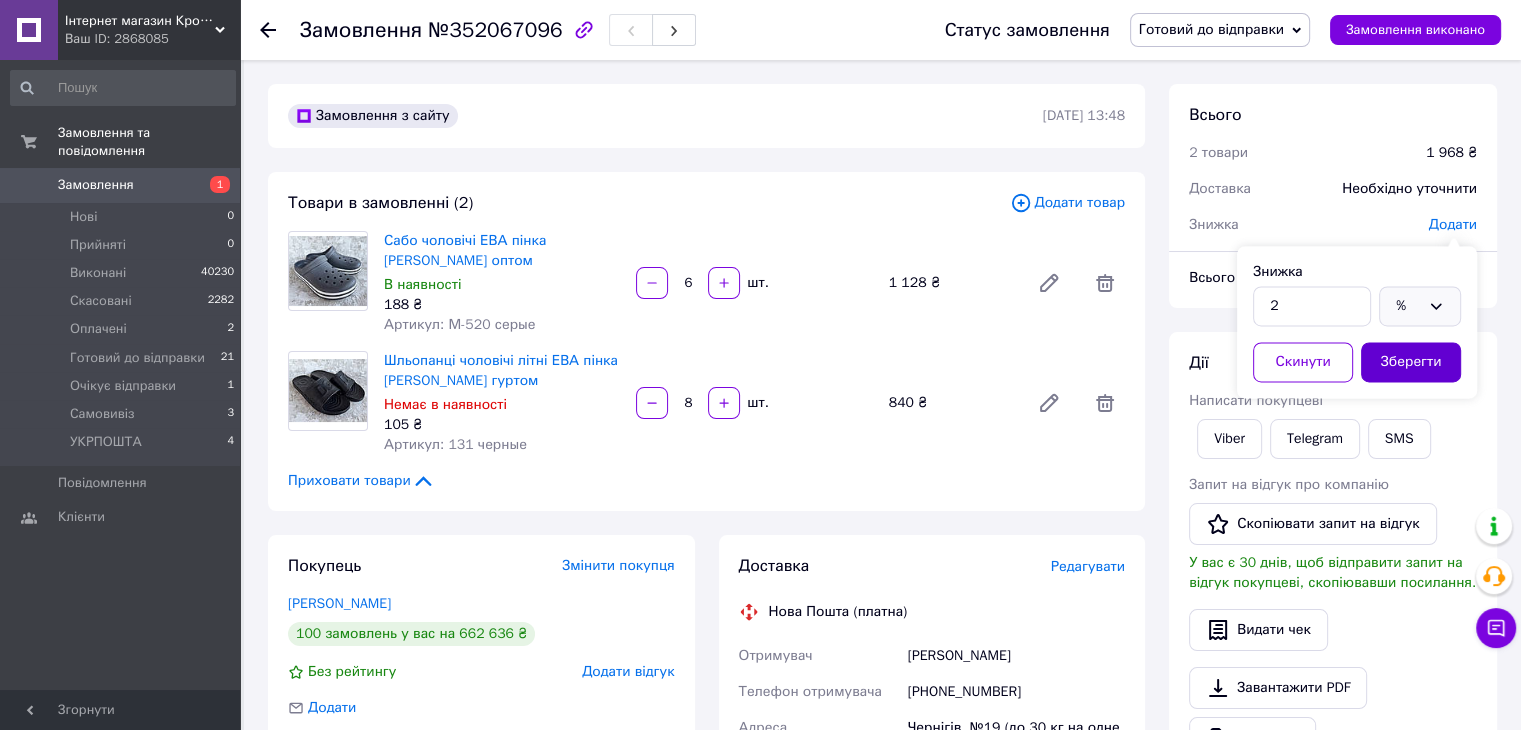 click on "Зберегти" at bounding box center (1411, 362) 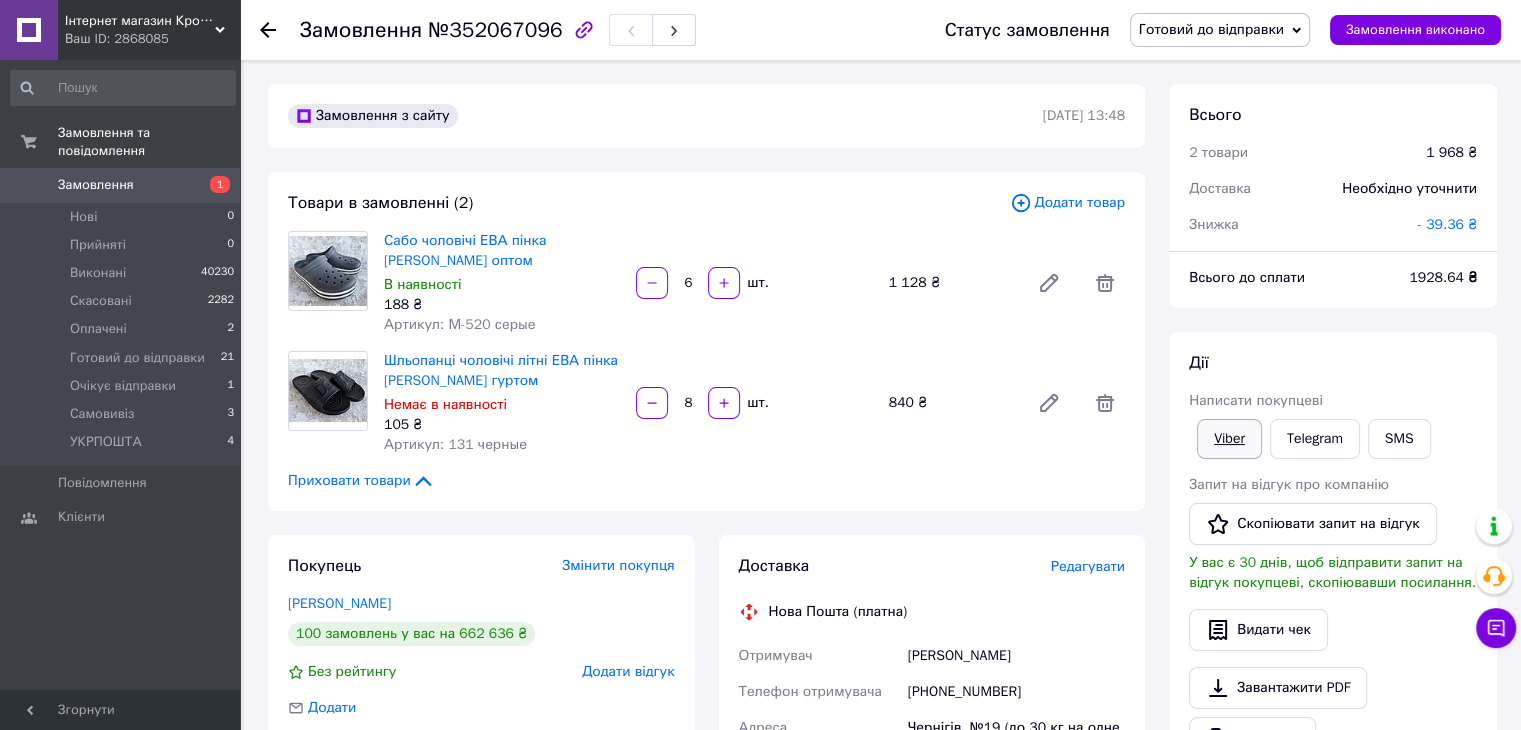 click on "Viber" at bounding box center (1229, 439) 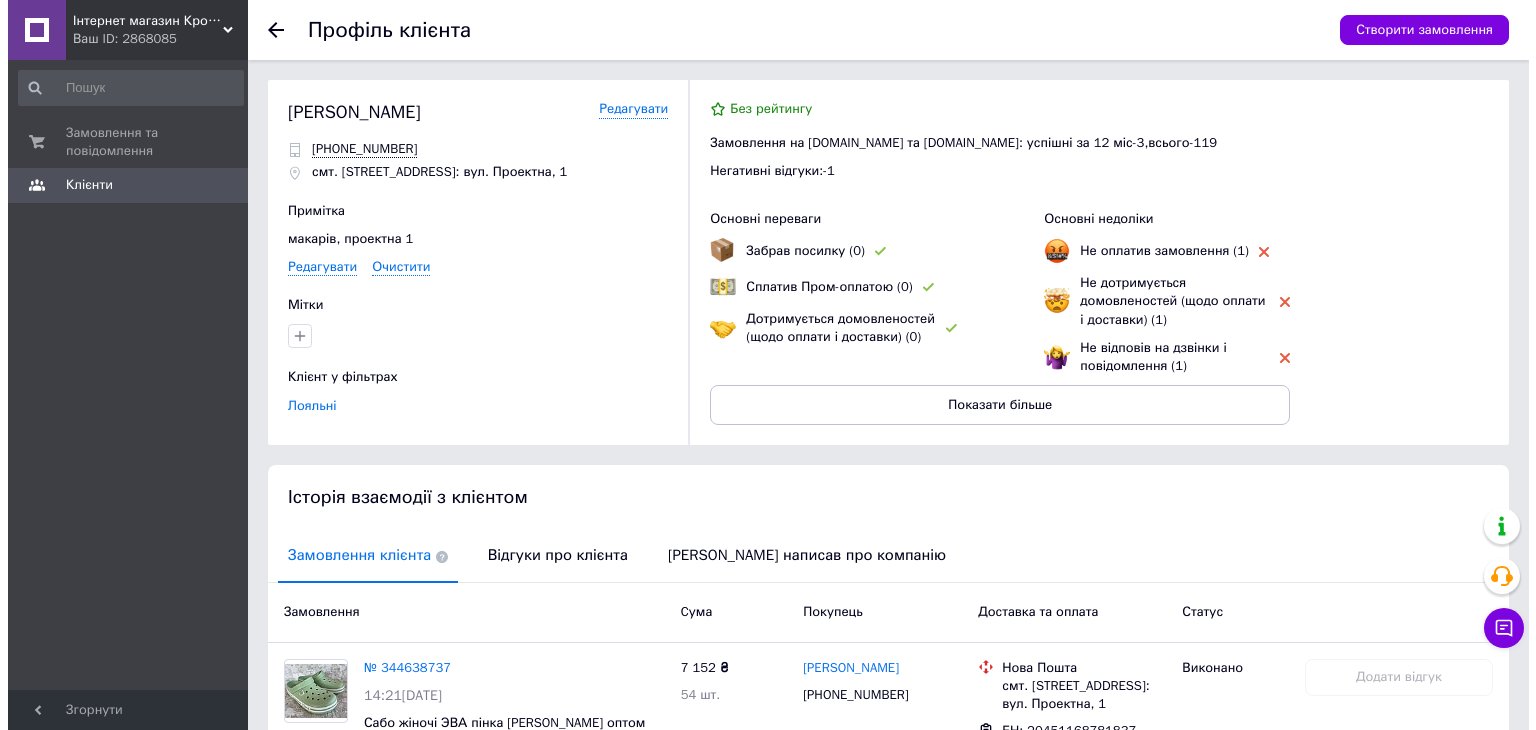 scroll, scrollTop: 0, scrollLeft: 0, axis: both 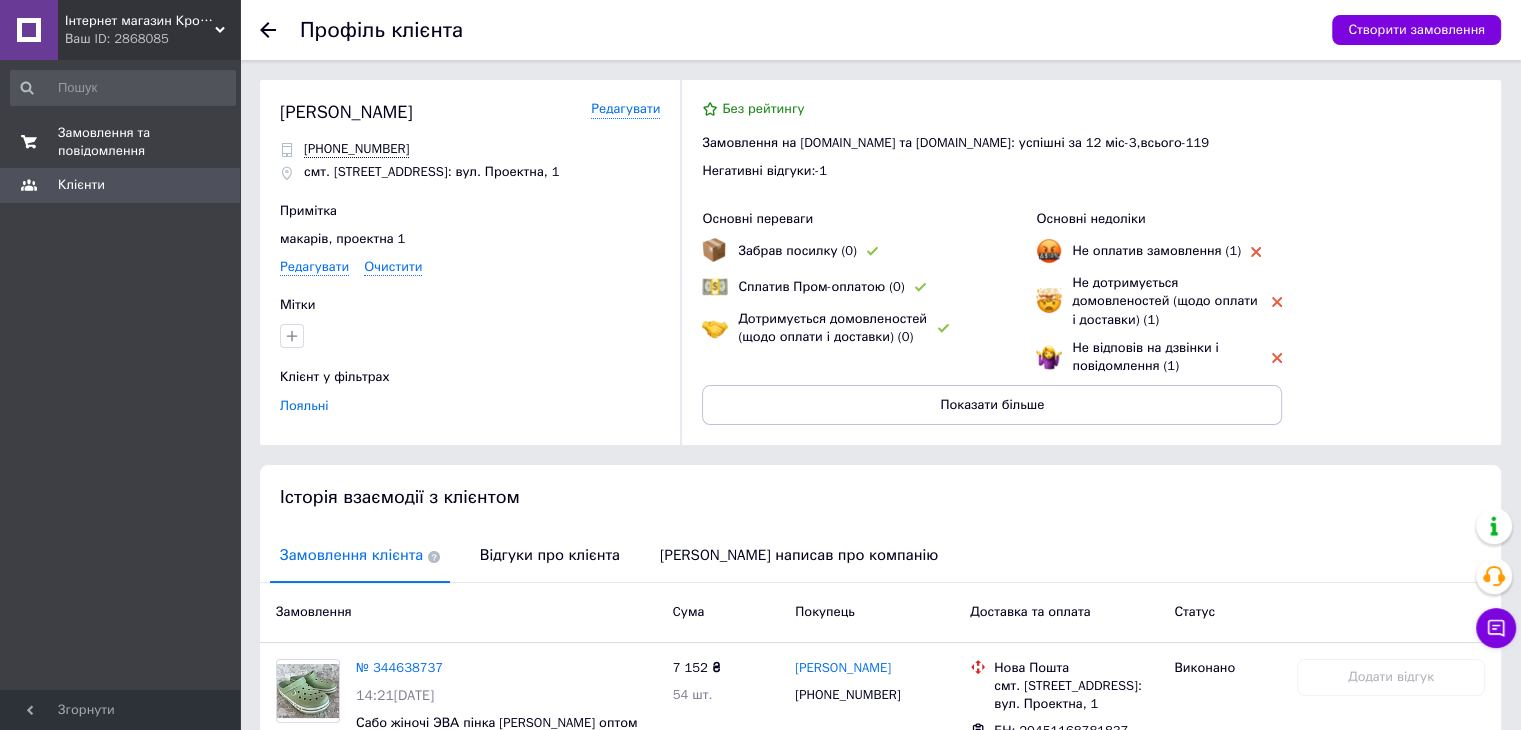 click on "Замовлення та повідомлення" at bounding box center (121, 142) 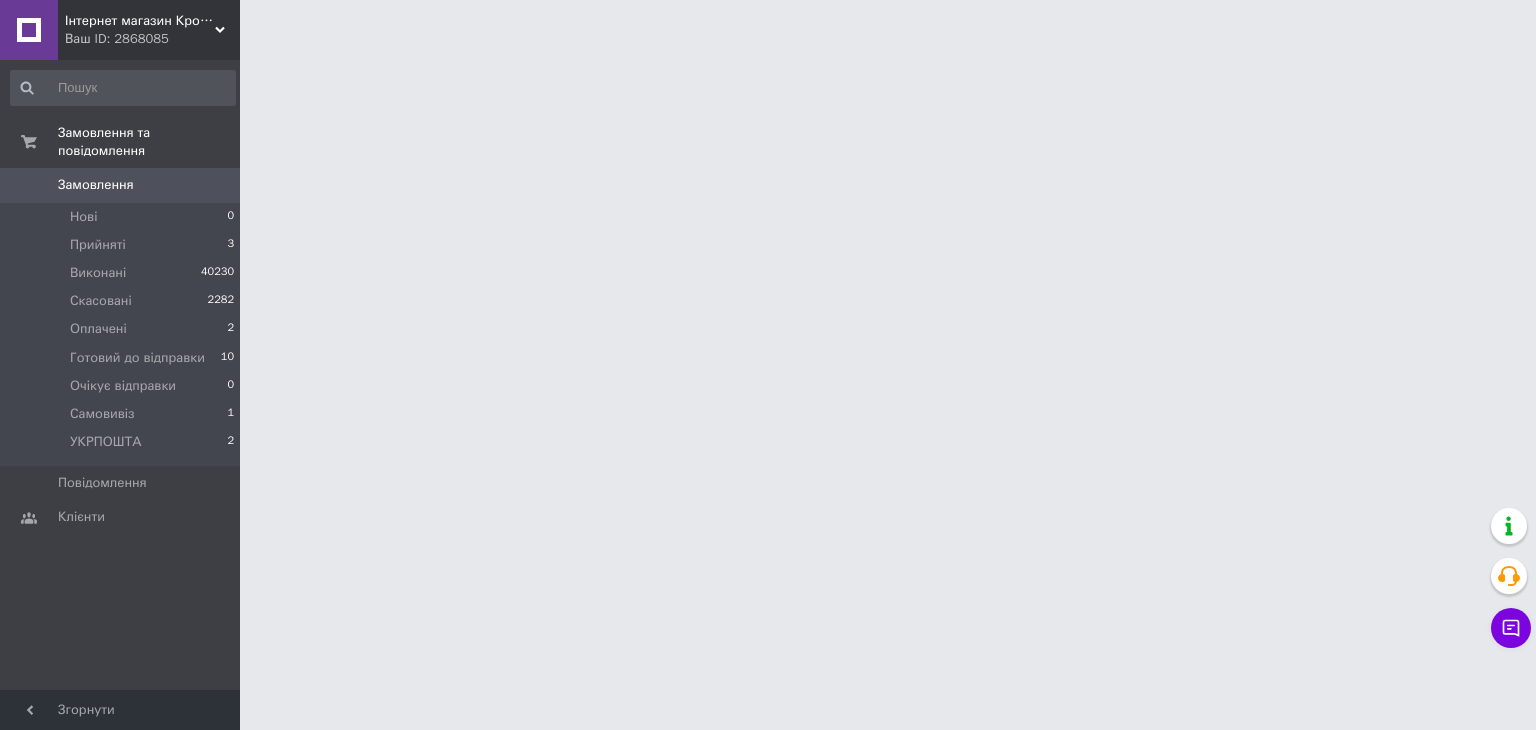 click on "Замовлення 0" at bounding box center (123, 185) 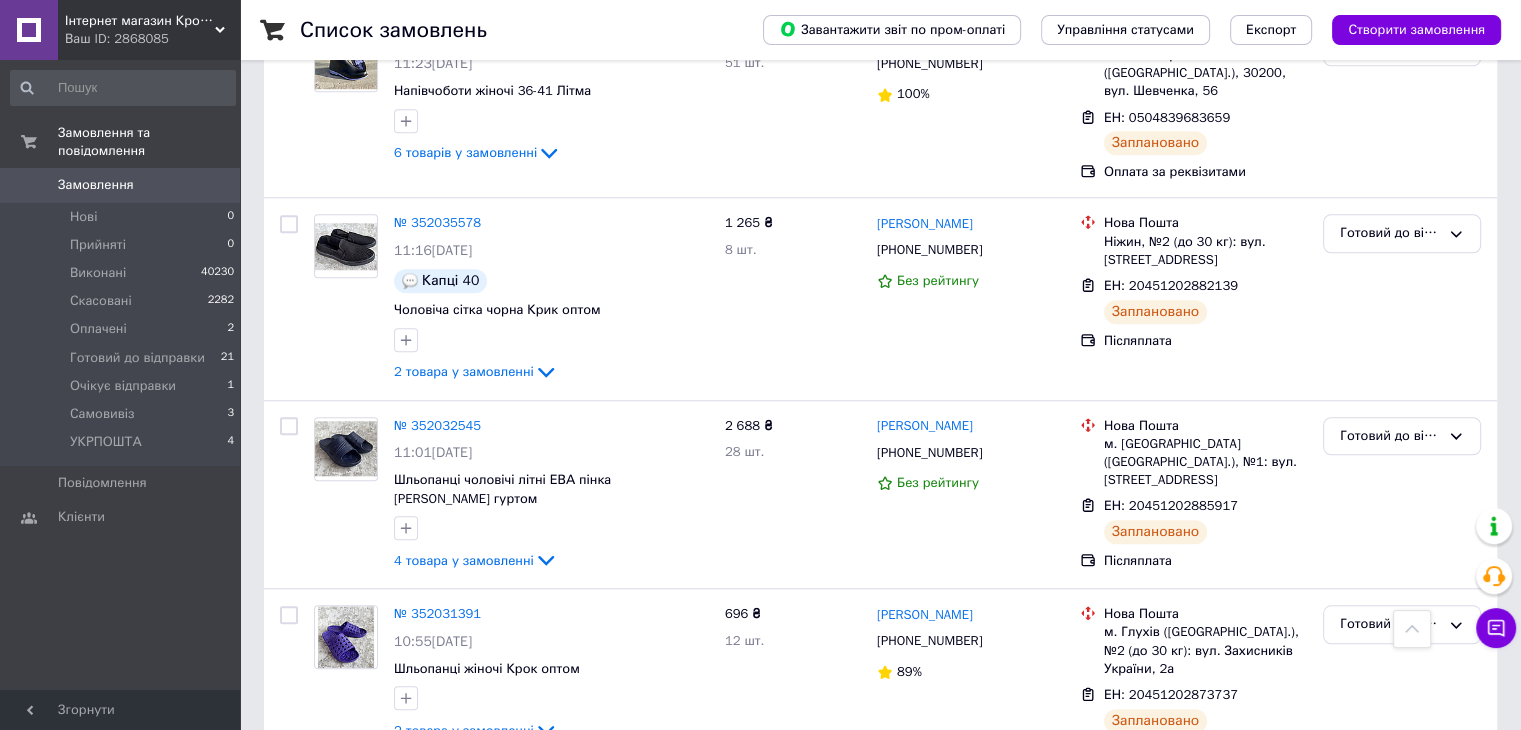 scroll, scrollTop: 1866, scrollLeft: 0, axis: vertical 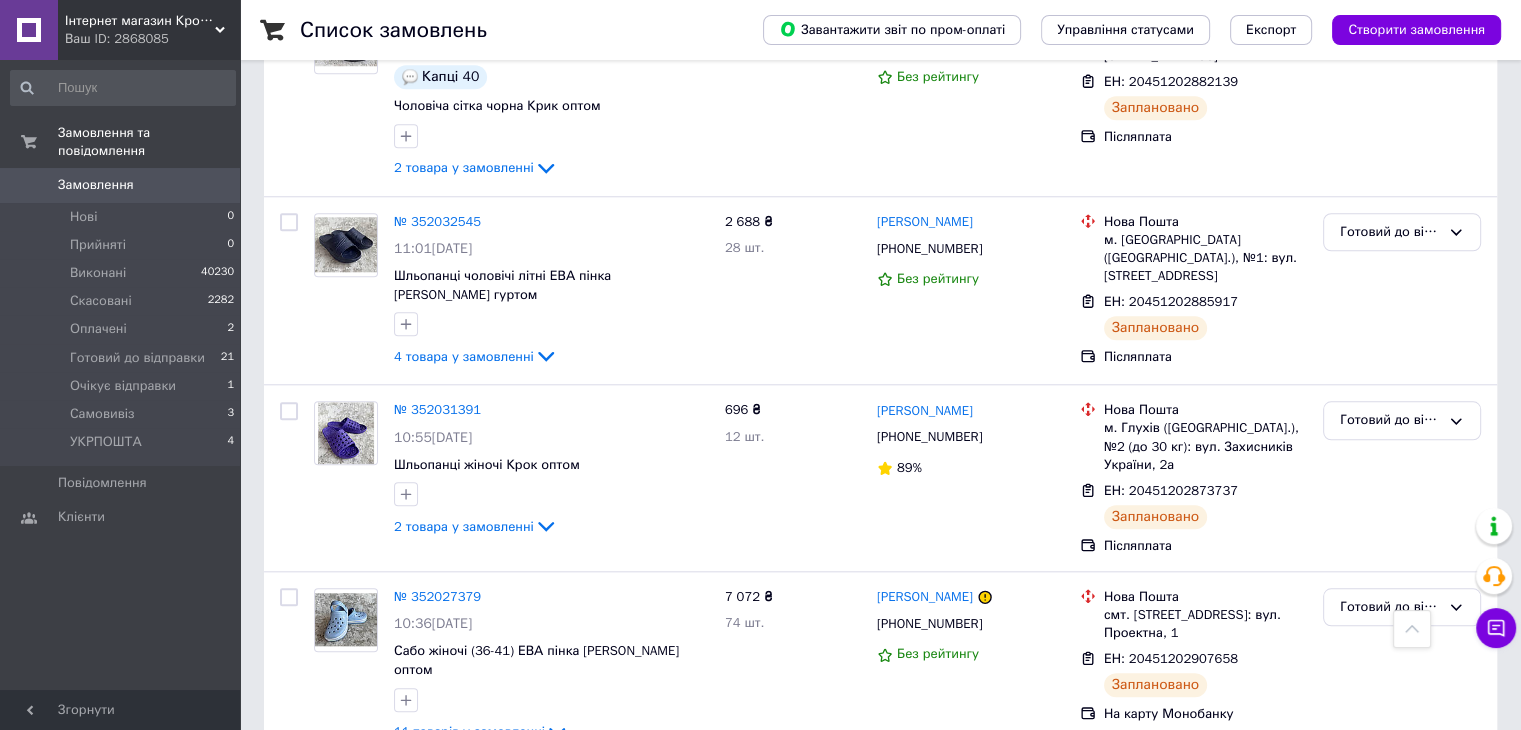click on "Замовлення 0" at bounding box center (123, 185) 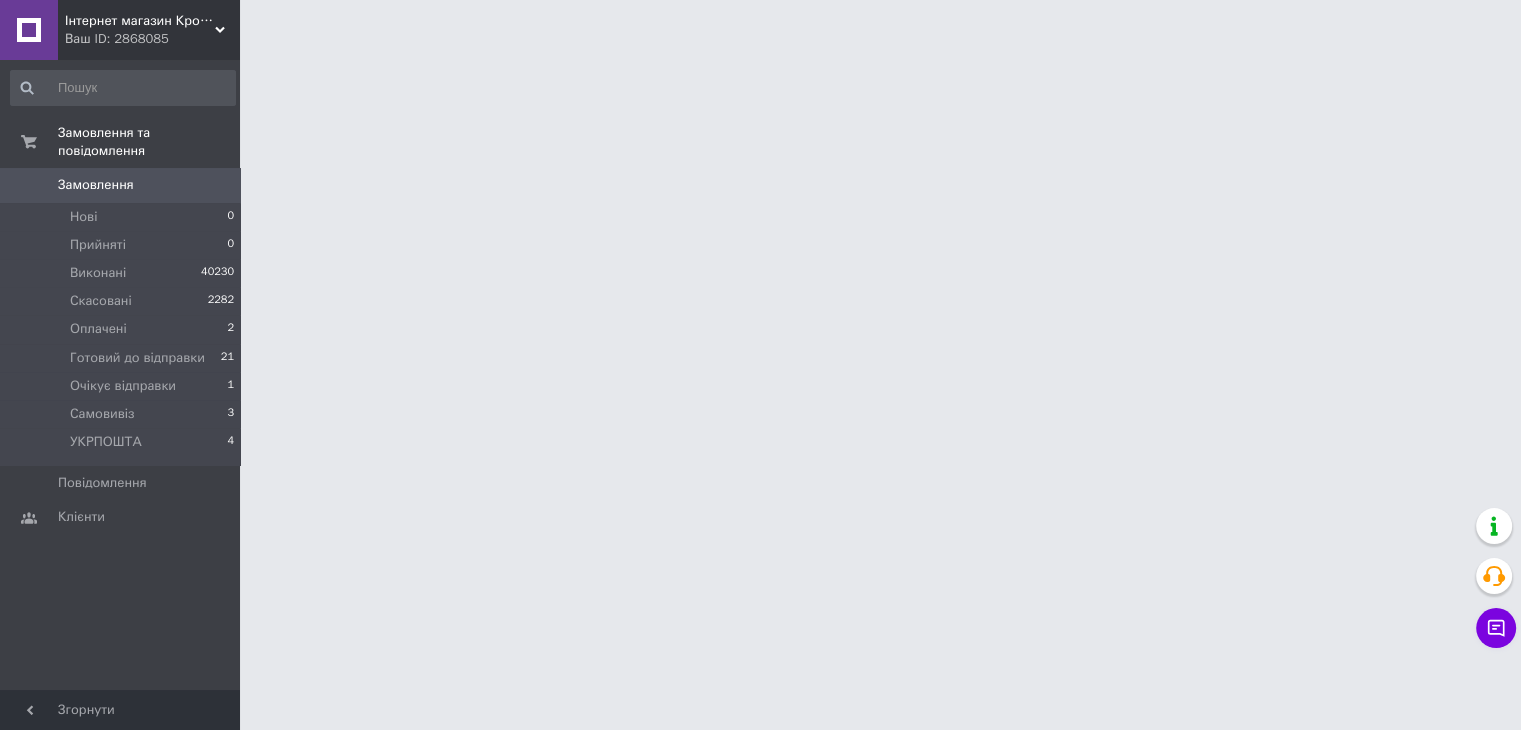 scroll, scrollTop: 0, scrollLeft: 0, axis: both 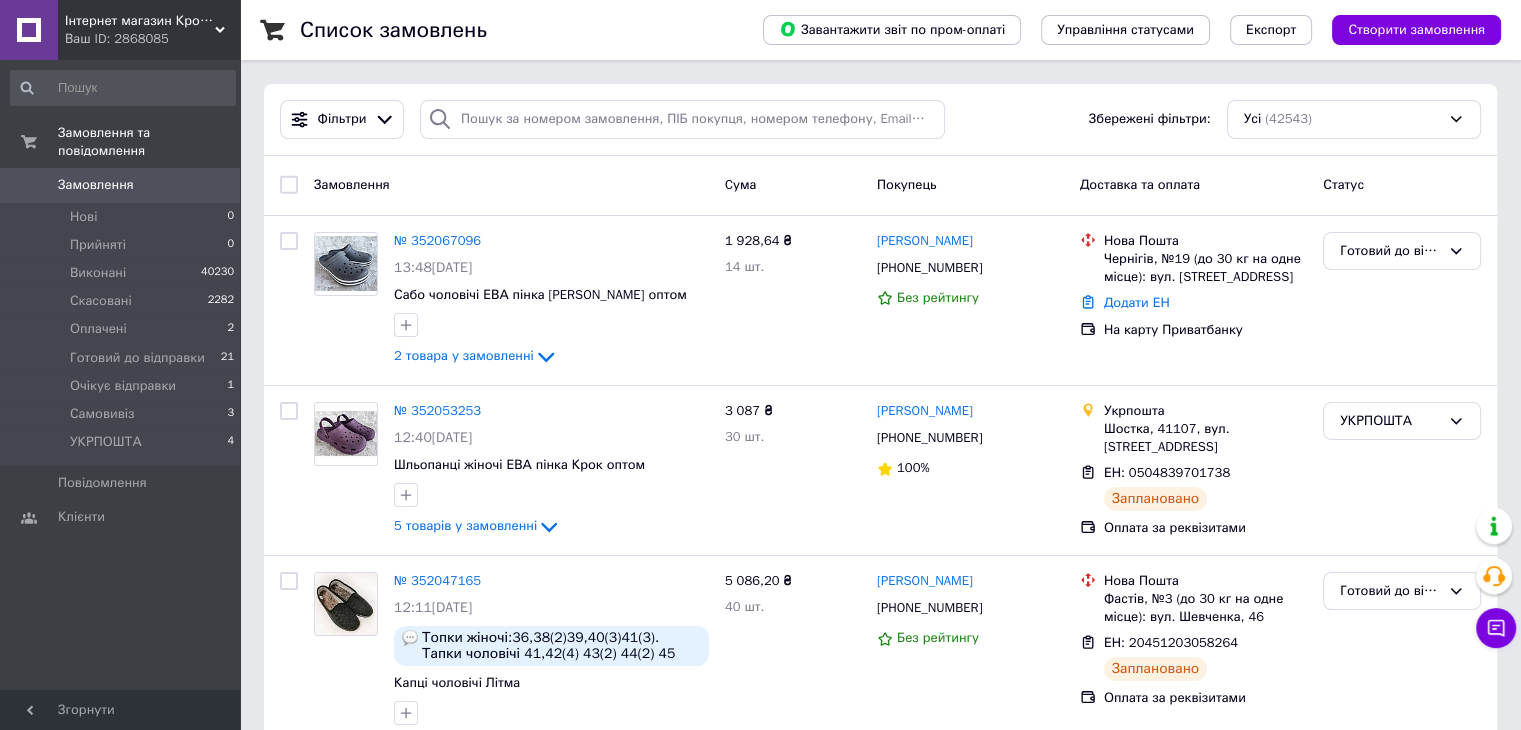 click on "Замовлення 0" at bounding box center [123, 185] 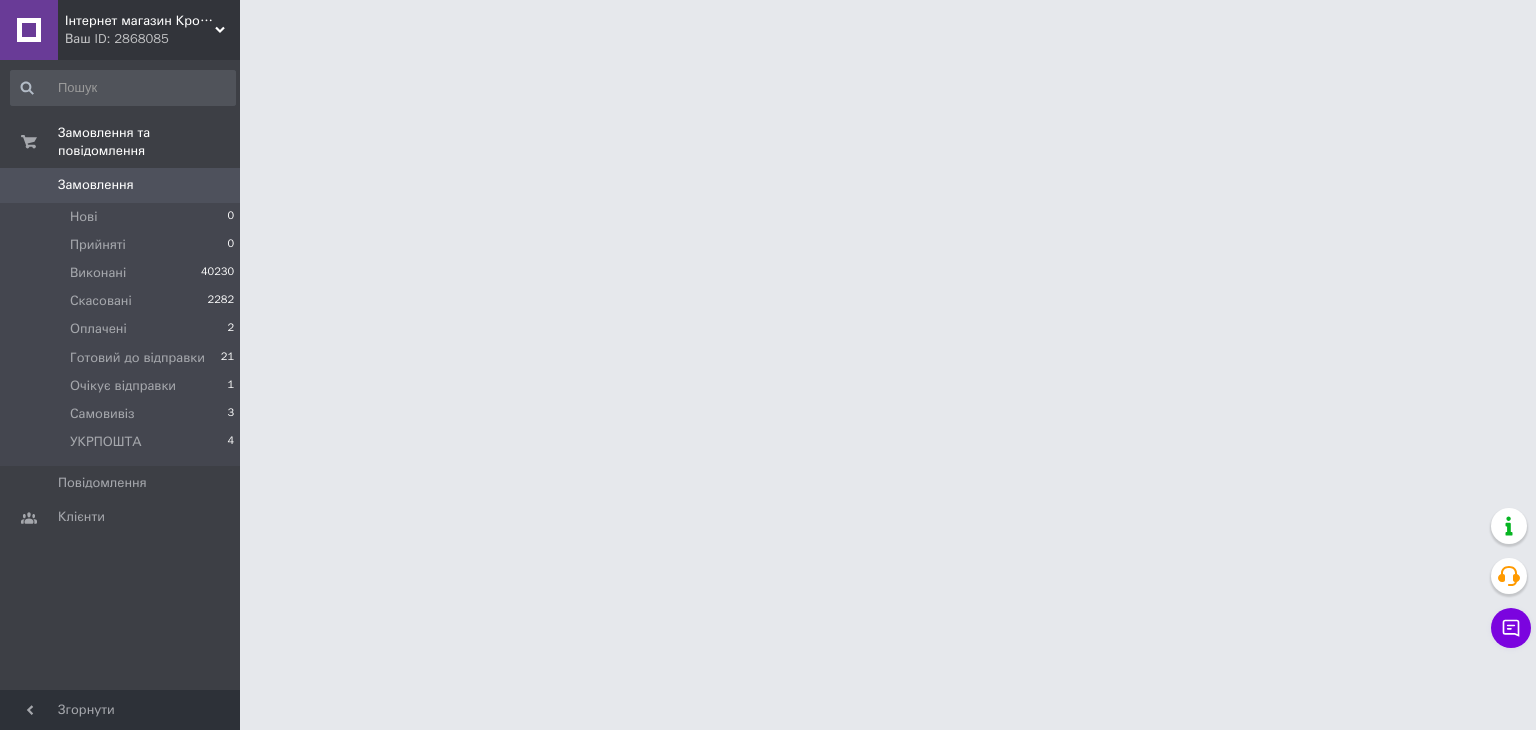 click on "Замовлення" at bounding box center [96, 185] 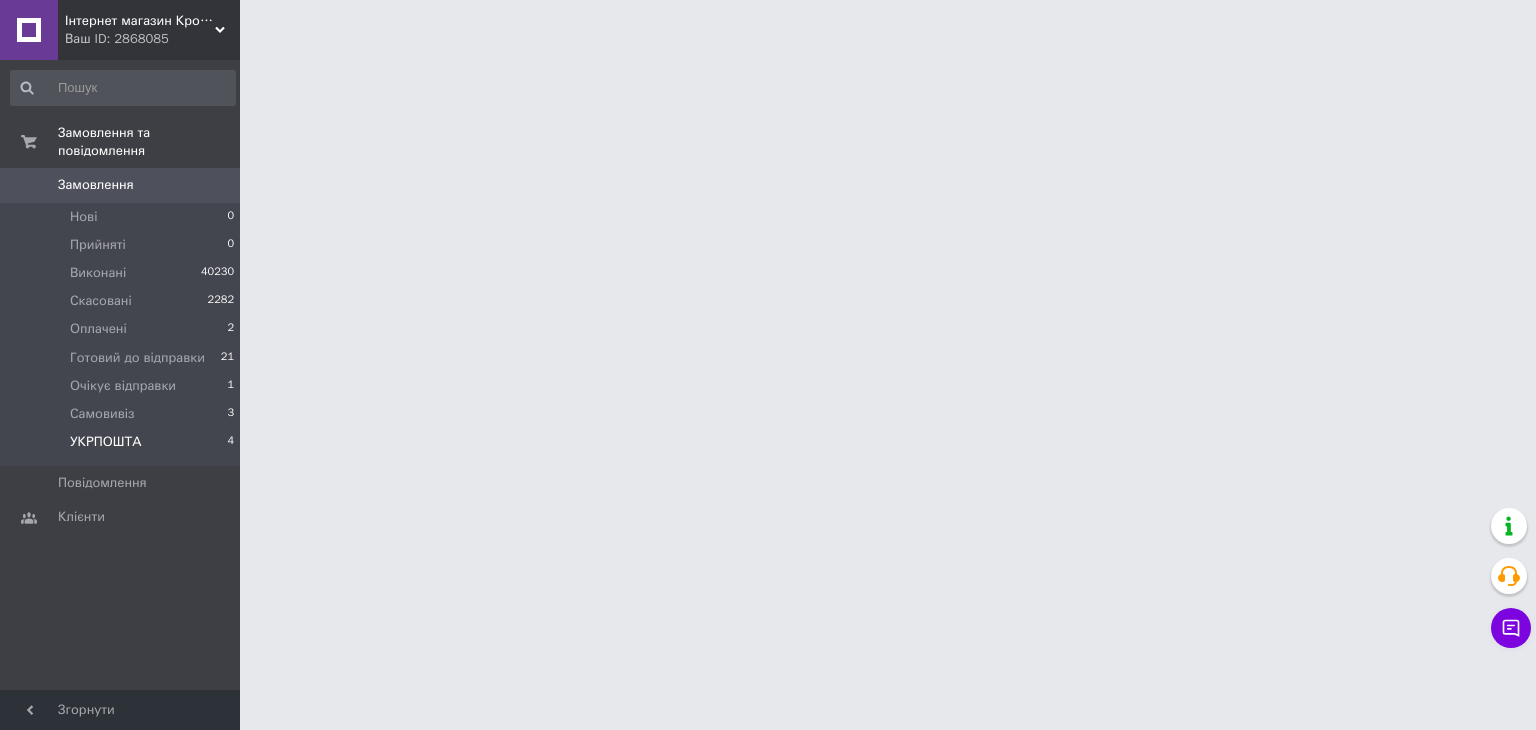 click on "УКРПОШТА 4" at bounding box center (123, 447) 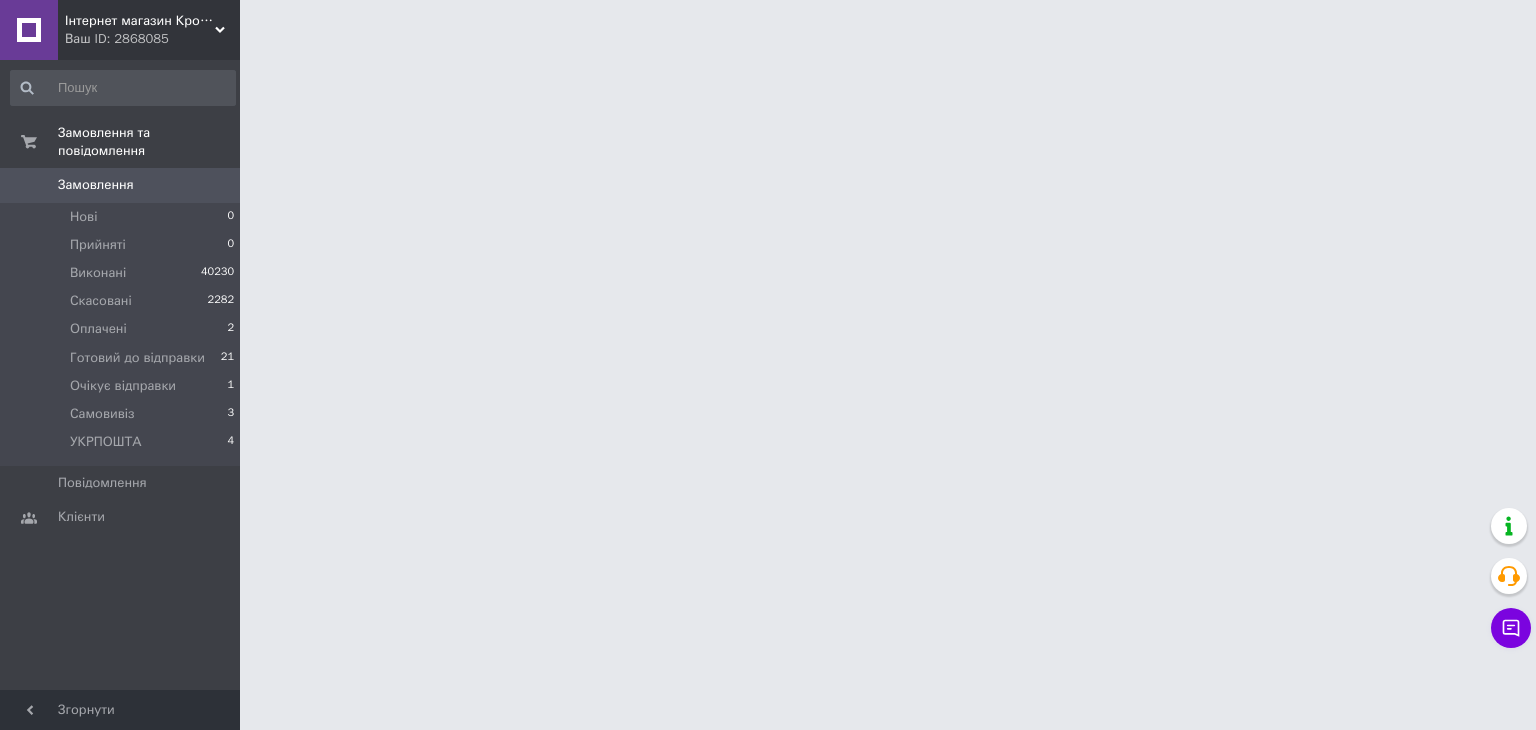 click on "Замовлення" at bounding box center [121, 185] 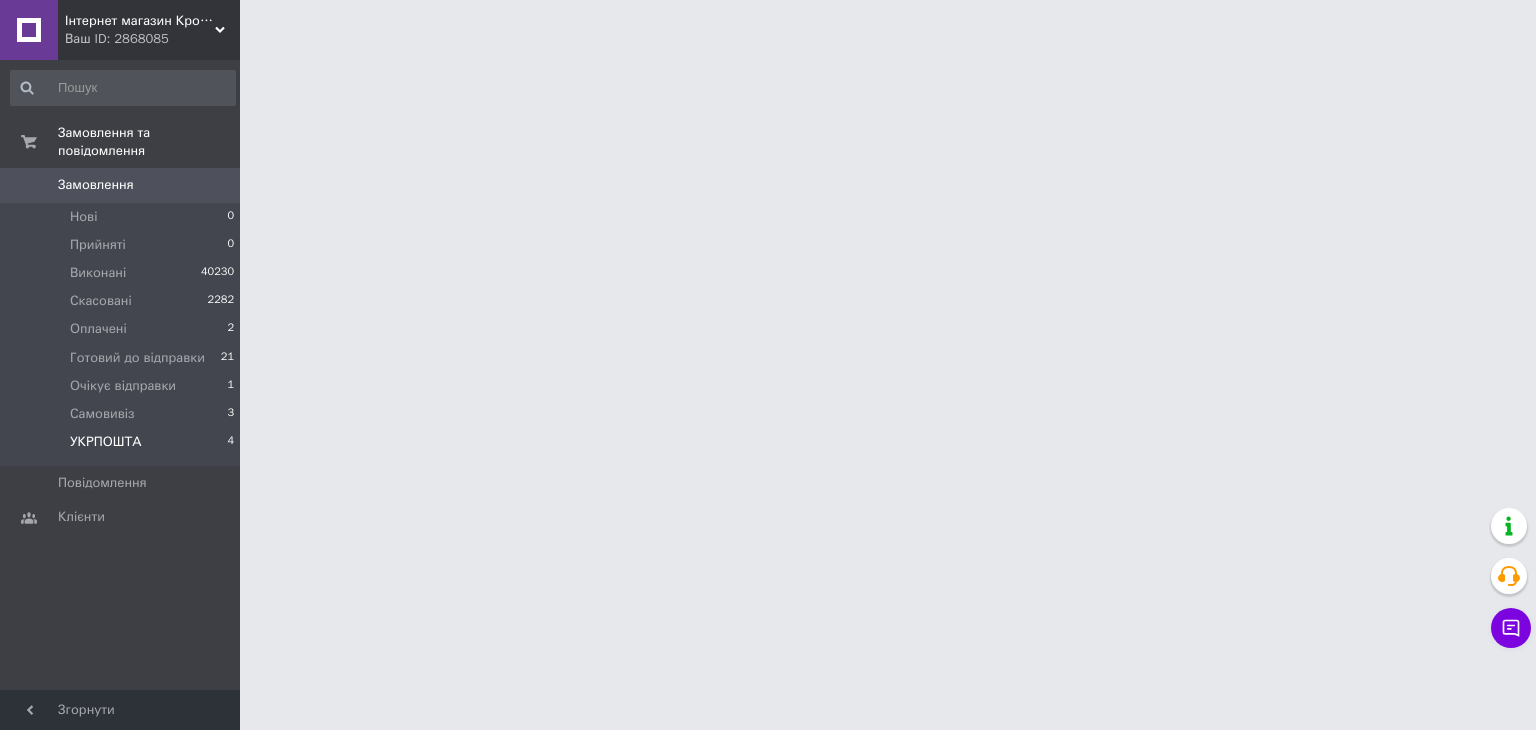 click on "УКРПОШТА 4" at bounding box center [123, 447] 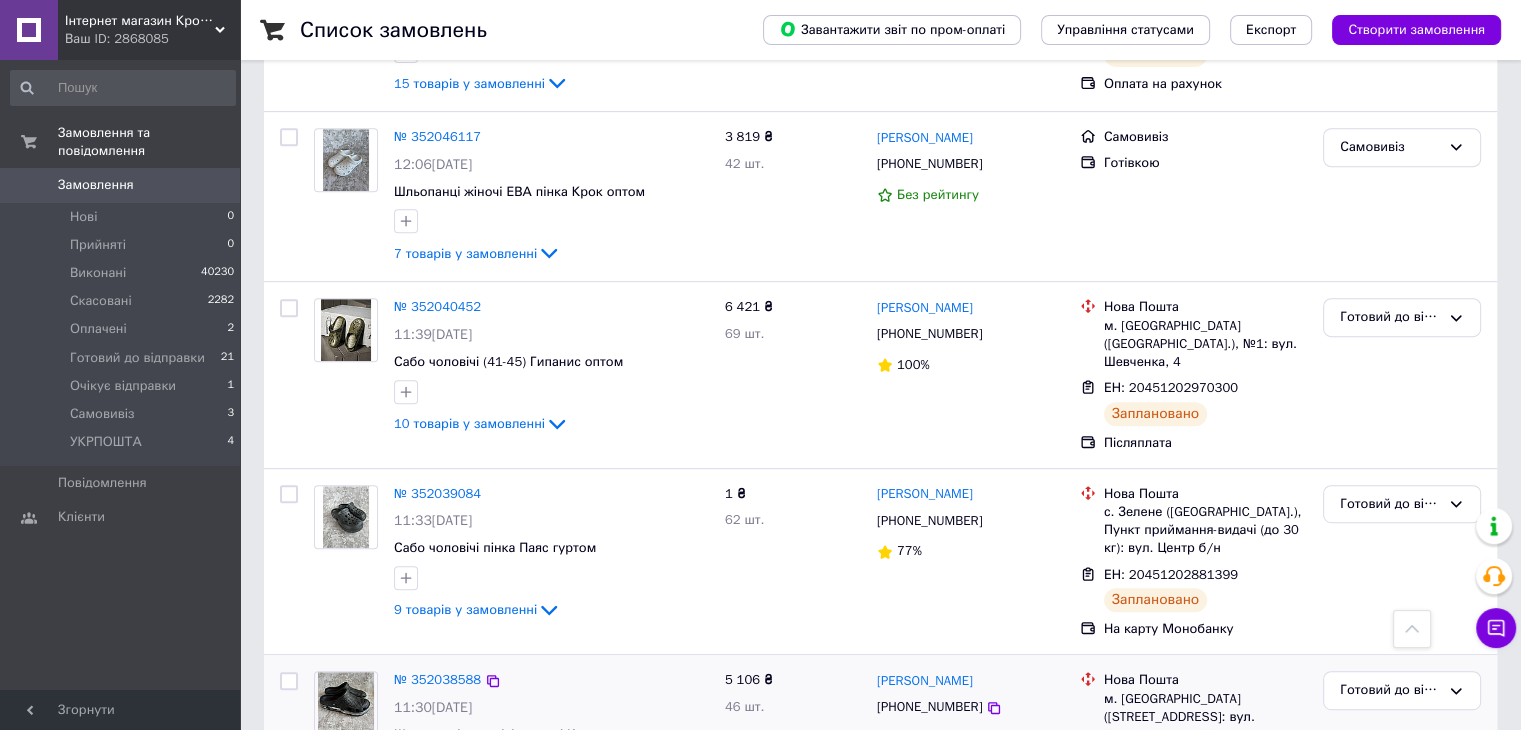 scroll, scrollTop: 1066, scrollLeft: 0, axis: vertical 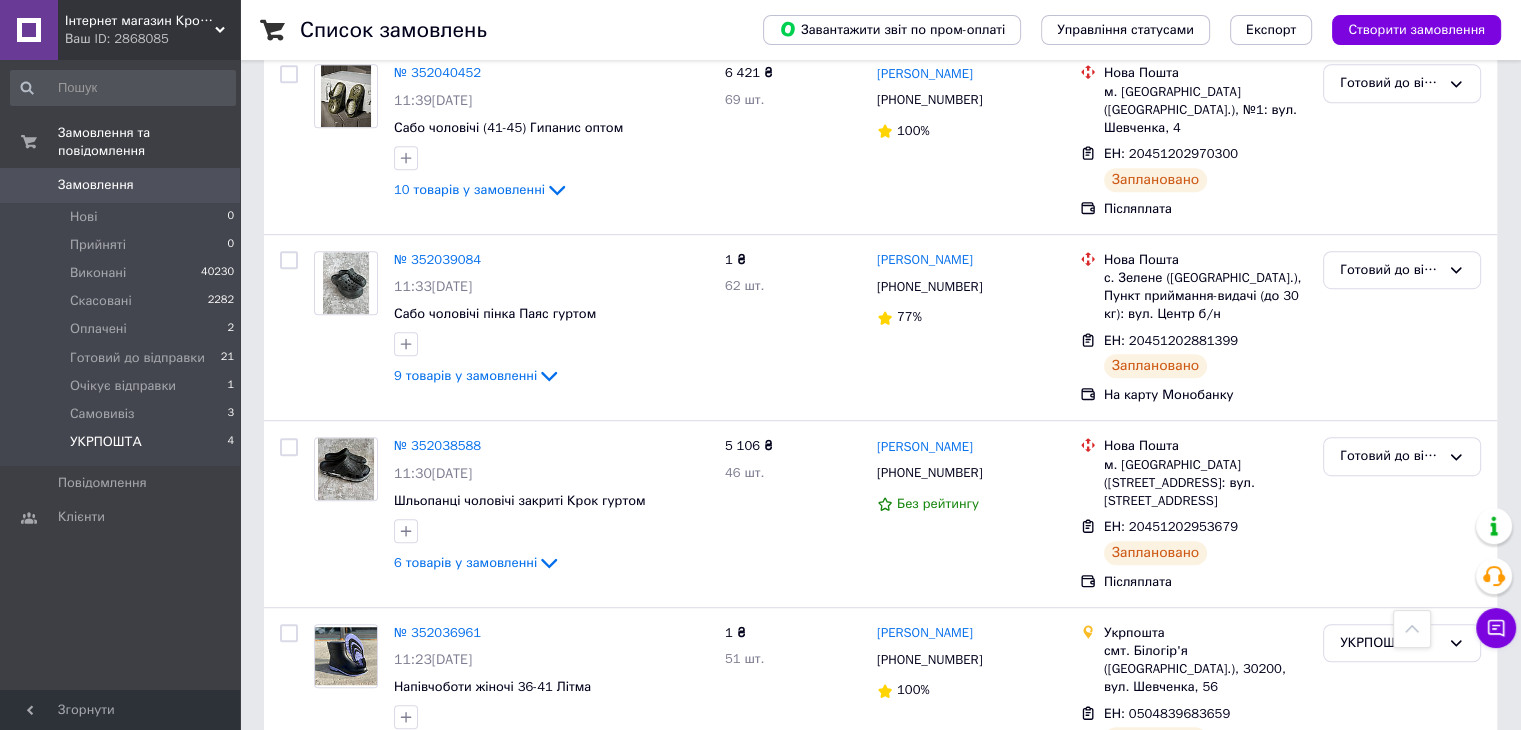 click on "УКРПОШТА 4" at bounding box center (123, 447) 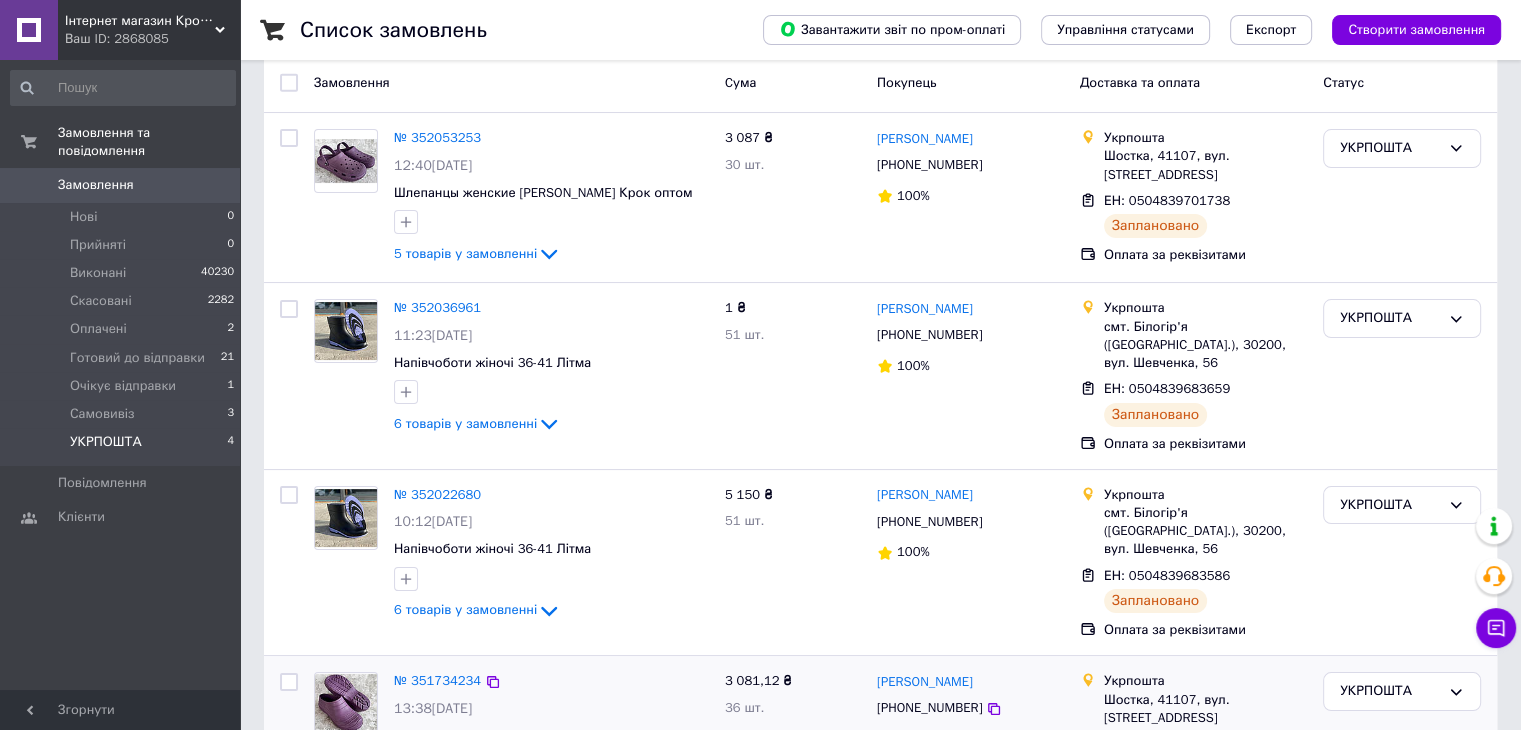 scroll, scrollTop: 259, scrollLeft: 0, axis: vertical 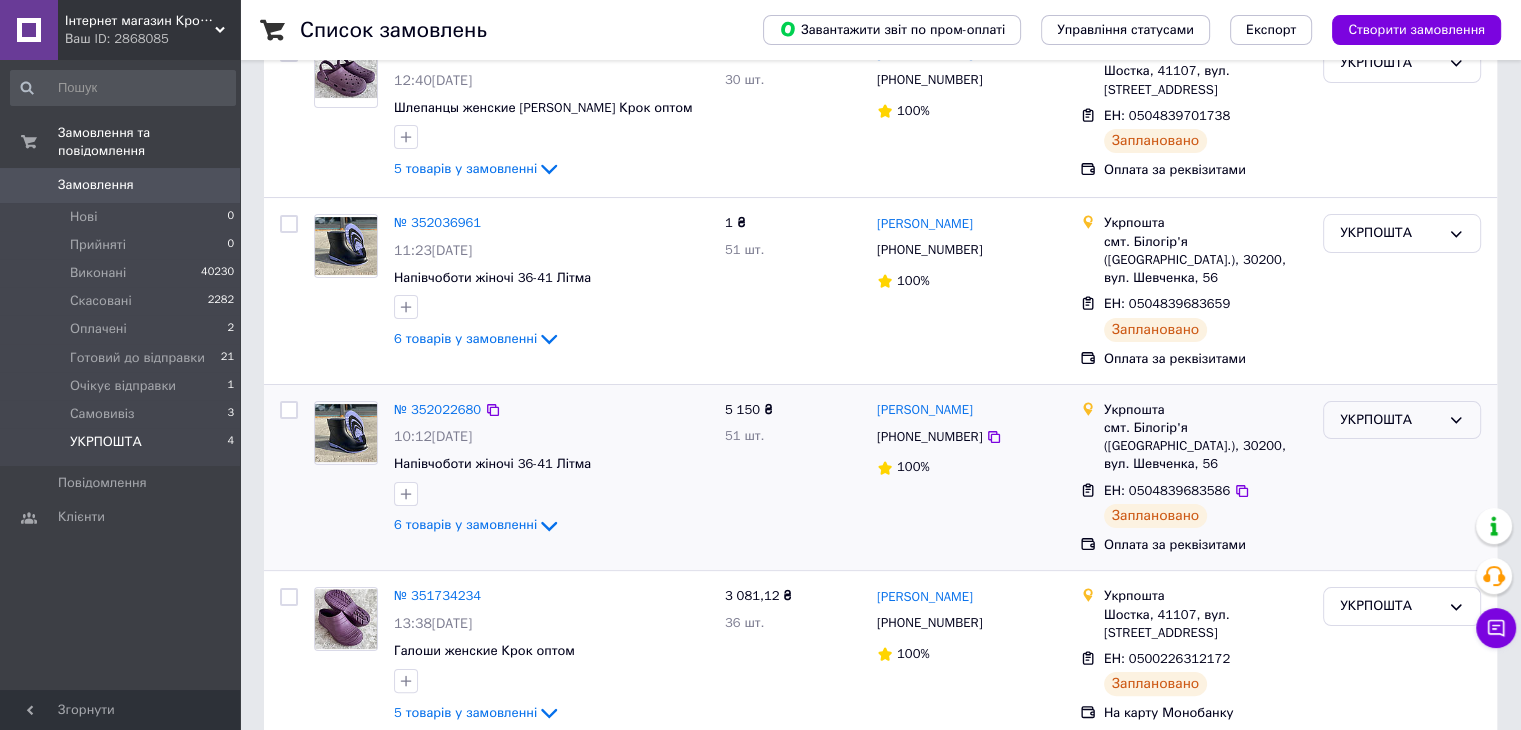 click on "УКРПОШТА" at bounding box center (1390, 420) 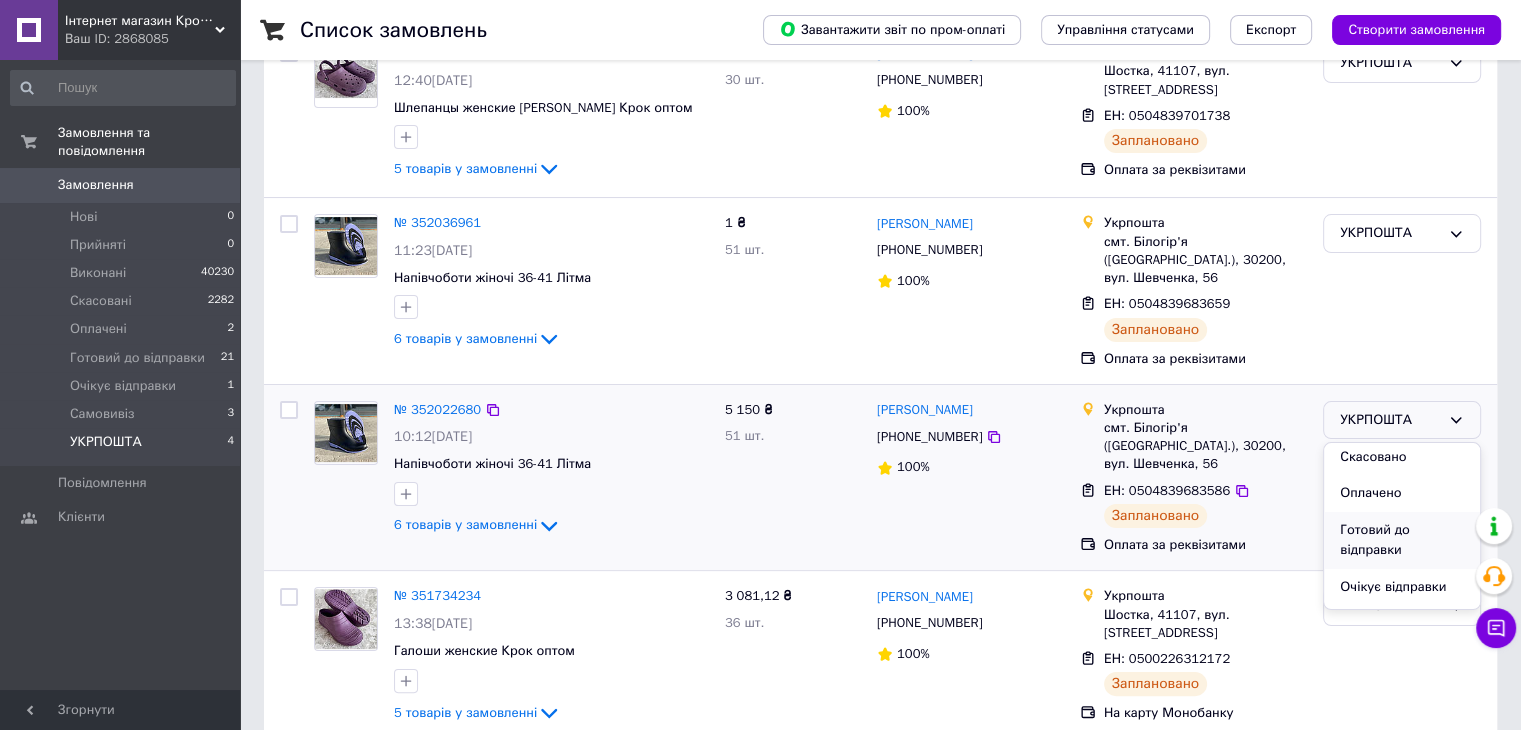 scroll, scrollTop: 111, scrollLeft: 0, axis: vertical 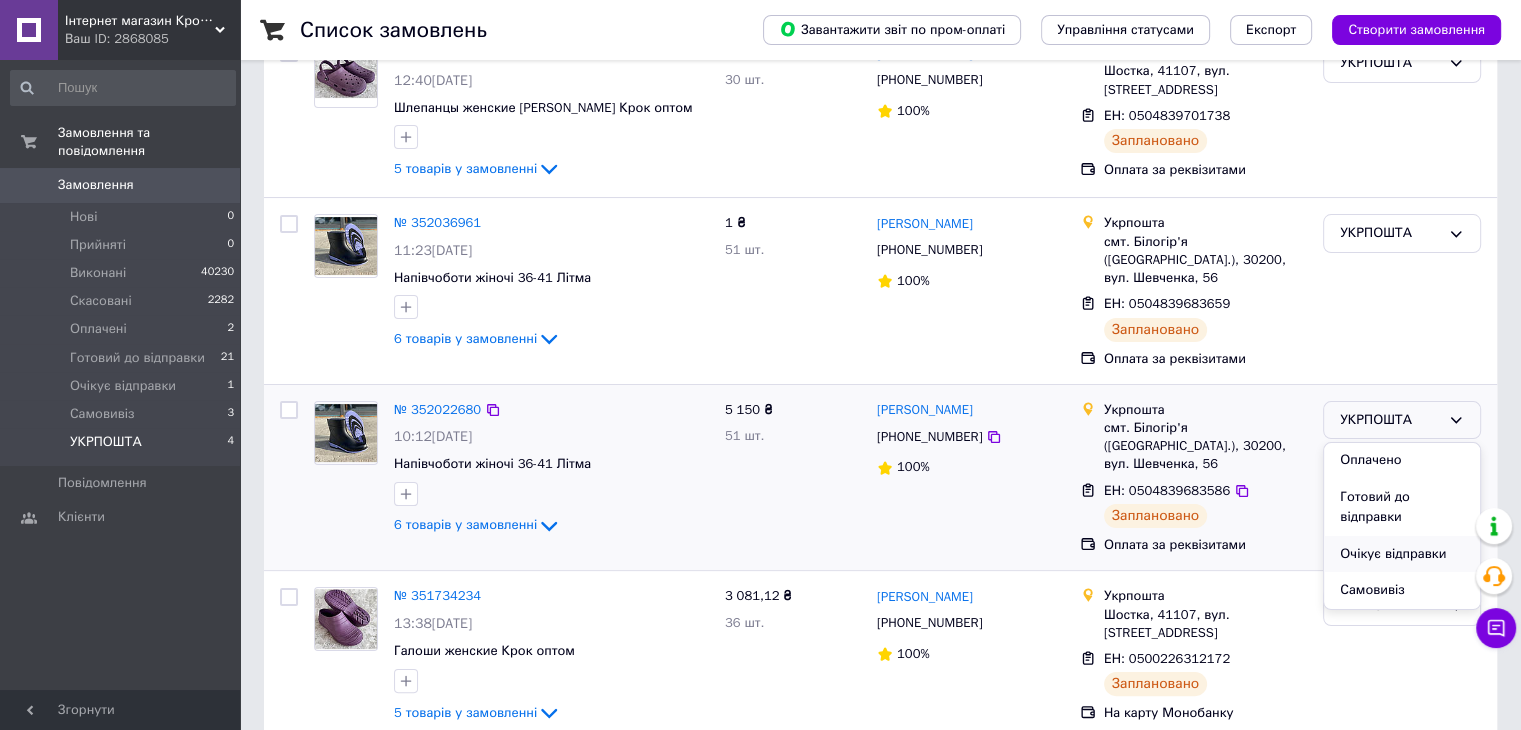 click on "Очікує відправки" at bounding box center [1402, 554] 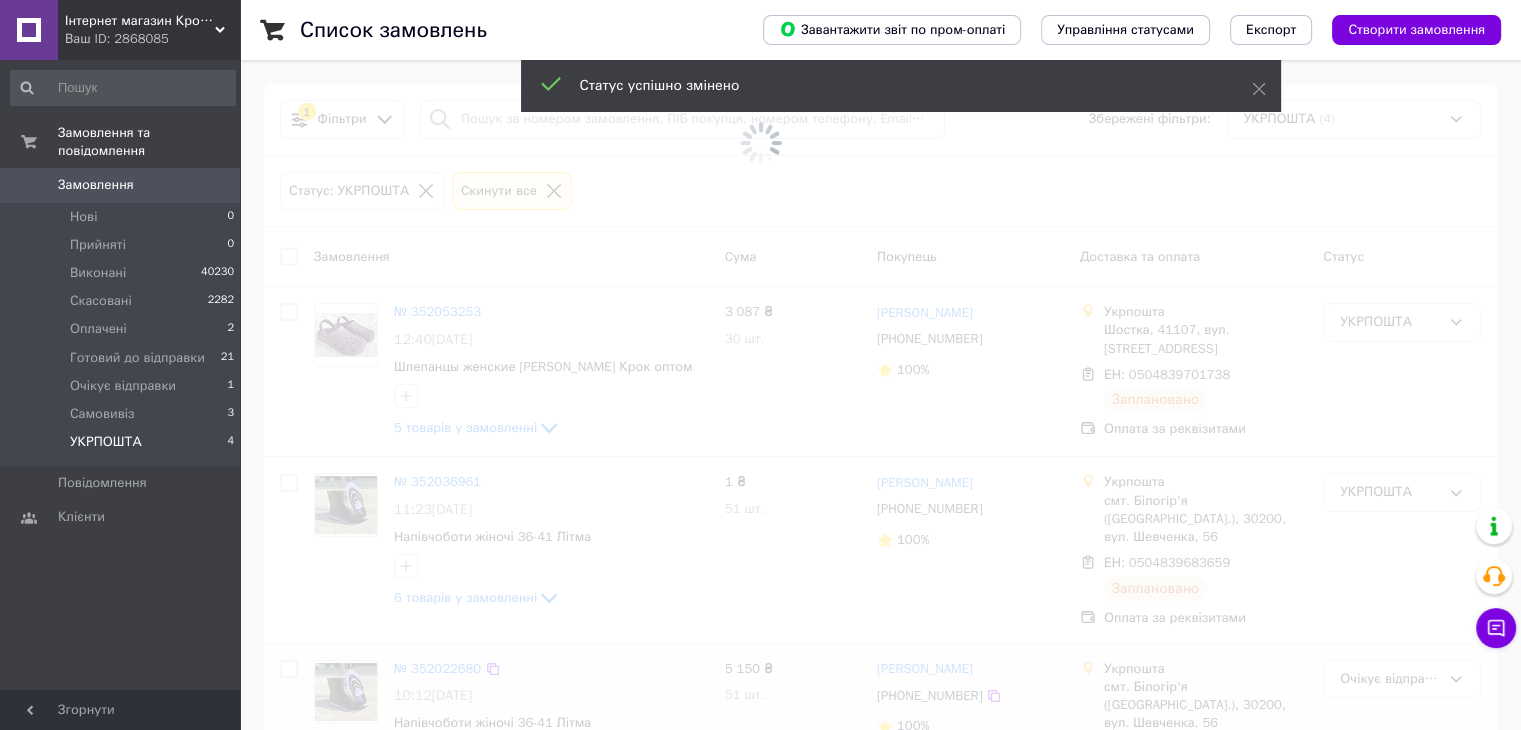 scroll, scrollTop: 259, scrollLeft: 0, axis: vertical 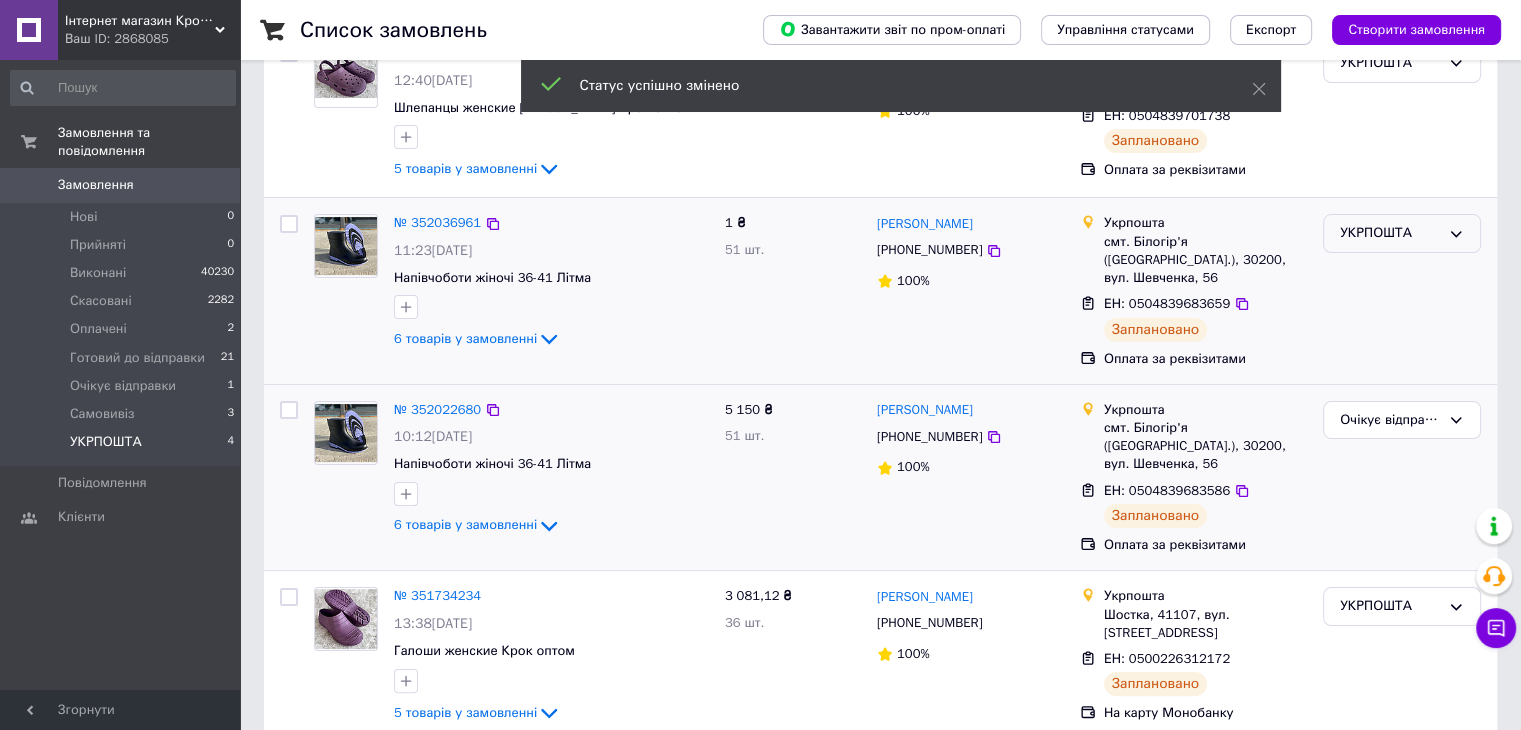 click on "УКРПОШТА" at bounding box center (1402, 233) 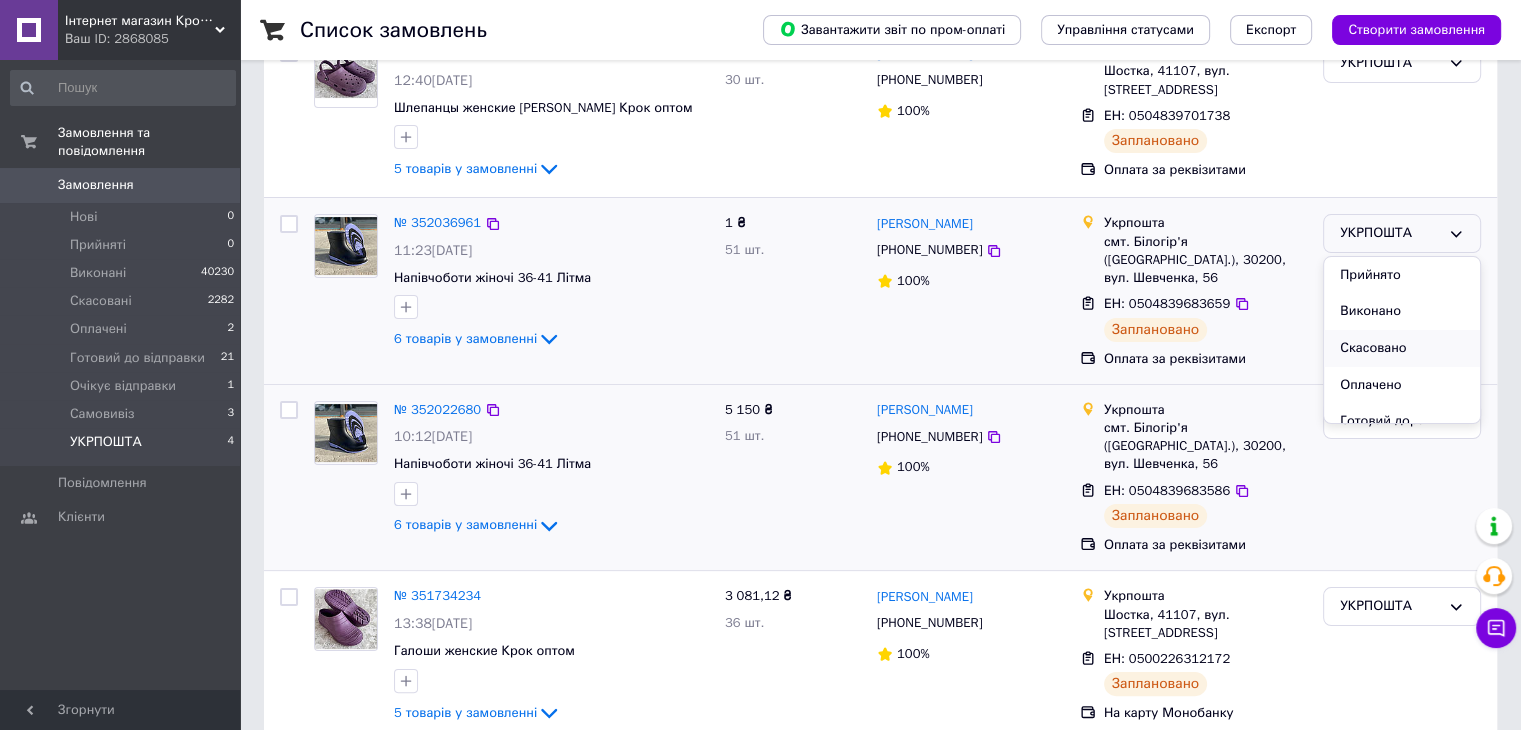 scroll, scrollTop: 110, scrollLeft: 0, axis: vertical 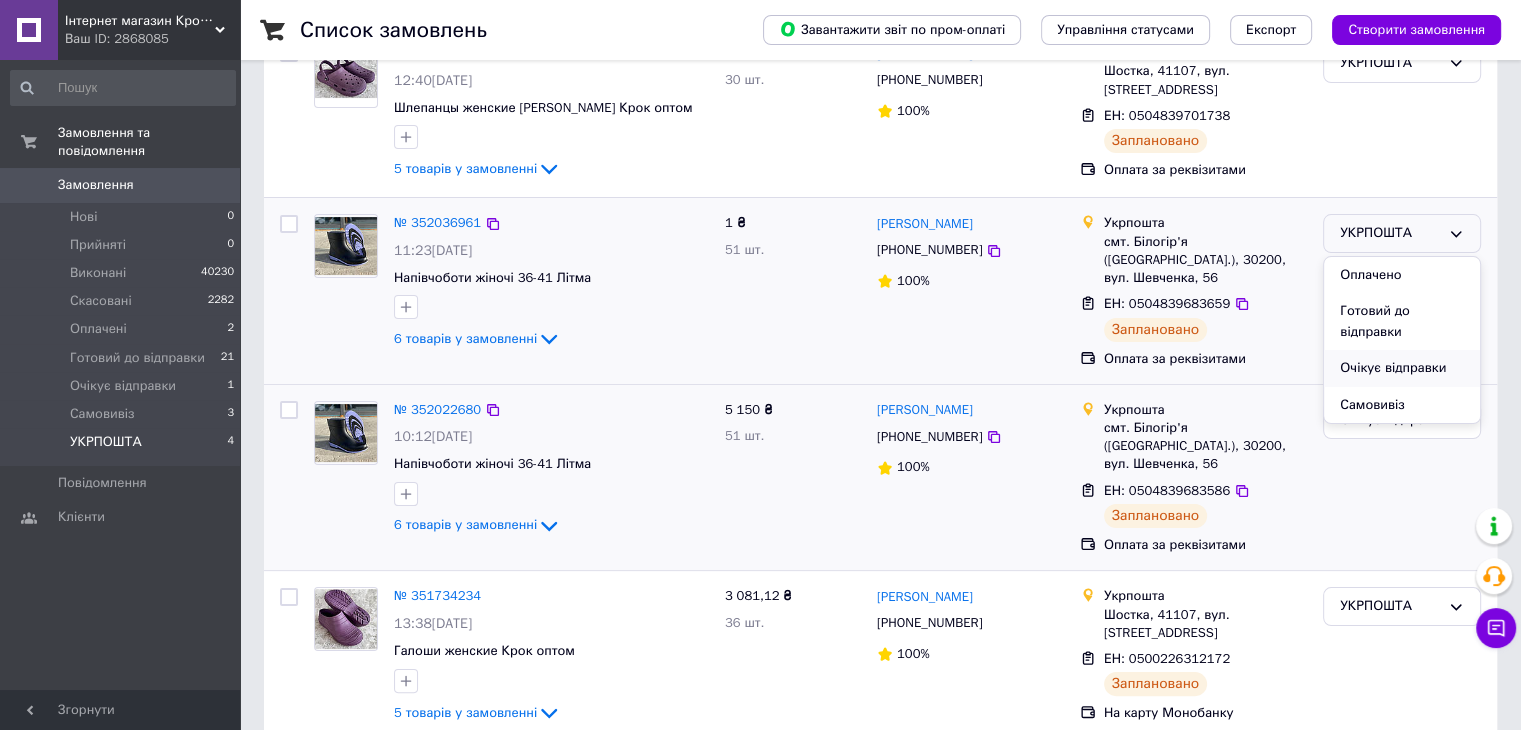 click on "Очікує відправки" at bounding box center (1402, 368) 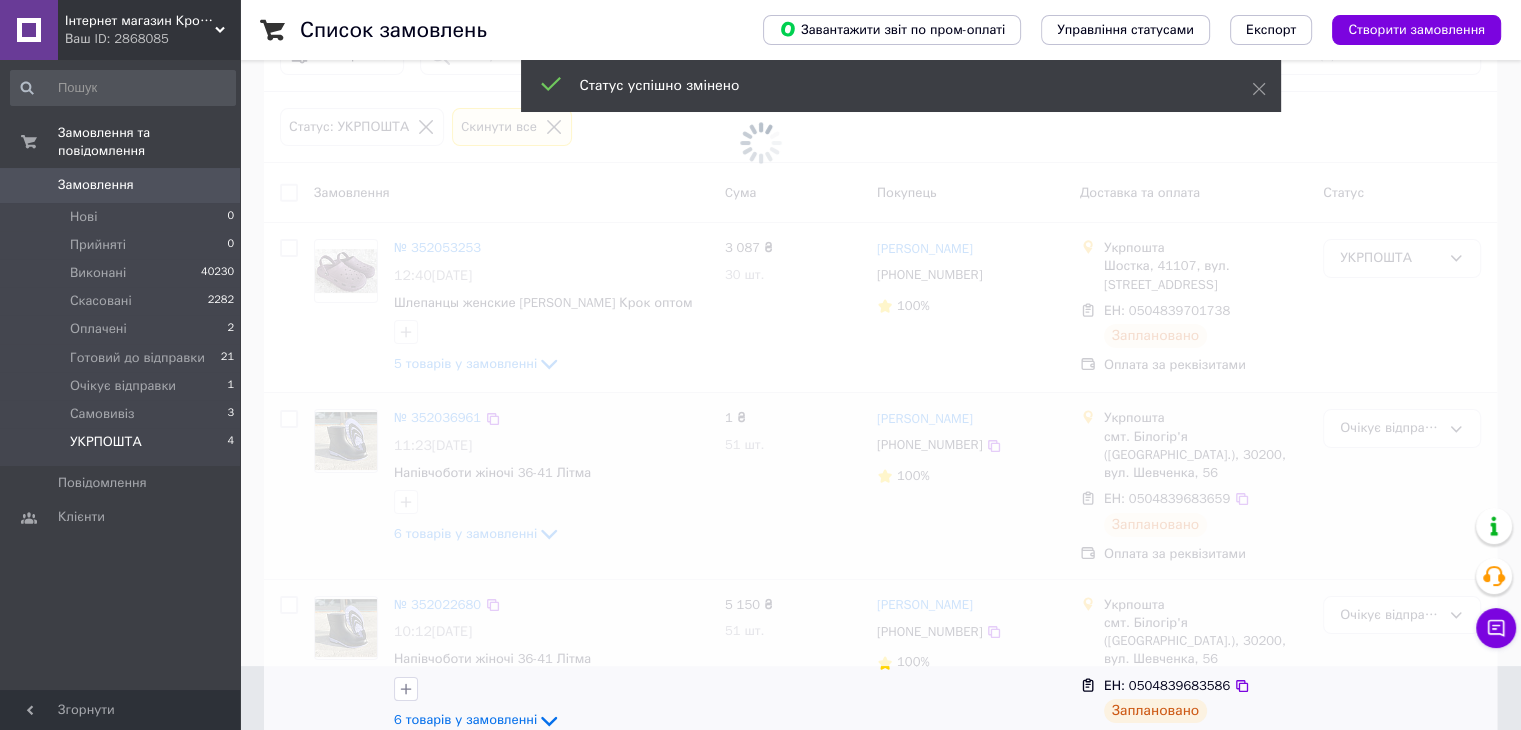 scroll, scrollTop: 0, scrollLeft: 0, axis: both 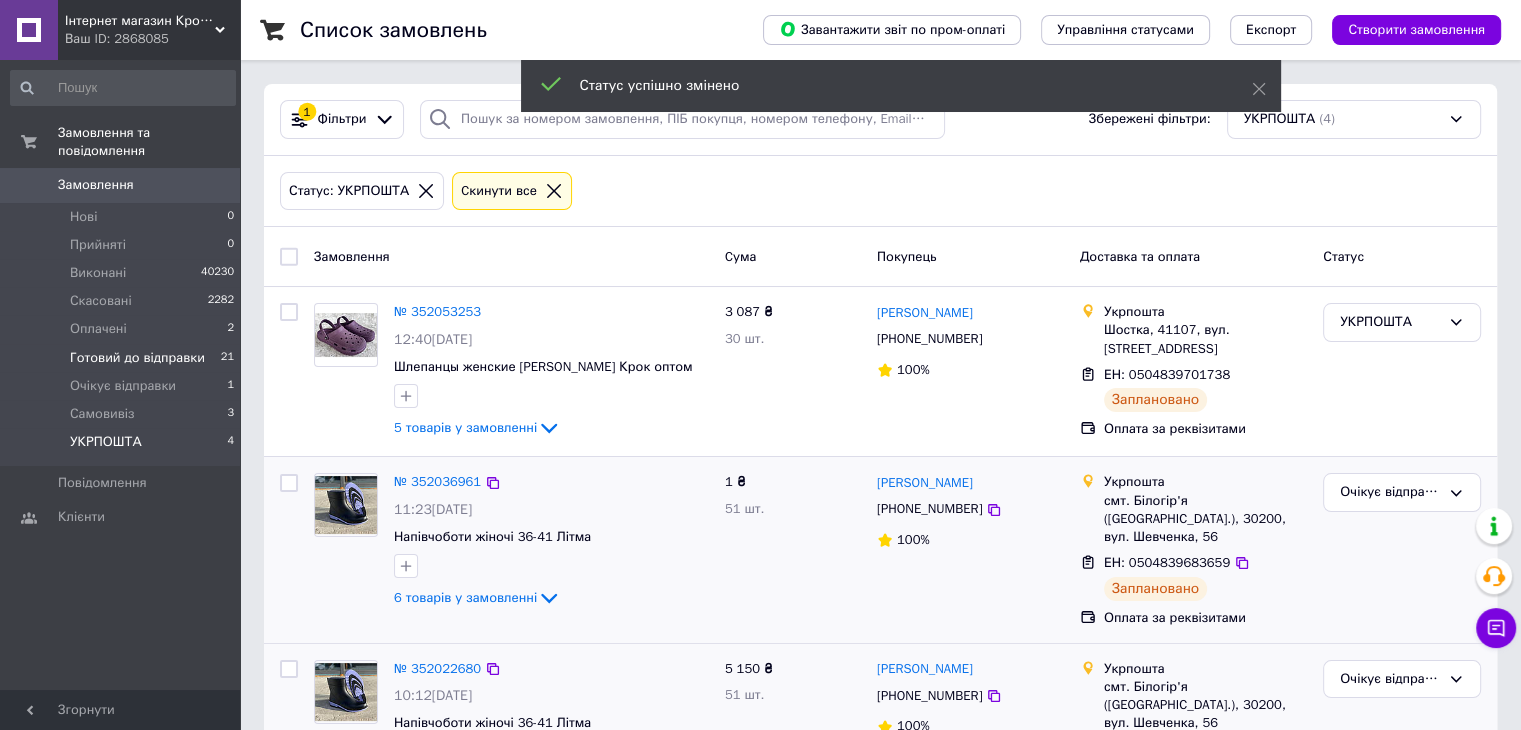 click on "Готовий до відправки" at bounding box center (137, 358) 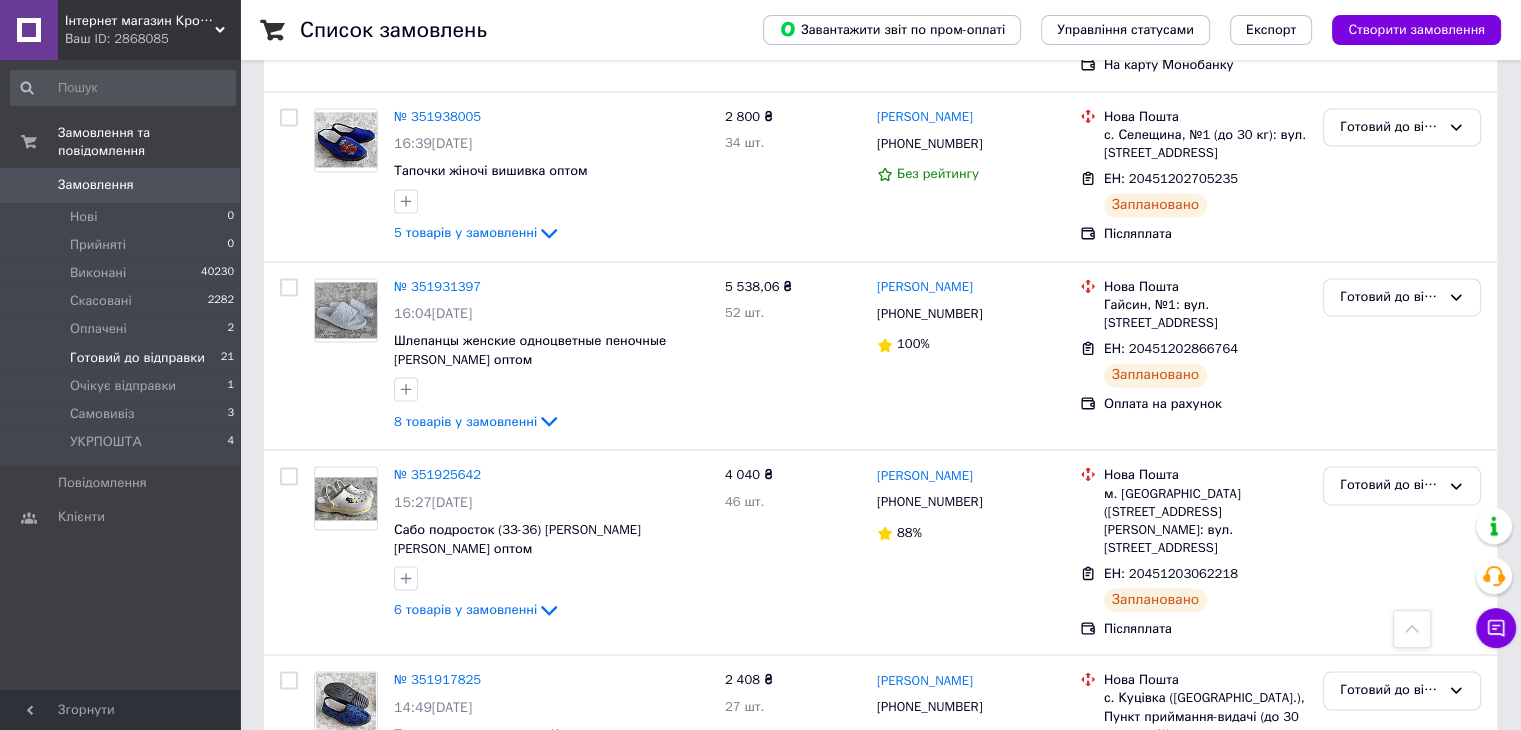 scroll, scrollTop: 2891, scrollLeft: 0, axis: vertical 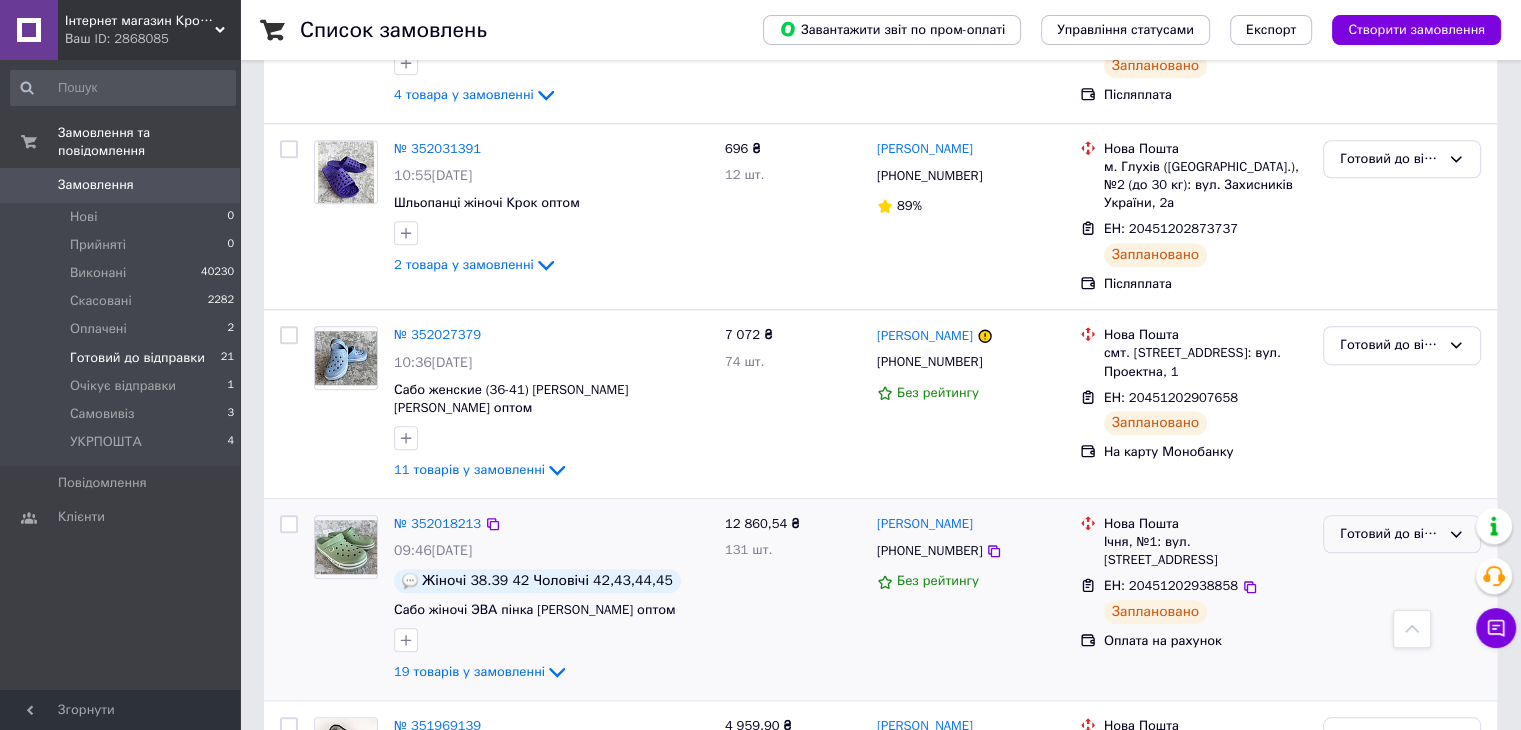 click on "Готовий до відправки" at bounding box center [1390, 534] 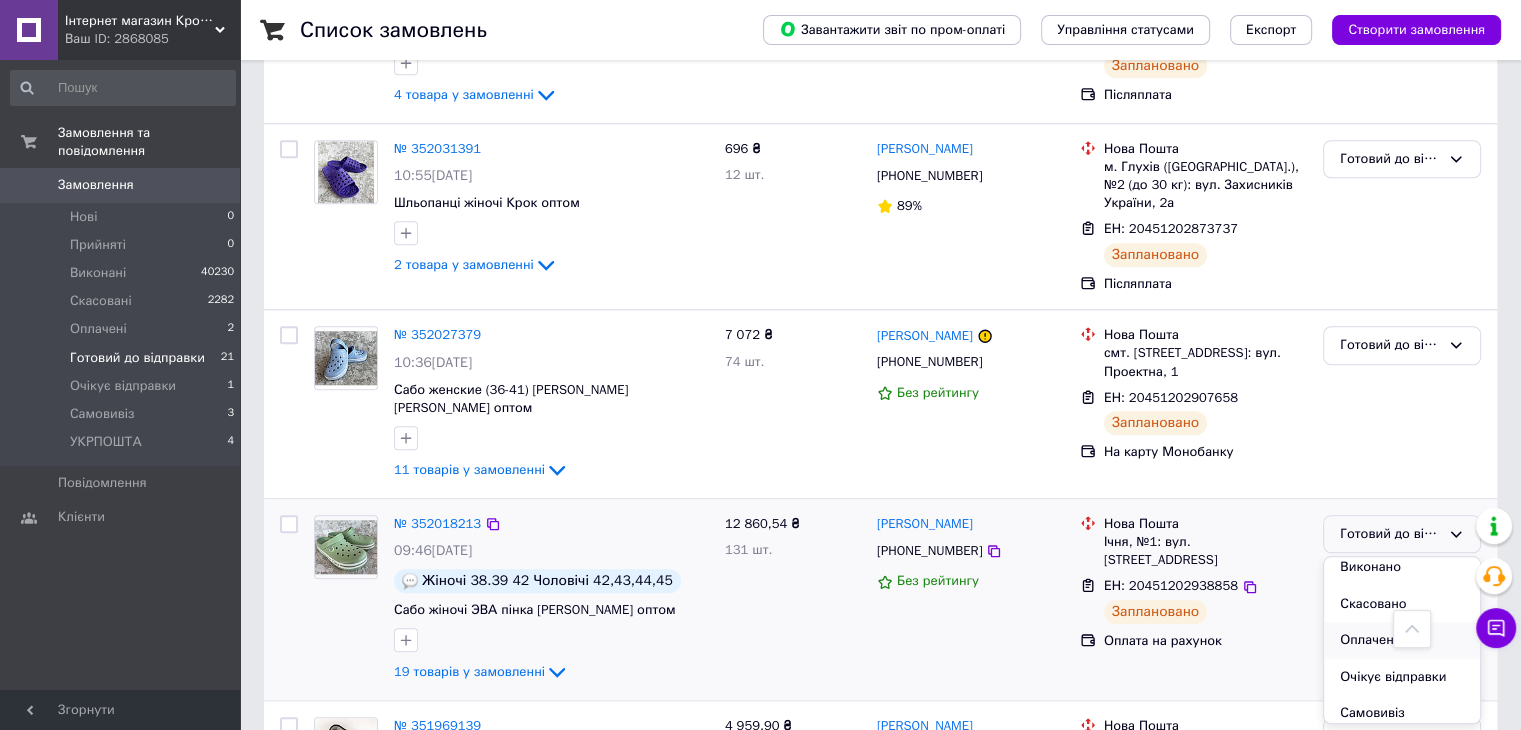 scroll, scrollTop: 90, scrollLeft: 0, axis: vertical 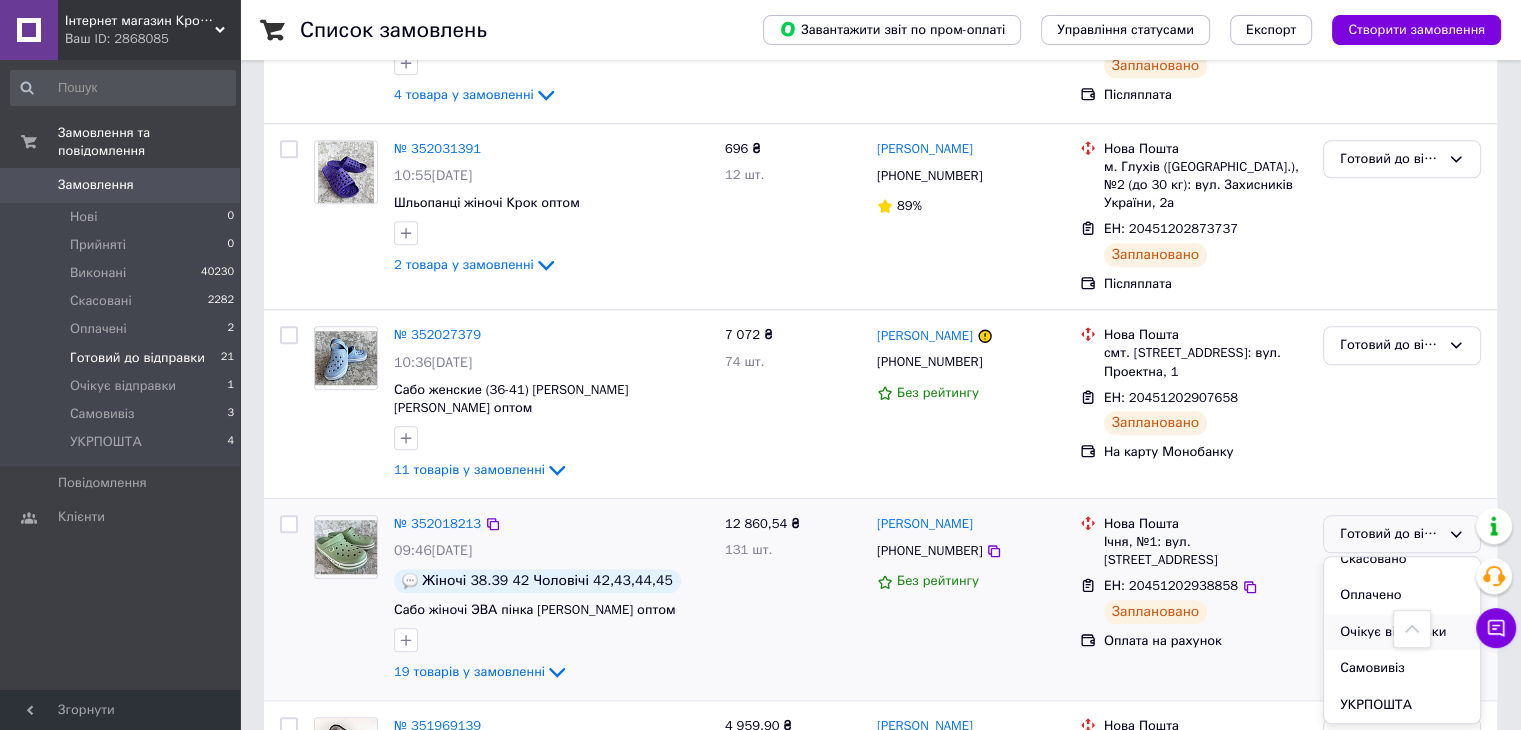 click on "Очікує відправки" at bounding box center (1402, 632) 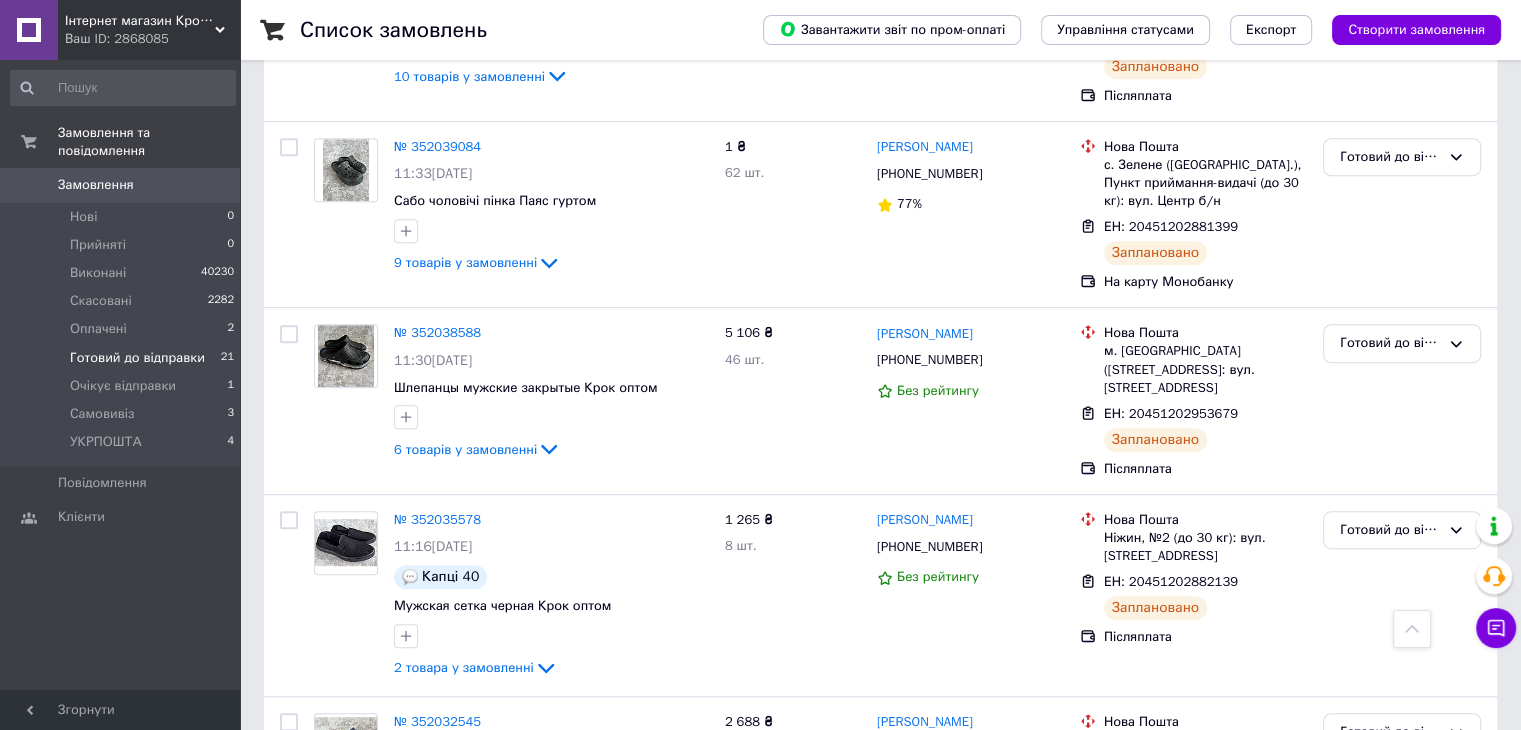 scroll, scrollTop: 891, scrollLeft: 0, axis: vertical 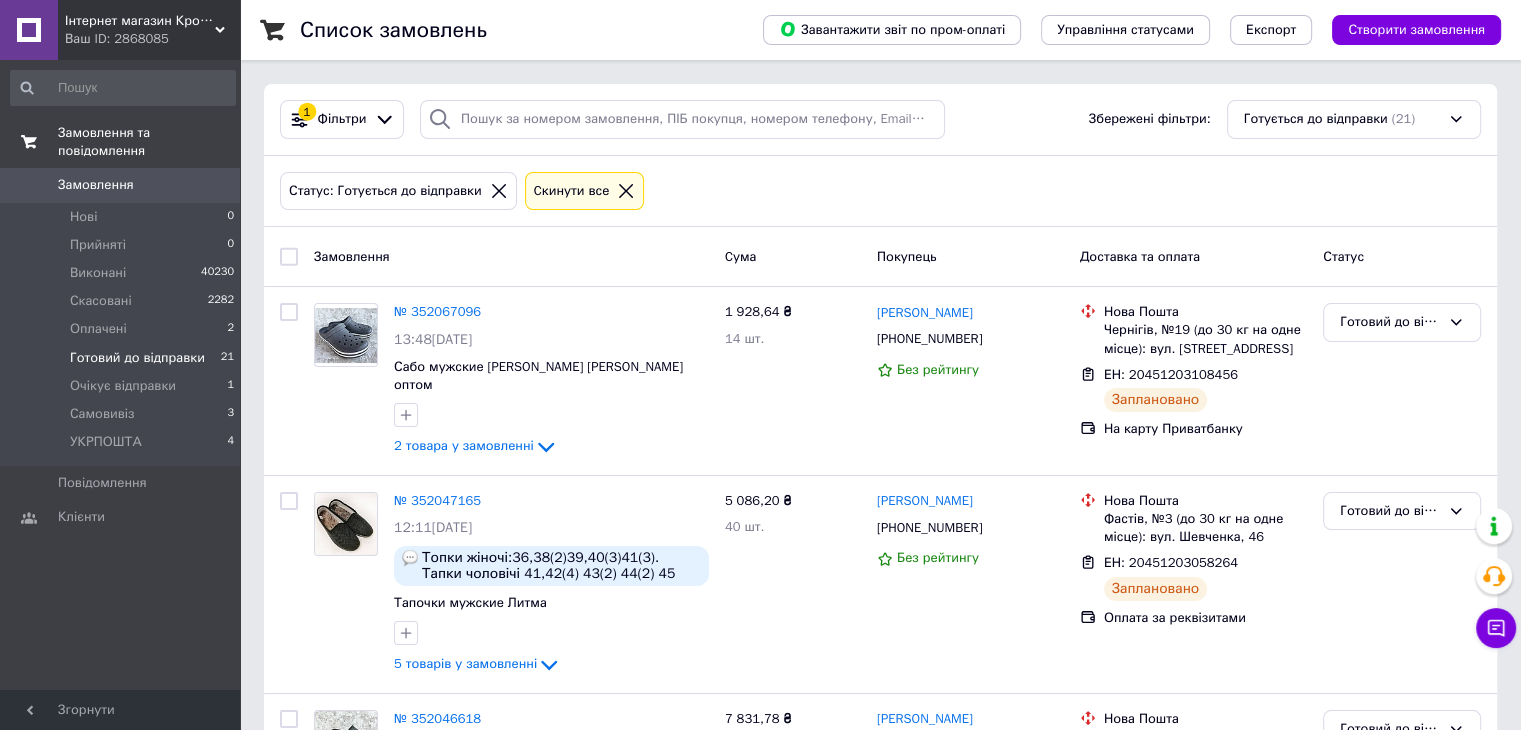 click on "Замовлення та повідомлення" at bounding box center (123, 142) 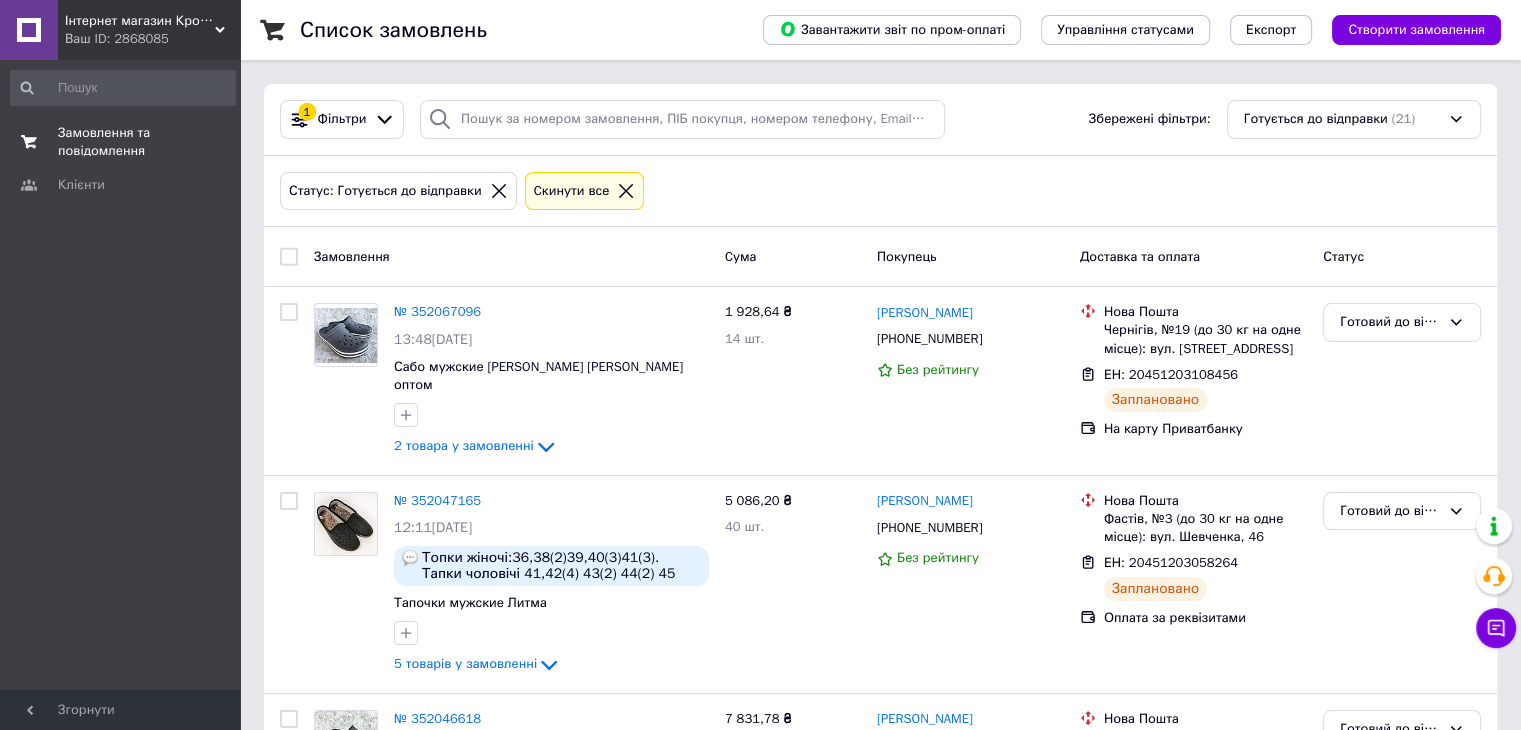 click on "Замовлення та повідомлення" at bounding box center (121, 142) 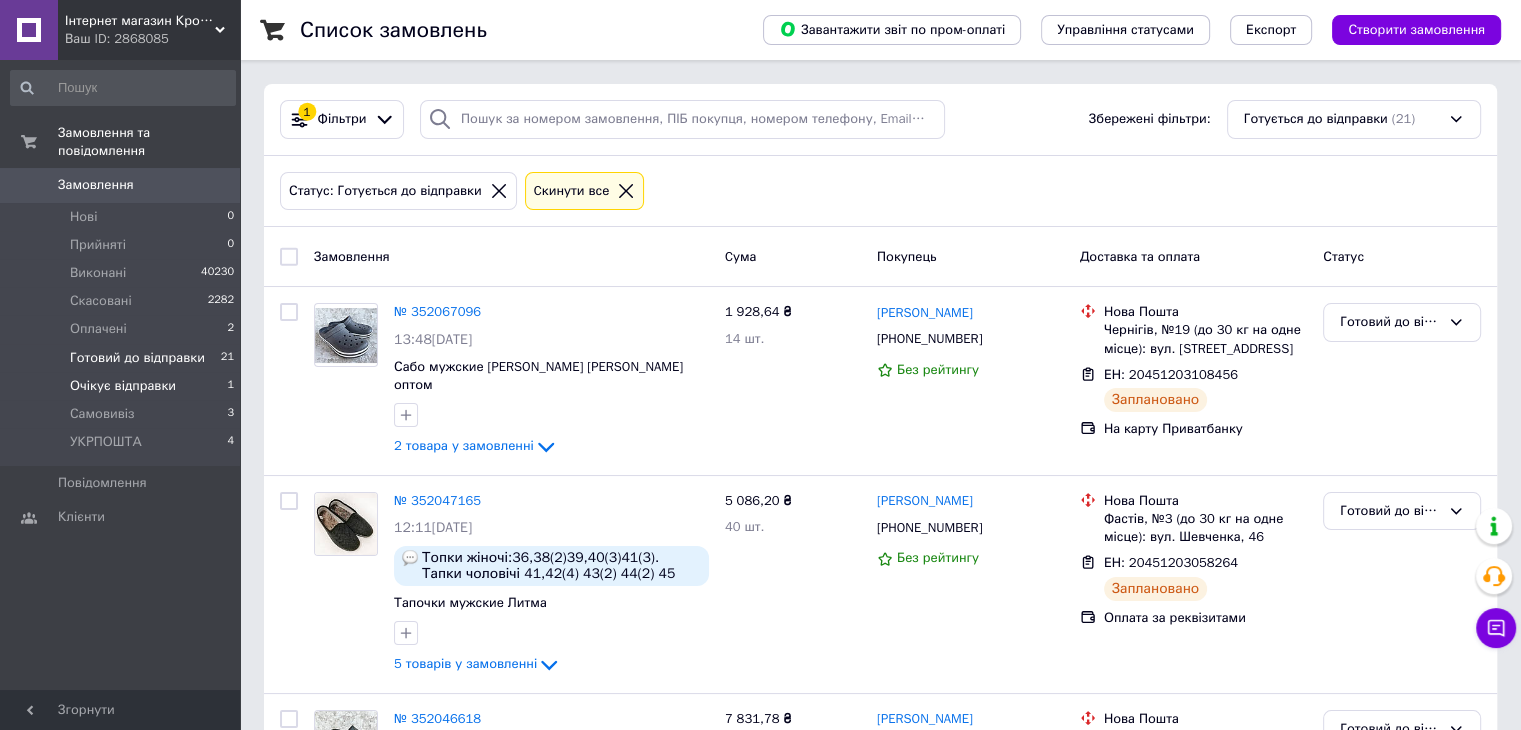 click on "Очікує відправки" at bounding box center [123, 386] 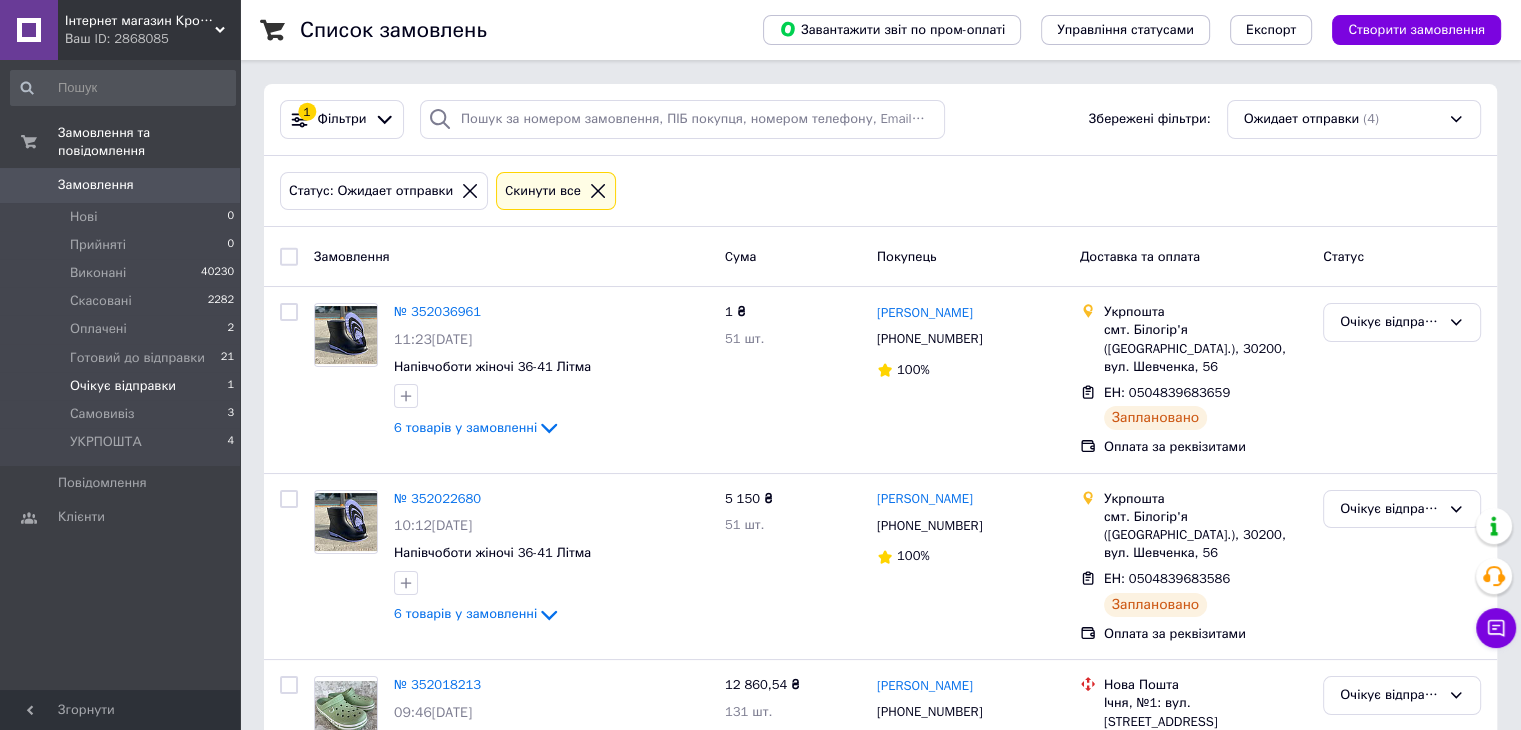 click on "Очікує відправки 1" at bounding box center [123, 386] 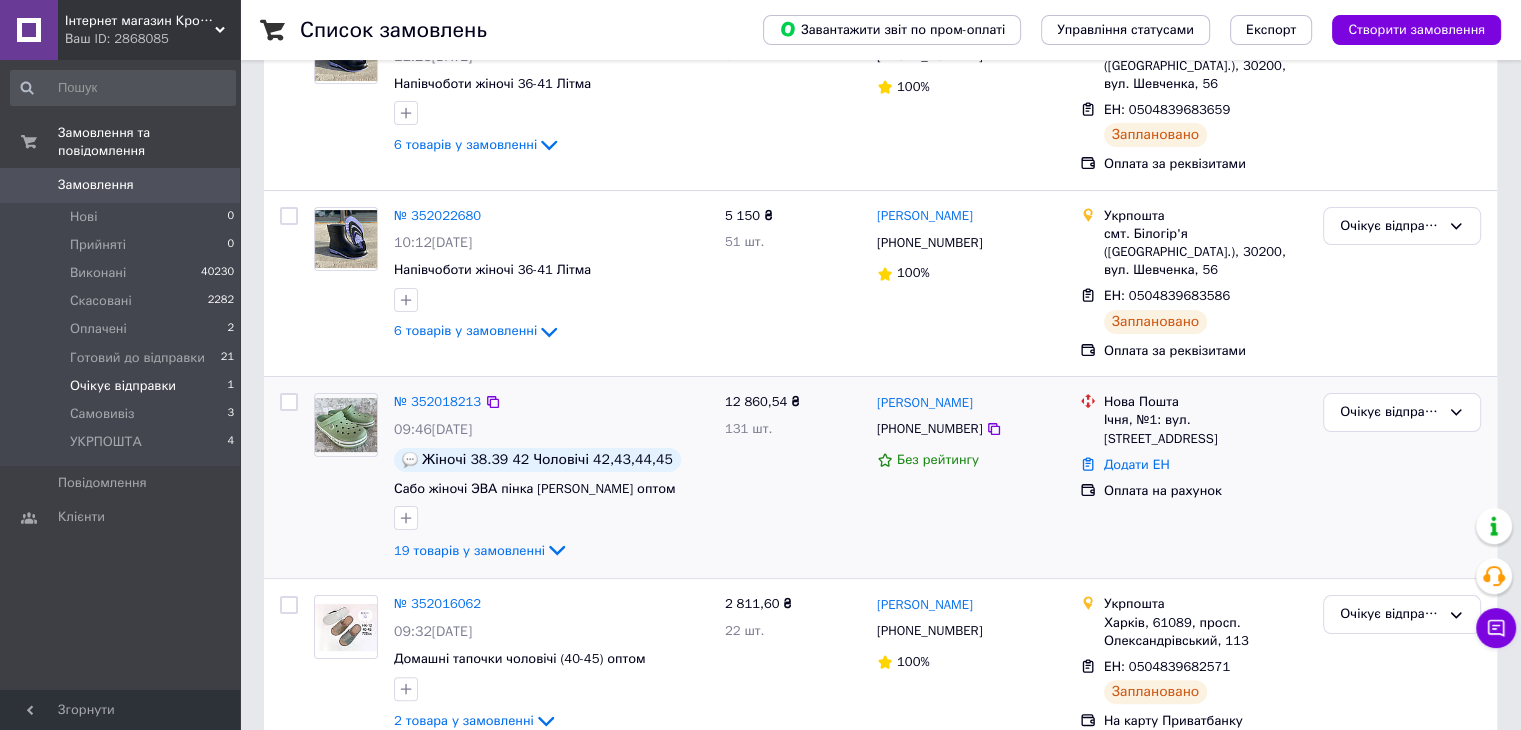 scroll, scrollTop: 291, scrollLeft: 0, axis: vertical 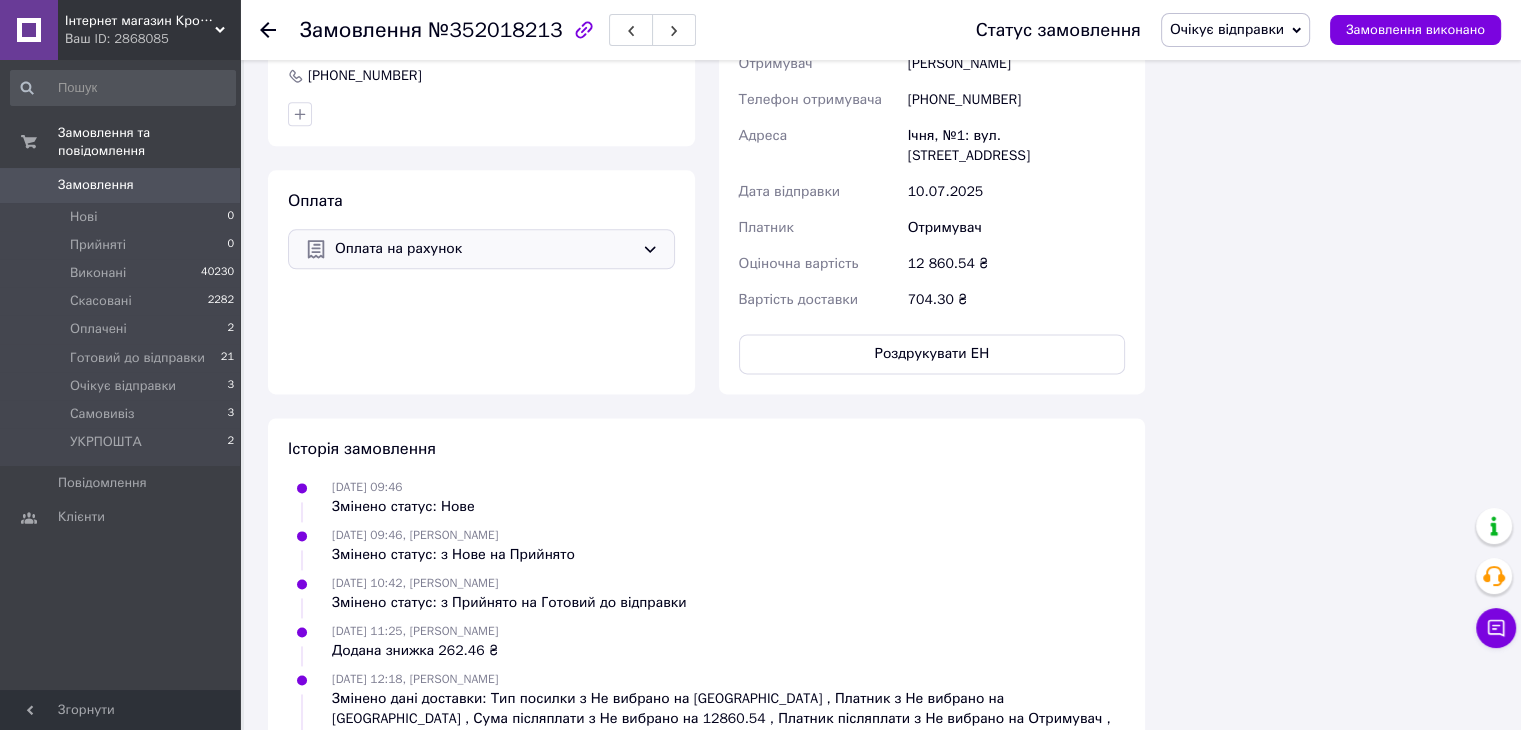 click on "Оплата на рахунок" at bounding box center (481, 249) 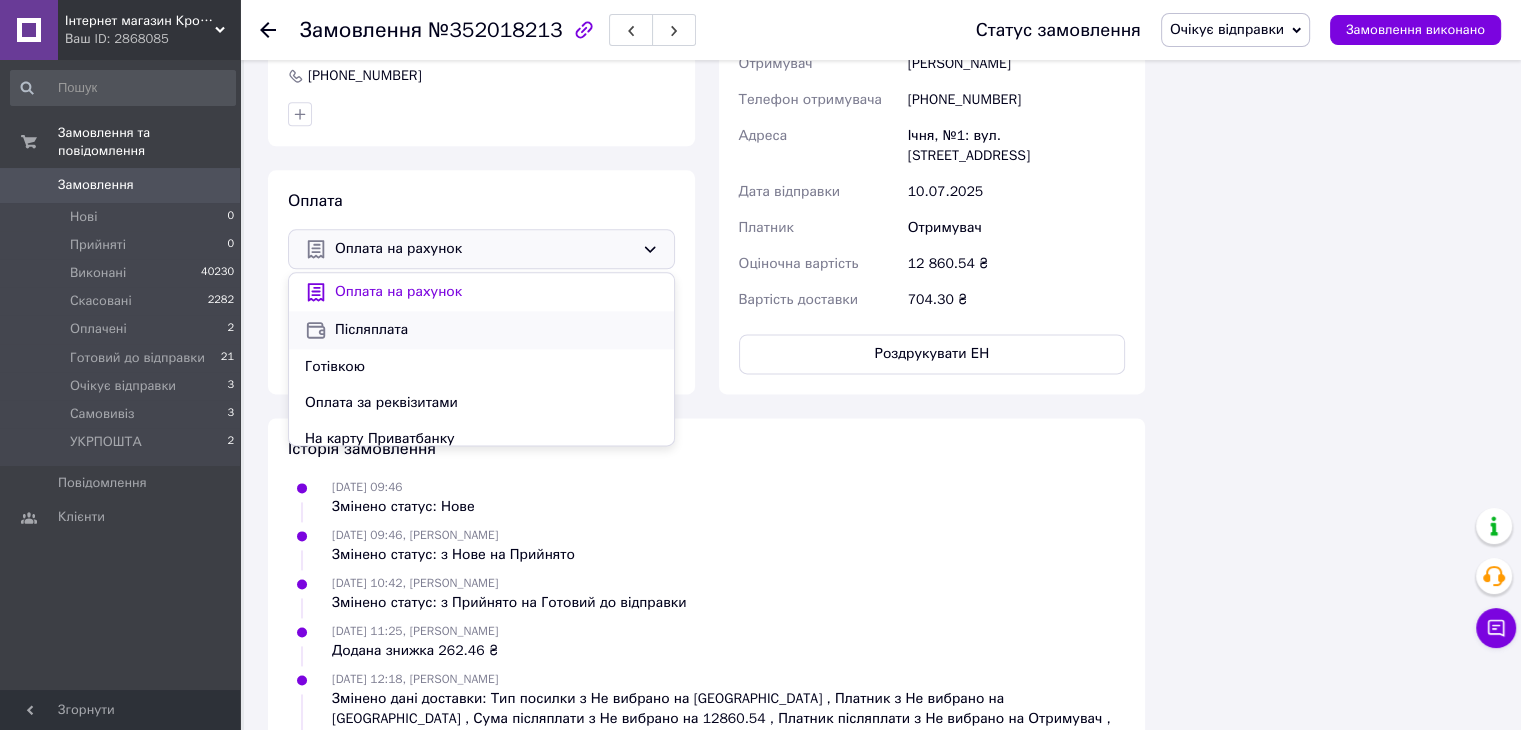 click on "Післяплата" at bounding box center [496, 330] 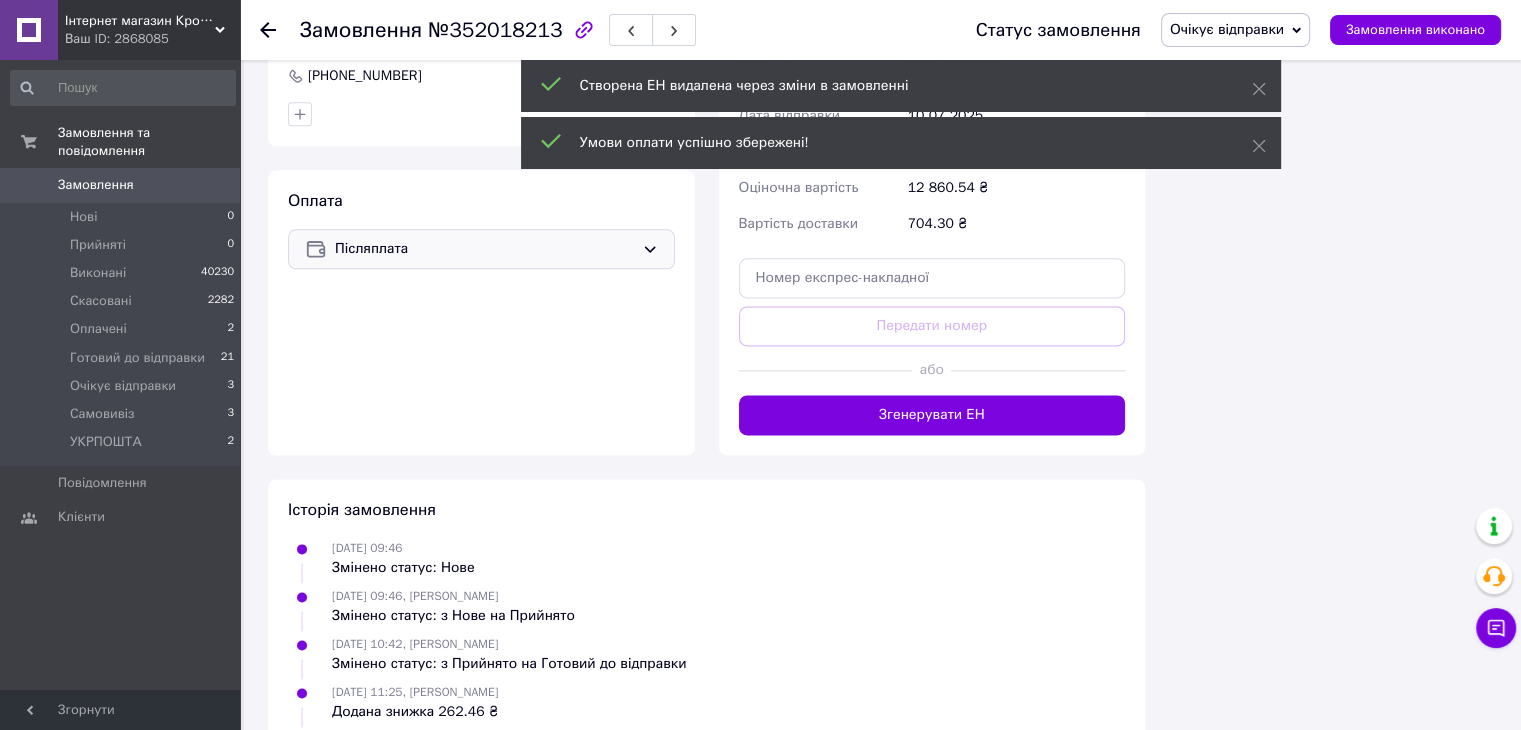 click on "Післяплата" at bounding box center (484, 249) 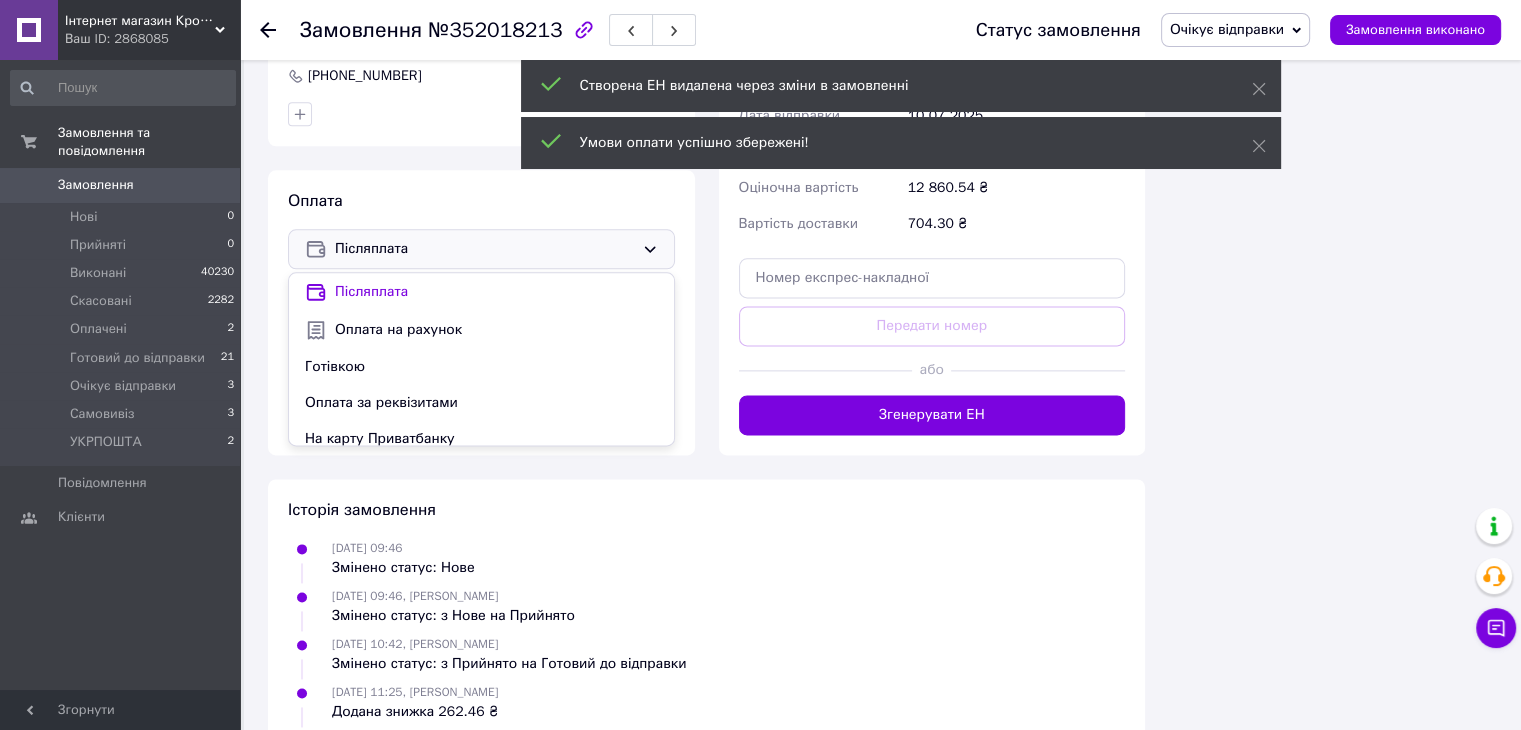 click on "Оплата на рахунок" at bounding box center [481, 330] 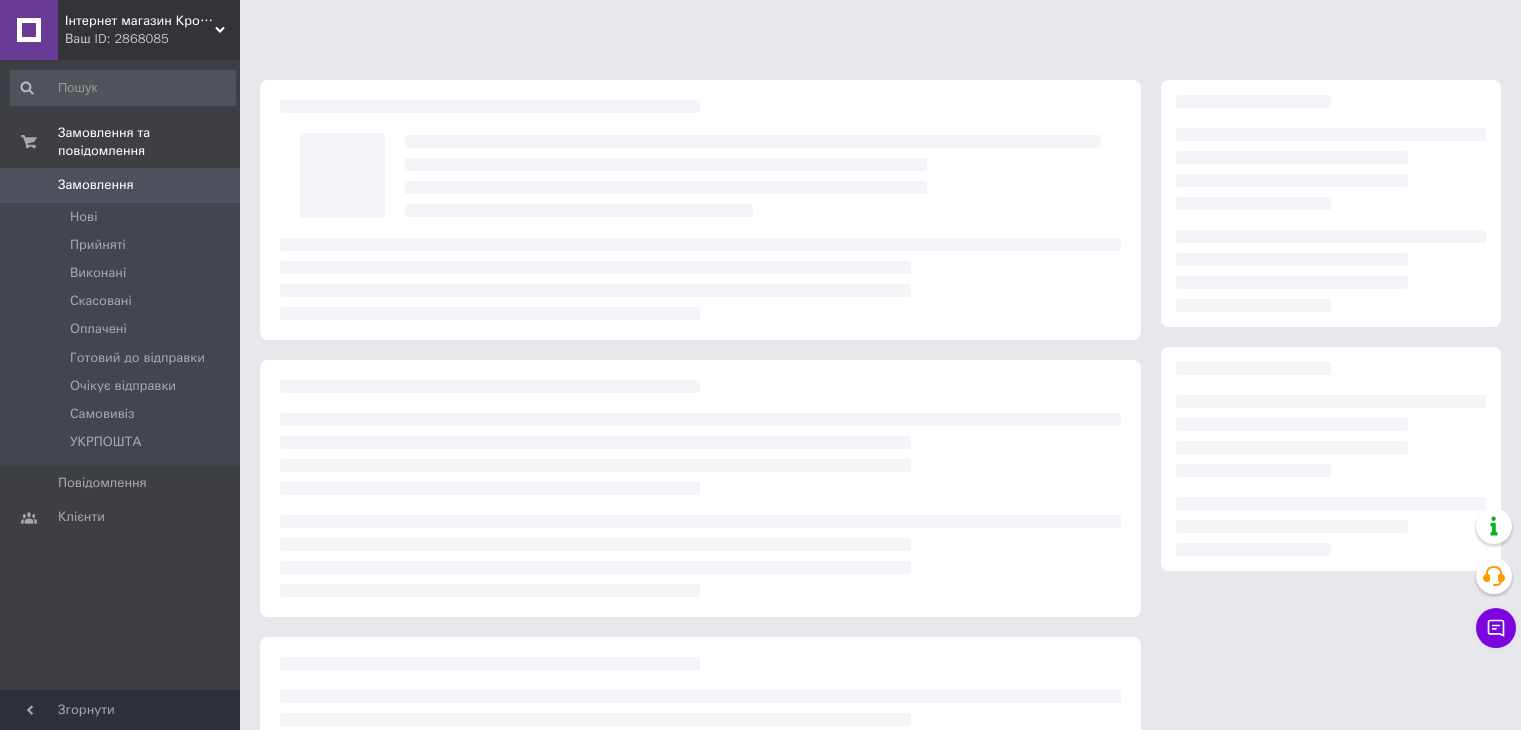 scroll, scrollTop: 0, scrollLeft: 0, axis: both 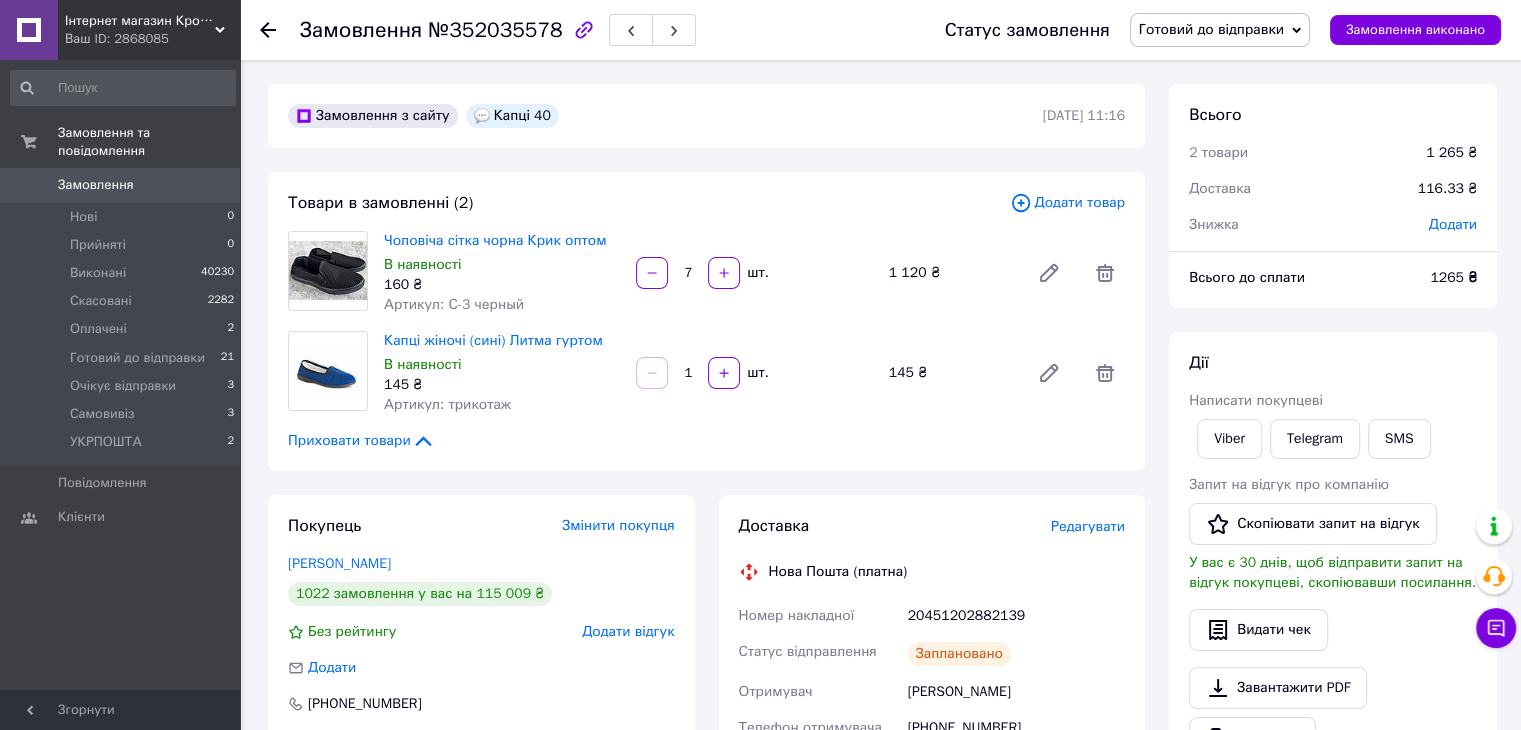click on "Додати" at bounding box center [1453, 224] 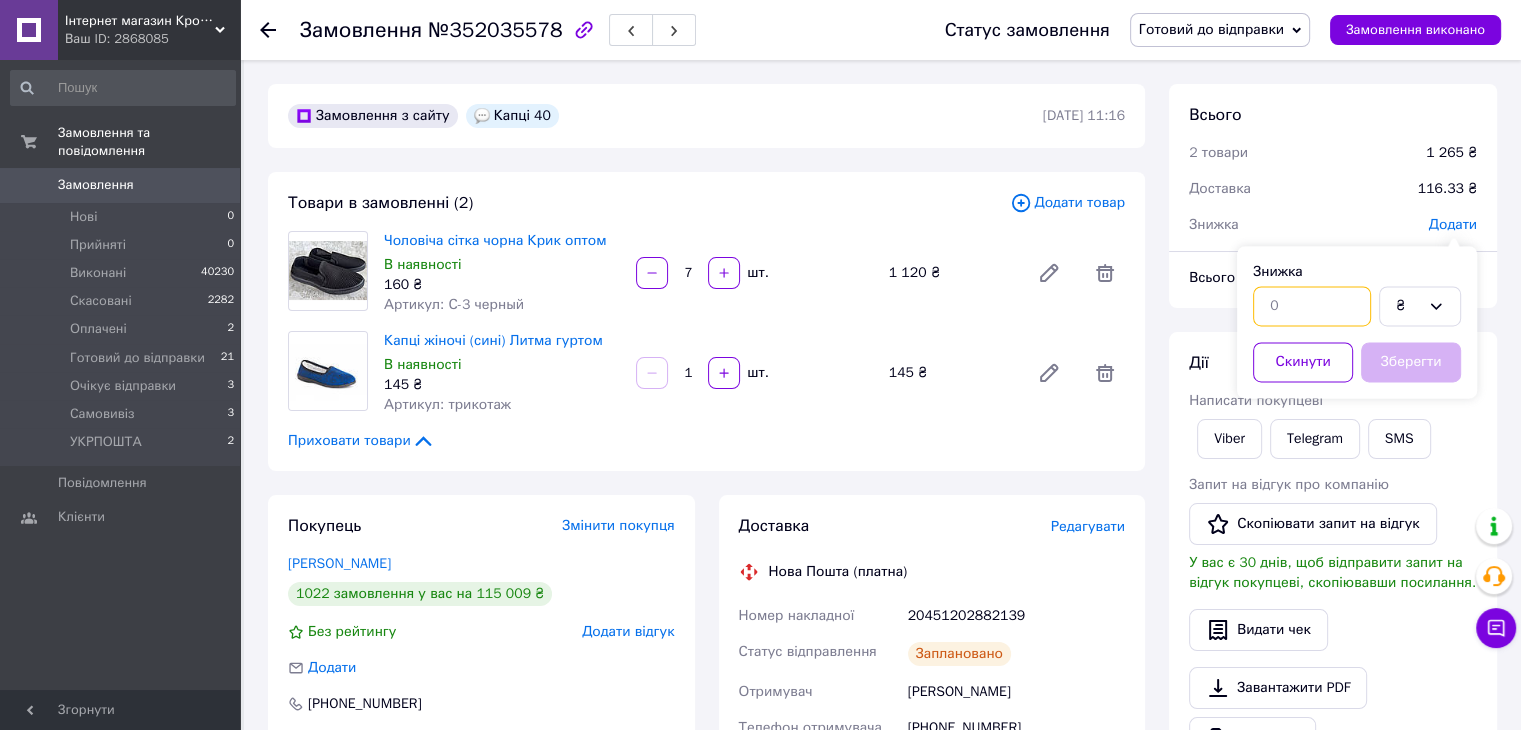click at bounding box center [1312, 306] 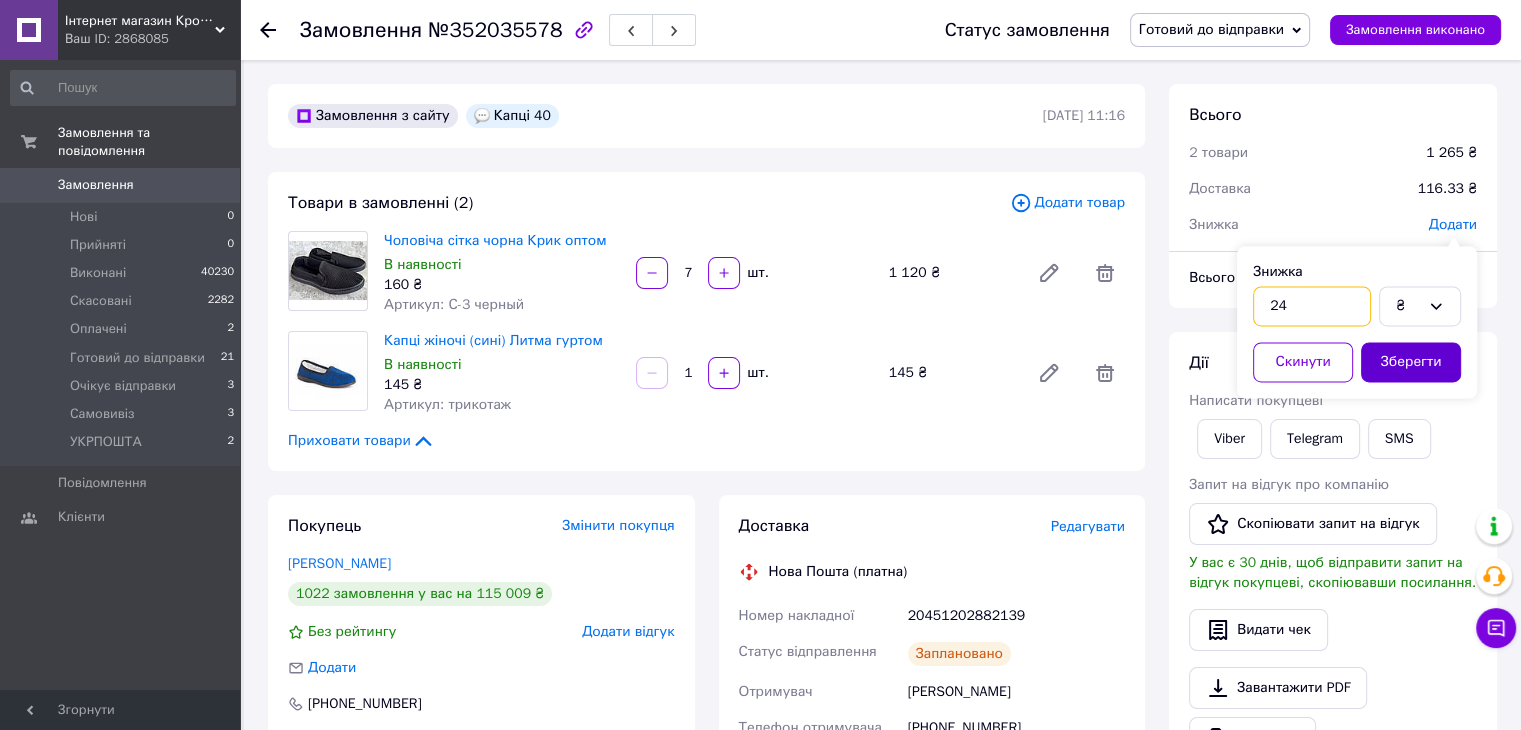 type on "24" 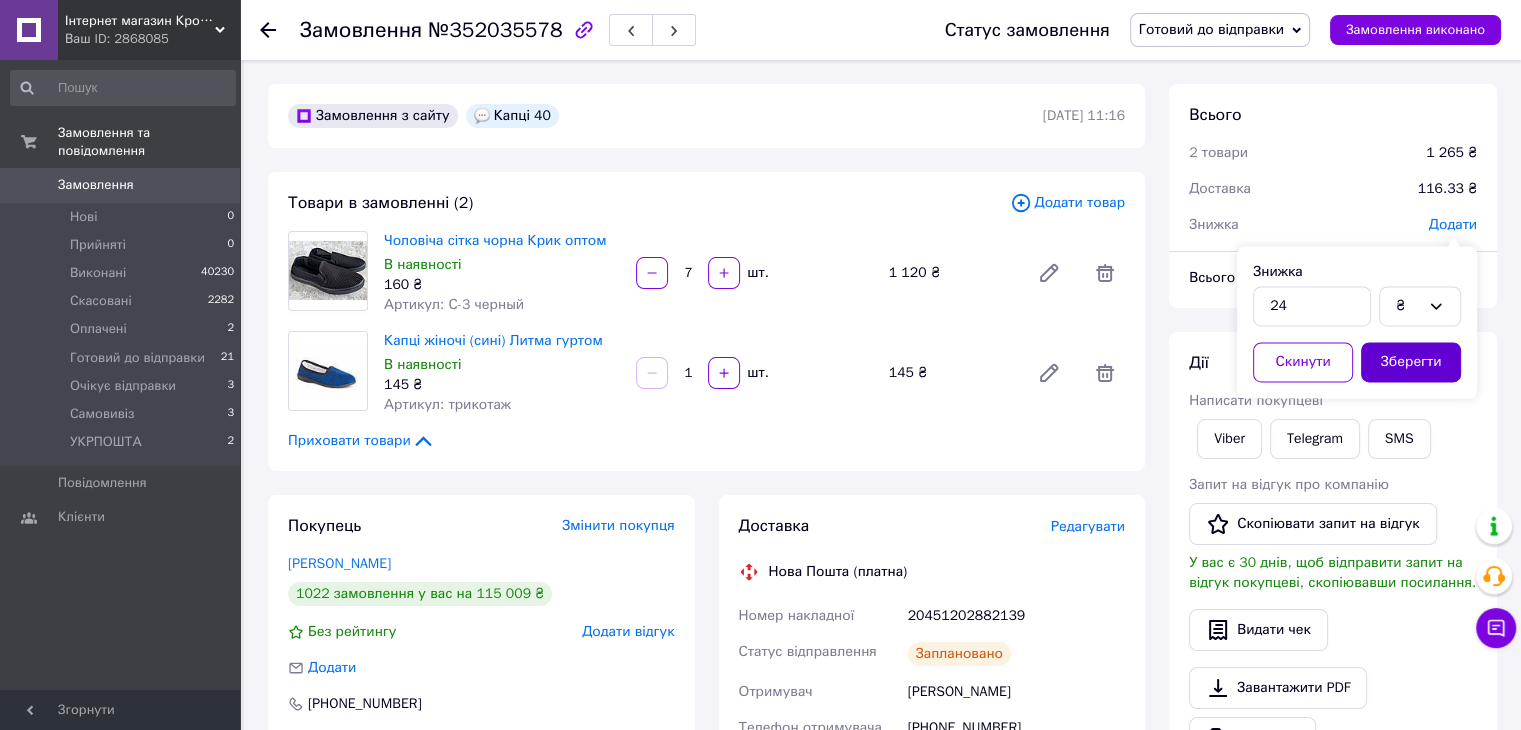 click on "Зберегти" at bounding box center (1411, 362) 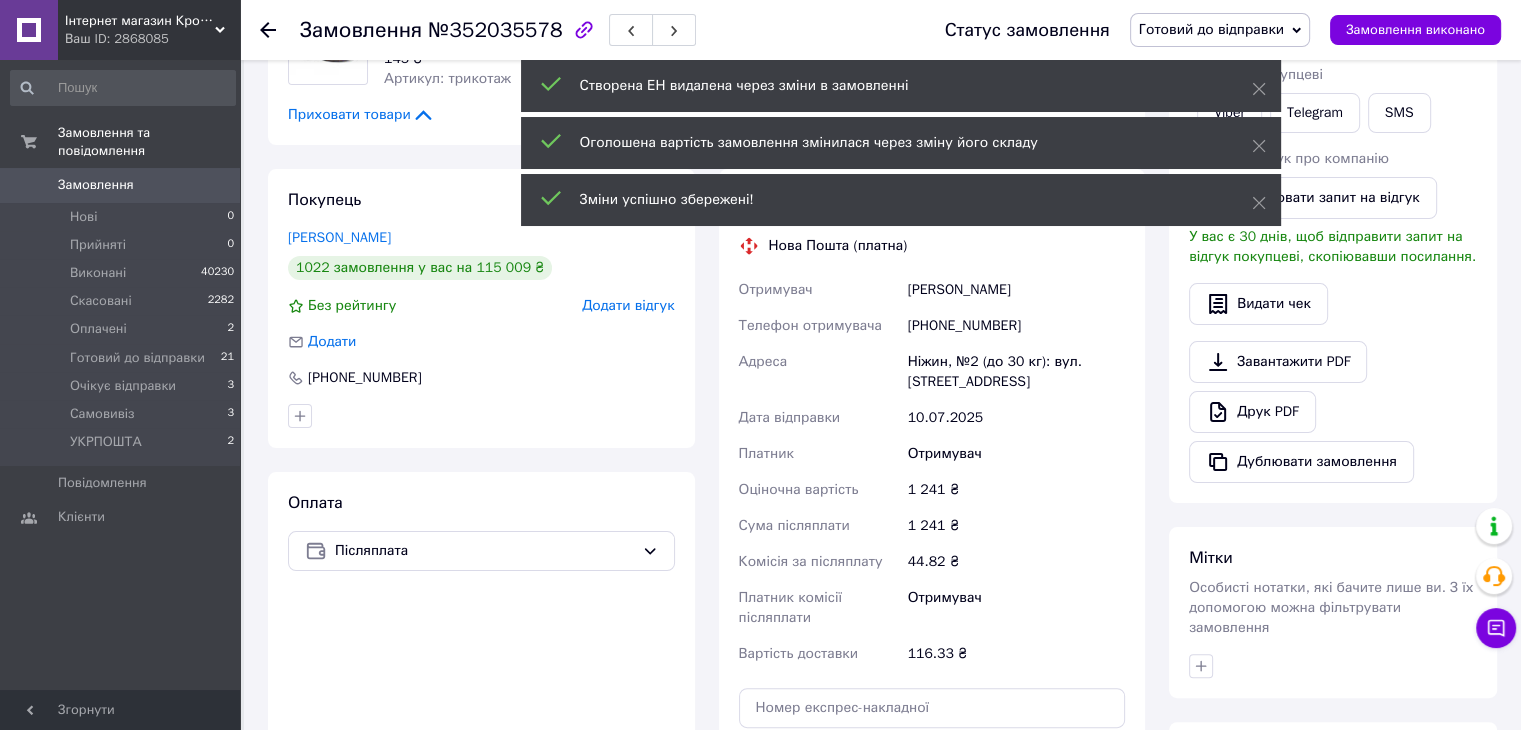 scroll, scrollTop: 533, scrollLeft: 0, axis: vertical 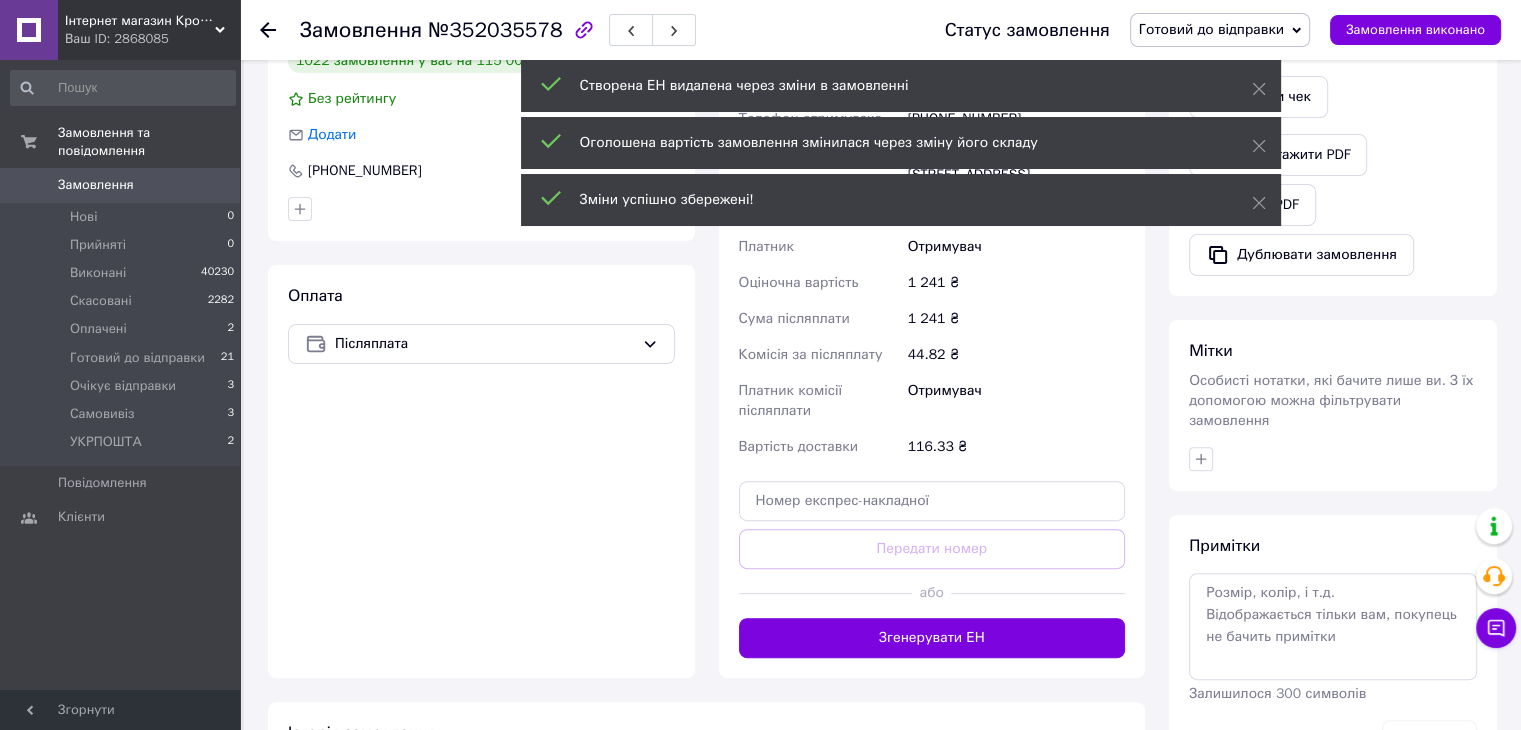 drag, startPoint x: 968, startPoint y: 637, endPoint x: 968, endPoint y: 623, distance: 14 